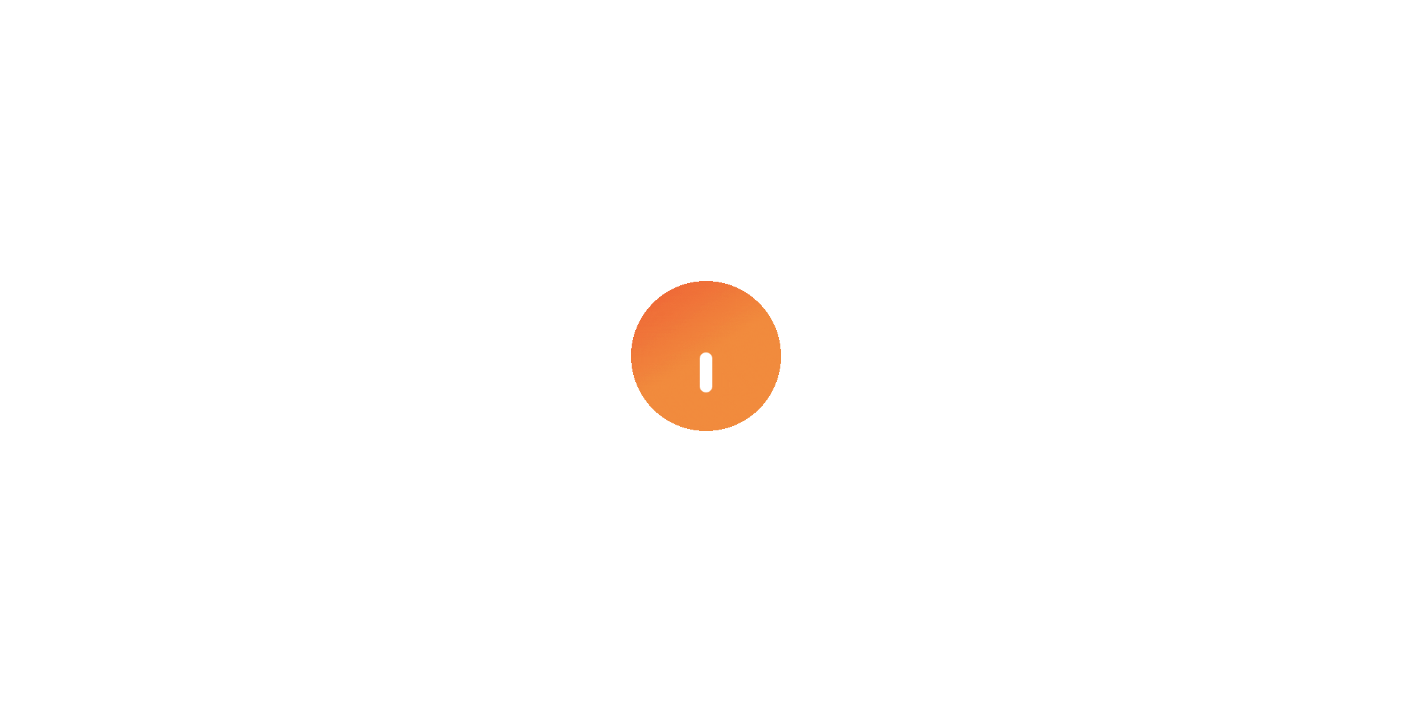 scroll, scrollTop: 0, scrollLeft: 0, axis: both 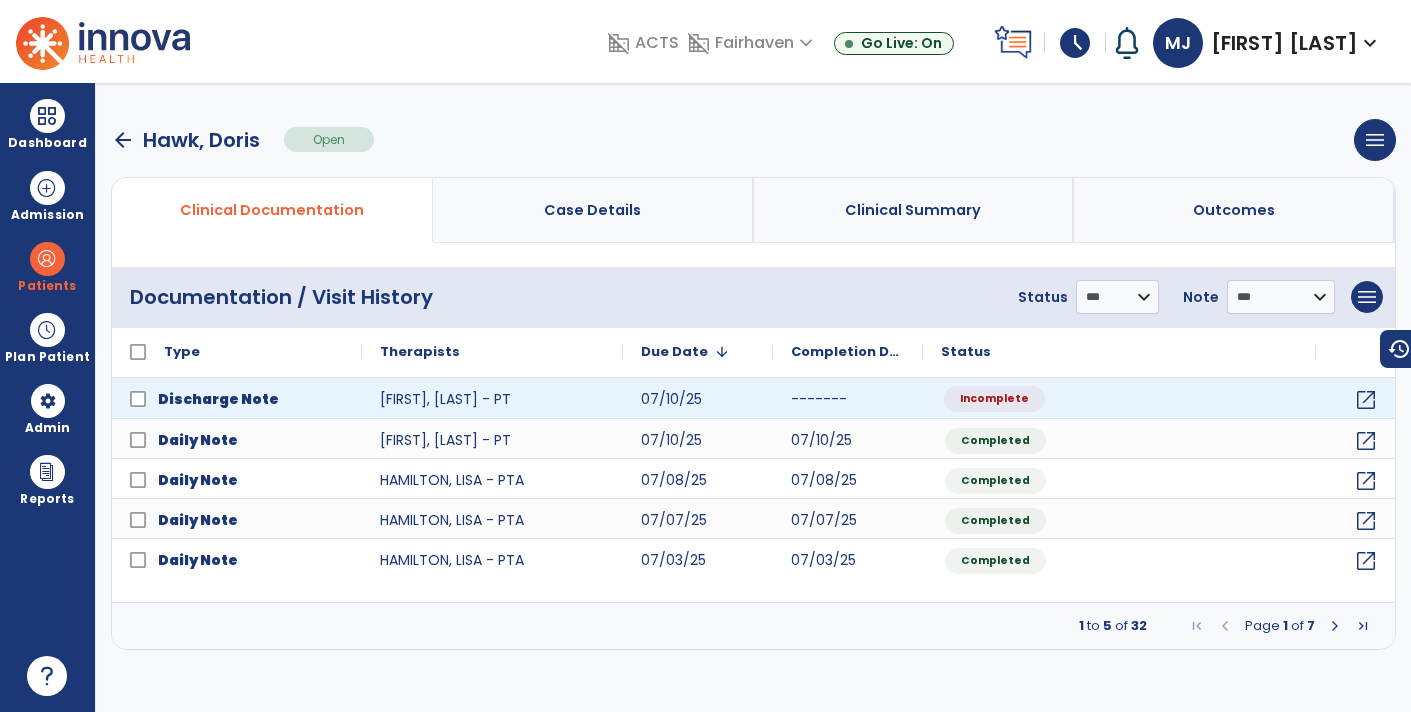 click on "Incomplete" 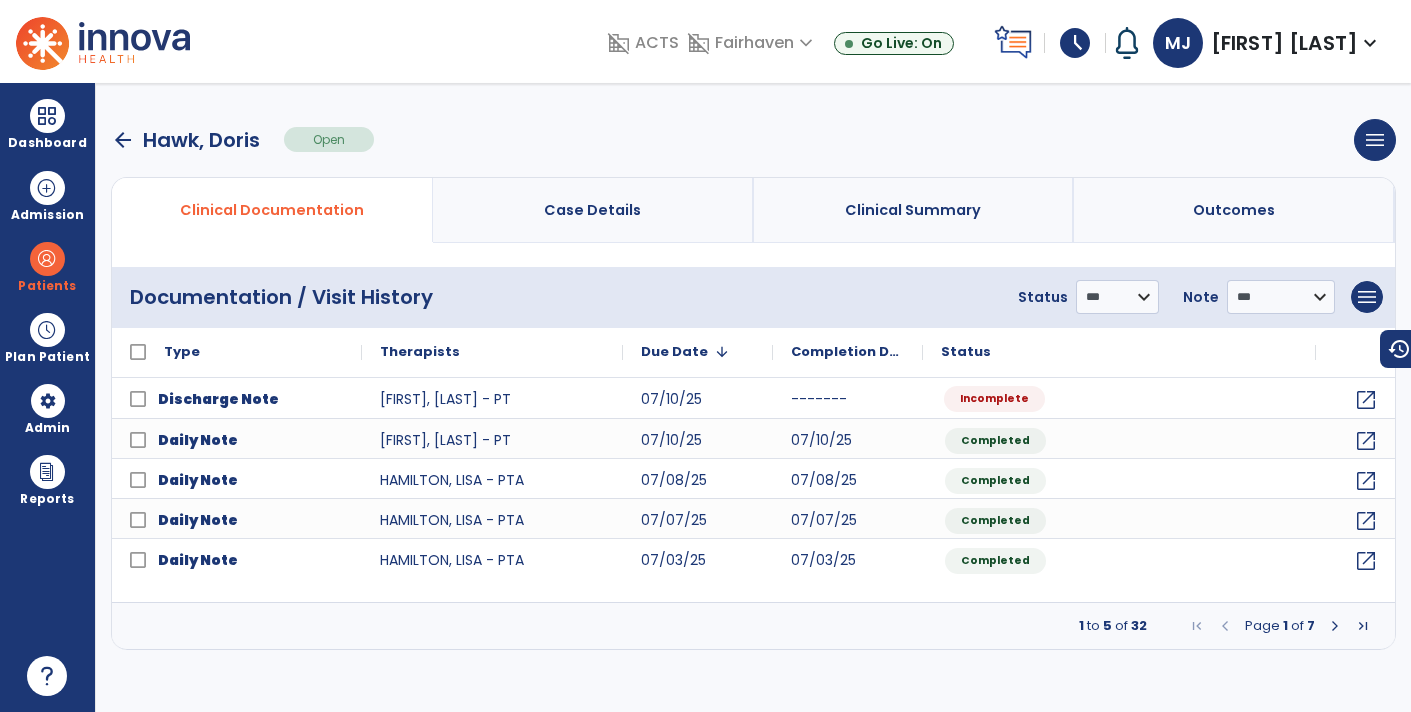 click on "arrow_back   Hawk, Doris  Open  menu   Edit Therapy Case   Delete Therapy Case   Close Therapy Case" at bounding box center [753, 140] 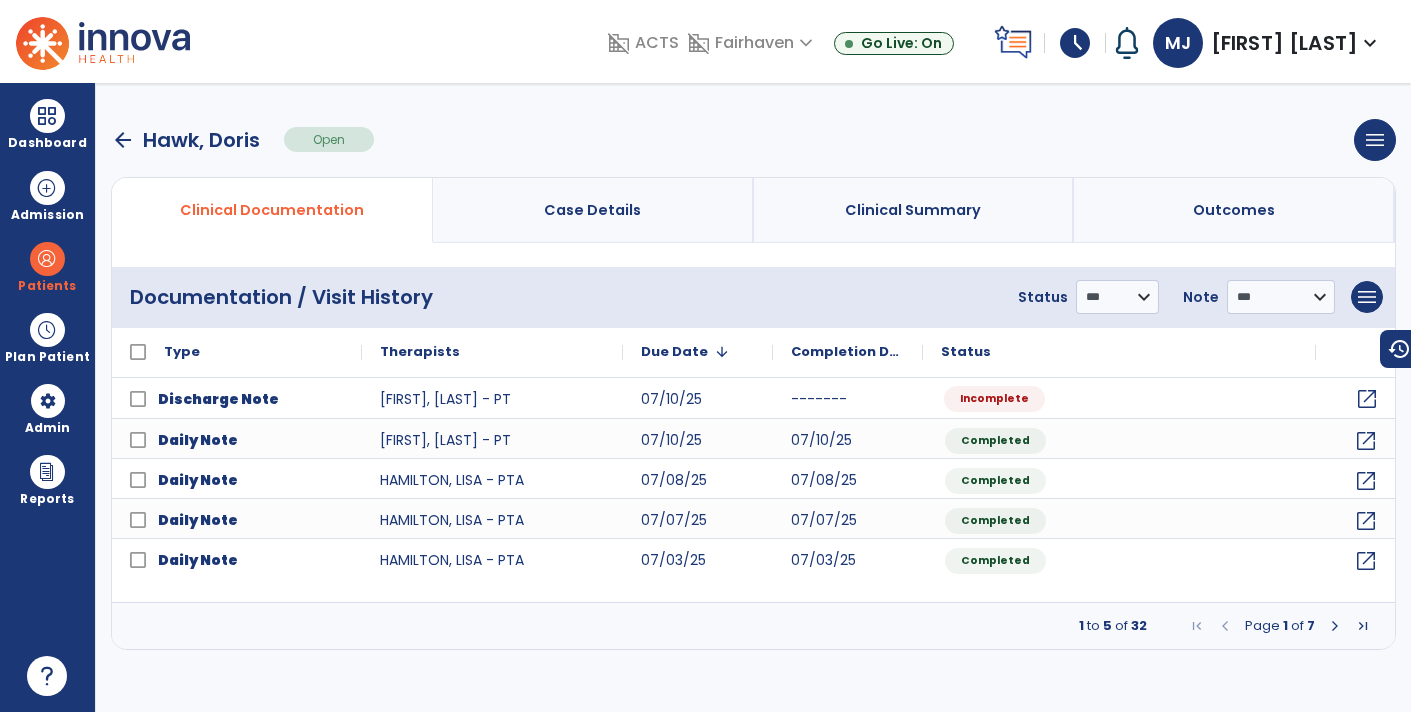 click on "open_in_new" 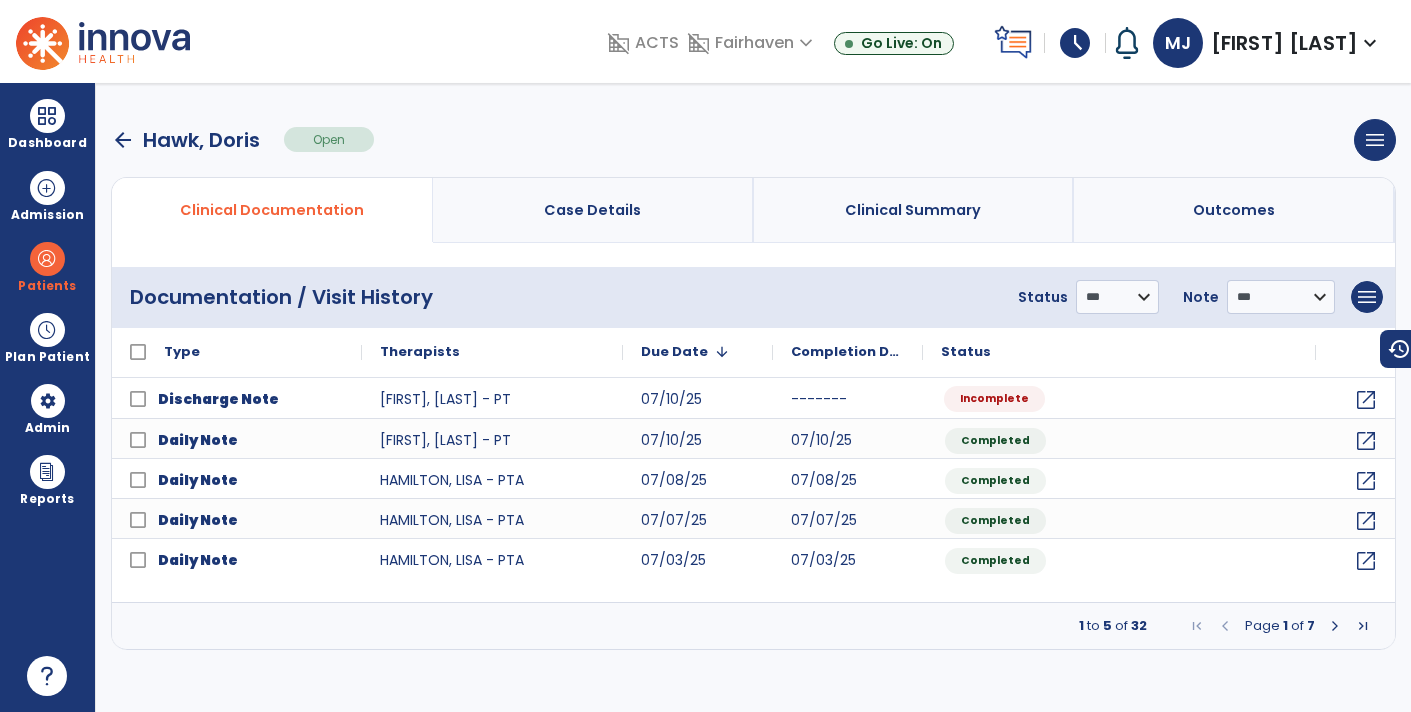 select on "***" 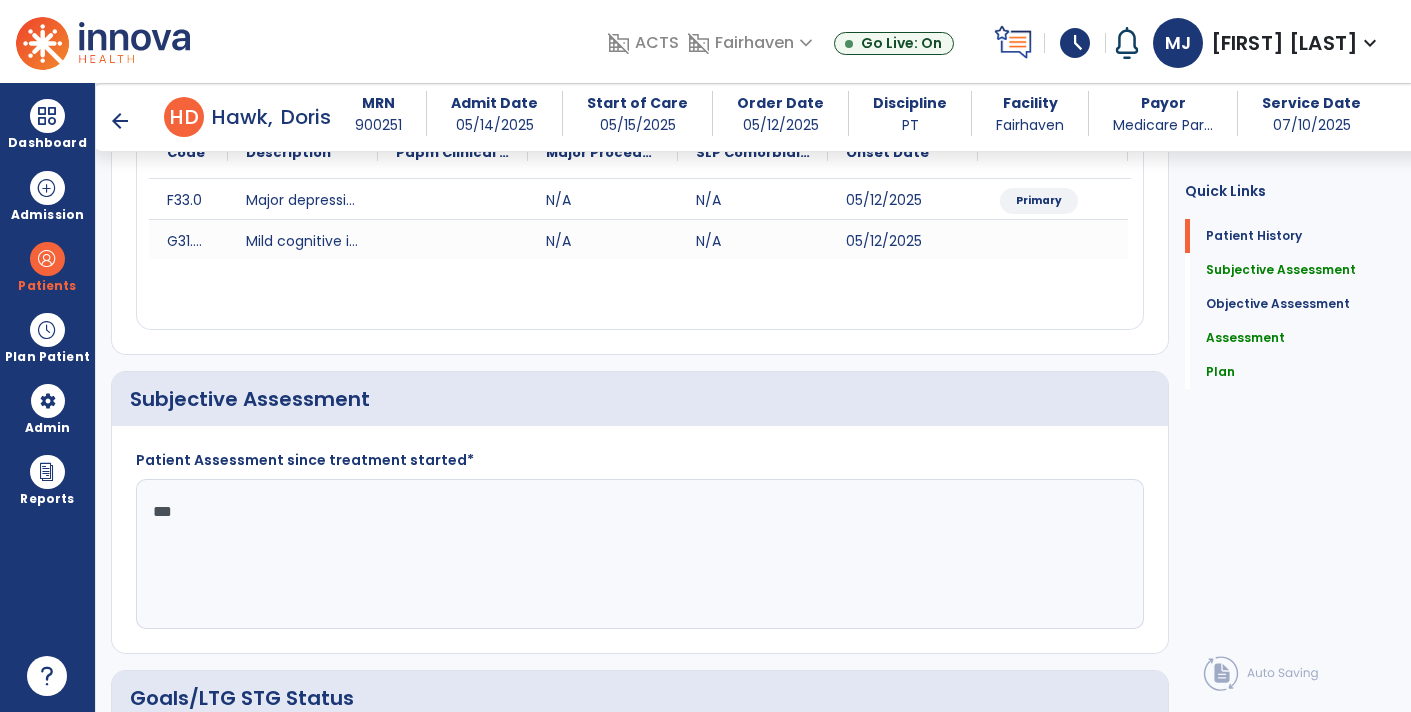 scroll, scrollTop: 521, scrollLeft: 0, axis: vertical 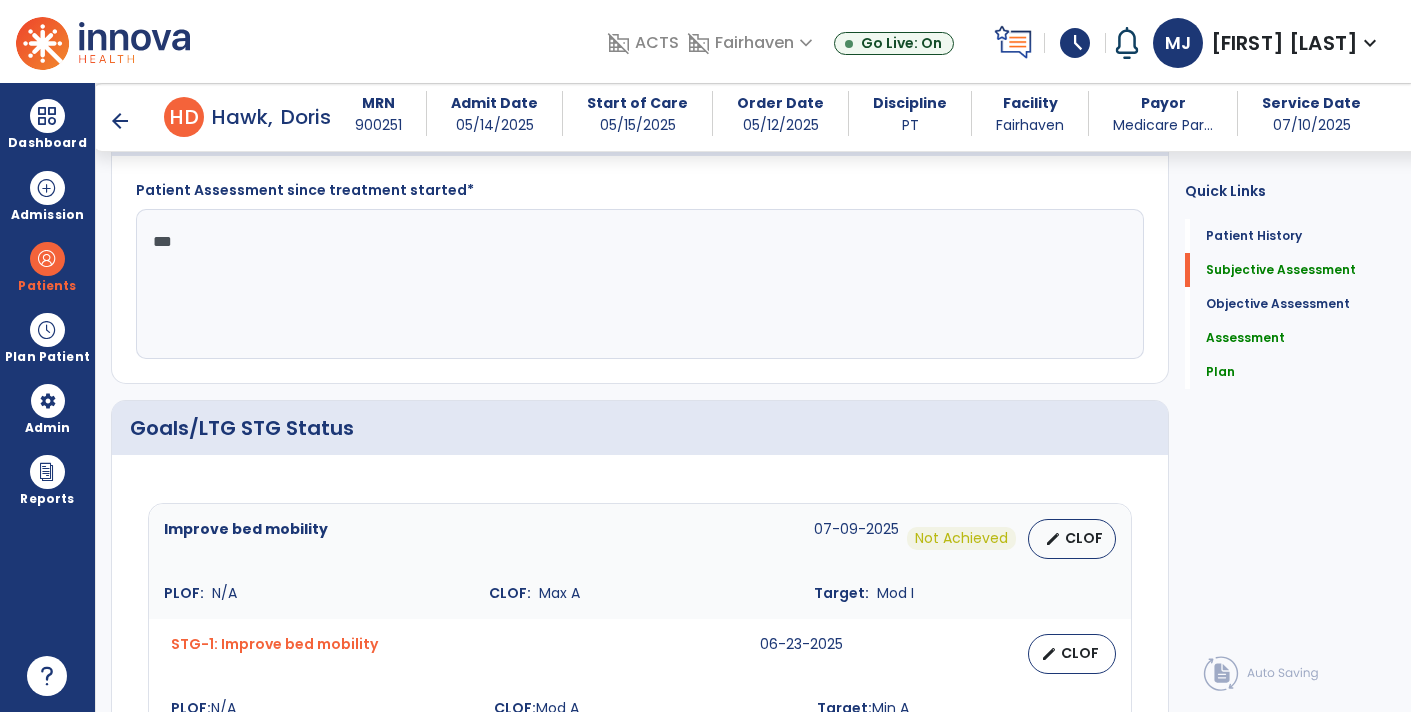 click on "**" 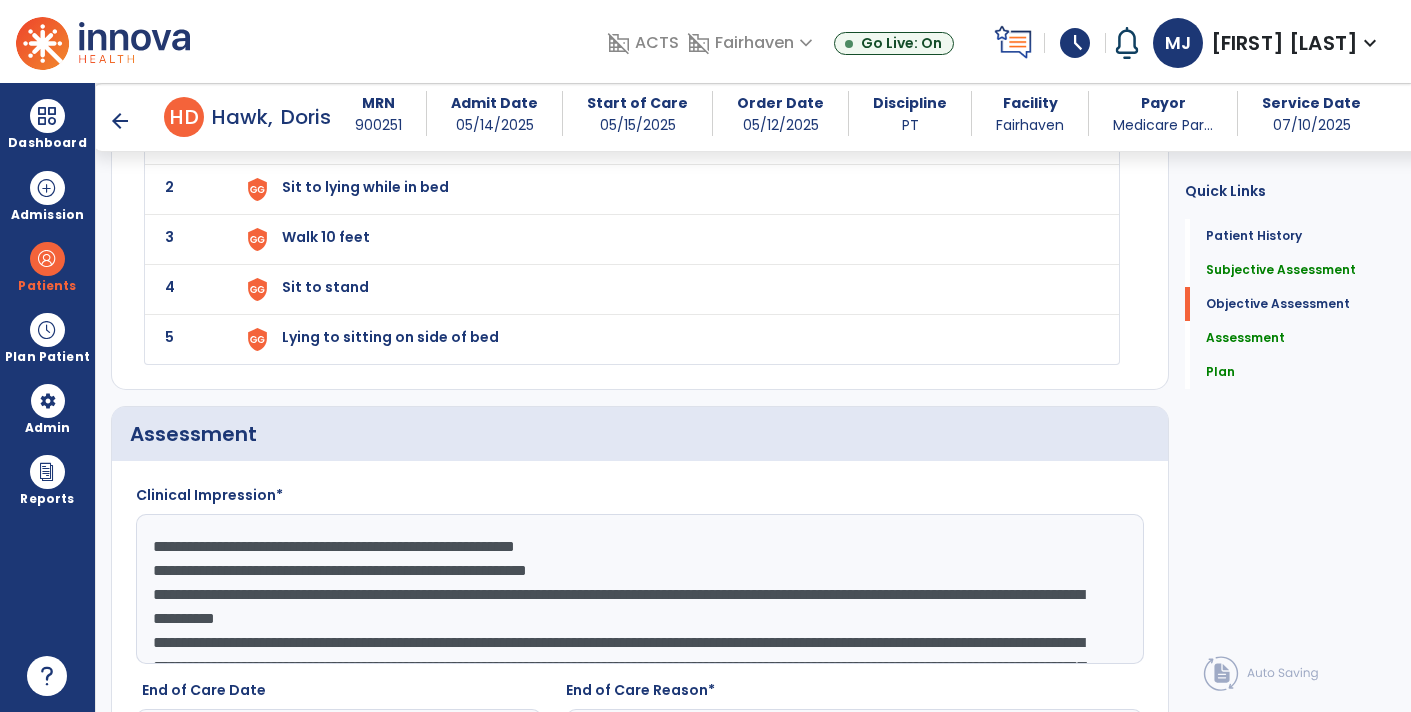 scroll, scrollTop: 2003, scrollLeft: 0, axis: vertical 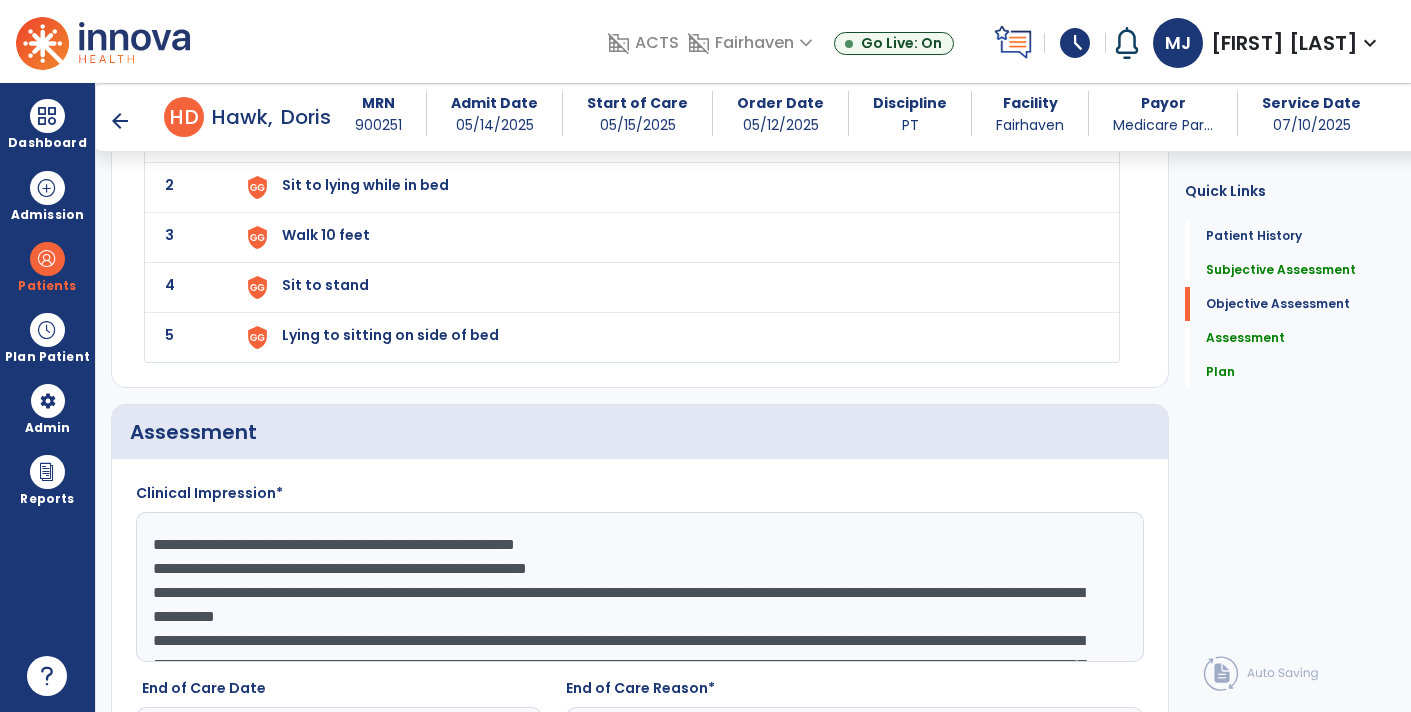 type on "**********" 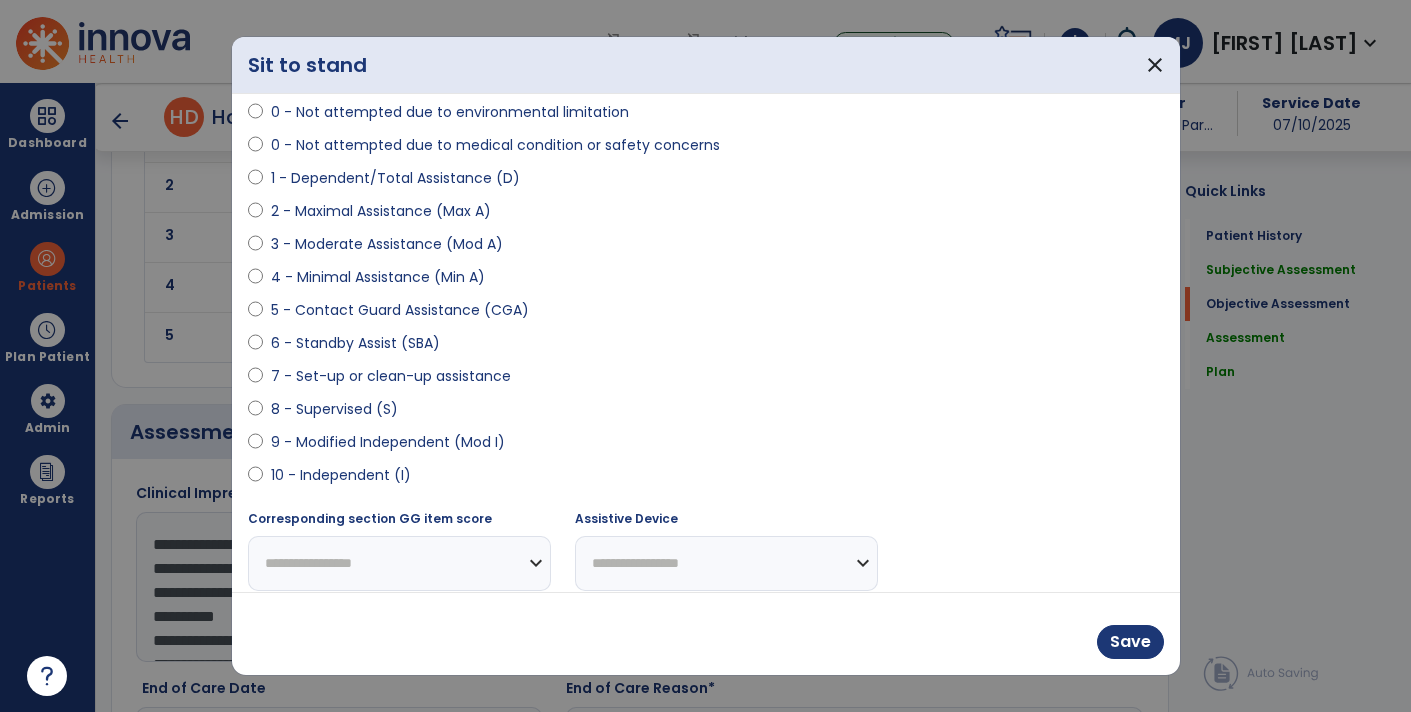 scroll, scrollTop: 174, scrollLeft: 0, axis: vertical 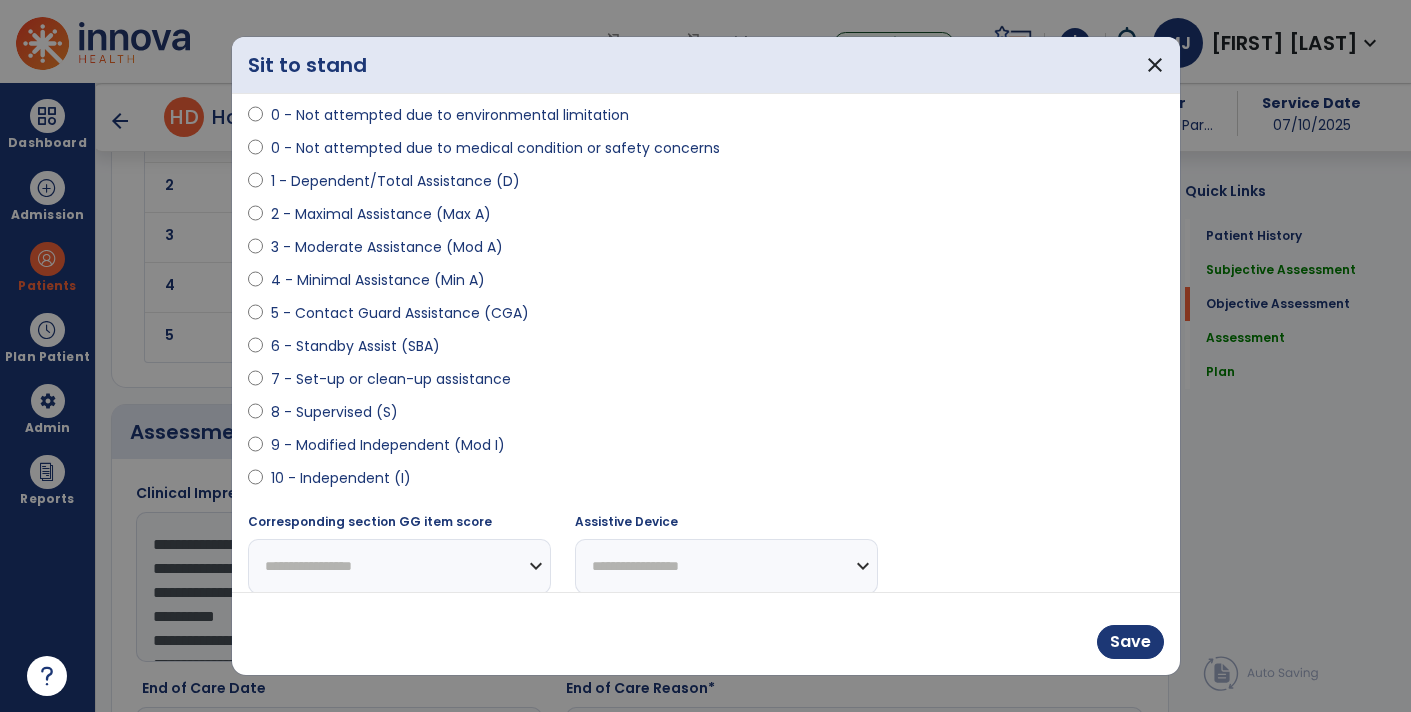 click on "2 - Maximal Assistance (Max A)" at bounding box center (706, 218) 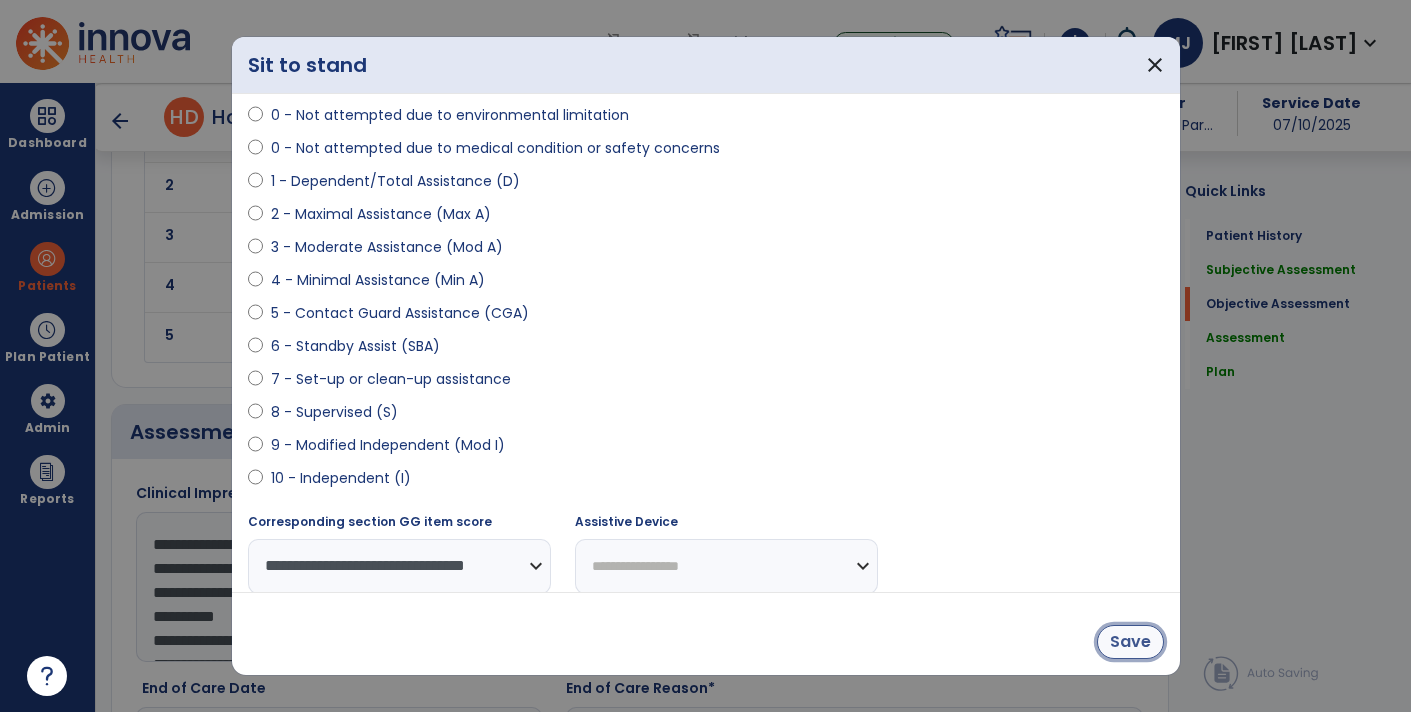 click on "Save" at bounding box center (1130, 642) 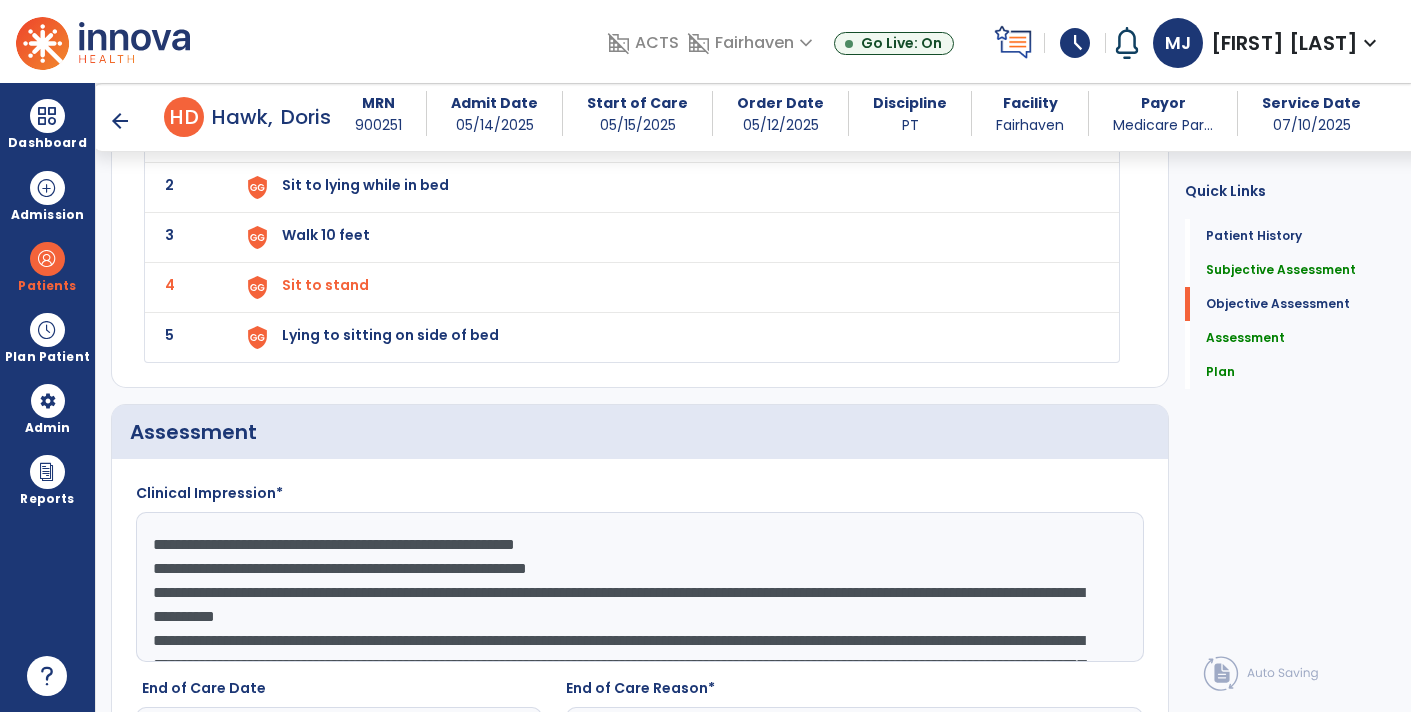 click on "Lying to sitting on side of bed" at bounding box center [382, 135] 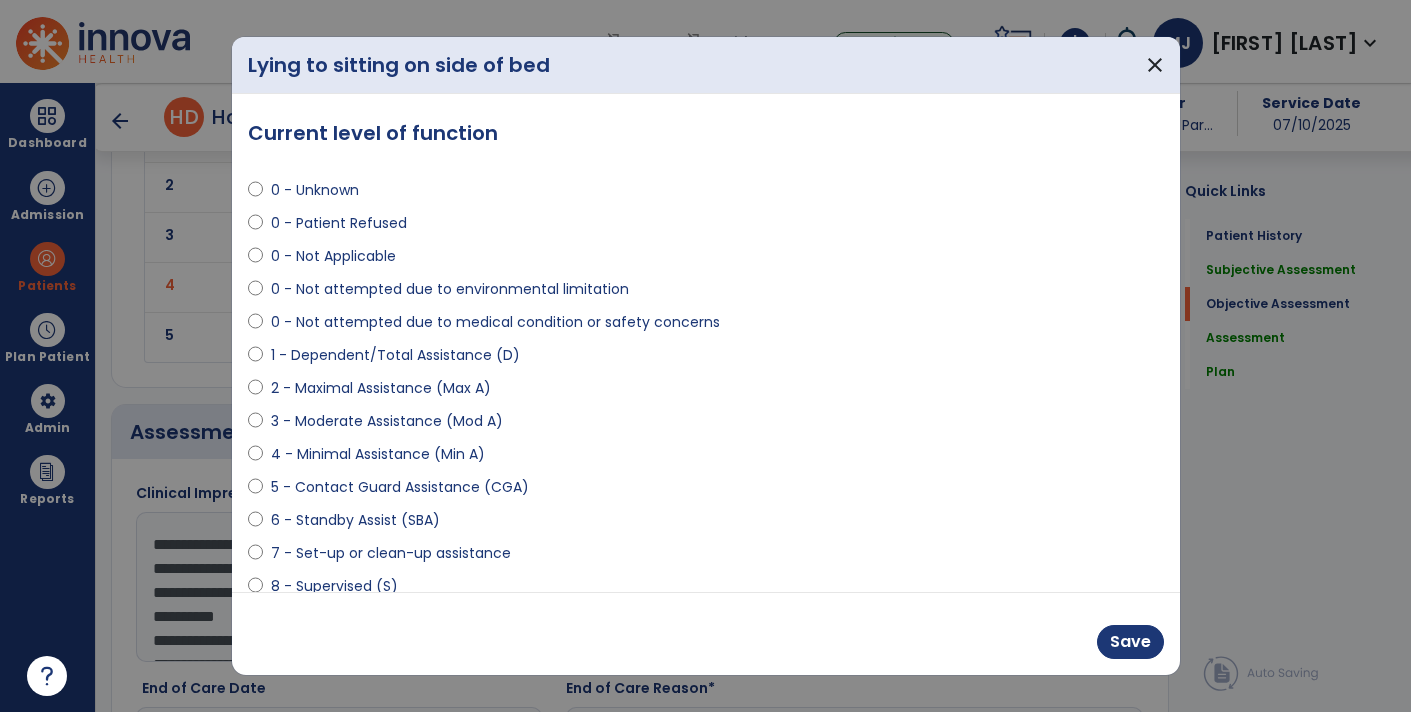 click on "2 - Maximal Assistance (Max A)" at bounding box center (381, 388) 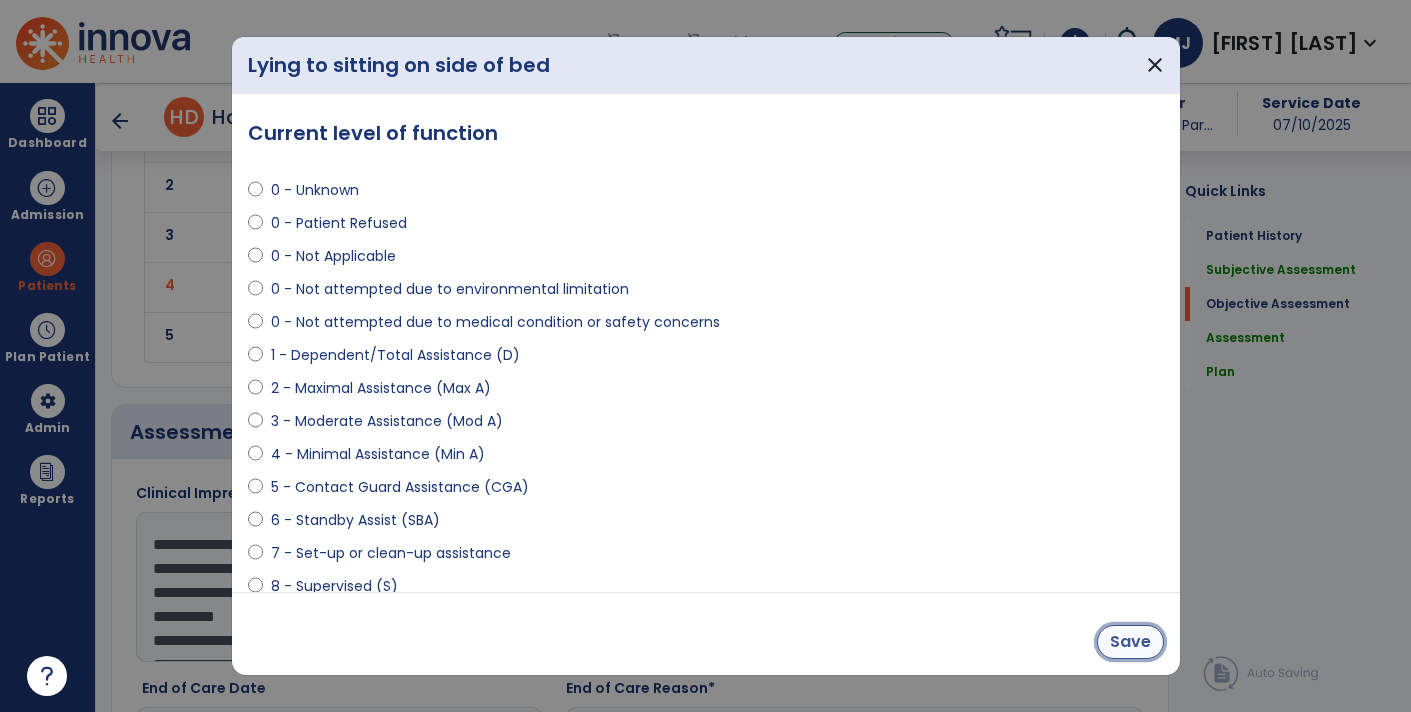 click on "Save" at bounding box center (1130, 642) 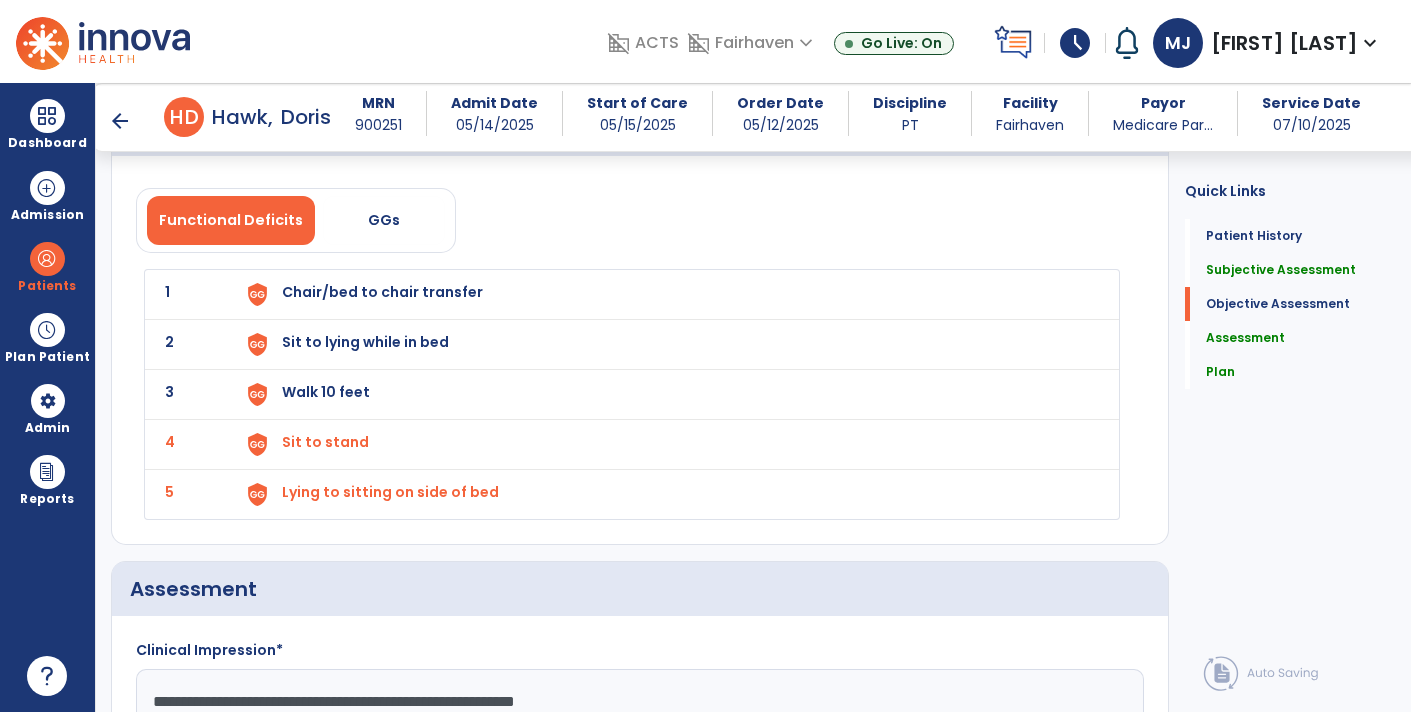 scroll, scrollTop: 1851, scrollLeft: 0, axis: vertical 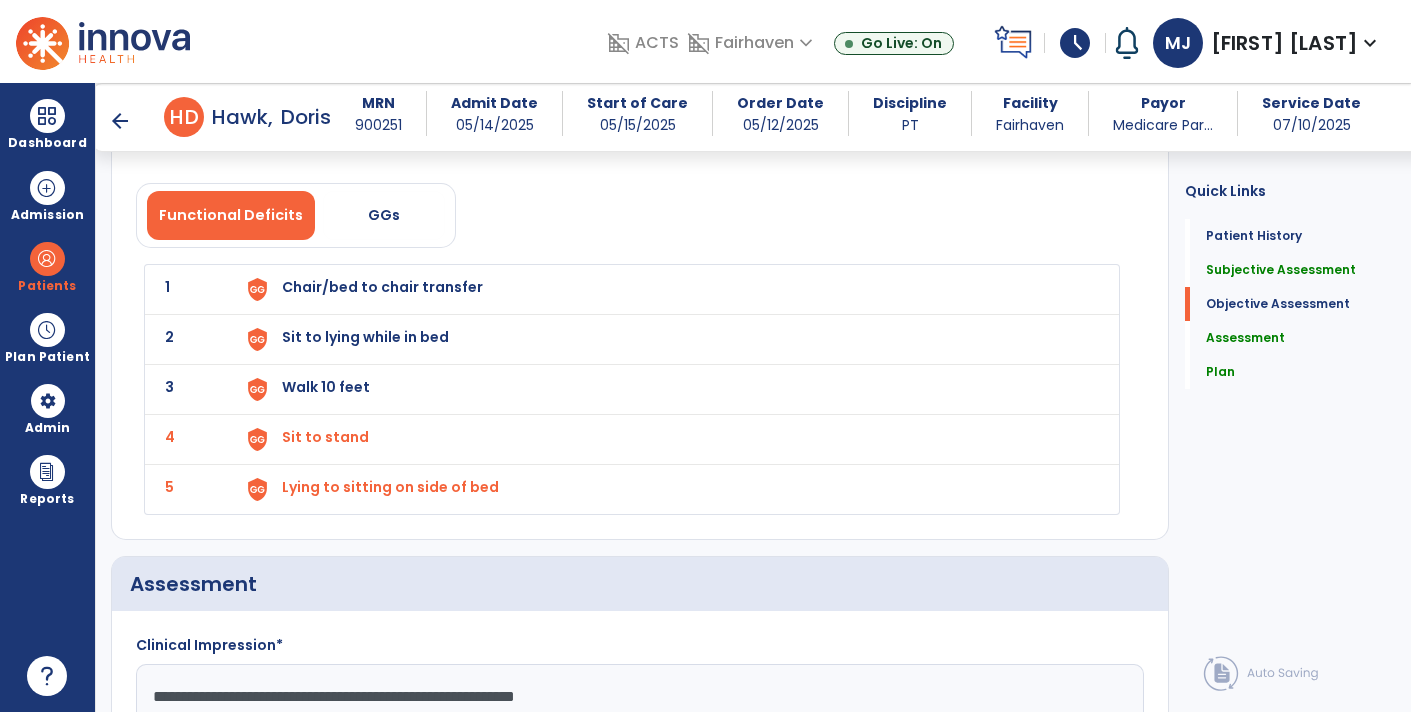 click on "Walk 10 feet" at bounding box center (668, 289) 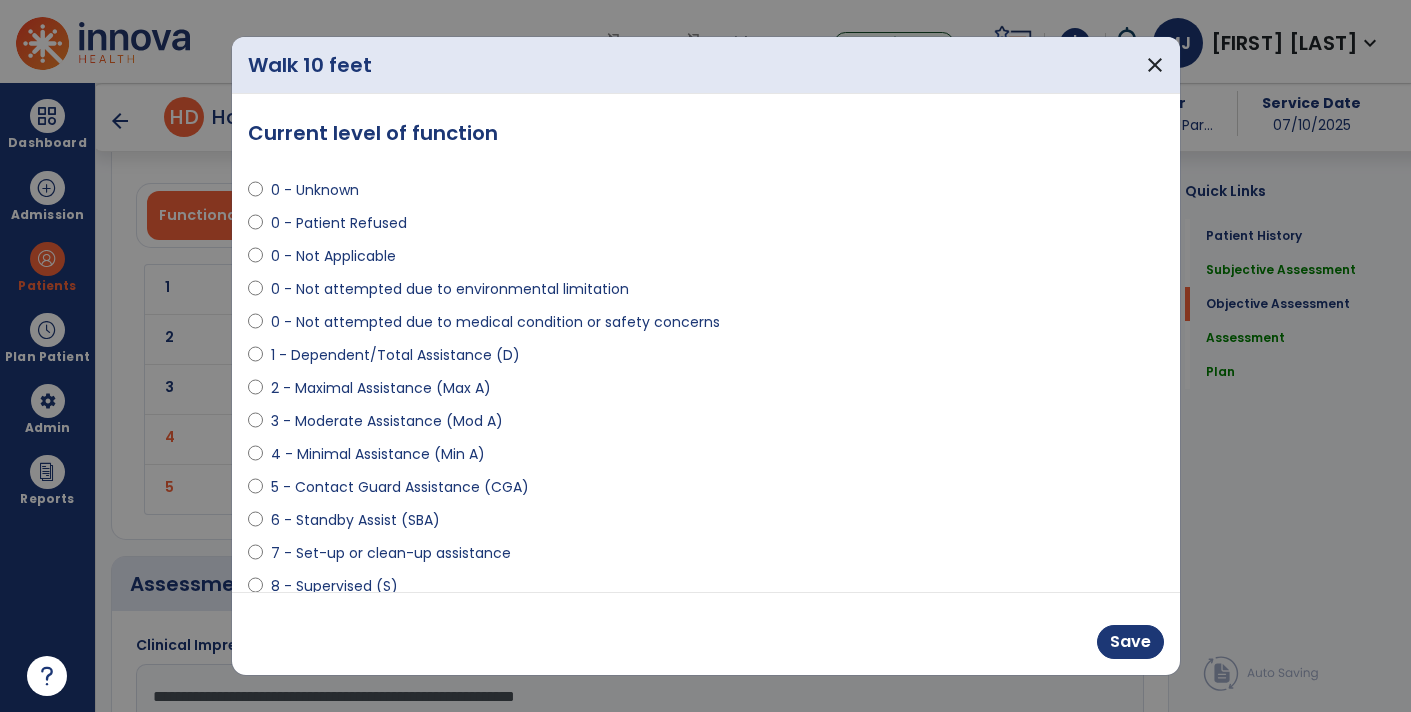 click on "0 - Patient Refused" at bounding box center (339, 223) 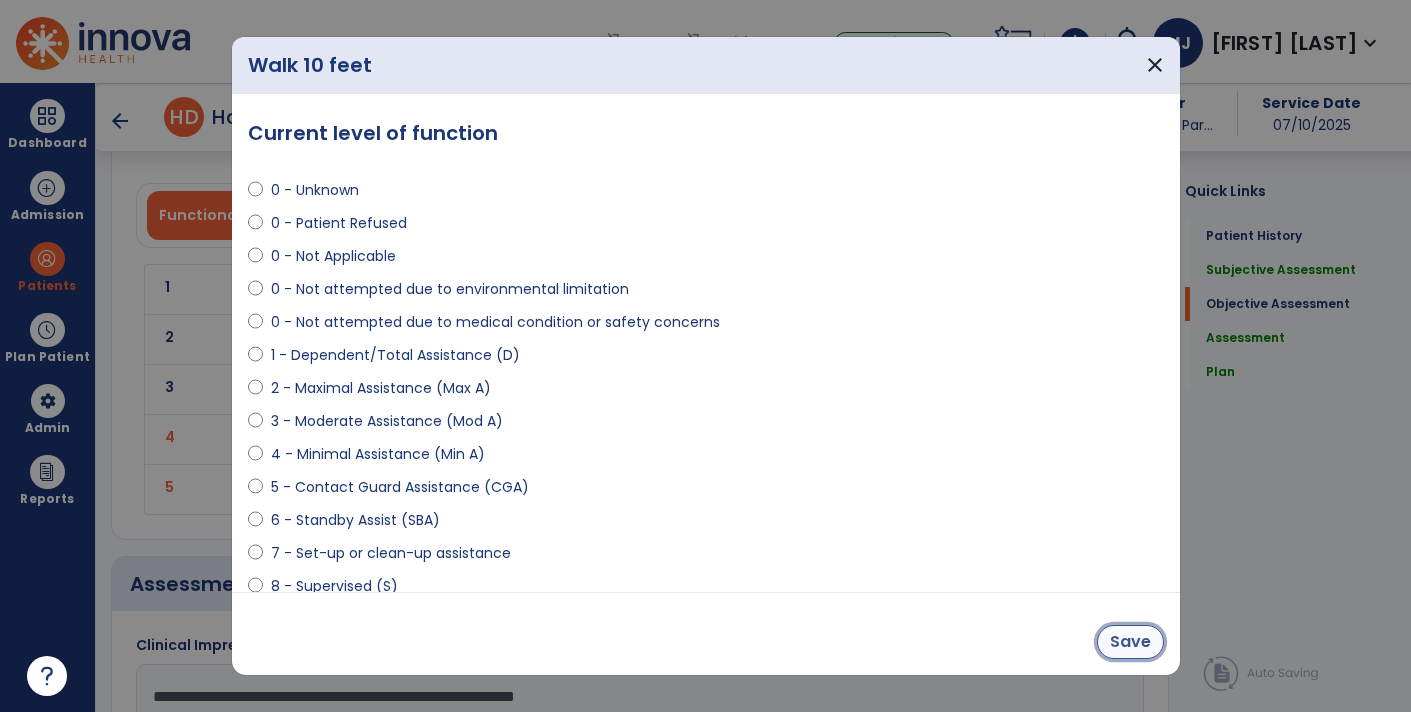 click on "Save" at bounding box center [1130, 642] 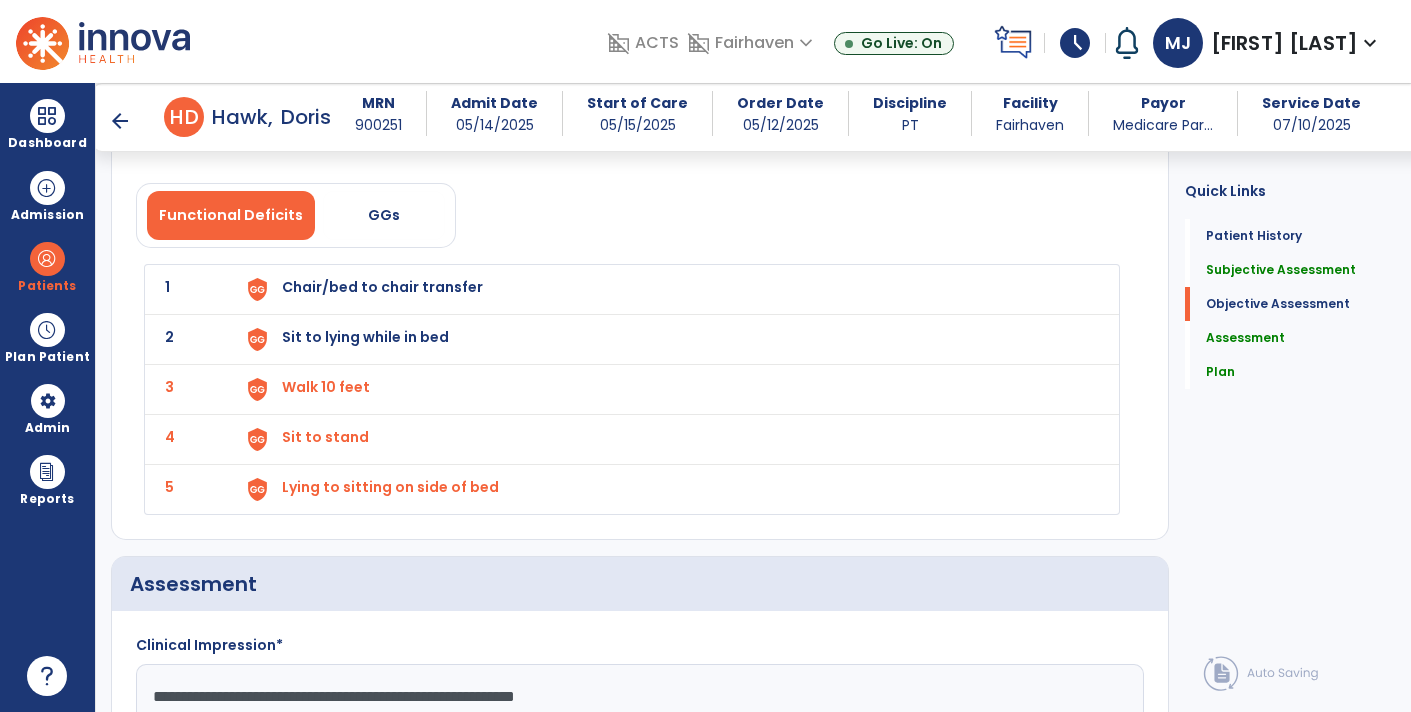 click on "Sit to lying while in bed" at bounding box center (382, 287) 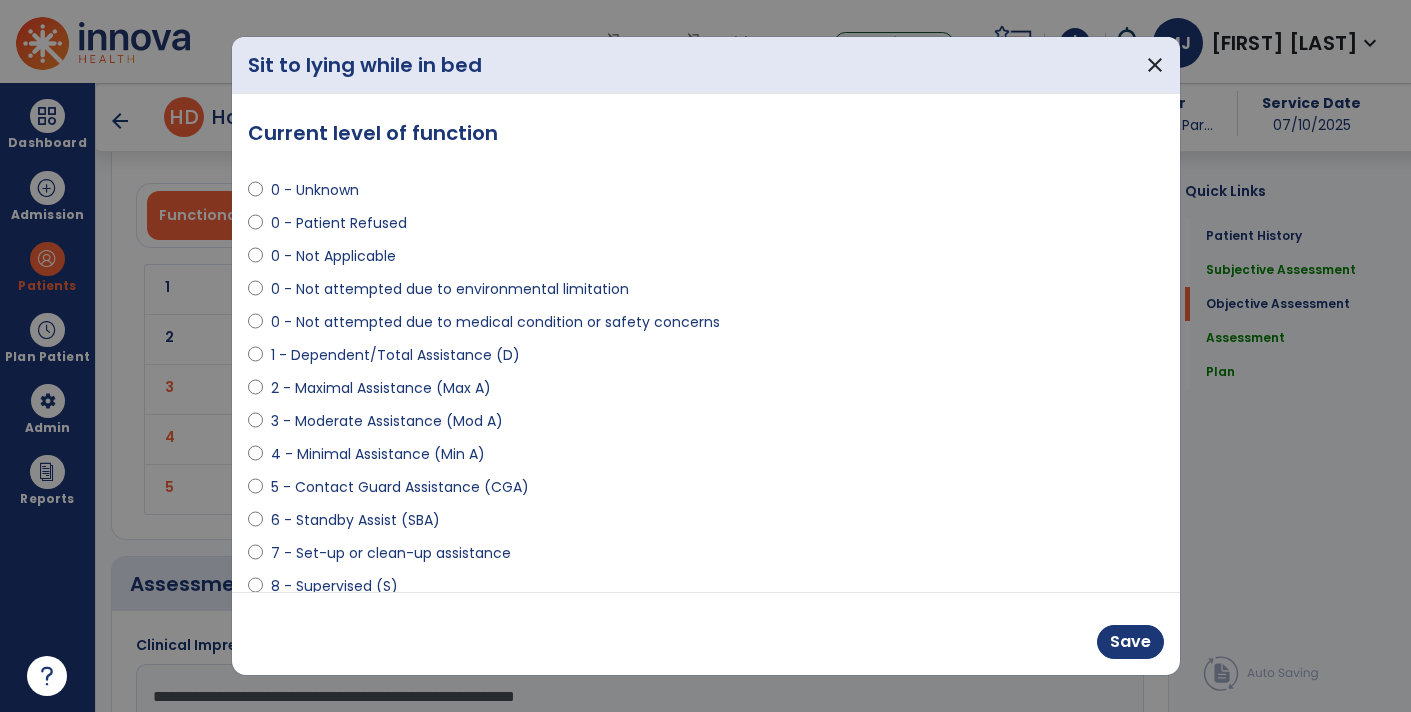 click on "2 - Maximal Assistance (Max A)" at bounding box center [381, 388] 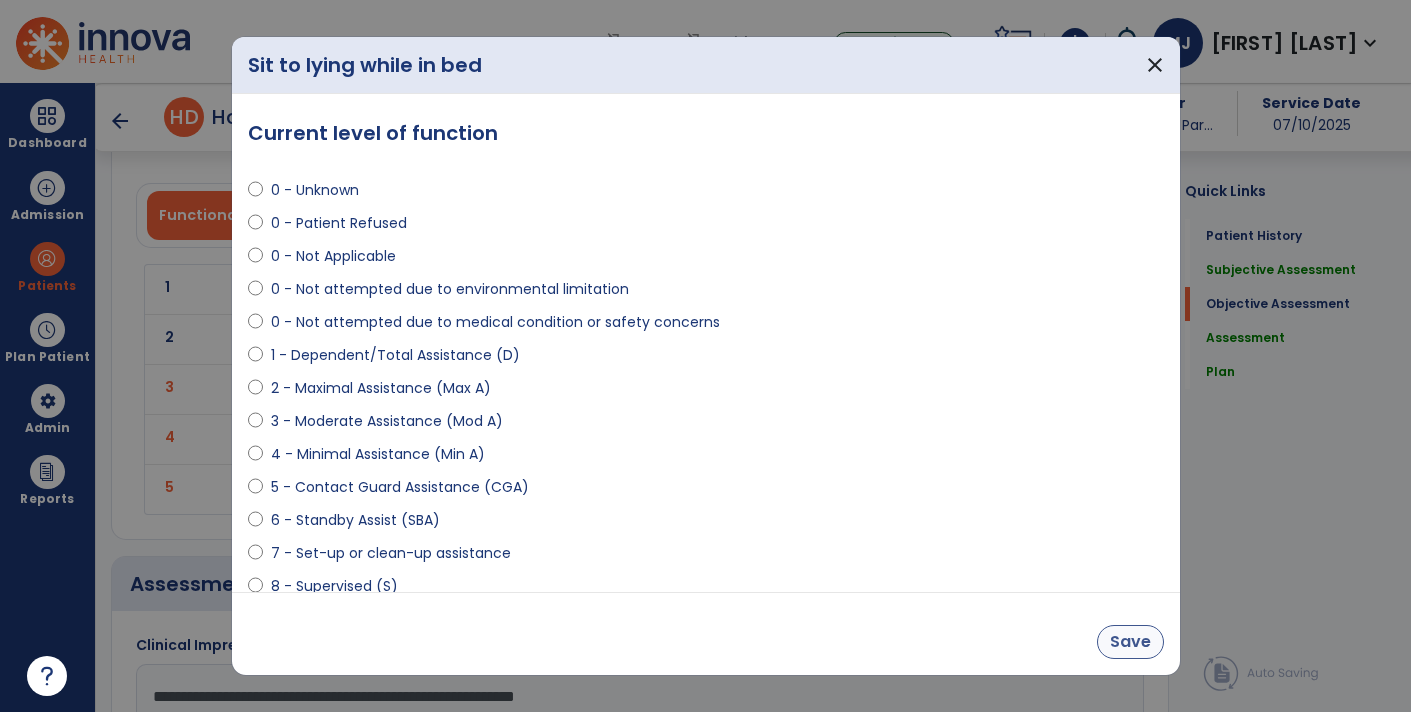 click on "Save" at bounding box center (1130, 642) 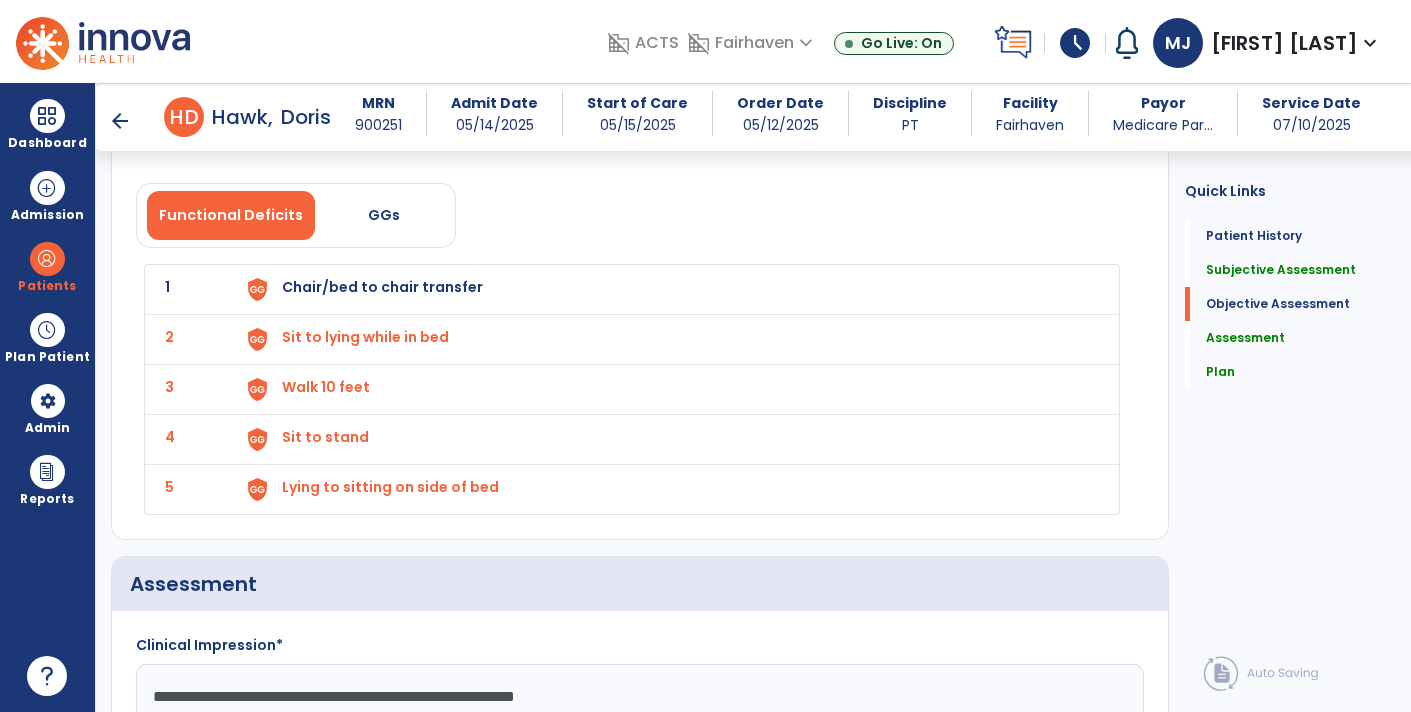 click on "Chair/bed to chair transfer" at bounding box center [382, 287] 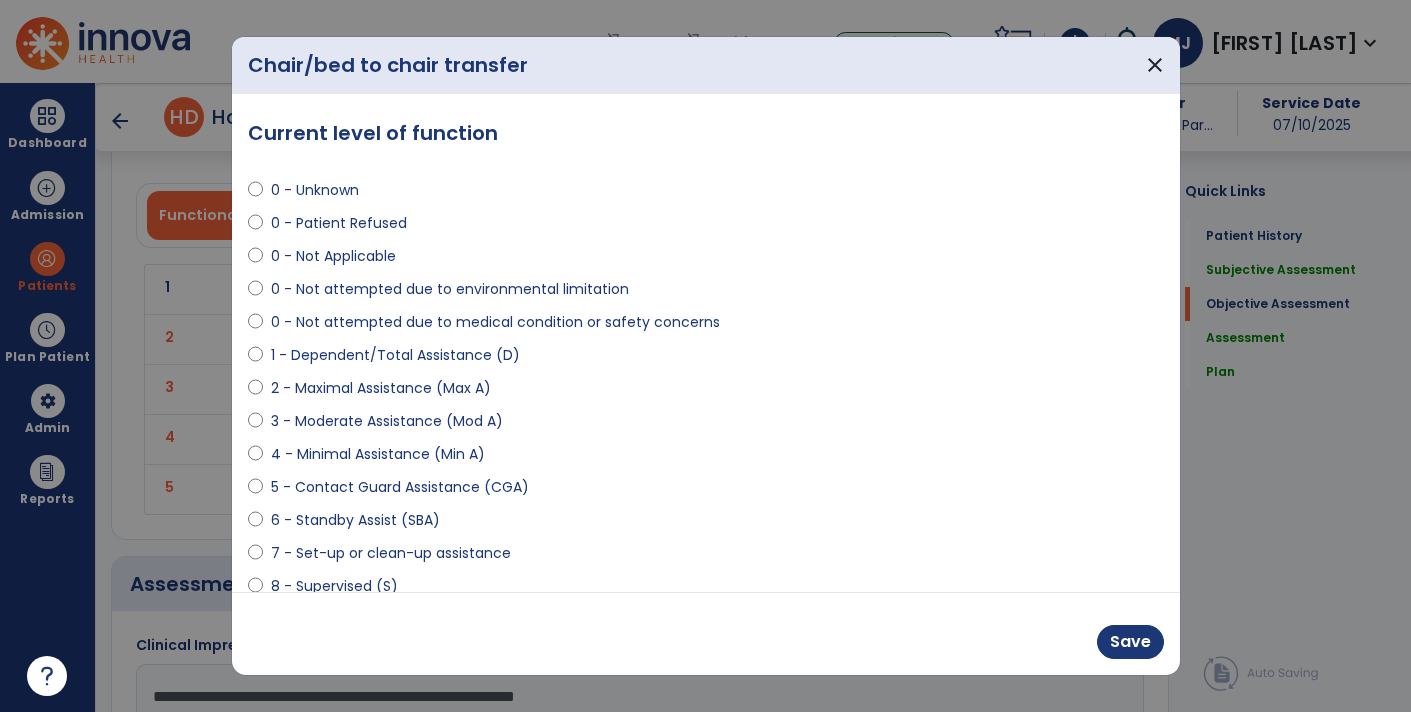 click on "2 - Maximal Assistance (Max A)" at bounding box center (381, 388) 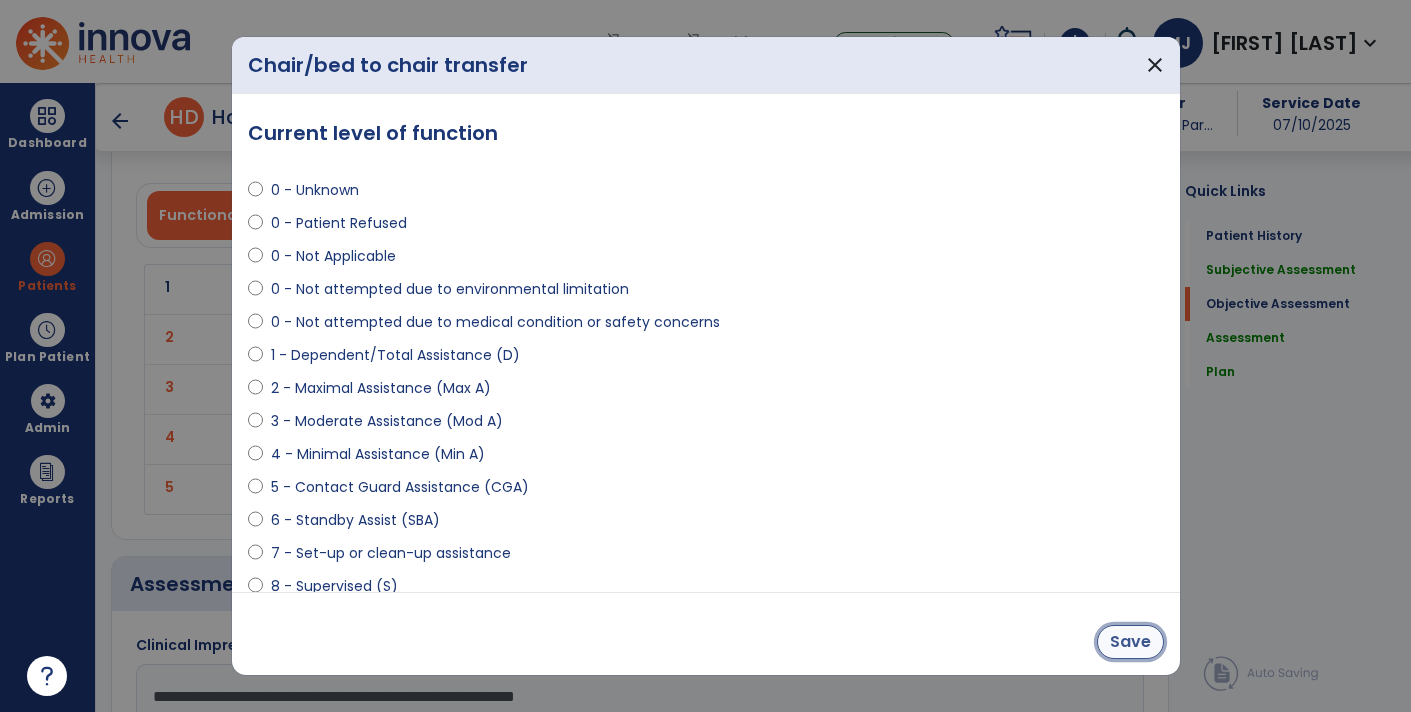 click on "Save" at bounding box center [1130, 642] 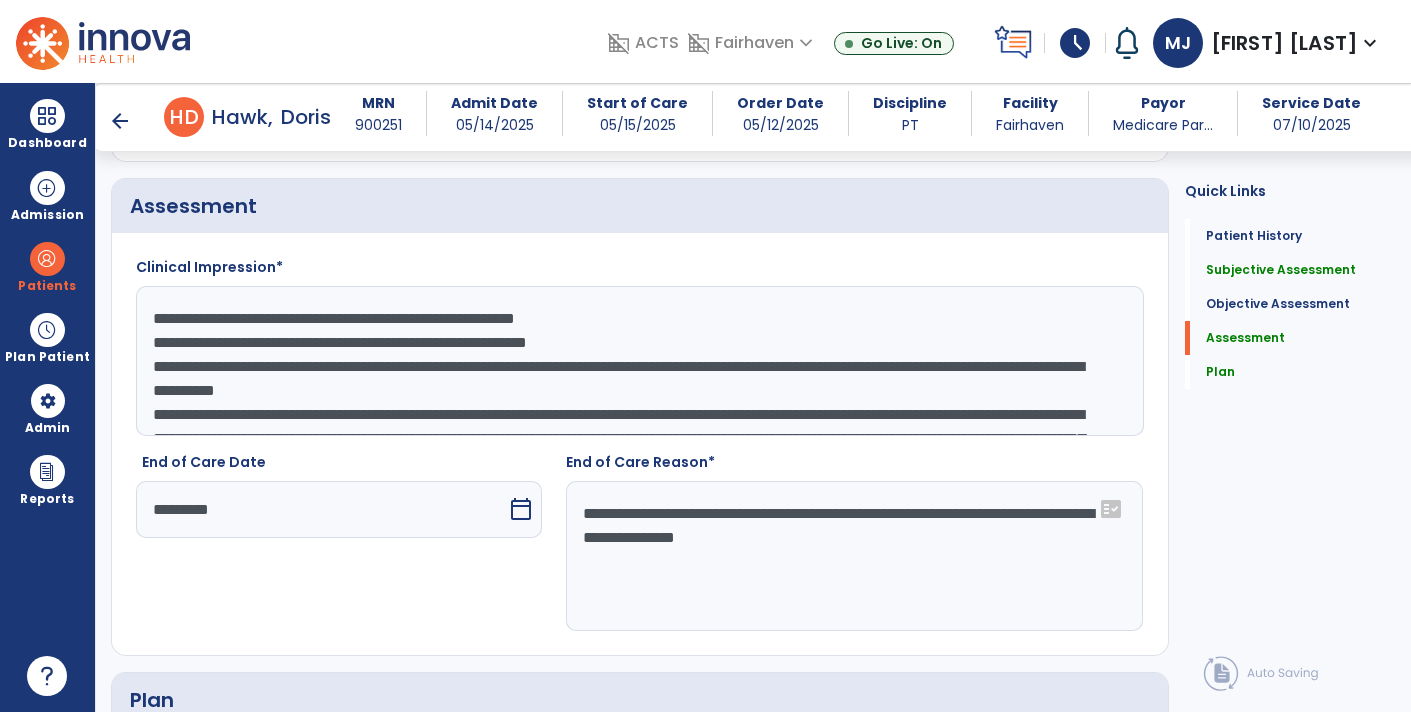 scroll, scrollTop: 2234, scrollLeft: 0, axis: vertical 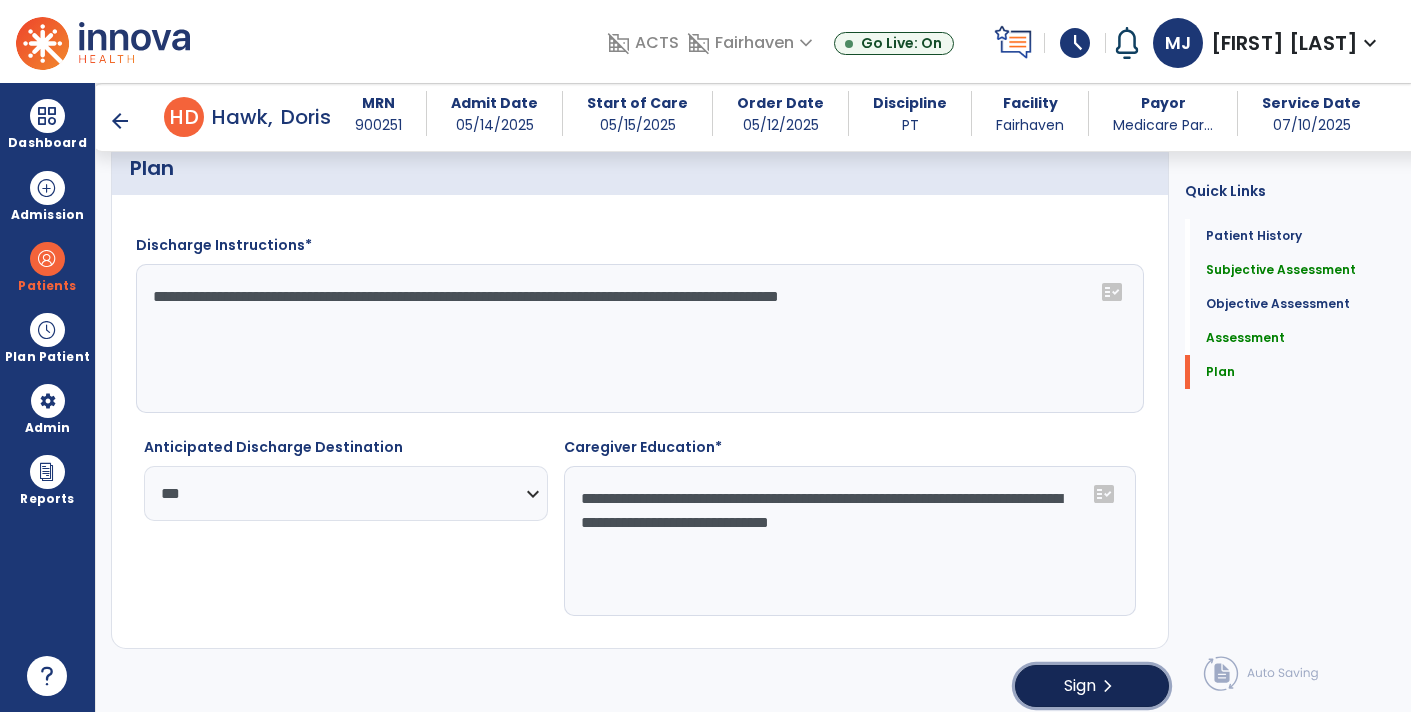click on "chevron_right" 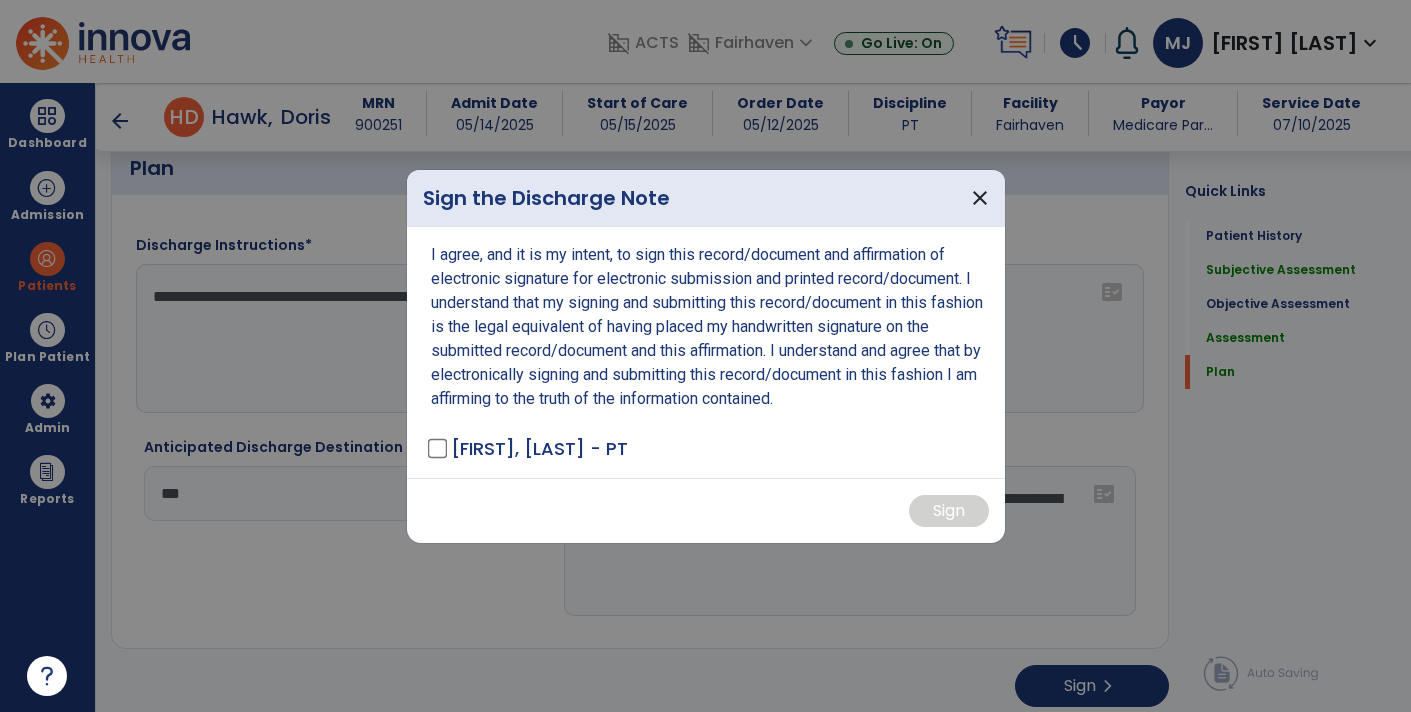 click on "[FIRST], [LAST] - PT" at bounding box center (539, 448) 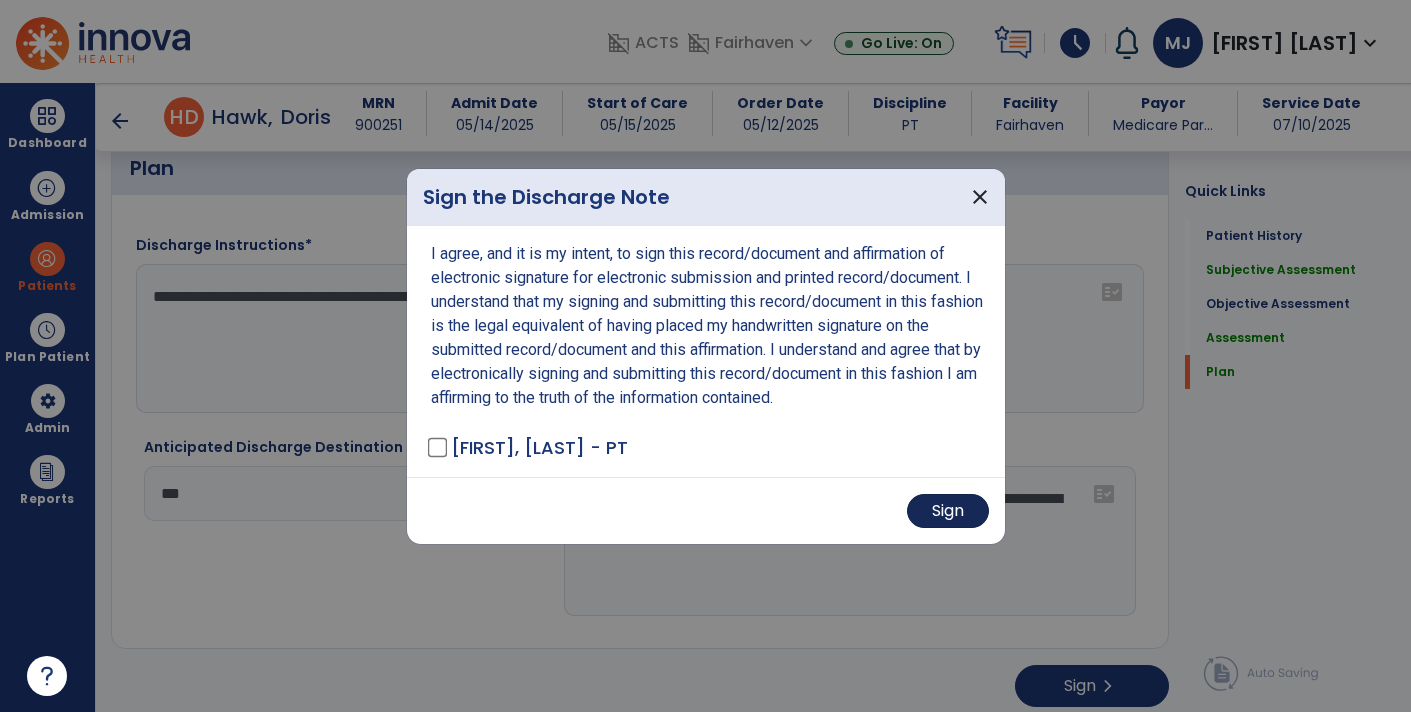 click on "Sign" at bounding box center [948, 511] 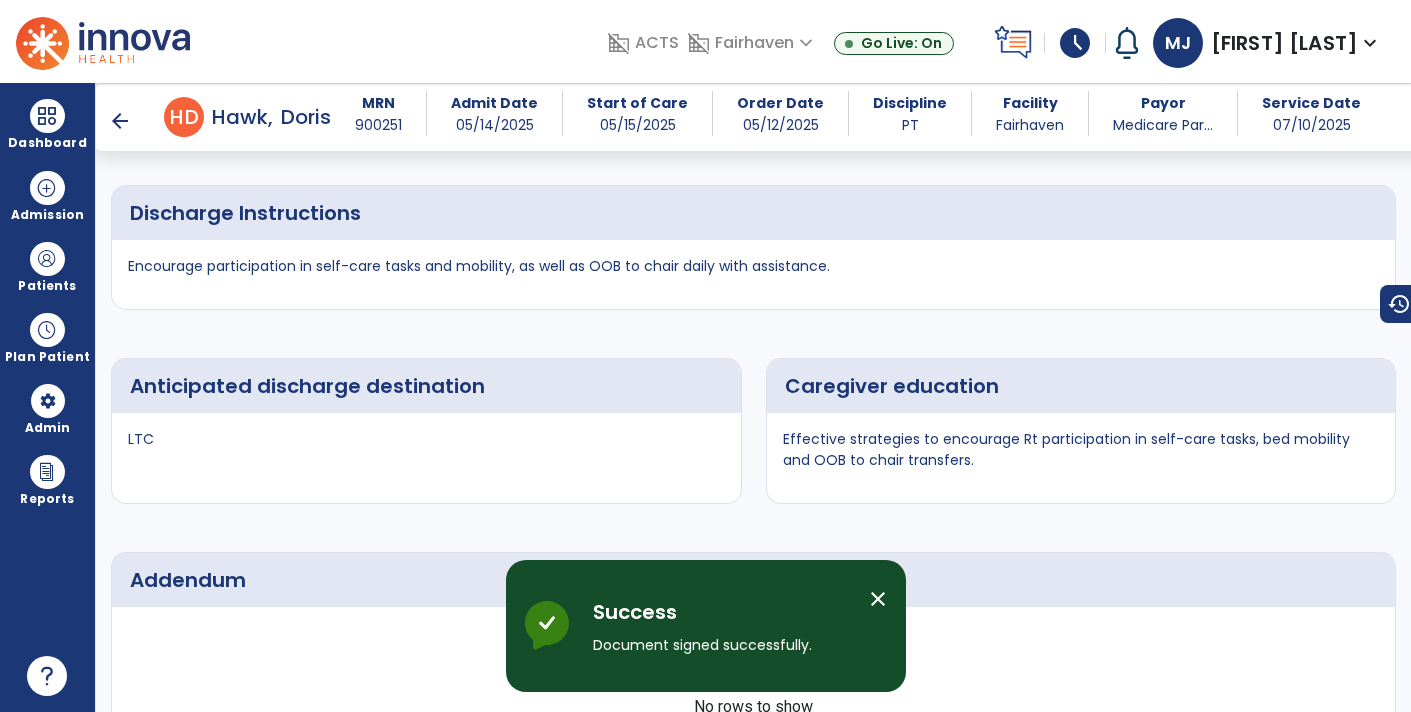 click on "arrow_back" at bounding box center (120, 121) 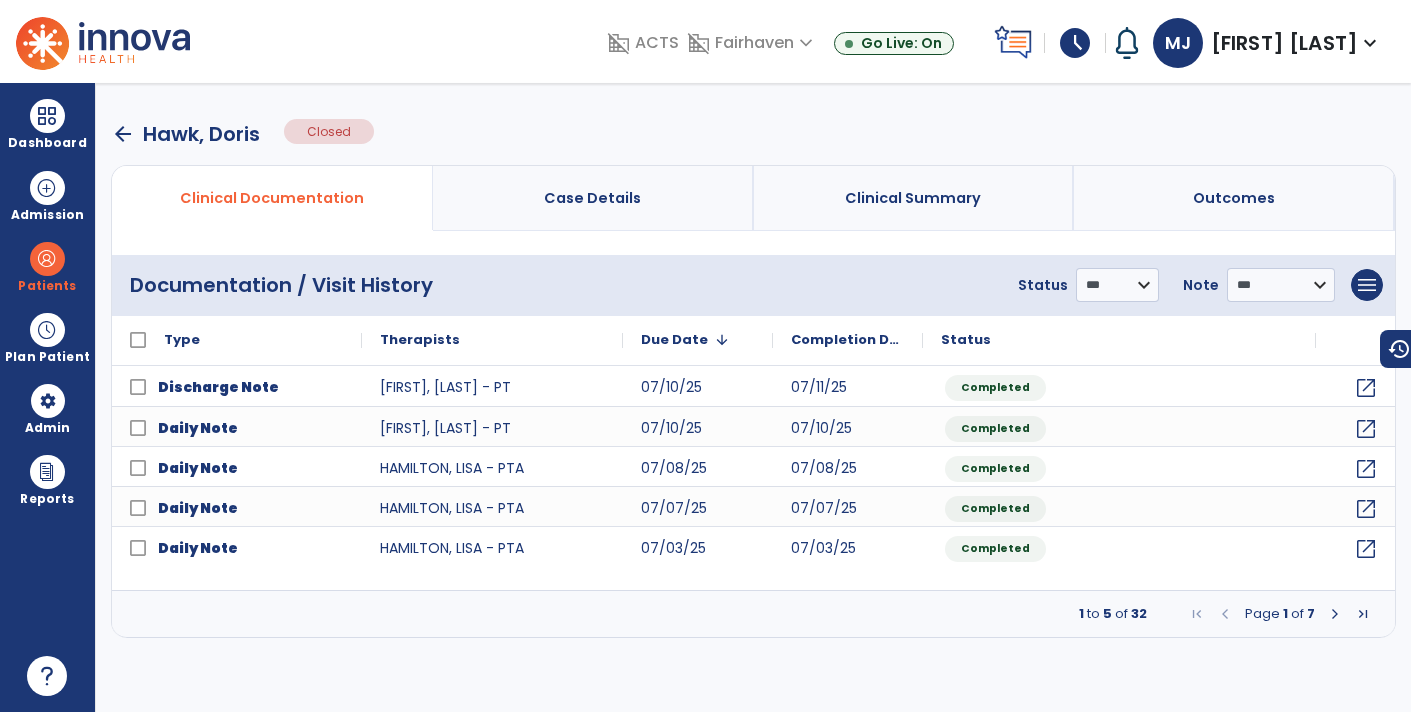 click on "arrow_back" at bounding box center (123, 134) 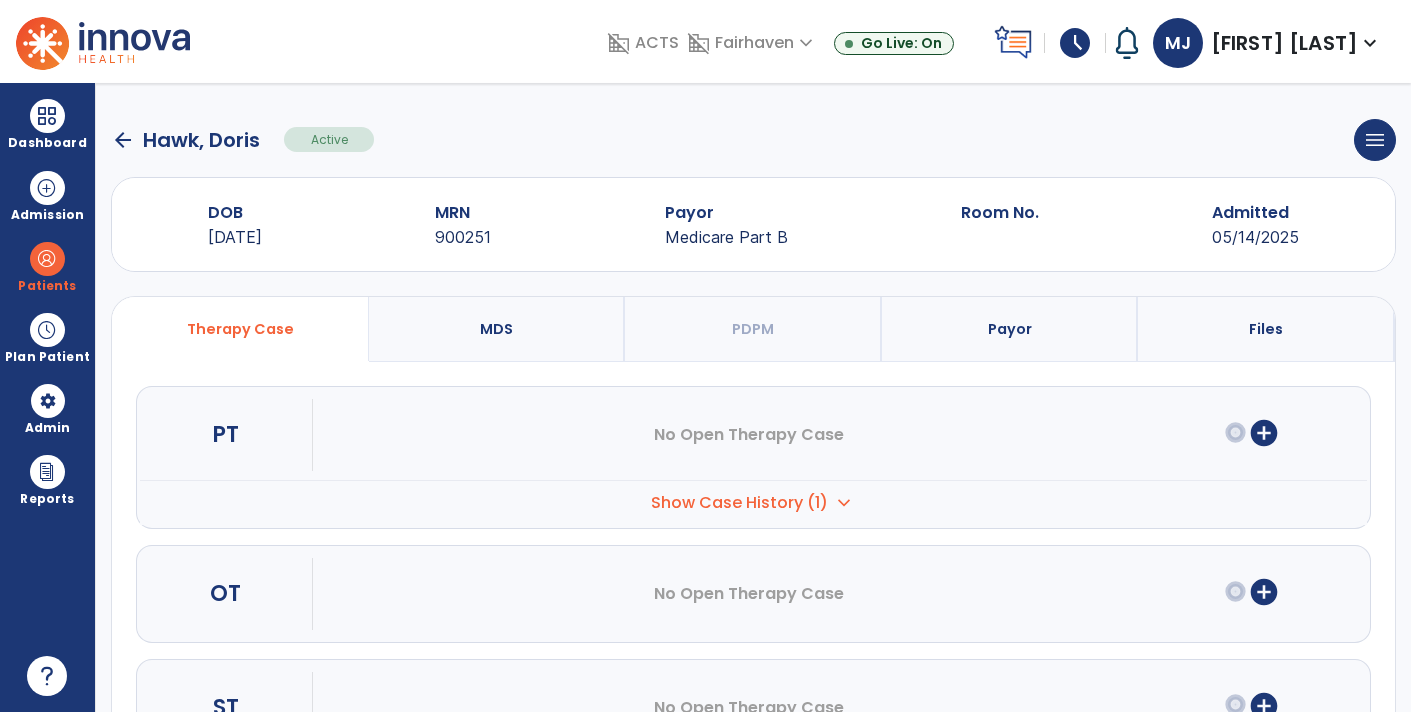 click on "arrow_back" 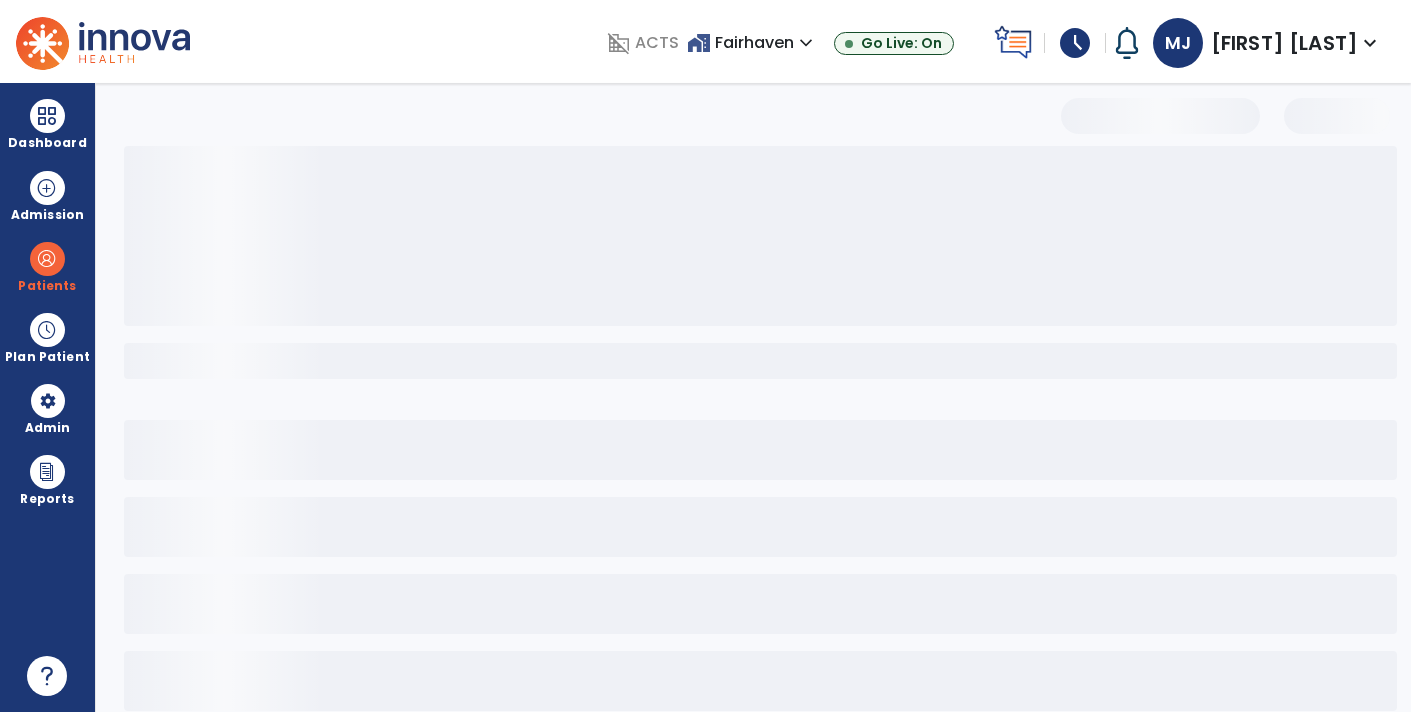 select on "***" 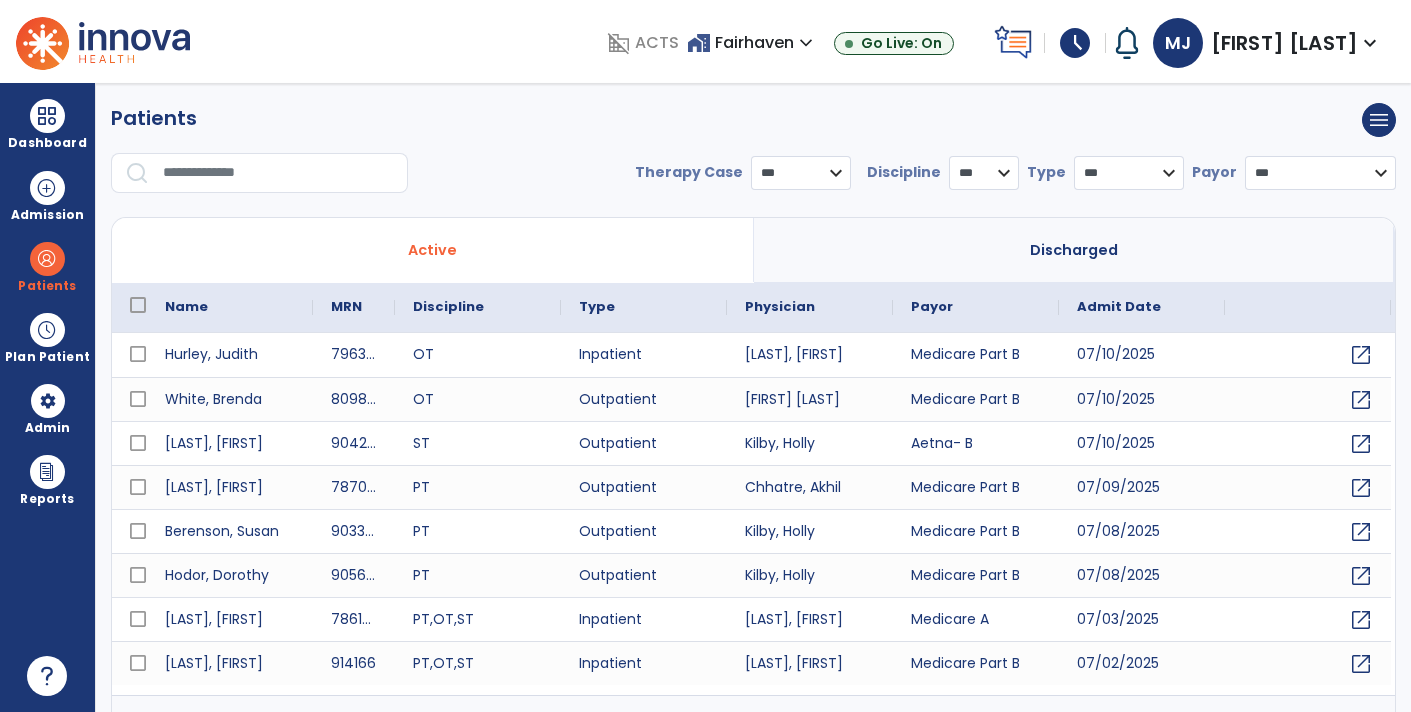 click at bounding box center (278, 173) 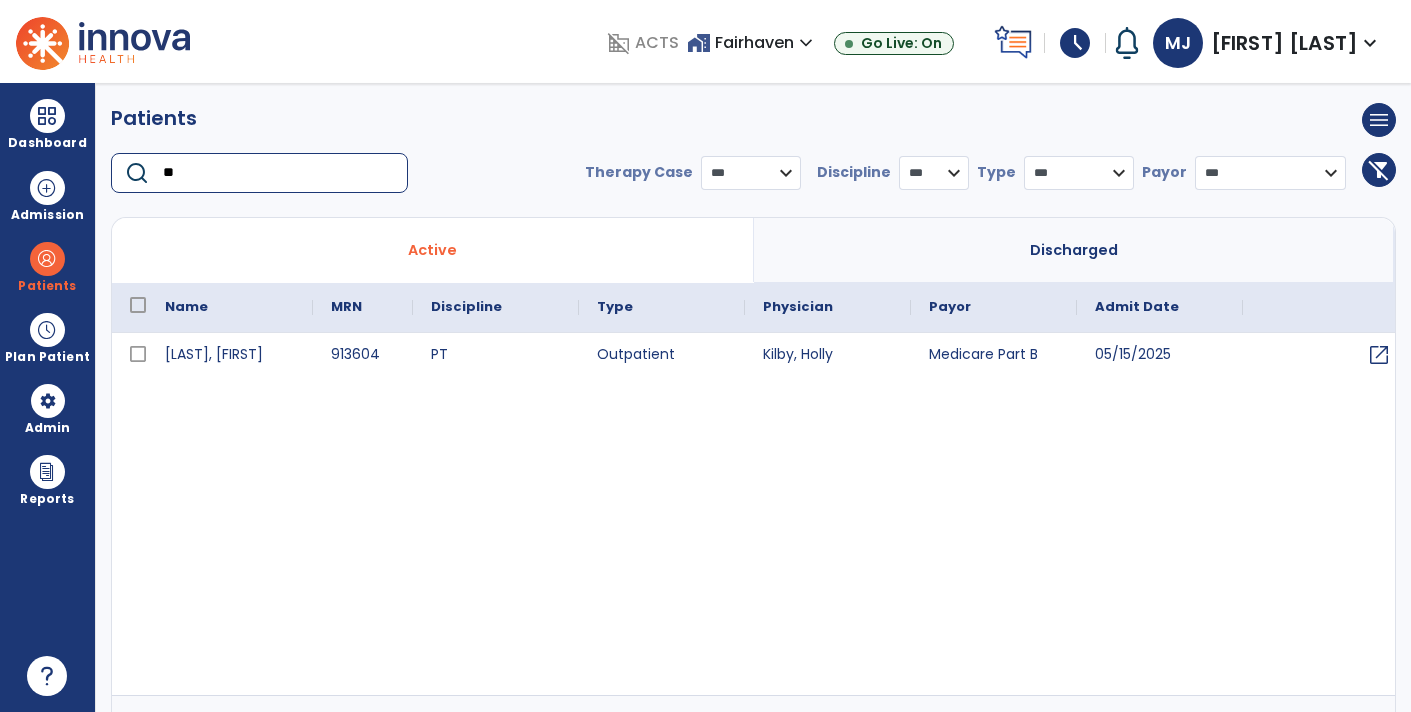 type on "*" 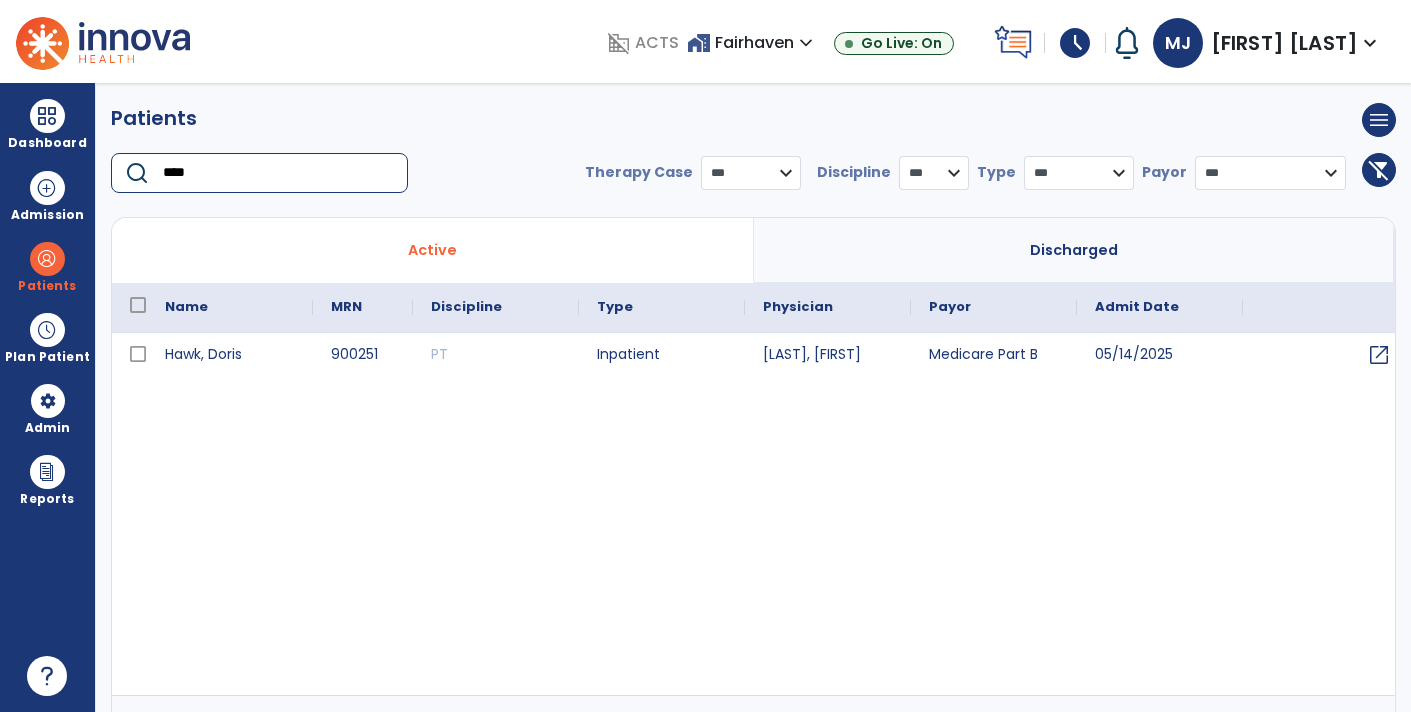 type on "****" 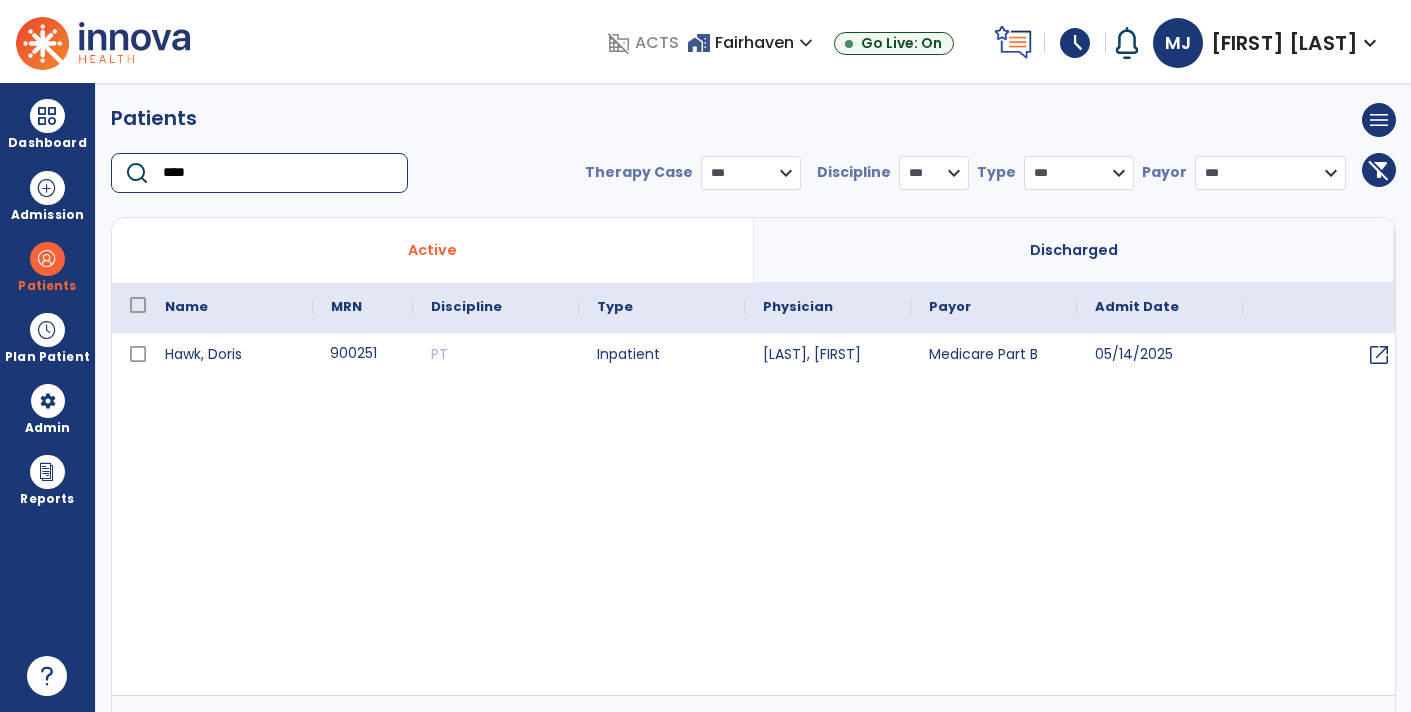 click on "900251" at bounding box center [363, 355] 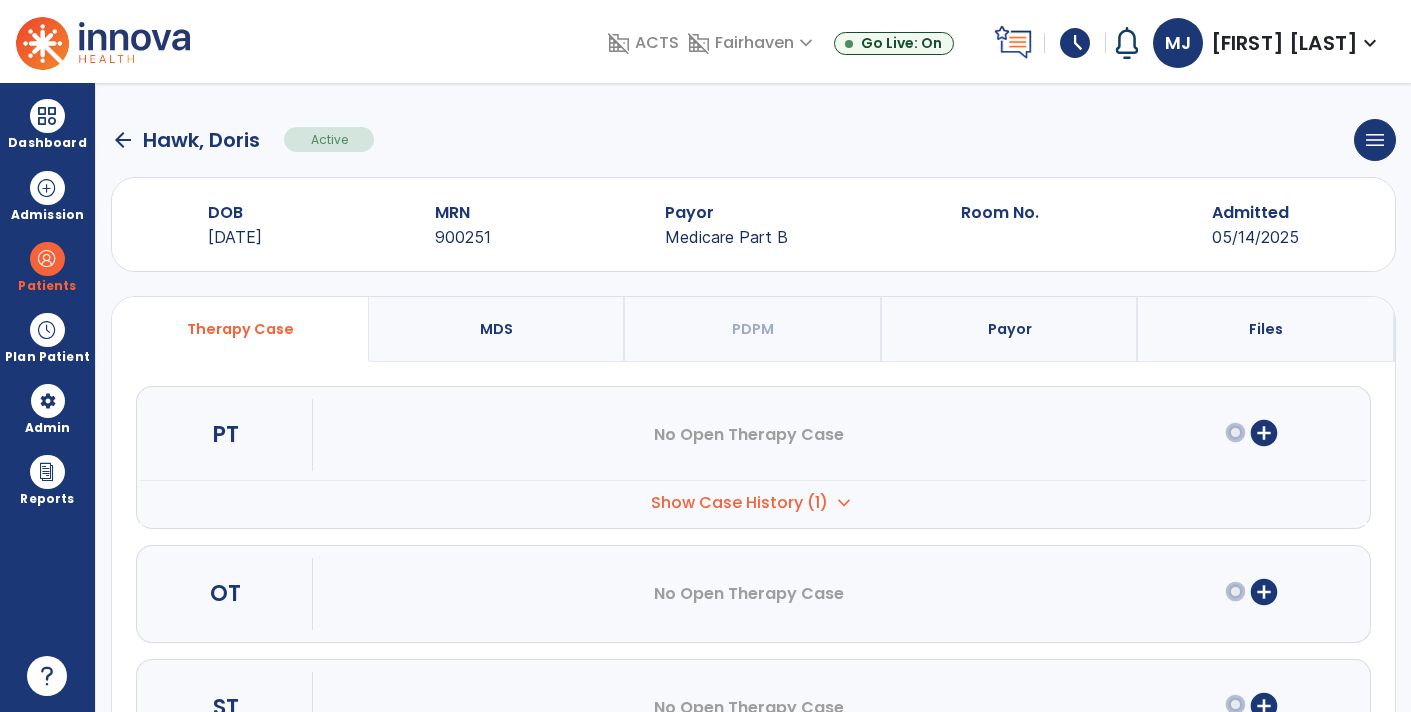 click on "Show Case History (1)" at bounding box center [739, 503] 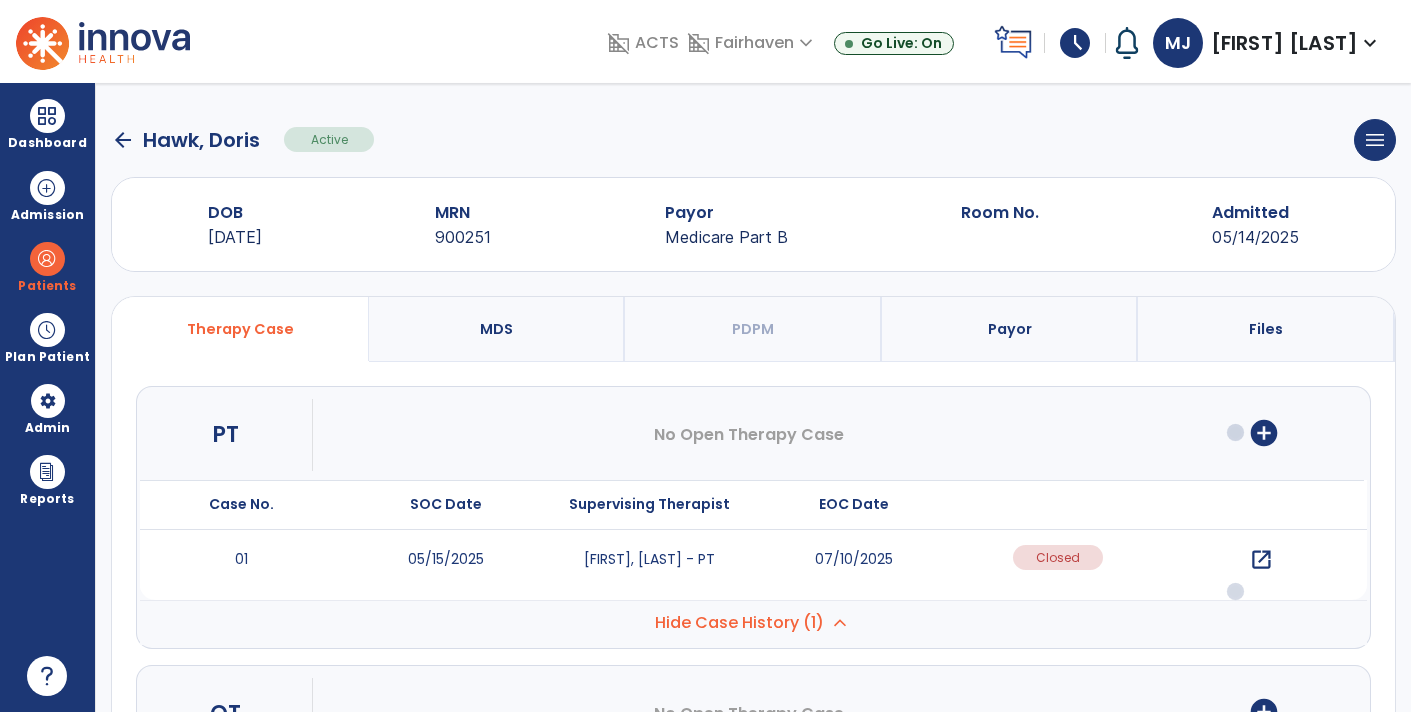 click on "open_in_new" at bounding box center [1261, 560] 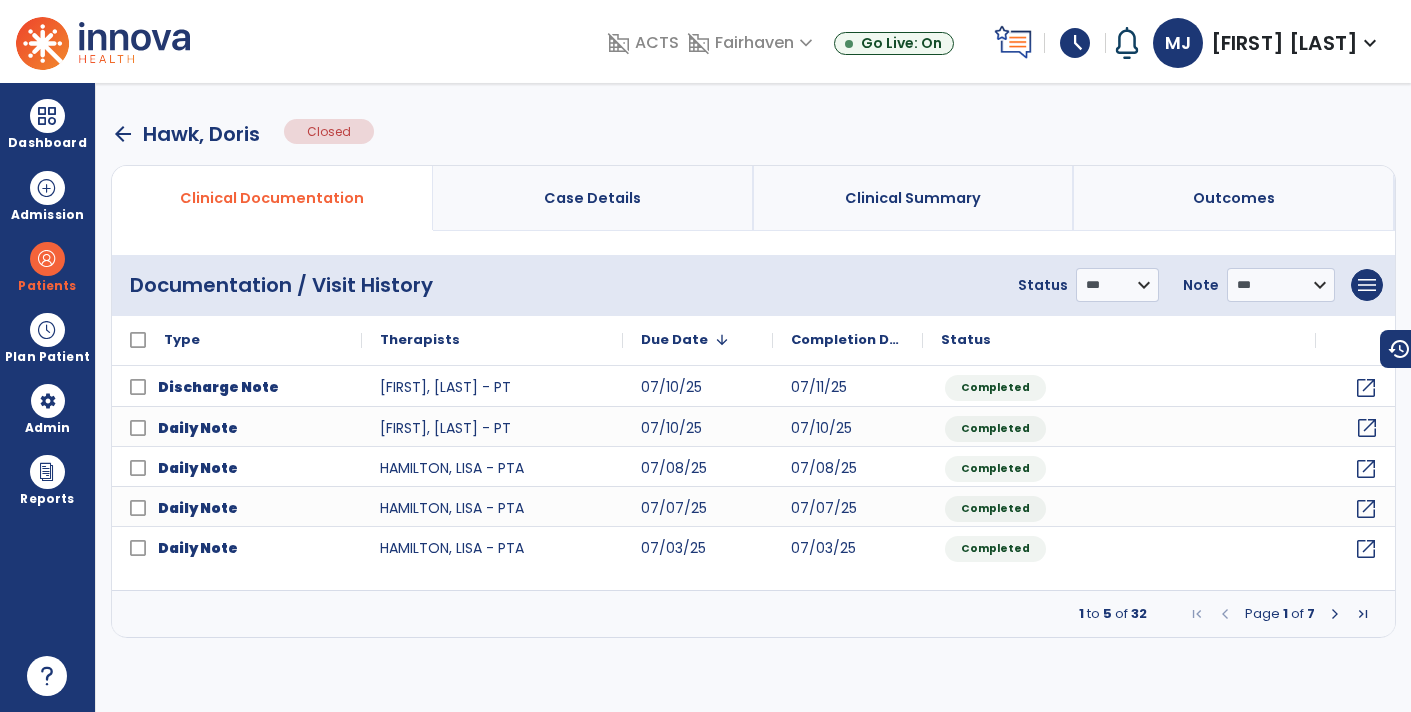 click on "open_in_new" 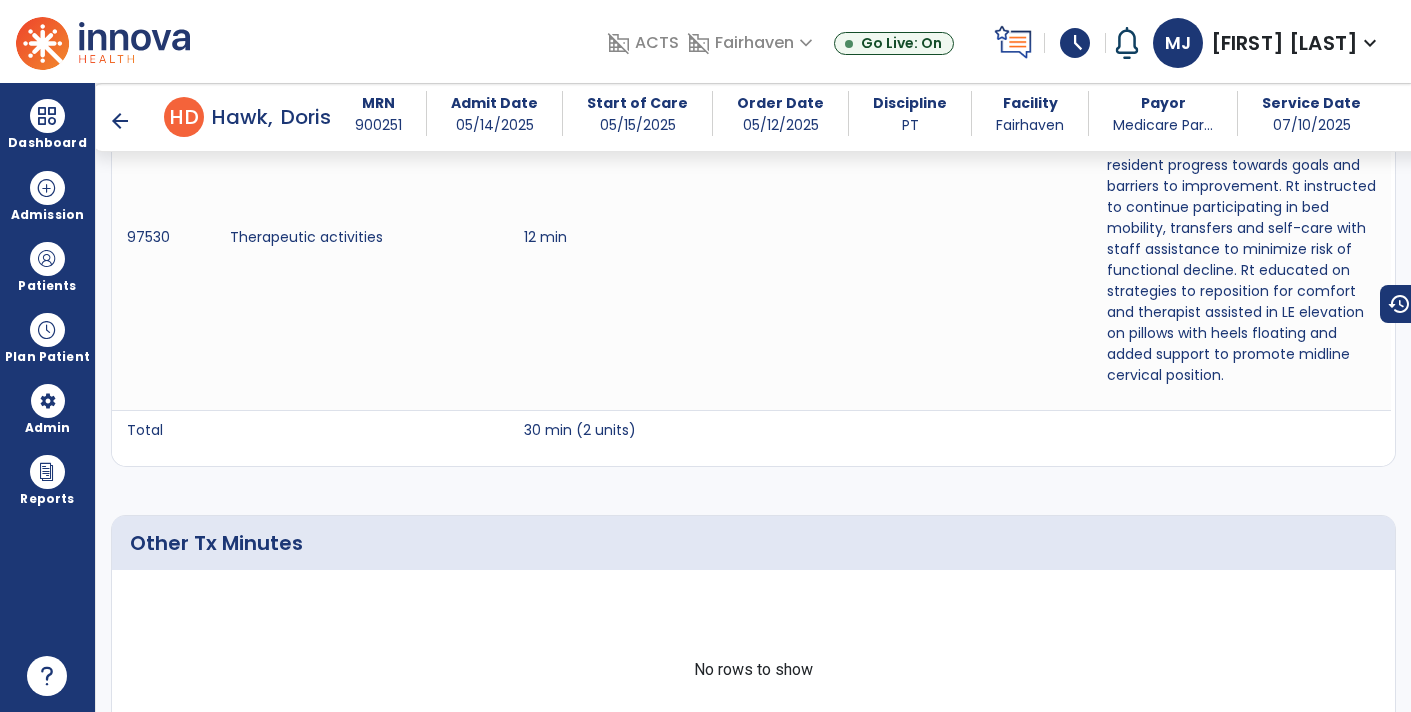 click on "arrow_back" at bounding box center (120, 121) 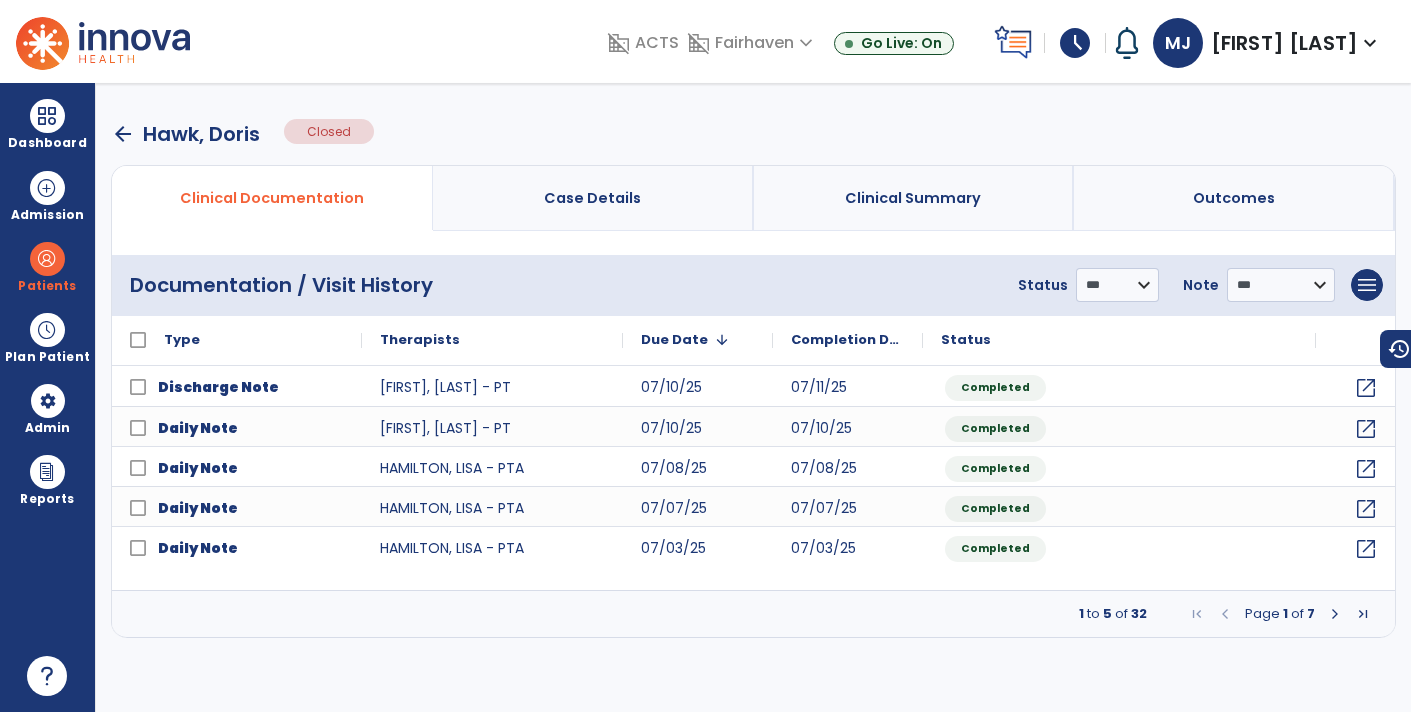 click on "arrow_back" at bounding box center [123, 134] 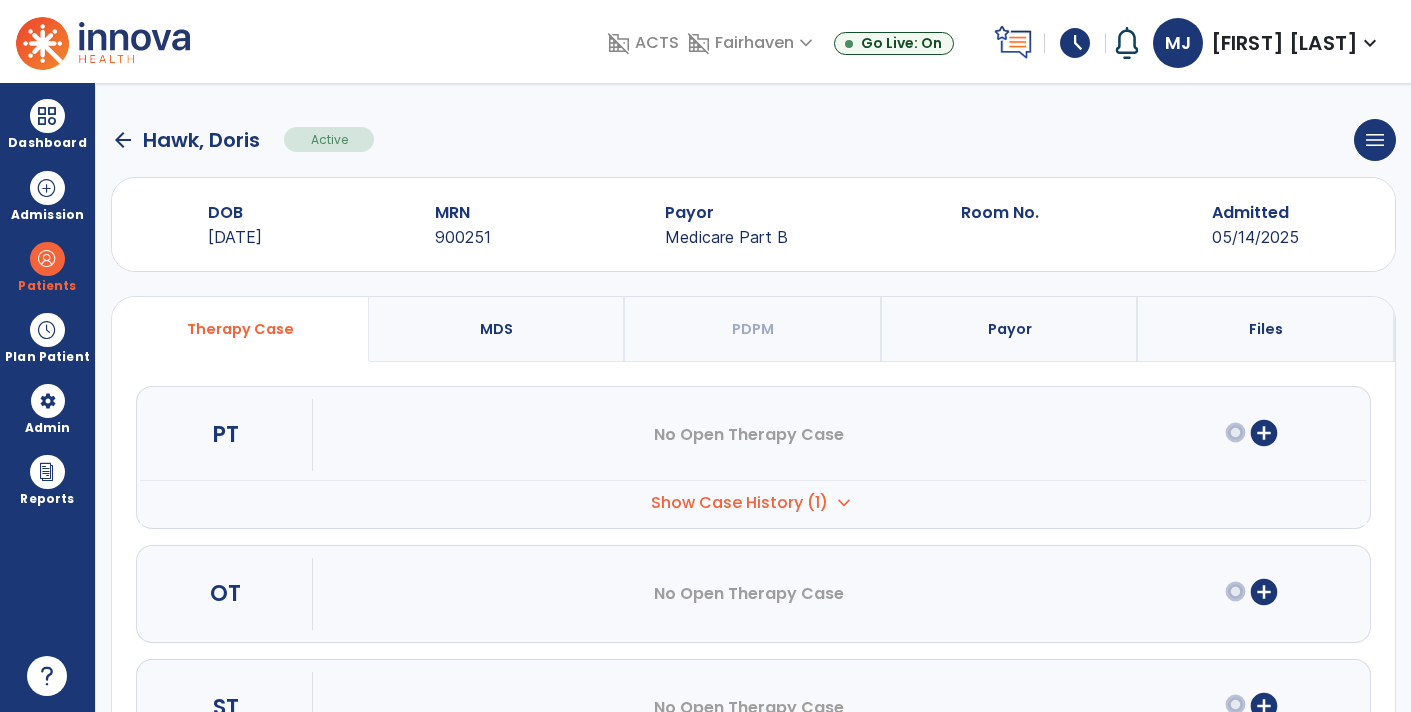 click on "arrow_back" 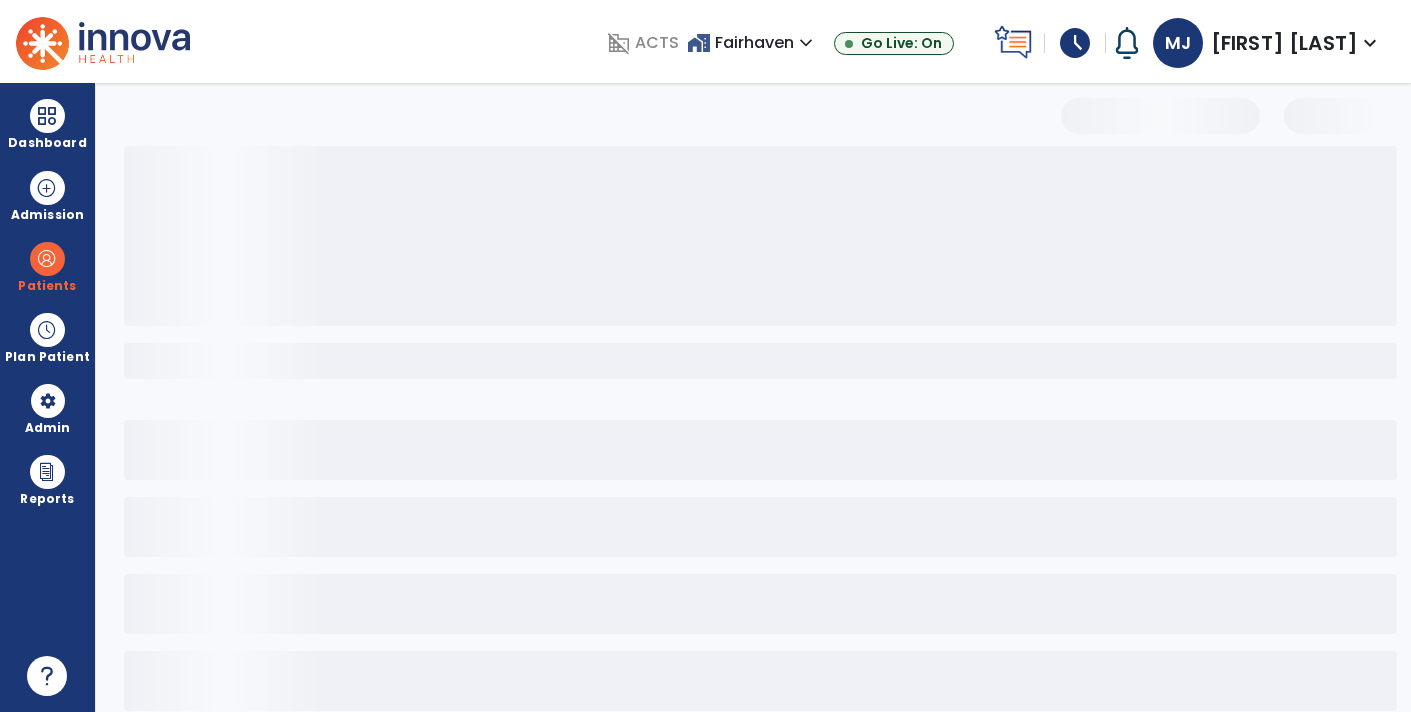 select on "***" 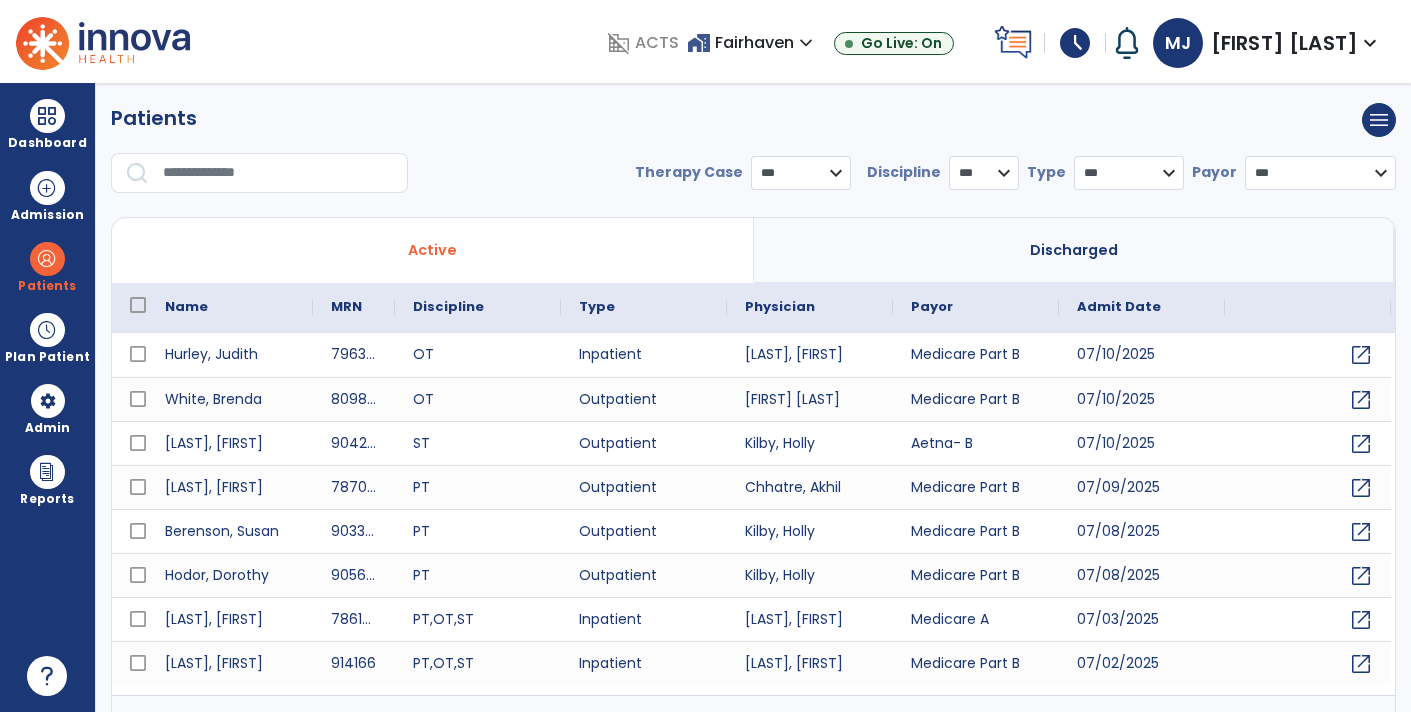 click at bounding box center [278, 173] 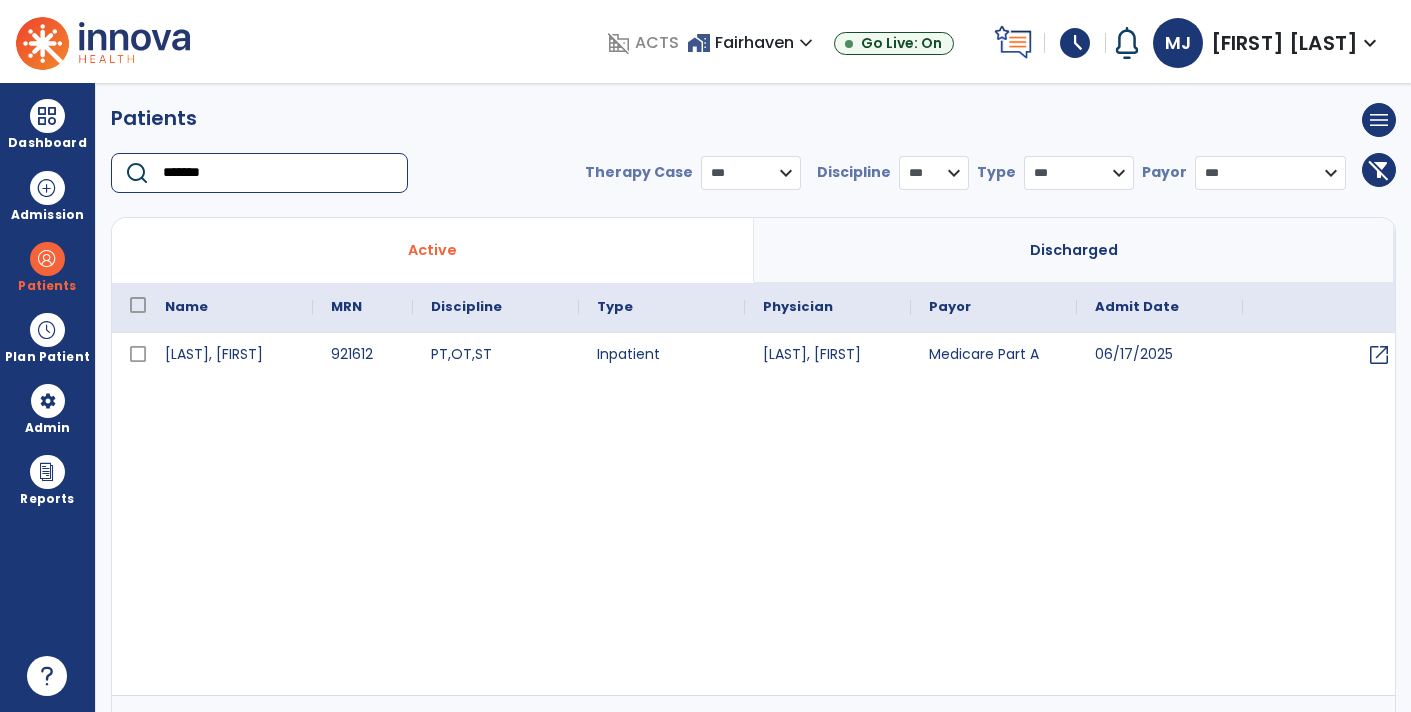 type on "*******" 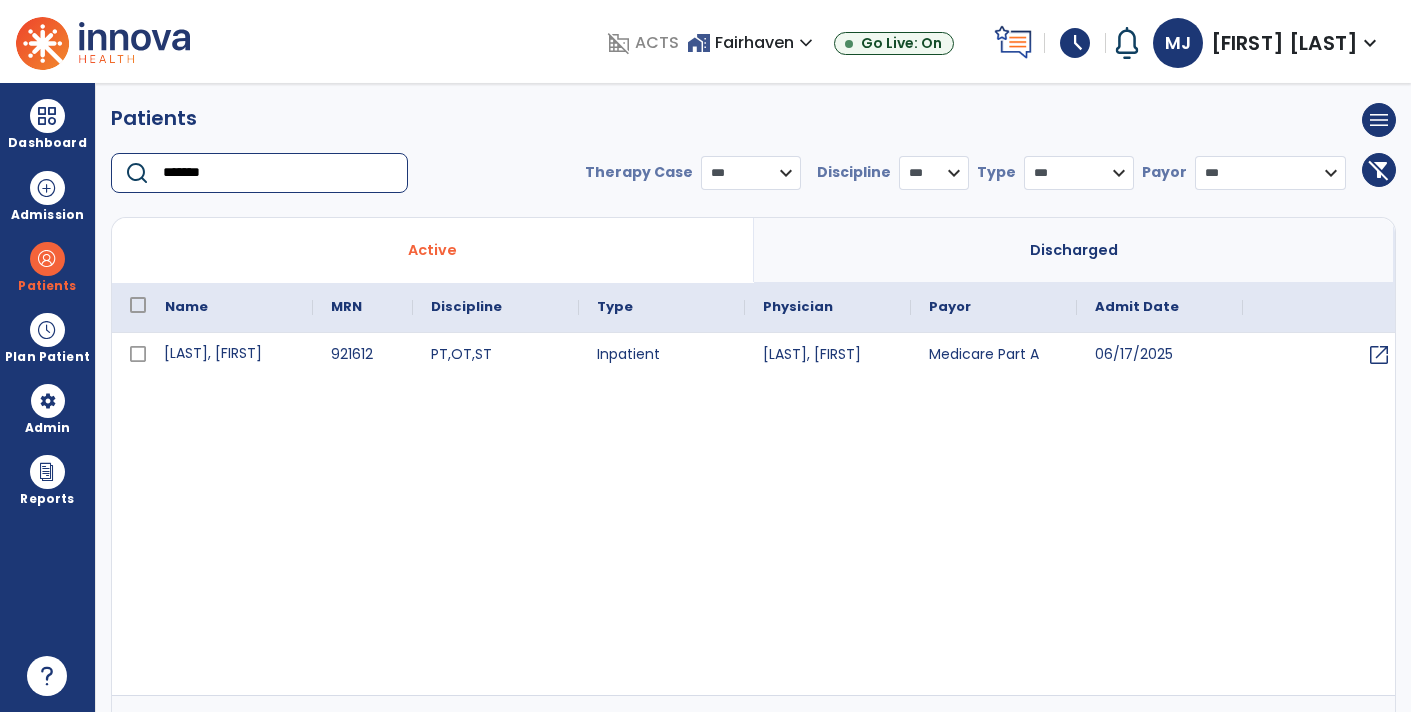 click on "[LAST], [FIRST]" at bounding box center [230, 355] 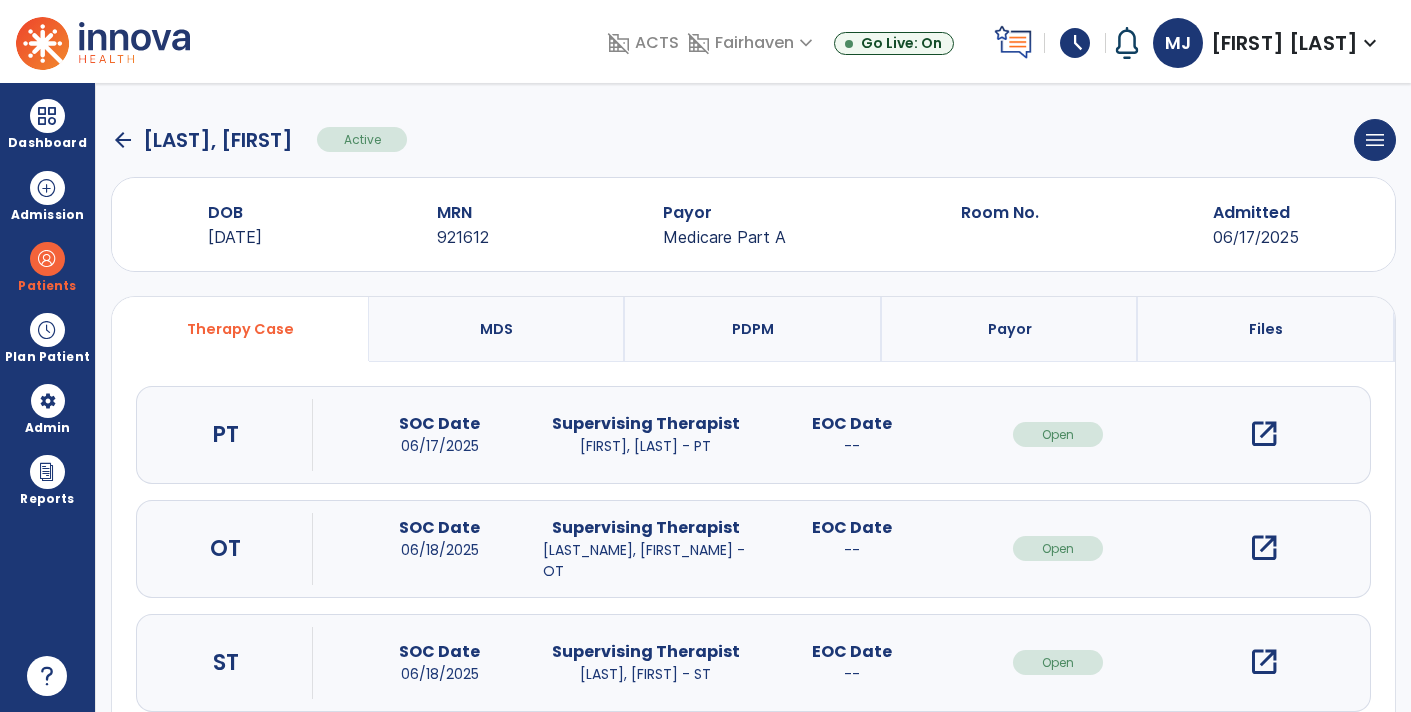 click on "open_in_new" at bounding box center (1264, 434) 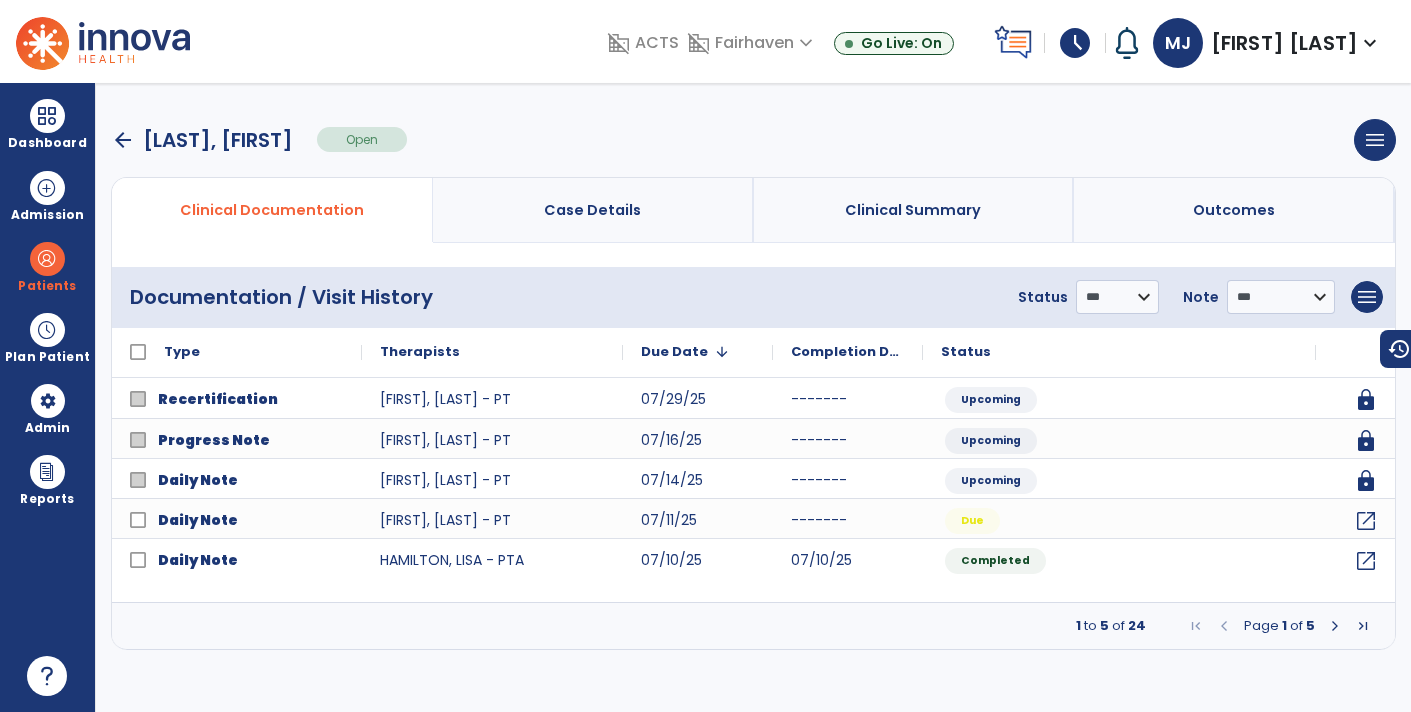 click at bounding box center [1335, 626] 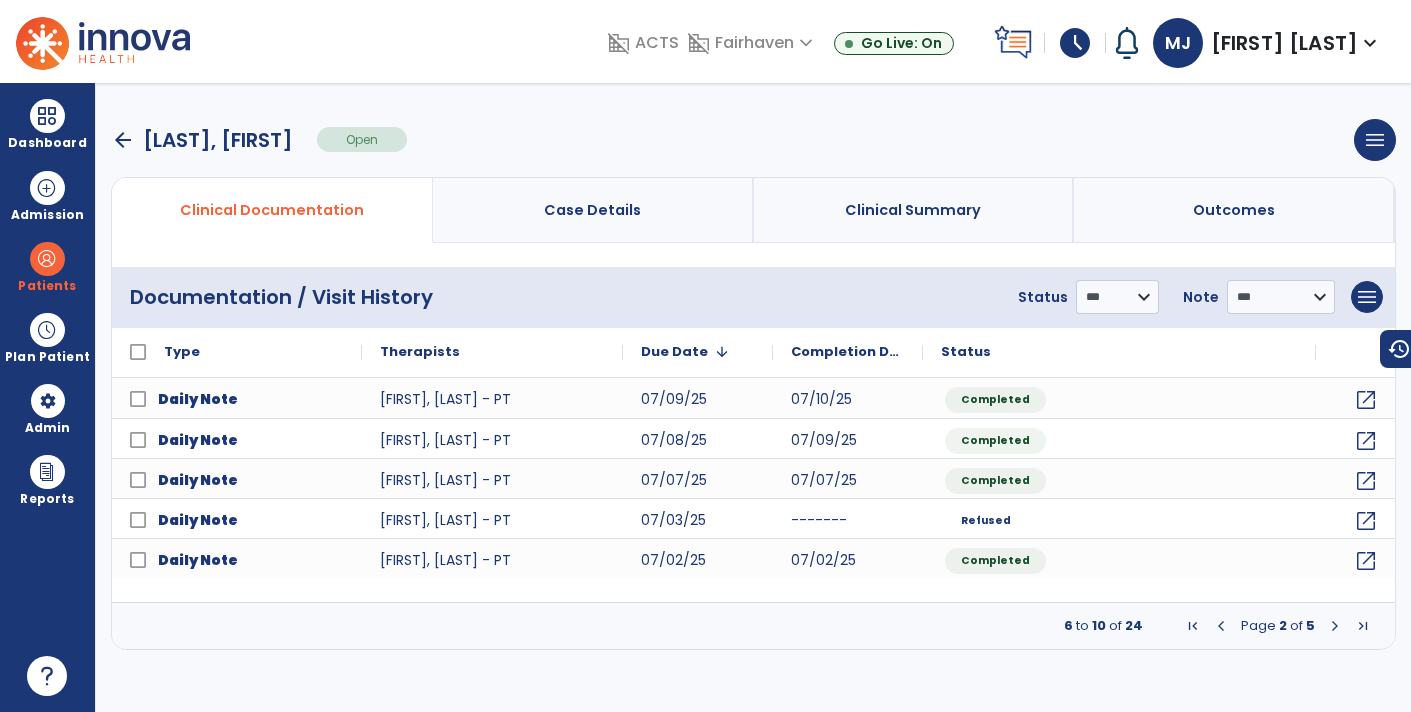 click at bounding box center [1335, 626] 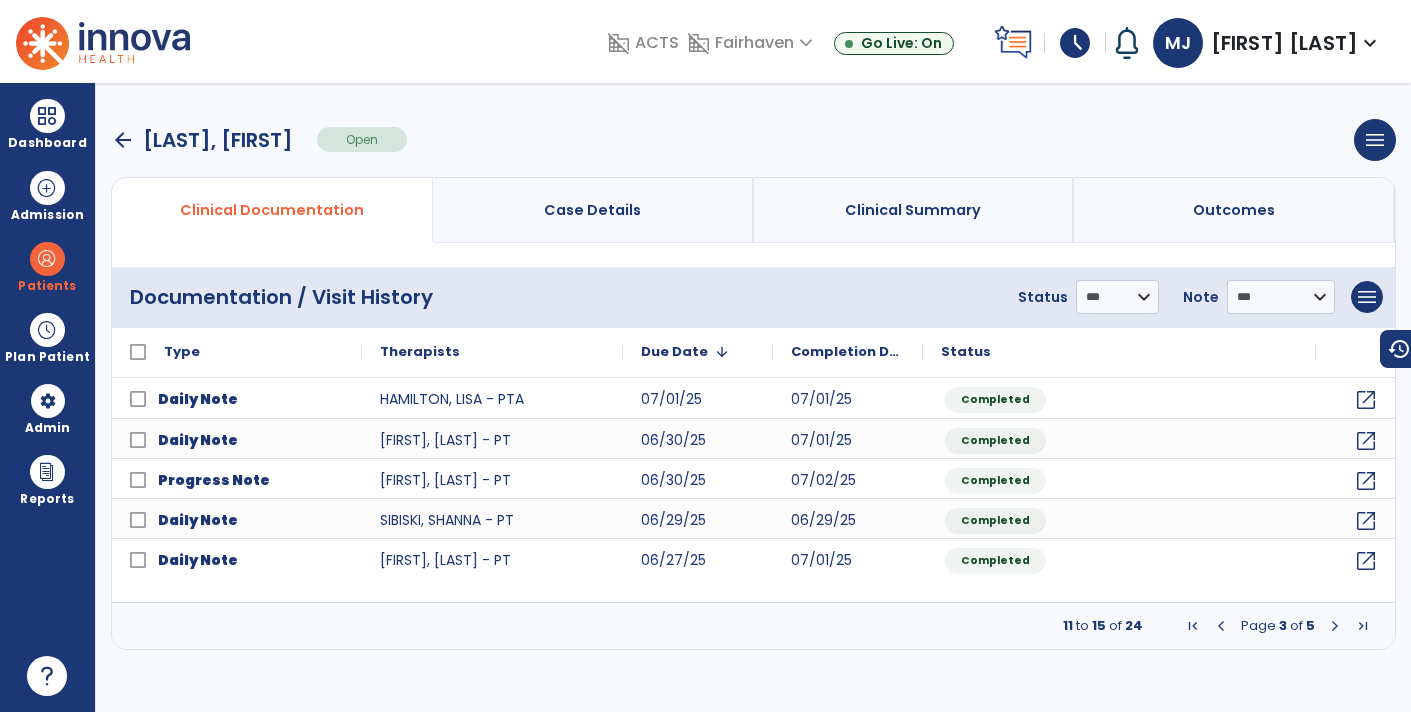 click at bounding box center [1221, 626] 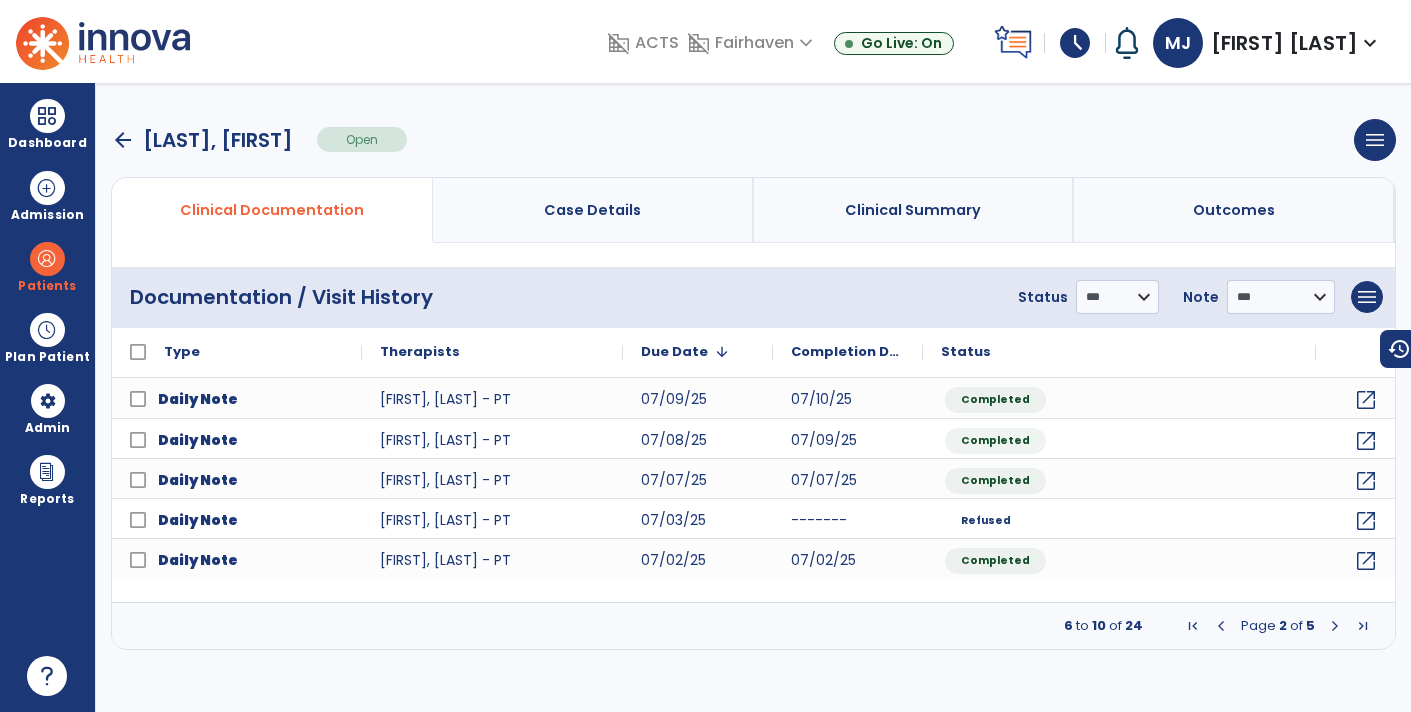 click at bounding box center [1221, 626] 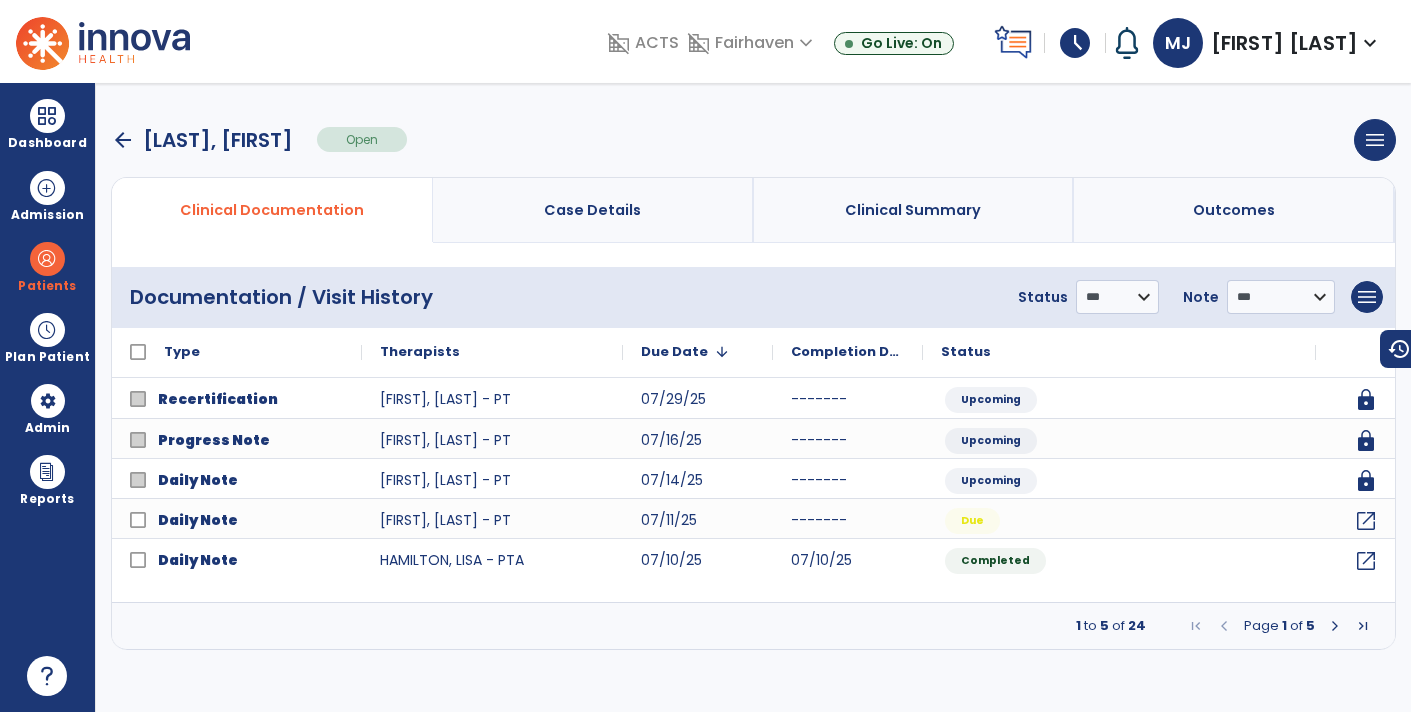 click on "arrow_back" at bounding box center [123, 140] 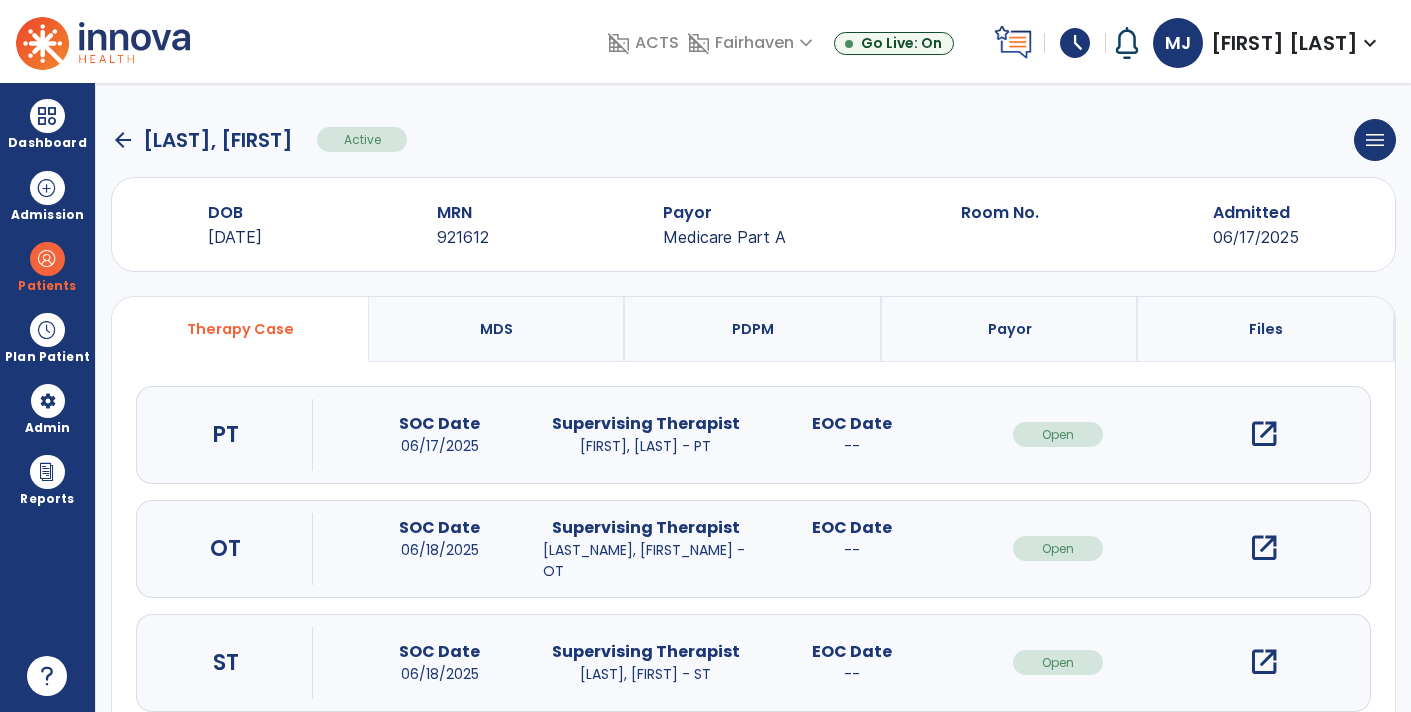 click on "arrow_back" 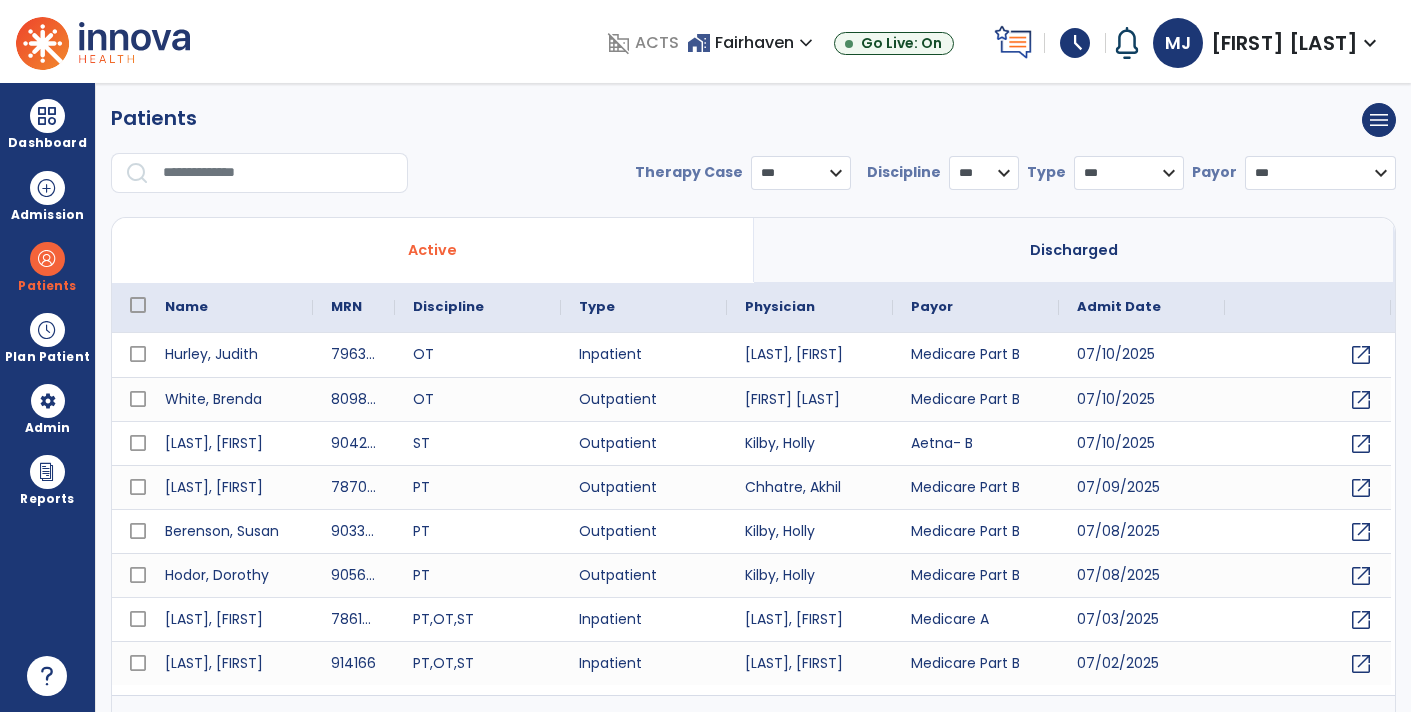 click at bounding box center [278, 173] 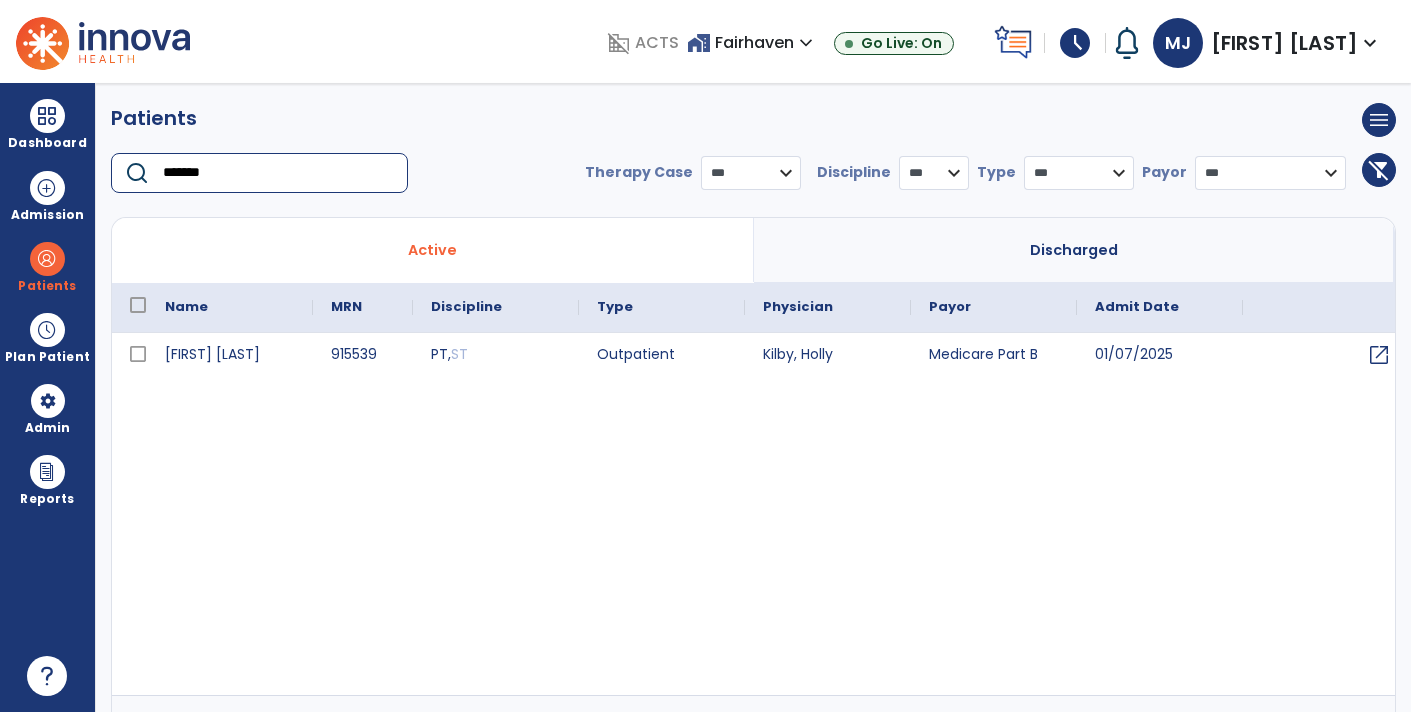 type on "*******" 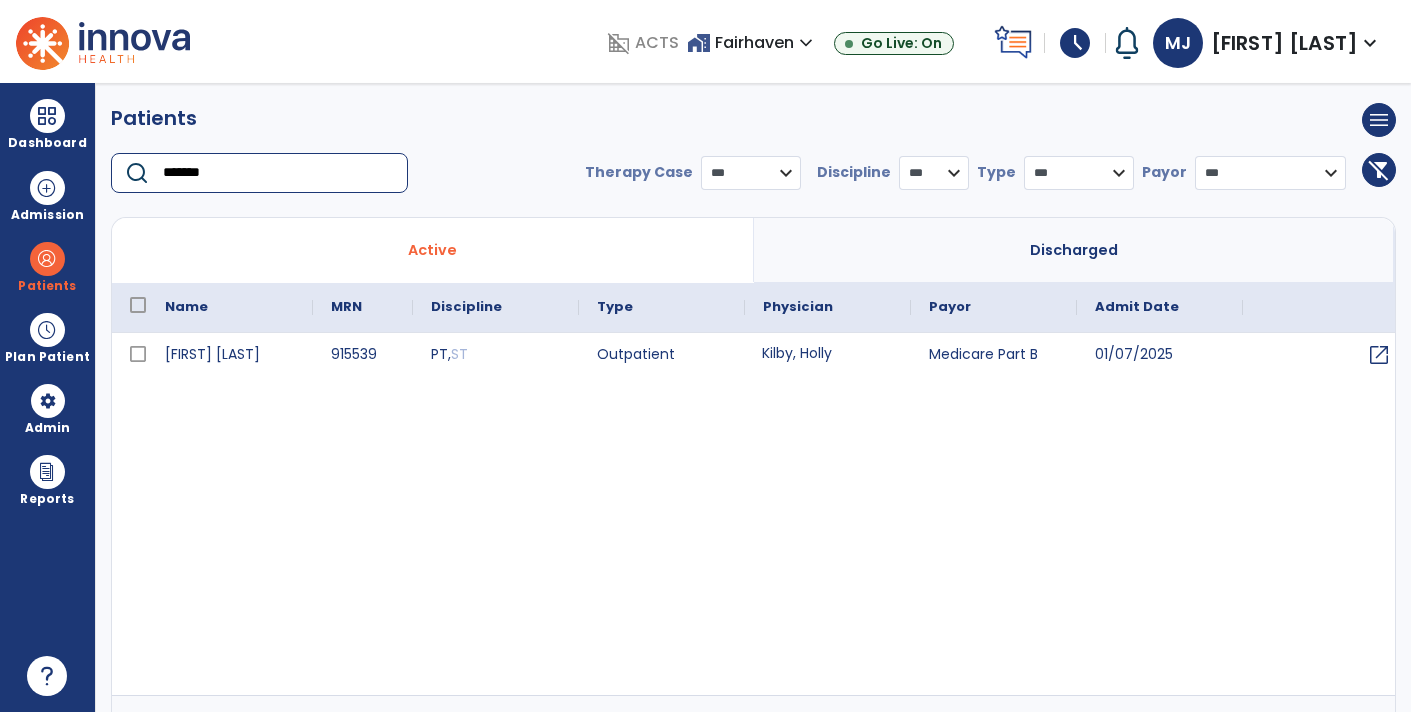 click on "Kilby, Holly" at bounding box center [828, 355] 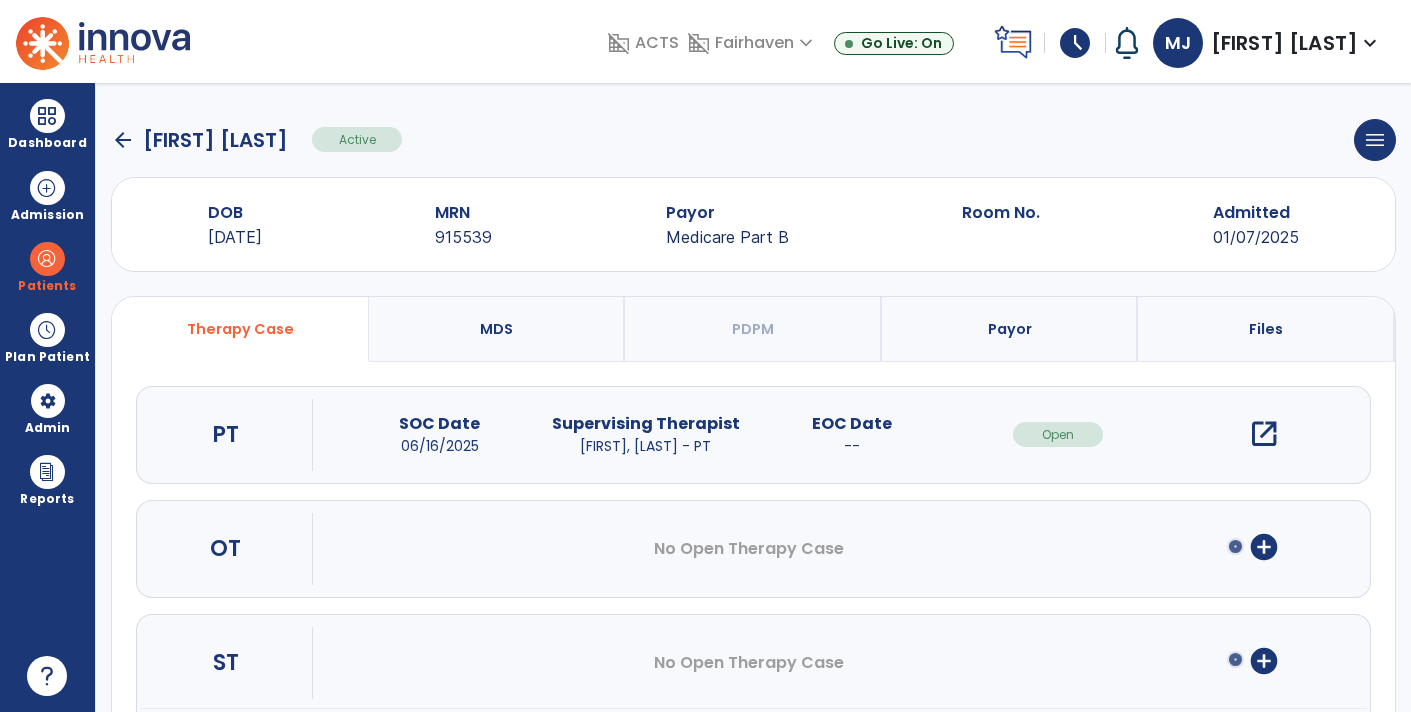 click on "open_in_new" at bounding box center [1264, 434] 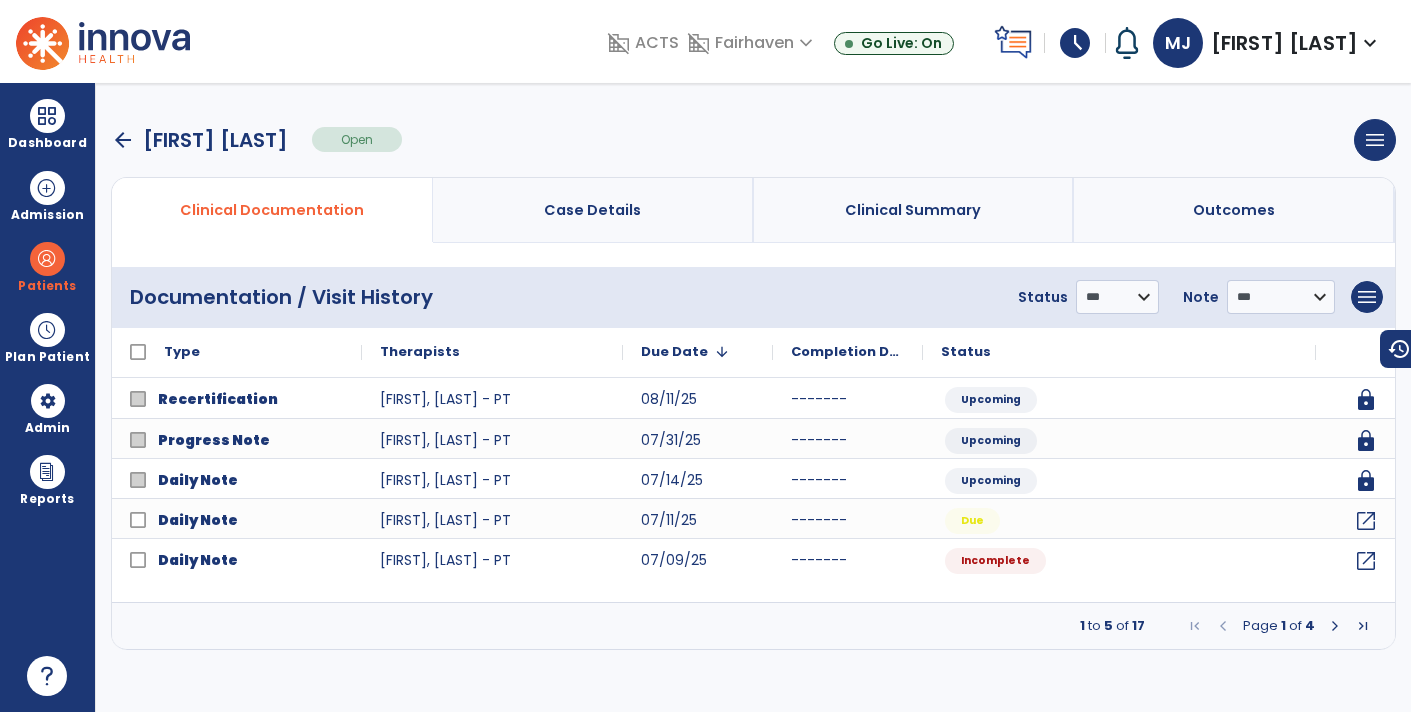 click at bounding box center (1335, 626) 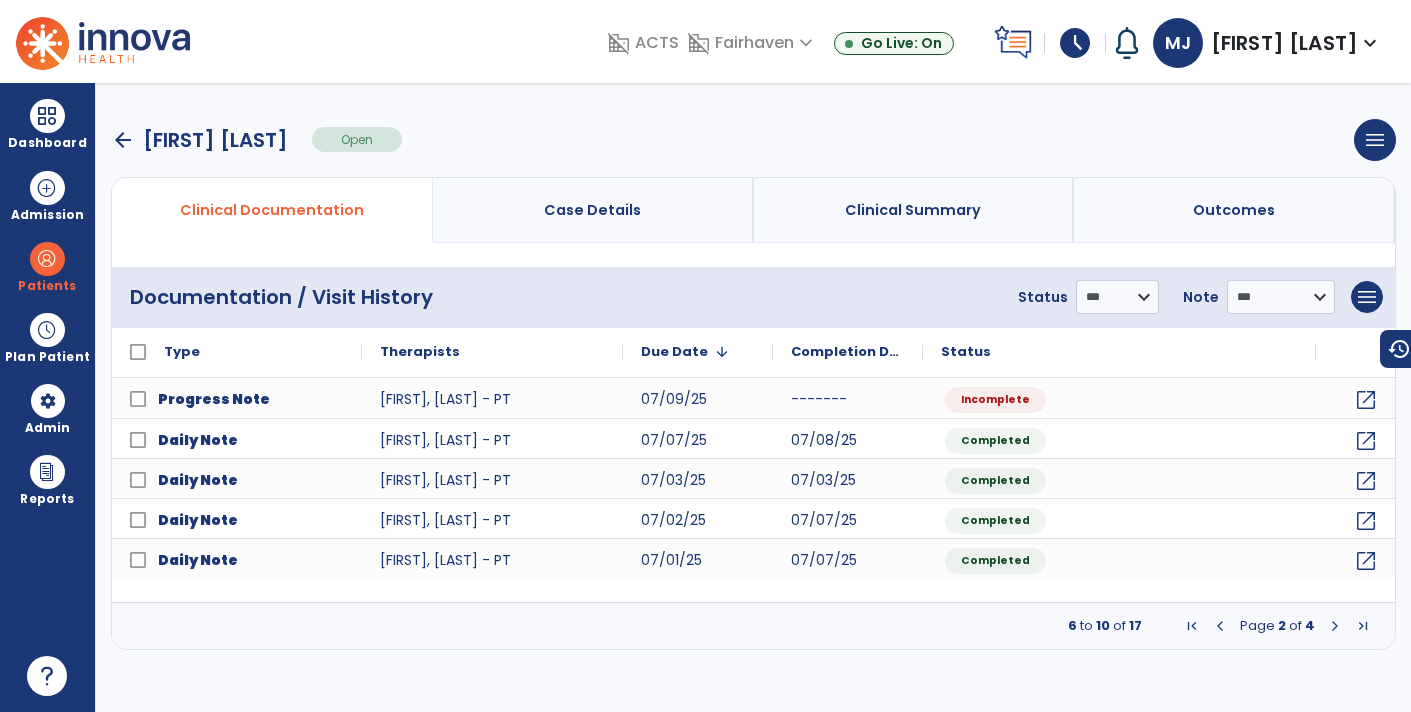 click on "**********" 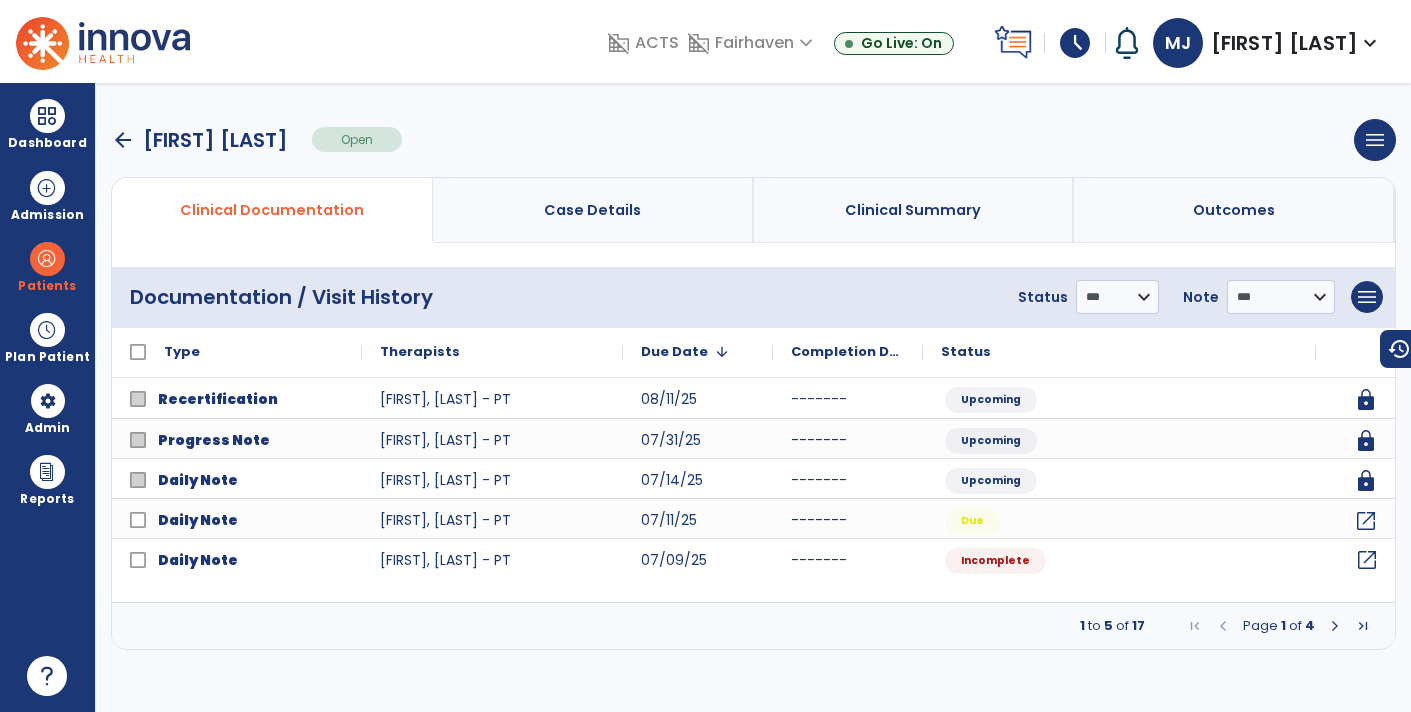 click on "open_in_new" 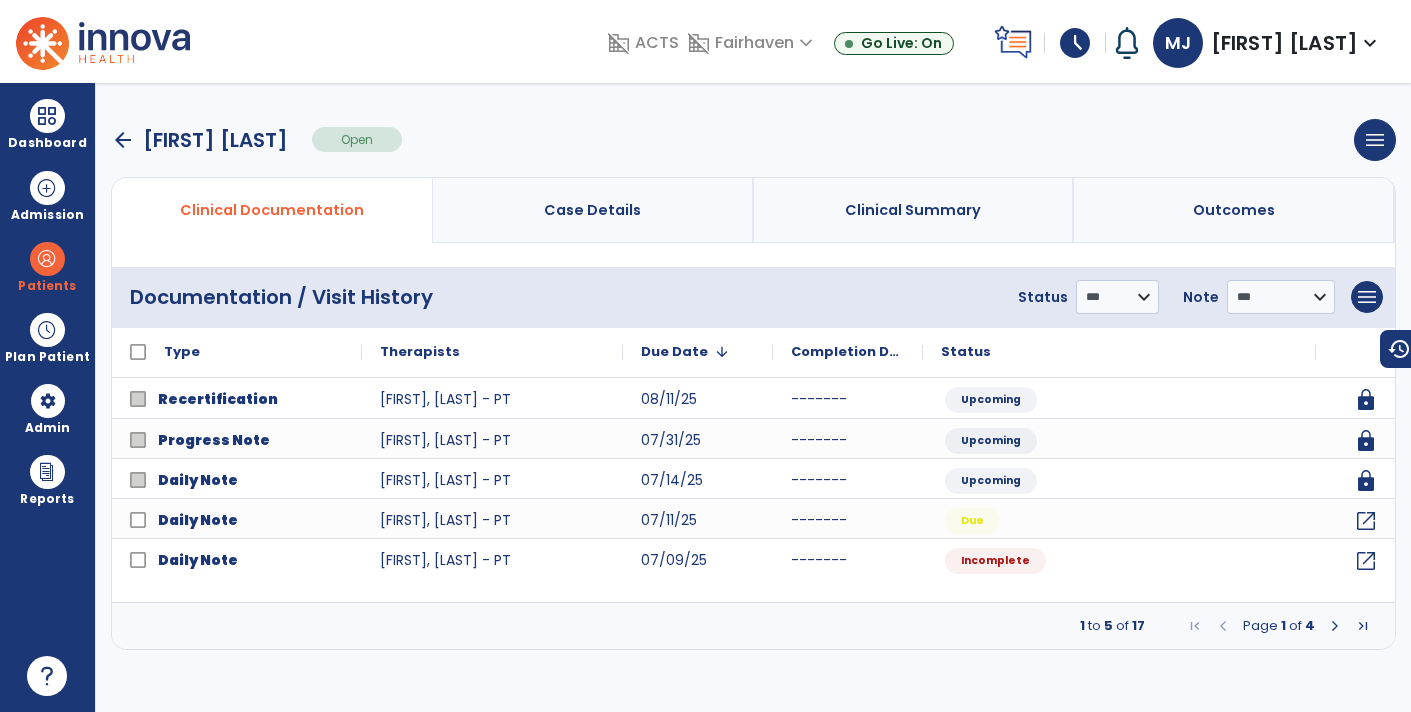 select on "*" 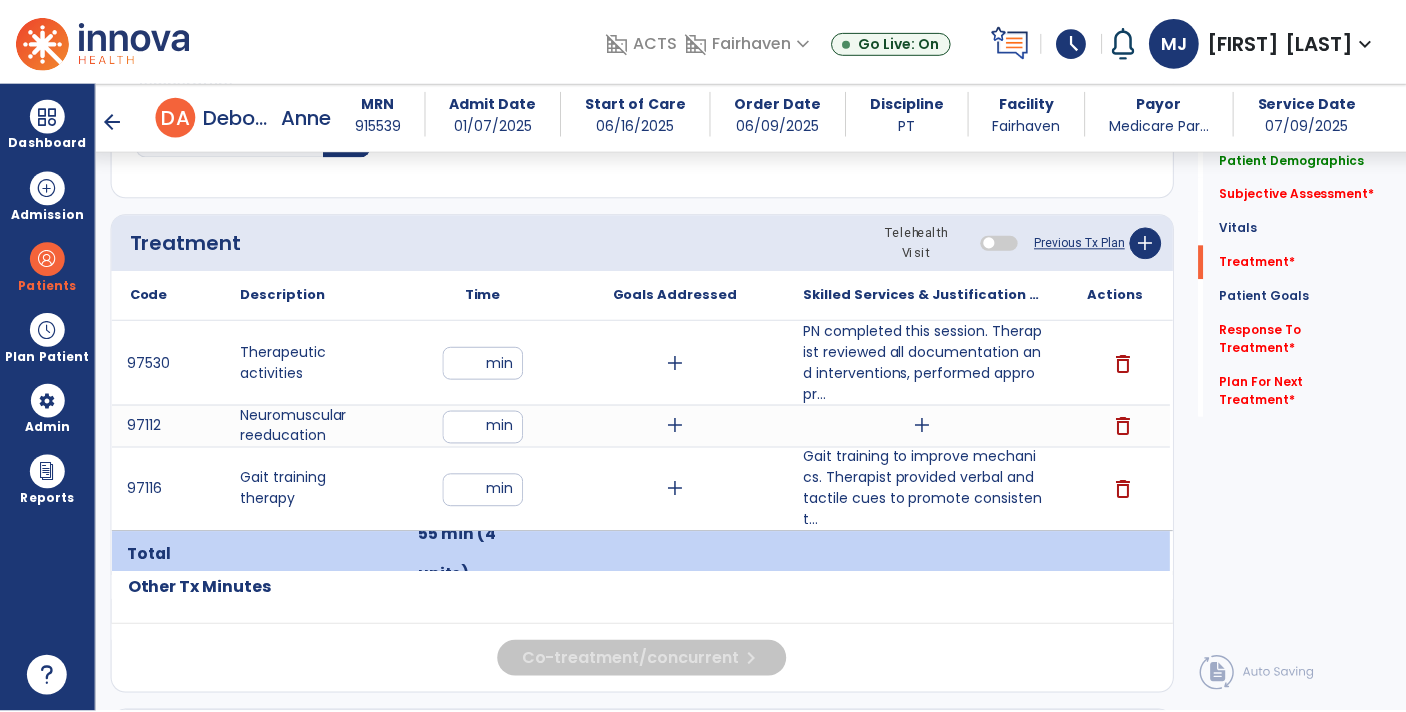 scroll, scrollTop: 1155, scrollLeft: 0, axis: vertical 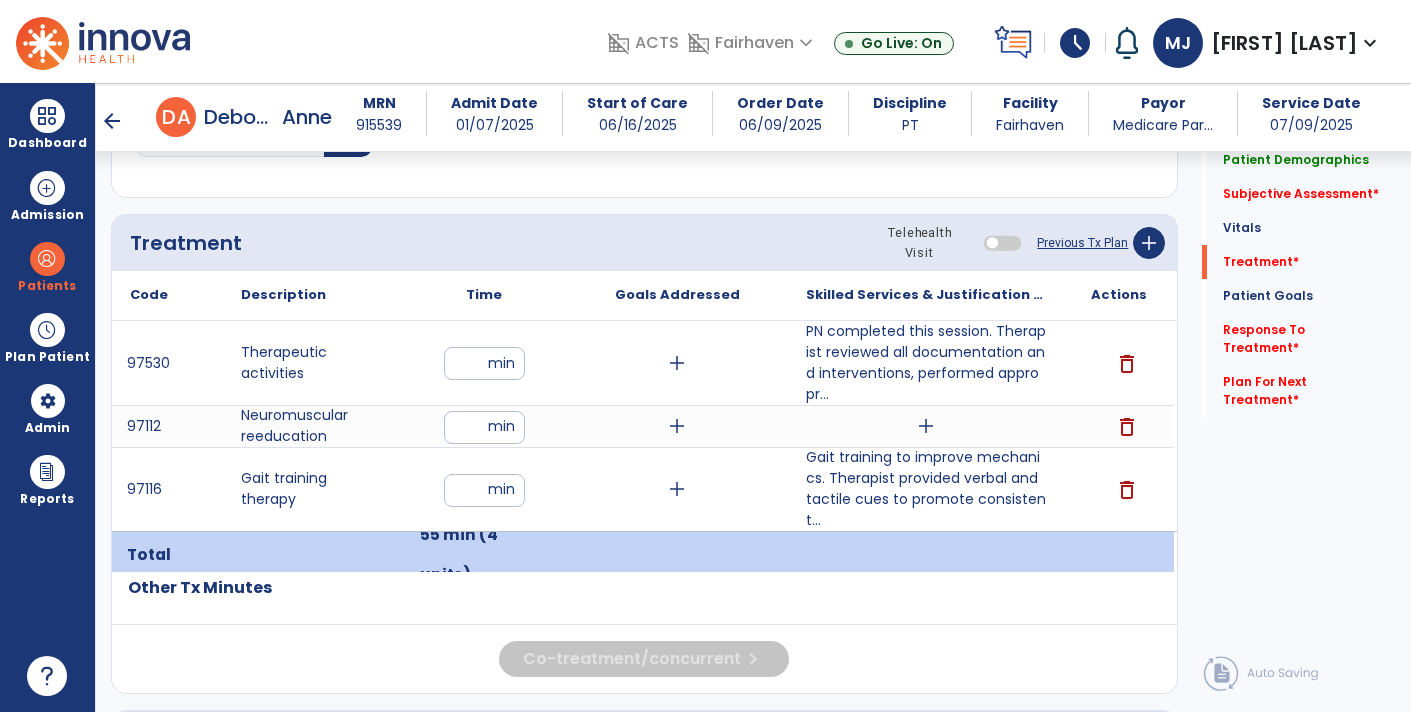 click on "add" at bounding box center [926, 426] 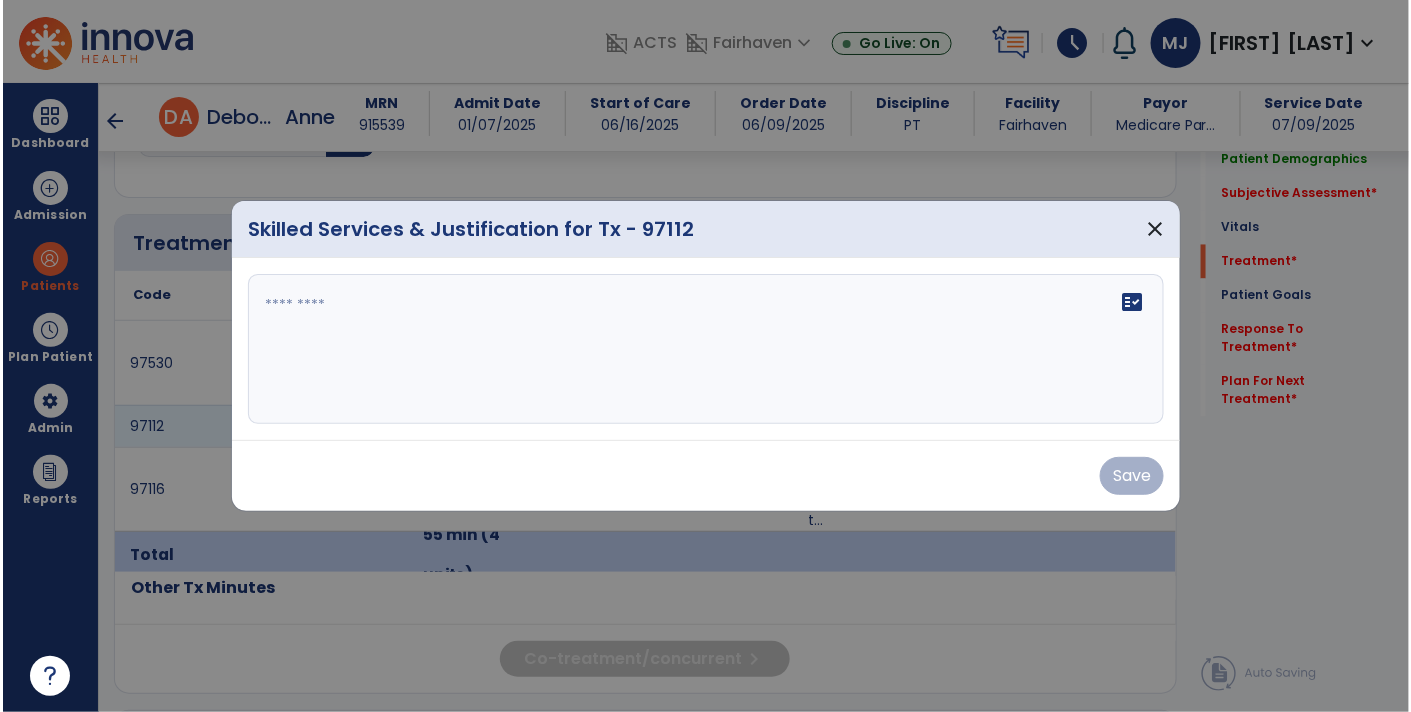scroll, scrollTop: 1155, scrollLeft: 0, axis: vertical 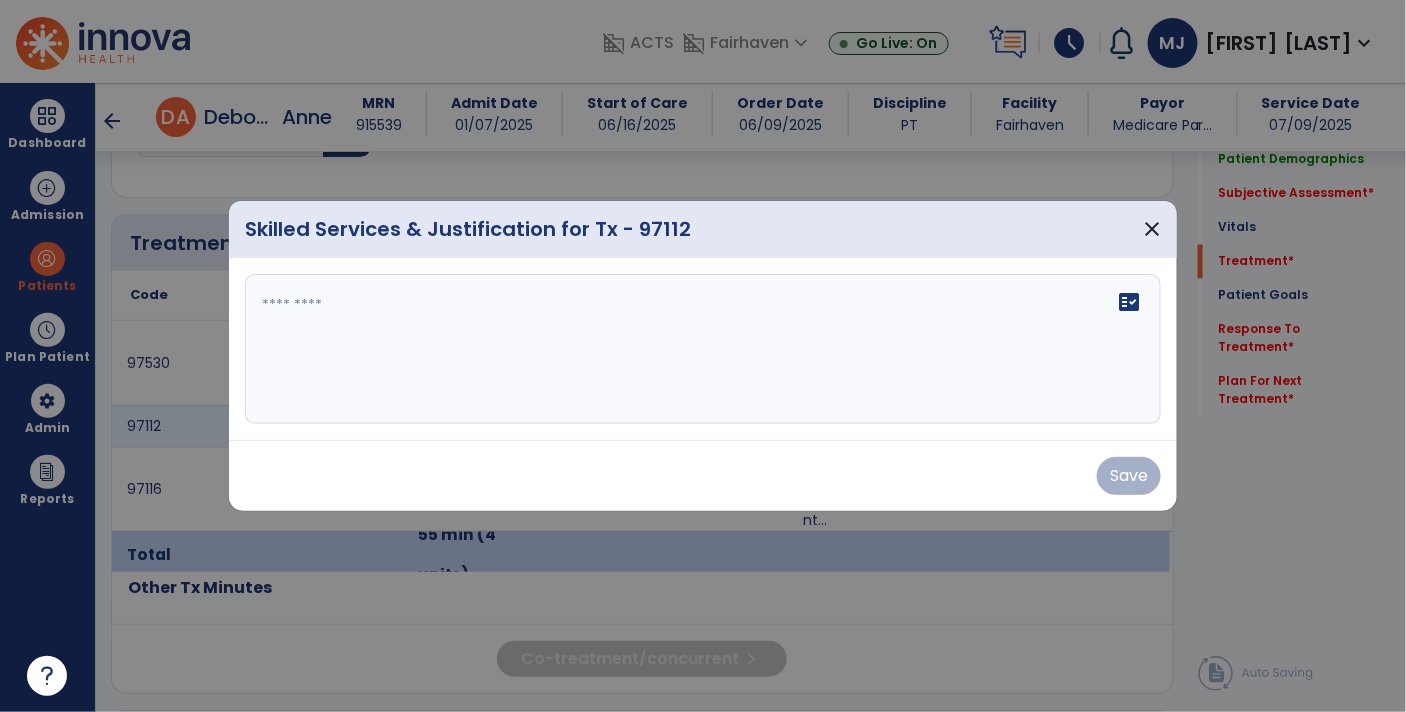 click on "fact_check" at bounding box center (703, 349) 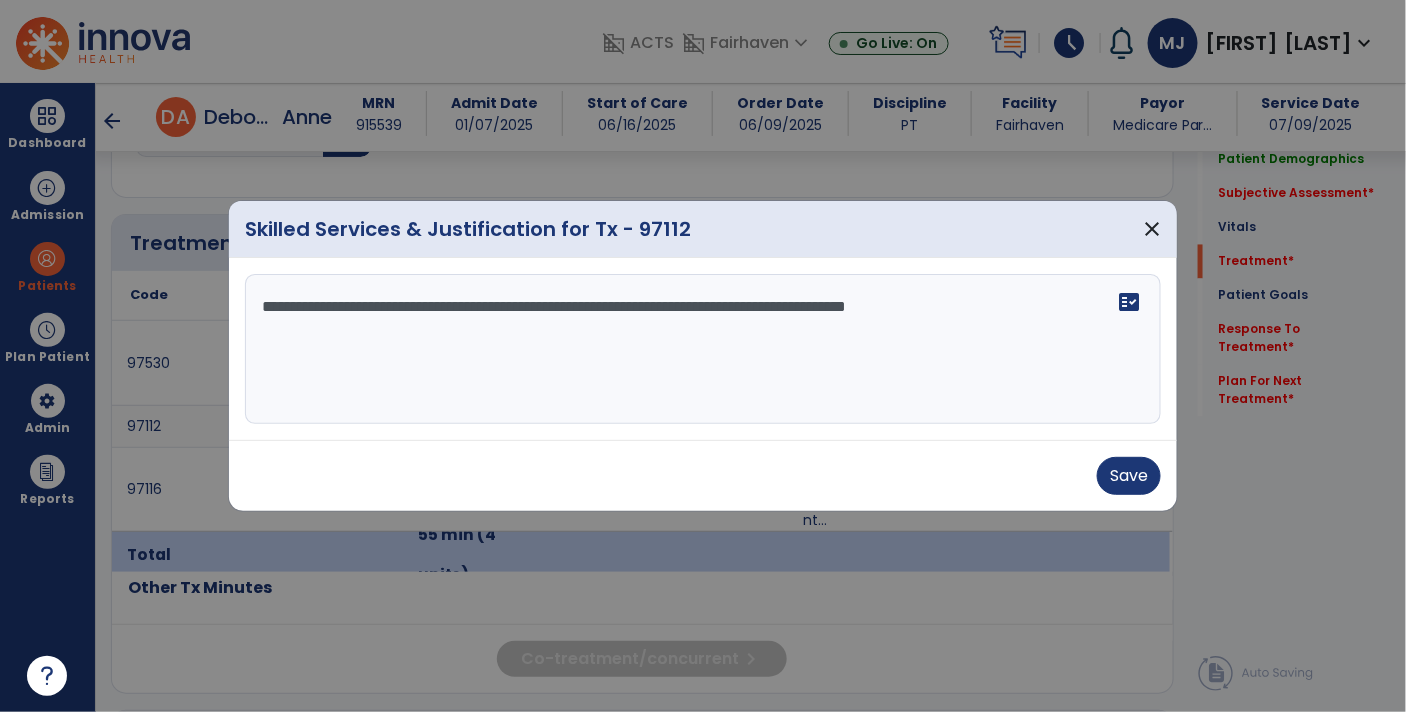 click on "**********" at bounding box center [703, 349] 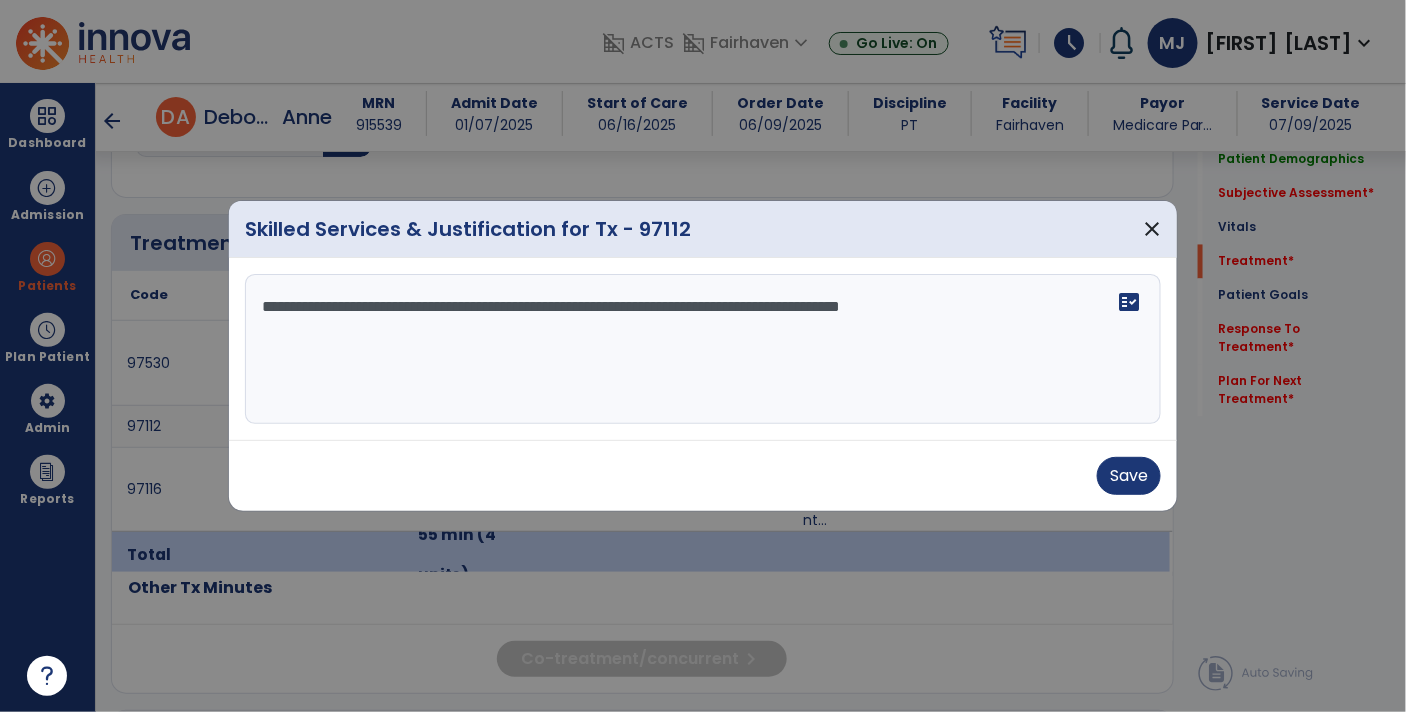 click on "**********" at bounding box center [703, 349] 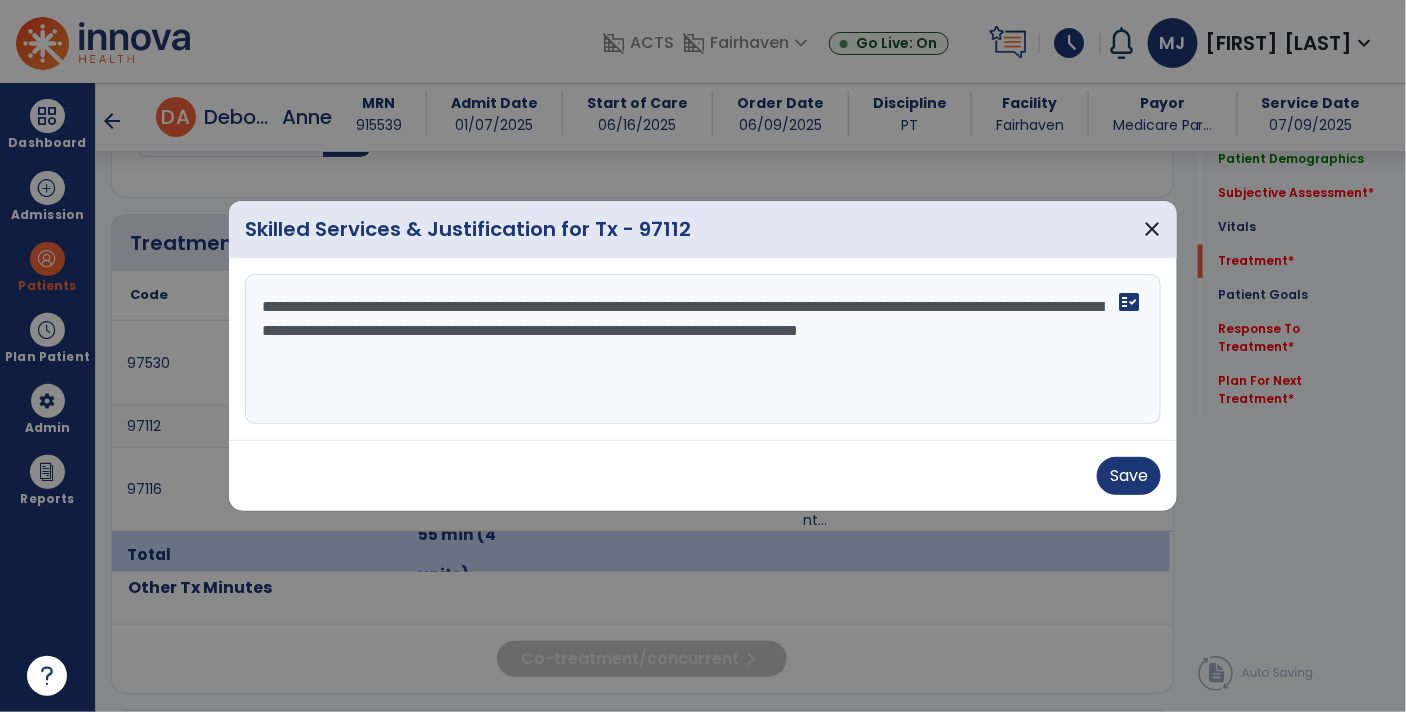 click on "**********" at bounding box center [703, 349] 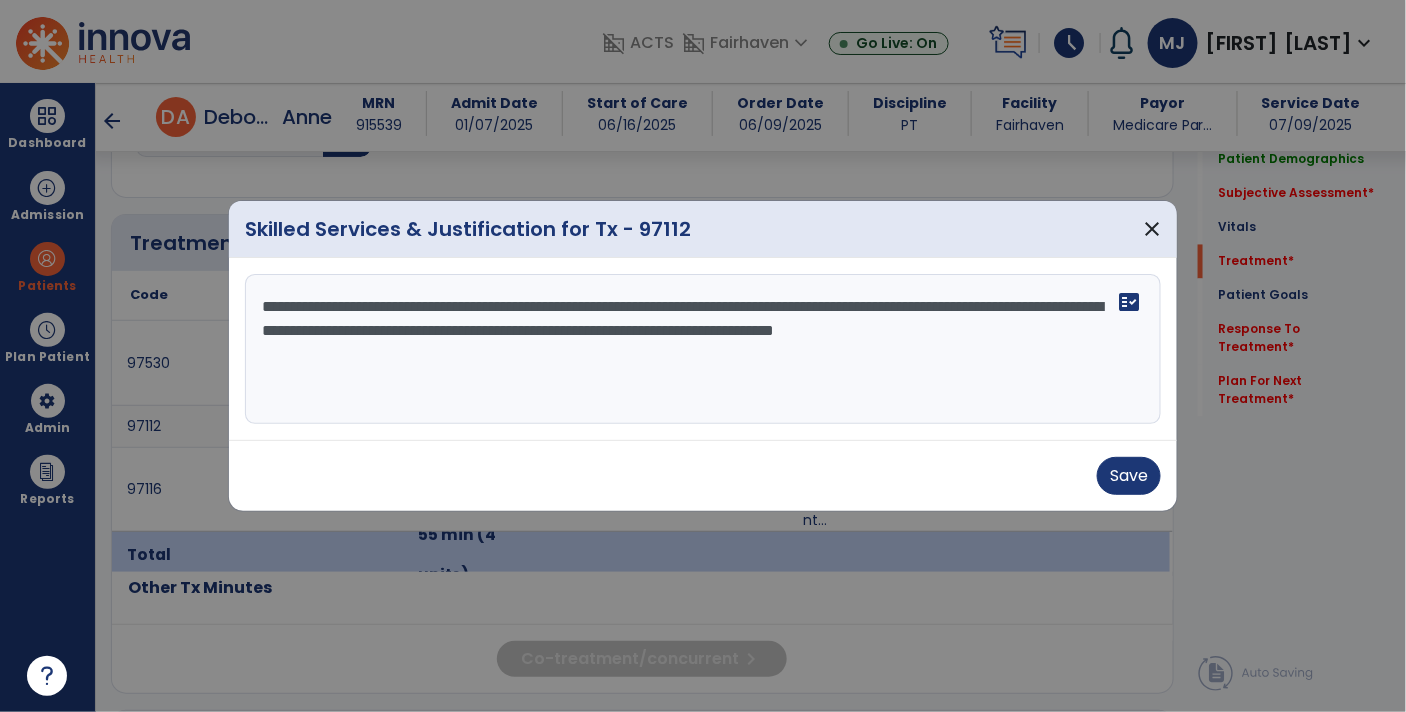 click on "**********" at bounding box center (703, 349) 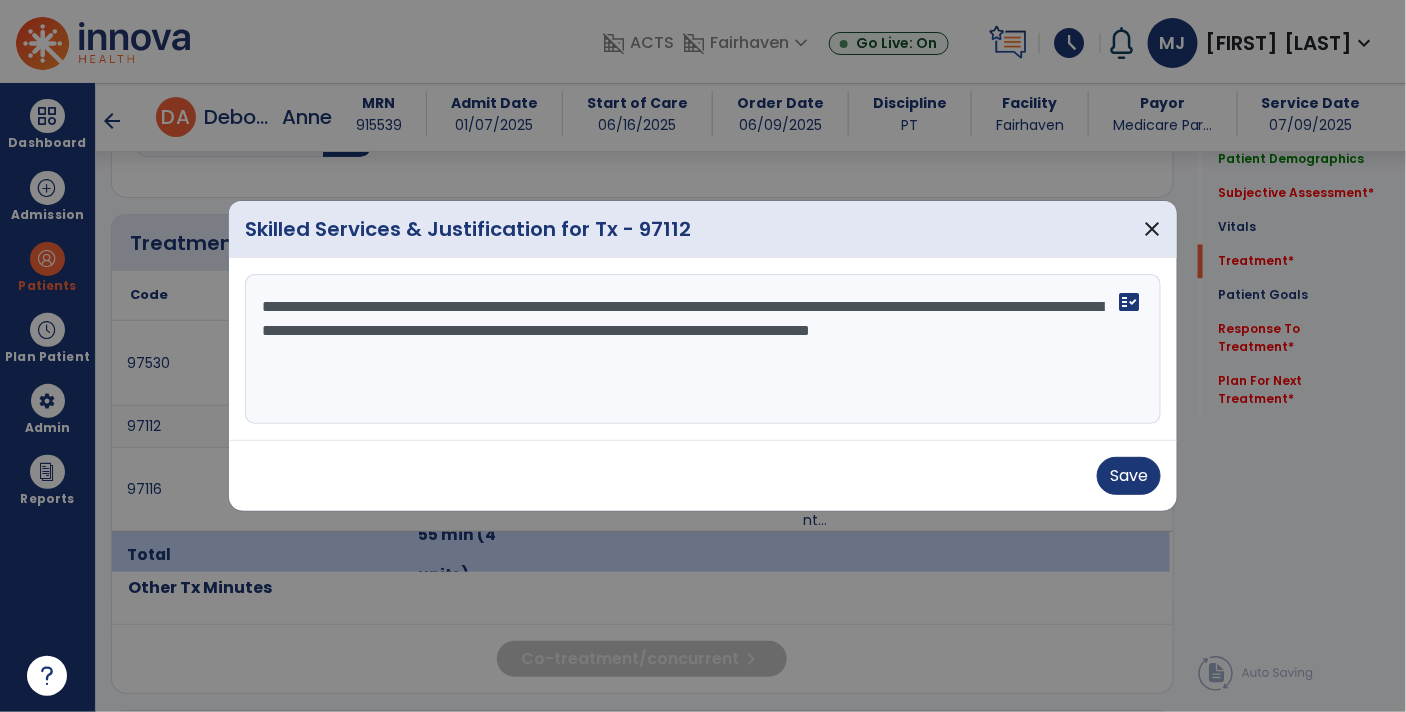 click on "**********" at bounding box center [703, 349] 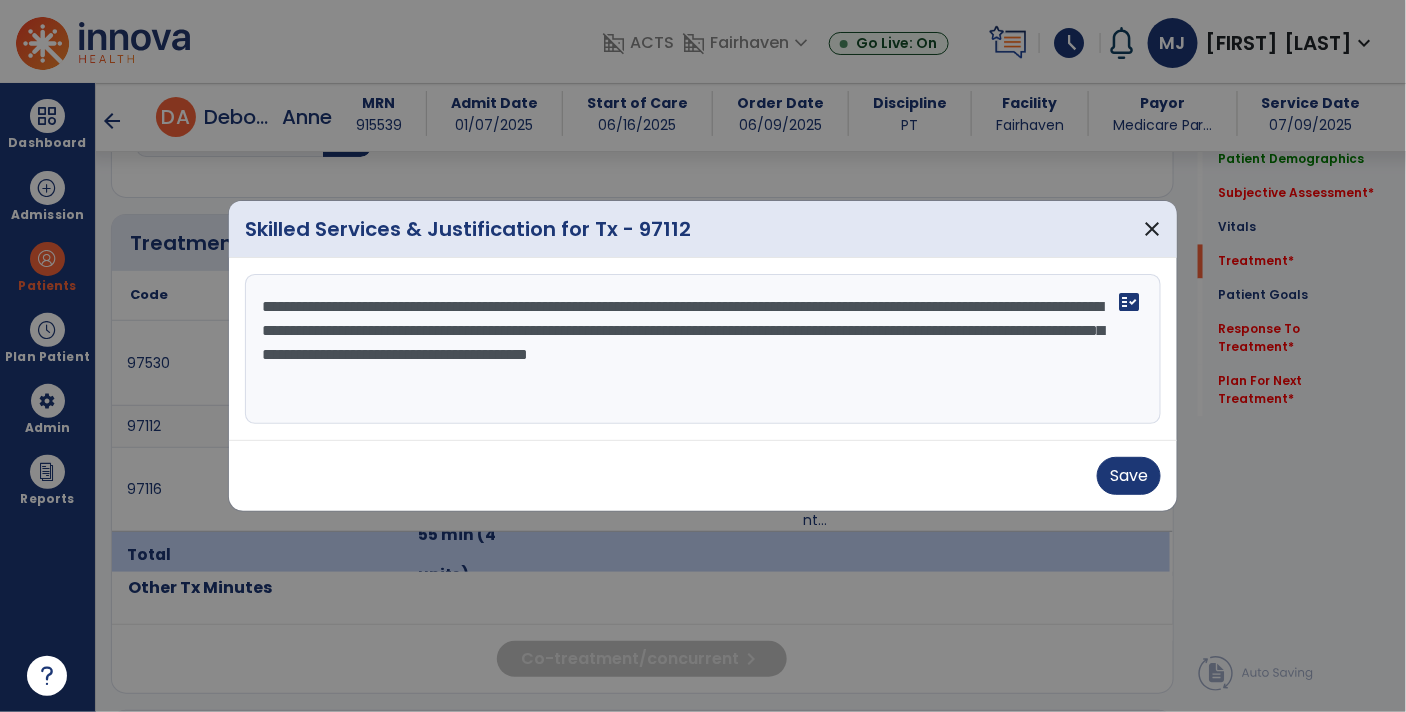 click on "**********" at bounding box center (703, 349) 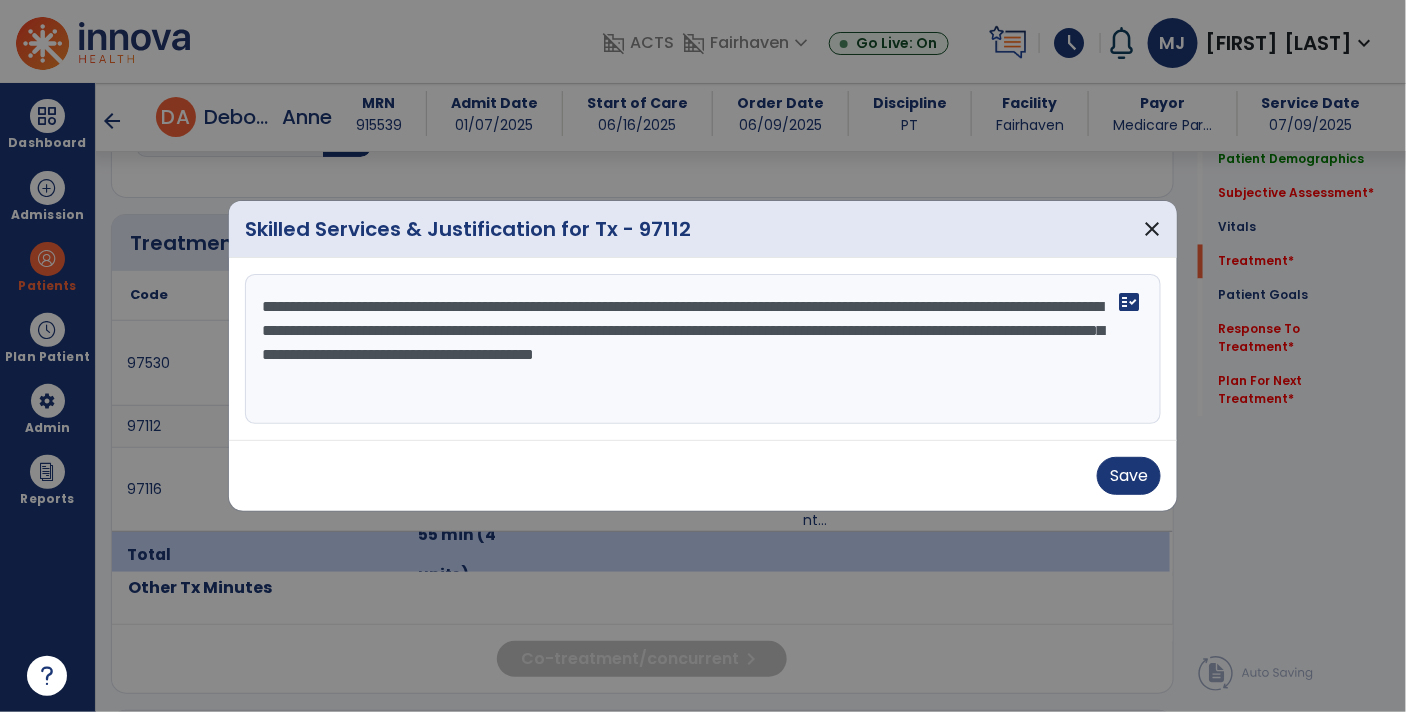 click on "**********" at bounding box center [703, 349] 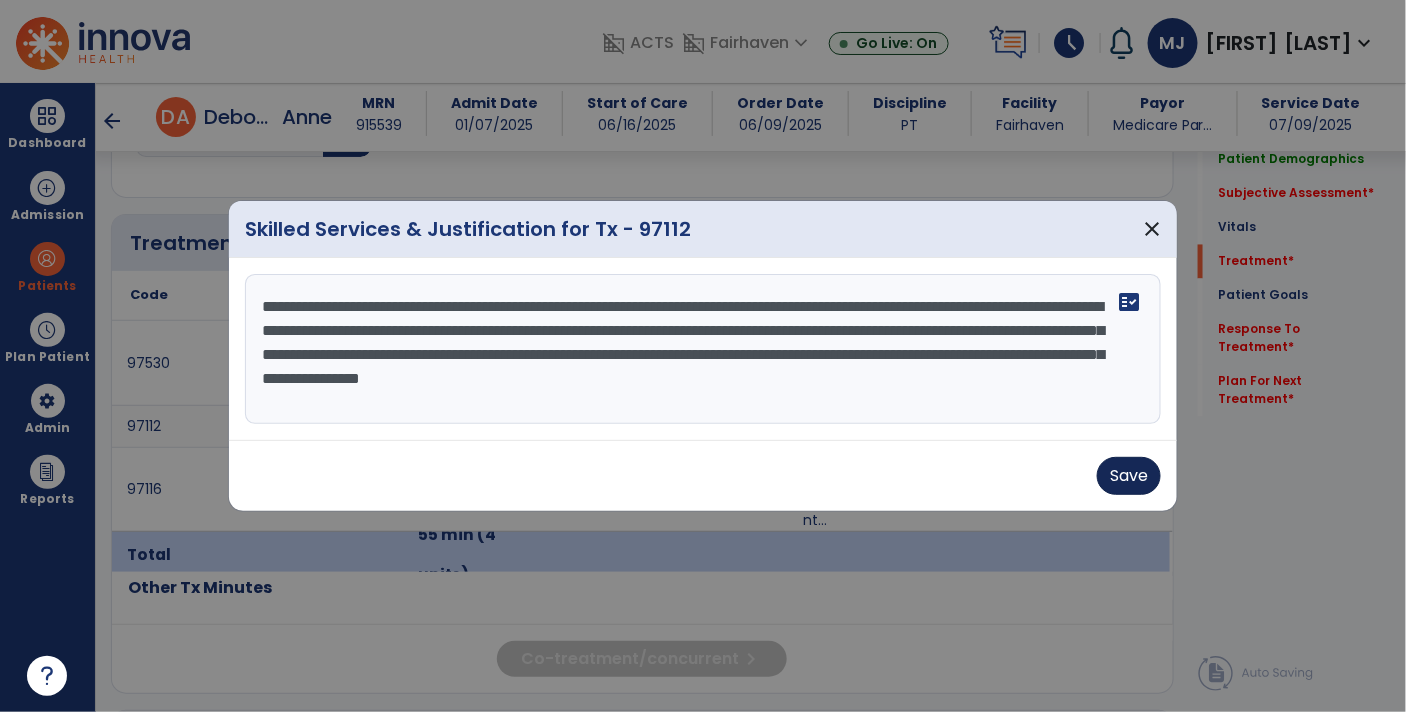 type on "**********" 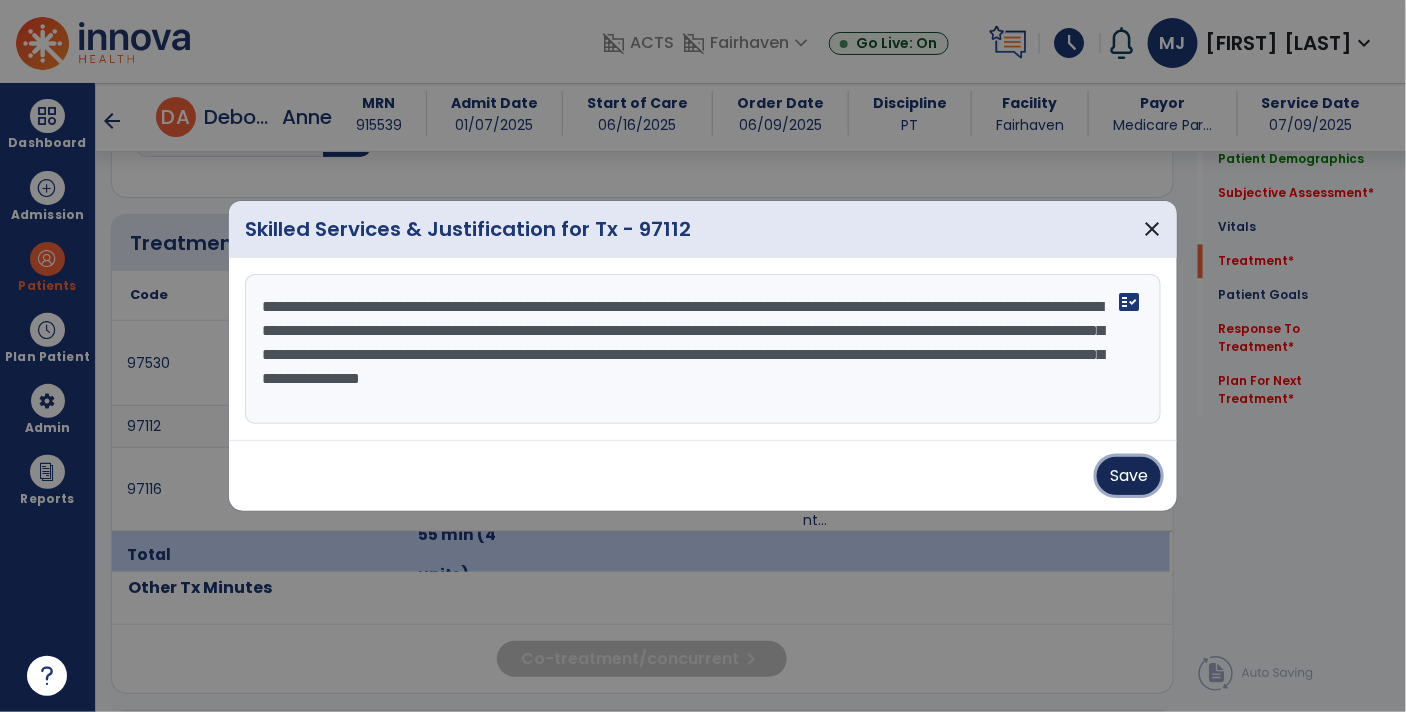 click on "Save" at bounding box center (1129, 476) 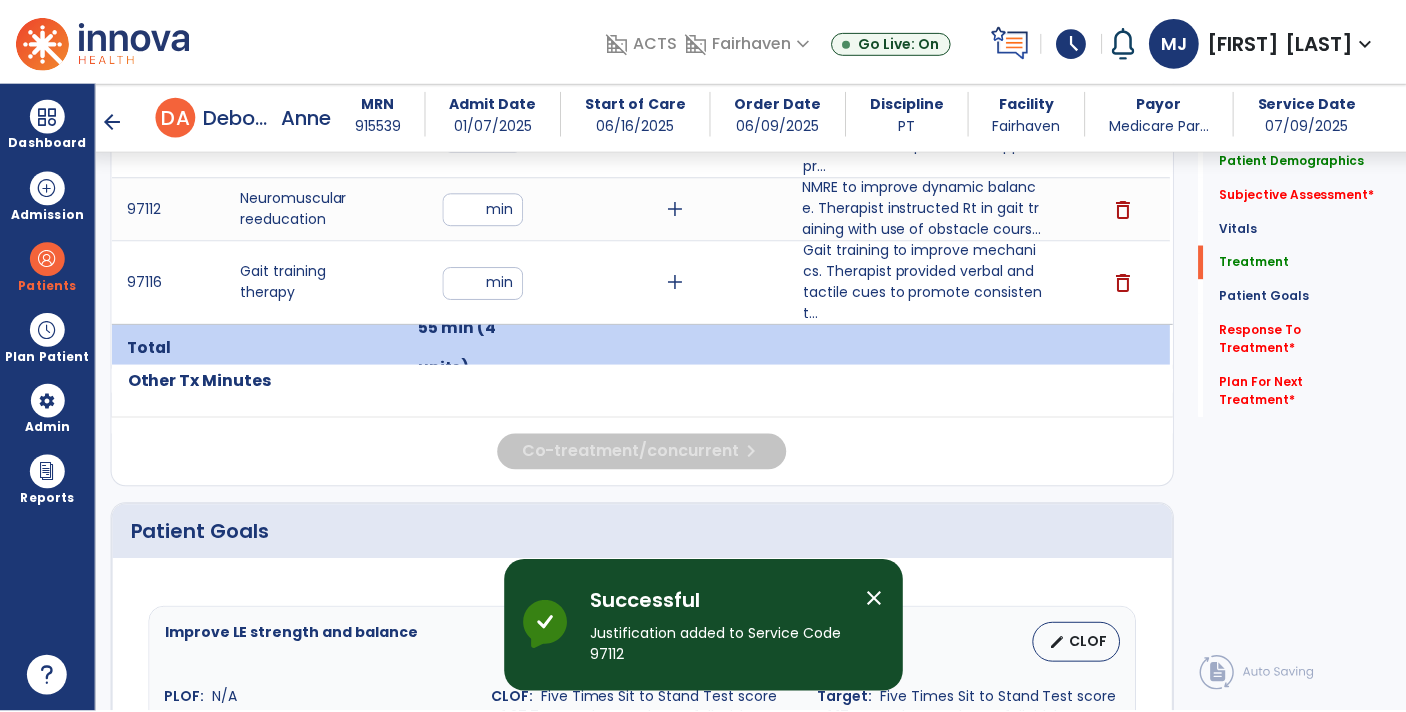 scroll, scrollTop: 1374, scrollLeft: 0, axis: vertical 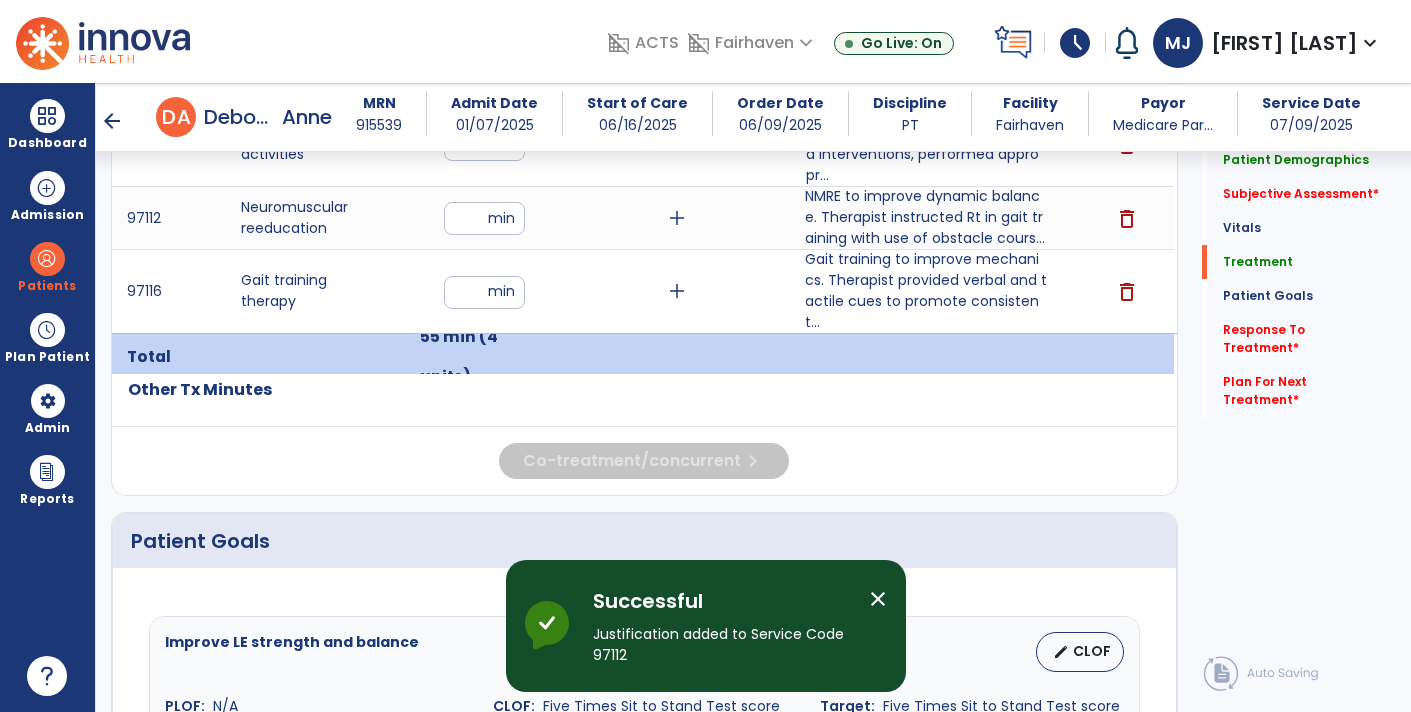 click on "Gait training to improve mechanics. Therapist provided verbal and tactile cues to promote consistent..." at bounding box center [926, 291] 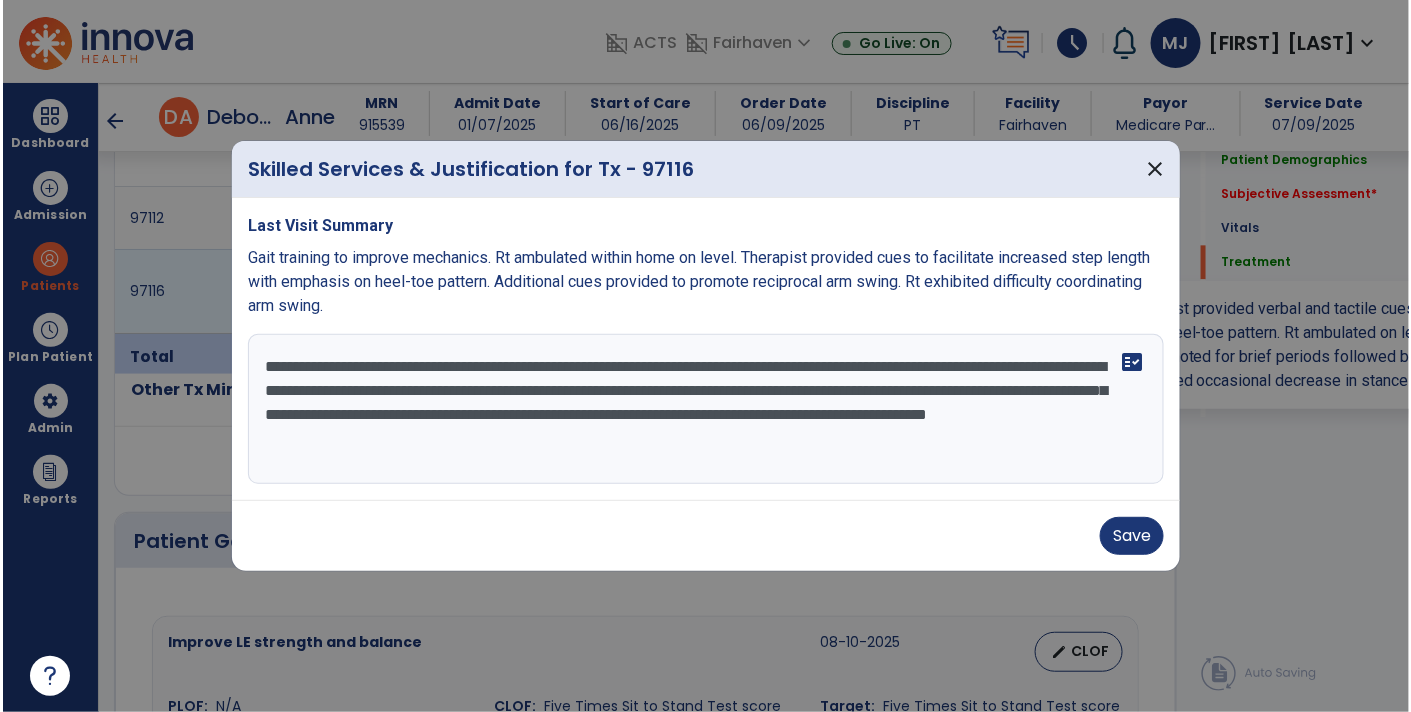 scroll, scrollTop: 1374, scrollLeft: 0, axis: vertical 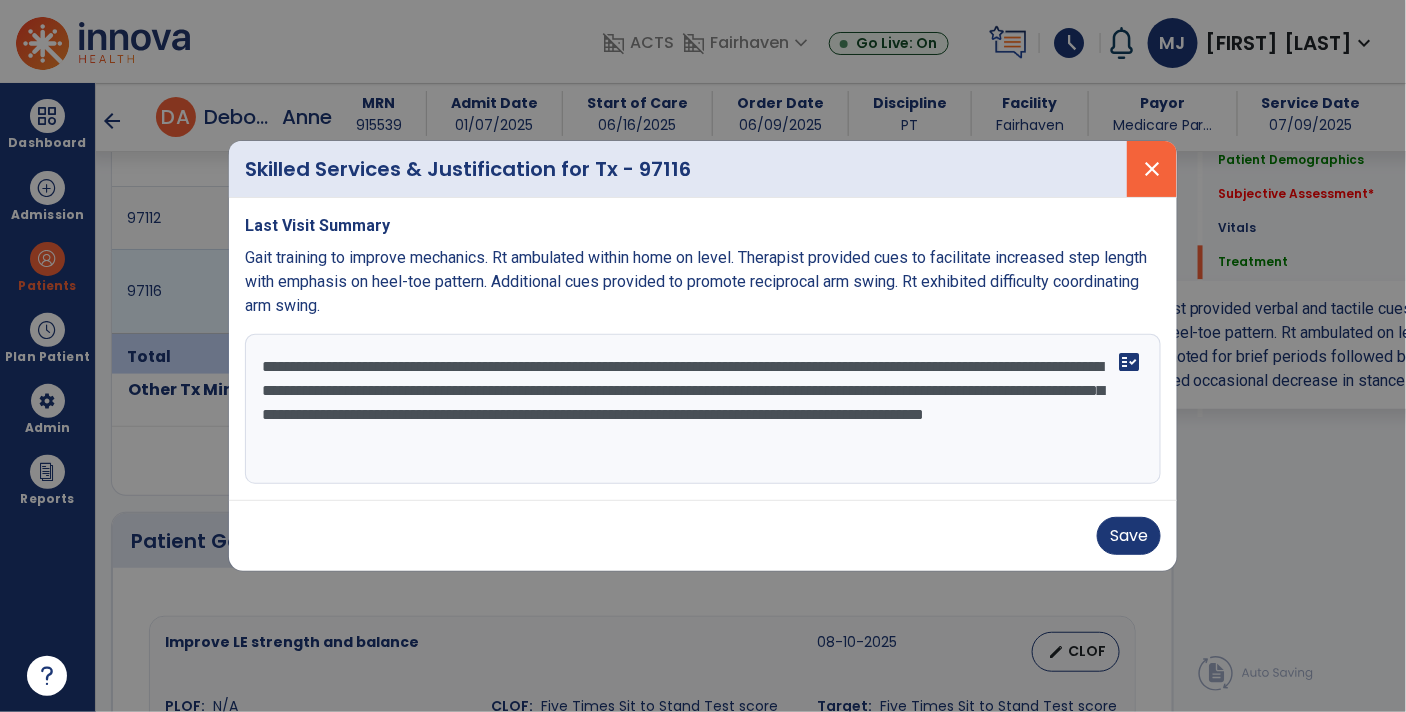 click on "close" at bounding box center (1152, 169) 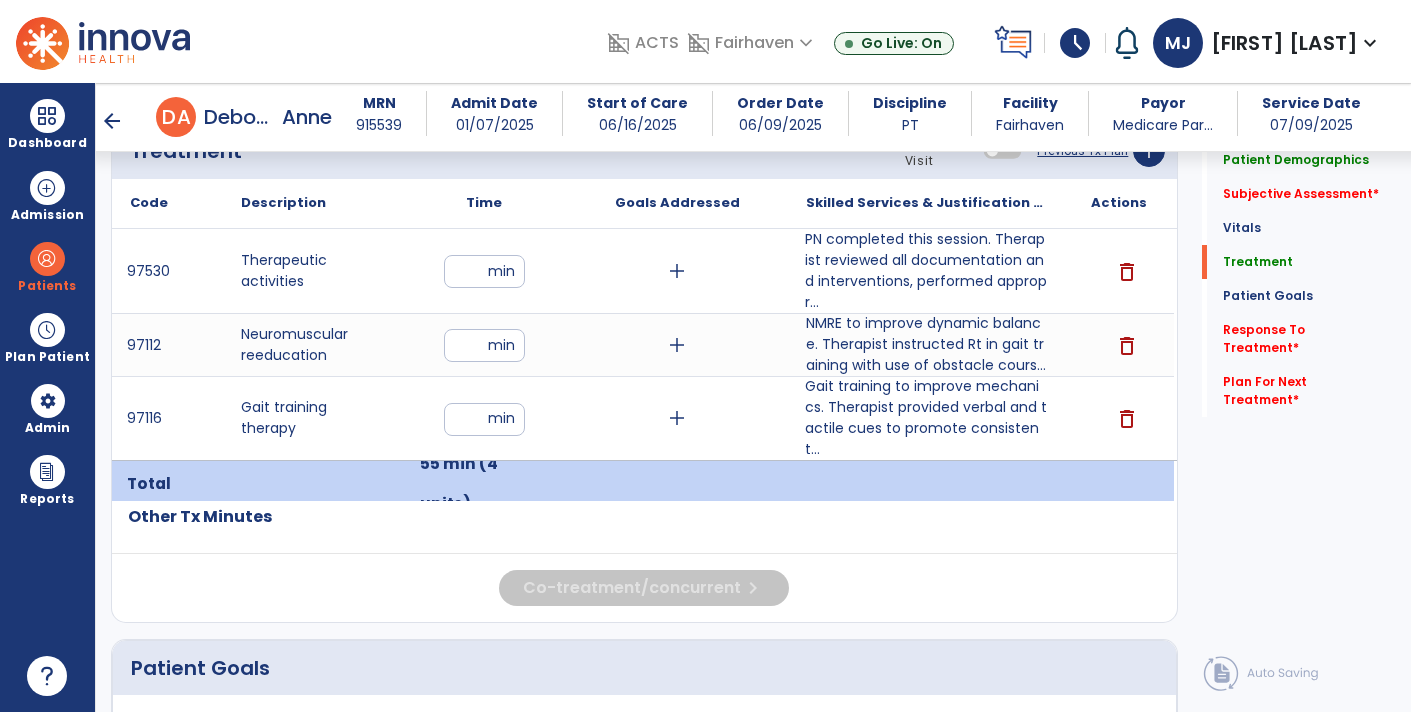 click on "PN completed this session. Therapist reviewed all documentation and interventions, performed appropr..." at bounding box center (926, 271) 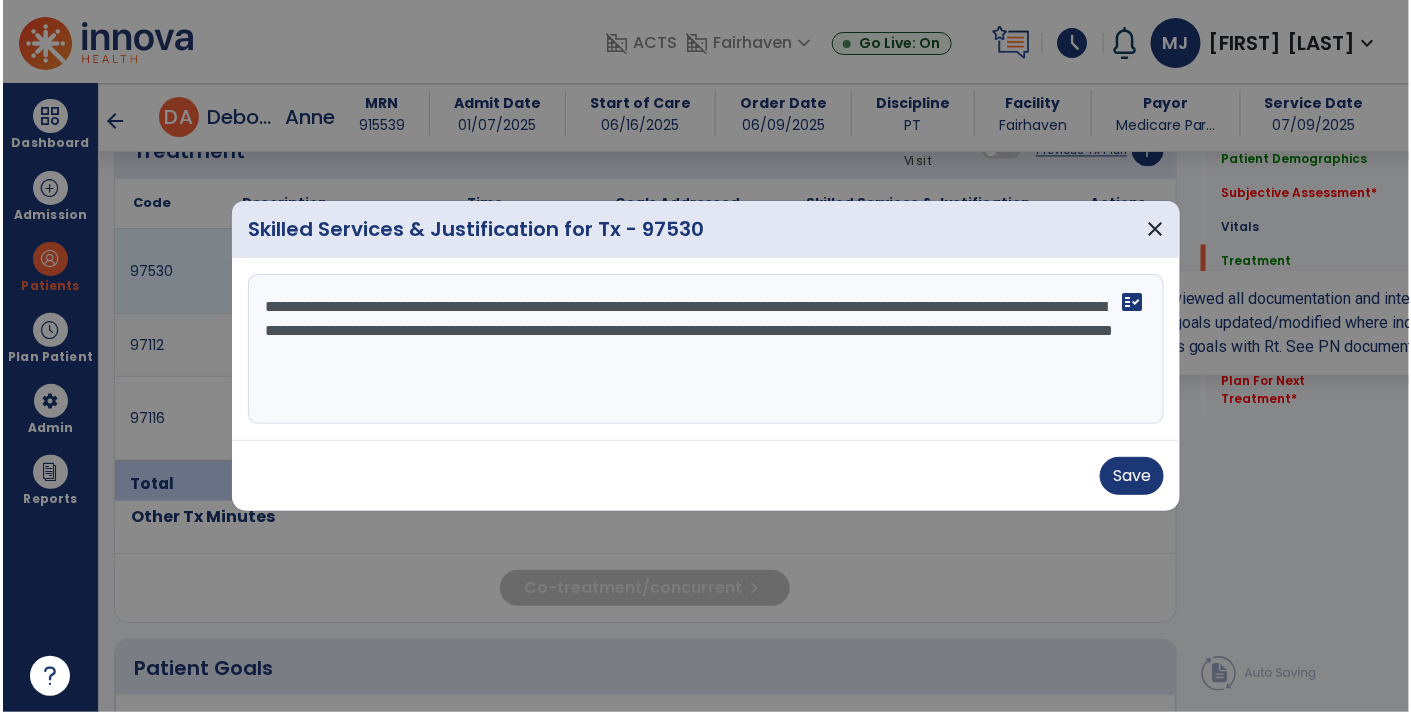 scroll, scrollTop: 1247, scrollLeft: 0, axis: vertical 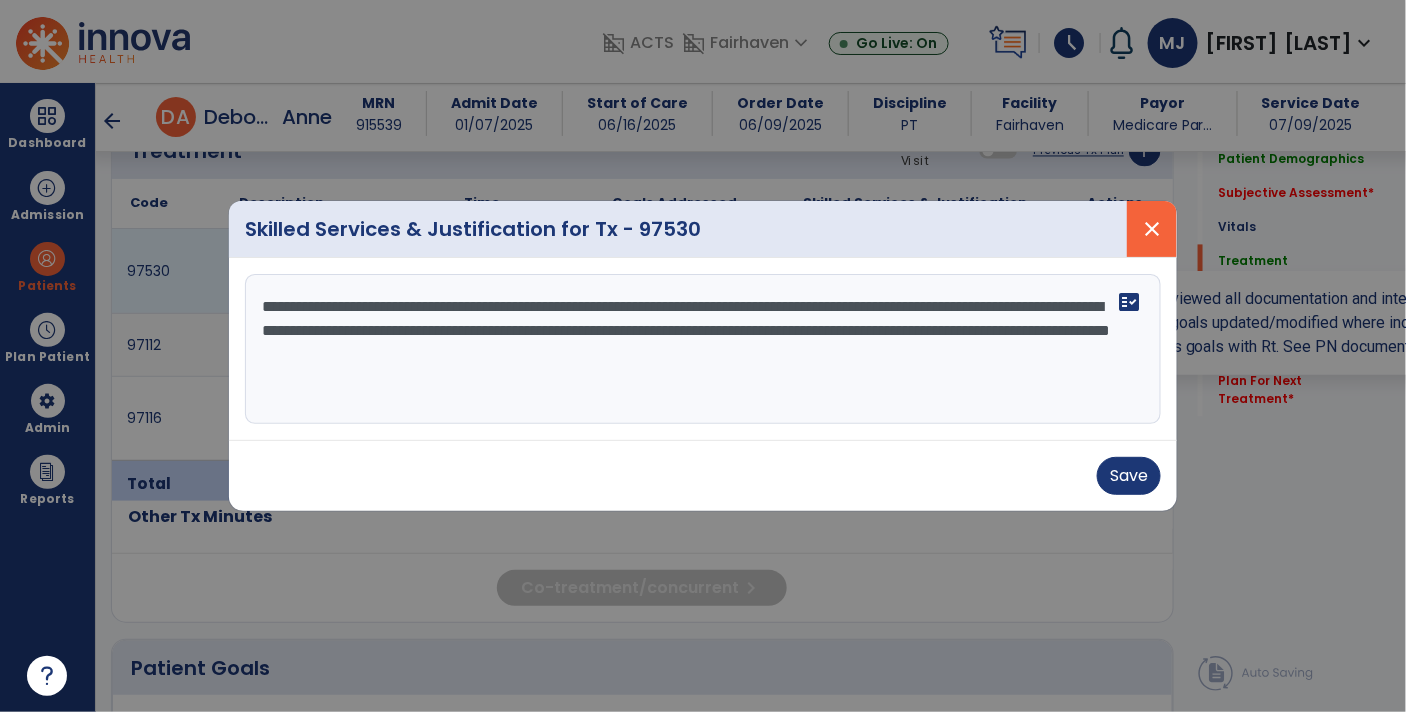 click on "close" at bounding box center (1152, 229) 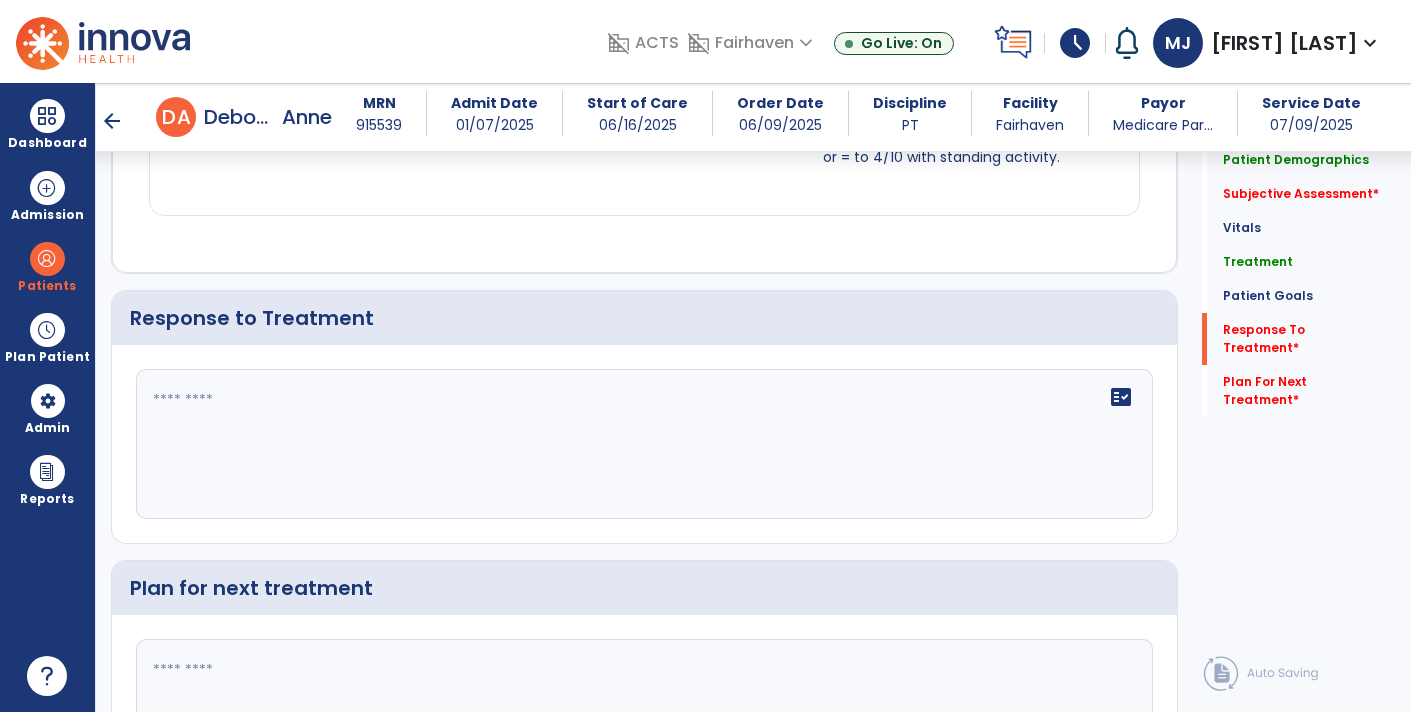 scroll, scrollTop: 3419, scrollLeft: 0, axis: vertical 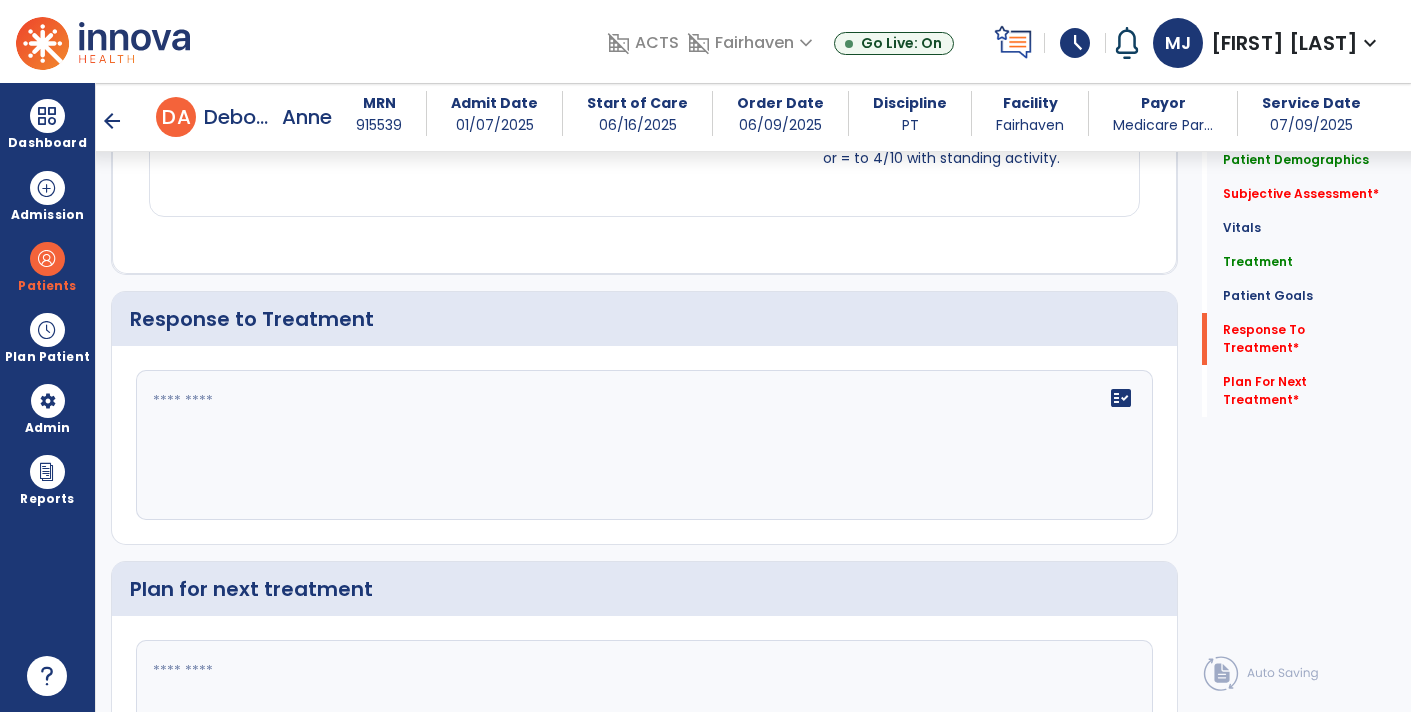 click 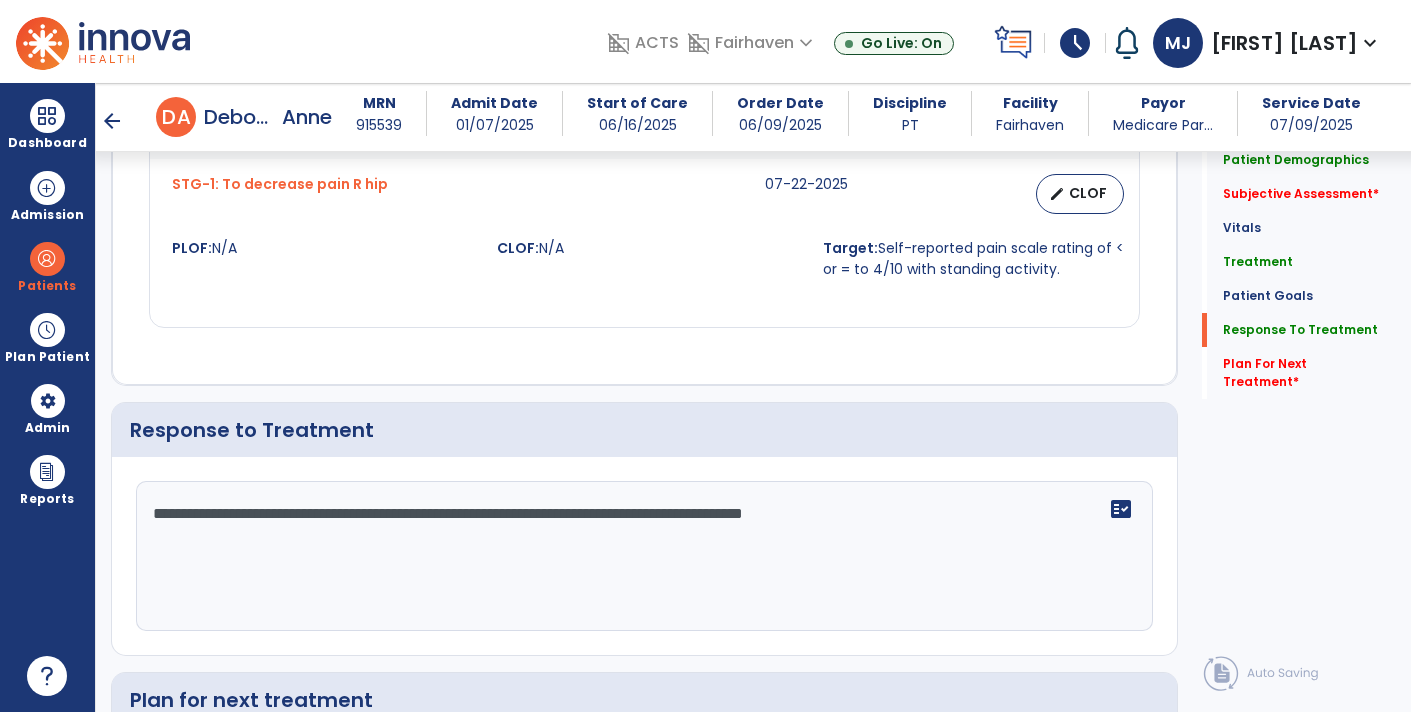 scroll, scrollTop: 3419, scrollLeft: 0, axis: vertical 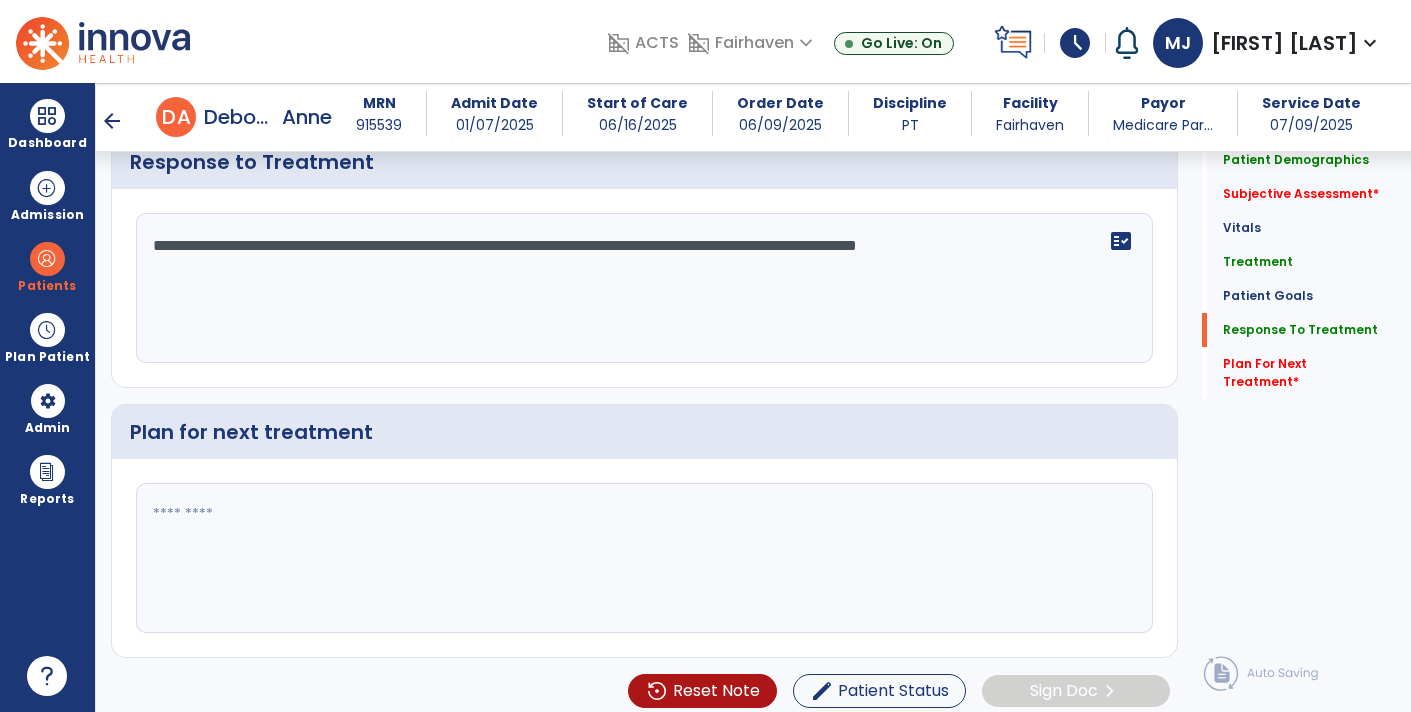 type on "**********" 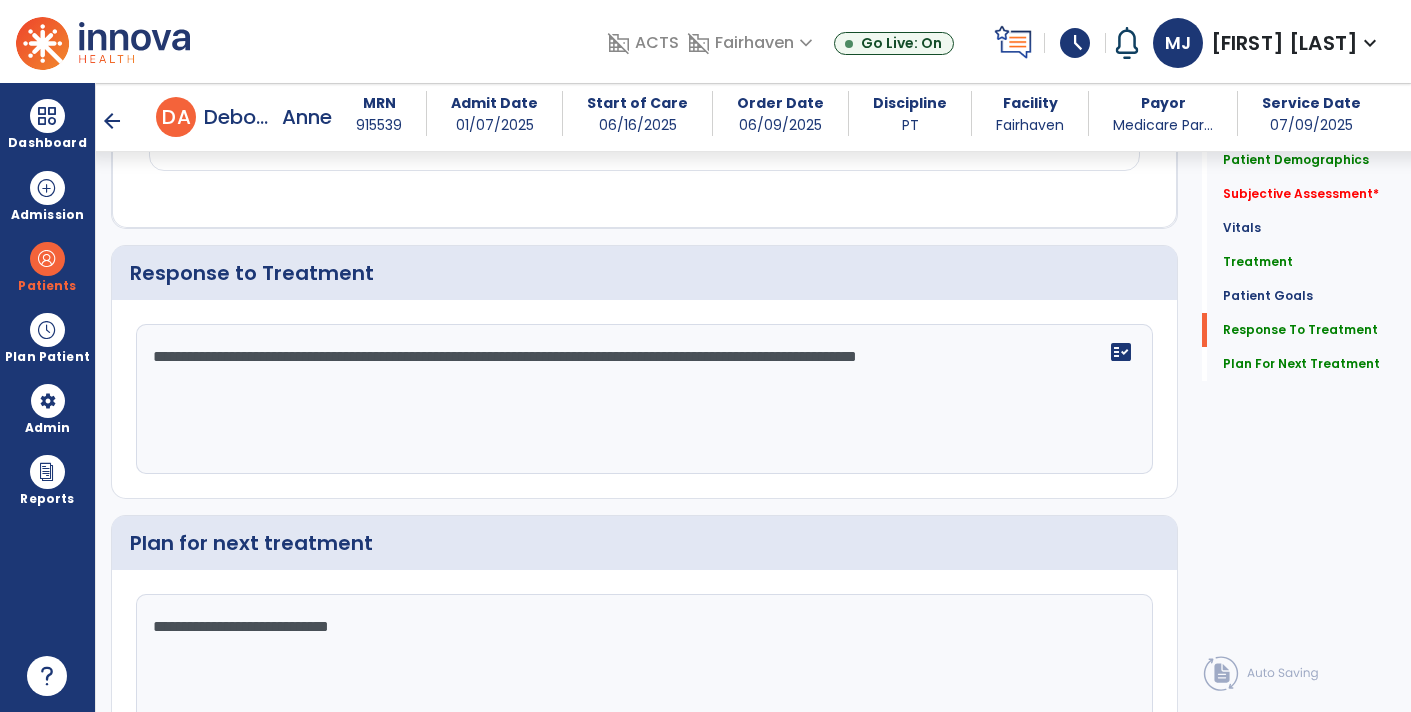 scroll, scrollTop: 3576, scrollLeft: 0, axis: vertical 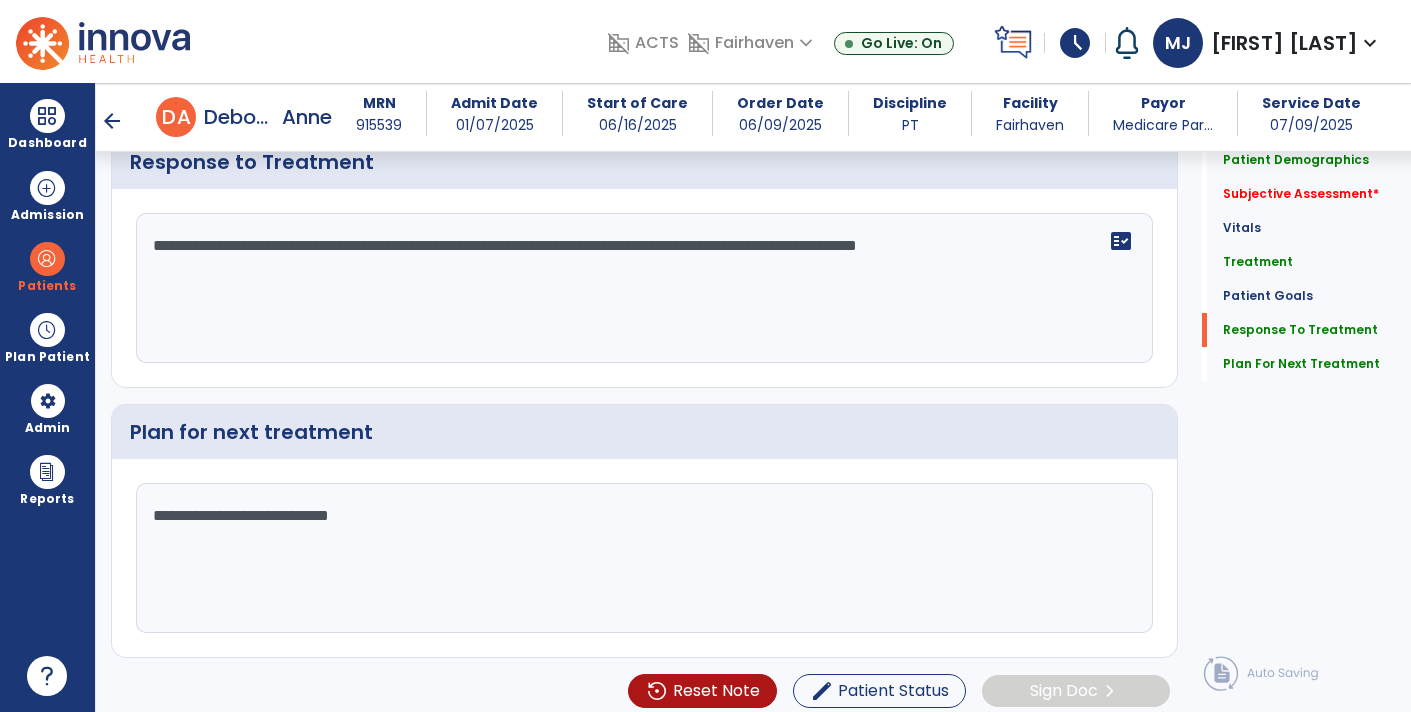 click on "**********" 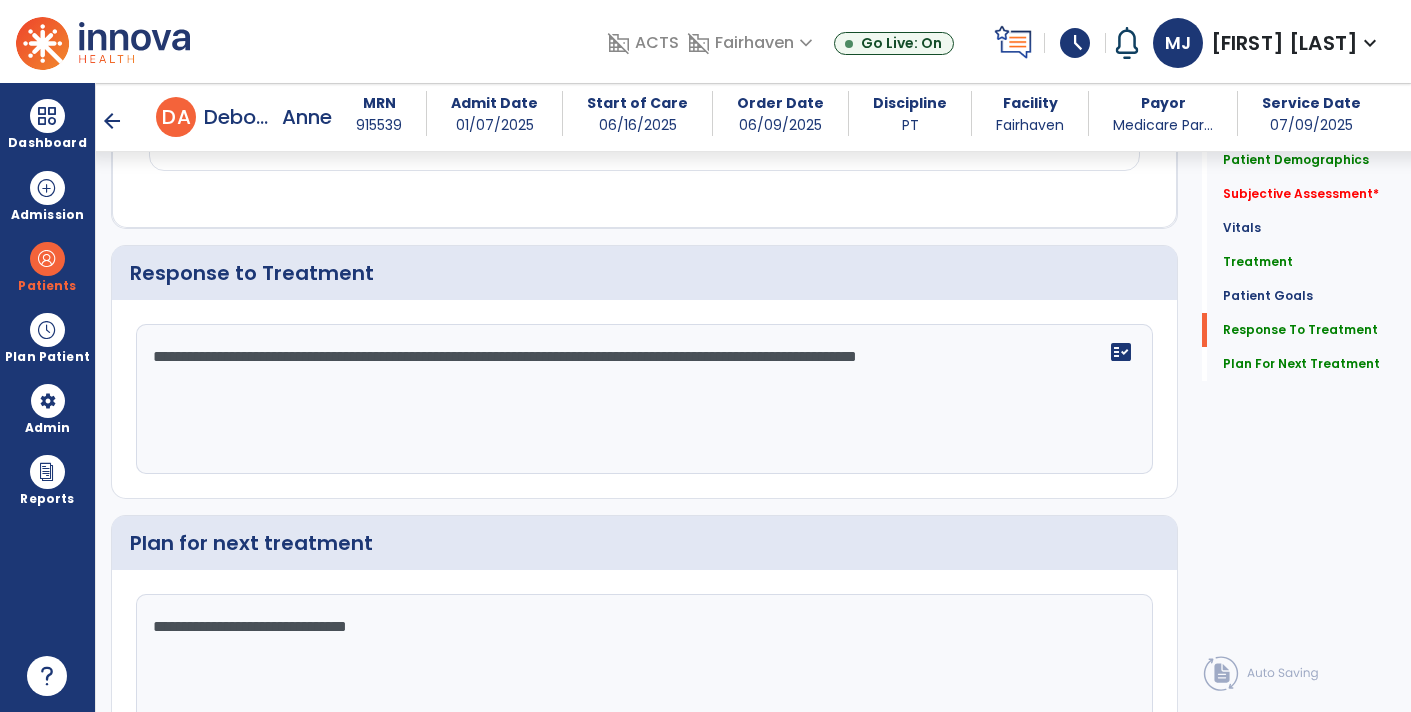 scroll, scrollTop: 3576, scrollLeft: 0, axis: vertical 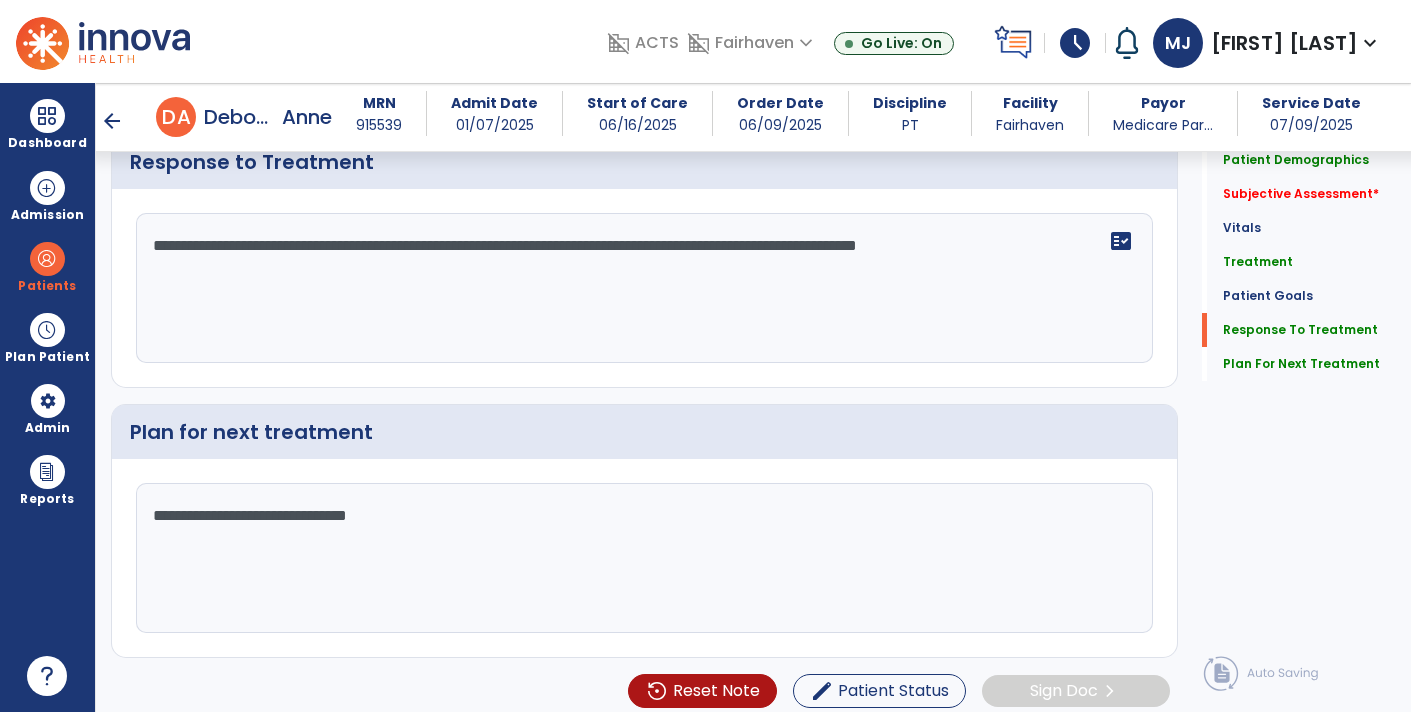 type on "**********" 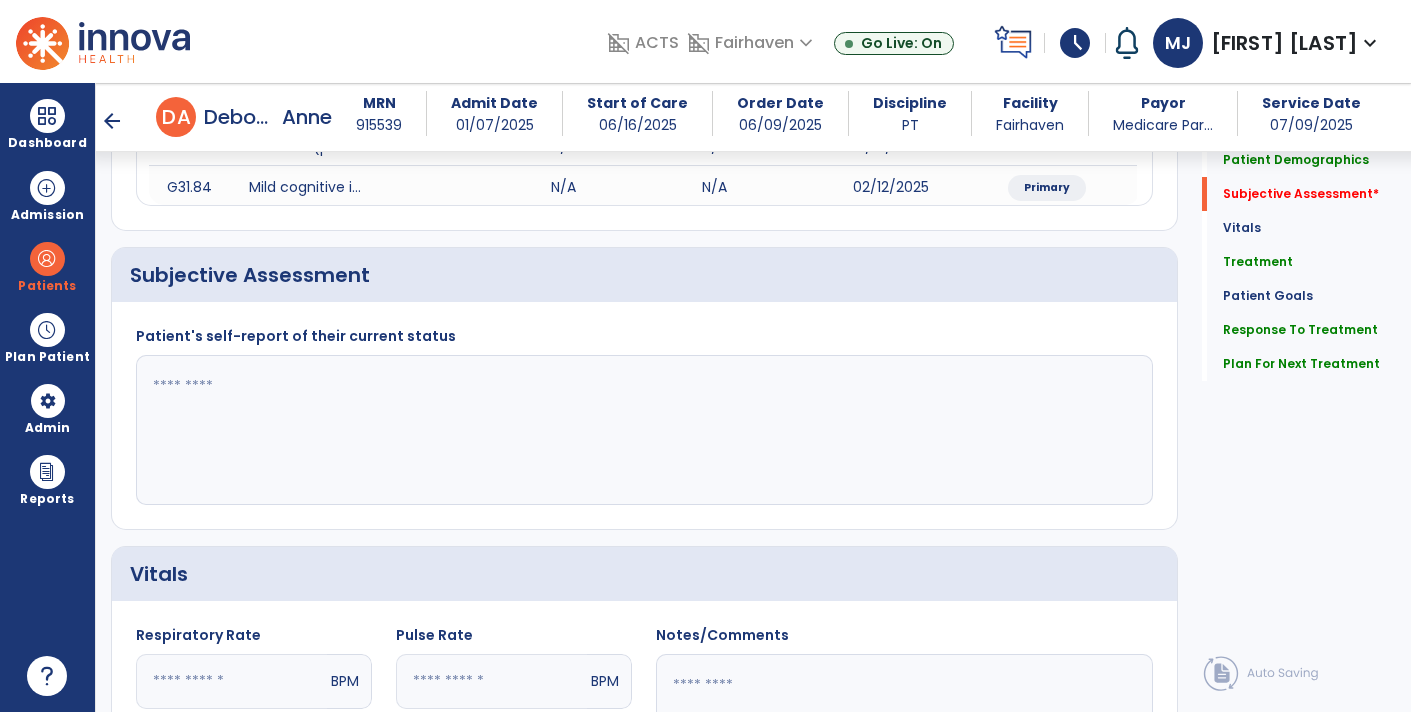 scroll, scrollTop: 400, scrollLeft: 0, axis: vertical 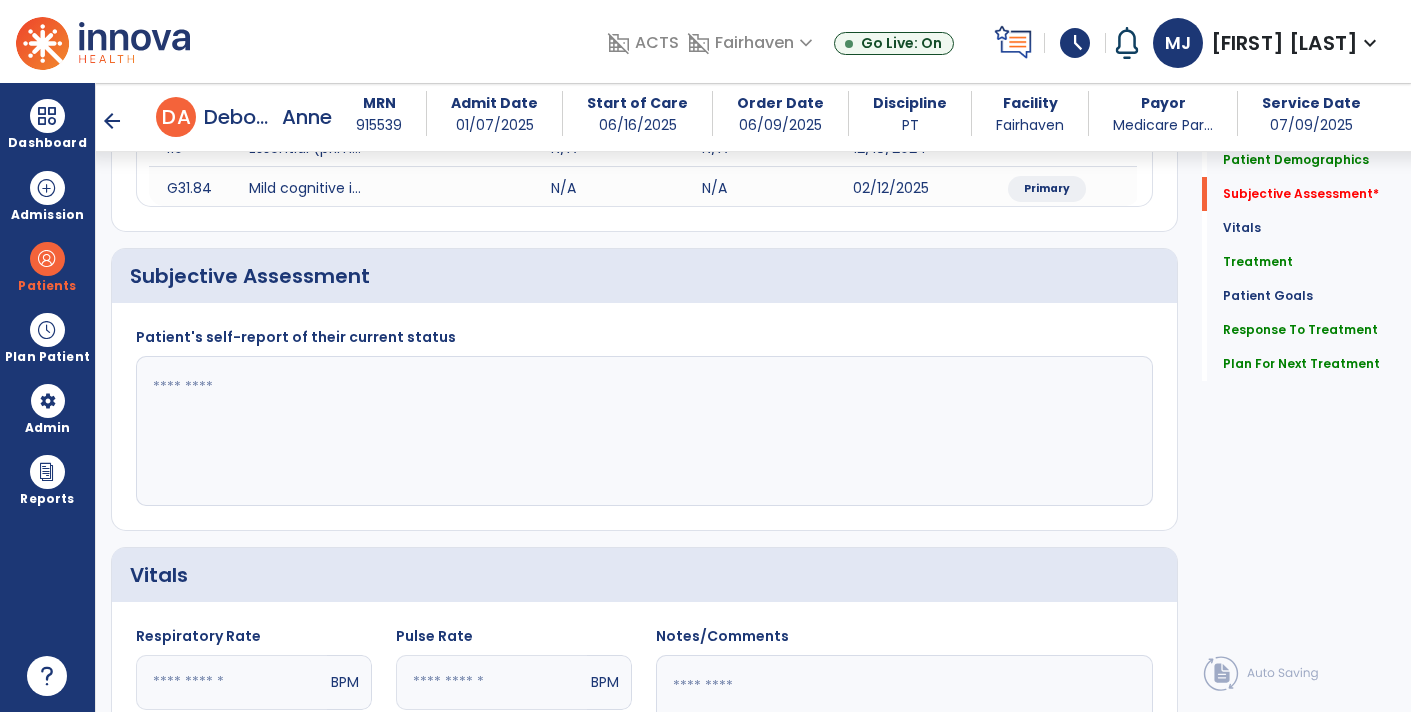 click 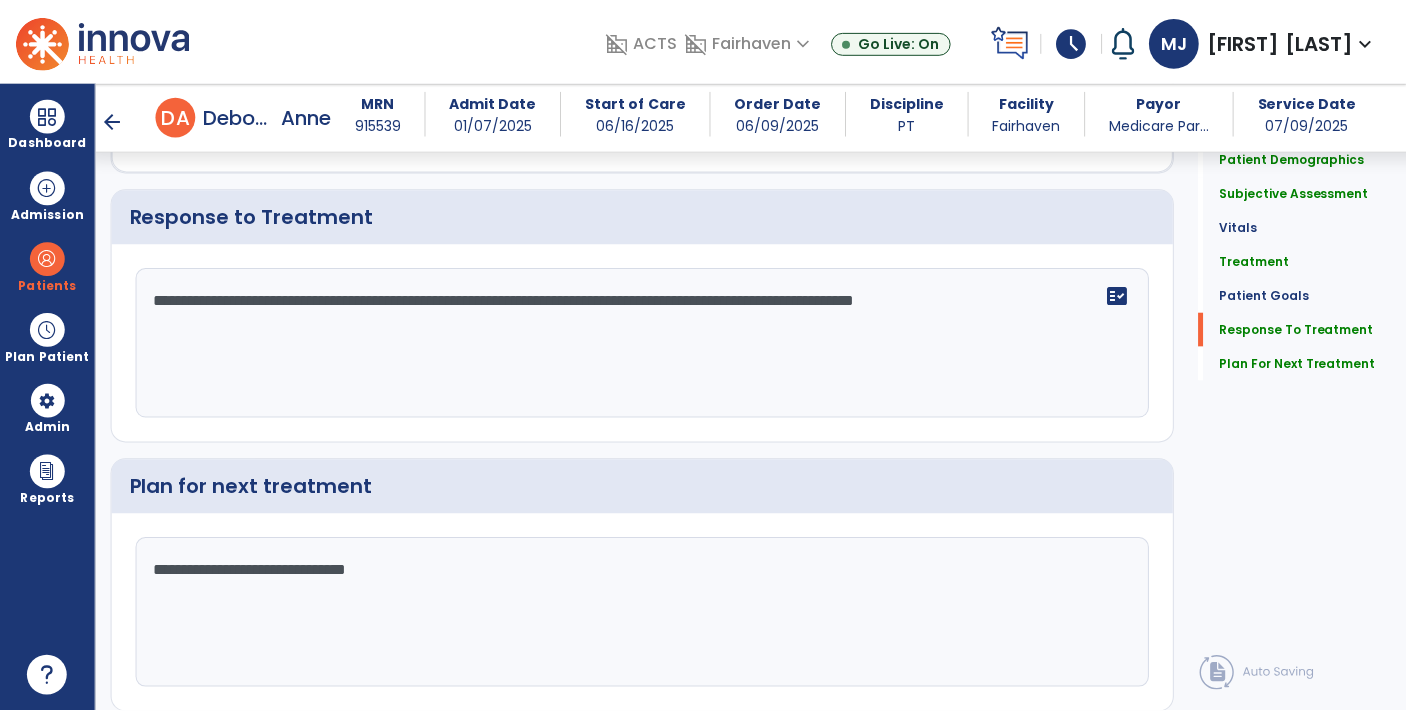 scroll, scrollTop: 3576, scrollLeft: 0, axis: vertical 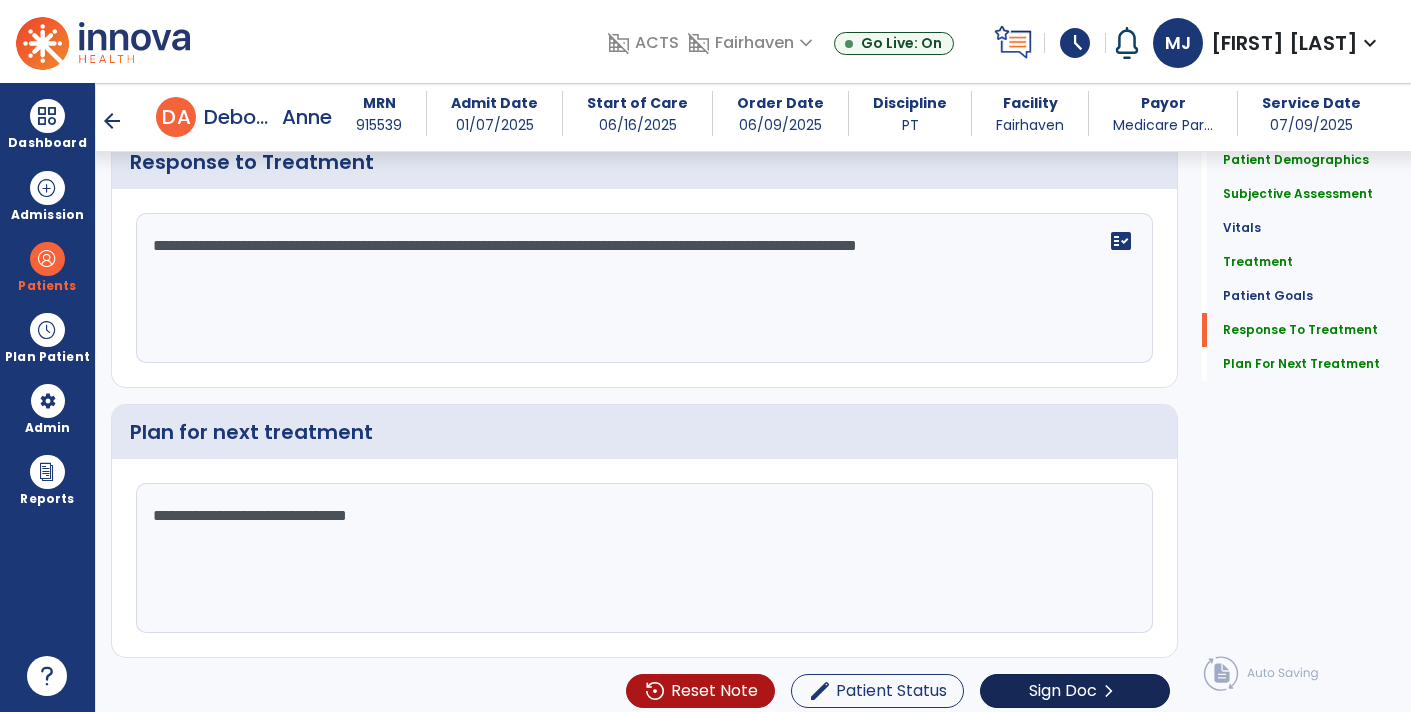 type on "**********" 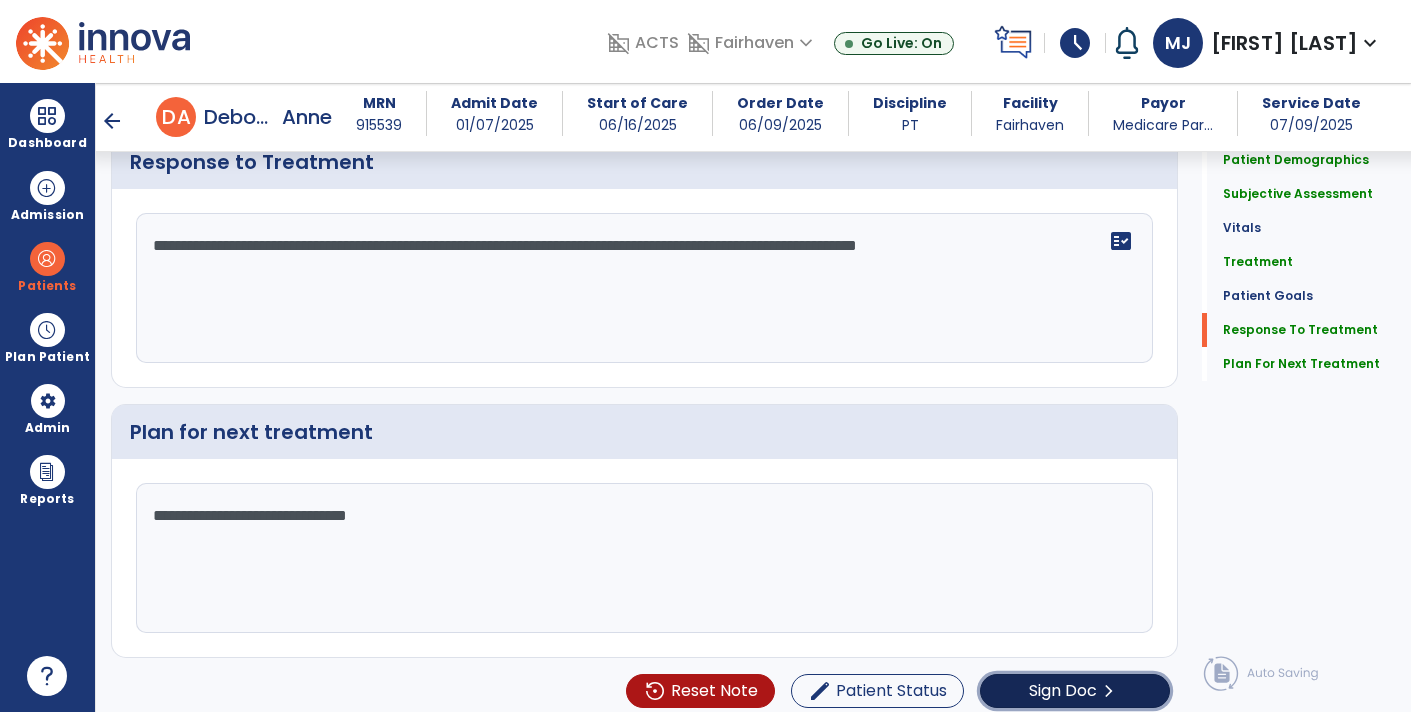 click on "Sign Doc" 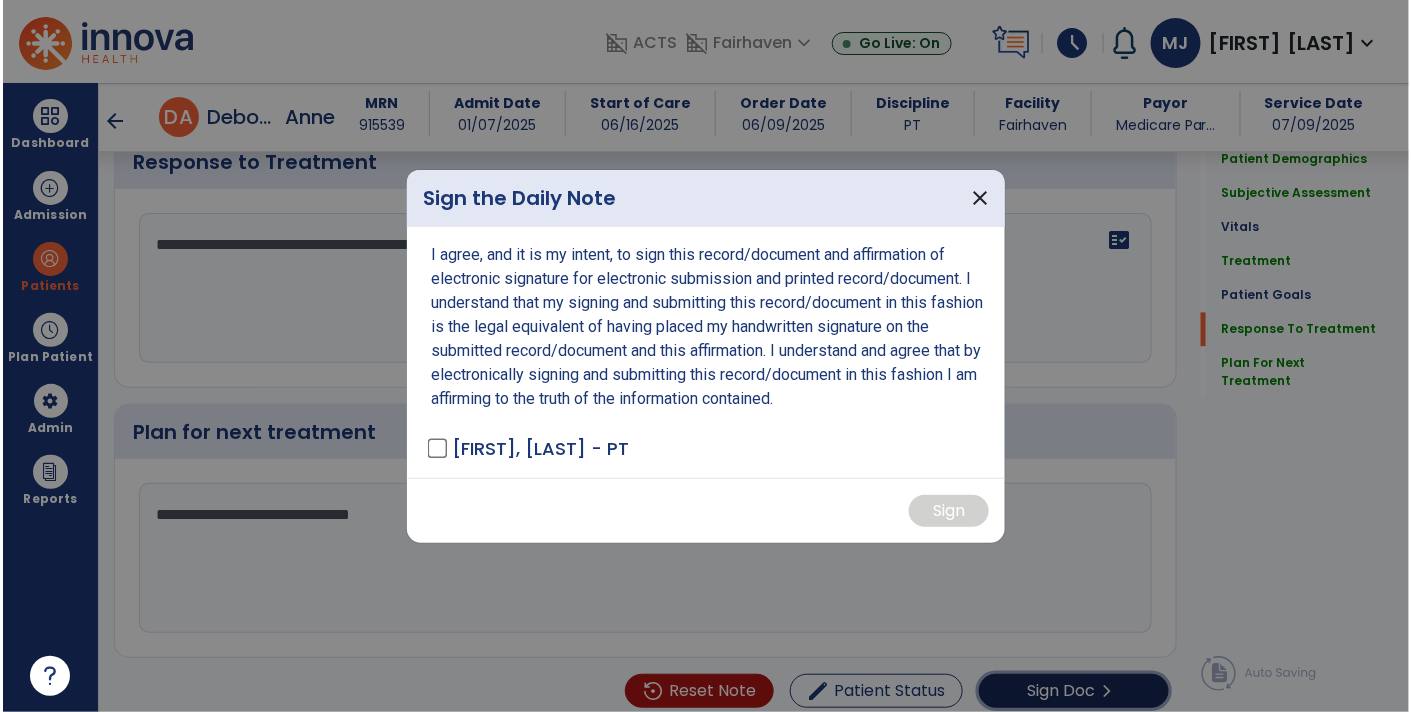 scroll, scrollTop: 3576, scrollLeft: 0, axis: vertical 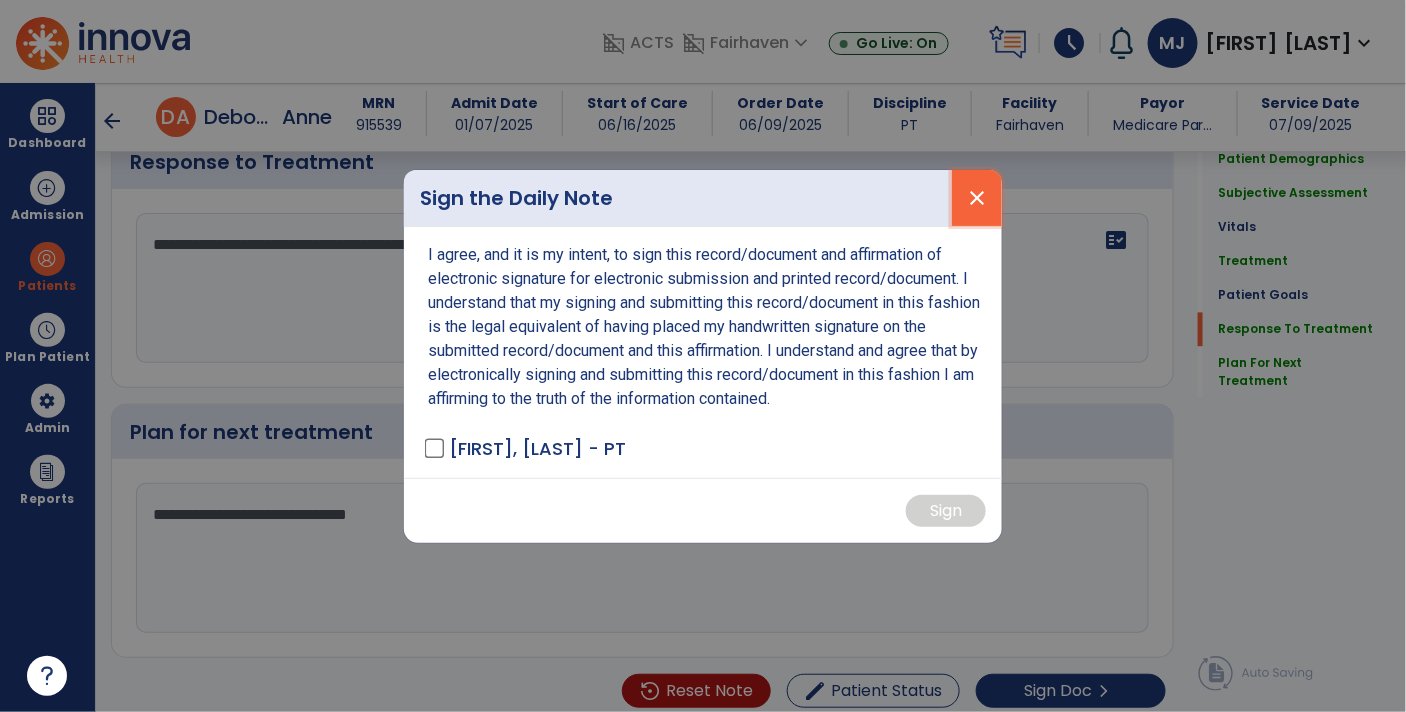 click on "close" at bounding box center [977, 198] 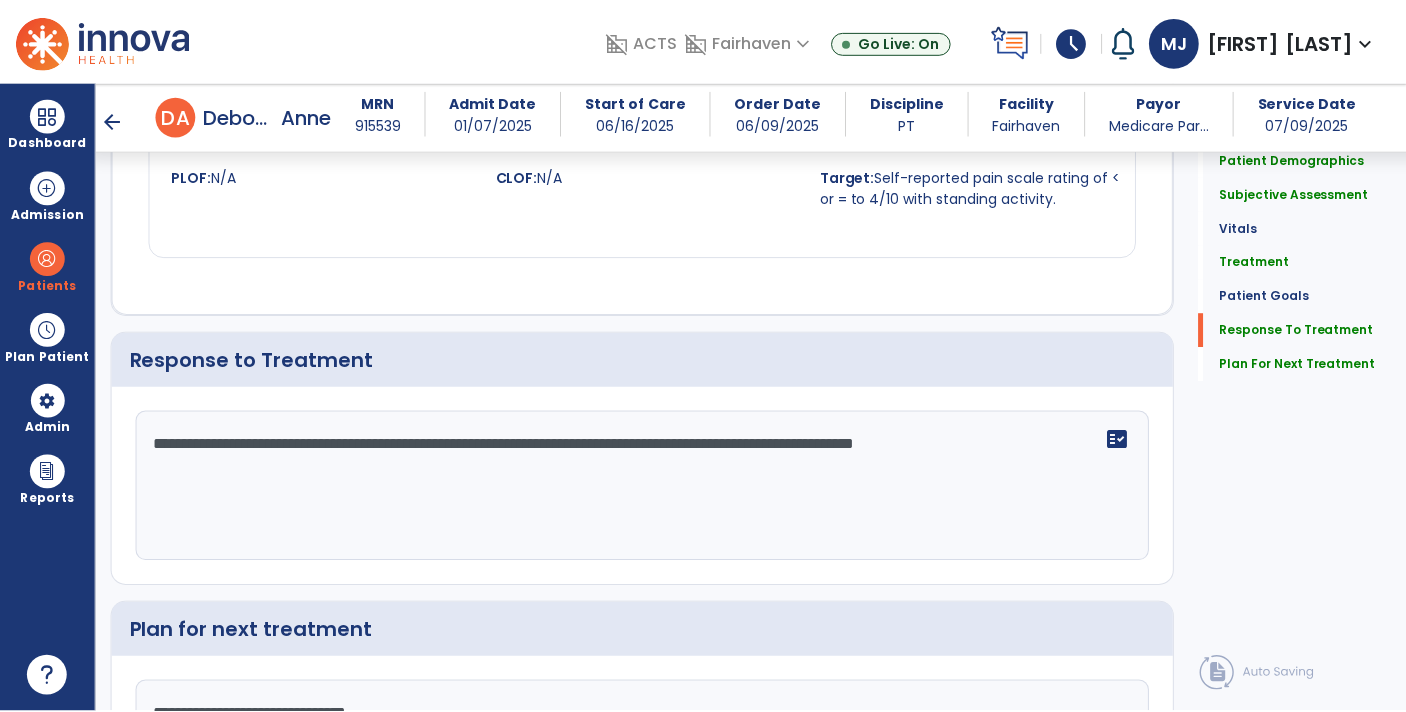 scroll, scrollTop: 3576, scrollLeft: 0, axis: vertical 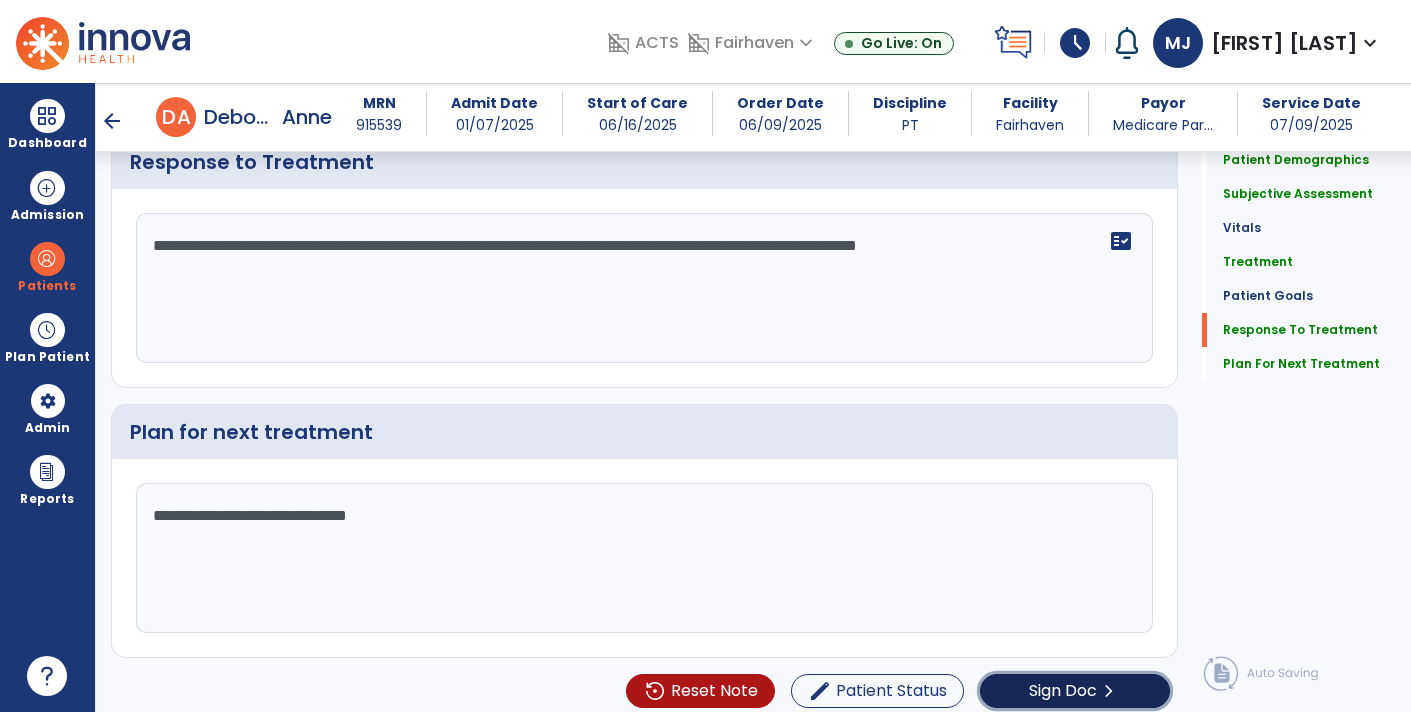 click on "Sign Doc  chevron_right" 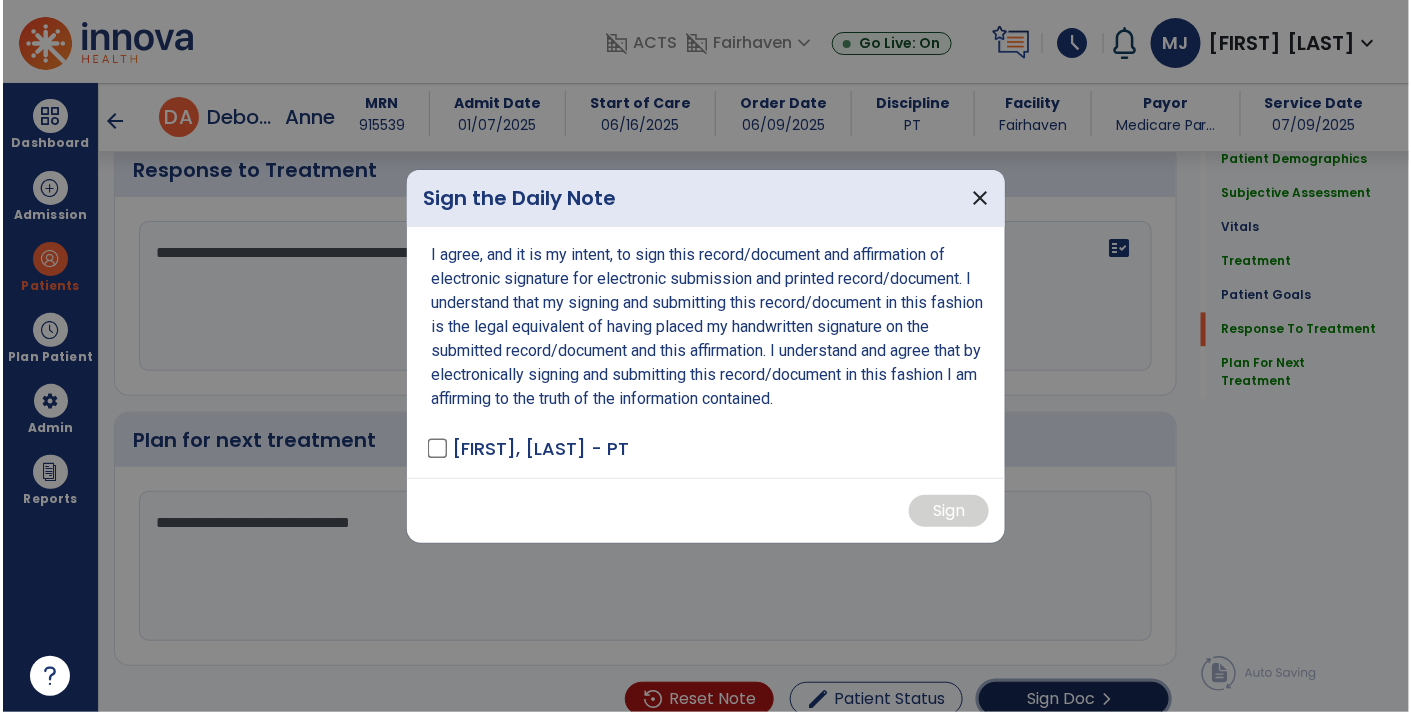 scroll, scrollTop: 3576, scrollLeft: 0, axis: vertical 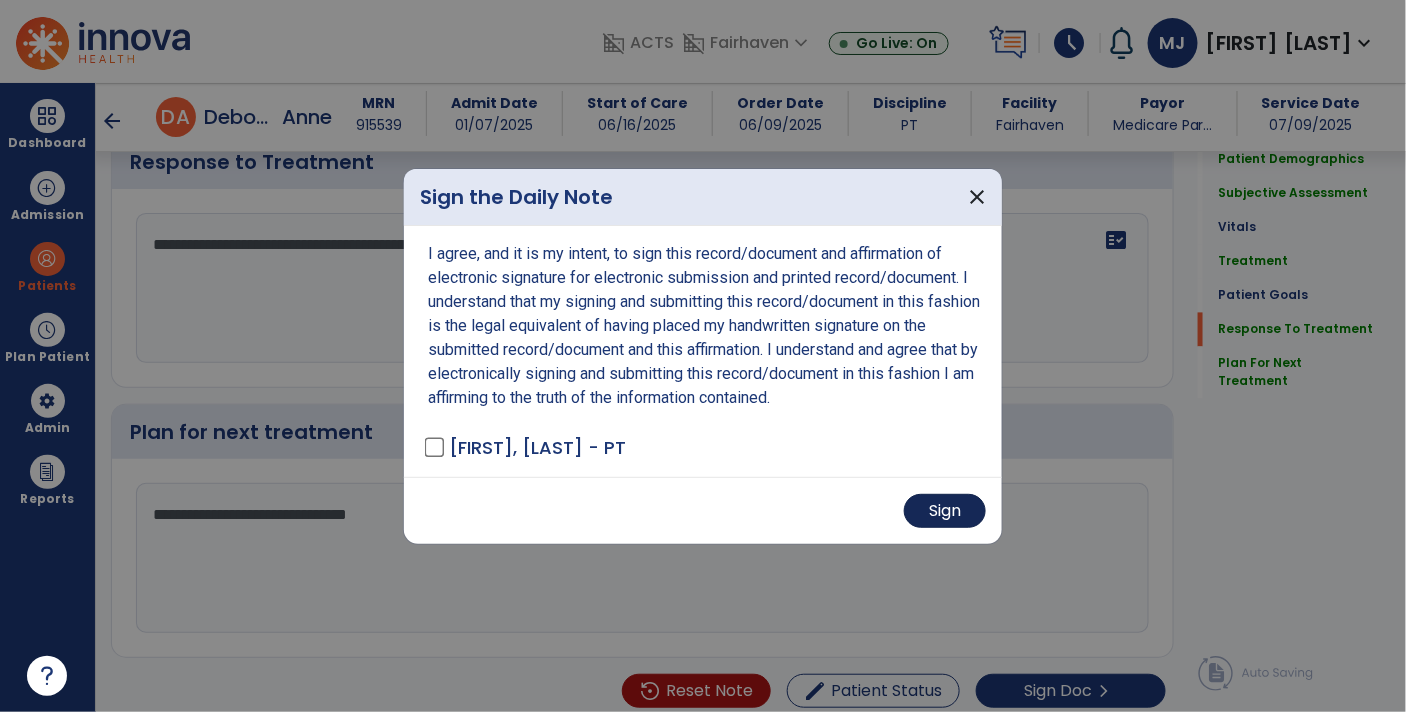 click on "Sign" at bounding box center (945, 511) 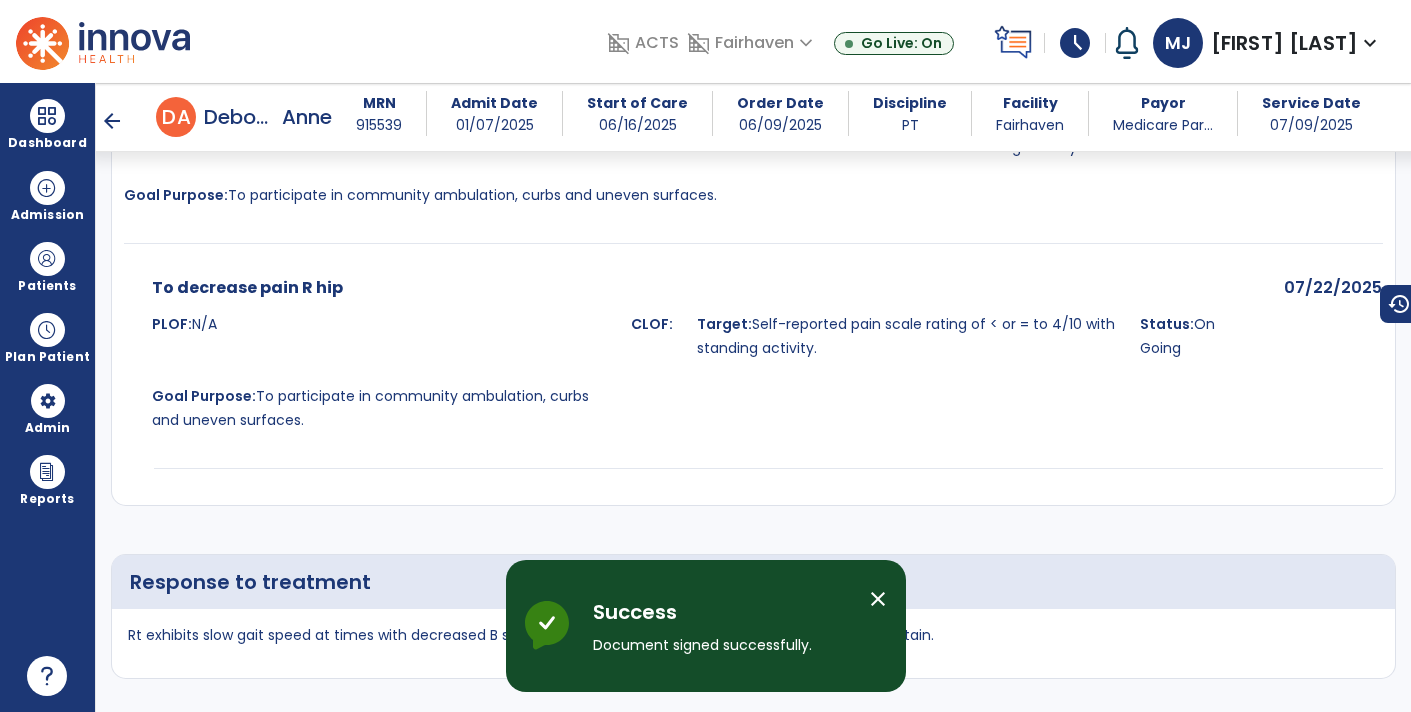 scroll, scrollTop: 5566, scrollLeft: 0, axis: vertical 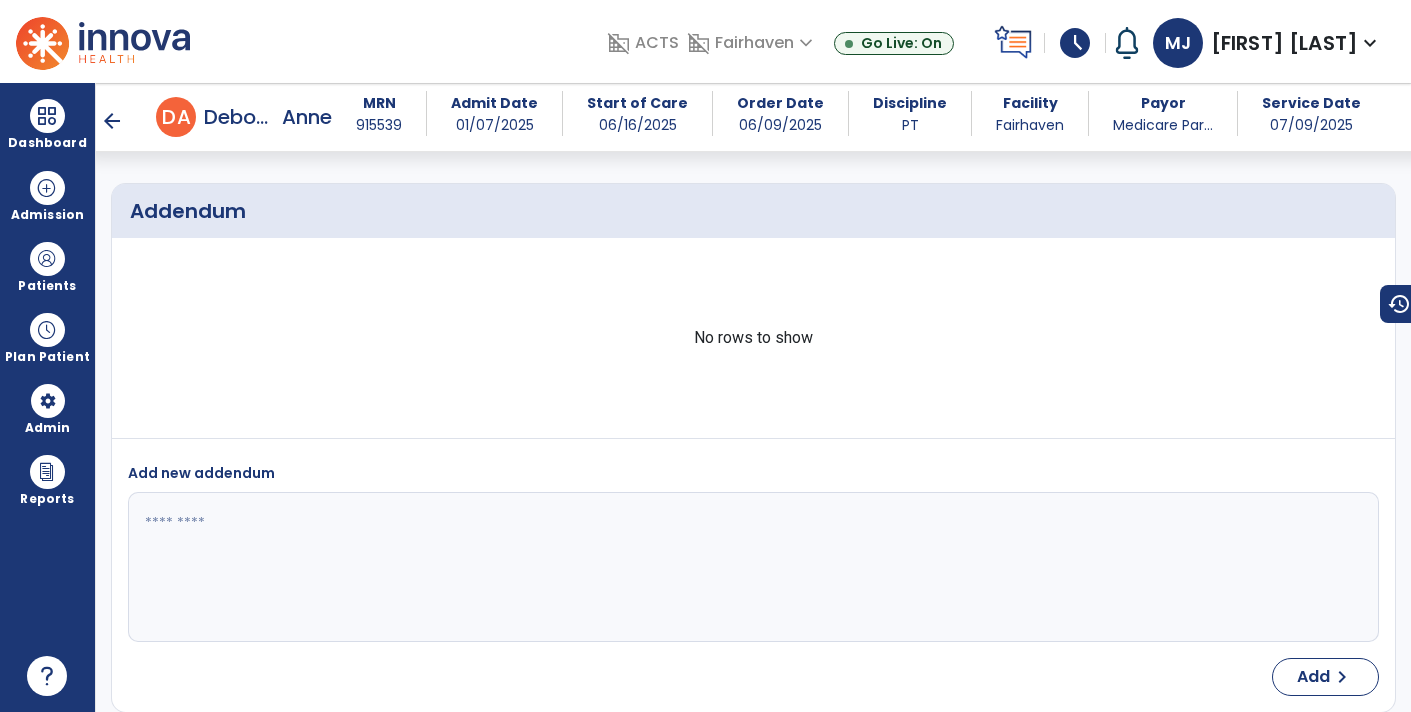 click on "arrow_back" at bounding box center [112, 121] 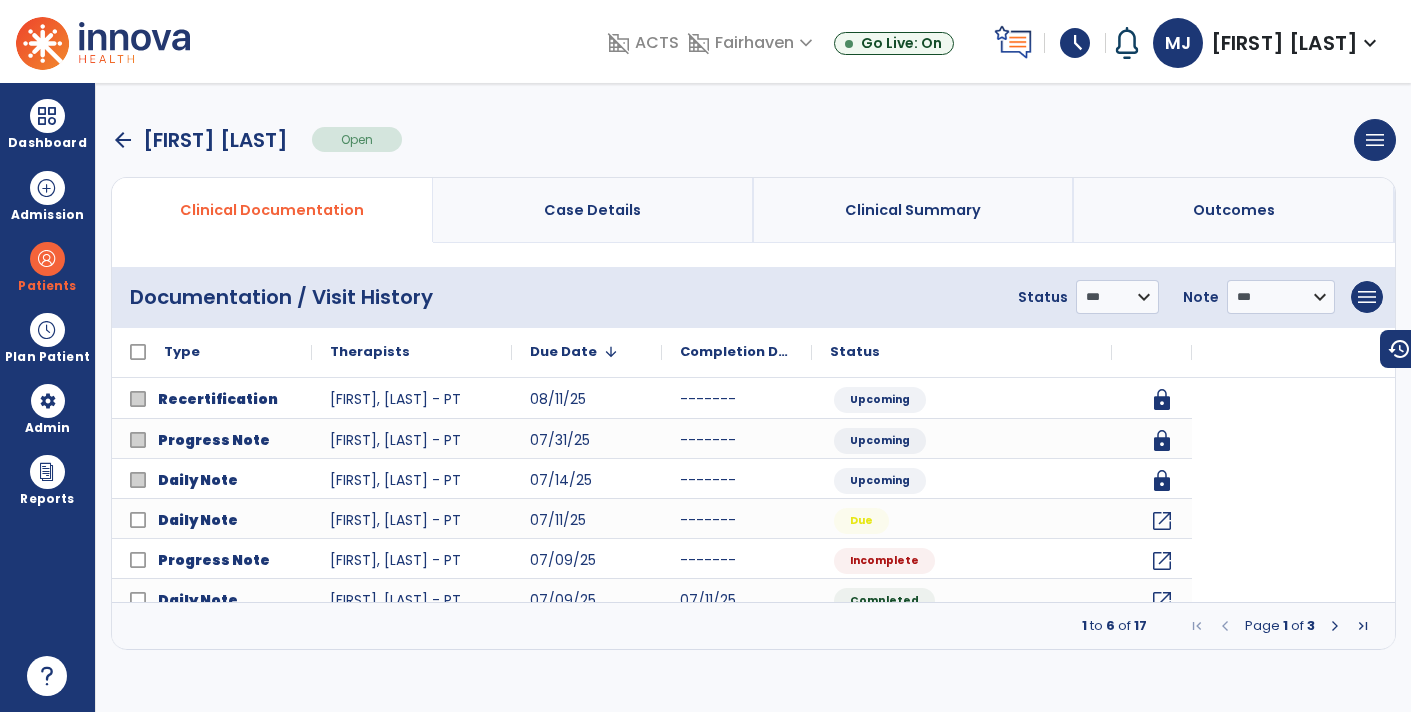 scroll, scrollTop: 0, scrollLeft: 0, axis: both 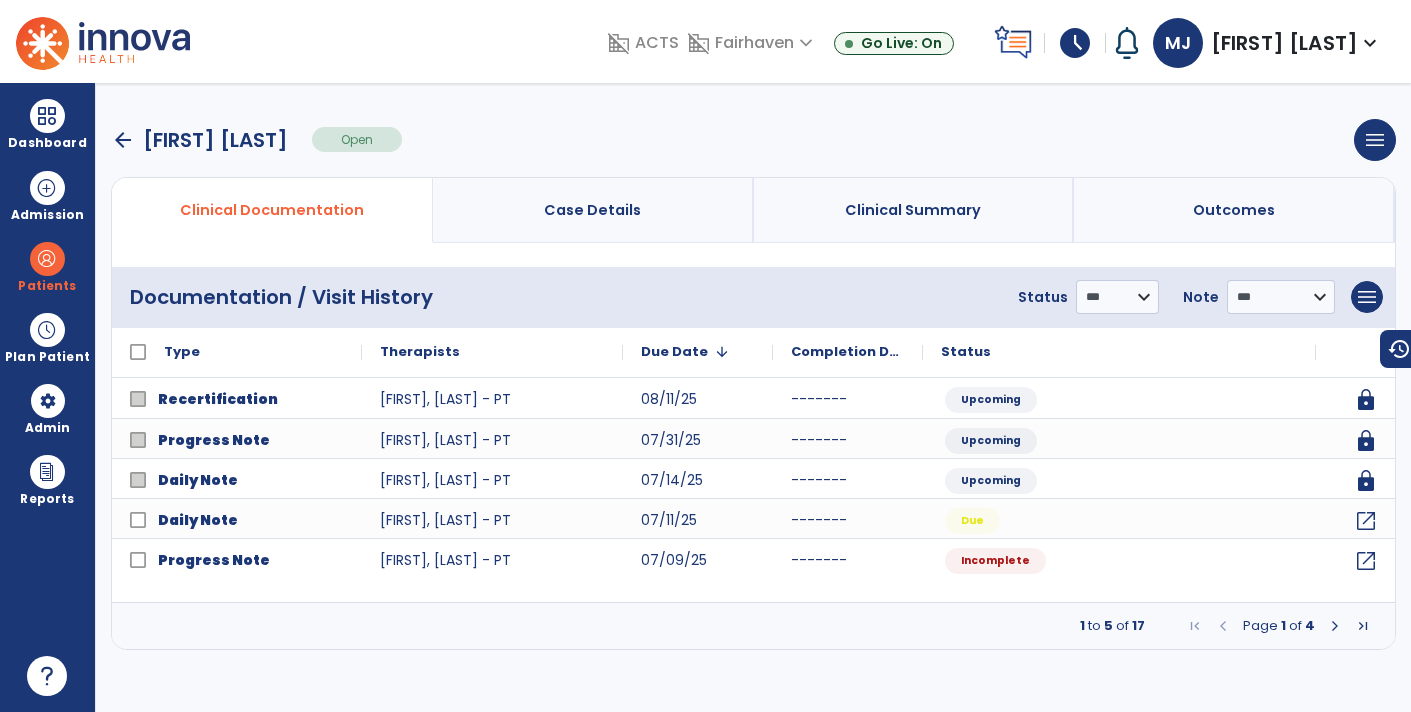 click on "arrow_back" at bounding box center (123, 140) 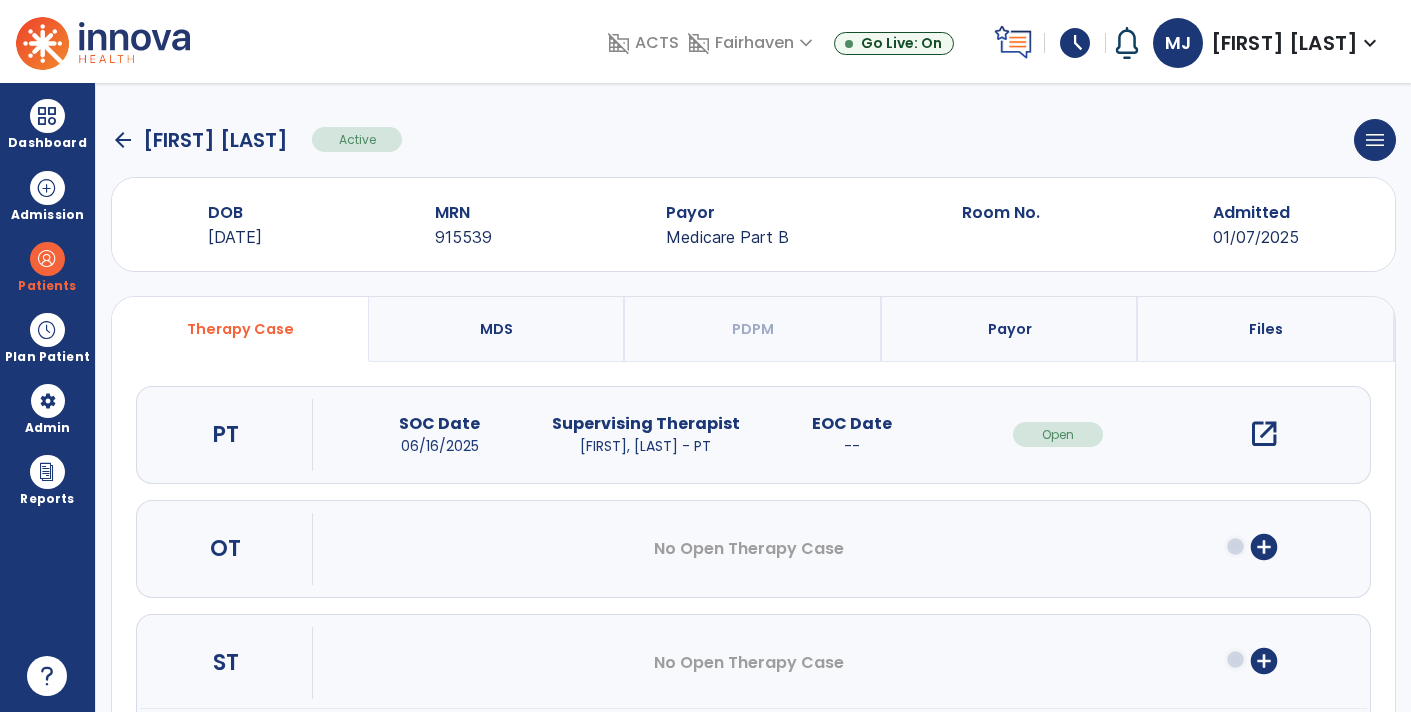 click on "arrow_back" 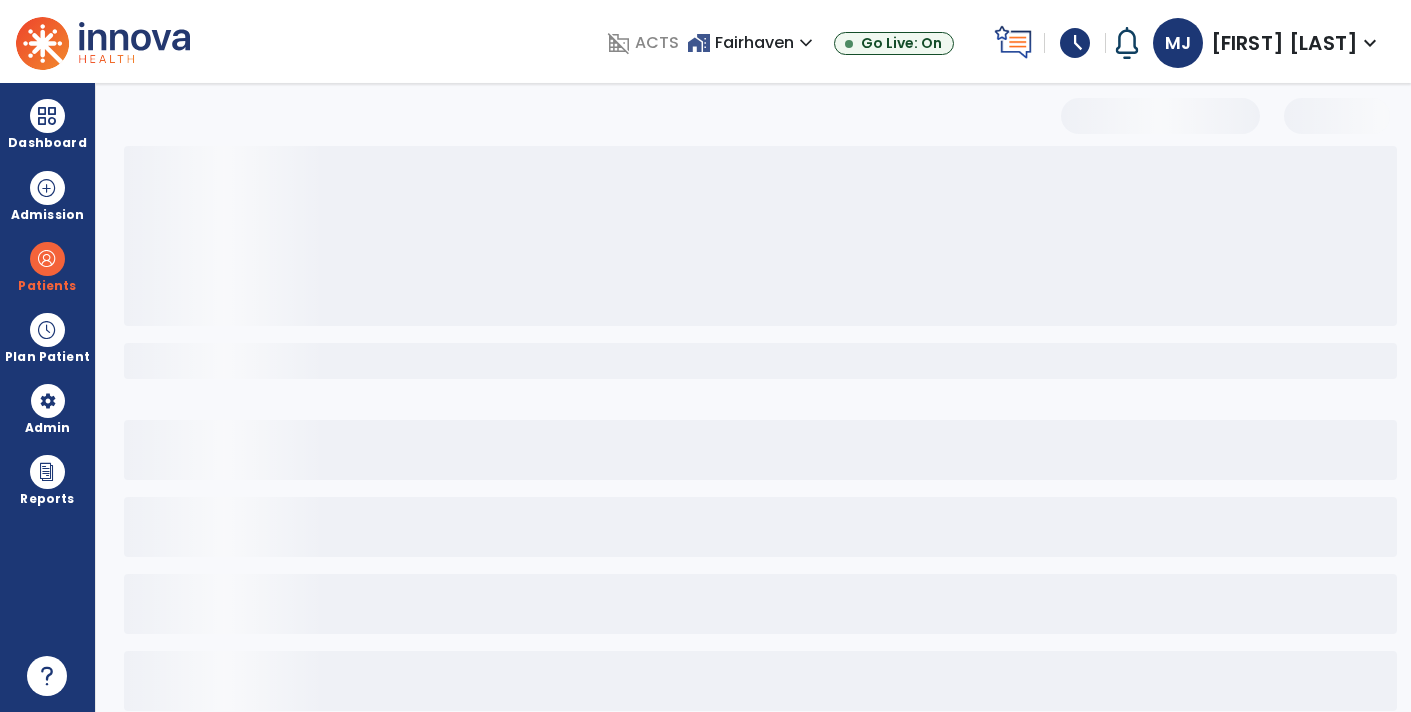 select on "***" 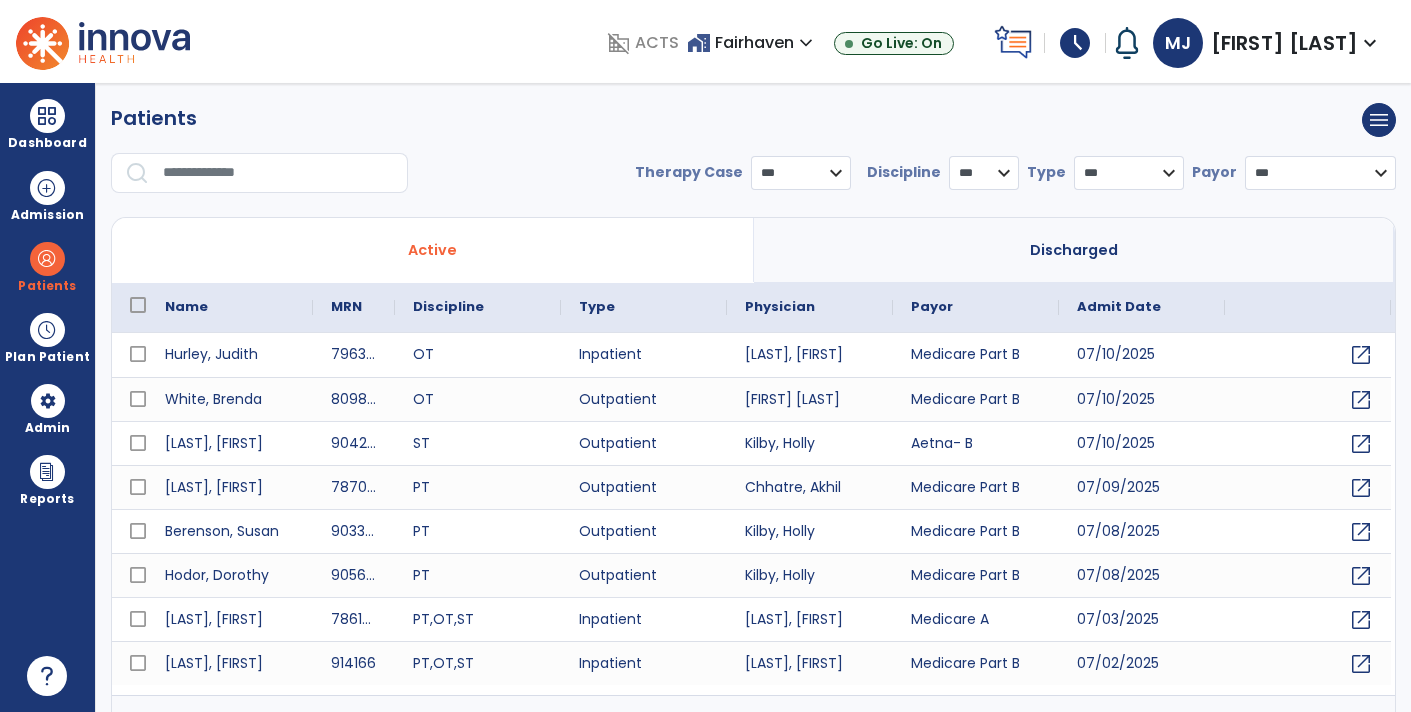 click at bounding box center [278, 173] 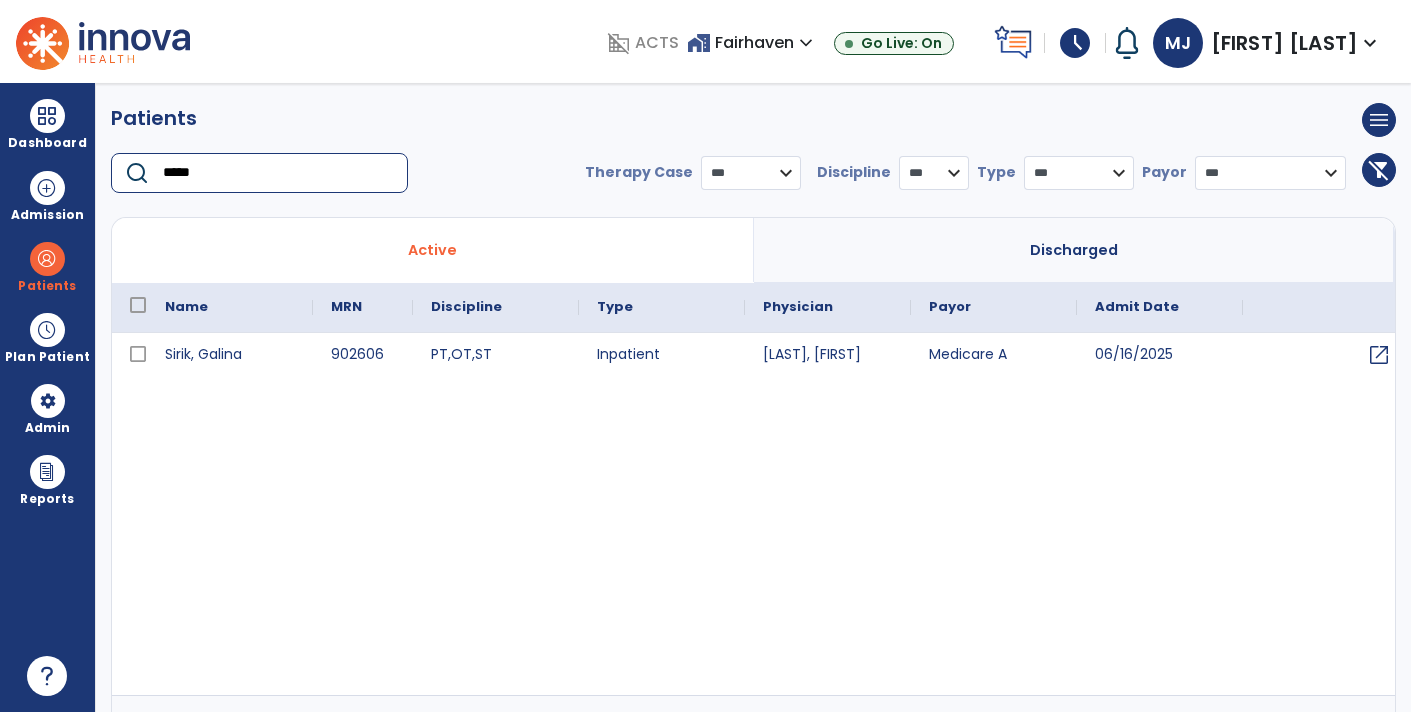 type on "*****" 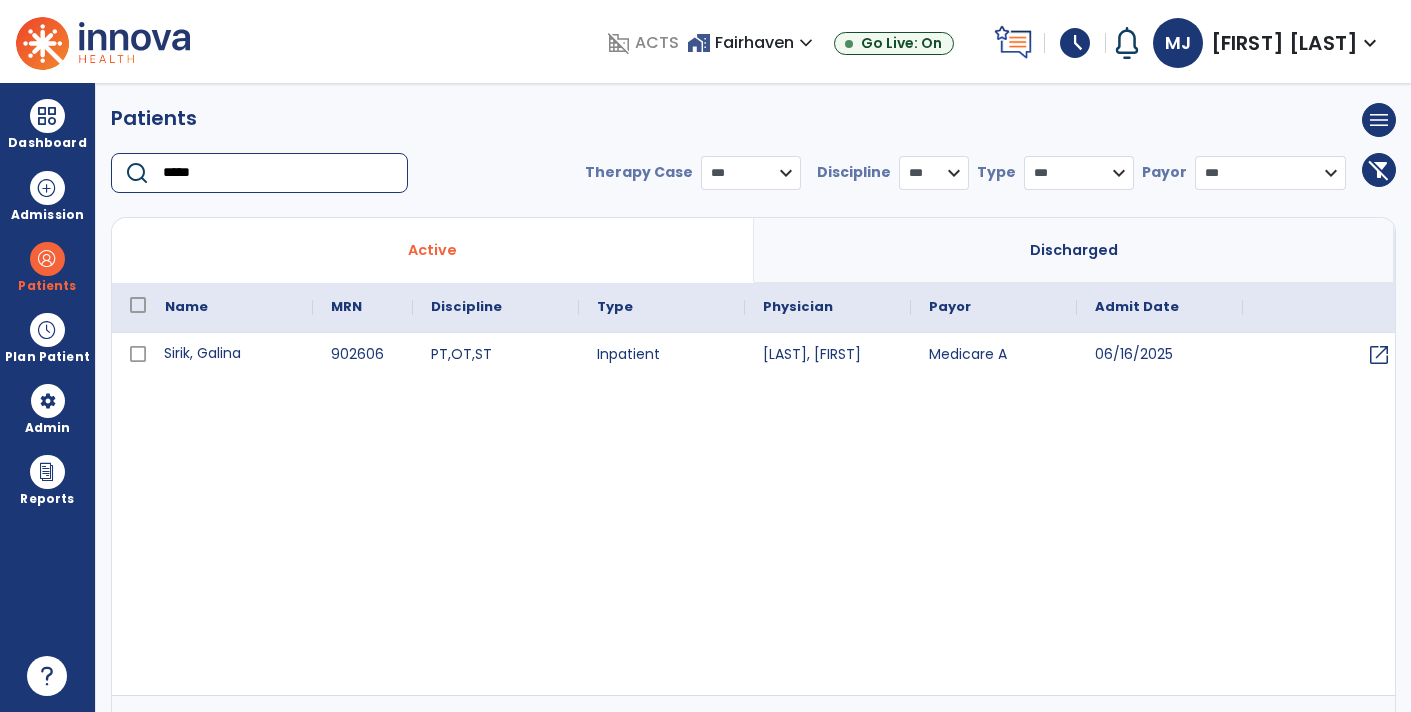 click on "Sirik, Galina" at bounding box center (230, 355) 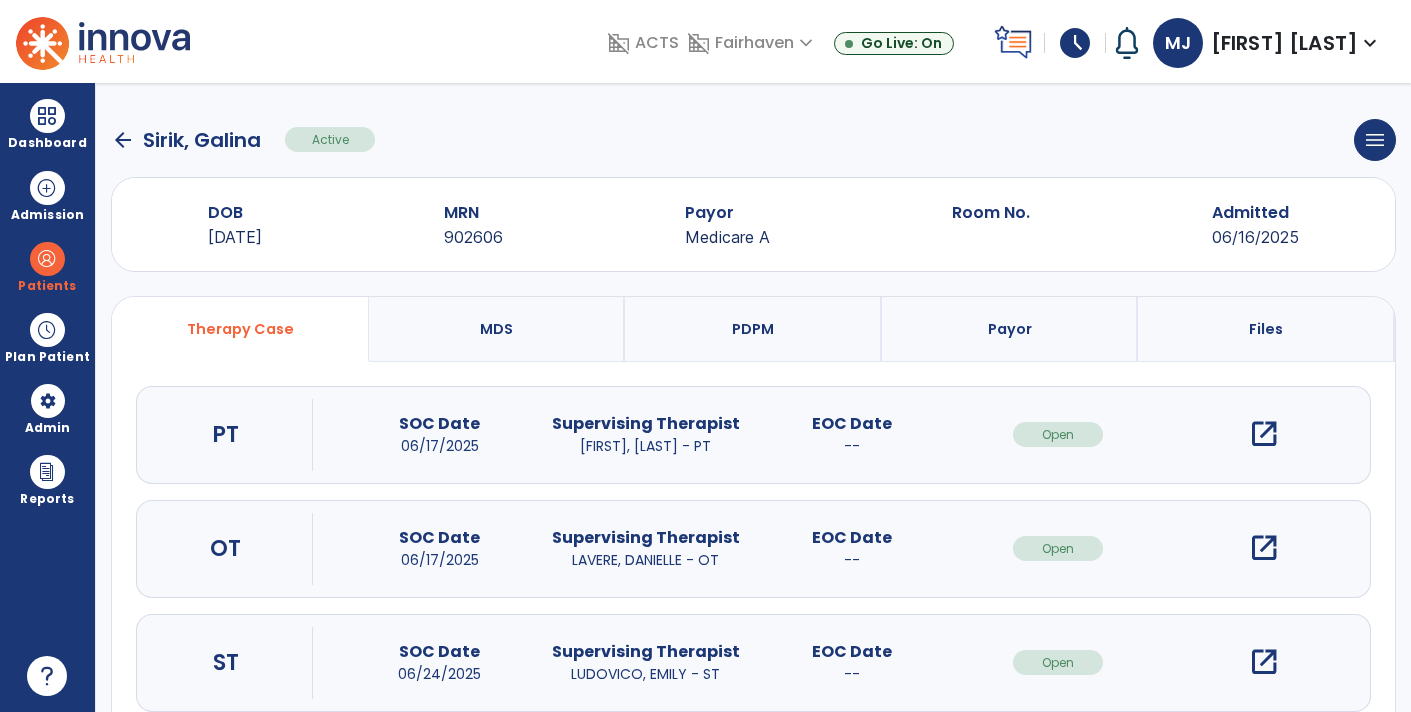 click on "open_in_new" at bounding box center (1264, 434) 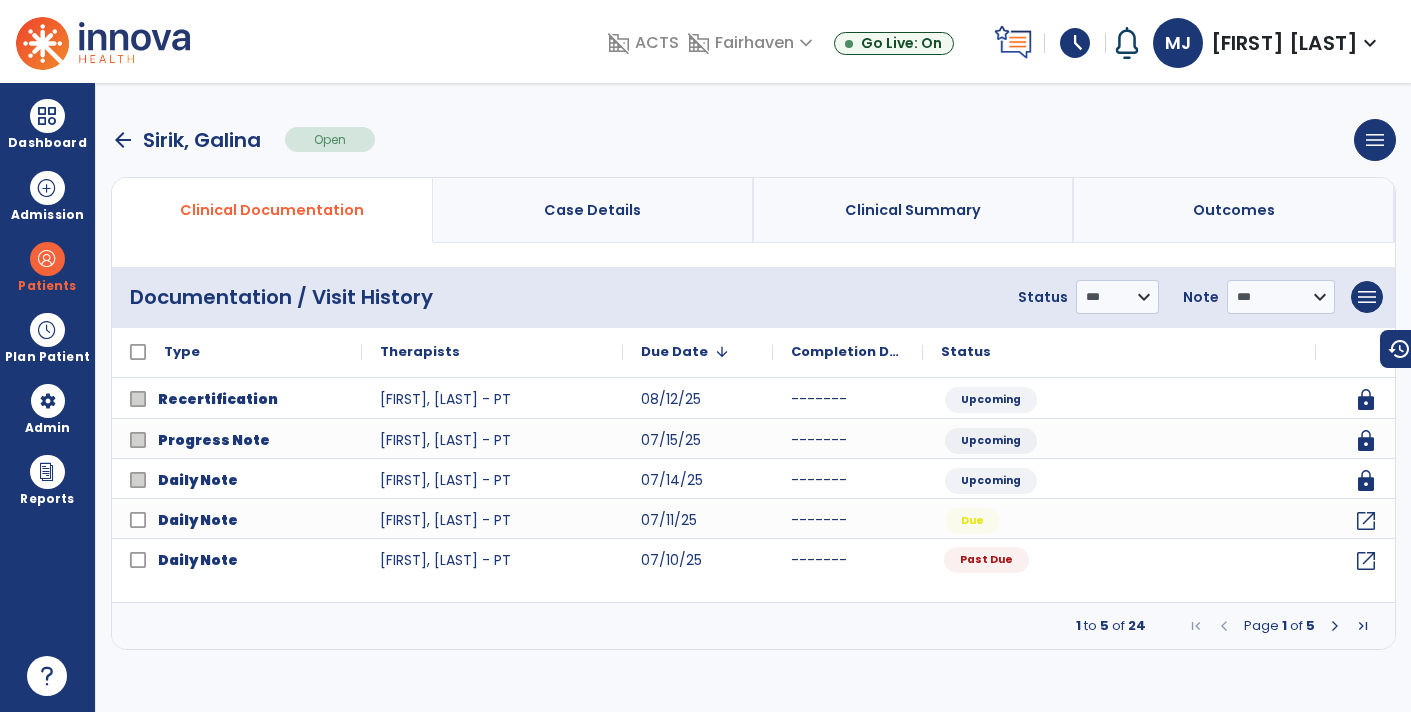 click on "Past Due" 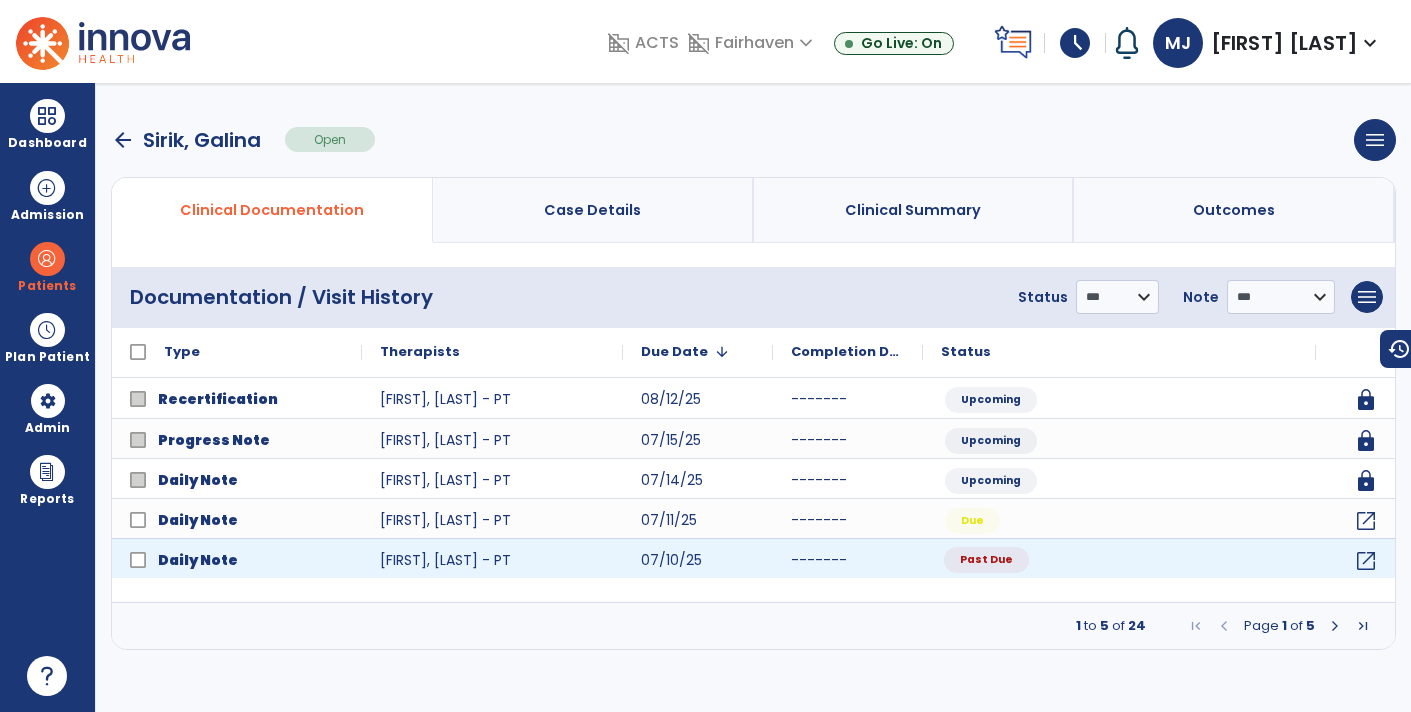 click on "Past Due" 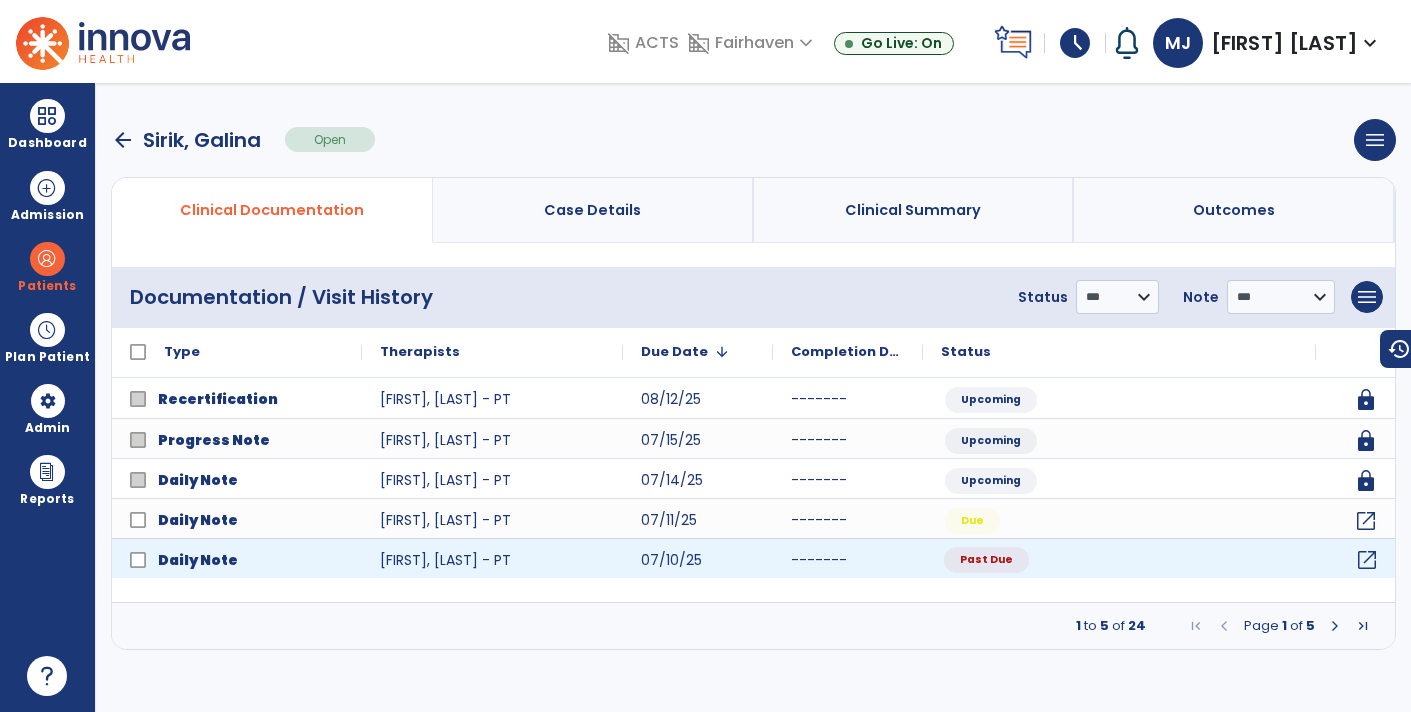 click on "open_in_new" 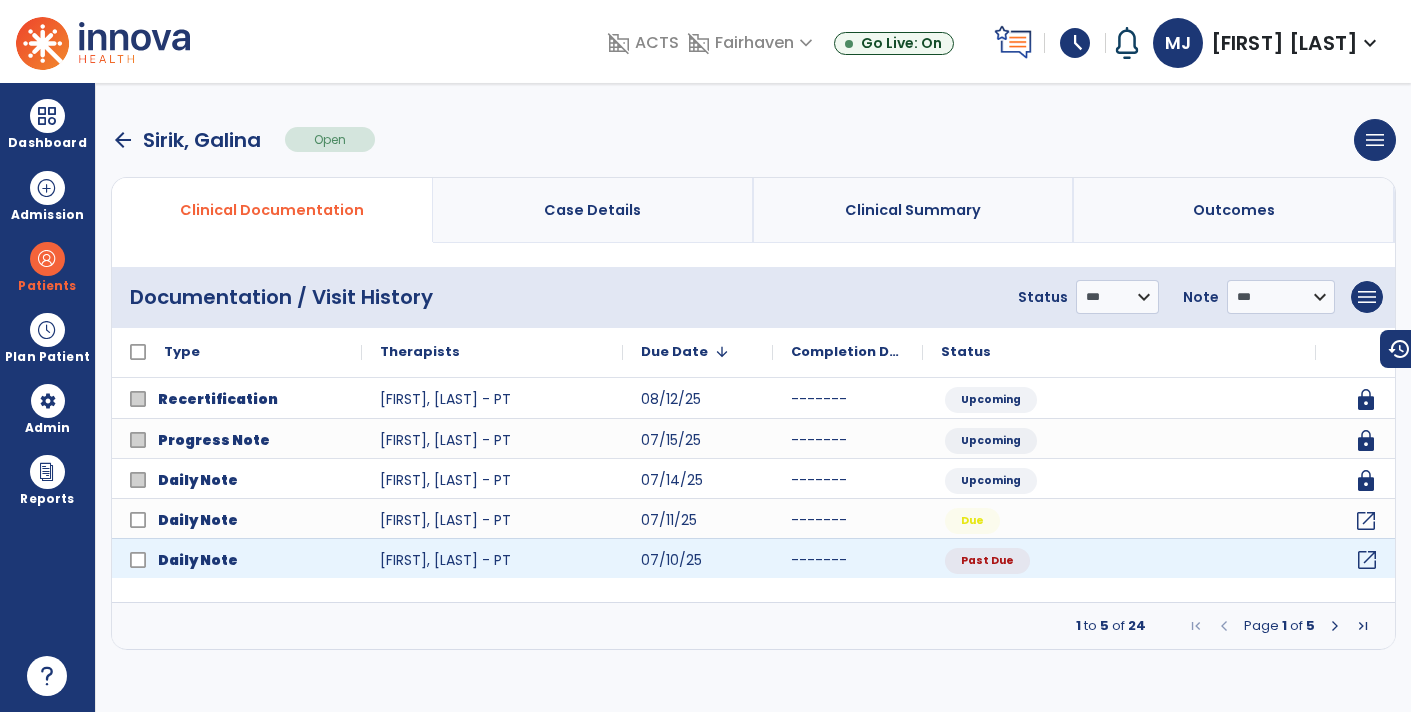 click on "open_in_new" 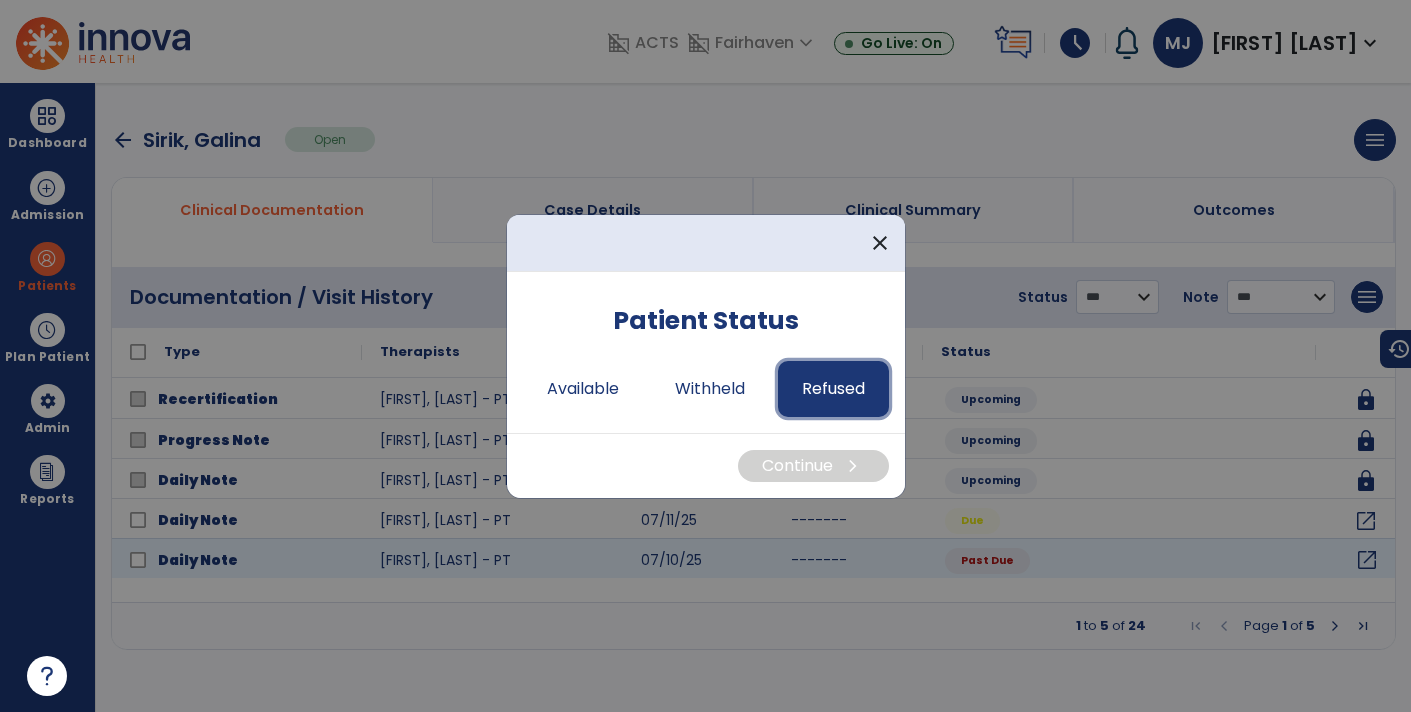 click on "Refused" at bounding box center (833, 389) 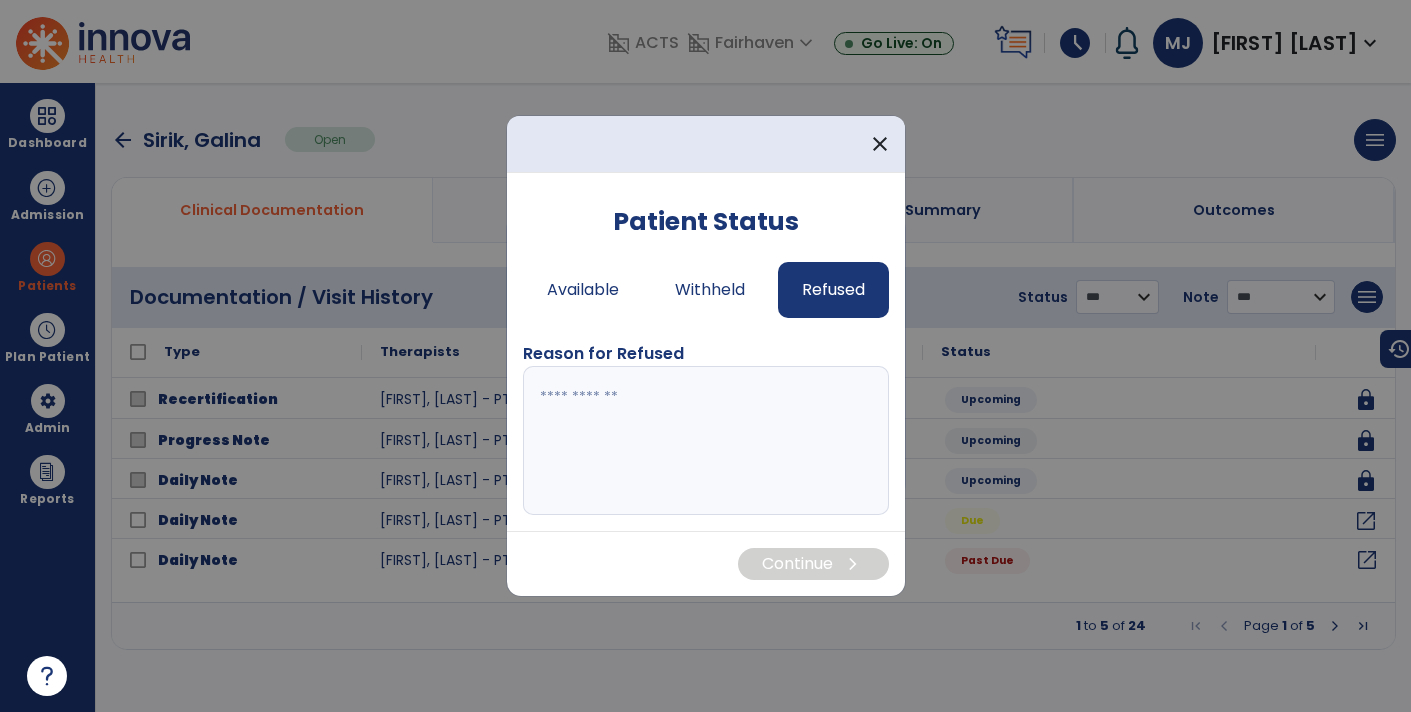 click at bounding box center [706, 441] 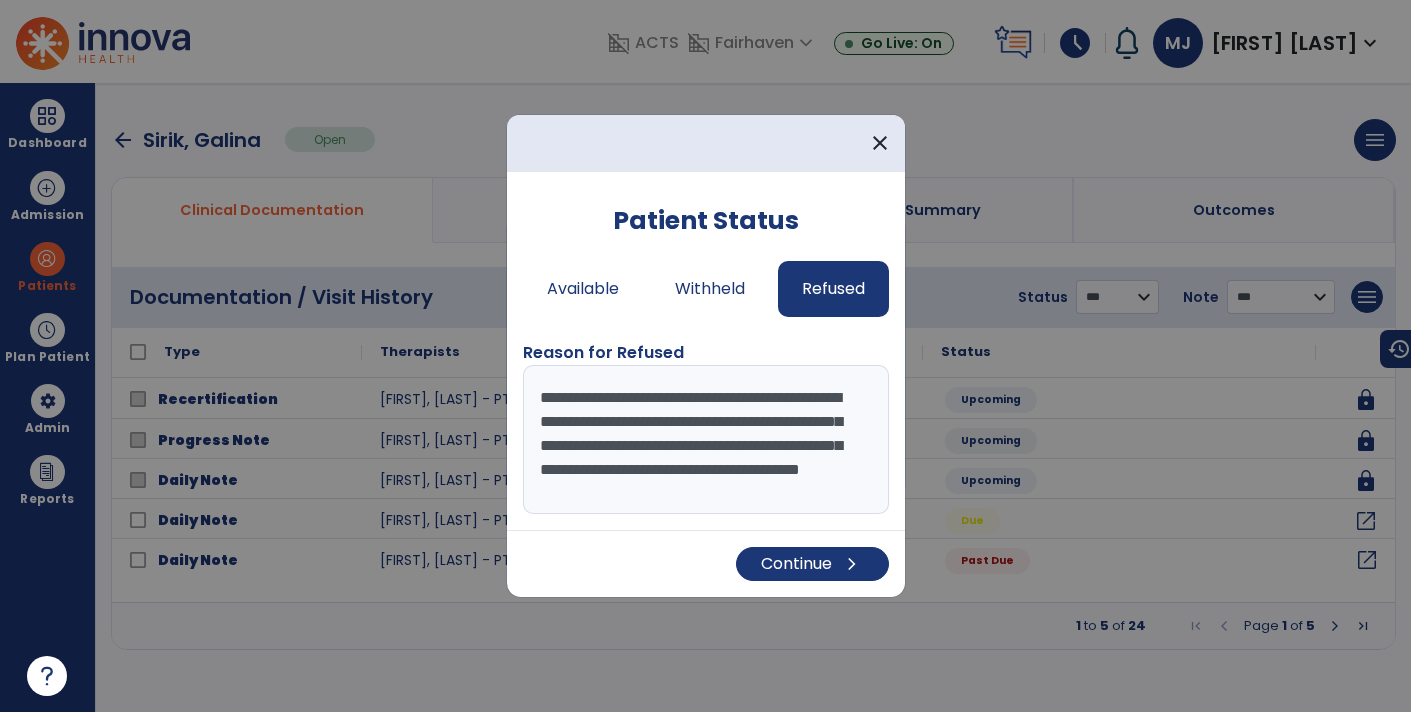 scroll, scrollTop: 15, scrollLeft: 0, axis: vertical 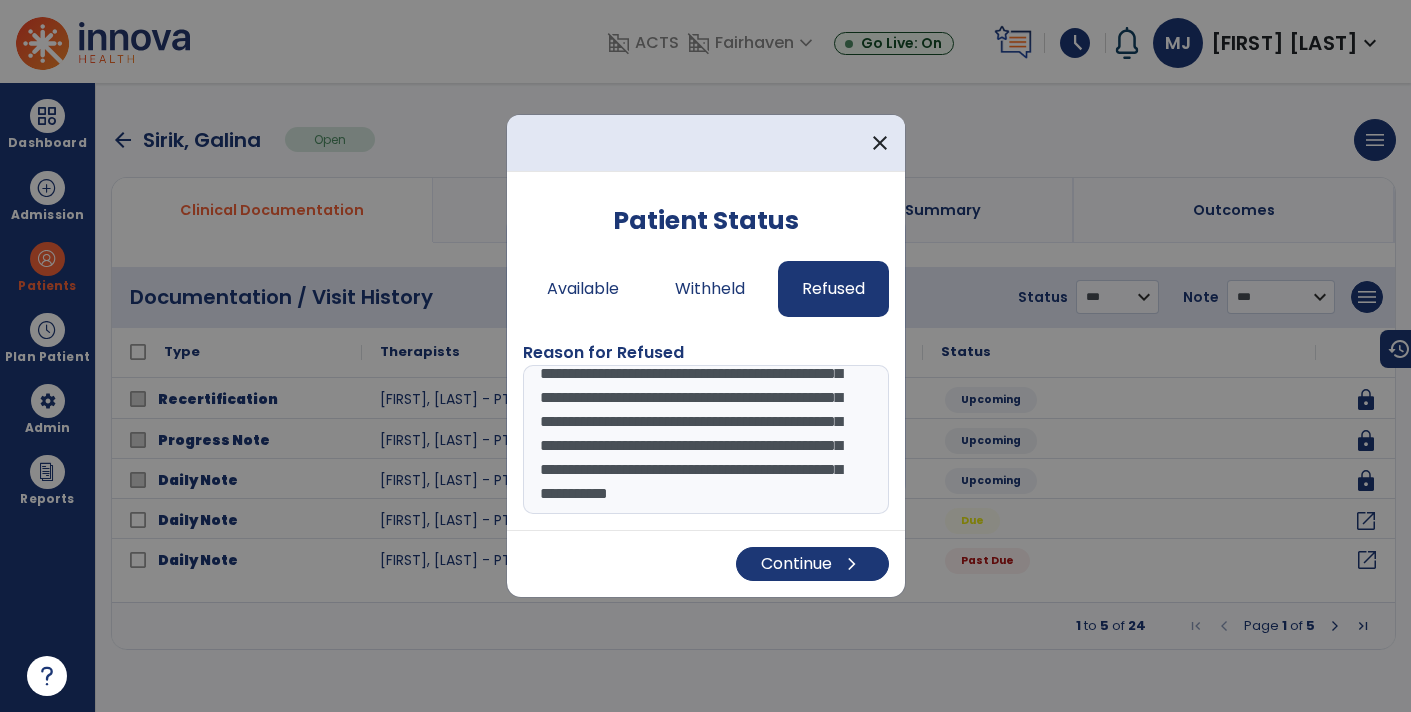 click on "**********" at bounding box center (706, 440) 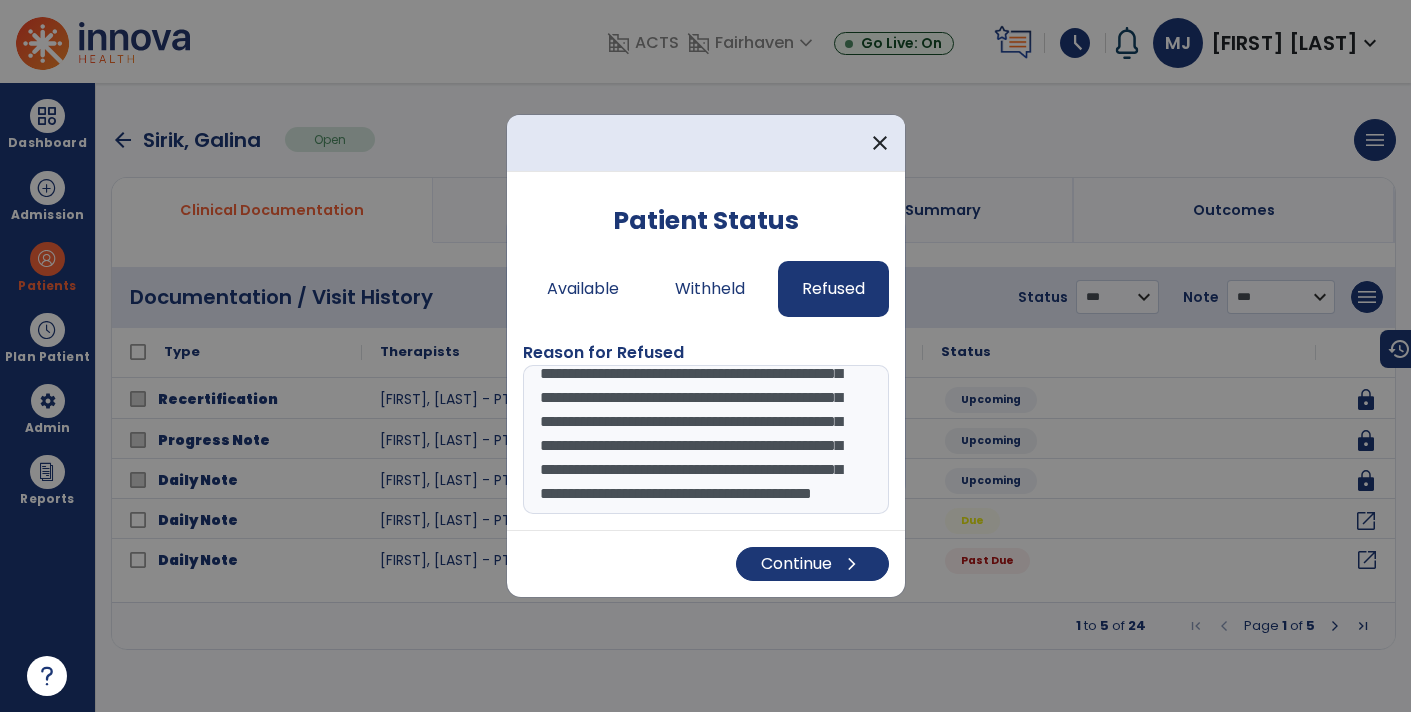 scroll, scrollTop: 110, scrollLeft: 0, axis: vertical 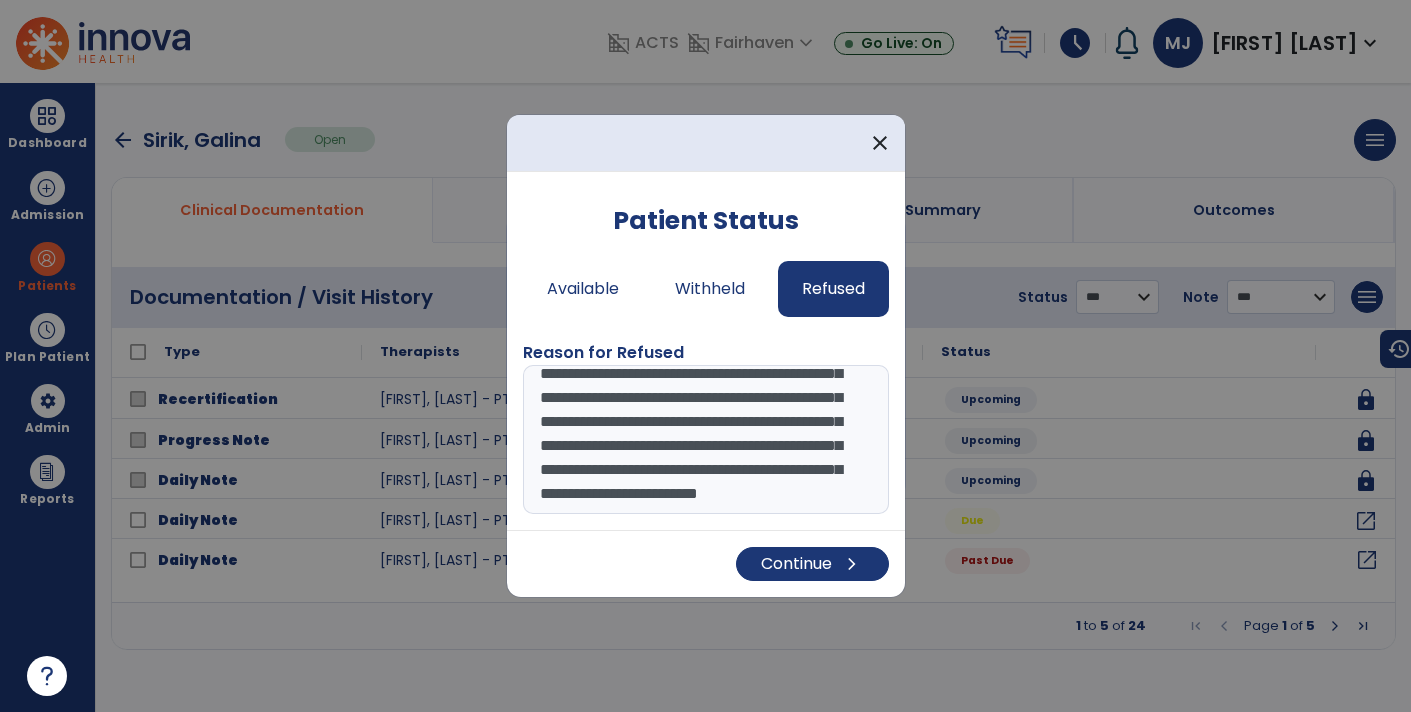 click on "**********" at bounding box center [706, 440] 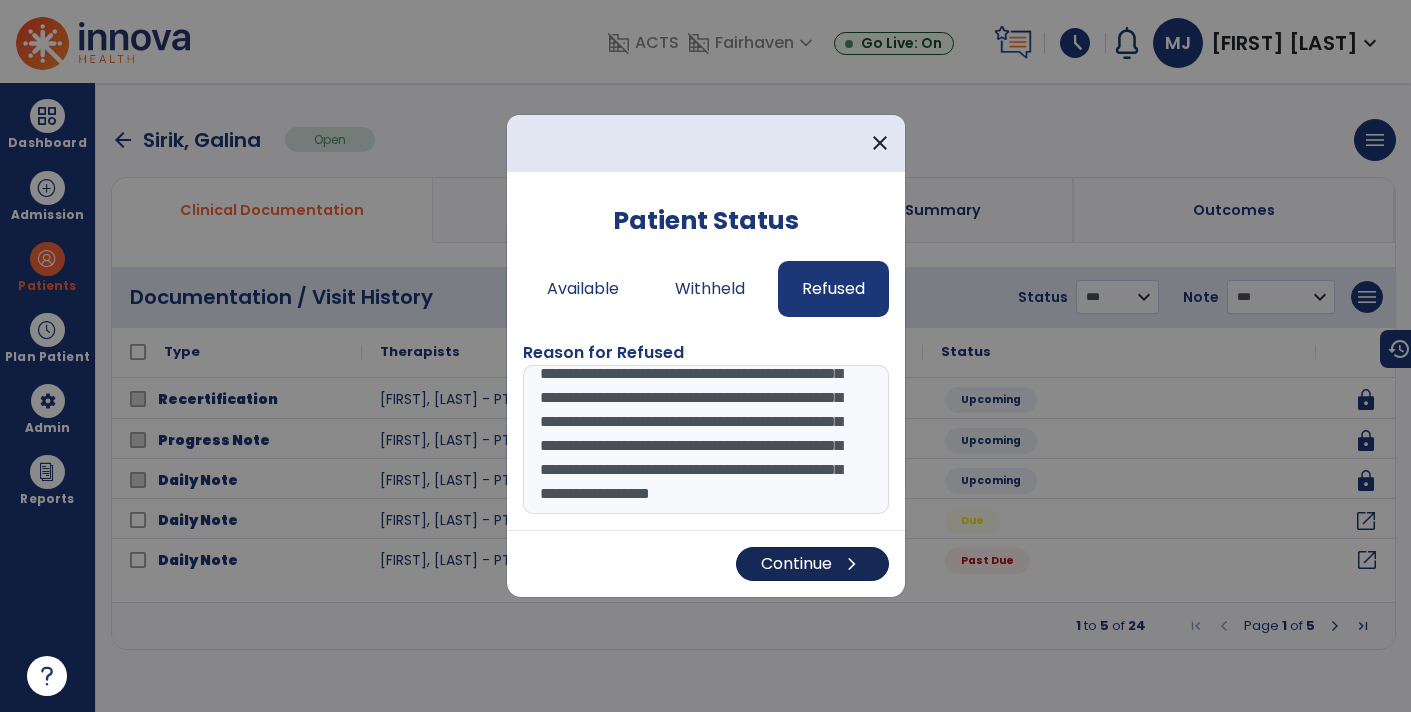 type on "**********" 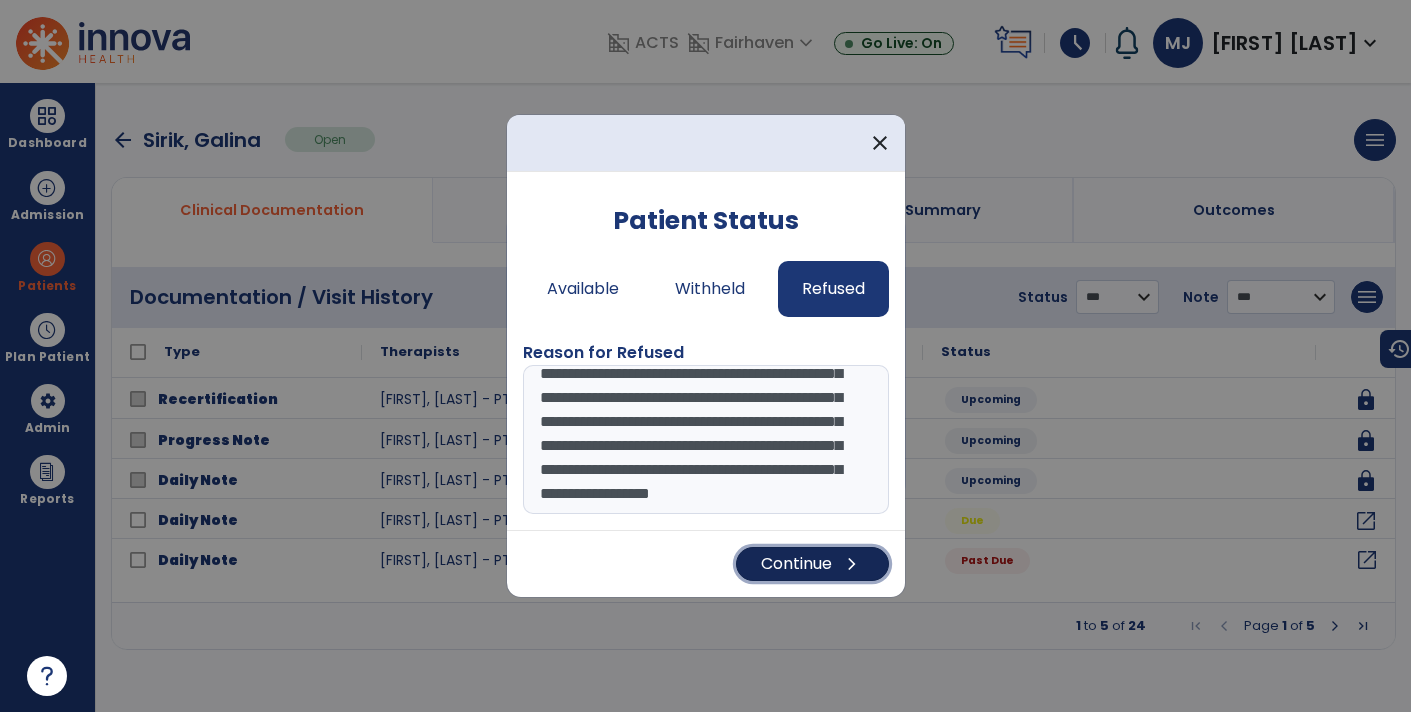 click on "Continue   chevron_right" at bounding box center (812, 564) 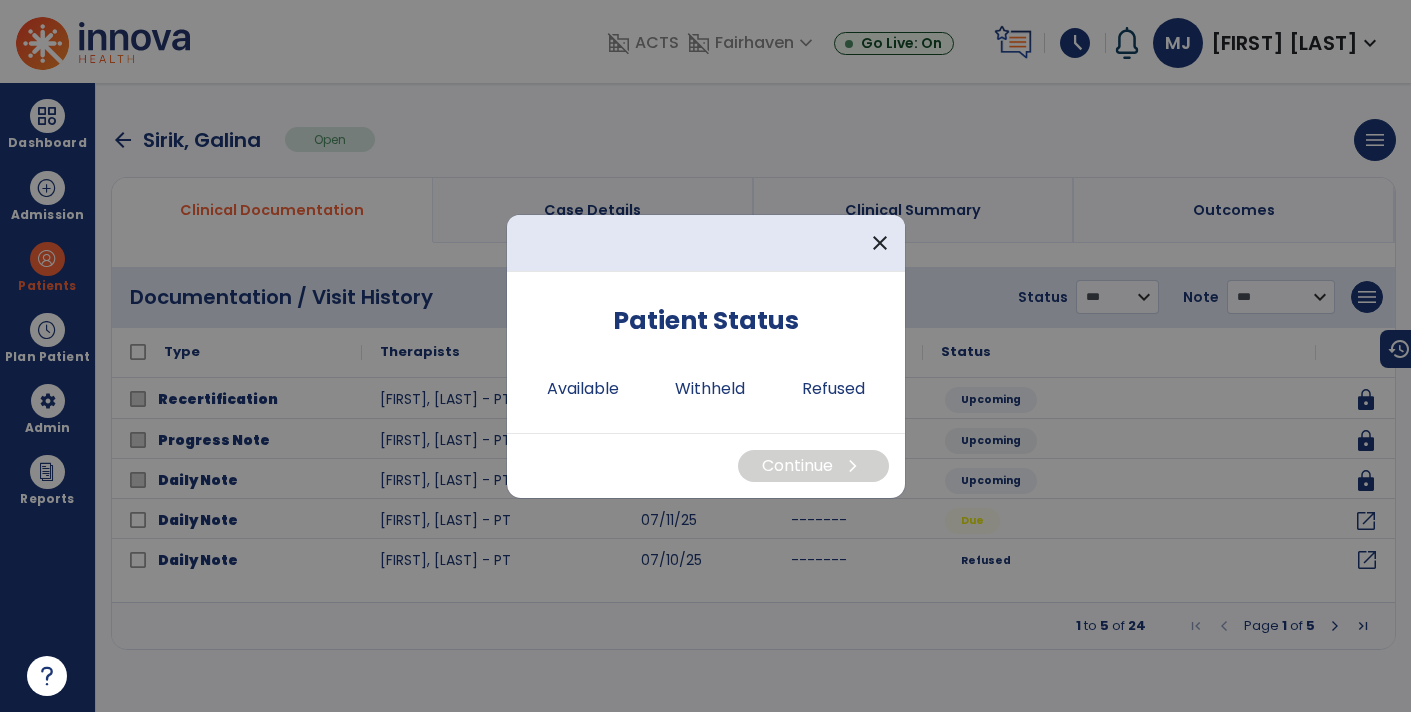 click at bounding box center [705, 356] 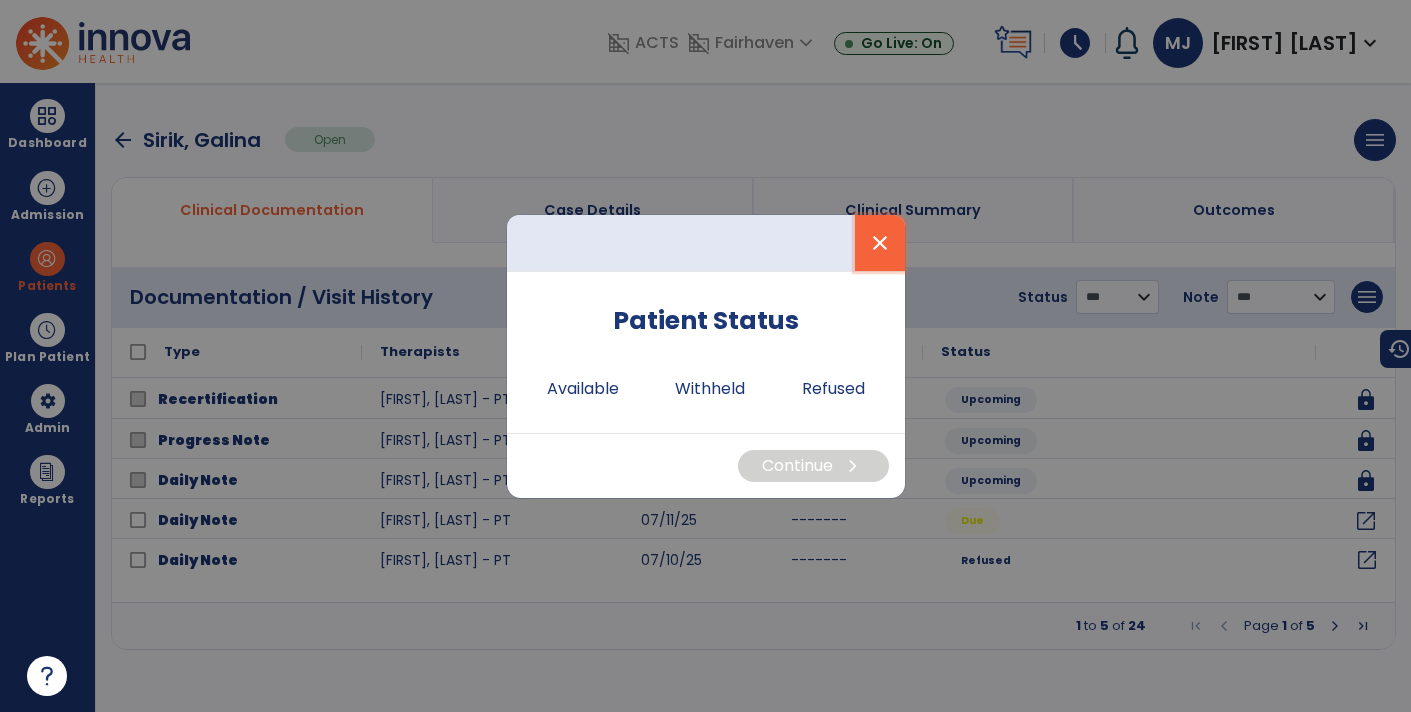 click on "close" at bounding box center (880, 243) 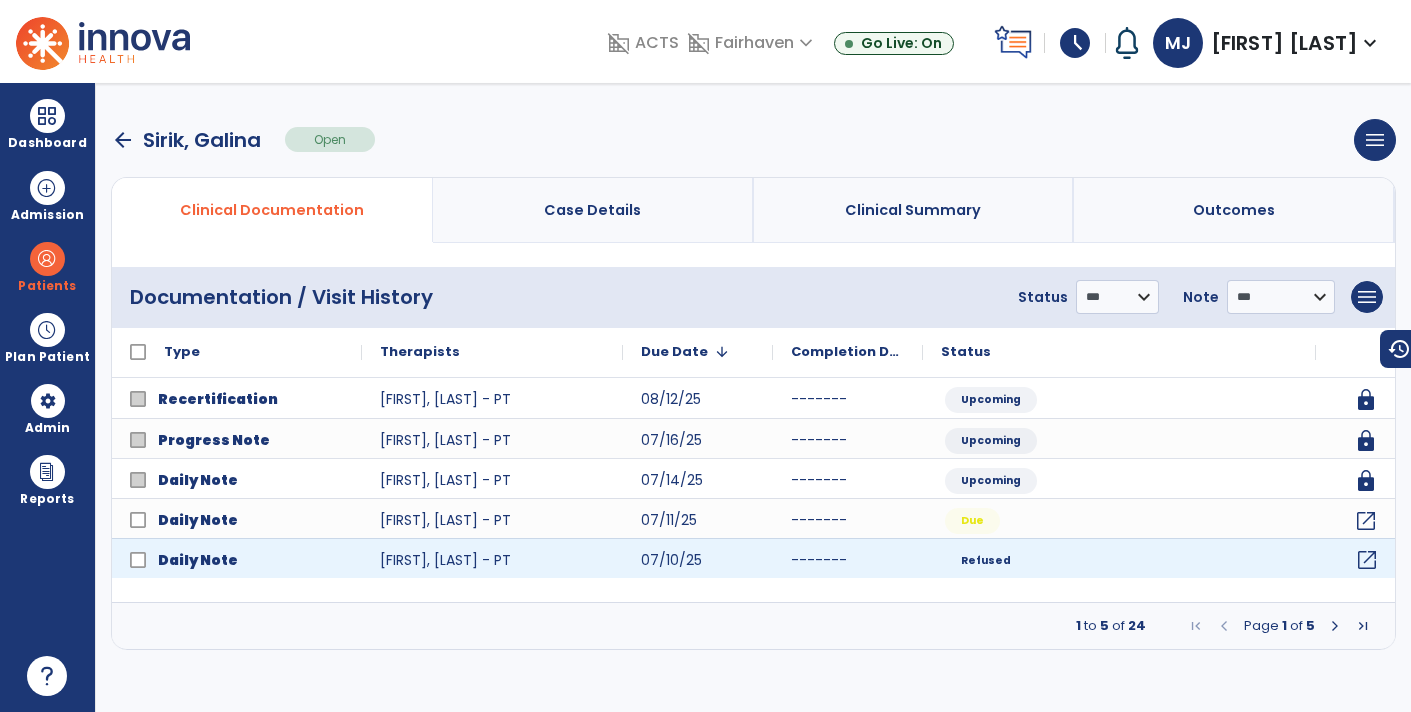 click on "open_in_new" 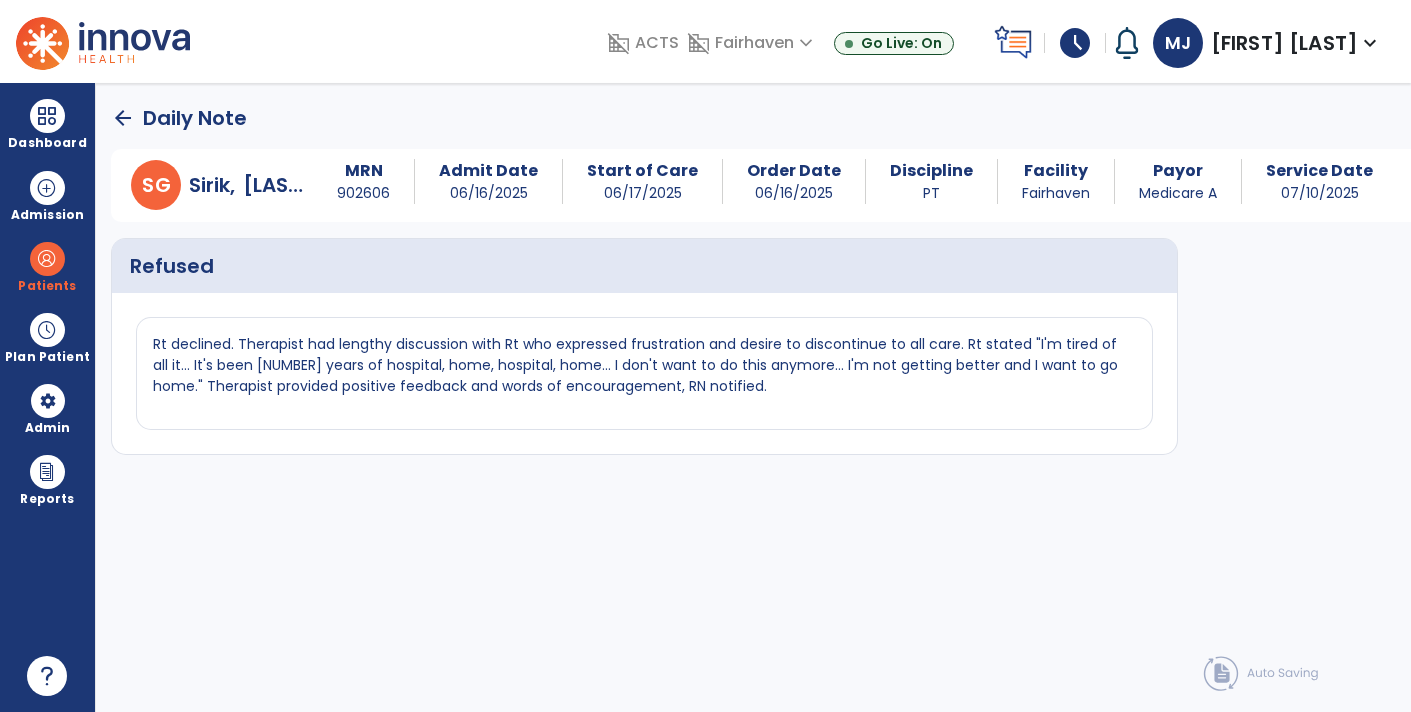 click on "arrow_back" 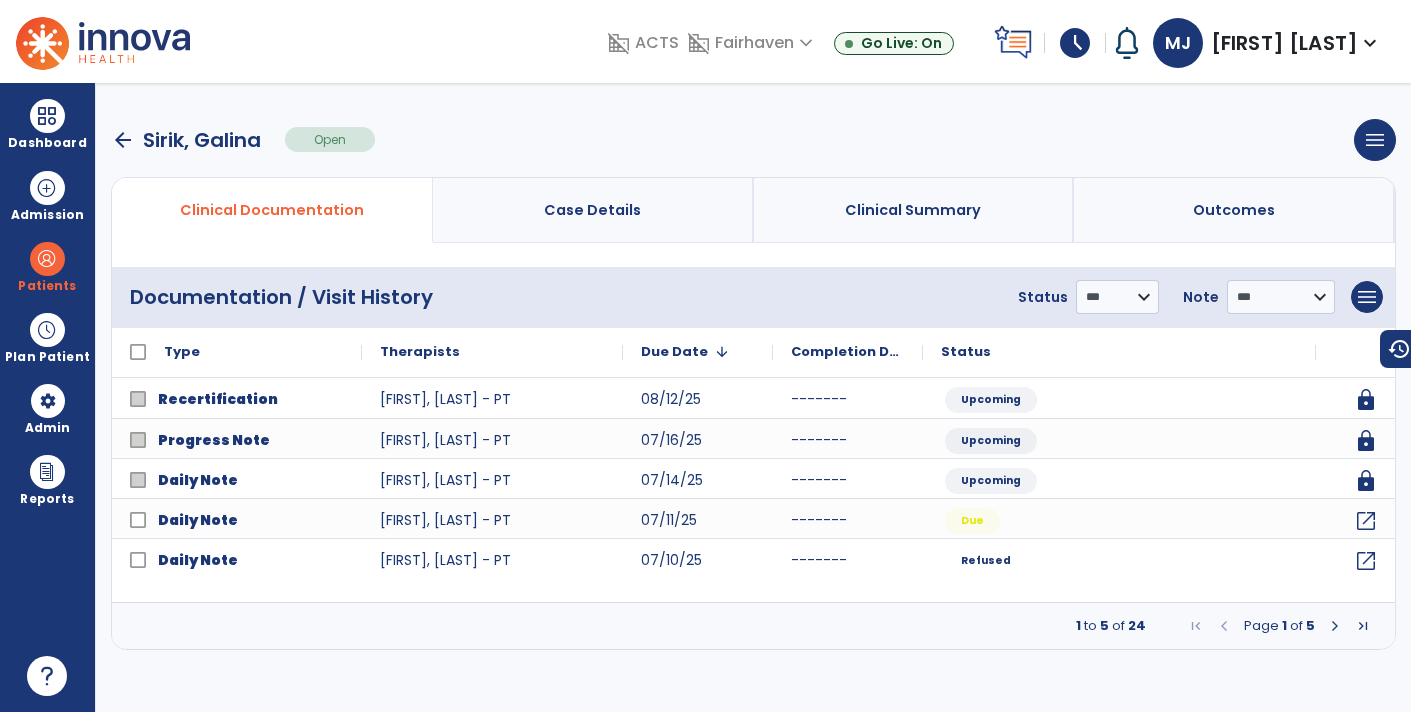click at bounding box center (1335, 626) 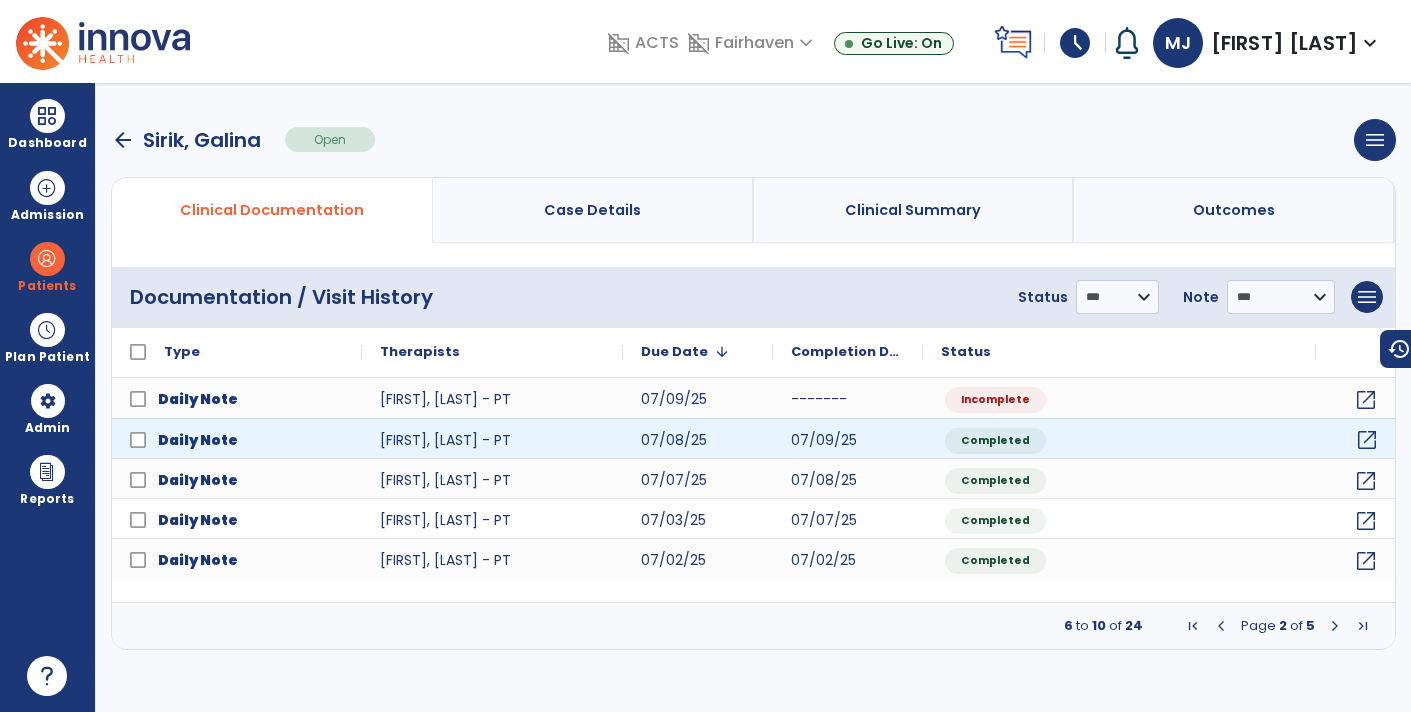 click on "open_in_new" 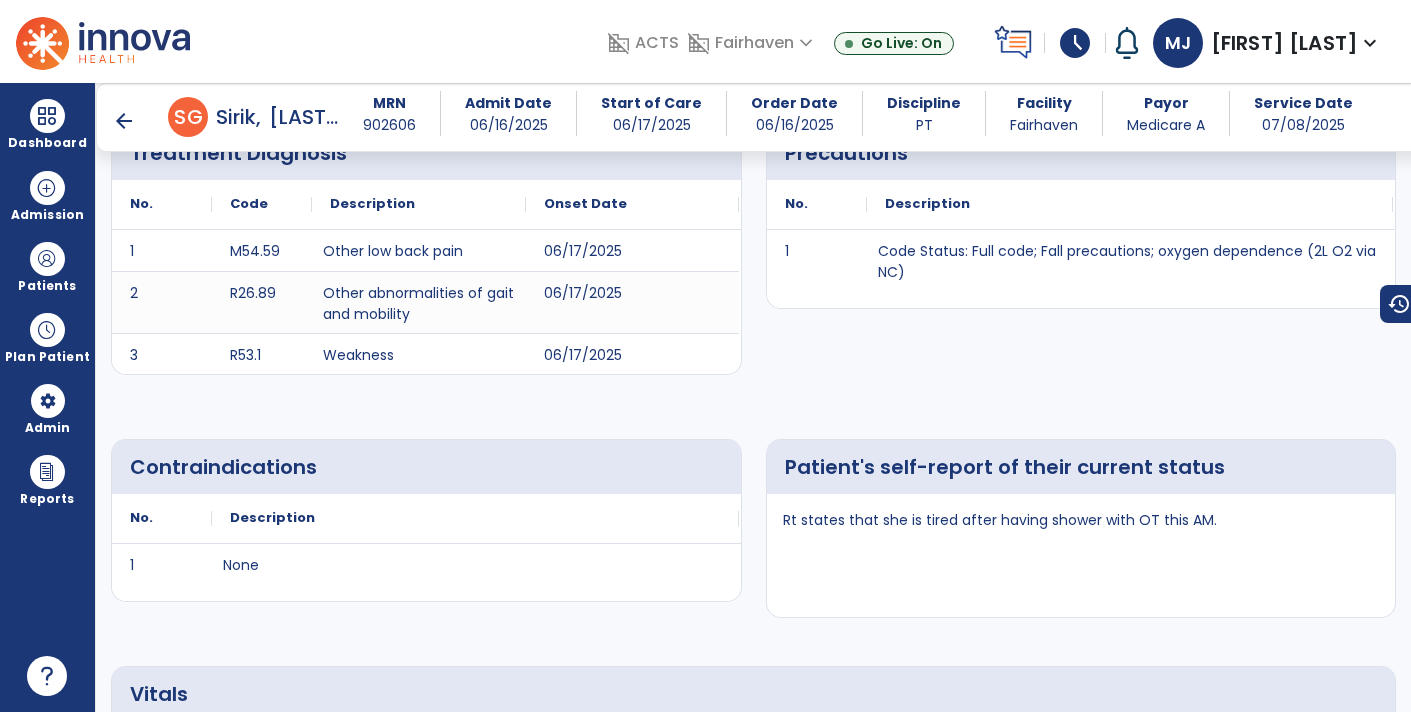 scroll, scrollTop: 416, scrollLeft: 0, axis: vertical 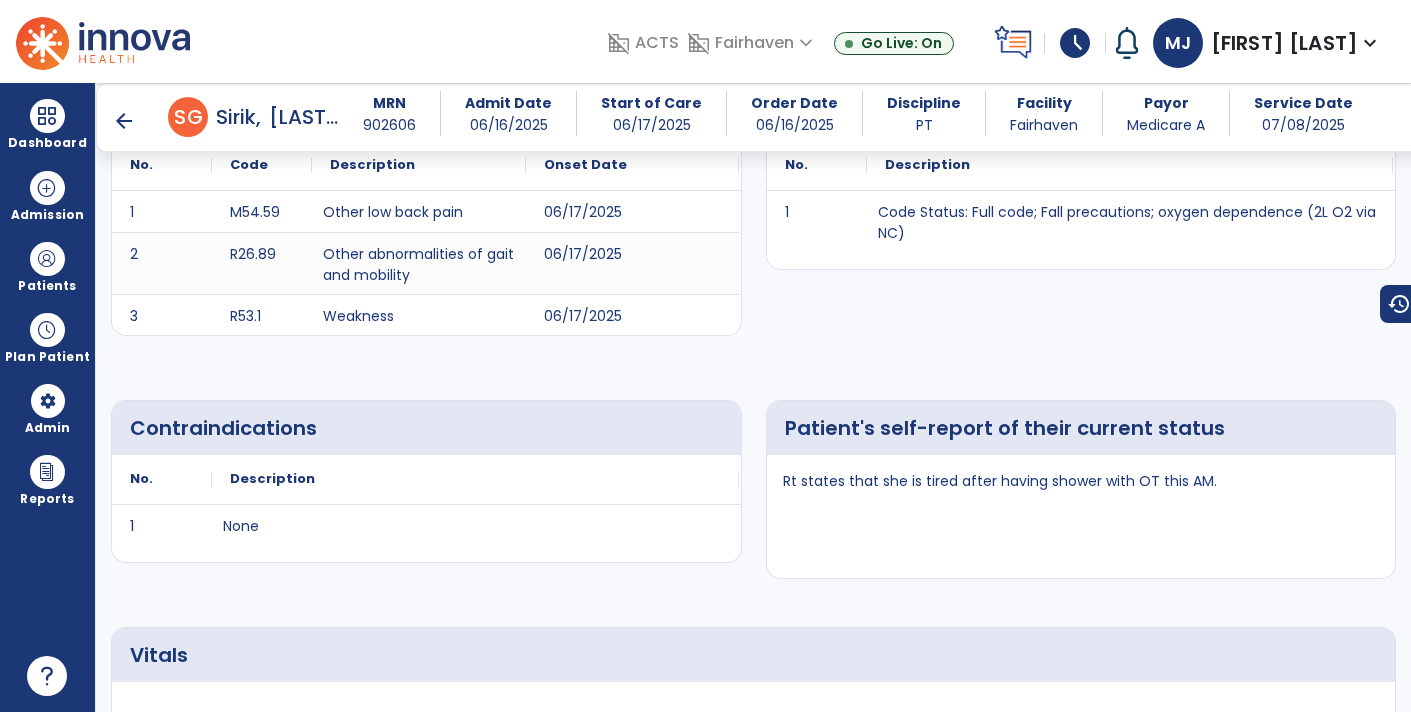 click on "Precautions
No.
Description
1 Code Status: Full code; Fall precautions; oxygen dependence (2L O2 via NC)" at bounding box center [1081, 219] 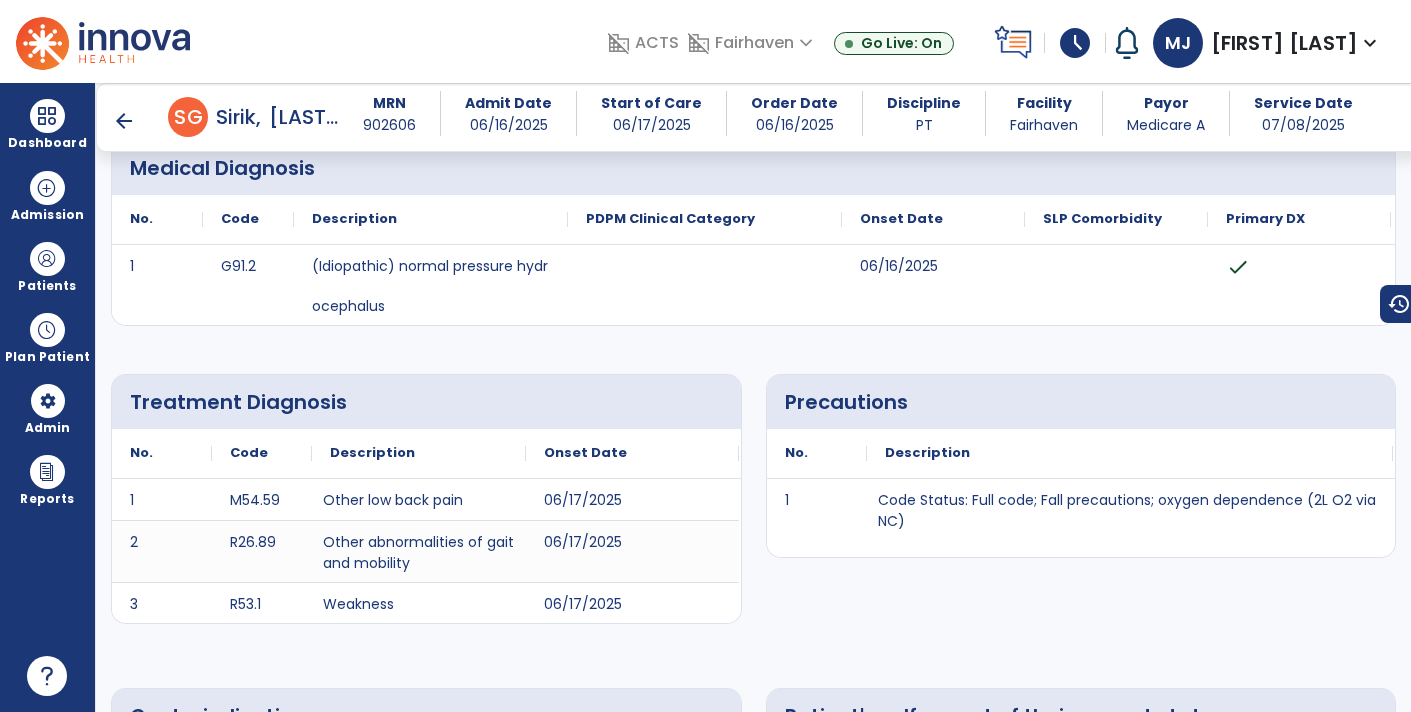 scroll, scrollTop: 0, scrollLeft: 0, axis: both 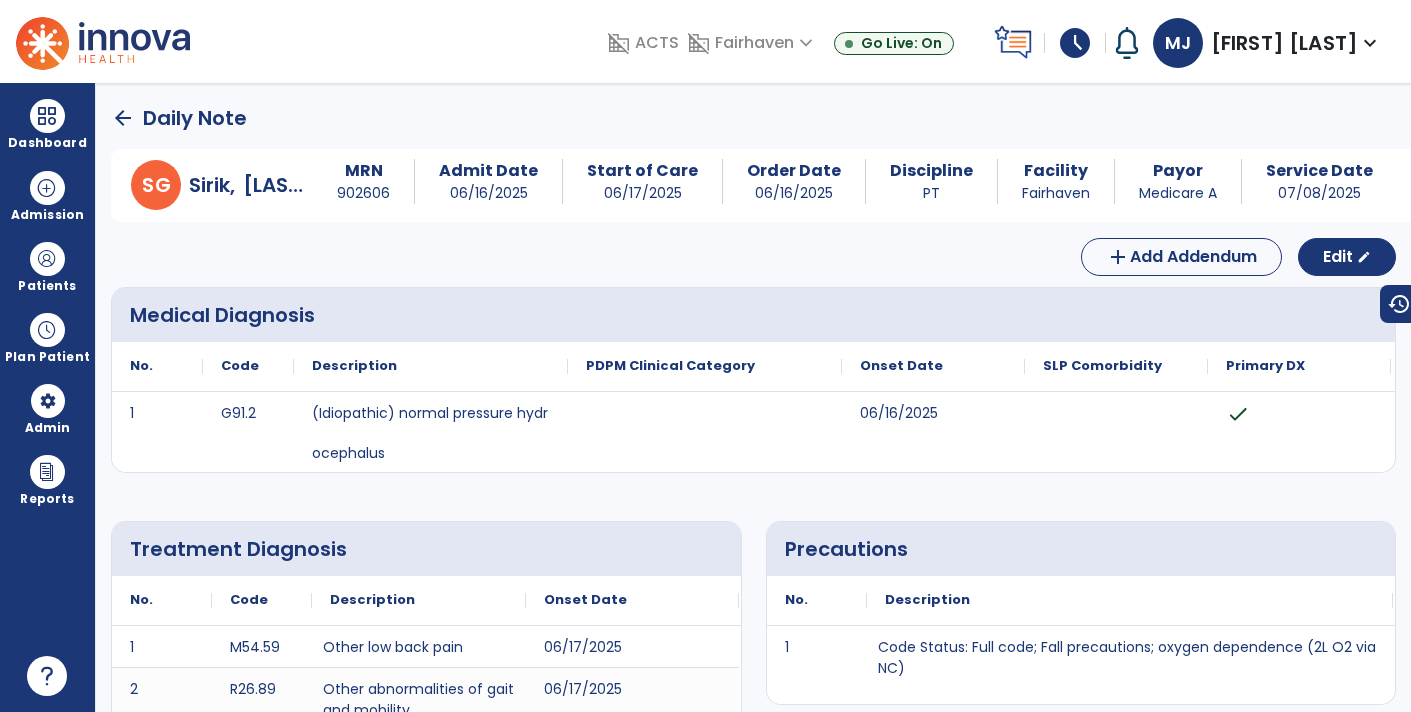 click on "arrow_back" 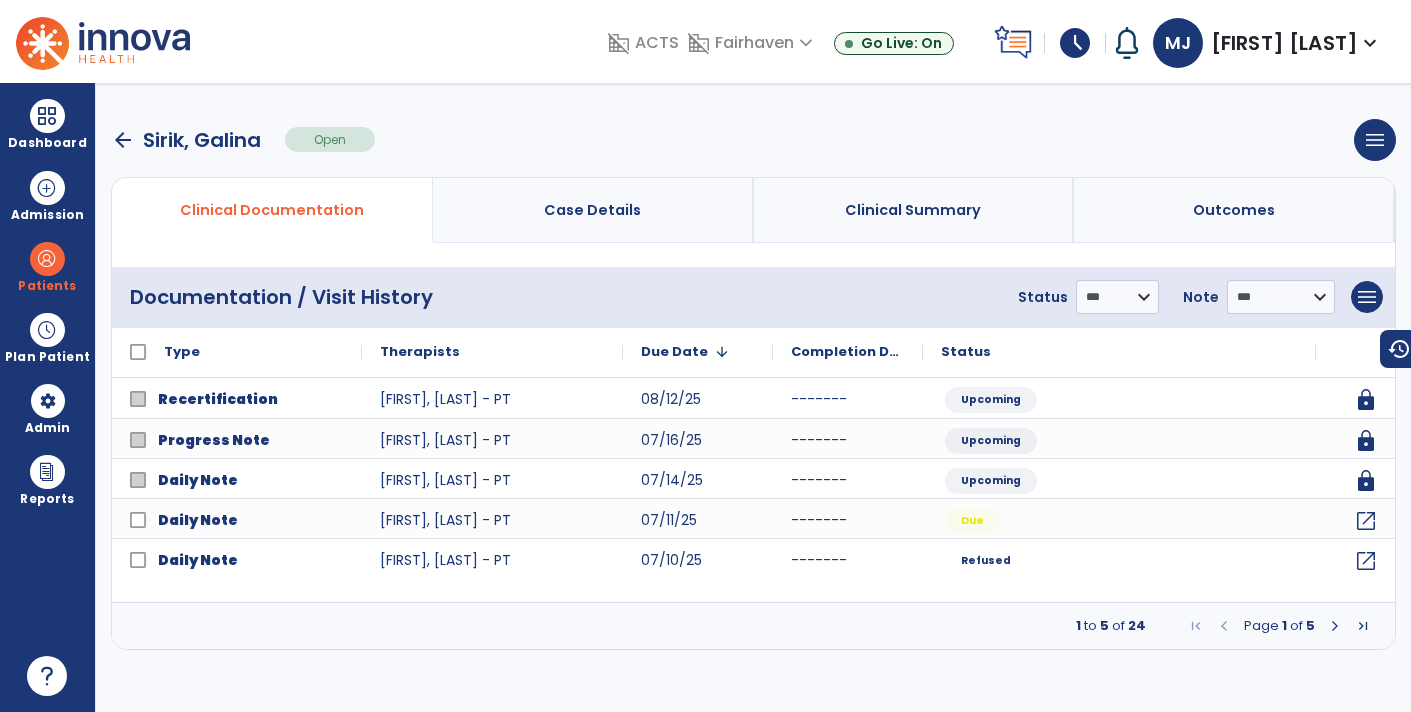 click at bounding box center [1335, 626] 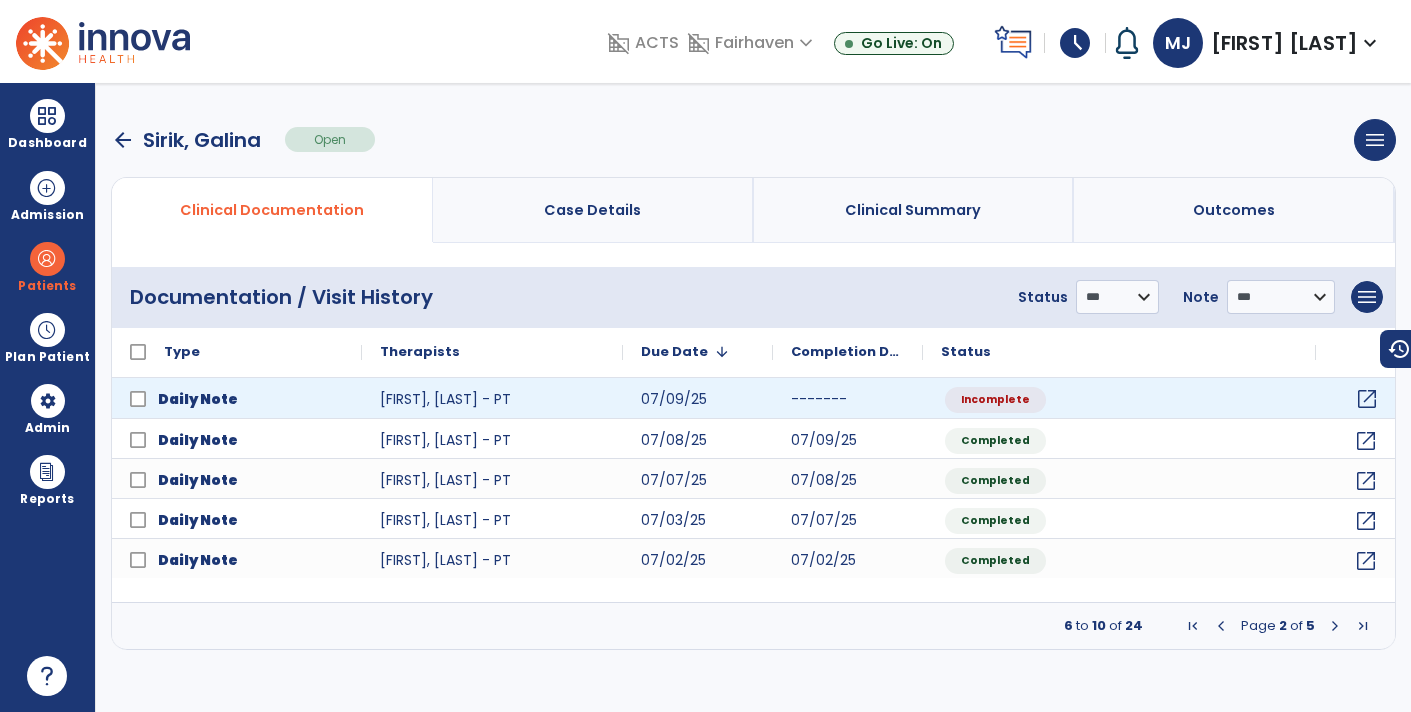 click on "open_in_new" 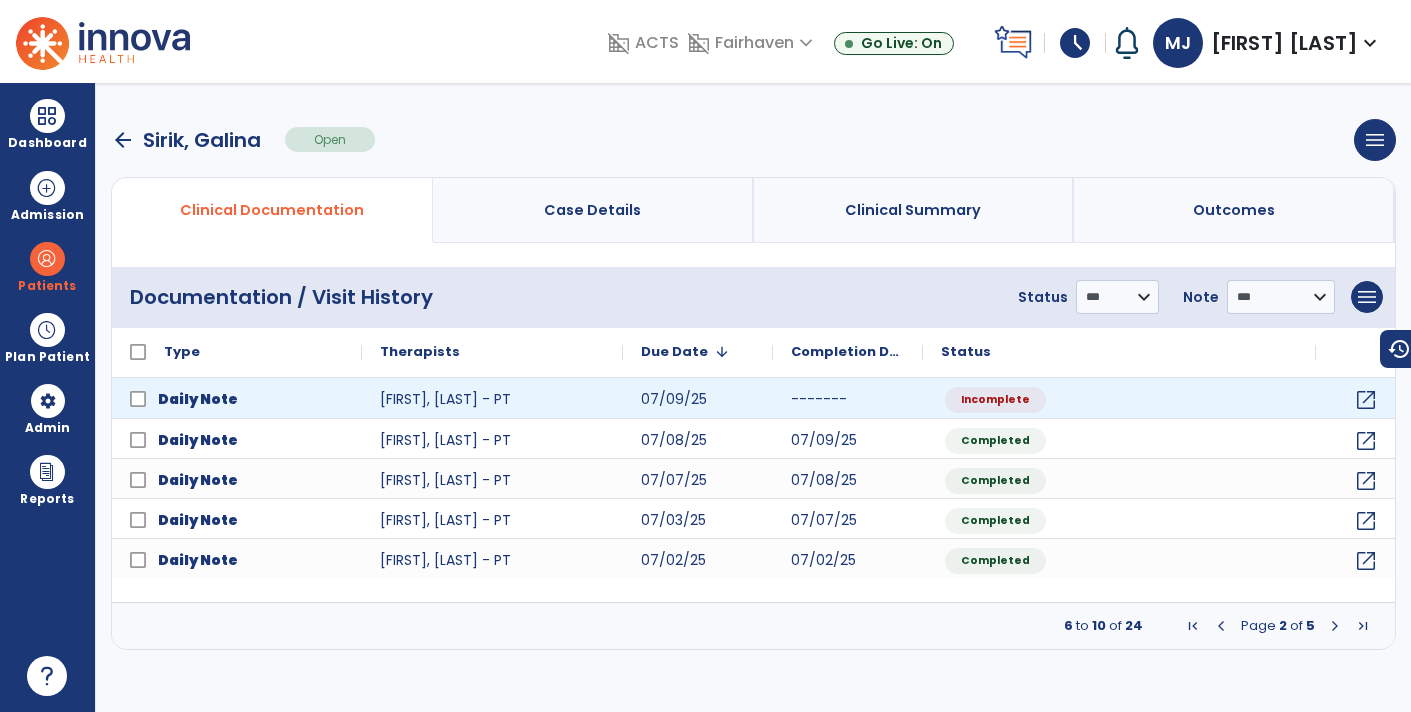select on "*" 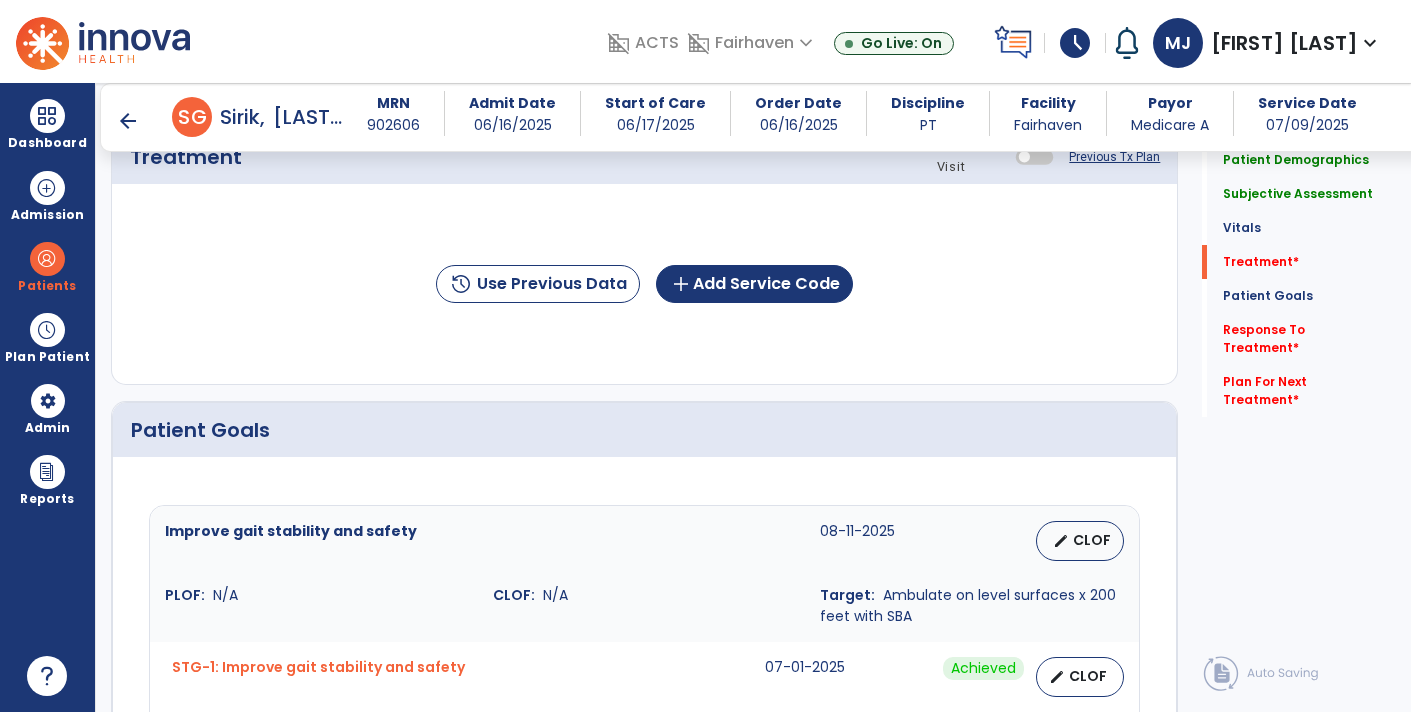 scroll, scrollTop: 1111, scrollLeft: 0, axis: vertical 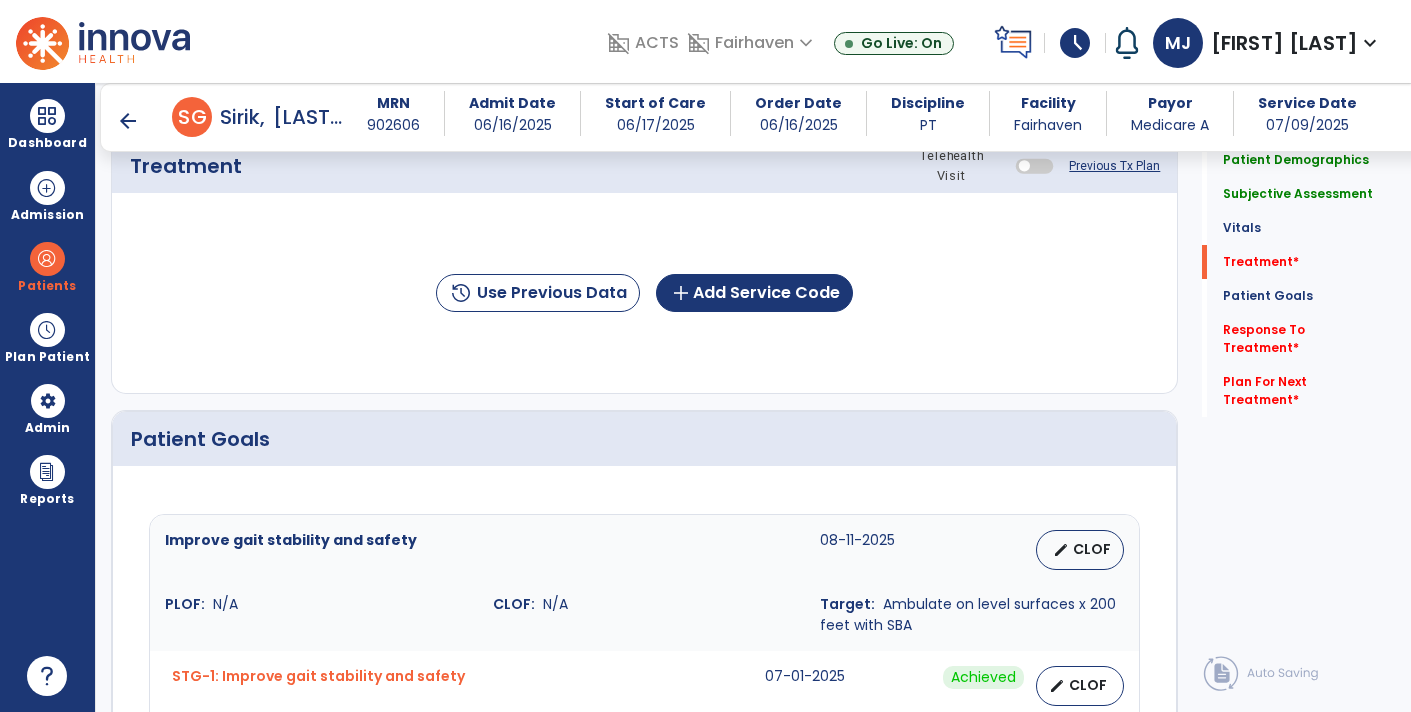 click on "arrow_back" at bounding box center [128, 121] 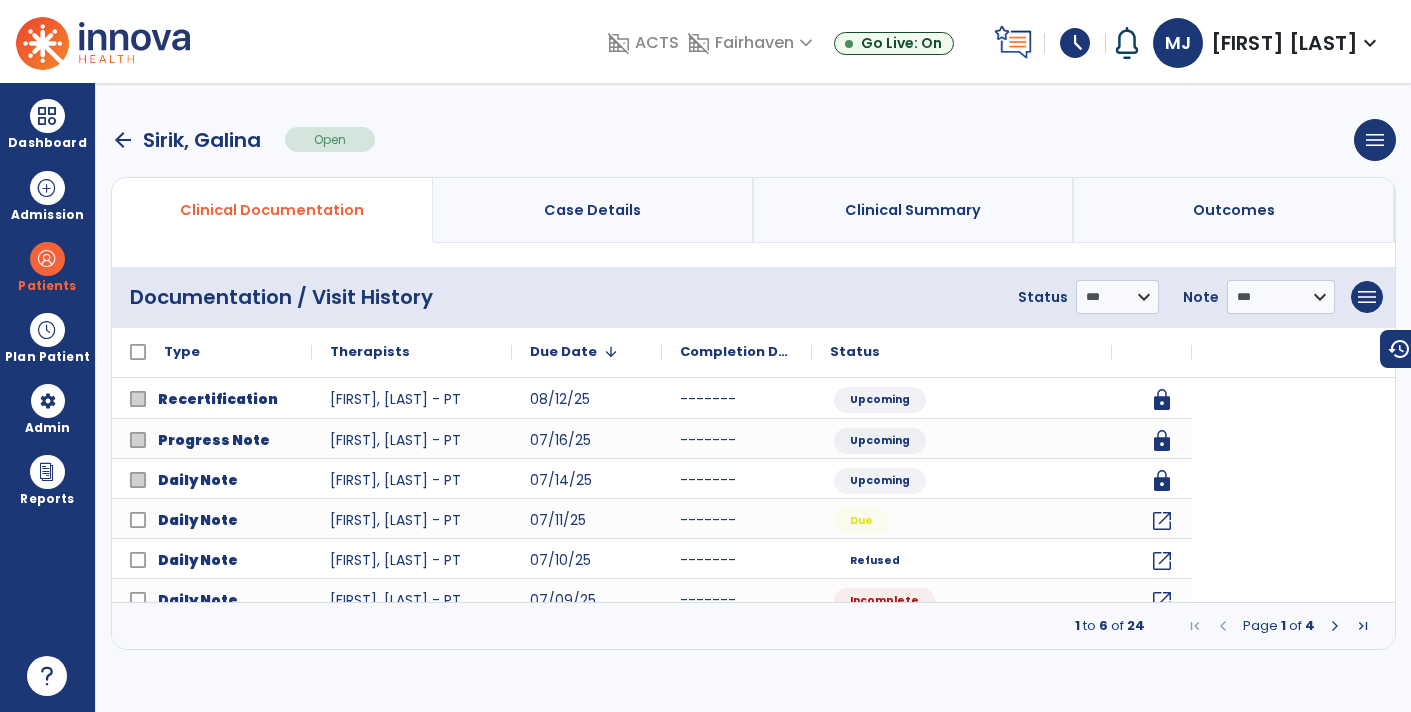 scroll, scrollTop: 0, scrollLeft: 0, axis: both 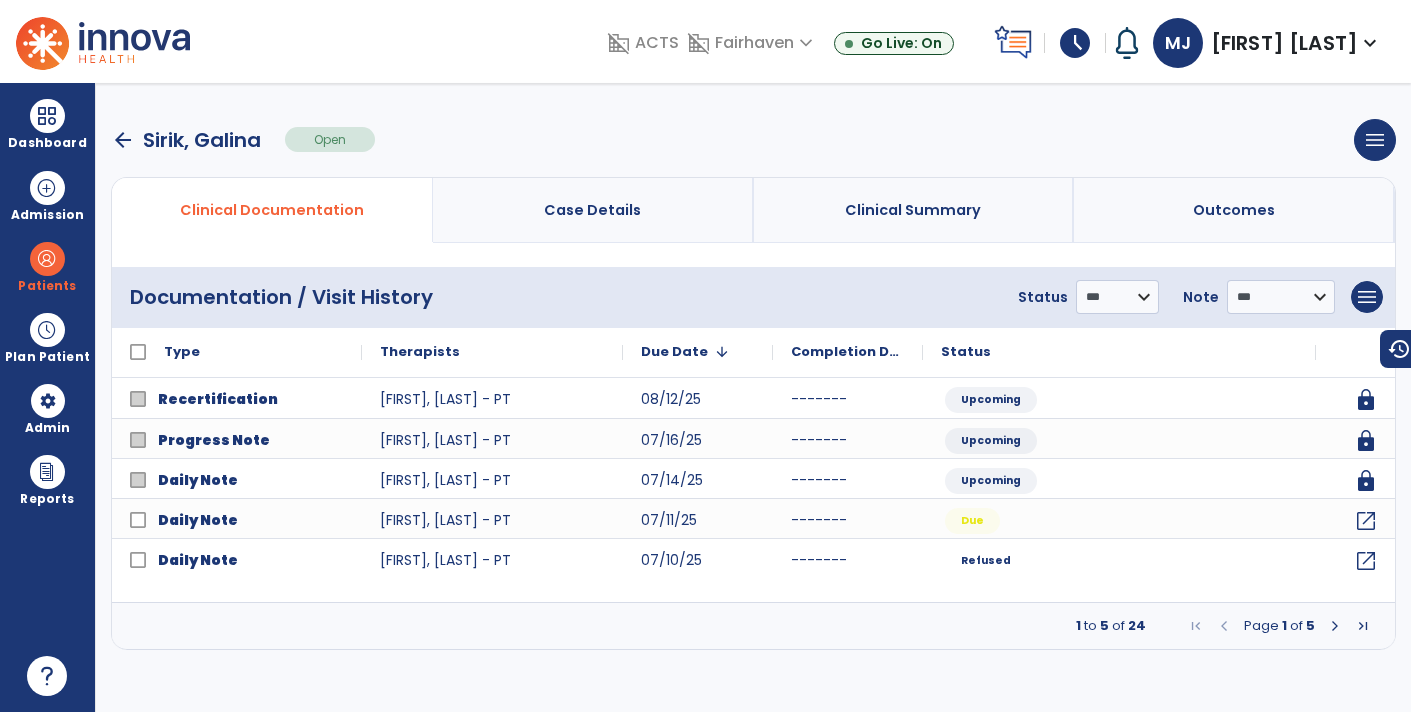 click at bounding box center (1335, 626) 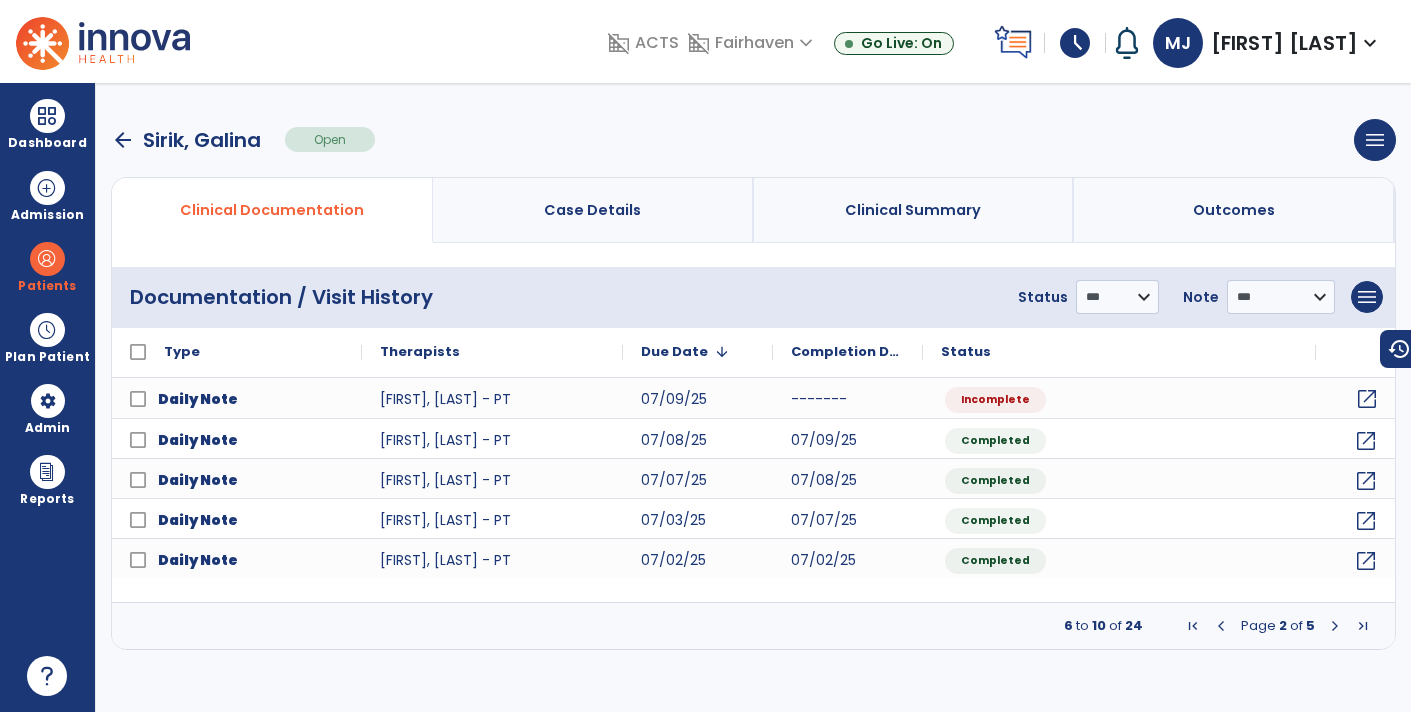click on "open_in_new" 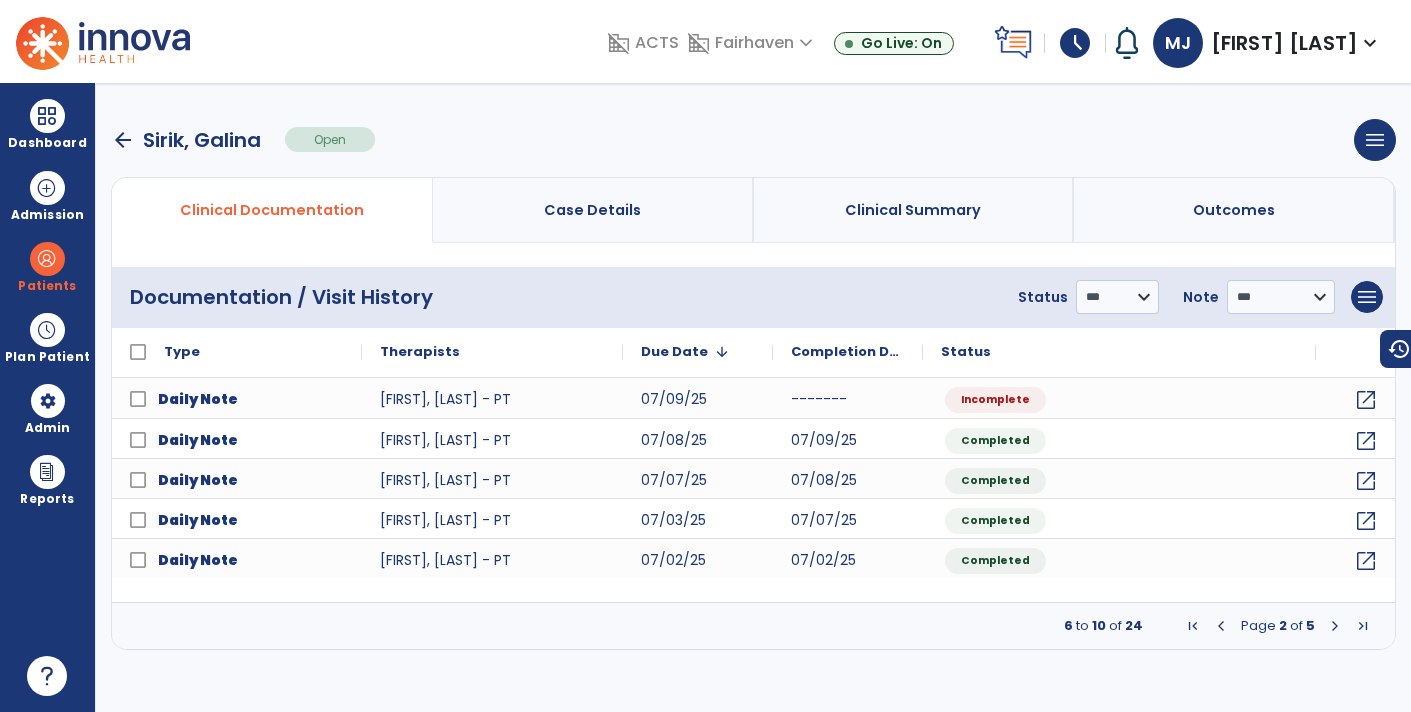 select on "*" 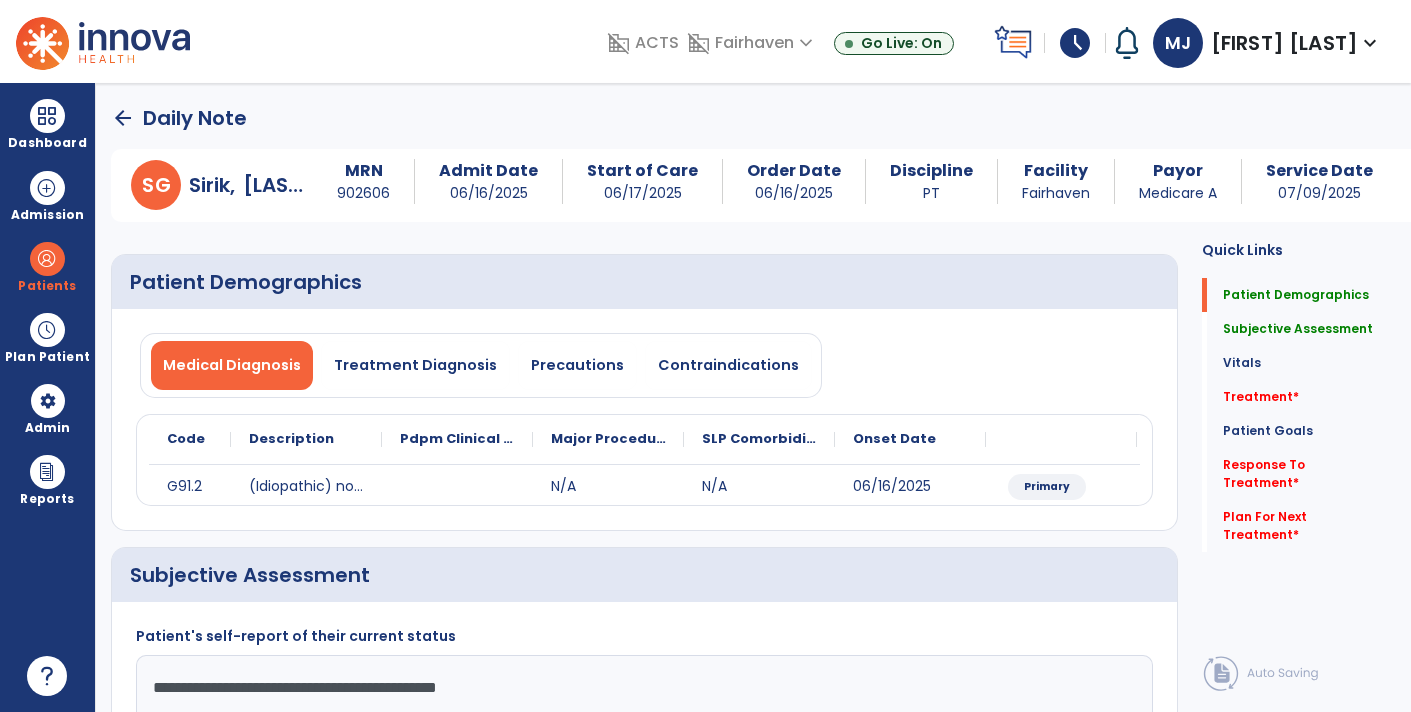 click on "arrow_back" 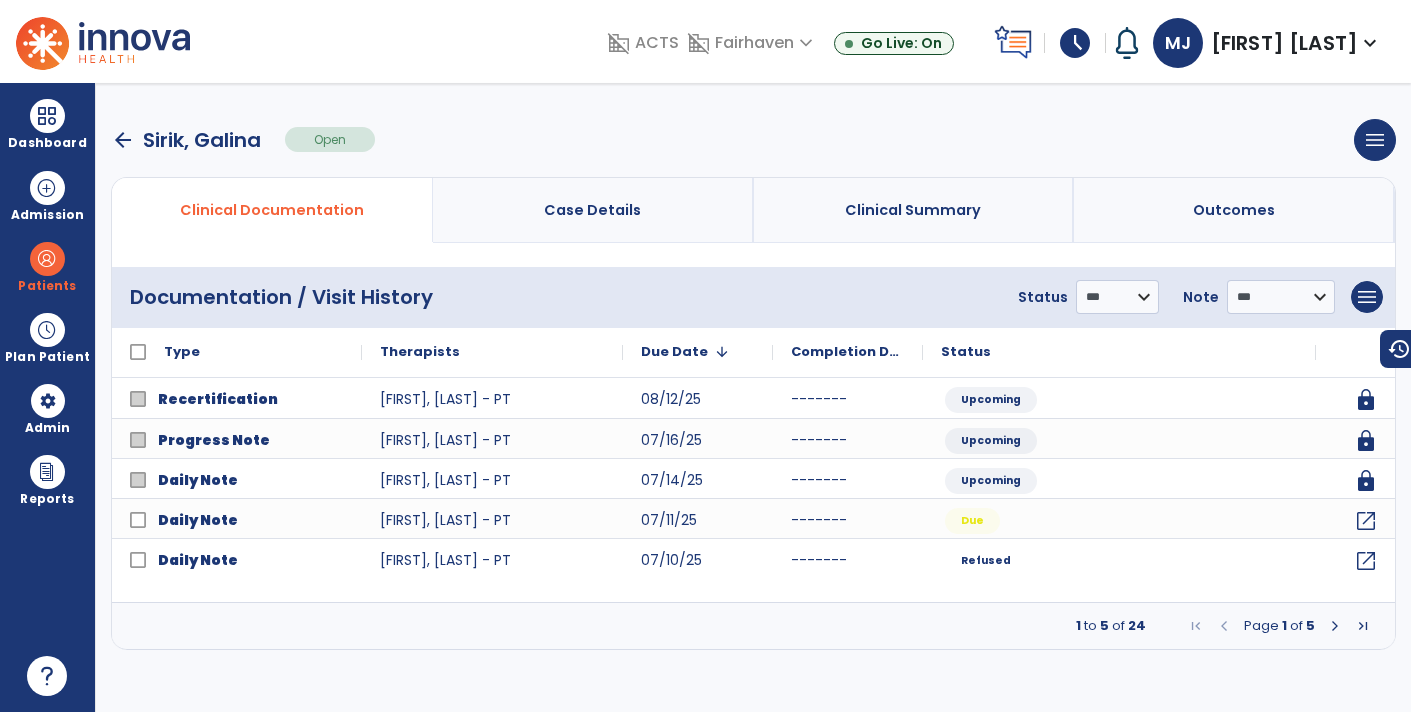 click at bounding box center (1335, 626) 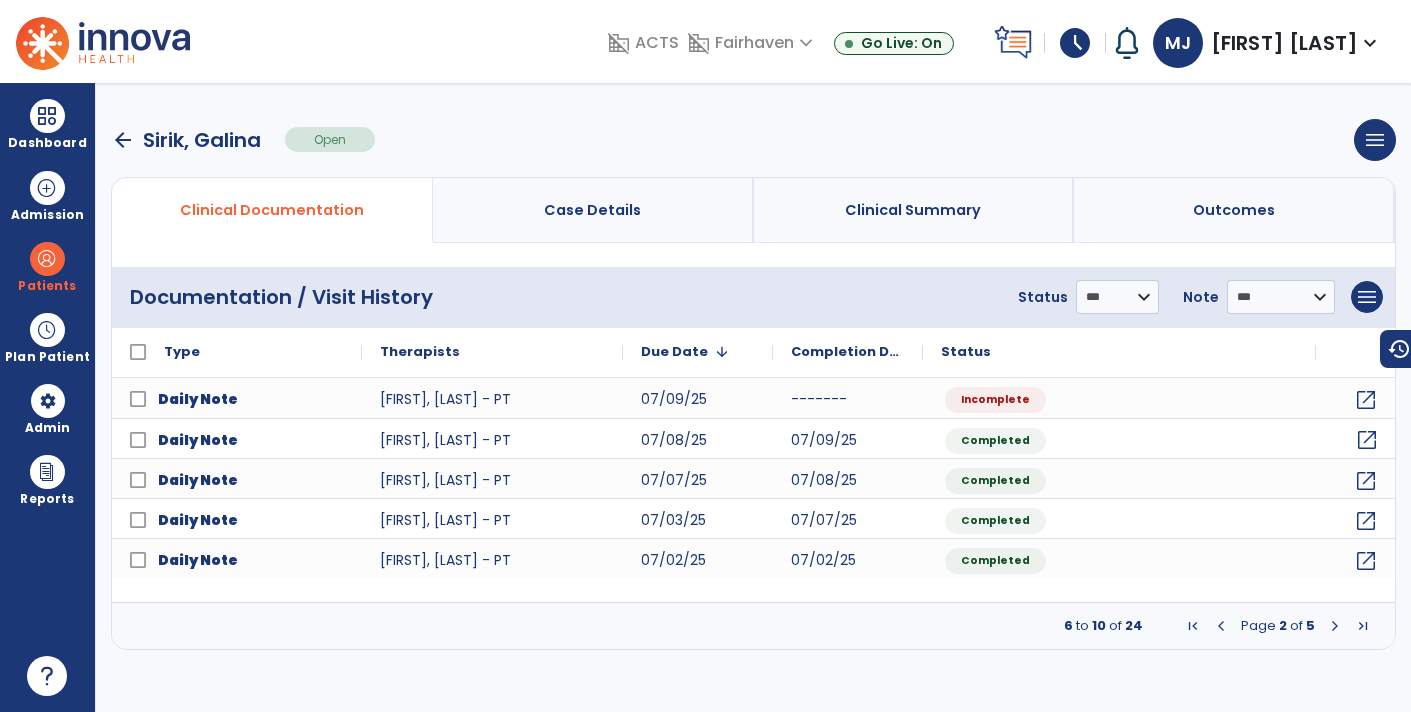click on "open_in_new" 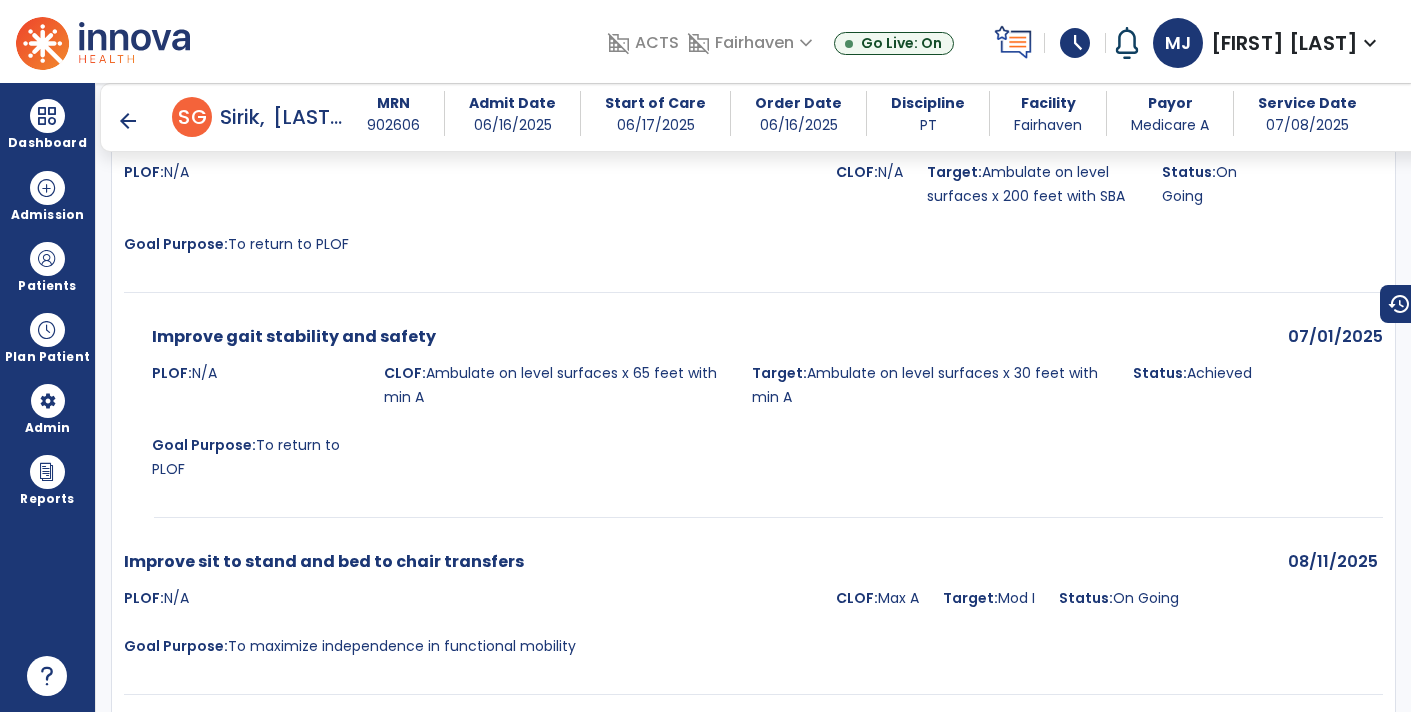 scroll, scrollTop: 2513, scrollLeft: 0, axis: vertical 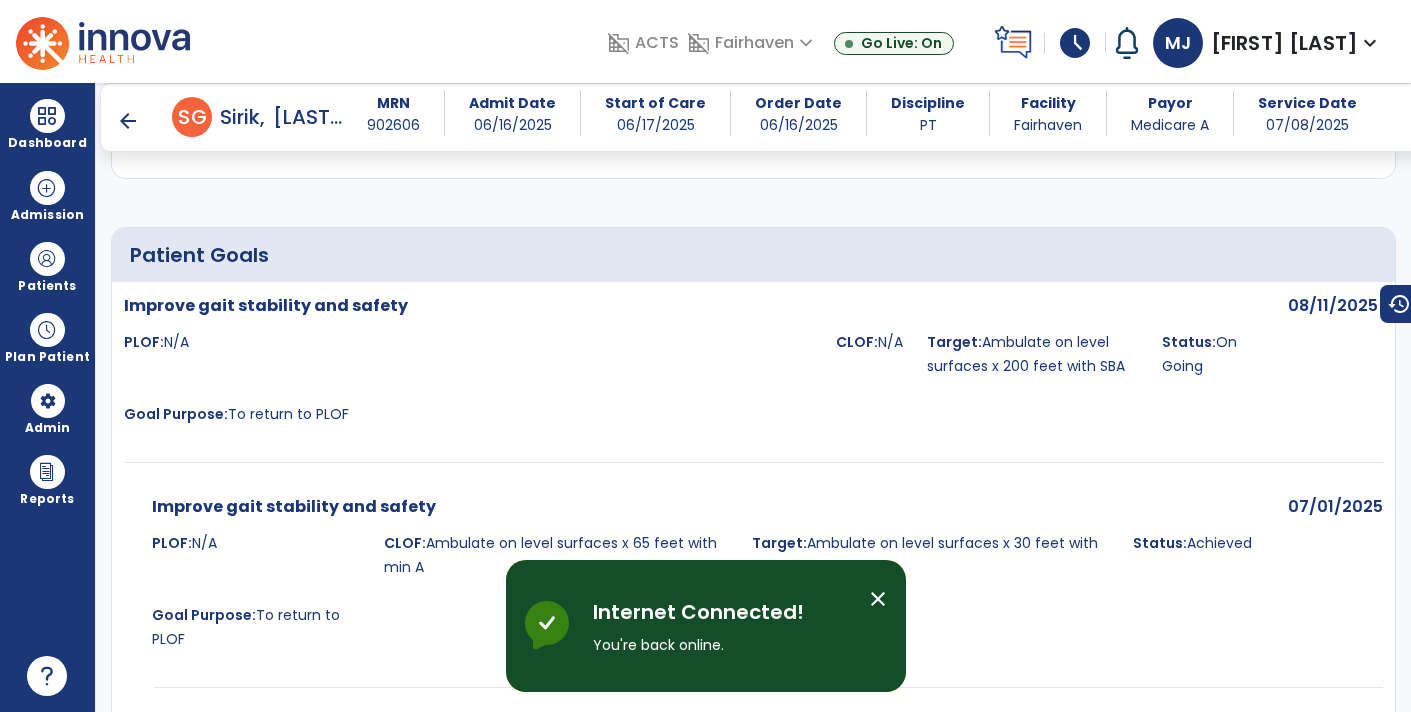 click on "Improve gait stability and safety
PLOF:  N/A CLOF:  N/A Target:  Ambulate on level surfaces x [NUMBER] feet with SBA Status:  On Going Goal Purpose:  To return to PLOF" at bounding box center (694, 366) 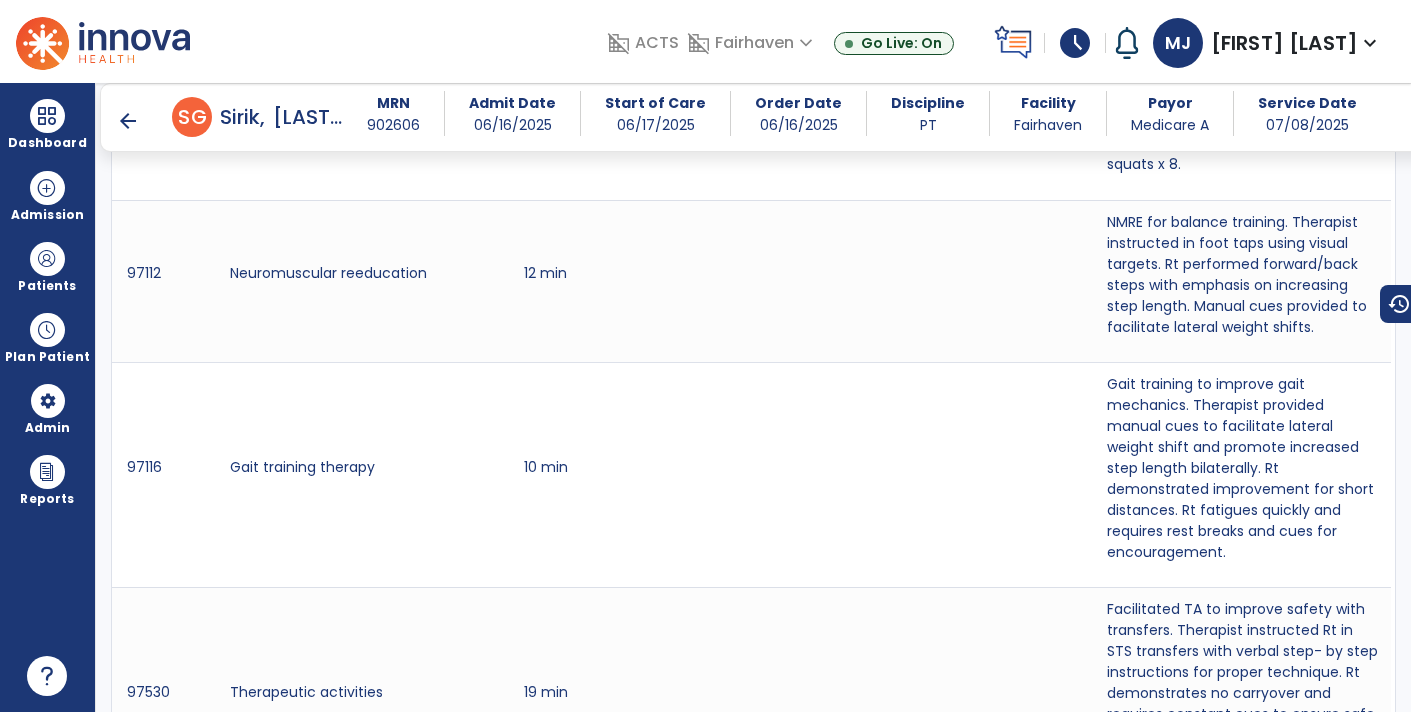 scroll, scrollTop: 1508, scrollLeft: 0, axis: vertical 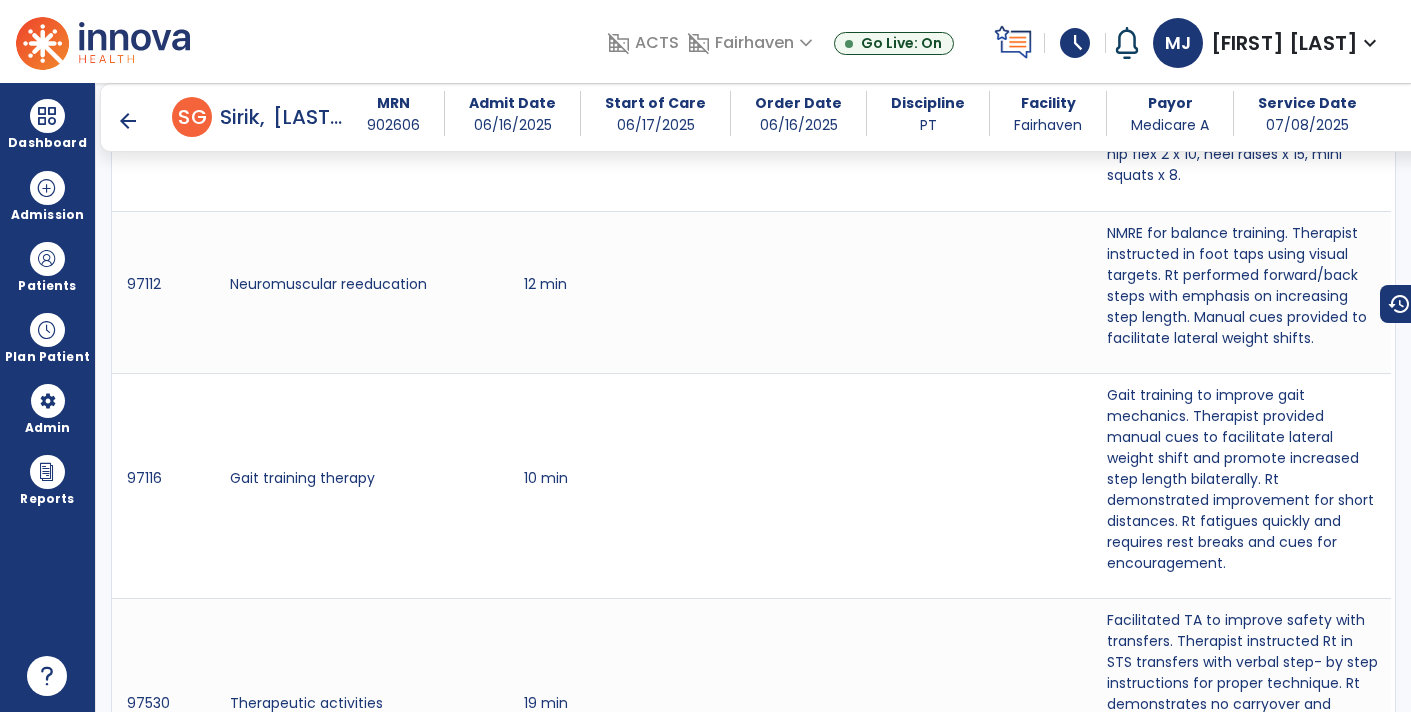 click on "arrow_back" at bounding box center (128, 121) 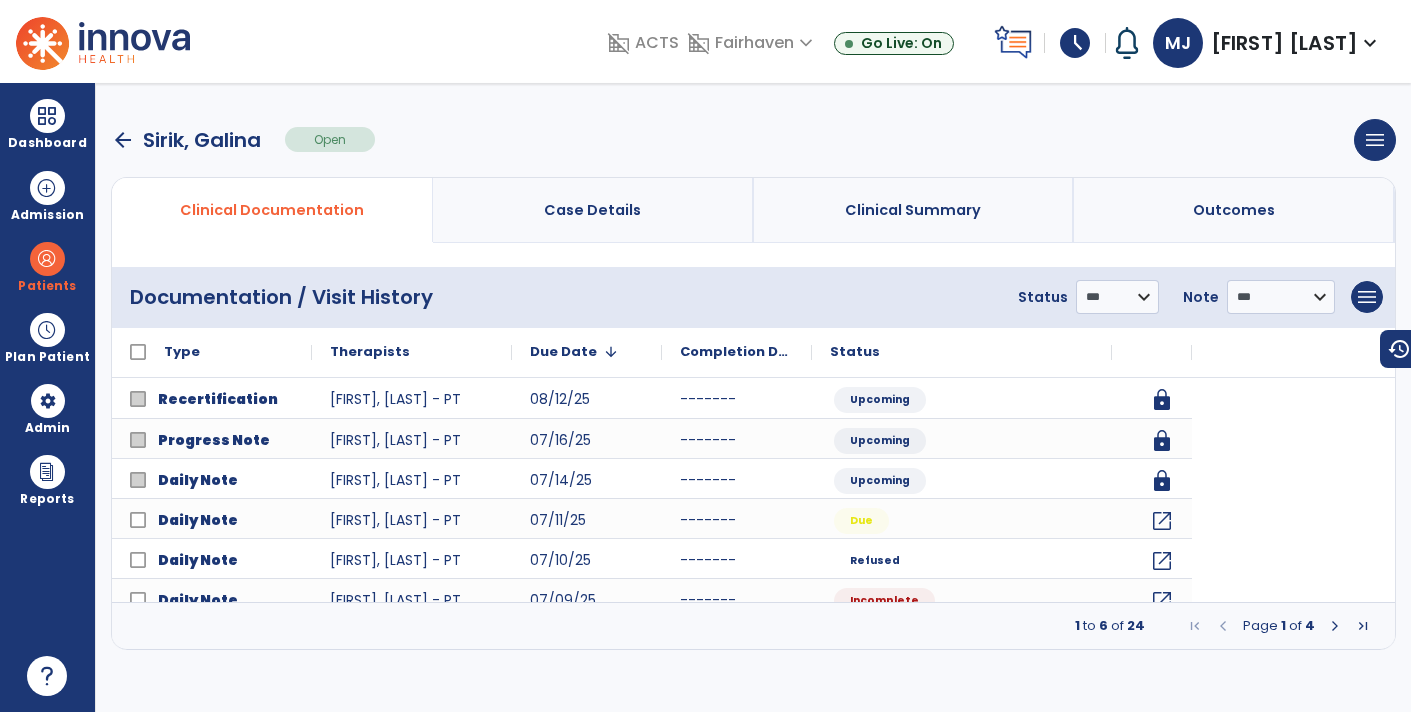 scroll, scrollTop: 0, scrollLeft: 0, axis: both 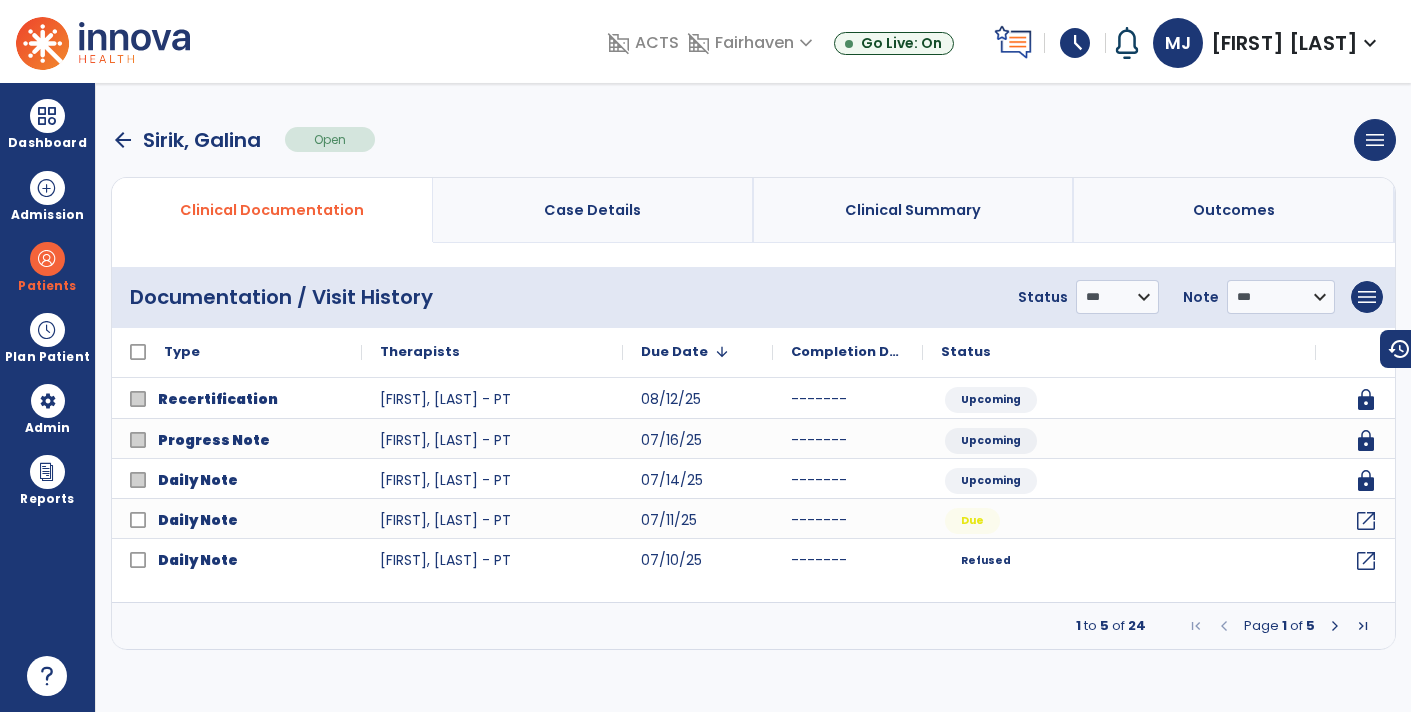 click at bounding box center (1335, 626) 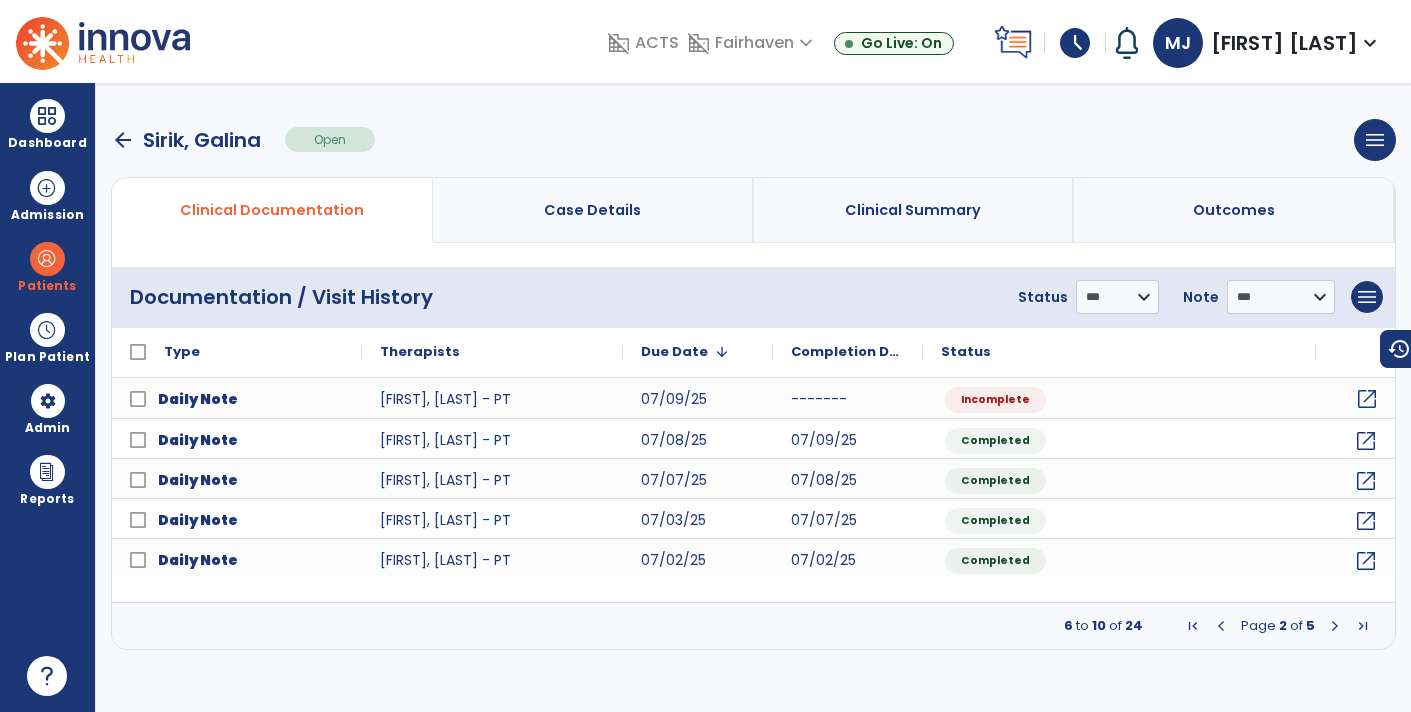 click on "open_in_new" 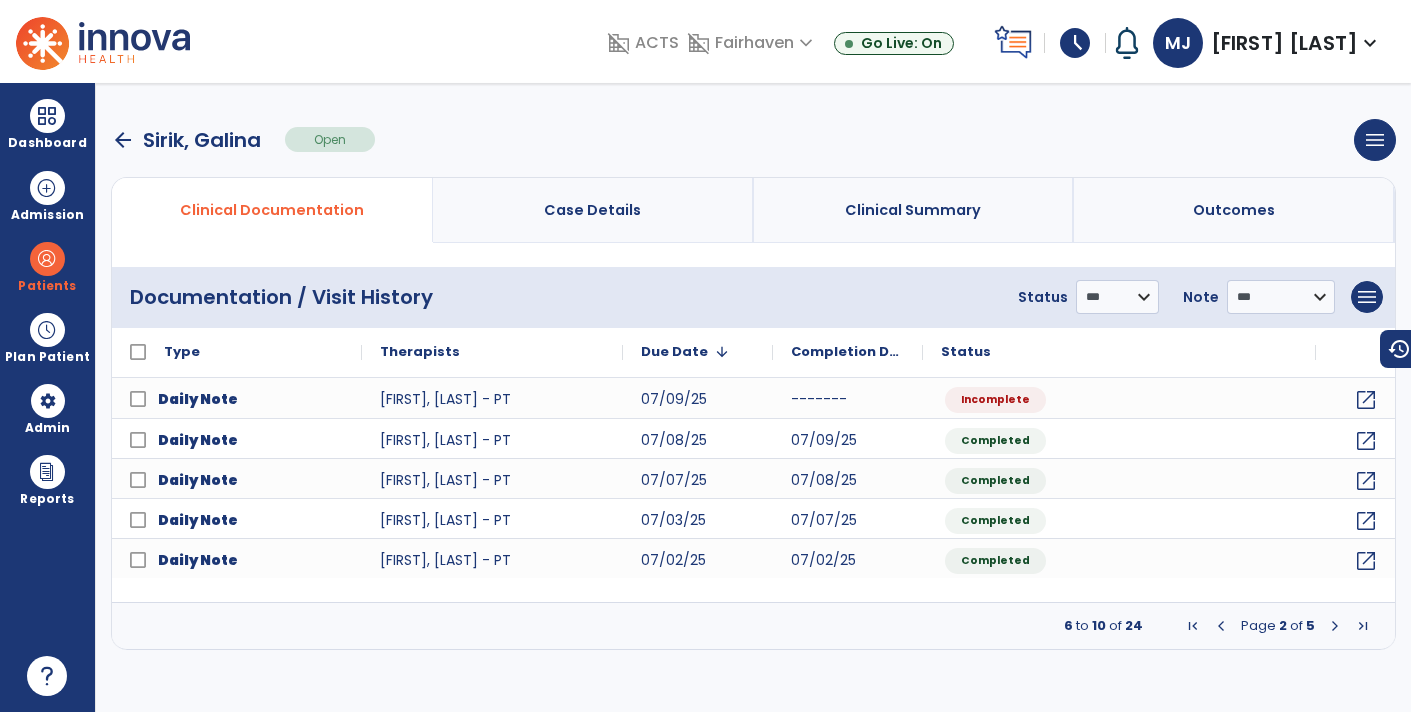 select on "*" 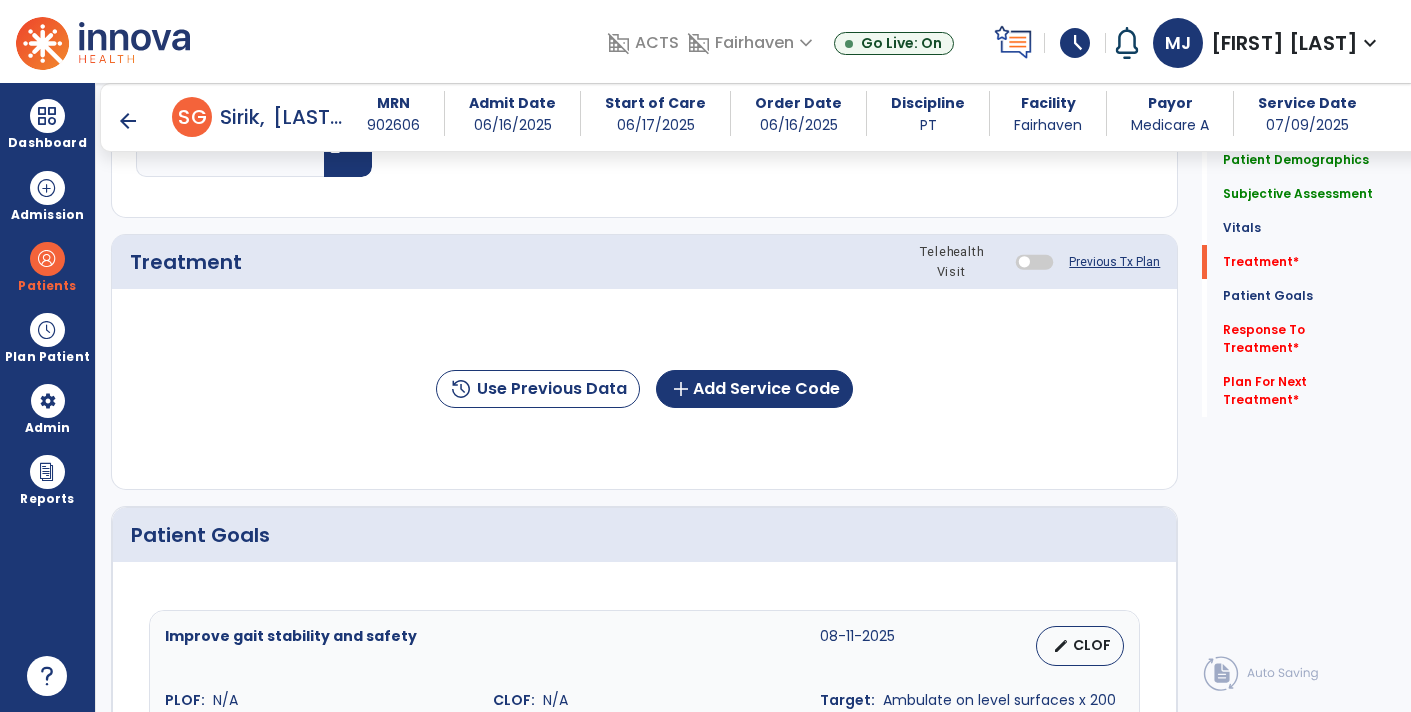 scroll, scrollTop: 1035, scrollLeft: 0, axis: vertical 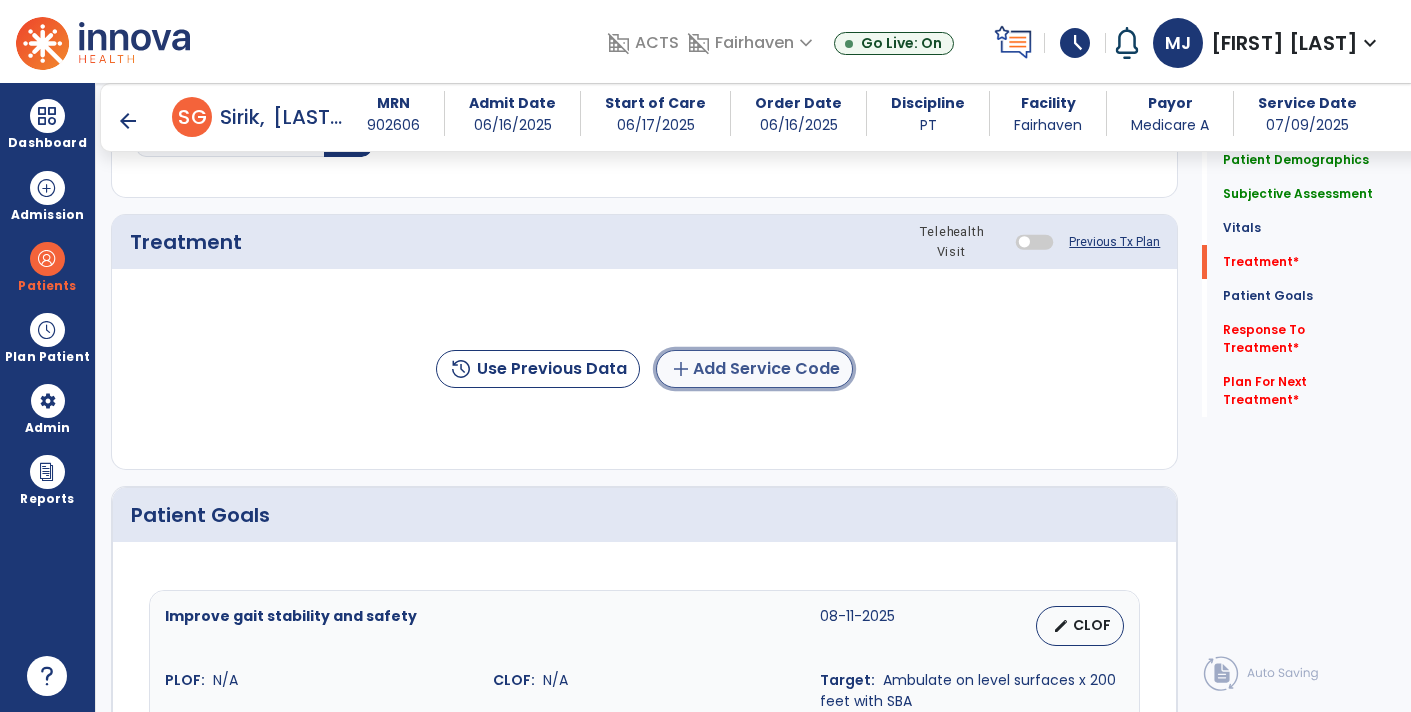 click on "add  Add Service Code" 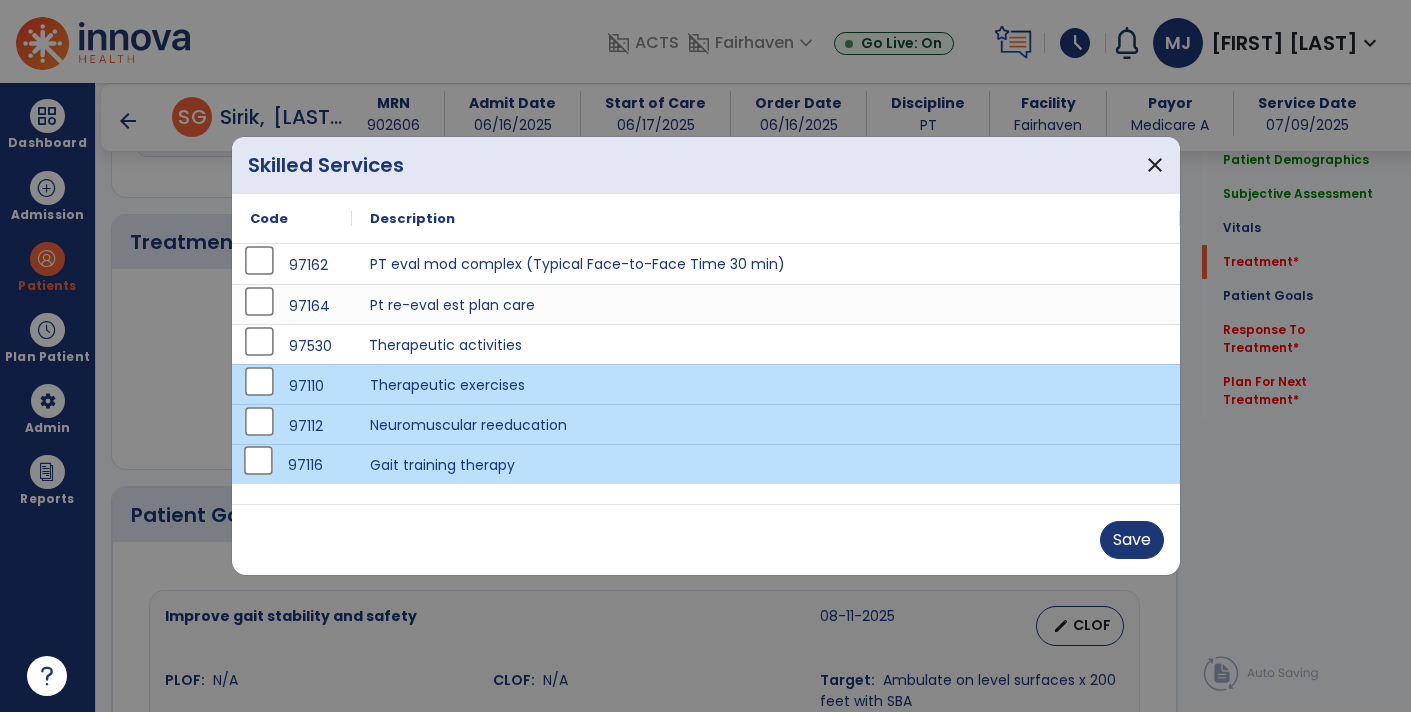 click on "Therapeutic activities" at bounding box center [766, 344] 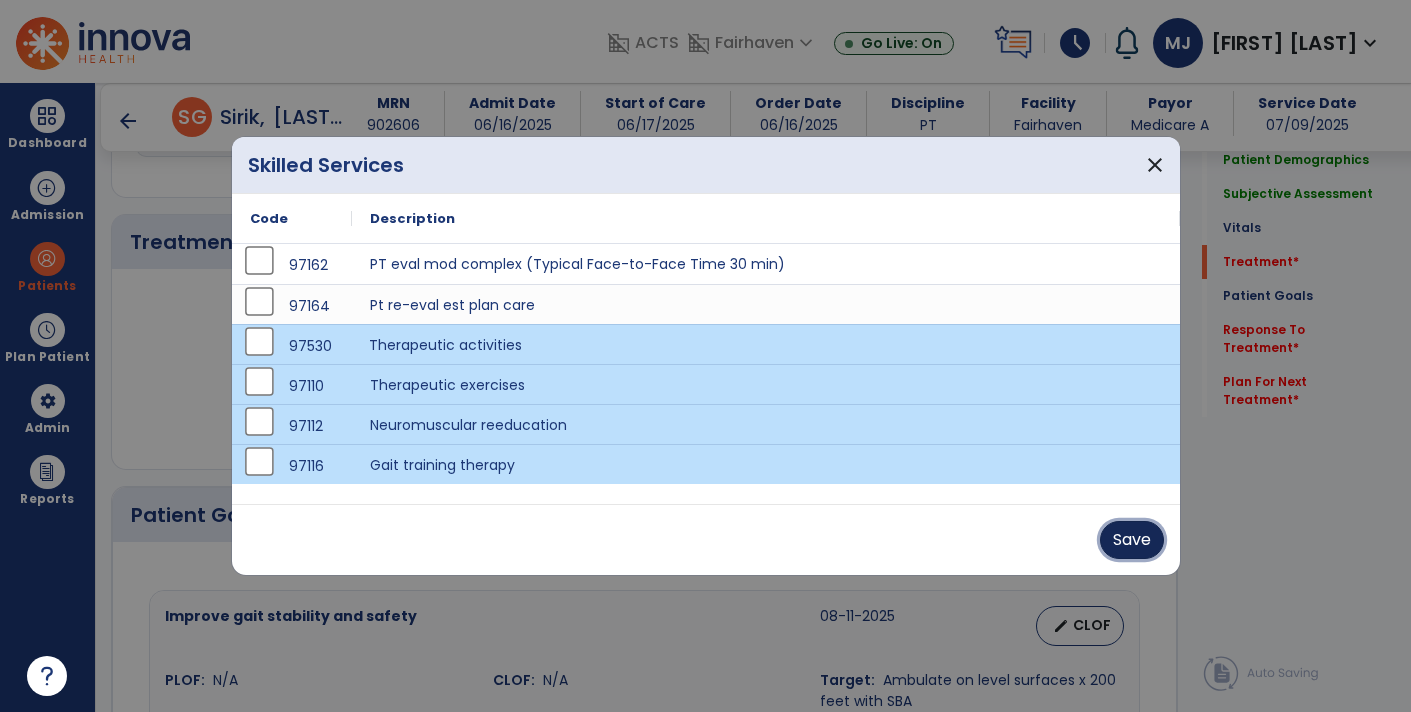 click on "Save" at bounding box center (1132, 540) 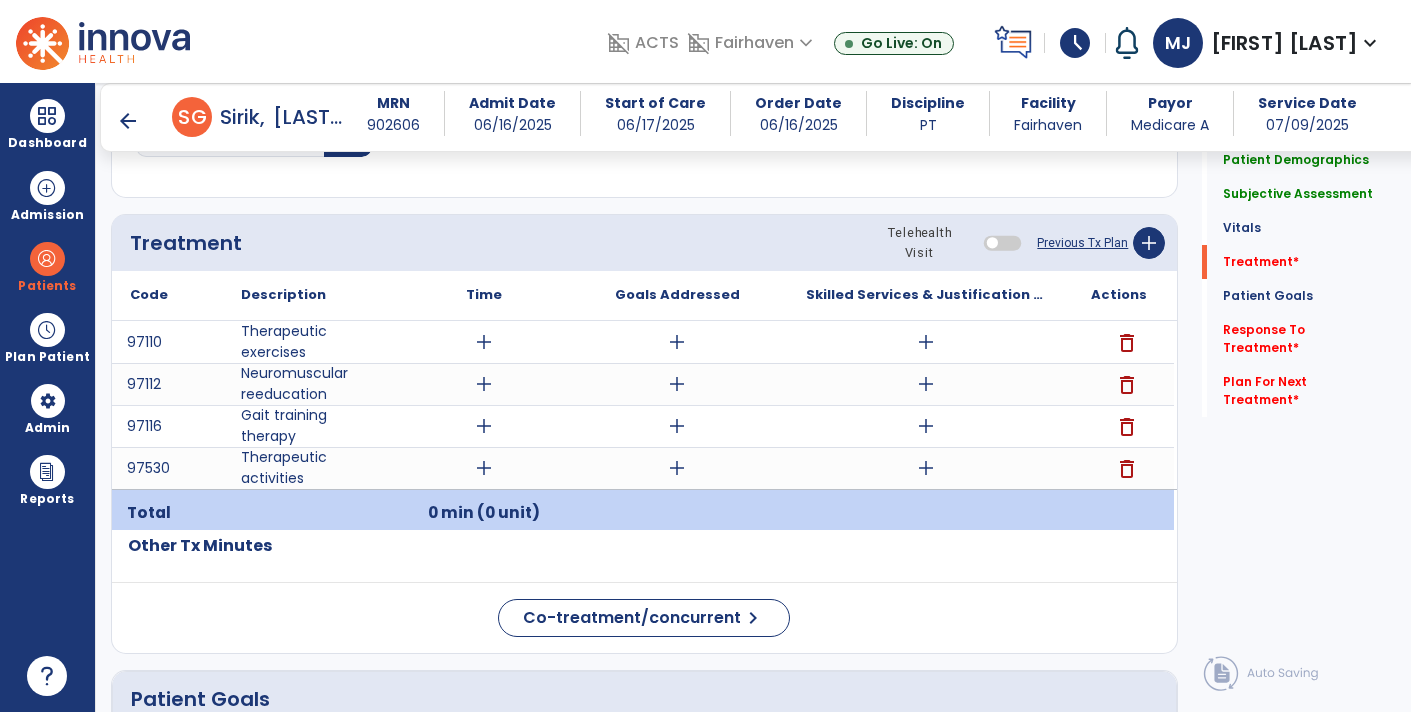 click on "add" at bounding box center [484, 384] 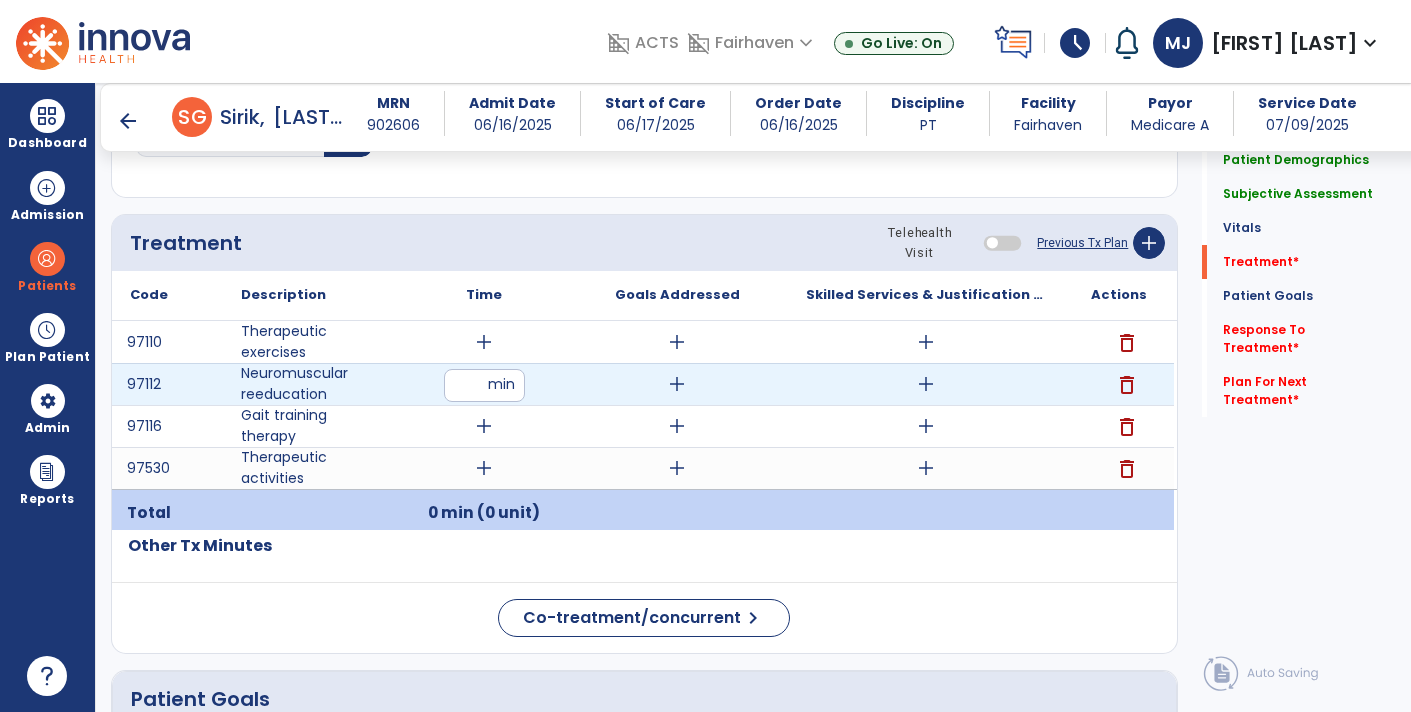 type on "**" 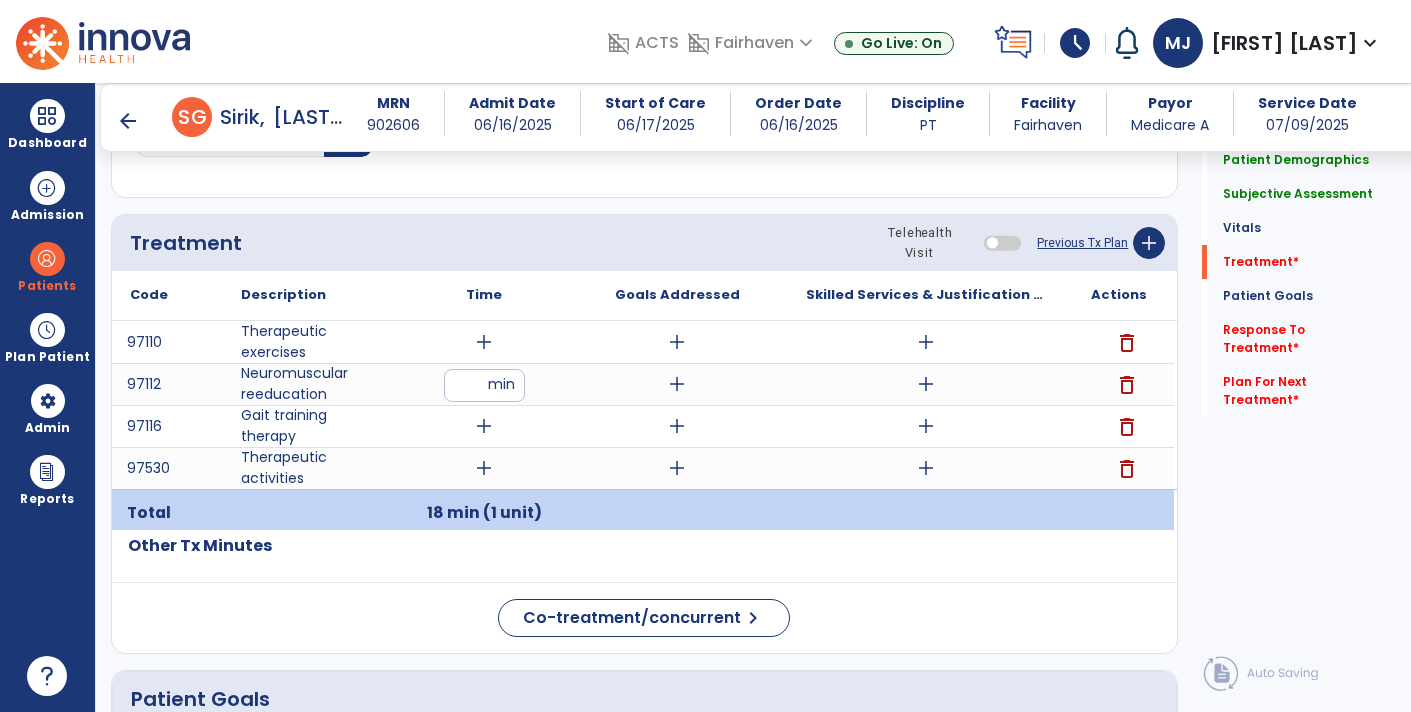 click on "add" at bounding box center (484, 468) 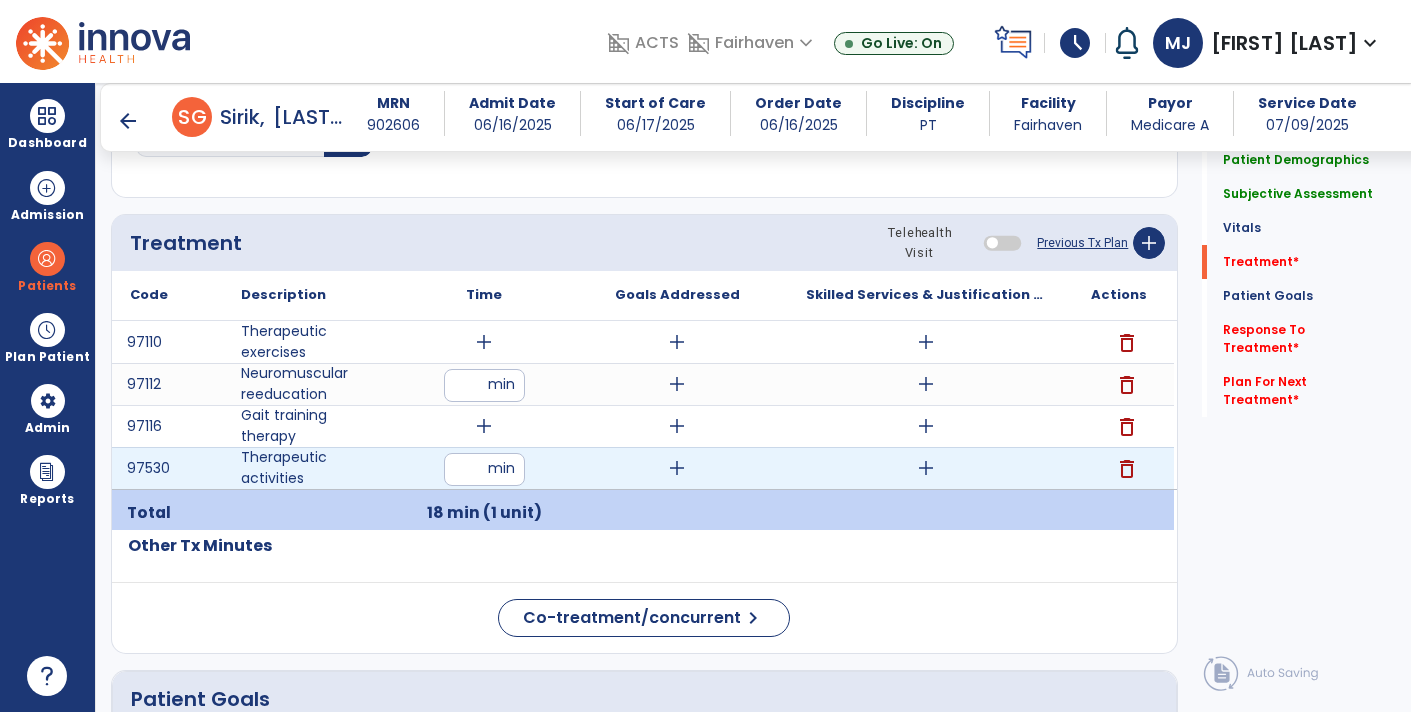 type on "**" 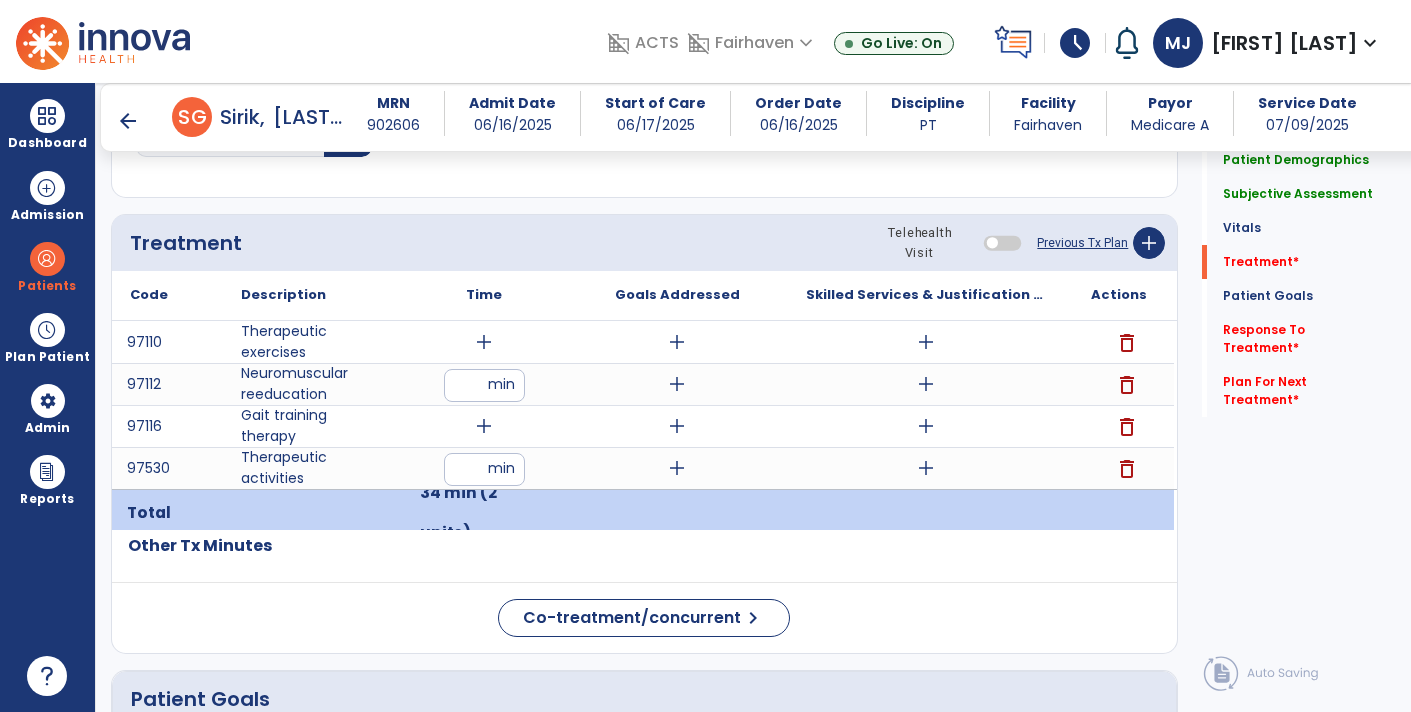 click on "add" at bounding box center (484, 342) 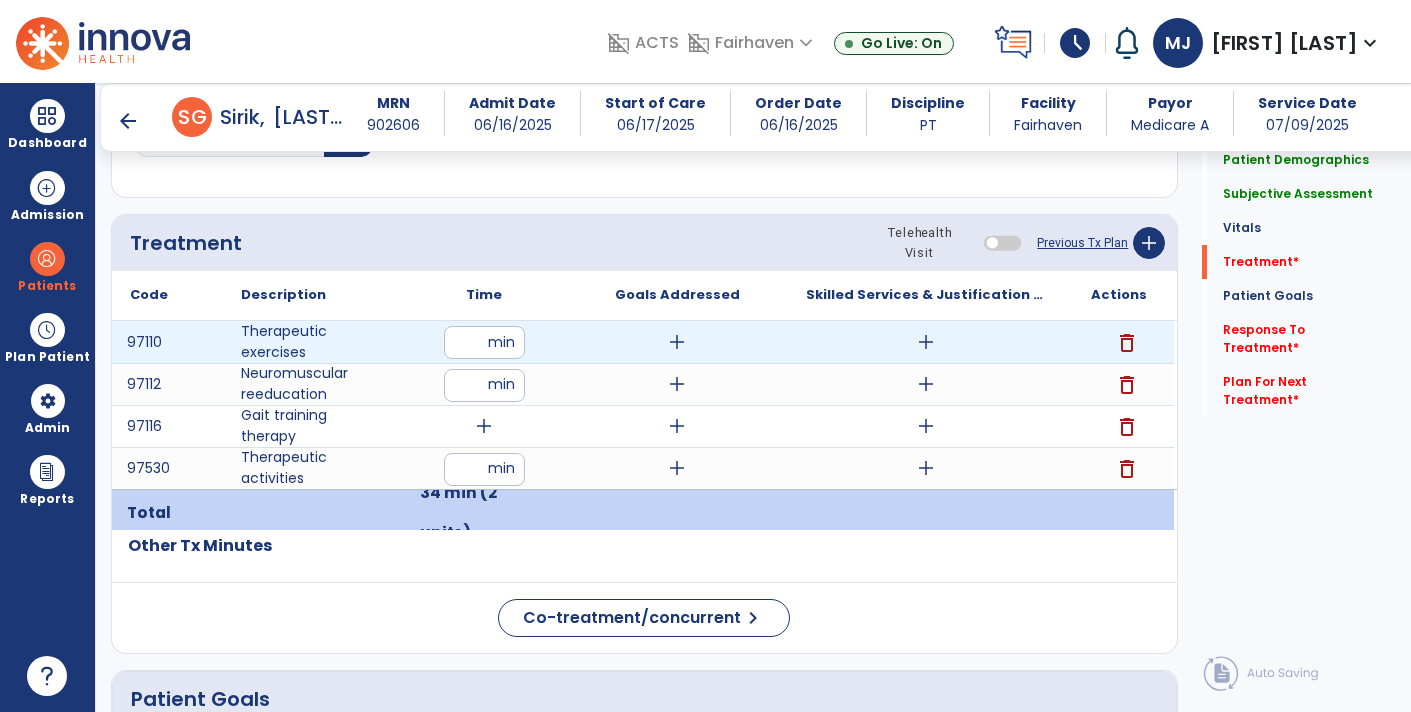 type on "**" 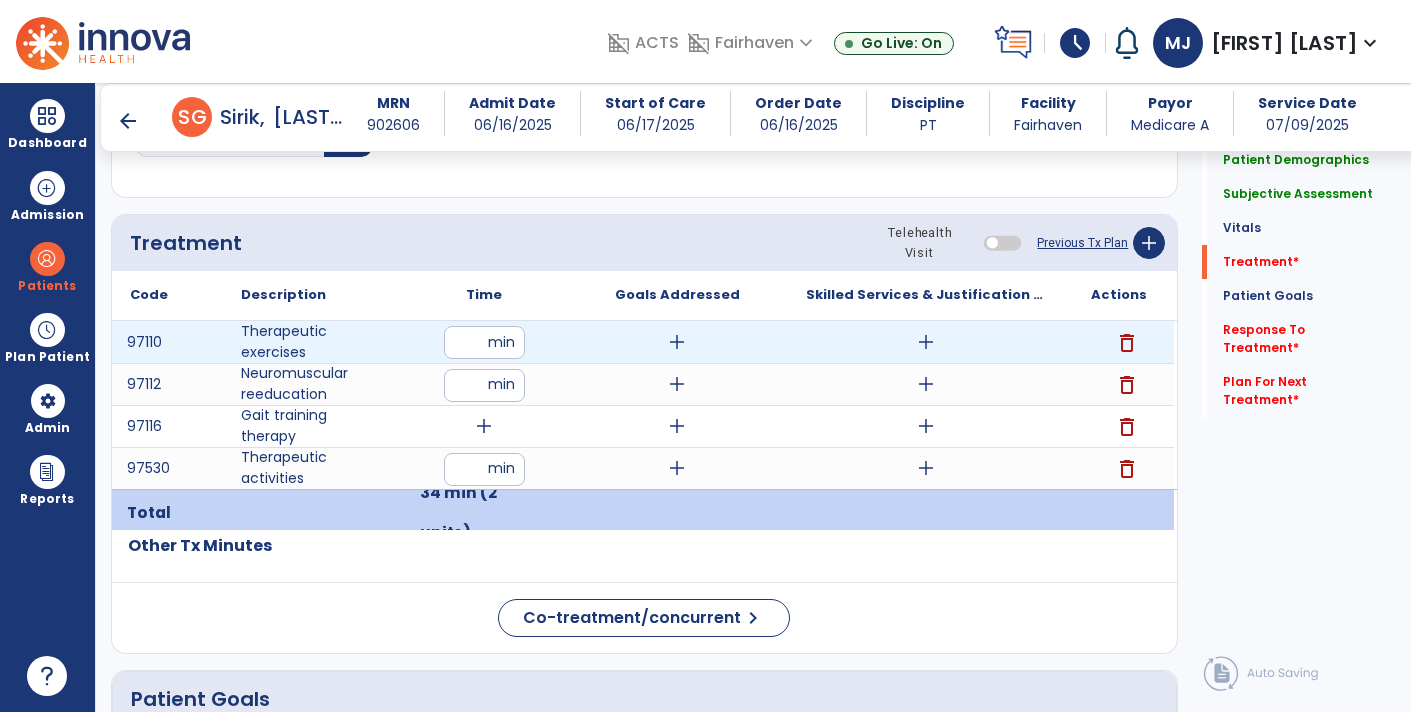 click on "Code
Description
Time" 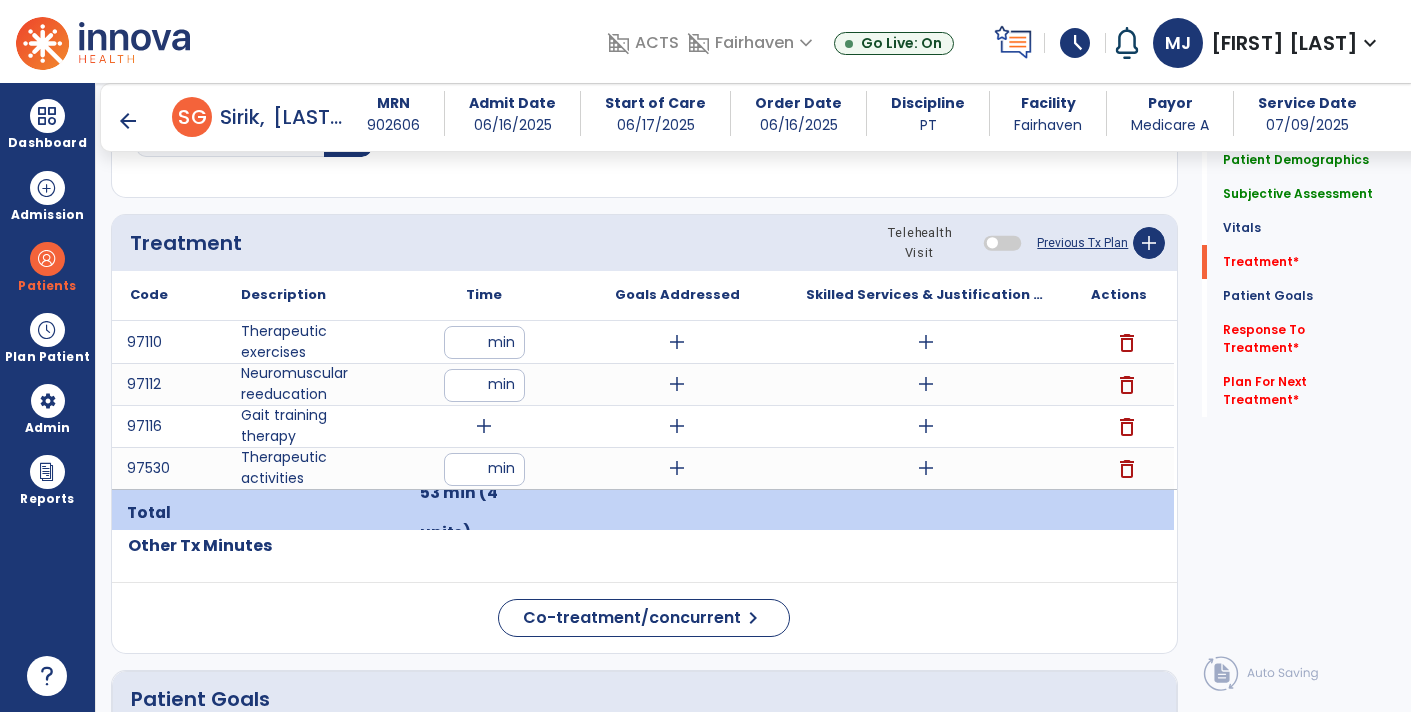 click on "**" at bounding box center (484, 385) 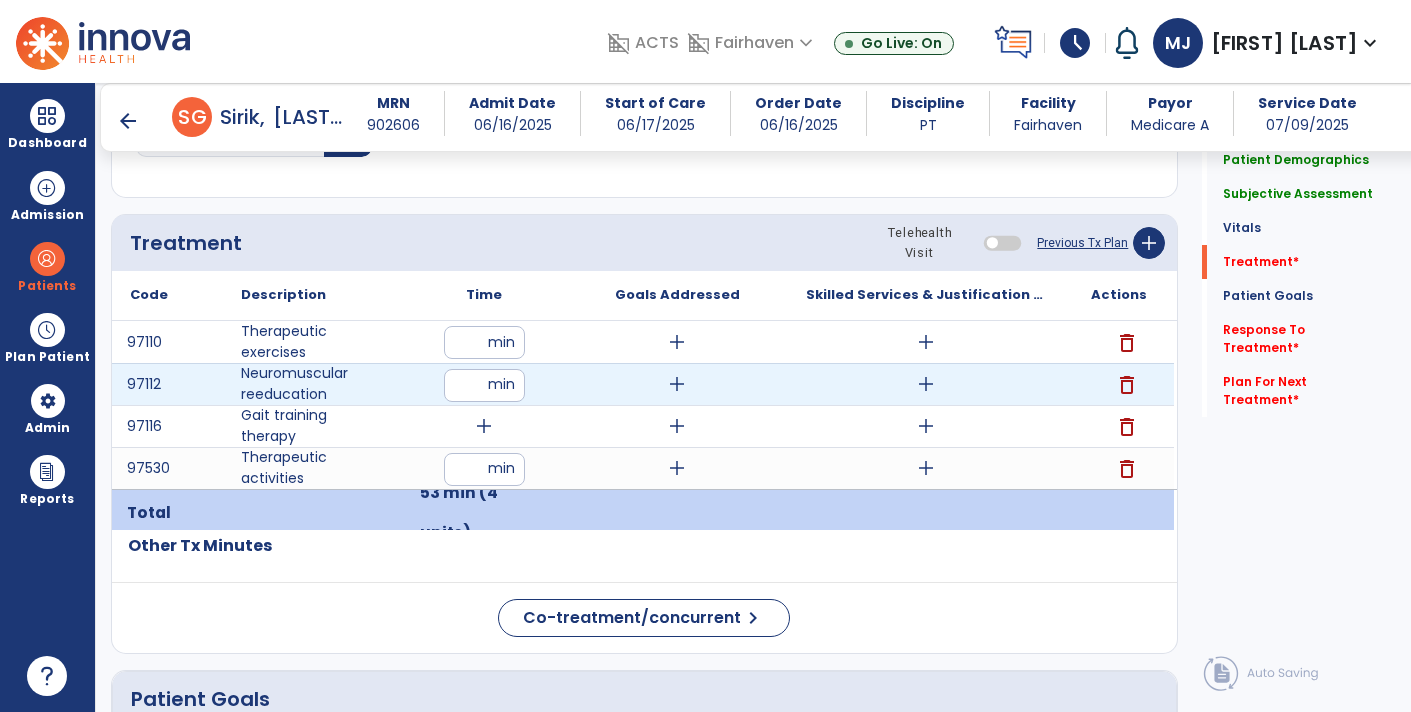 type on "*" 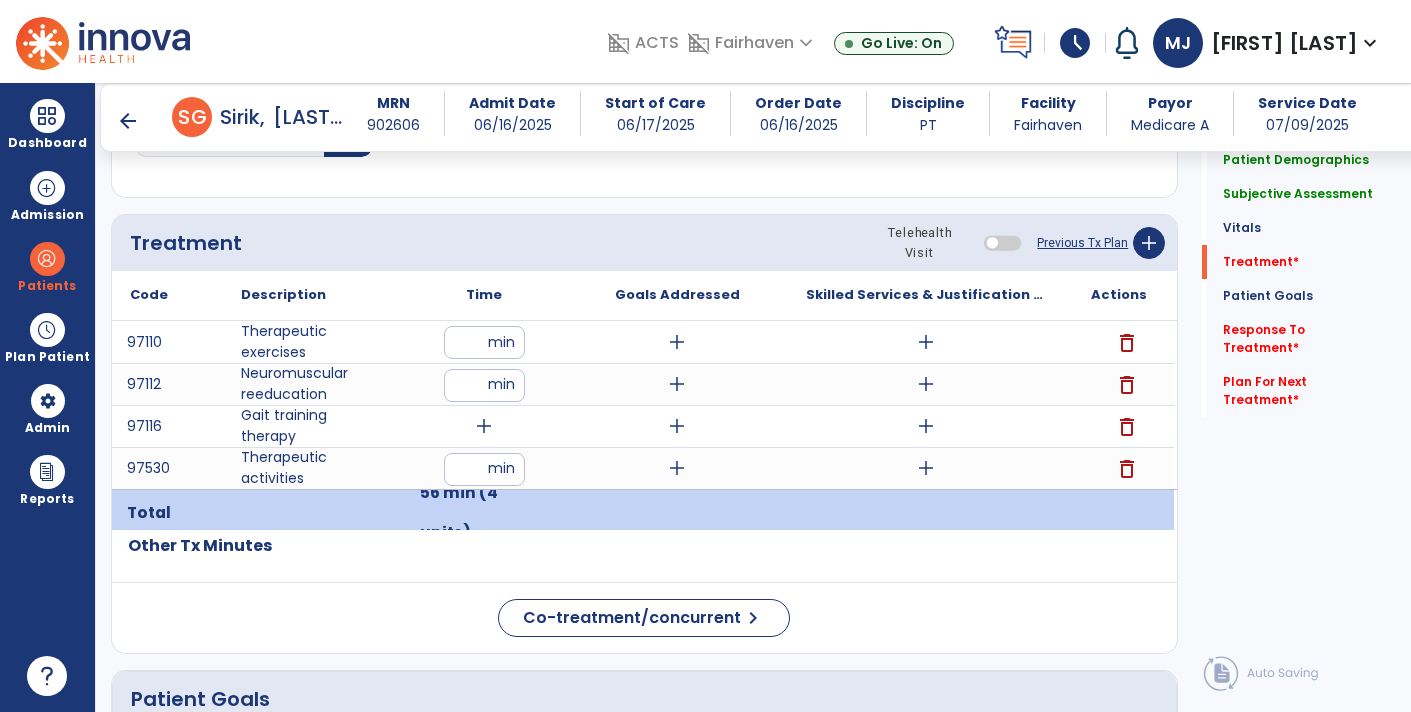 click on "delete" at bounding box center [1127, 427] 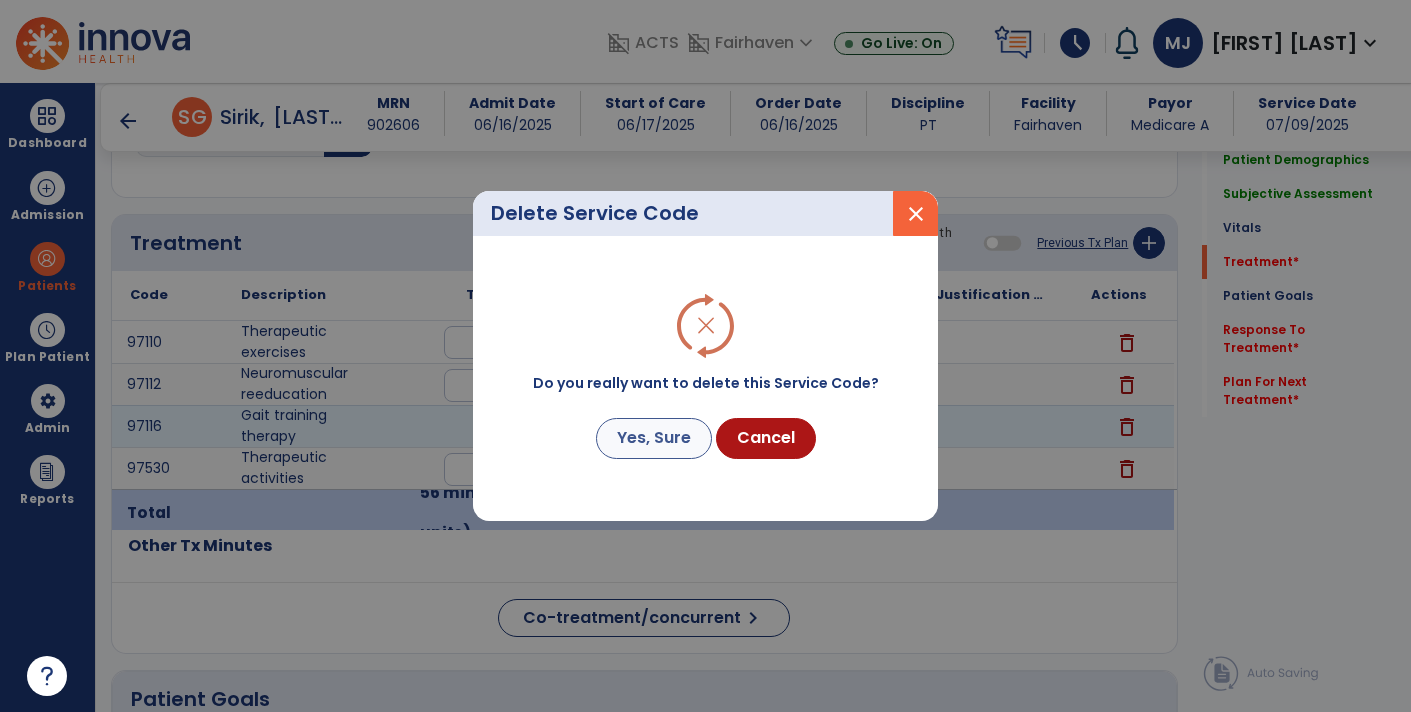 click on "Yes, Sure" at bounding box center (654, 438) 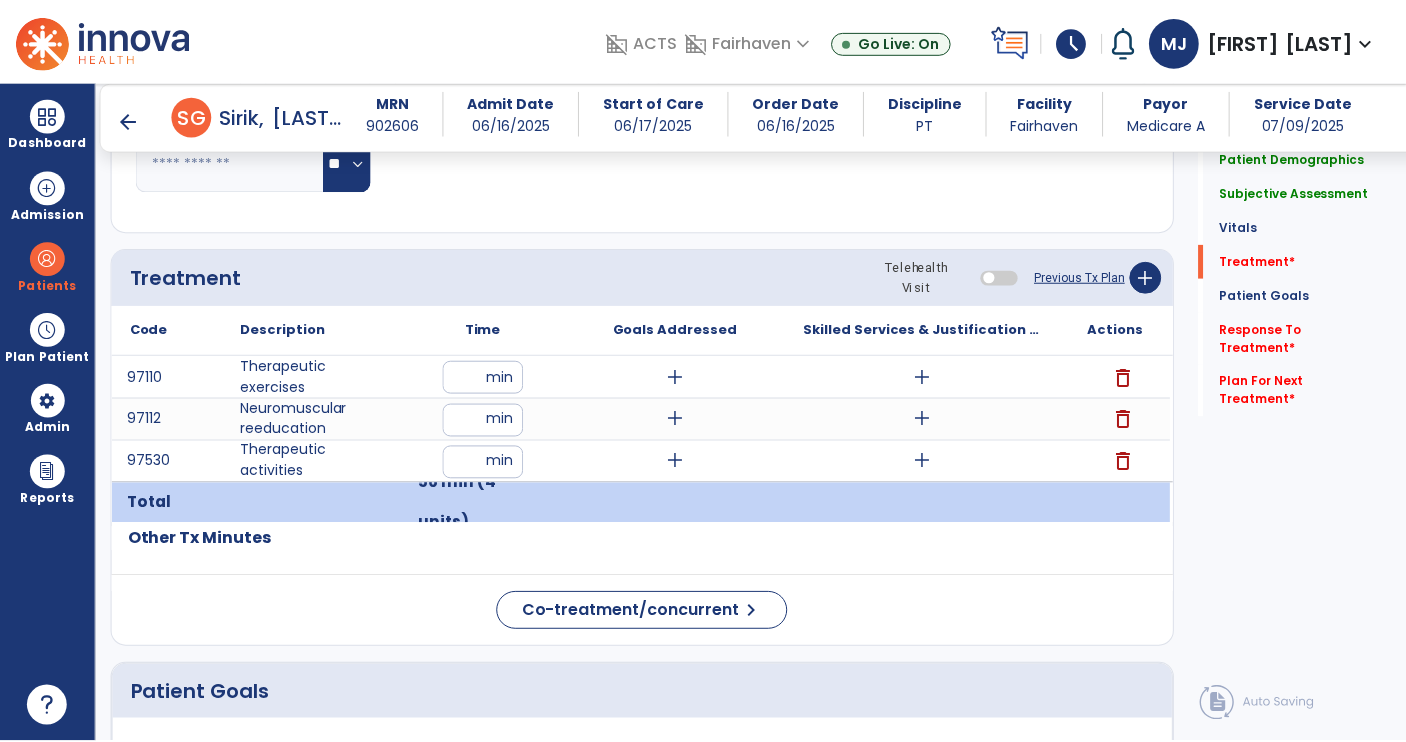 scroll, scrollTop: 1003, scrollLeft: 0, axis: vertical 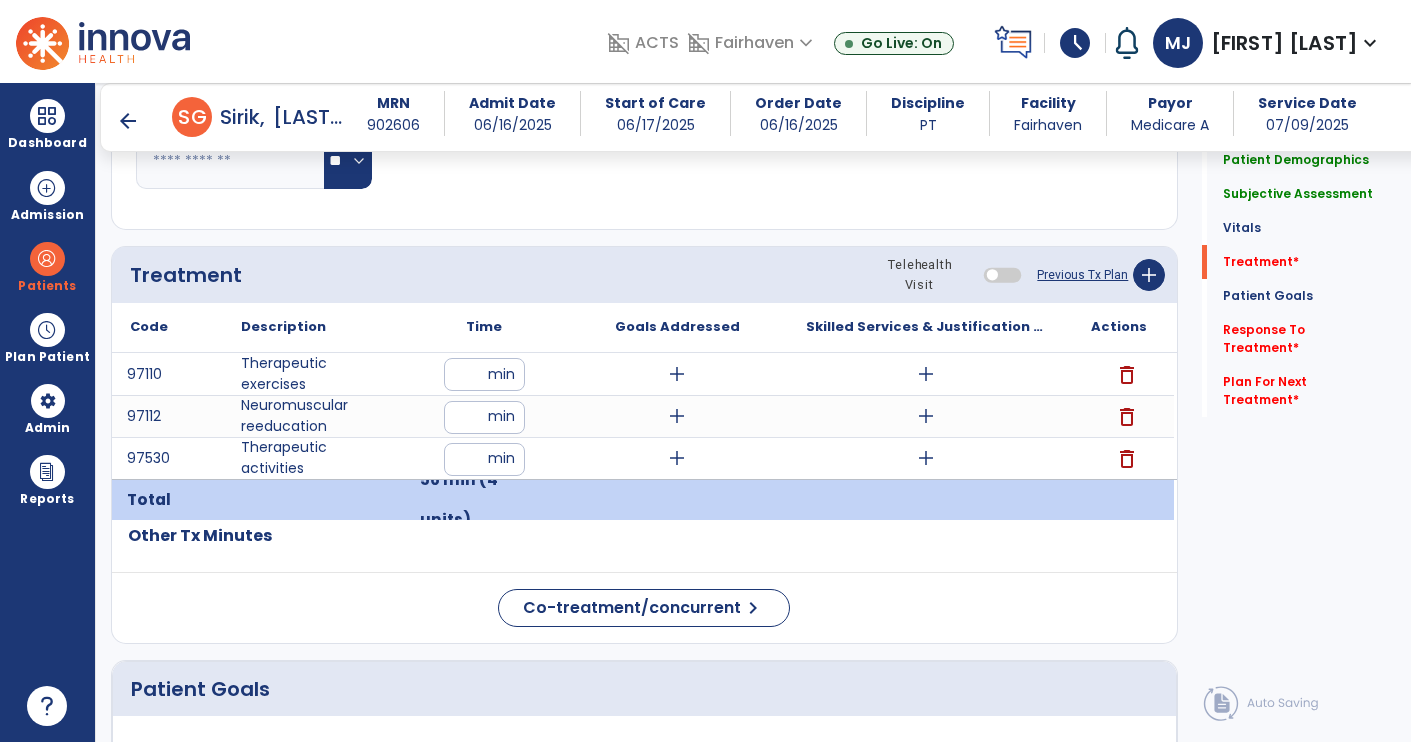 click on "add" at bounding box center (926, 374) 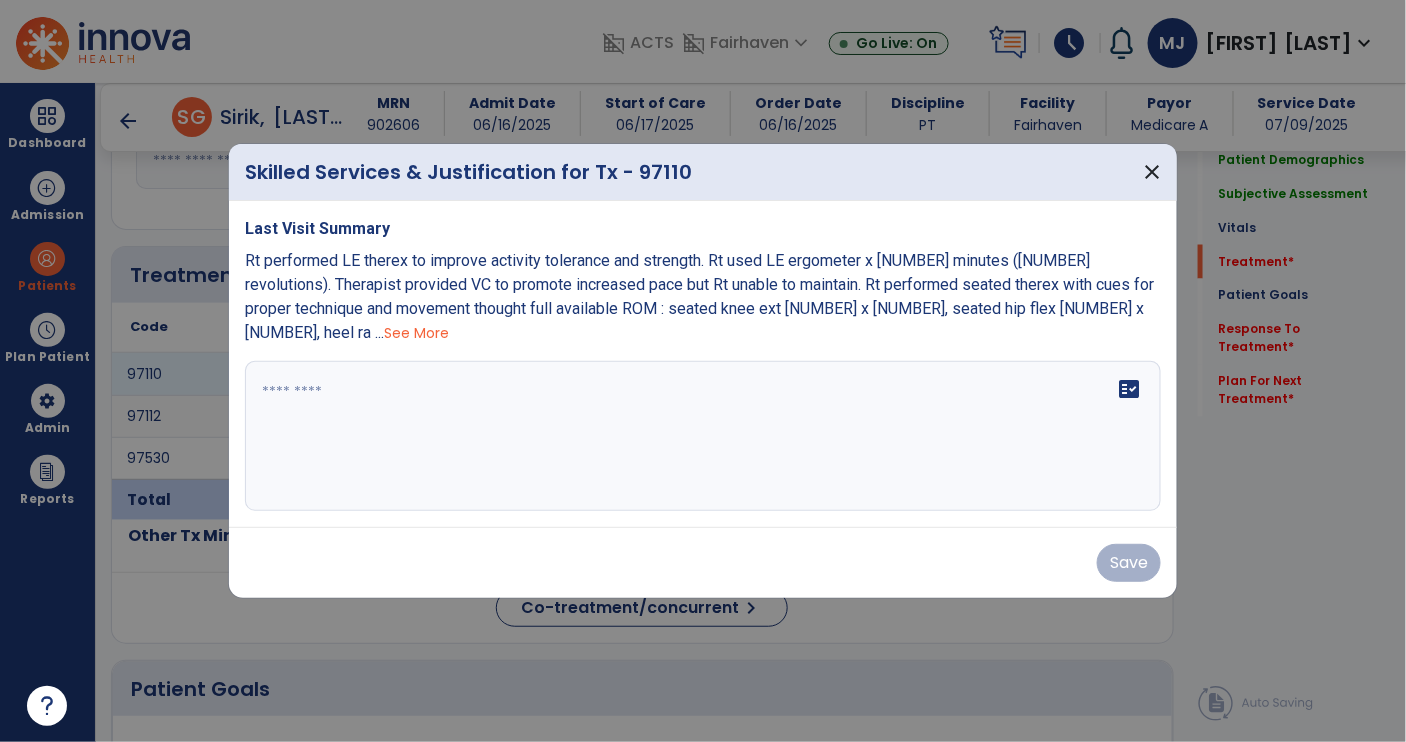 scroll, scrollTop: 1003, scrollLeft: 0, axis: vertical 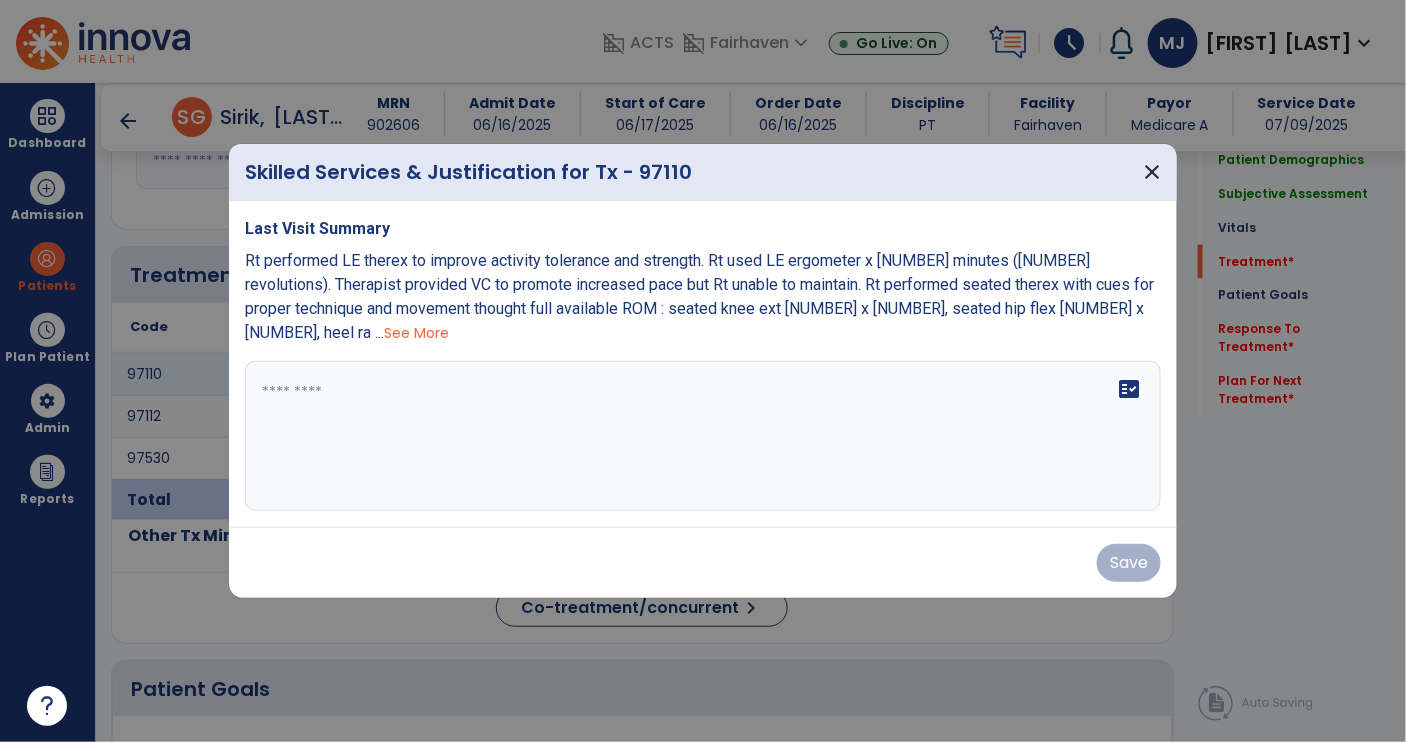 click on "See More" at bounding box center (416, 333) 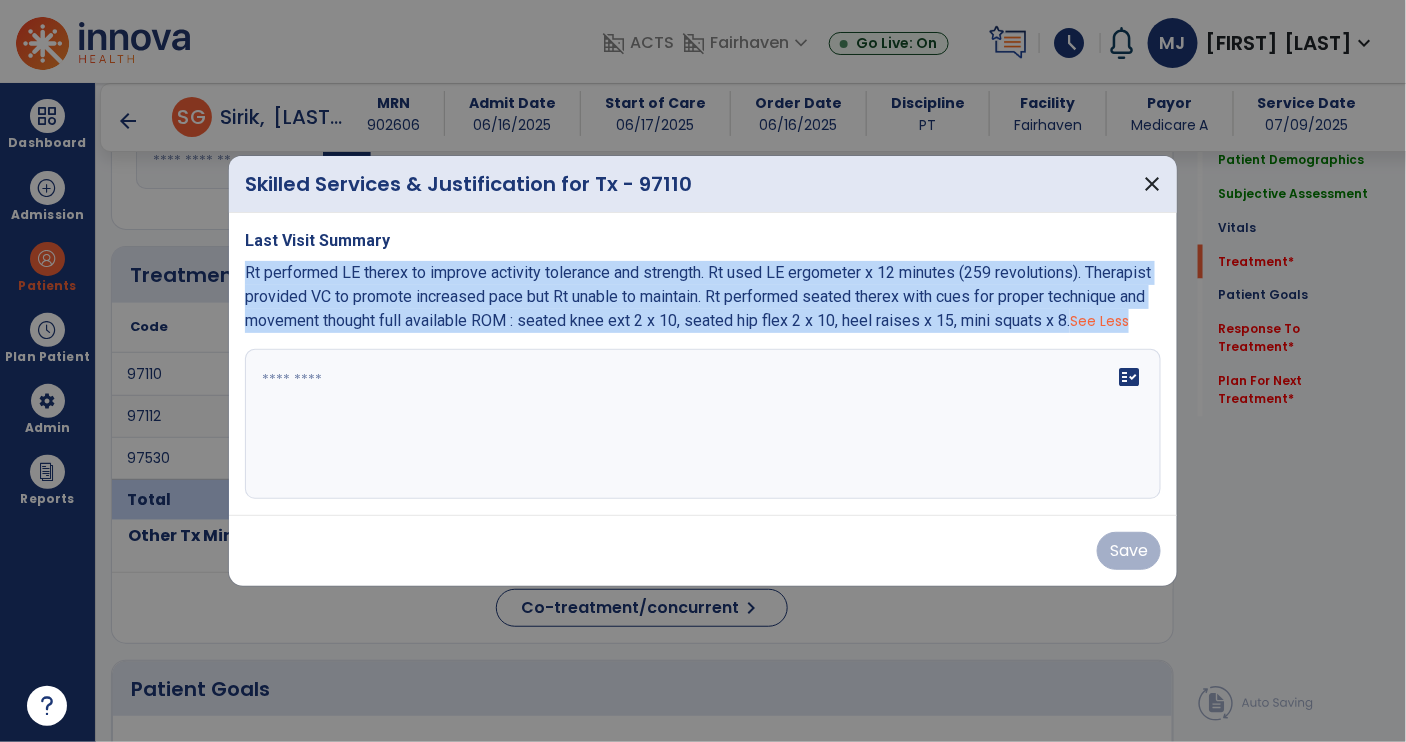 copy on "Rt performed LE therex to improve activity tolerance and strength. Rt used LE ergometer x 12 minutes (259 revolutions). Therapist provided VC to promote increased pace but Rt unable to maintain. Rt performed seated therex with cues for proper technique and movement thought full available ROM : seated knee ext 2 x 10, seated hip flex 2 x 10, heel raises x 15, mini squats x 8.   See Less" 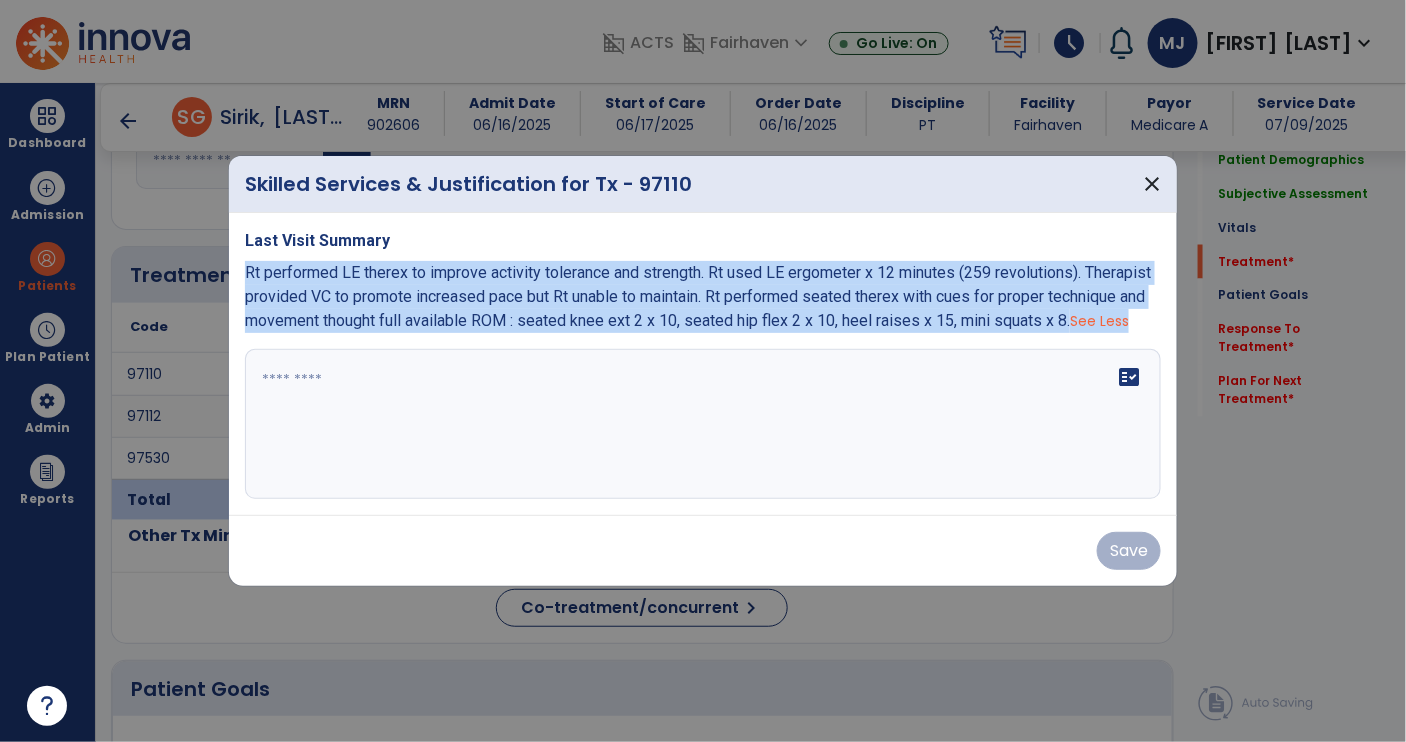 click on "fact_check" at bounding box center (703, 424) 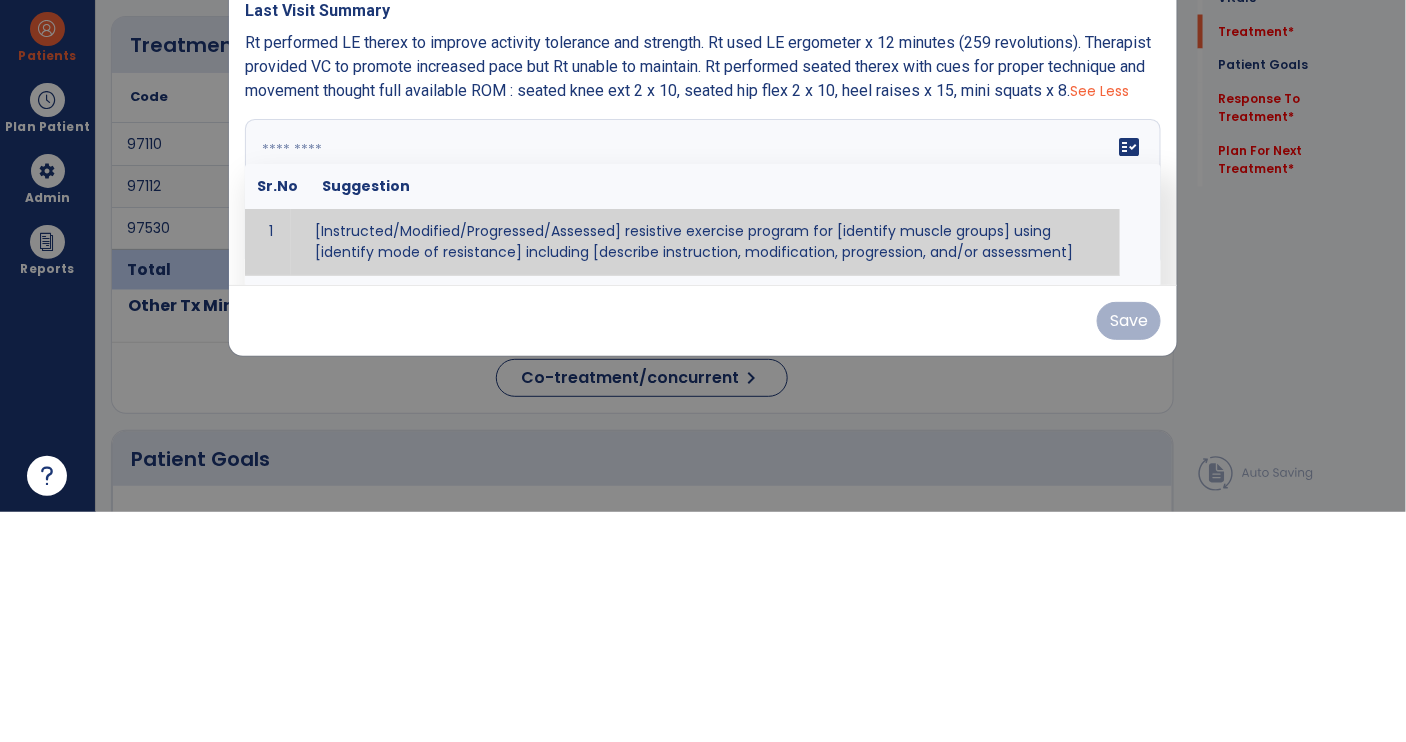 paste on "**********" 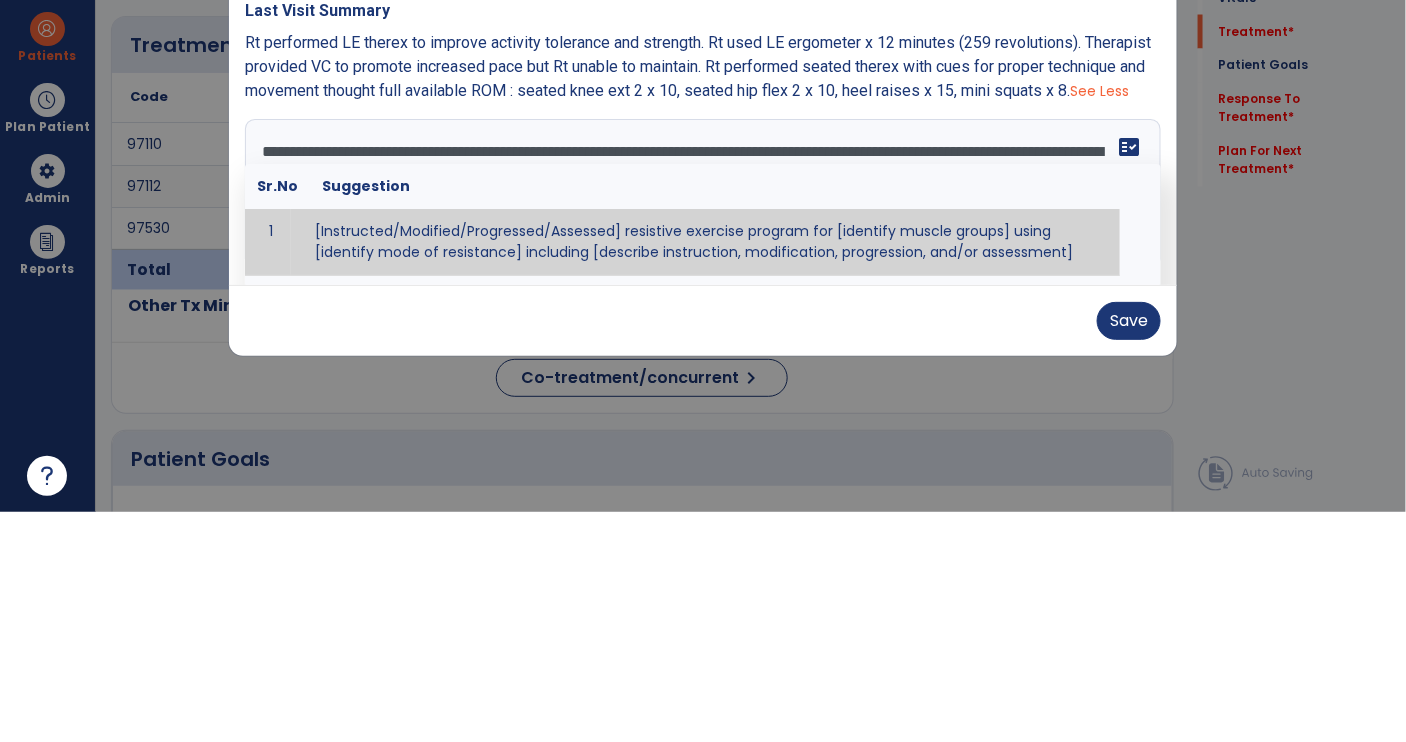 scroll, scrollTop: 14, scrollLeft: 0, axis: vertical 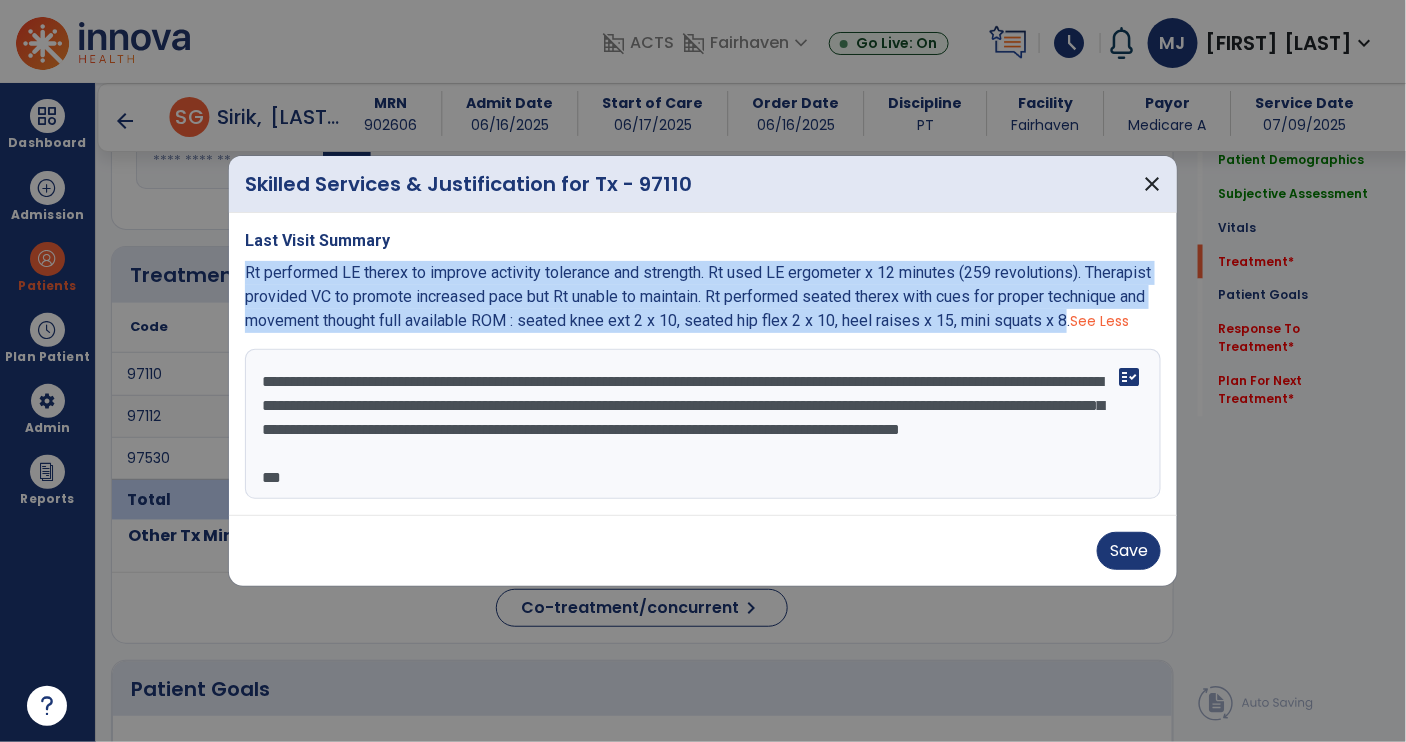 copy on "Rt performed LE therex to improve activity tolerance and strength. Rt used LE ergometer x 12 minutes (259 revolutions). Therapist provided VC to promote increased pace but Rt unable to maintain. Rt performed seated therex with cues for proper technique and movement thought full available ROM : seated knee ext 2 x 10, seated hip flex 2 x 10, heel raises x 15, mini squats x 8" 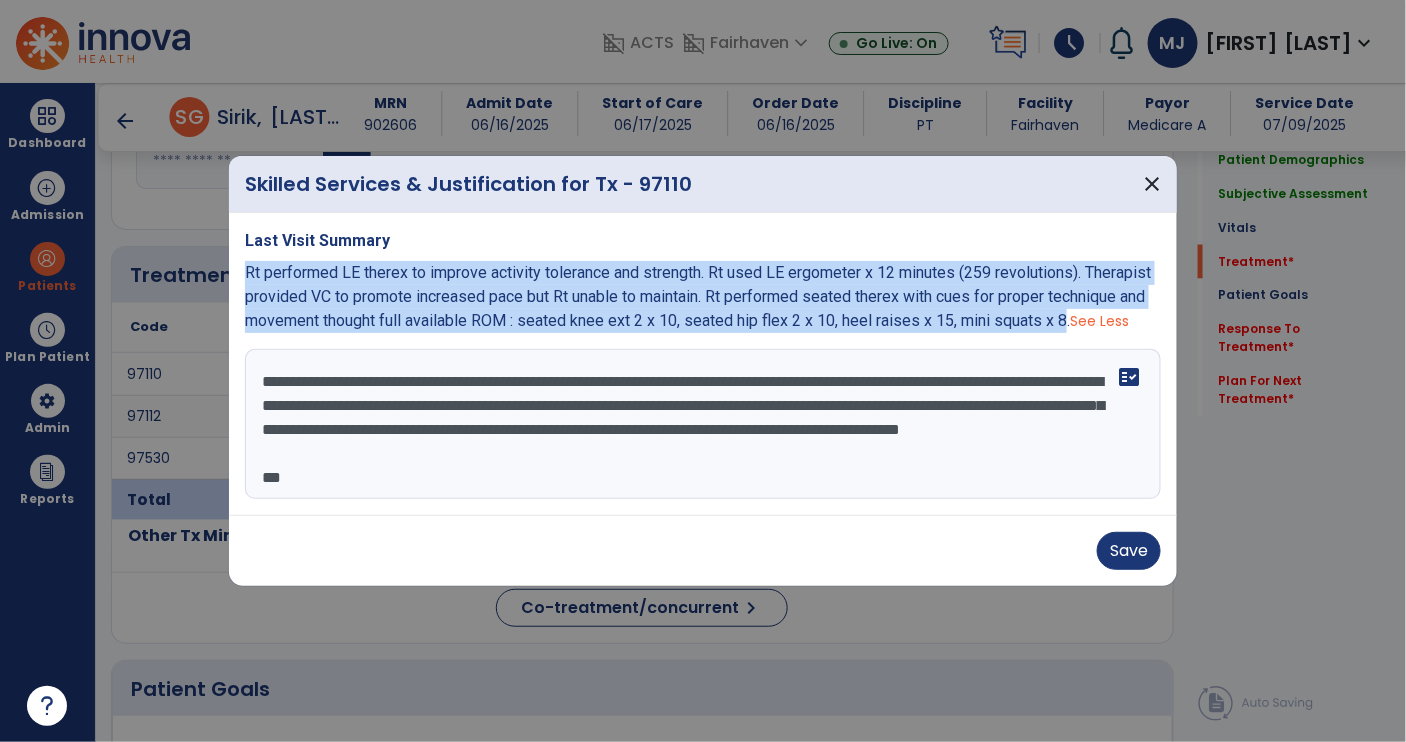 click on "**********" at bounding box center [703, 424] 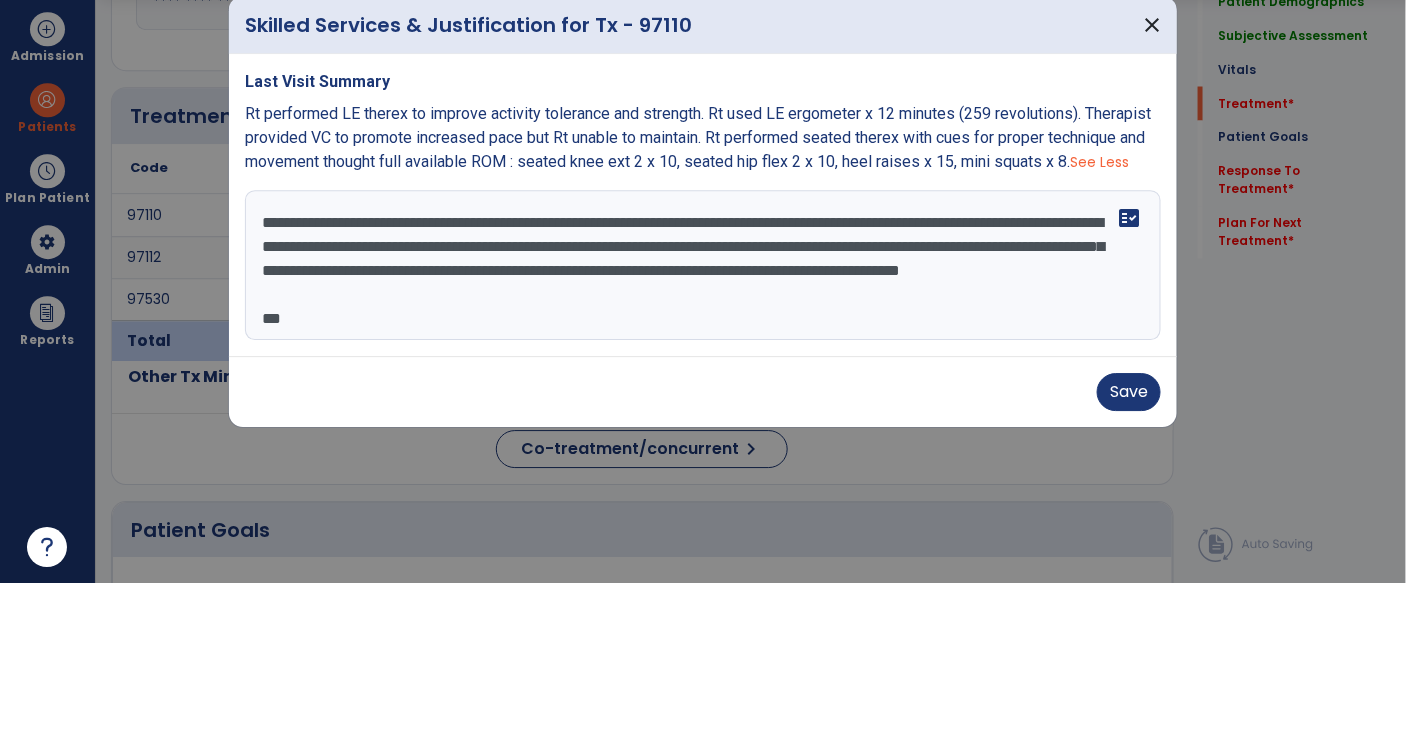 click on "**********" at bounding box center [703, 424] 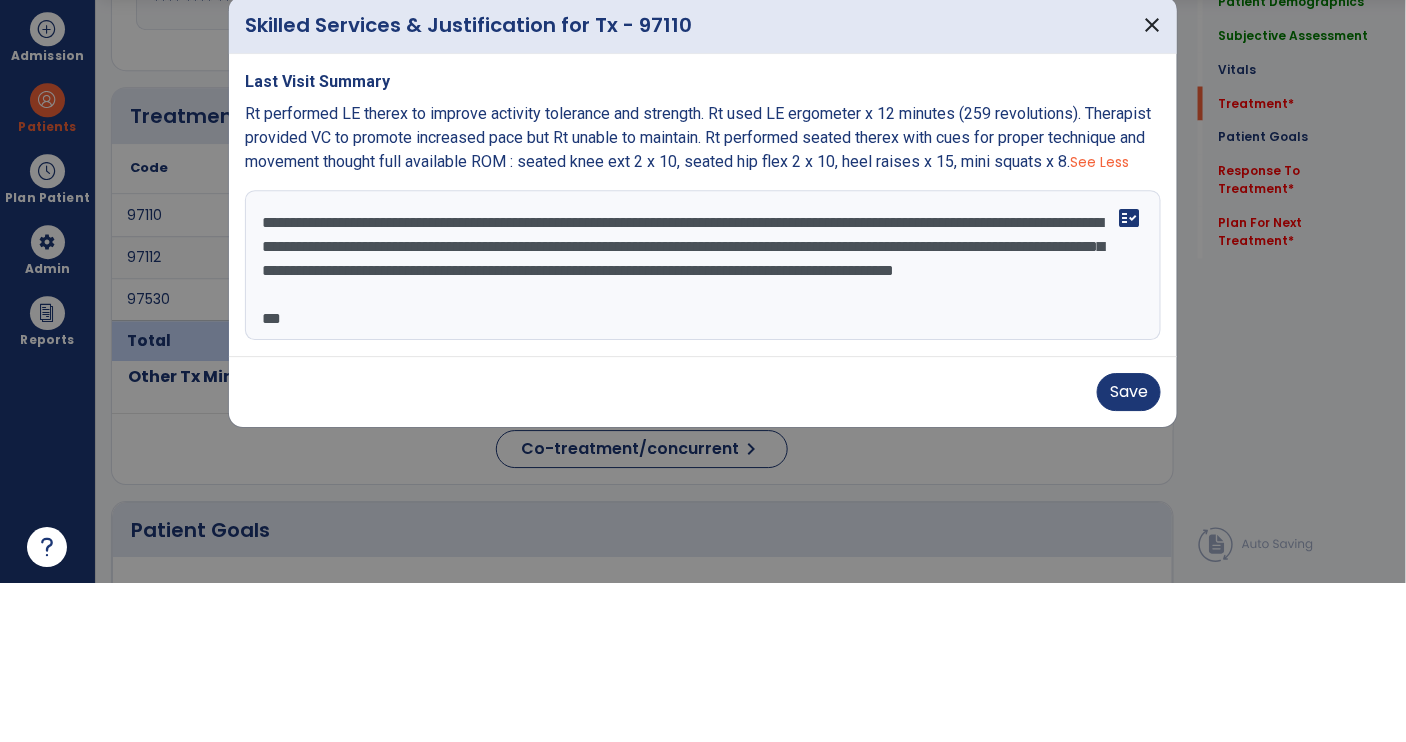scroll, scrollTop: 19, scrollLeft: 0, axis: vertical 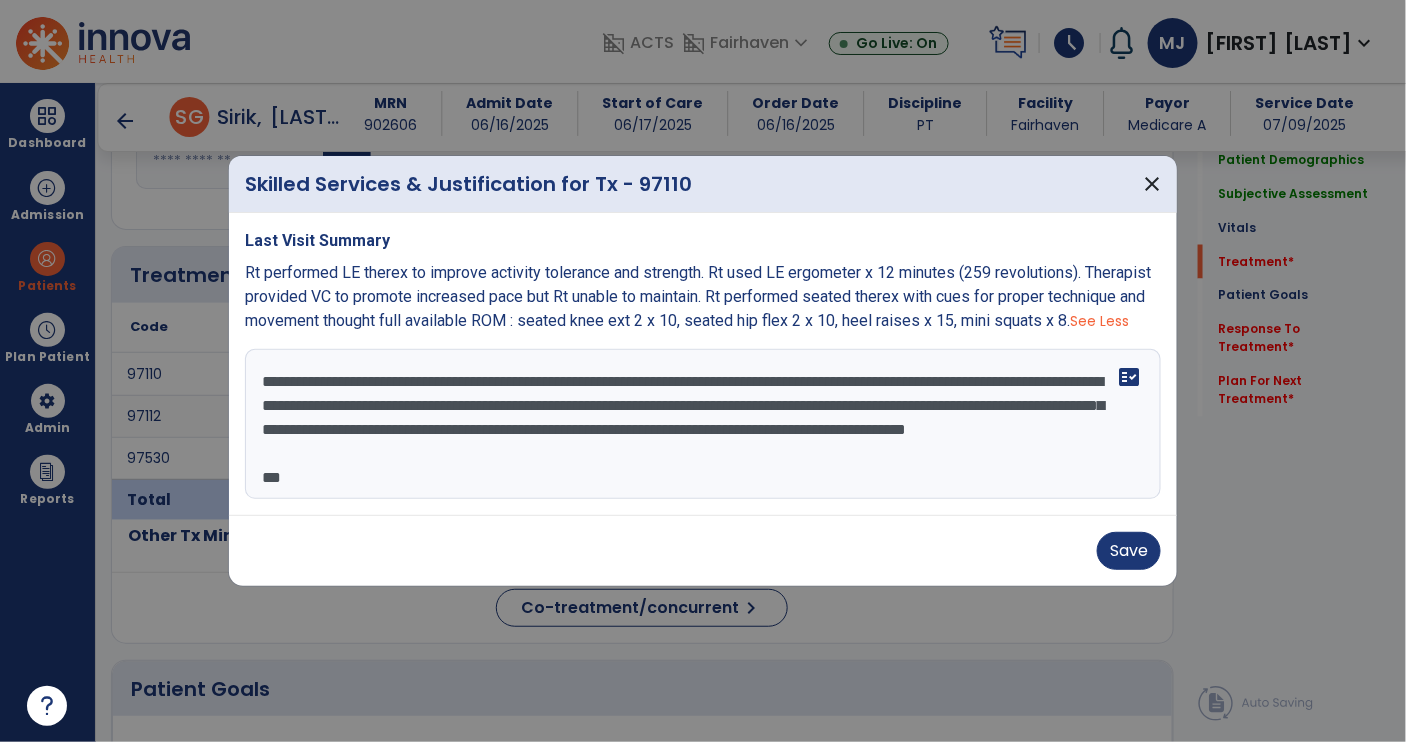 click on "Last Visit Summary Rt performed LE therex to improve activity tolerance and strength. Rt used LE ergometer x 12 minutes (259 revolutions). Therapist provided VC to promote increased pace but Rt unable to maintain. Rt performed seated therex with cues for proper technique and movement thought full available ROM : seated knee ext 2 x 10, seated hip flex 2 x 10, heel raises x 15, mini squats x 8.   See Less" at bounding box center [703, 281] 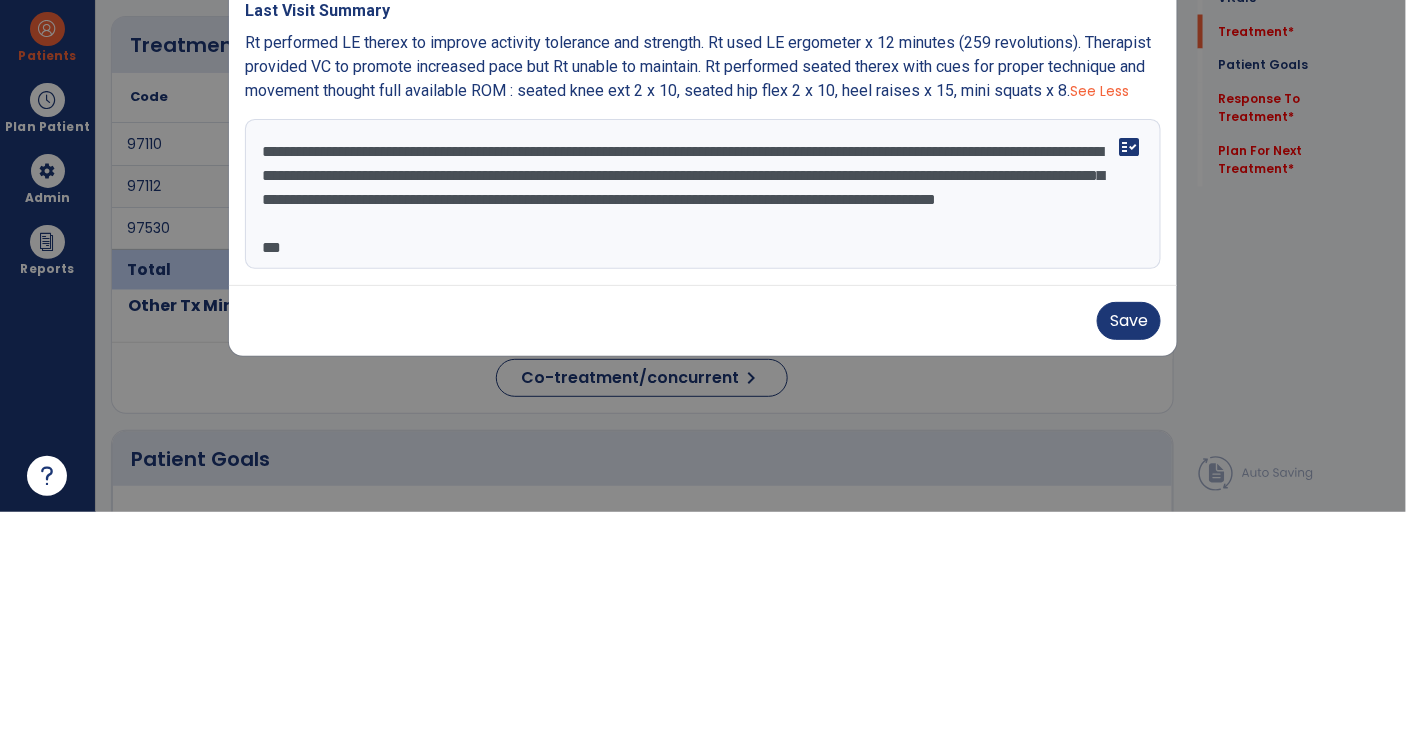 click on "**********" at bounding box center (703, 424) 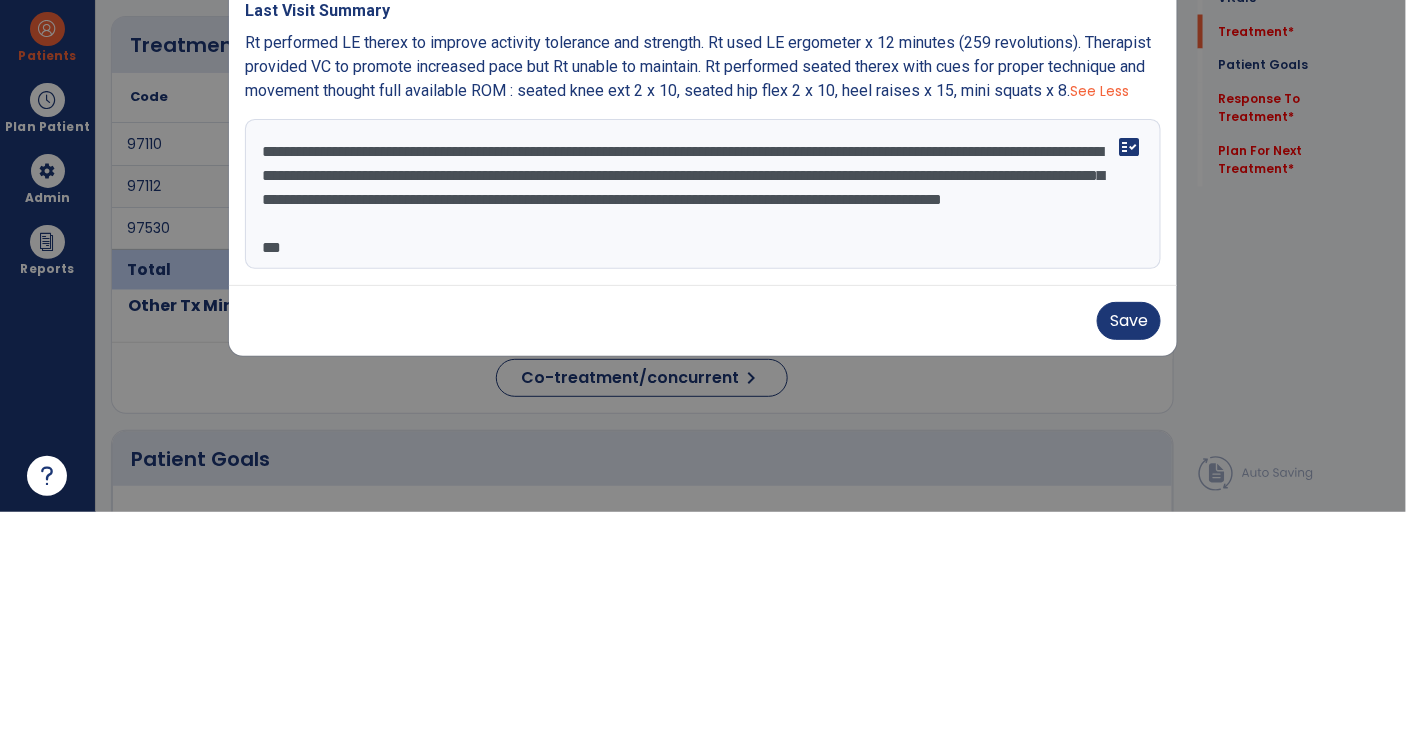 click on "**********" at bounding box center [703, 424] 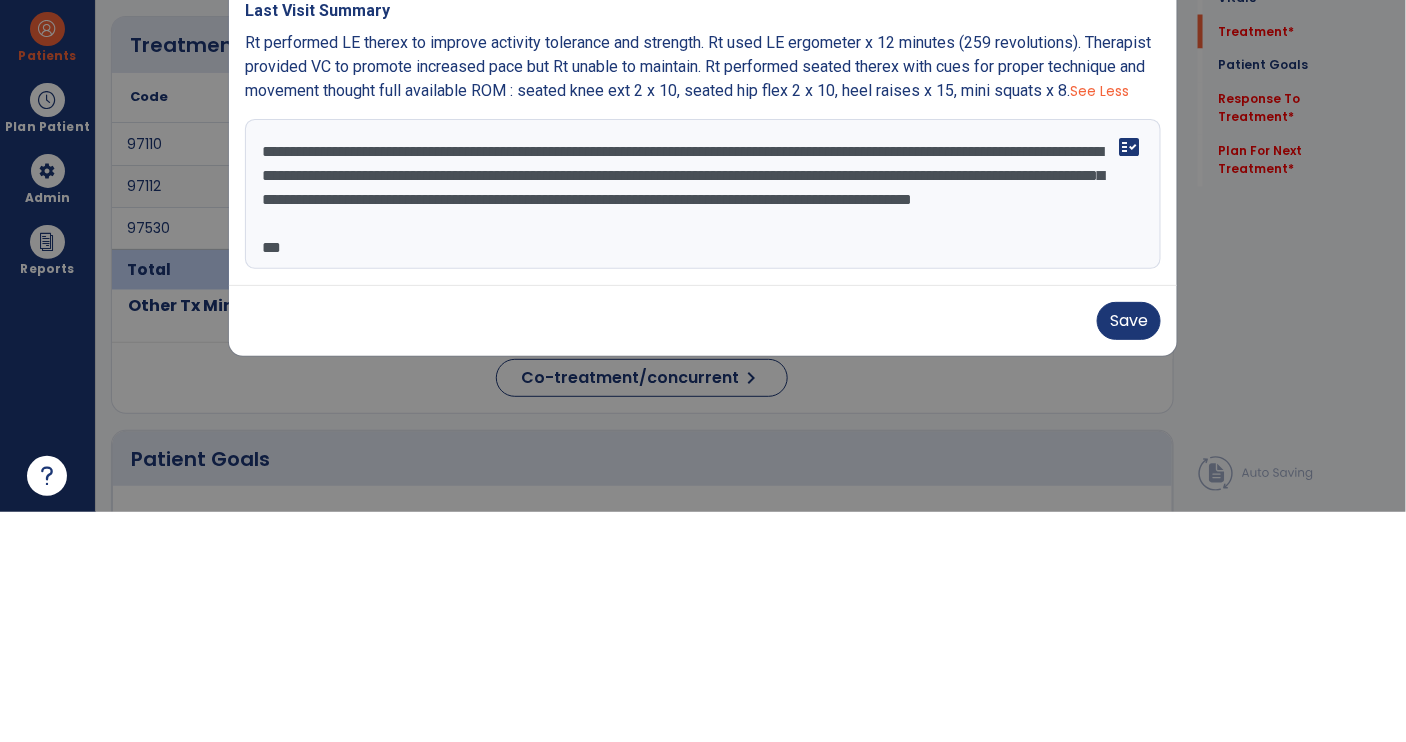click on "**********" at bounding box center (703, 424) 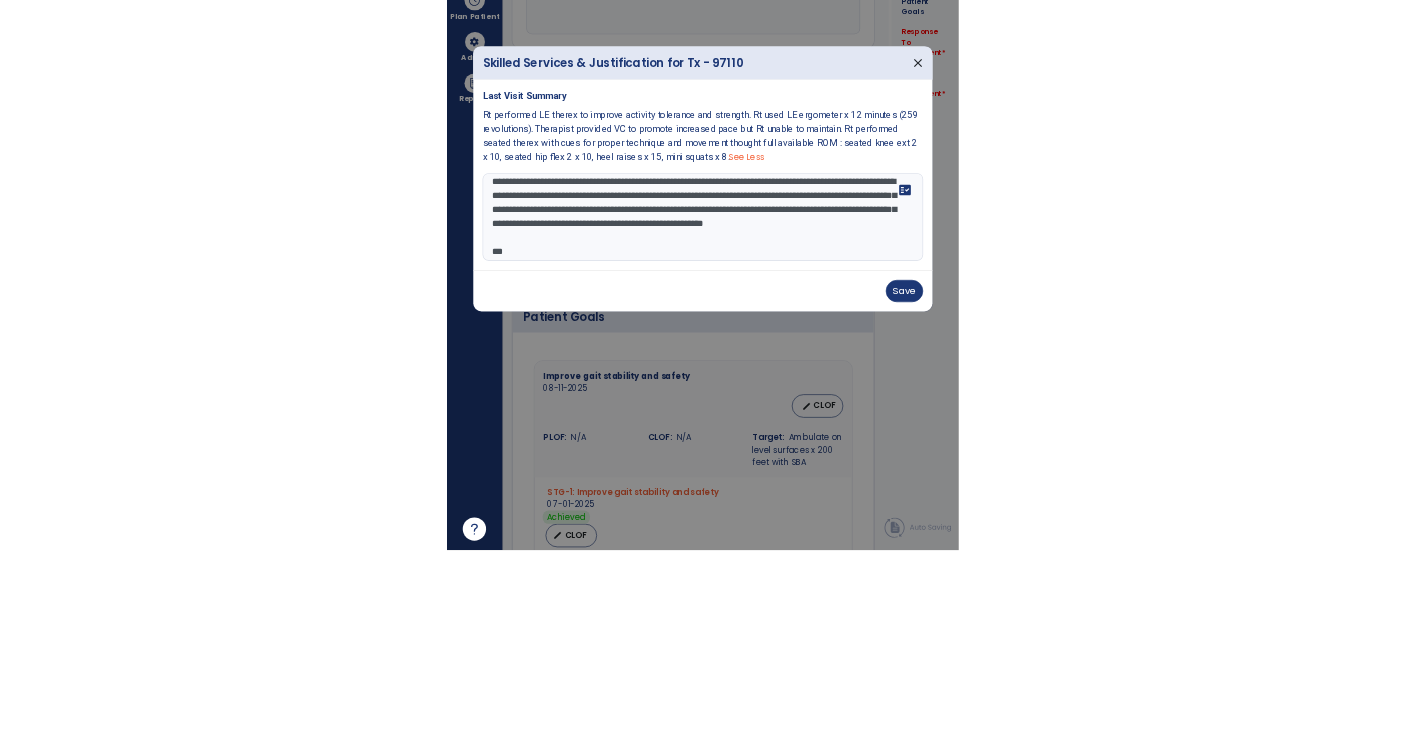 scroll, scrollTop: 1003, scrollLeft: 0, axis: vertical 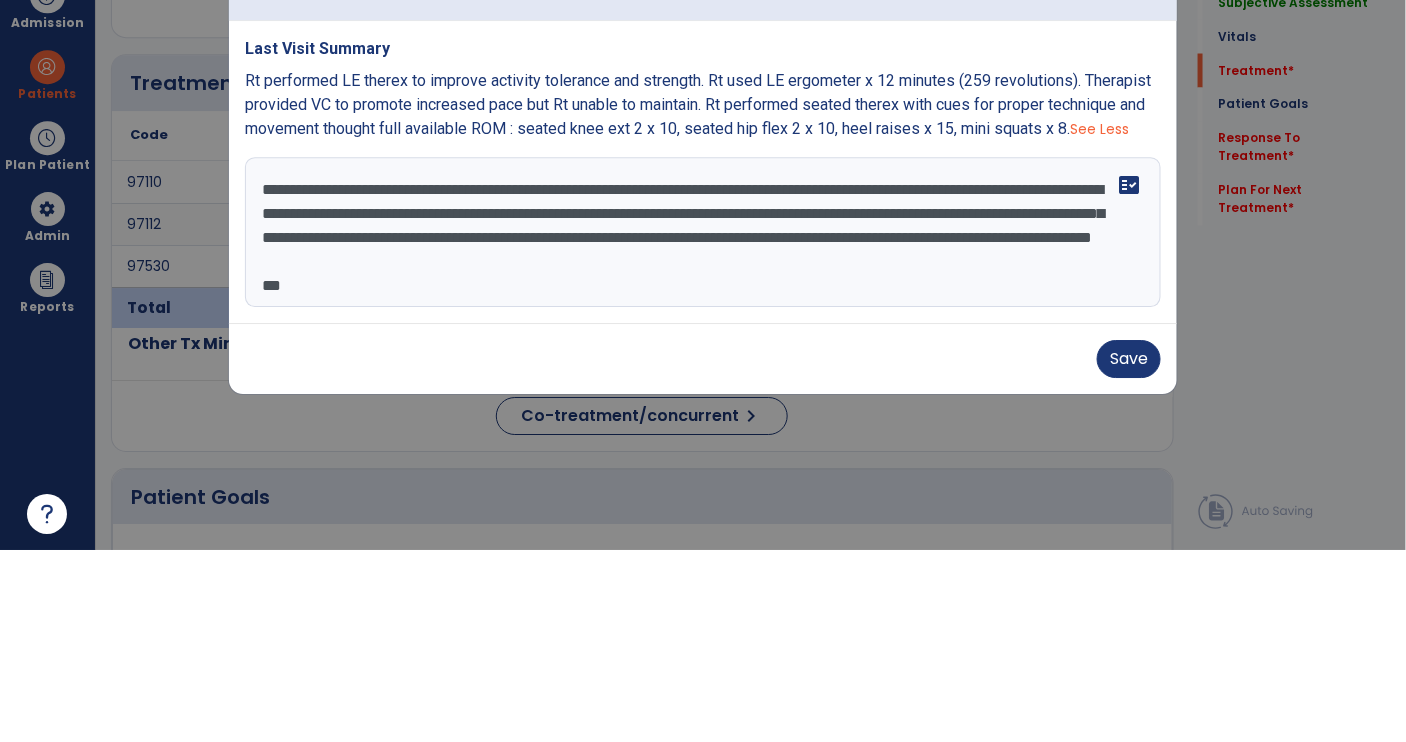click on "**********" at bounding box center [703, 424] 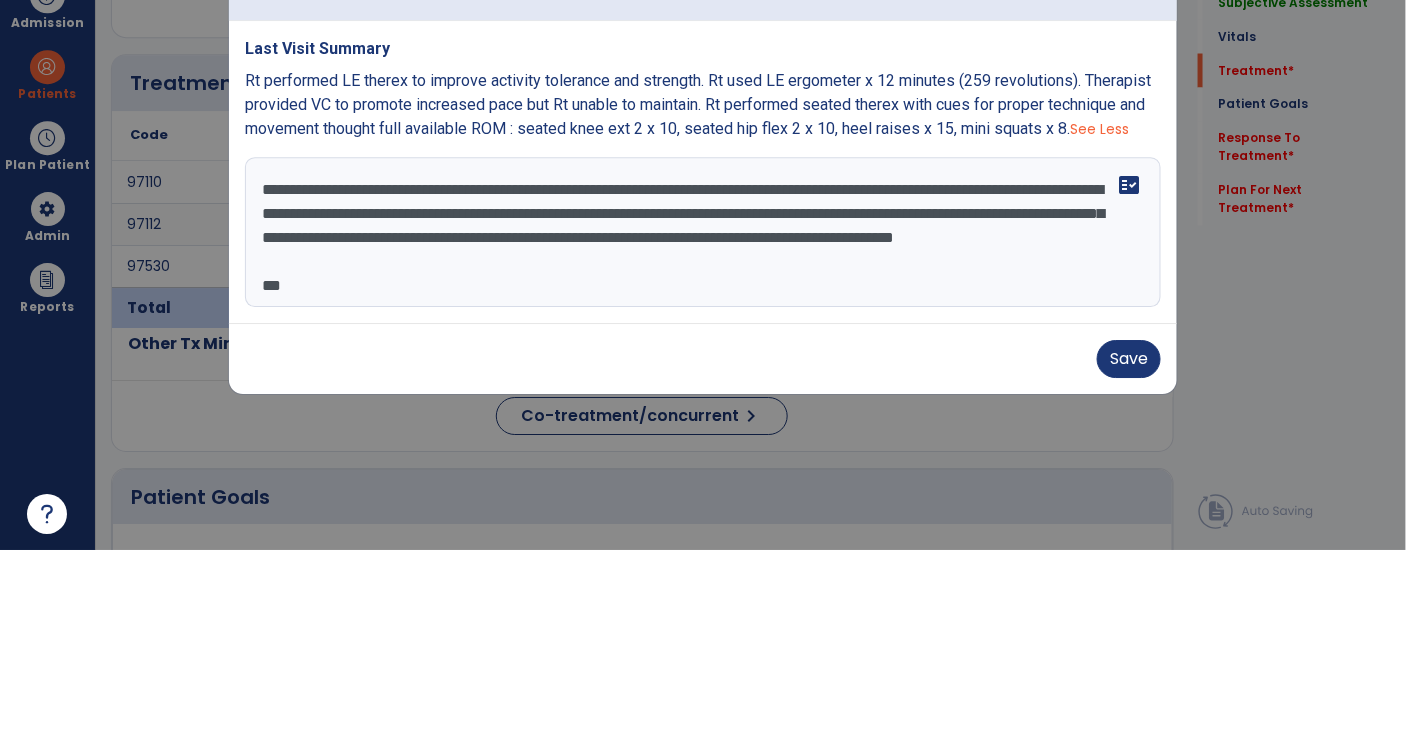 click on "**********" at bounding box center [703, 424] 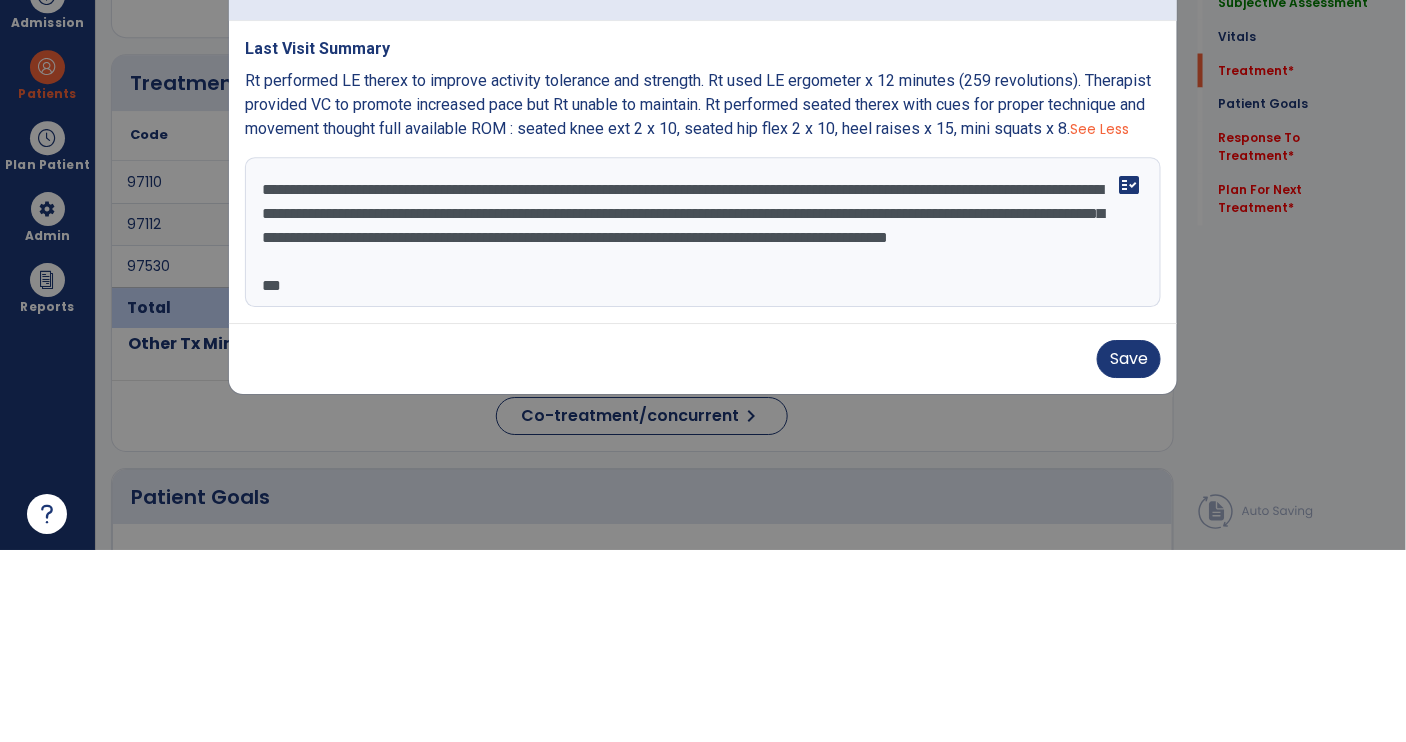 click on "**********" at bounding box center (703, 424) 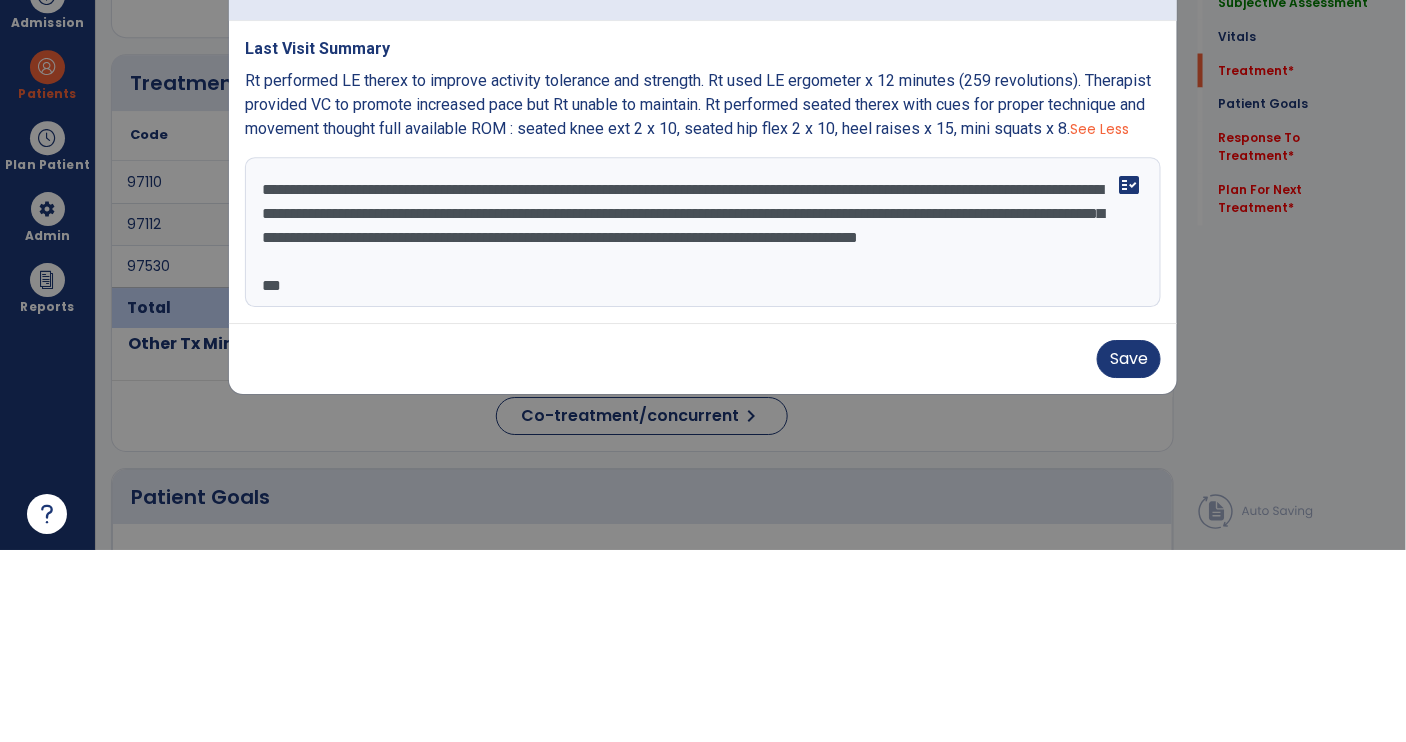 click on "**********" at bounding box center [703, 424] 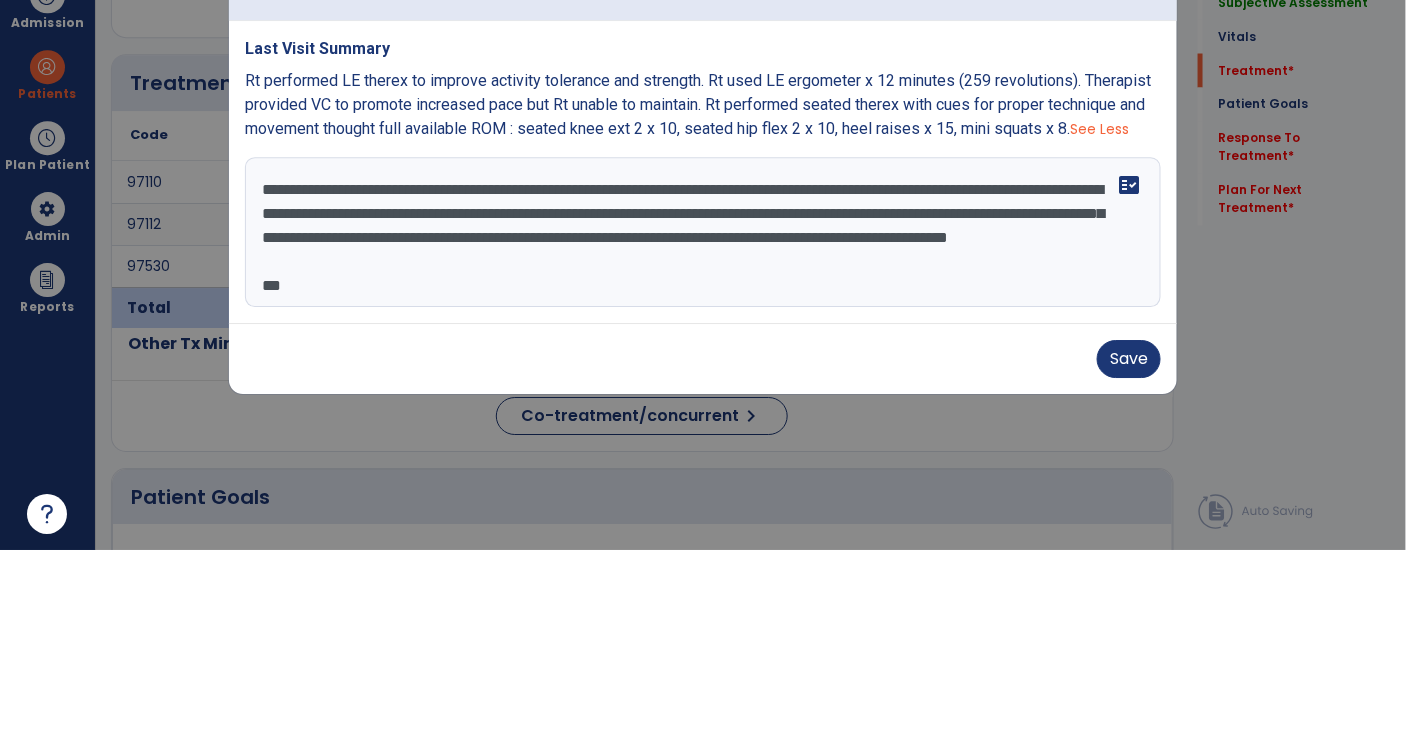 click on "**********" at bounding box center (703, 424) 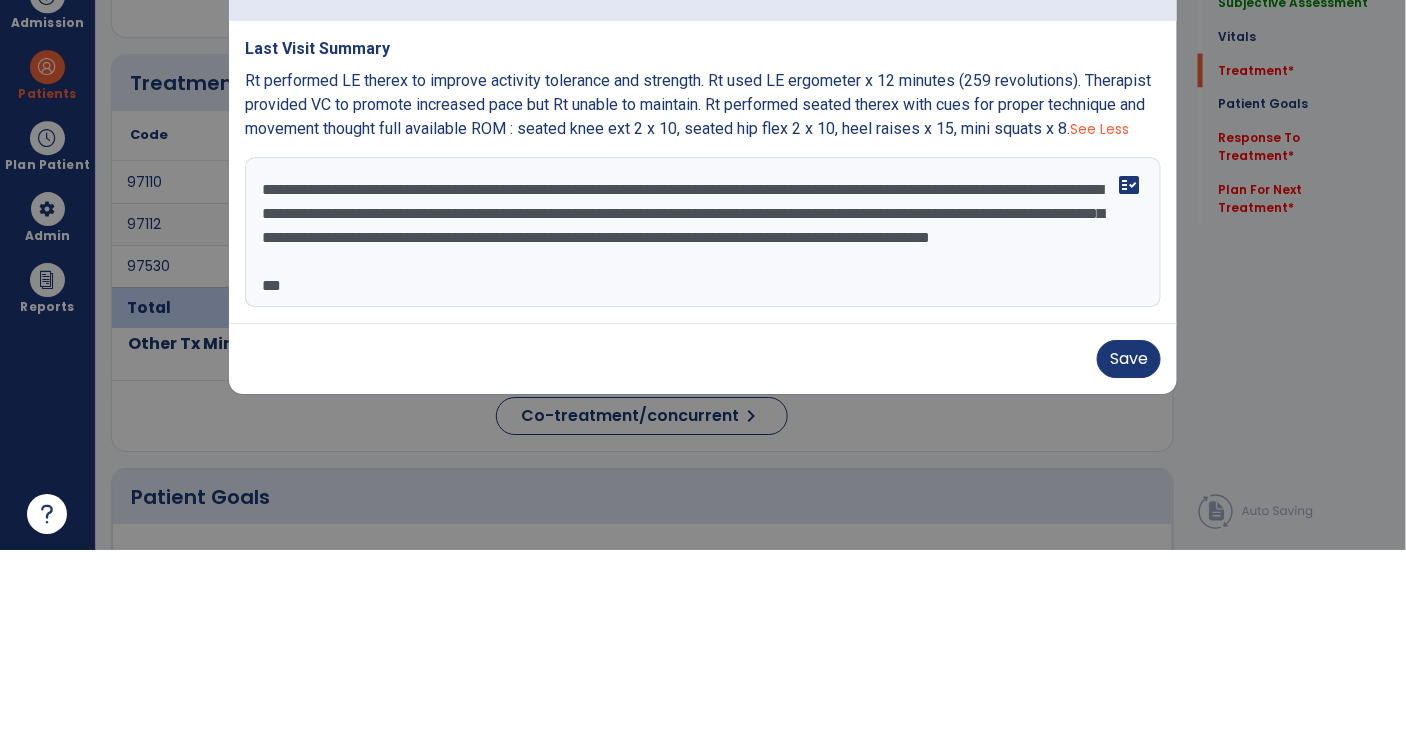 click on "**********" at bounding box center [703, 424] 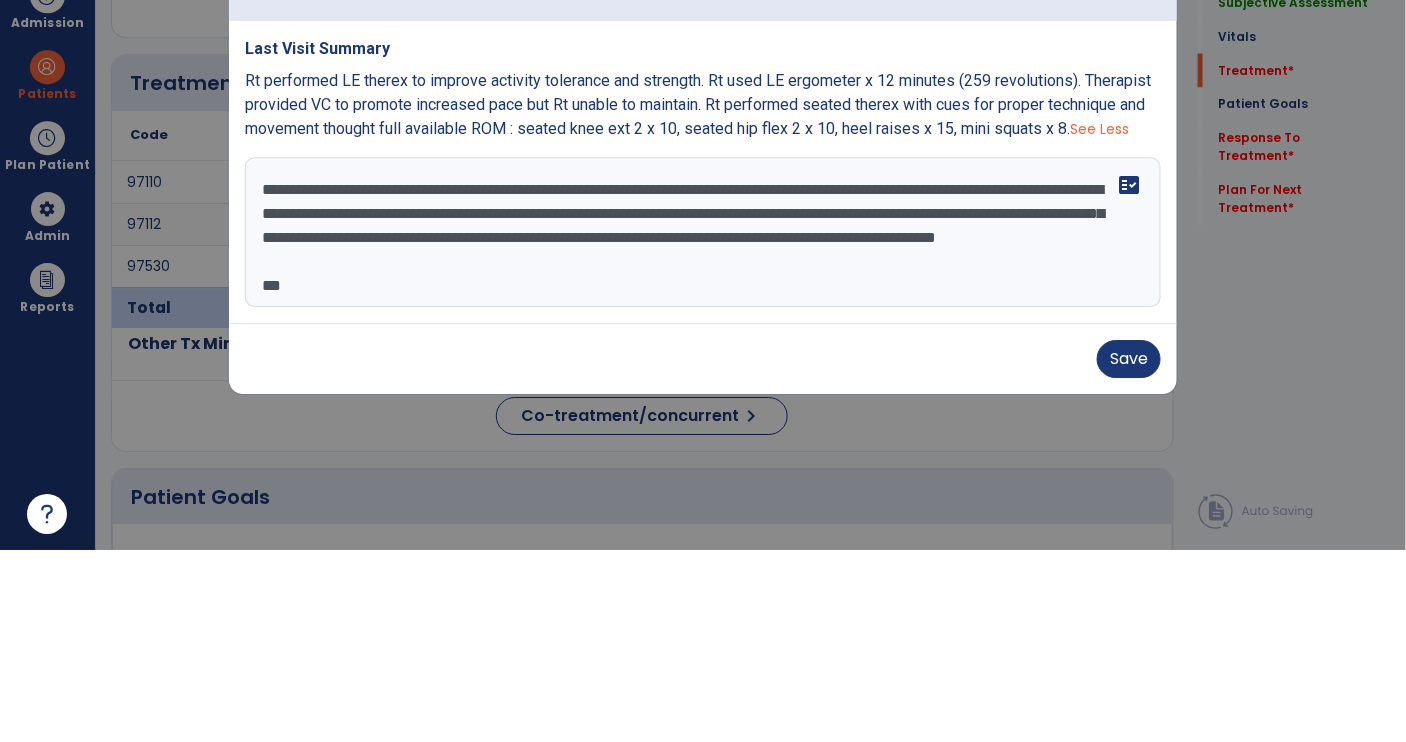 click on "**********" at bounding box center (703, 424) 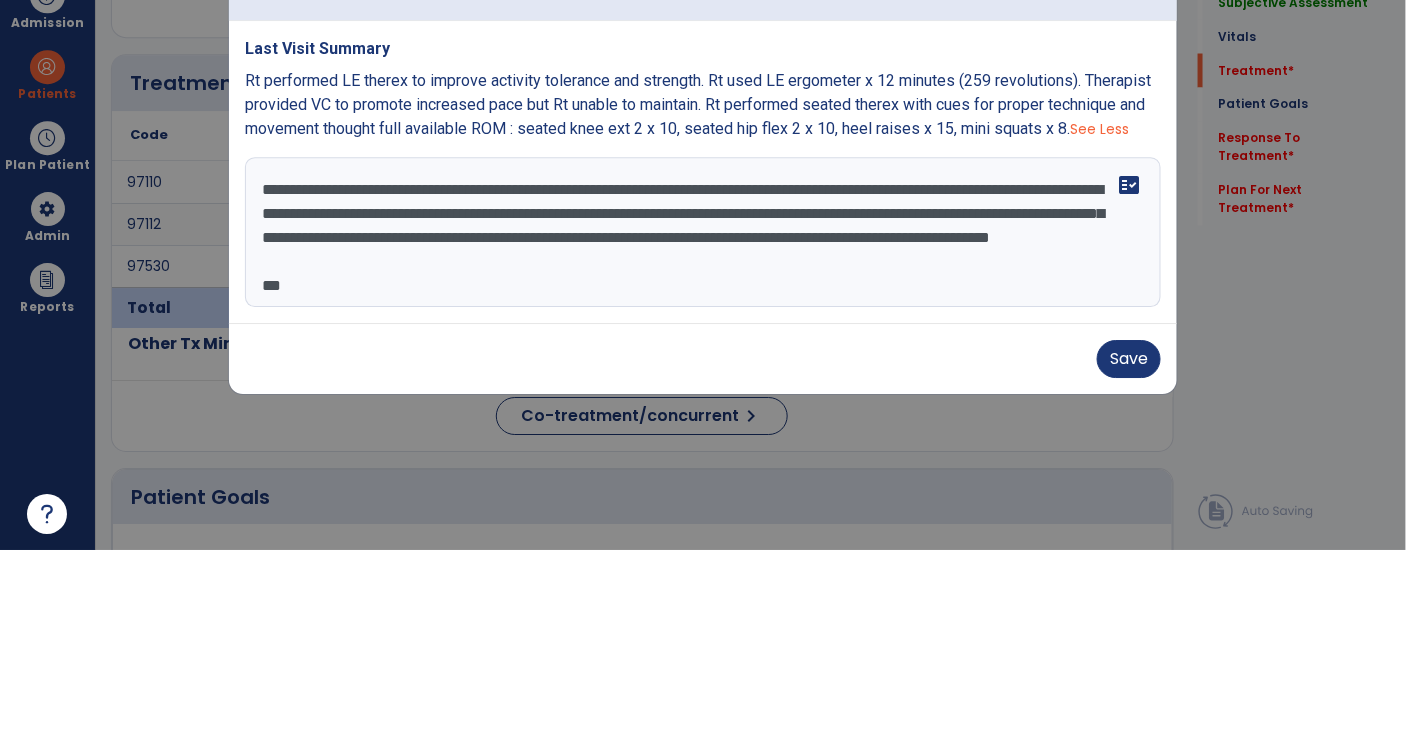 click on "**********" at bounding box center [703, 424] 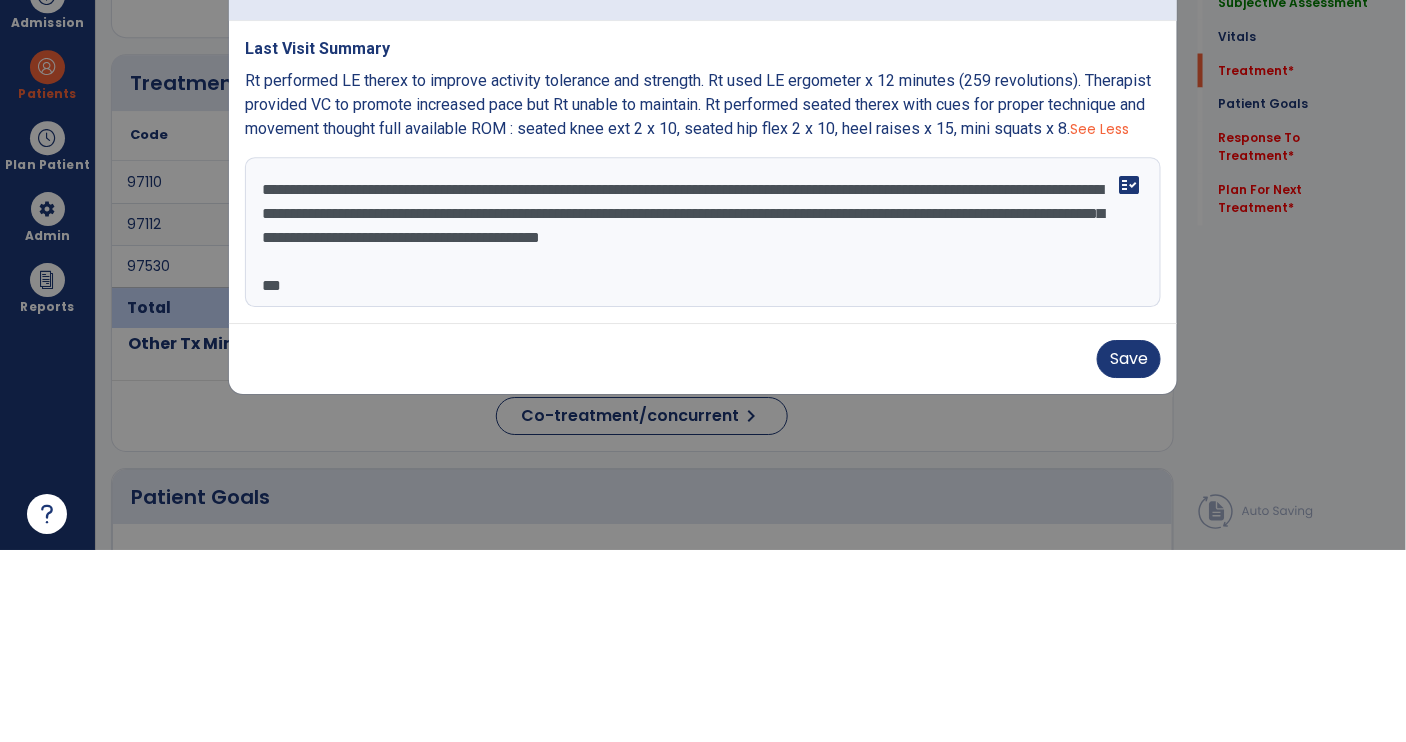 click on "**********" at bounding box center [703, 424] 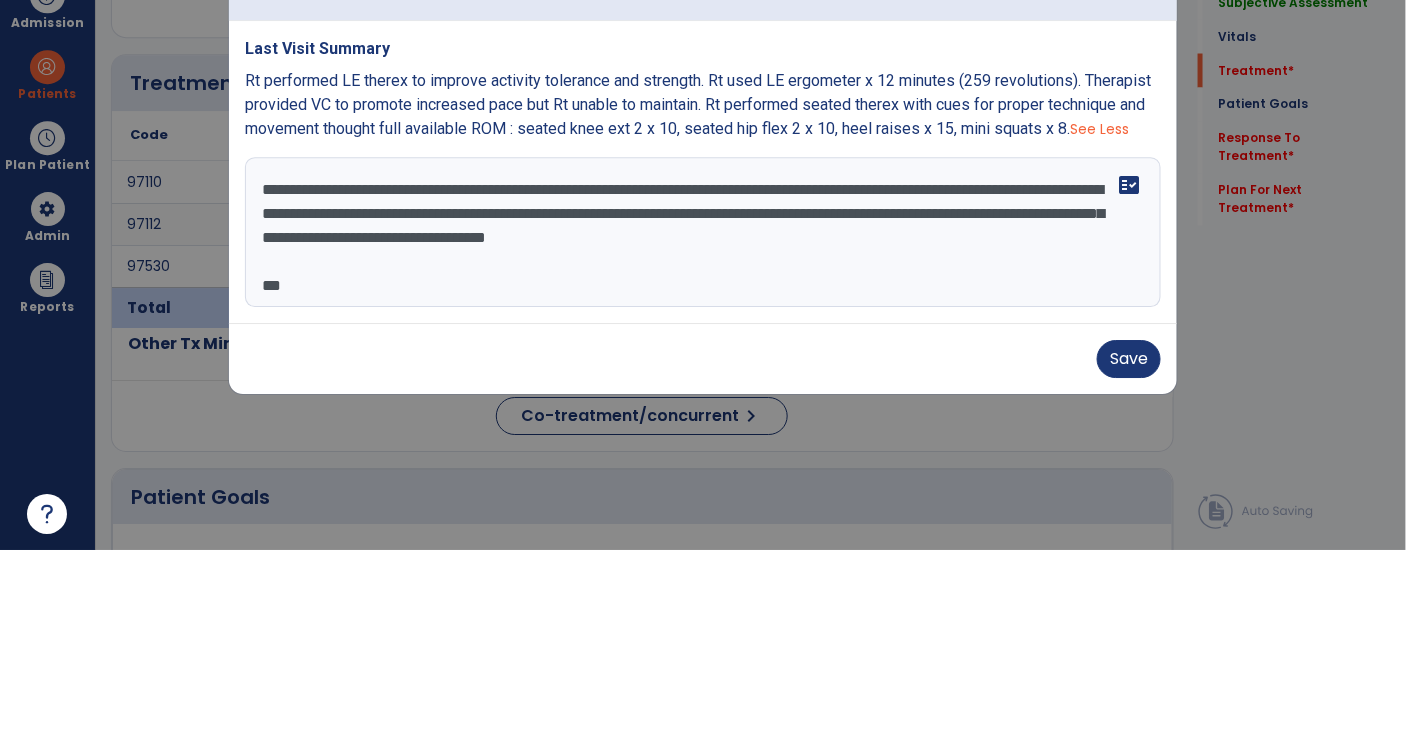 scroll, scrollTop: 0, scrollLeft: 0, axis: both 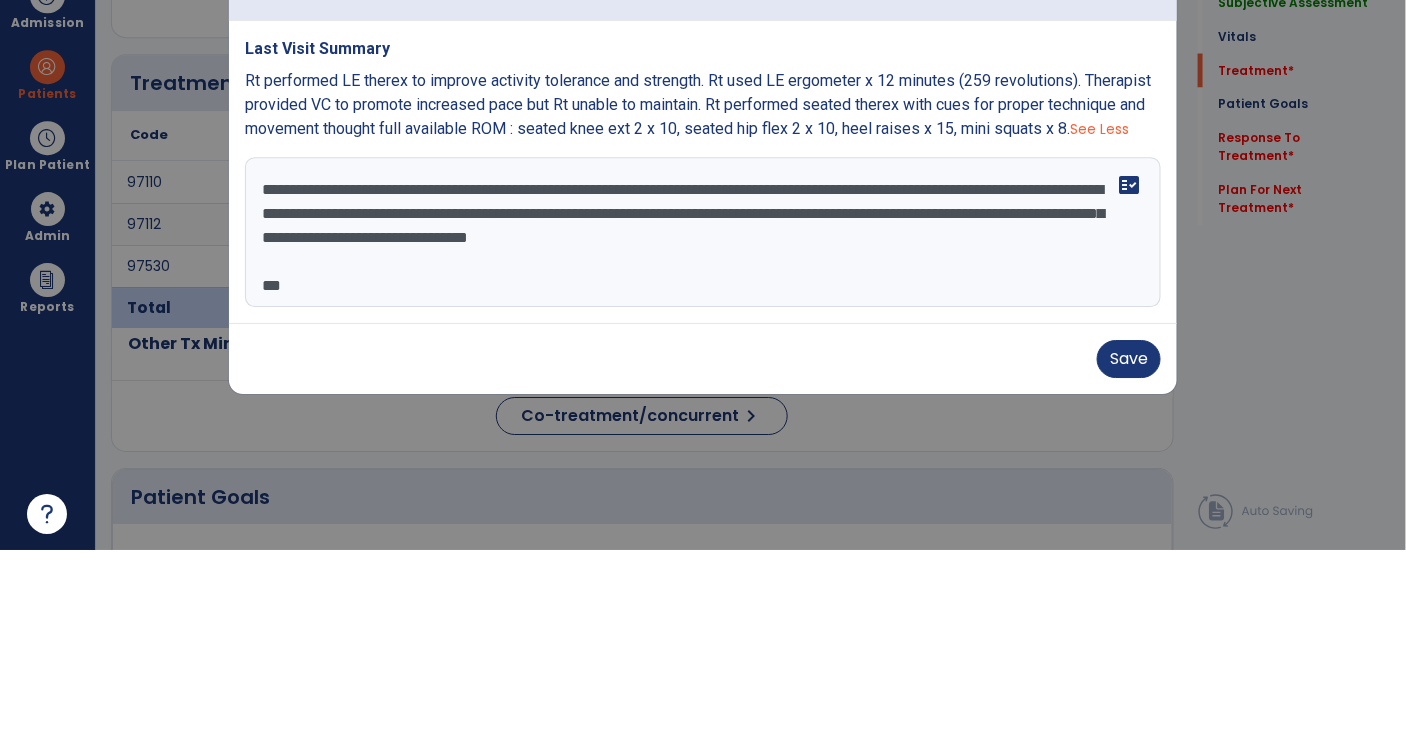 click on "**********" at bounding box center [703, 424] 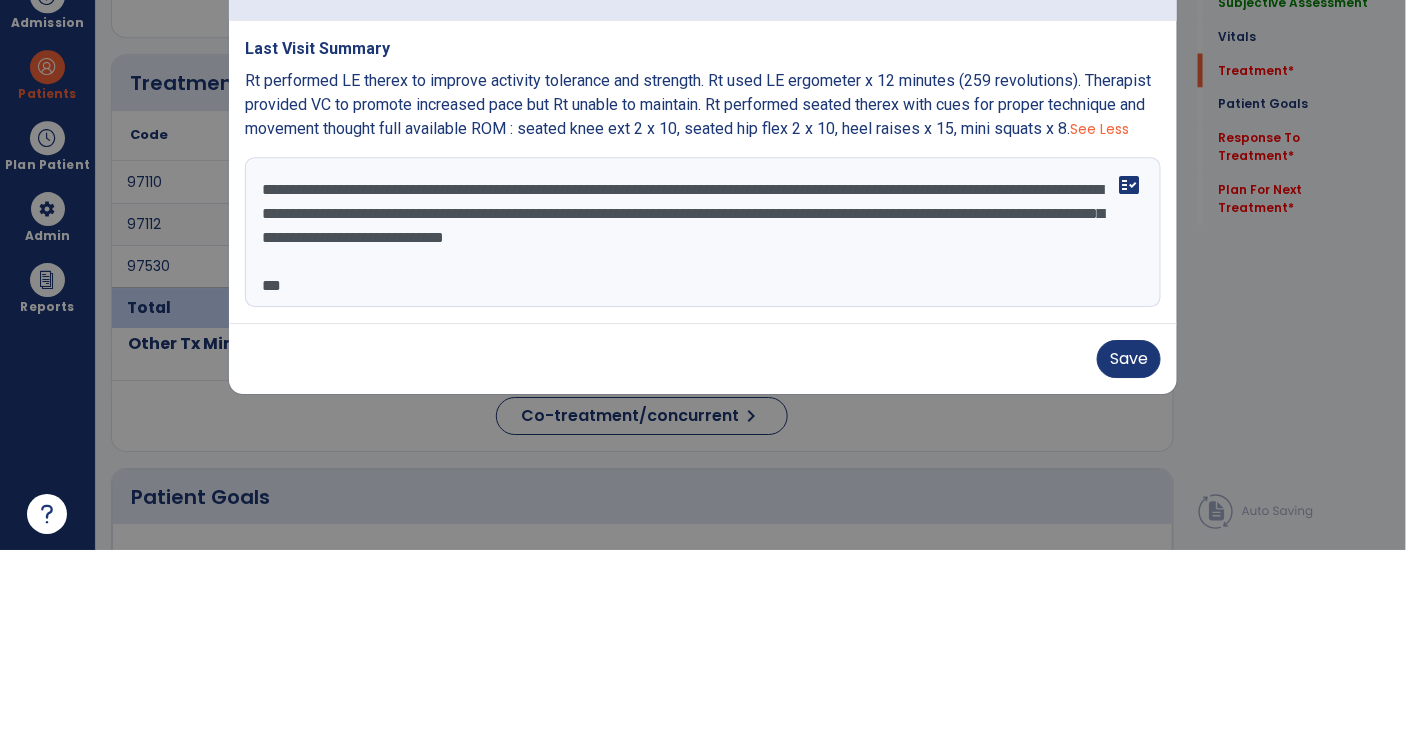 click on "**********" at bounding box center (703, 424) 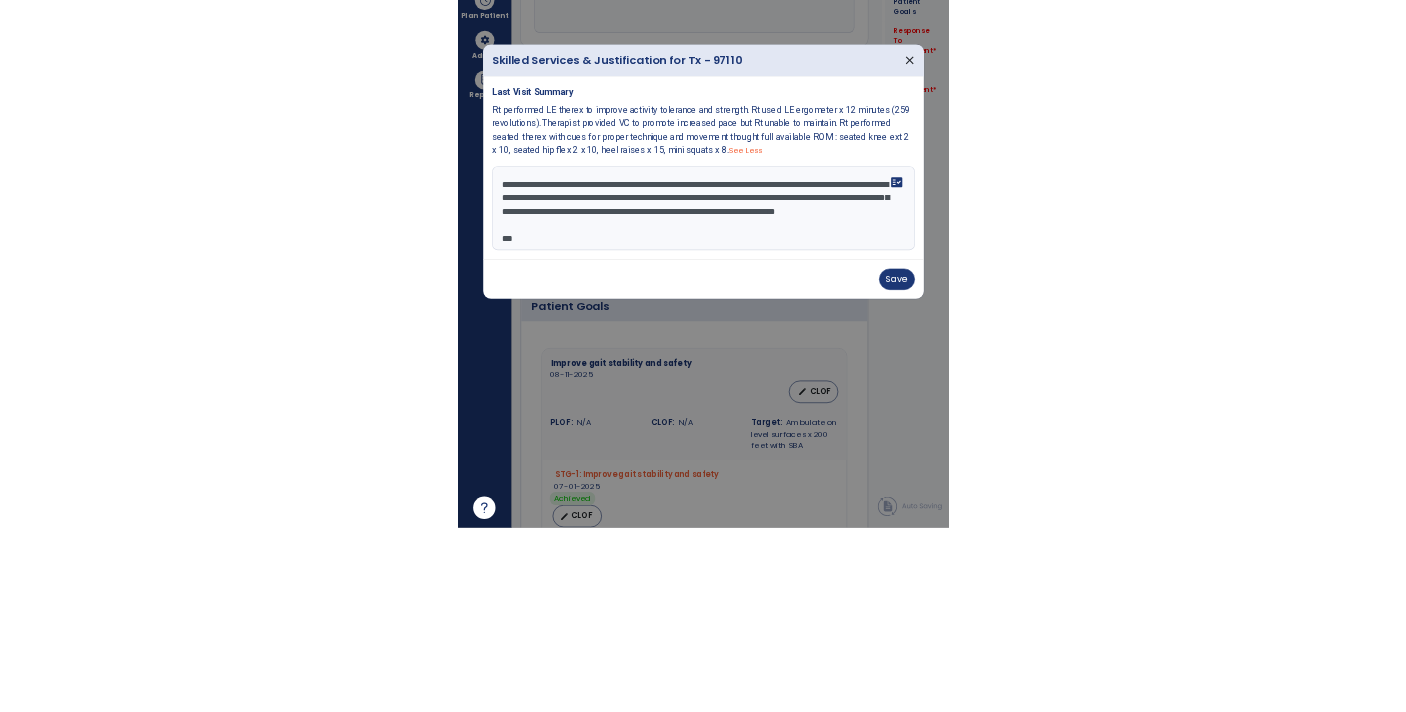 scroll, scrollTop: 1003, scrollLeft: 0, axis: vertical 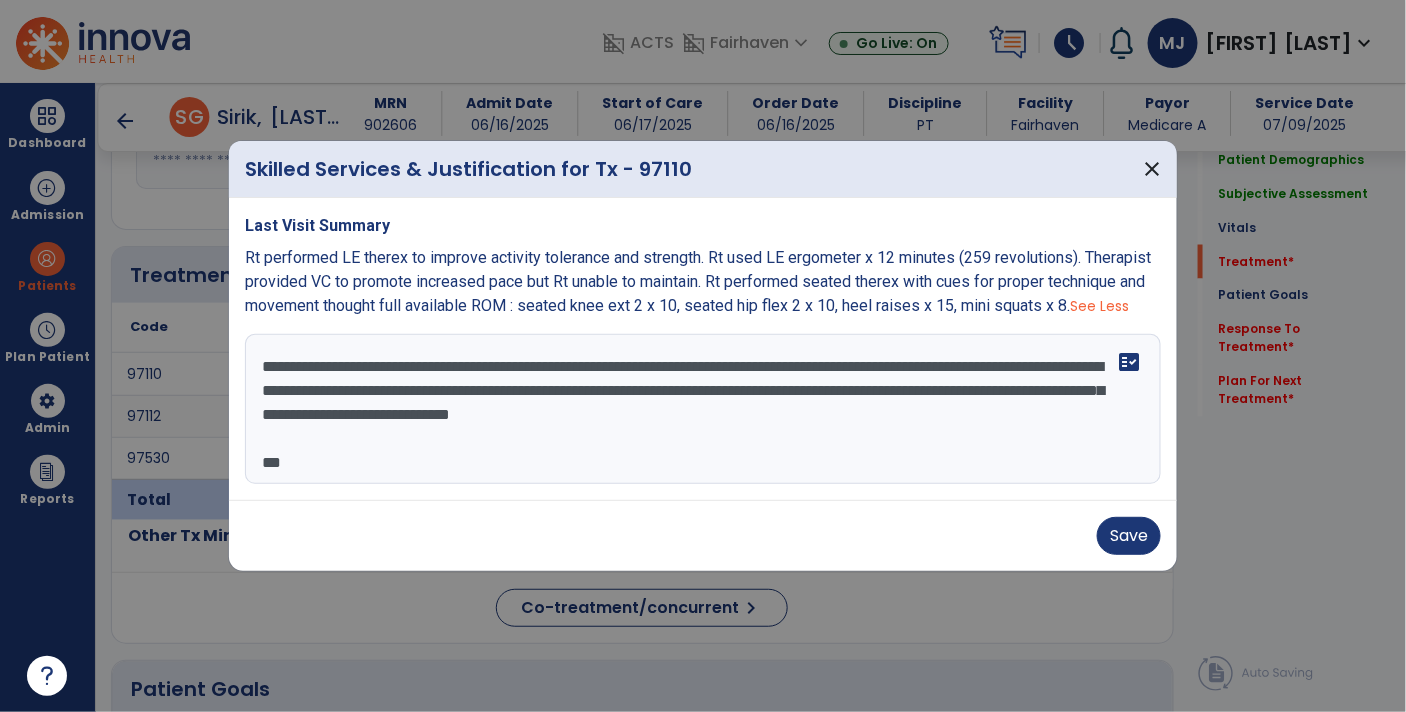 click on "**********" at bounding box center (703, 409) 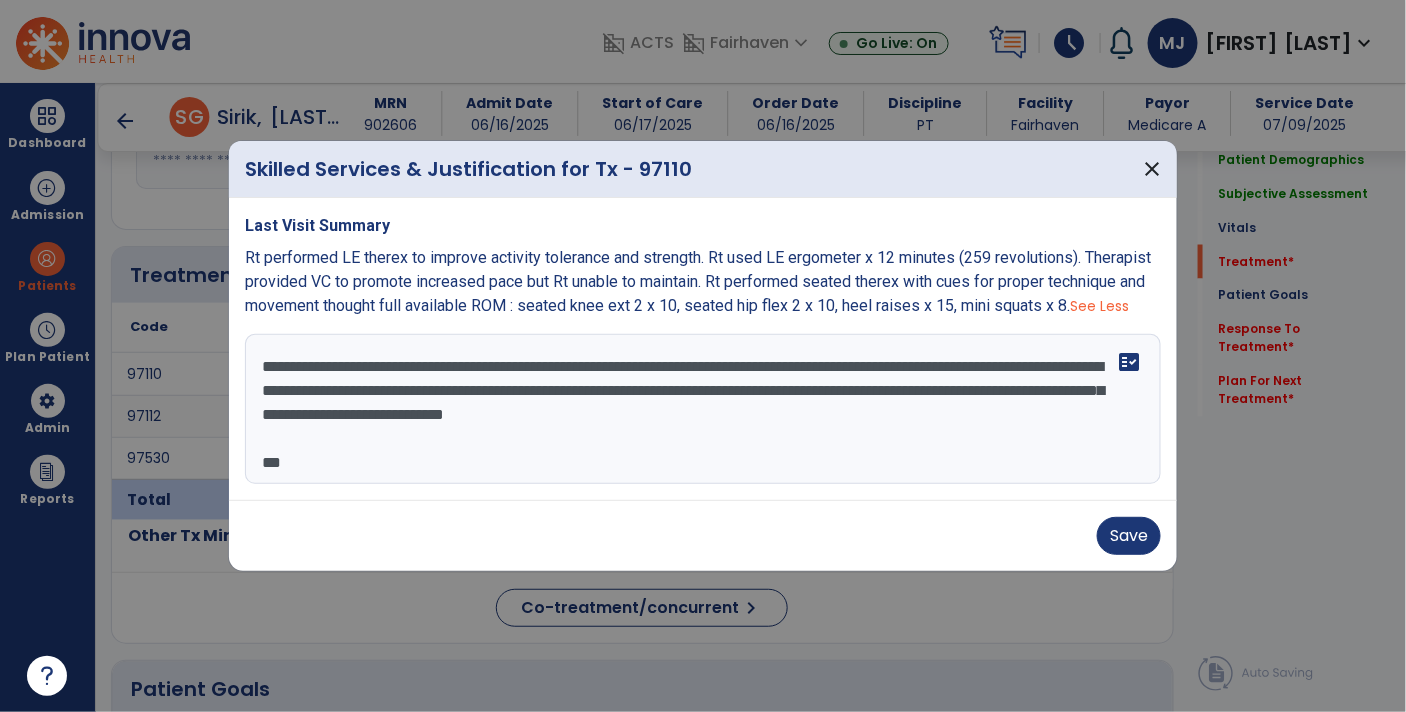 click on "**********" at bounding box center [703, 409] 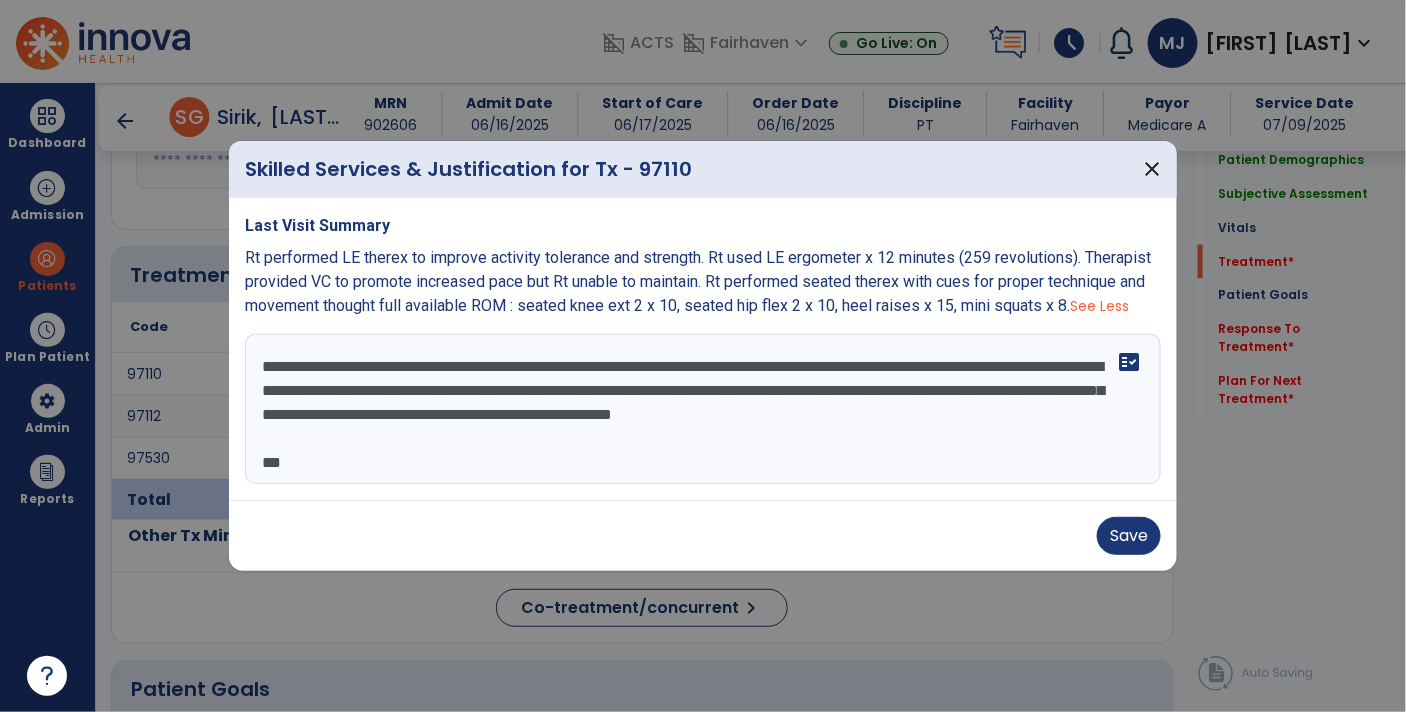 scroll, scrollTop: 2, scrollLeft: 0, axis: vertical 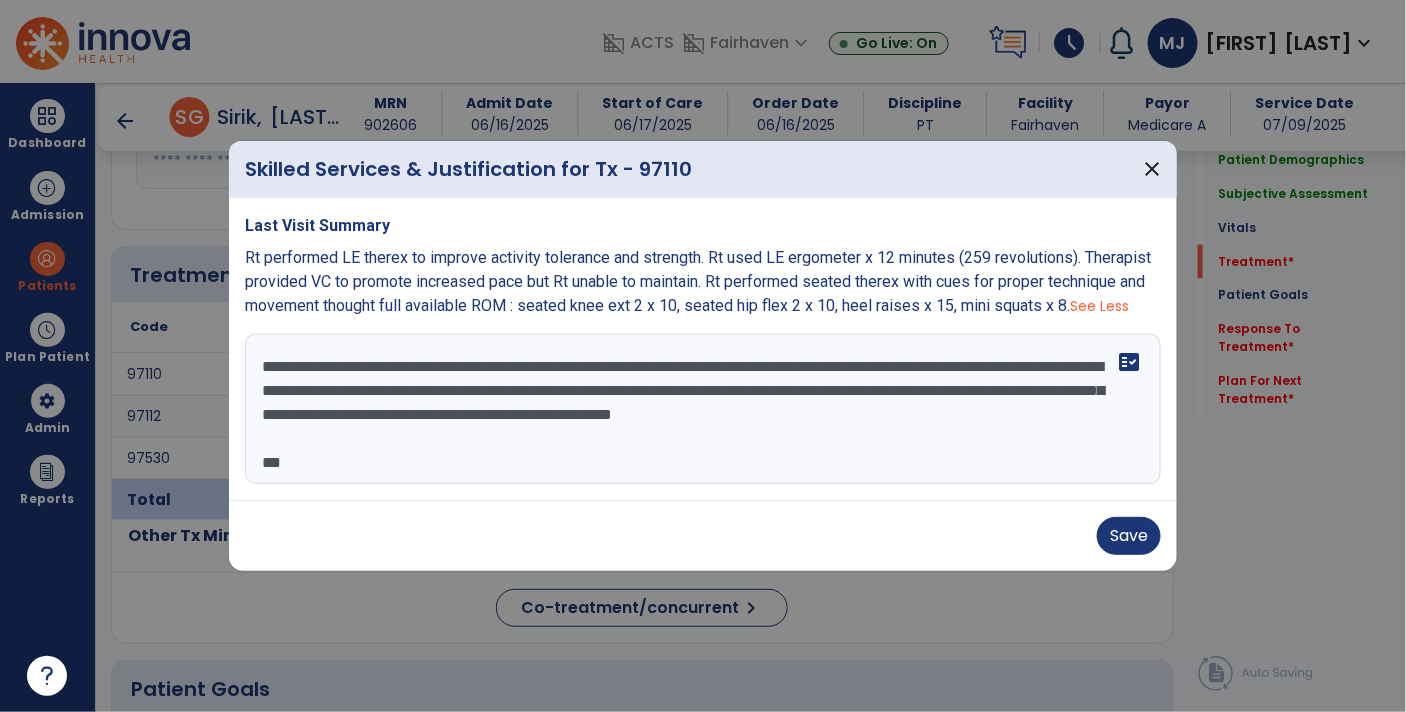 click on "**********" at bounding box center (703, 409) 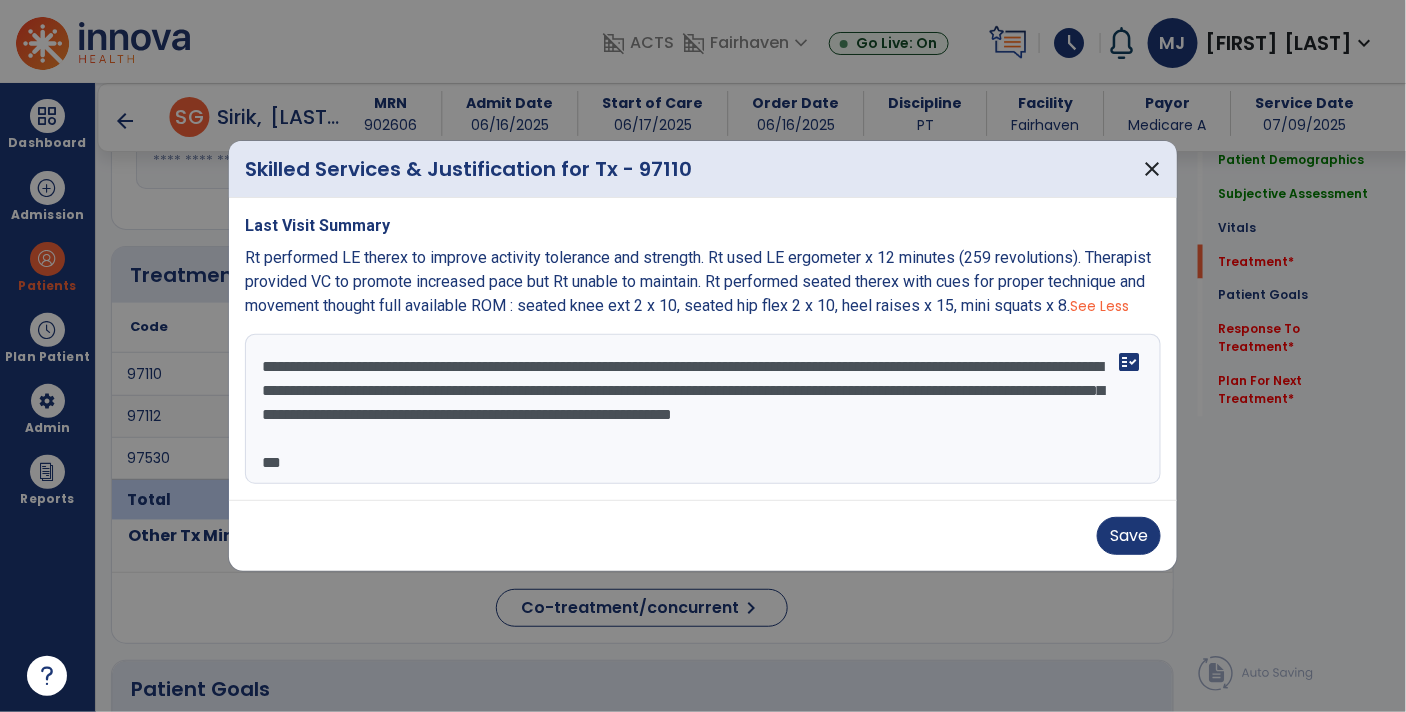 click on "**********" at bounding box center (703, 409) 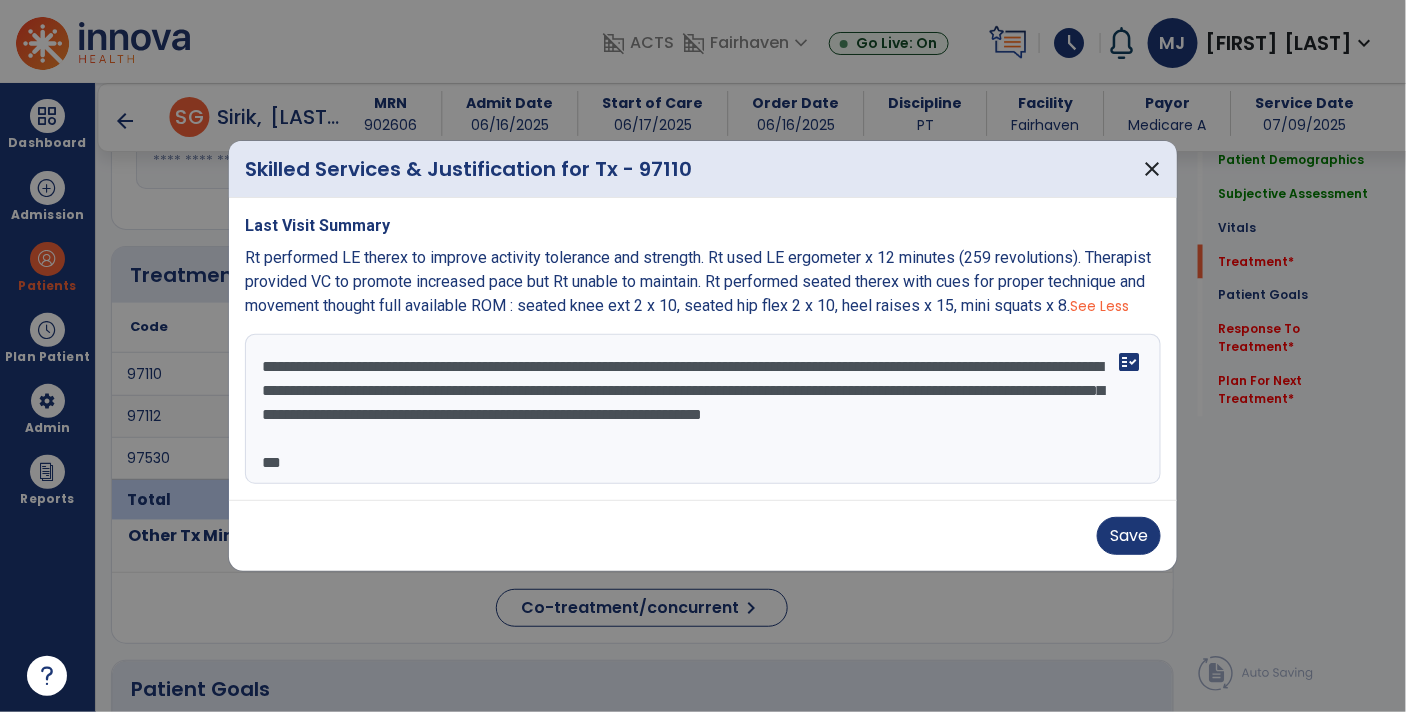 click on "**********" at bounding box center [703, 409] 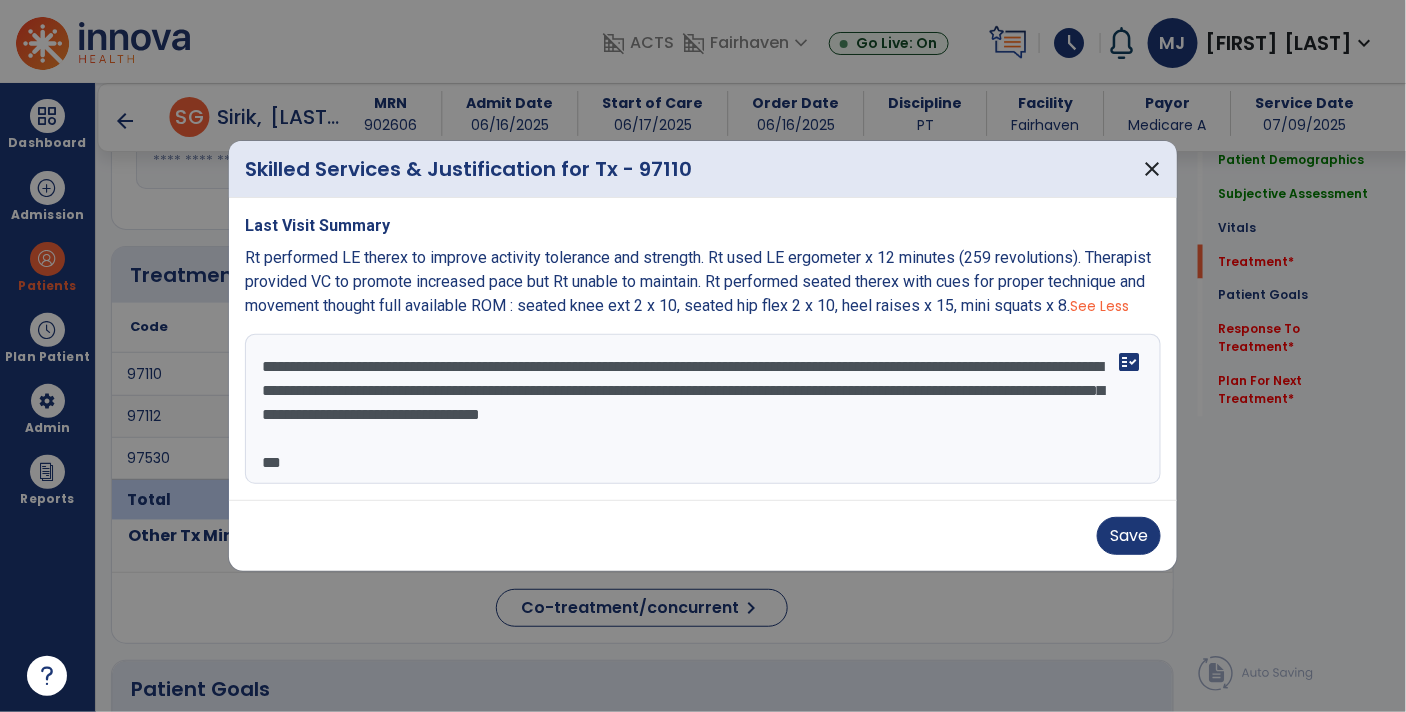 scroll, scrollTop: 0, scrollLeft: 0, axis: both 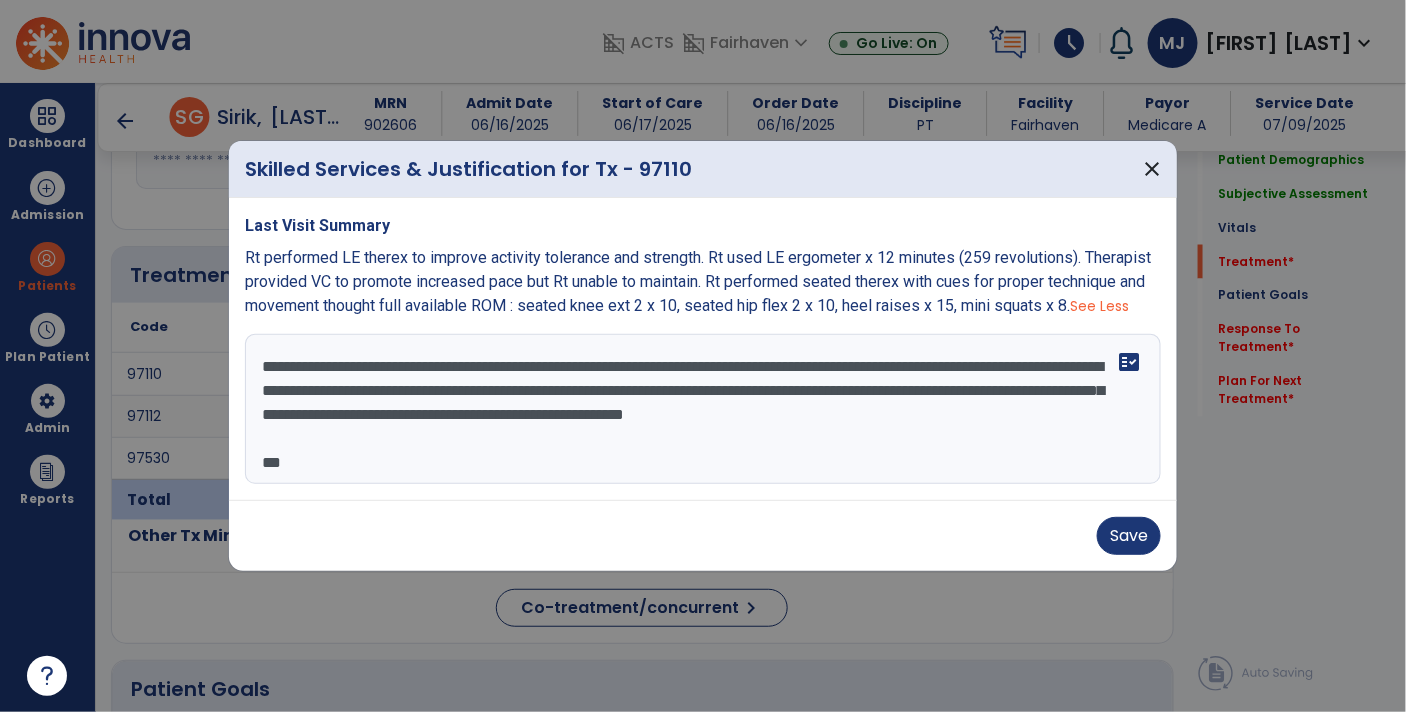 click on "**********" at bounding box center (703, 409) 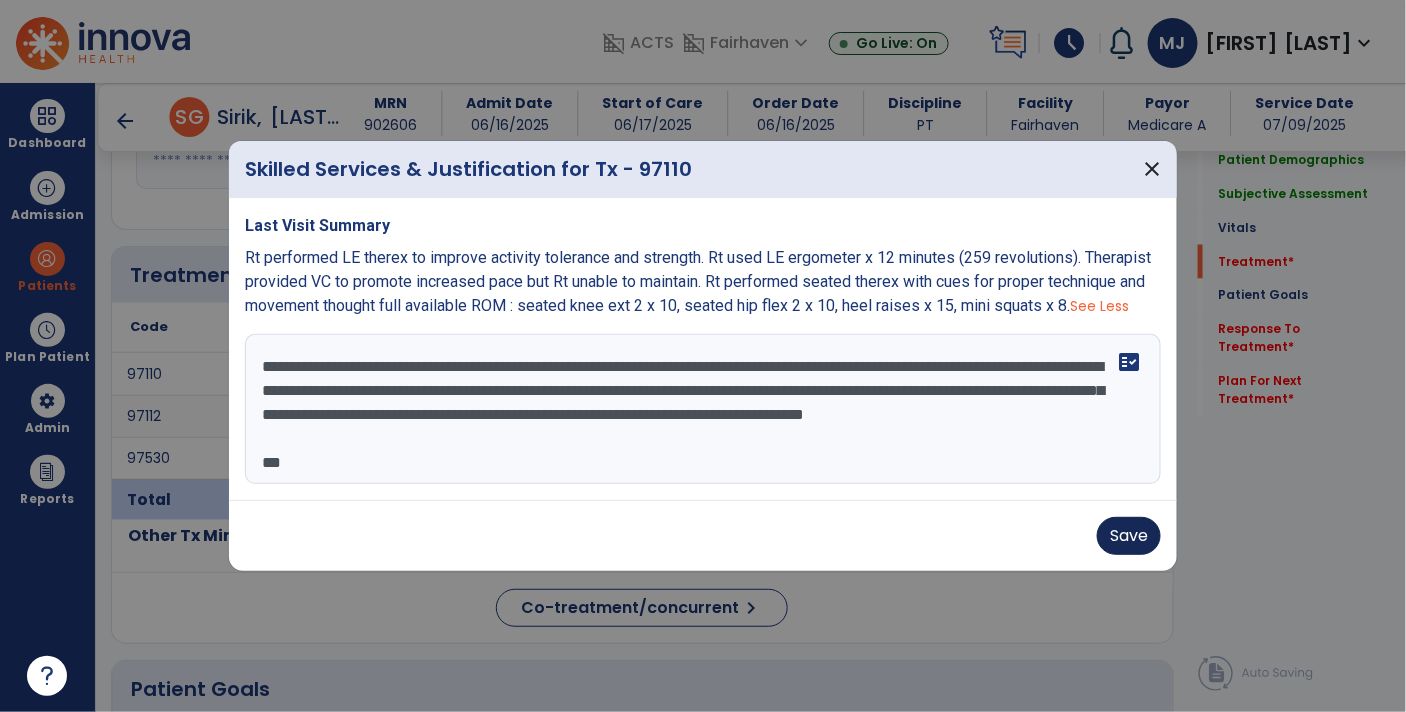type on "**********" 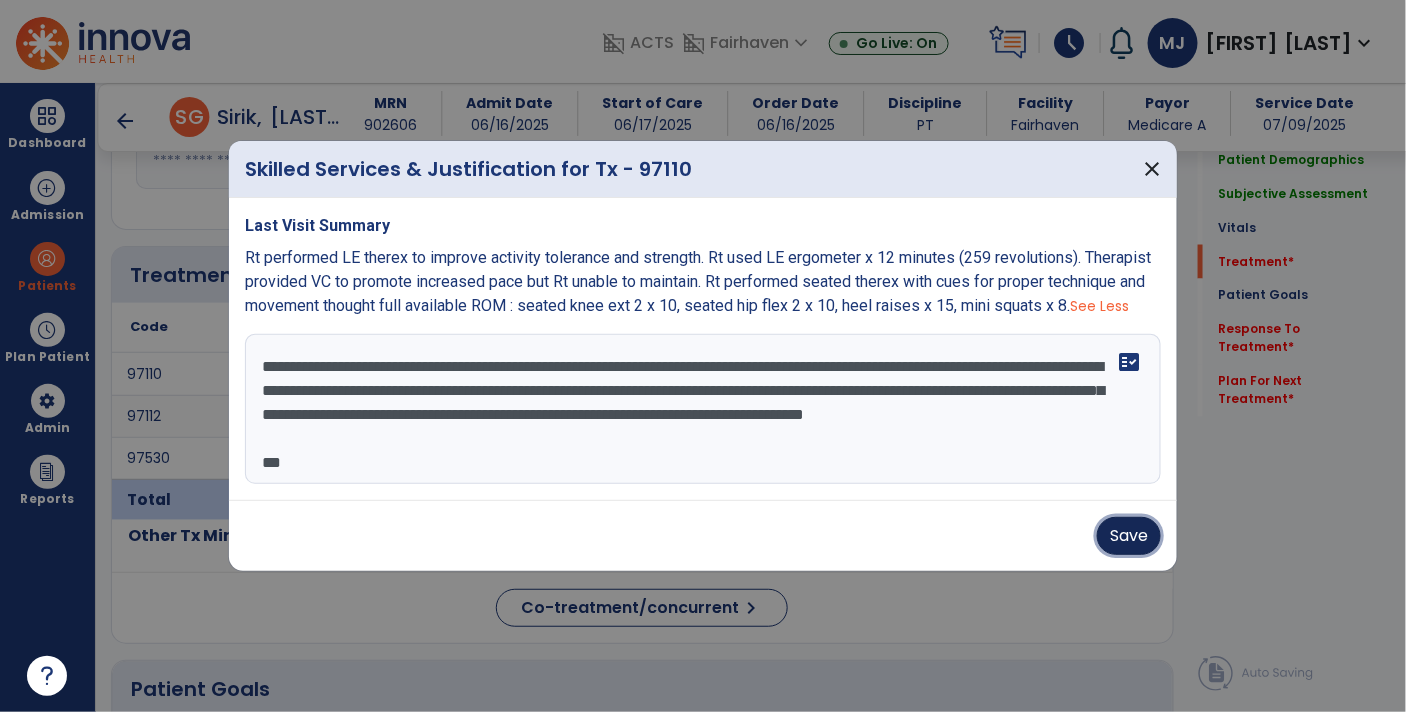 click on "Save" at bounding box center [1129, 536] 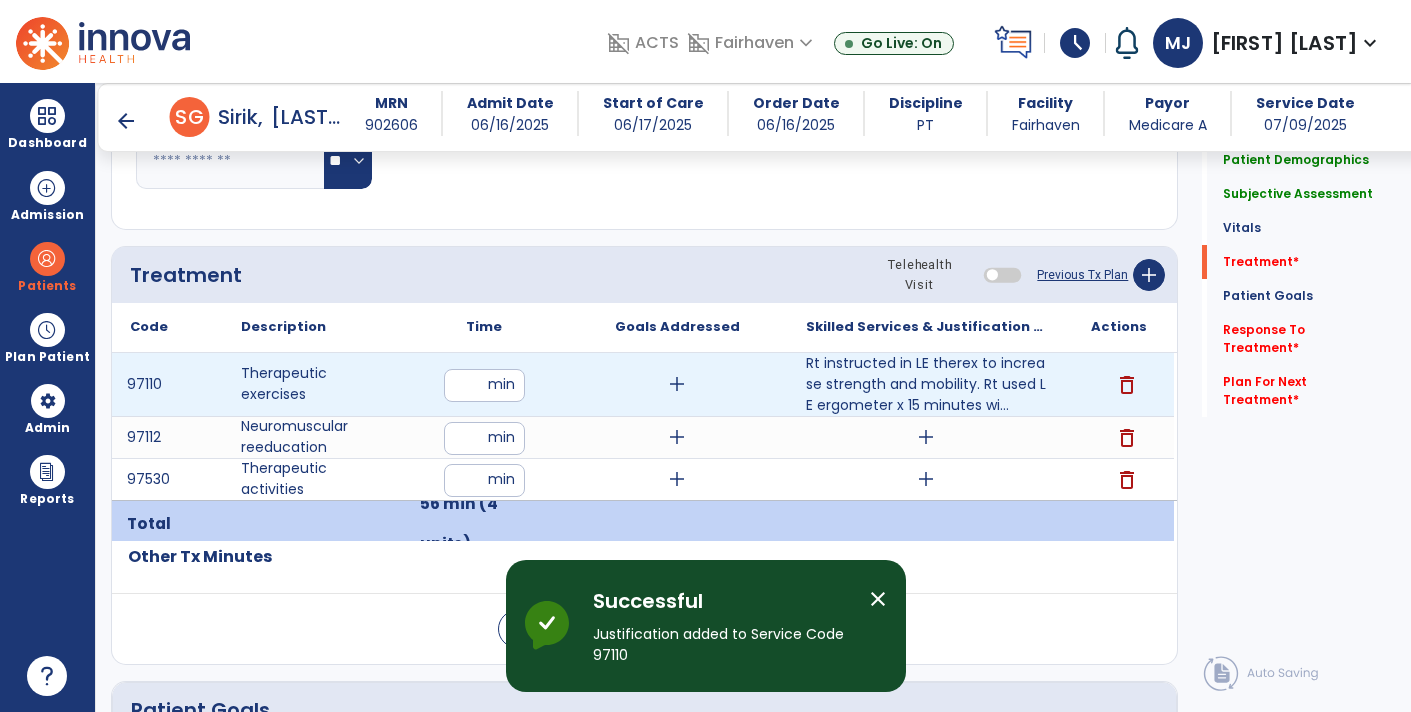 click on "**" at bounding box center (484, 385) 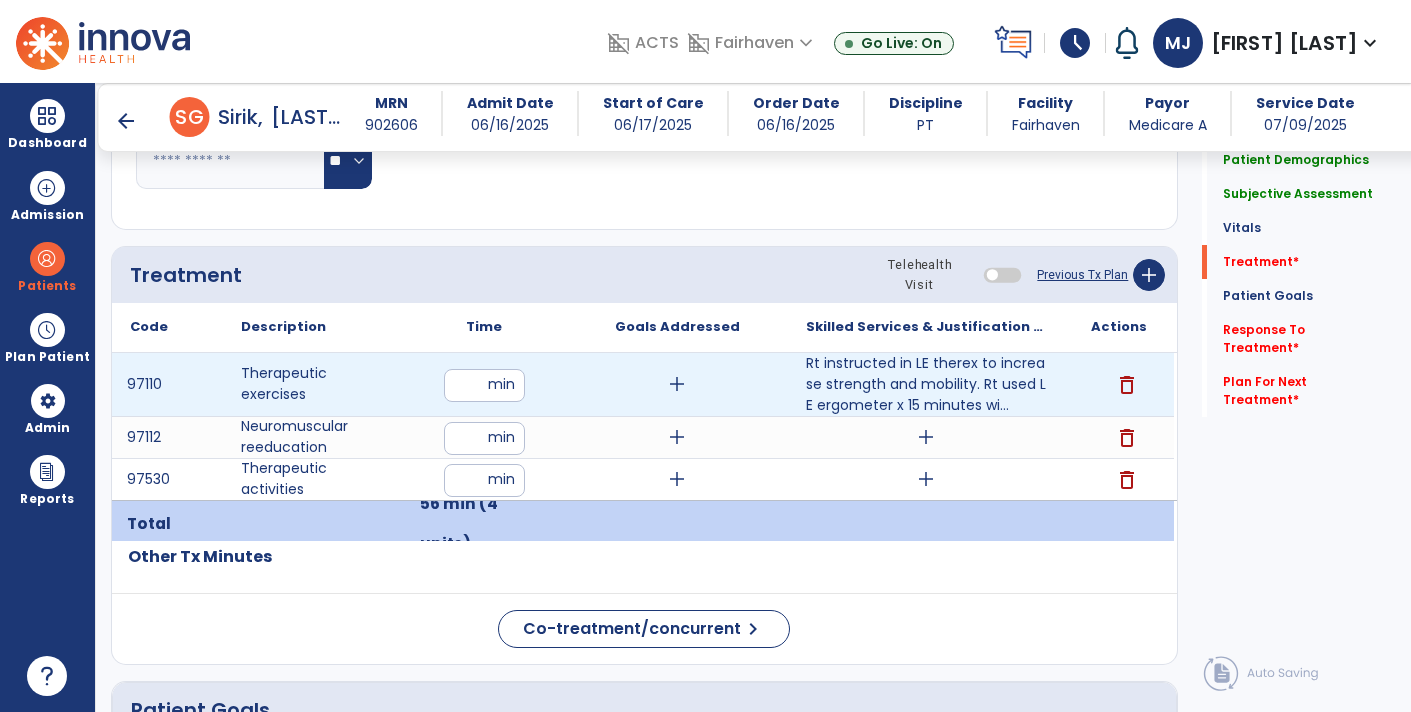 type on "*" 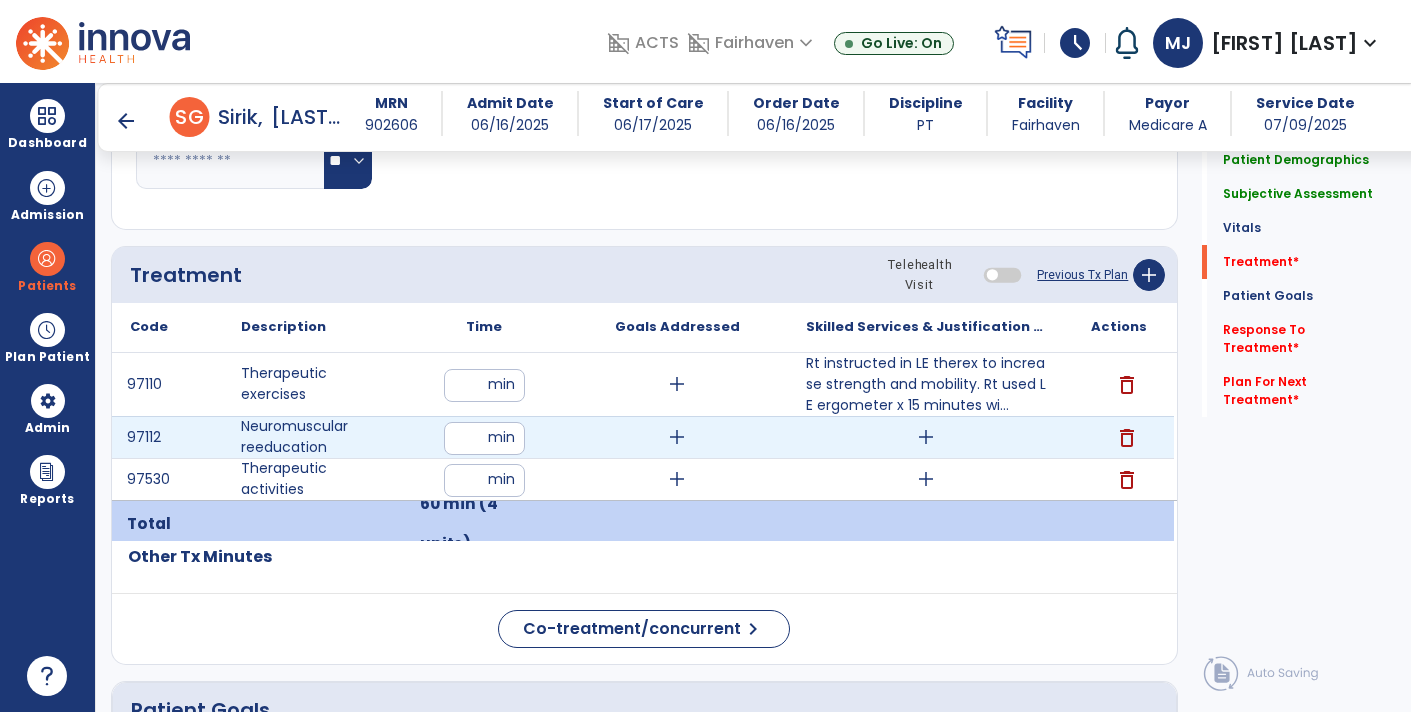 click on "add" at bounding box center [926, 437] 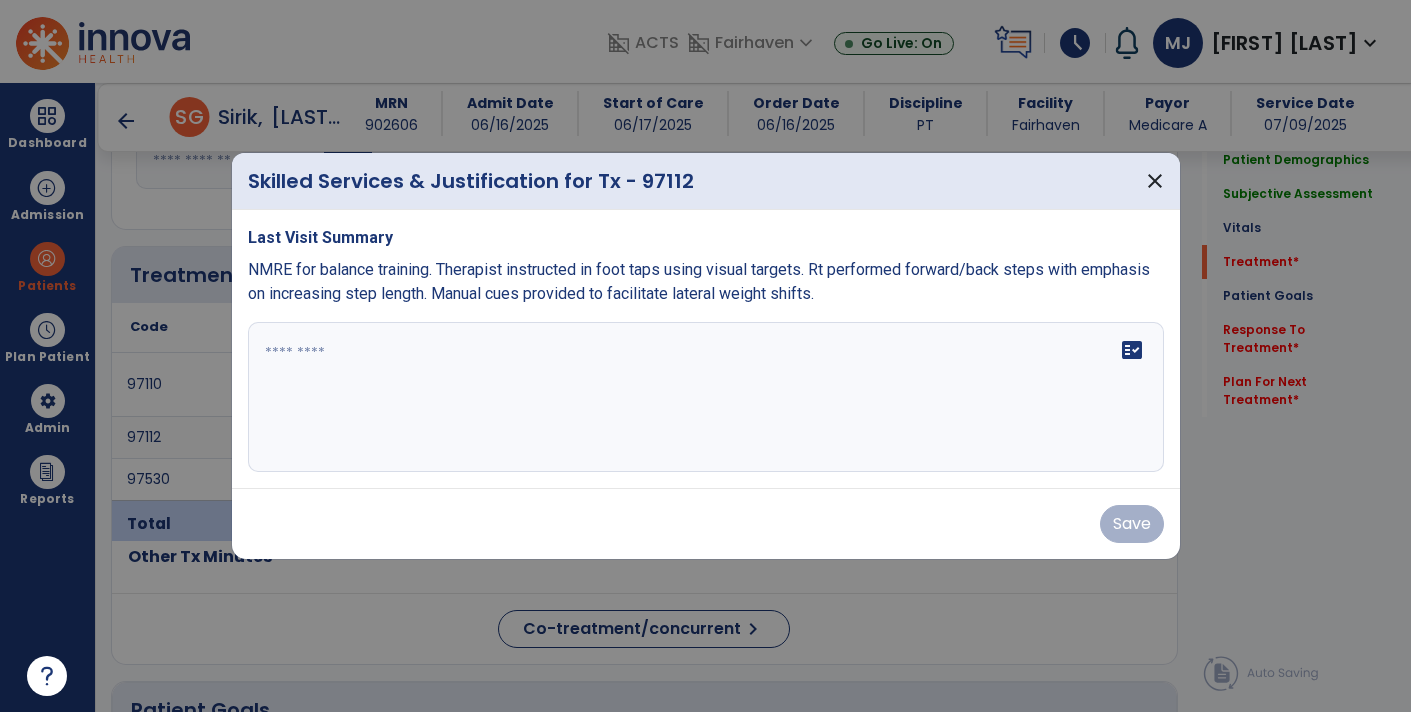 click on "fact_check" at bounding box center [706, 397] 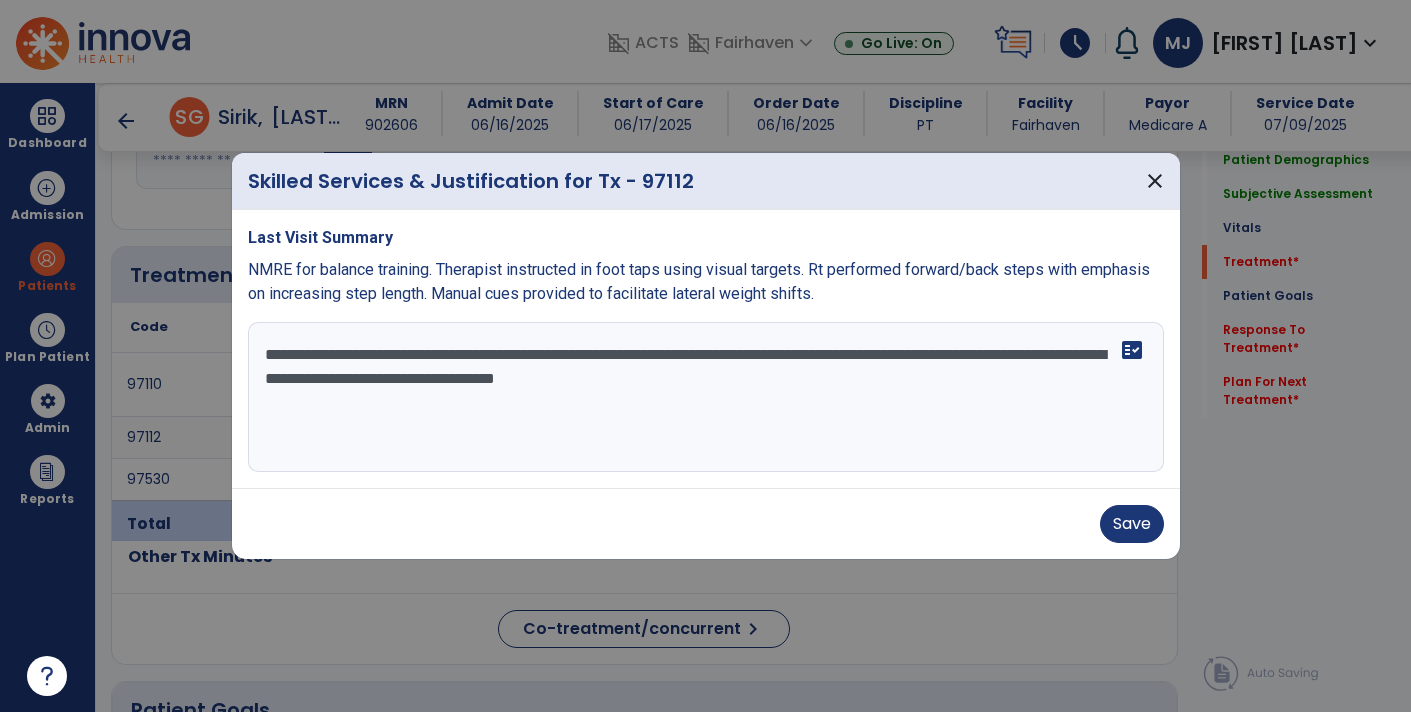 click on "**********" at bounding box center [706, 397] 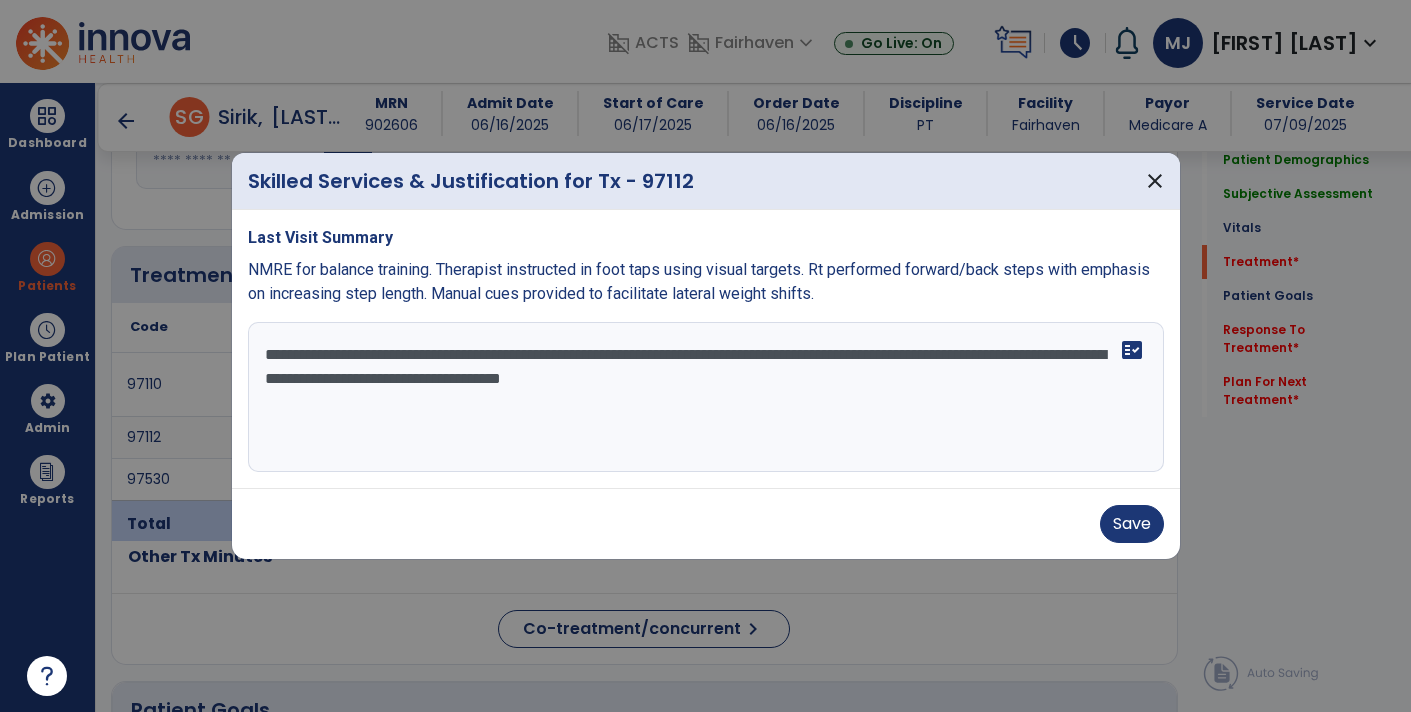 click on "**********" at bounding box center [706, 397] 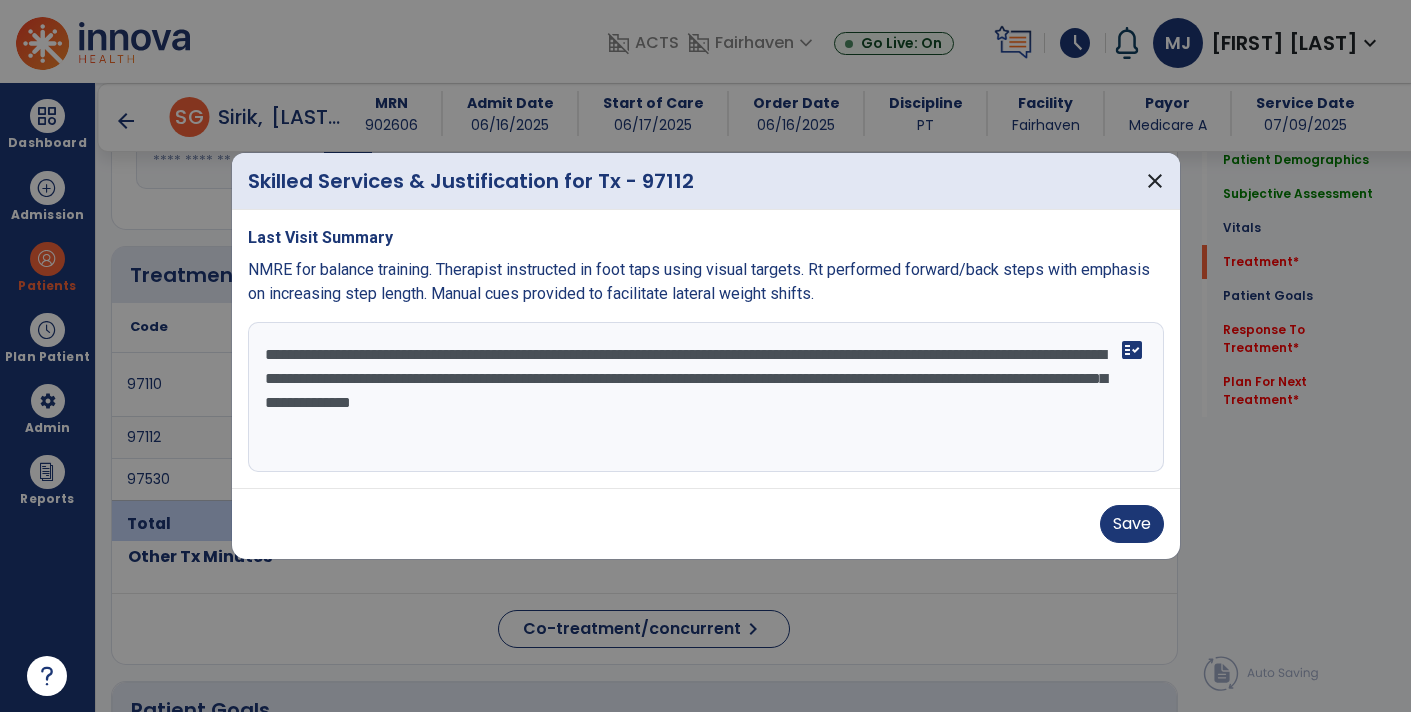 click on "**********" at bounding box center [706, 397] 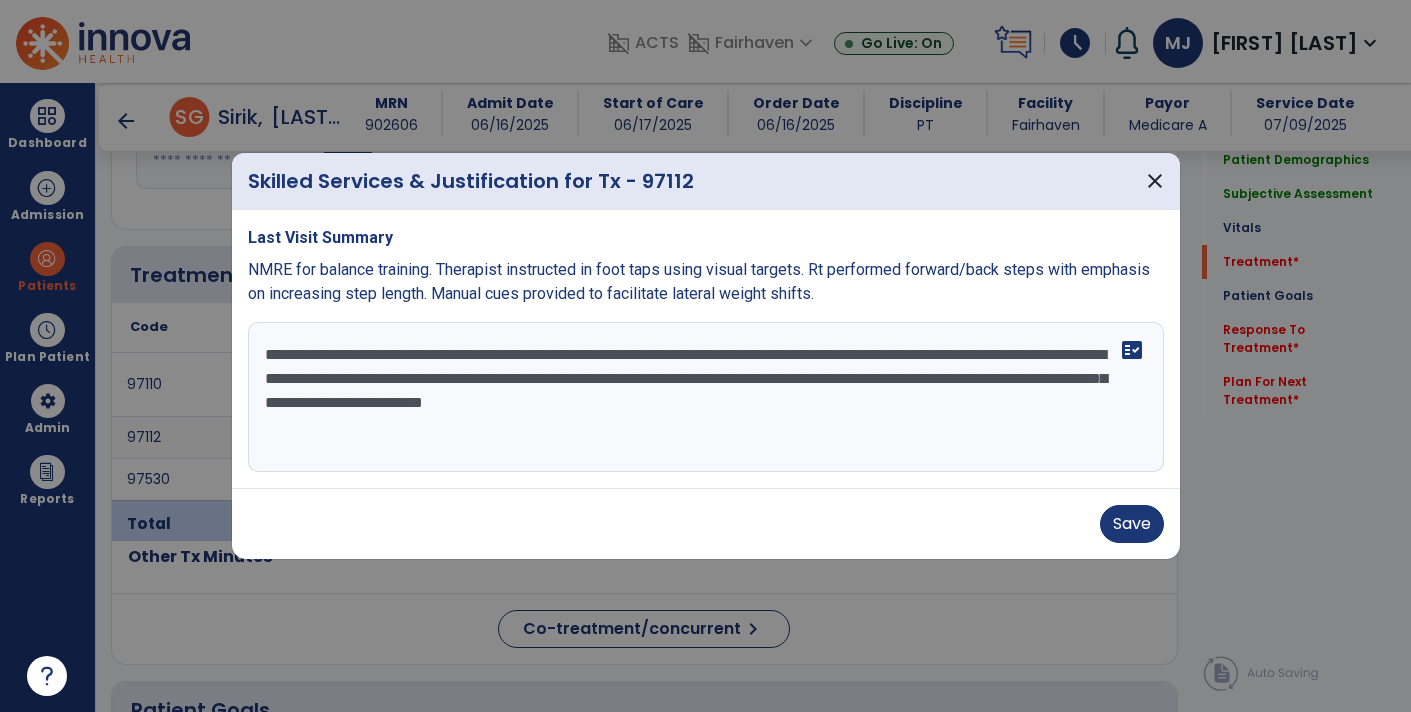 click on "**********" at bounding box center (706, 397) 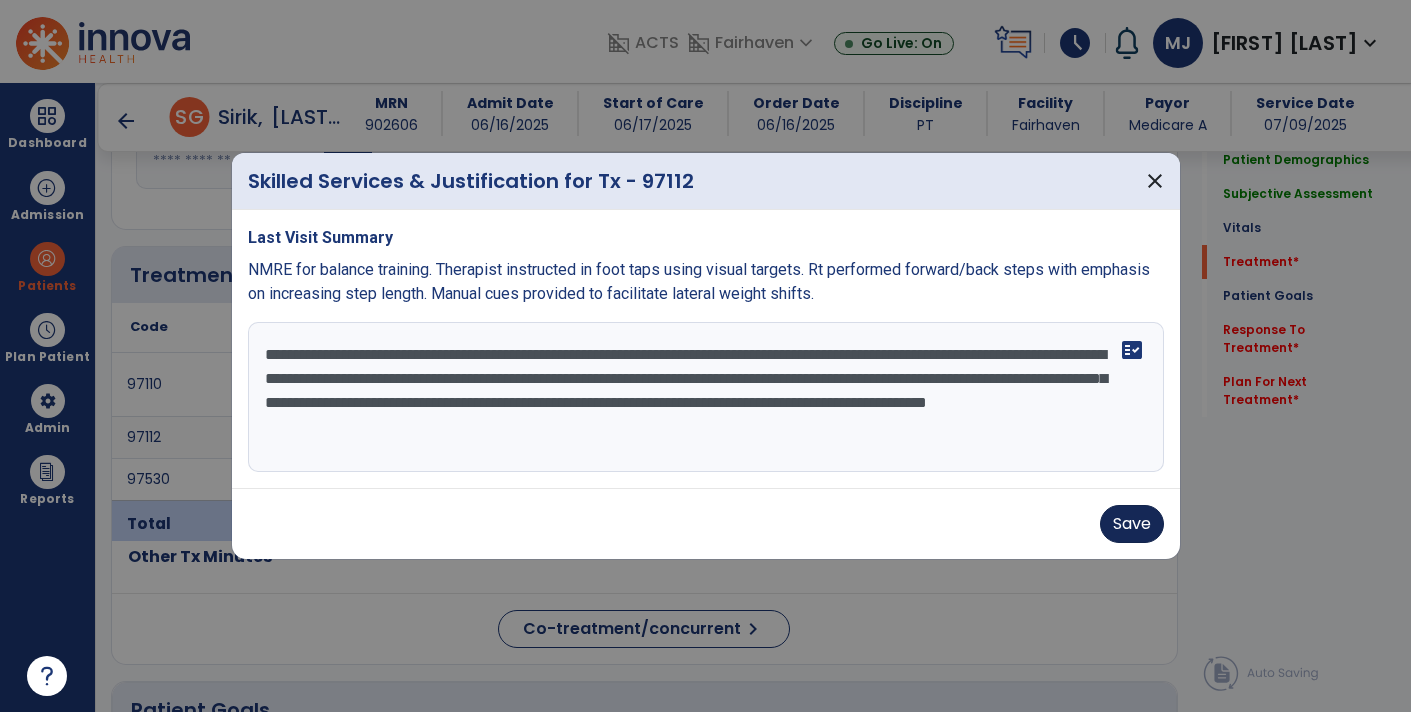 type on "**********" 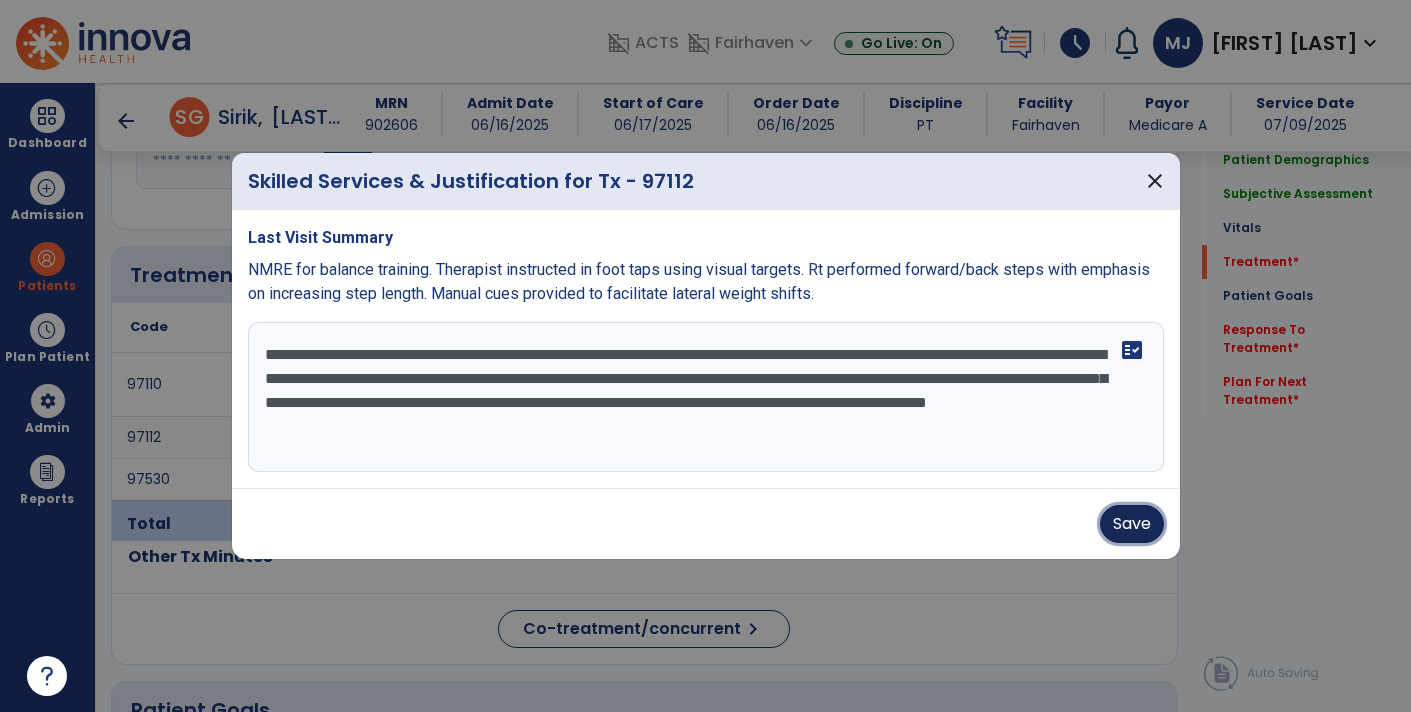 click on "Save" at bounding box center [1132, 524] 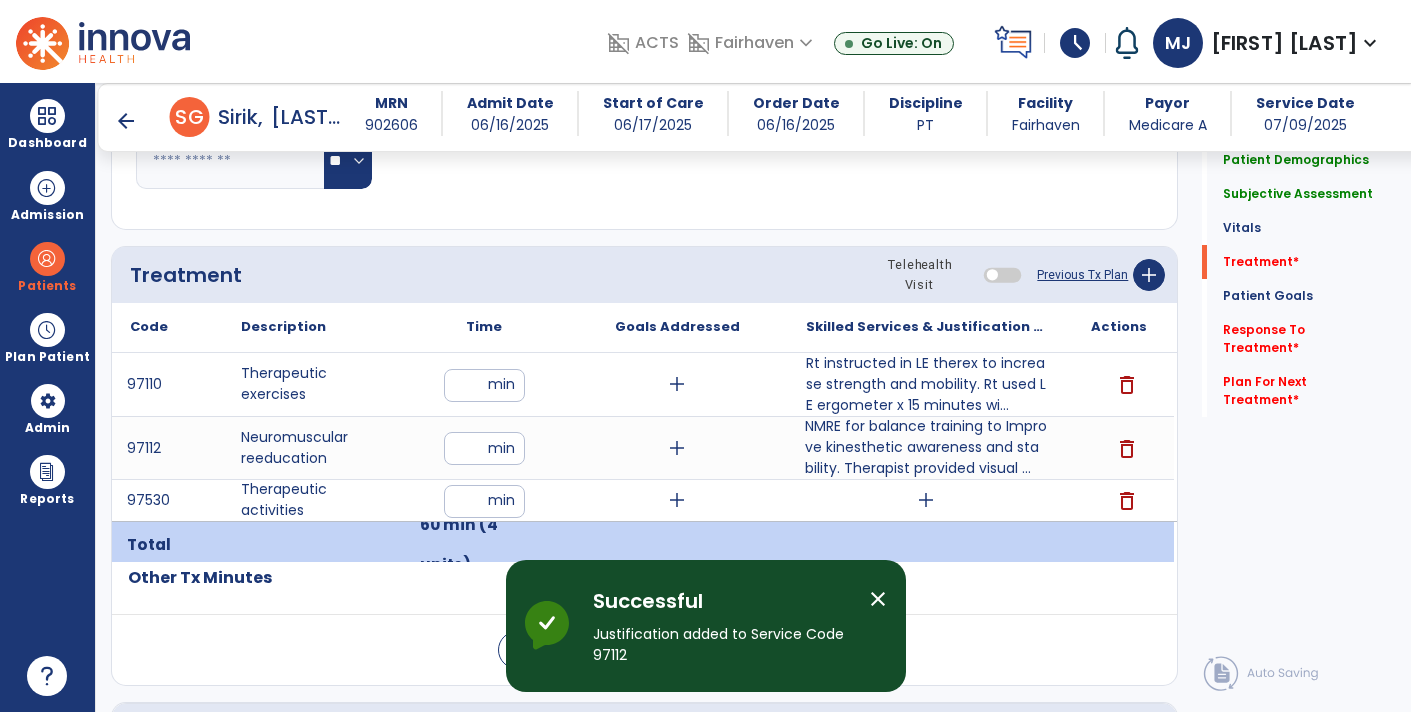 click on "NMRE for balance training to Improve kinesthetic awareness and stability. Therapist provided visual ..." at bounding box center (926, 447) 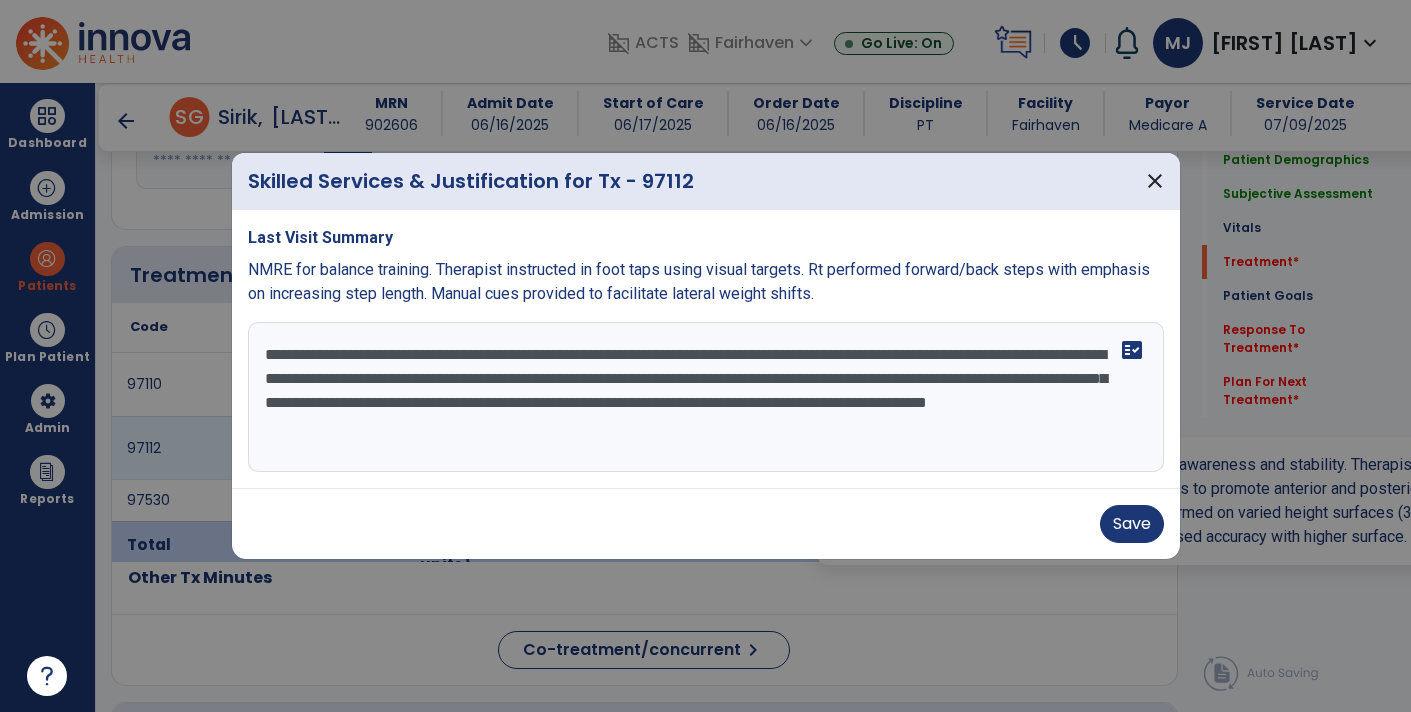 click on "**********" at bounding box center (706, 397) 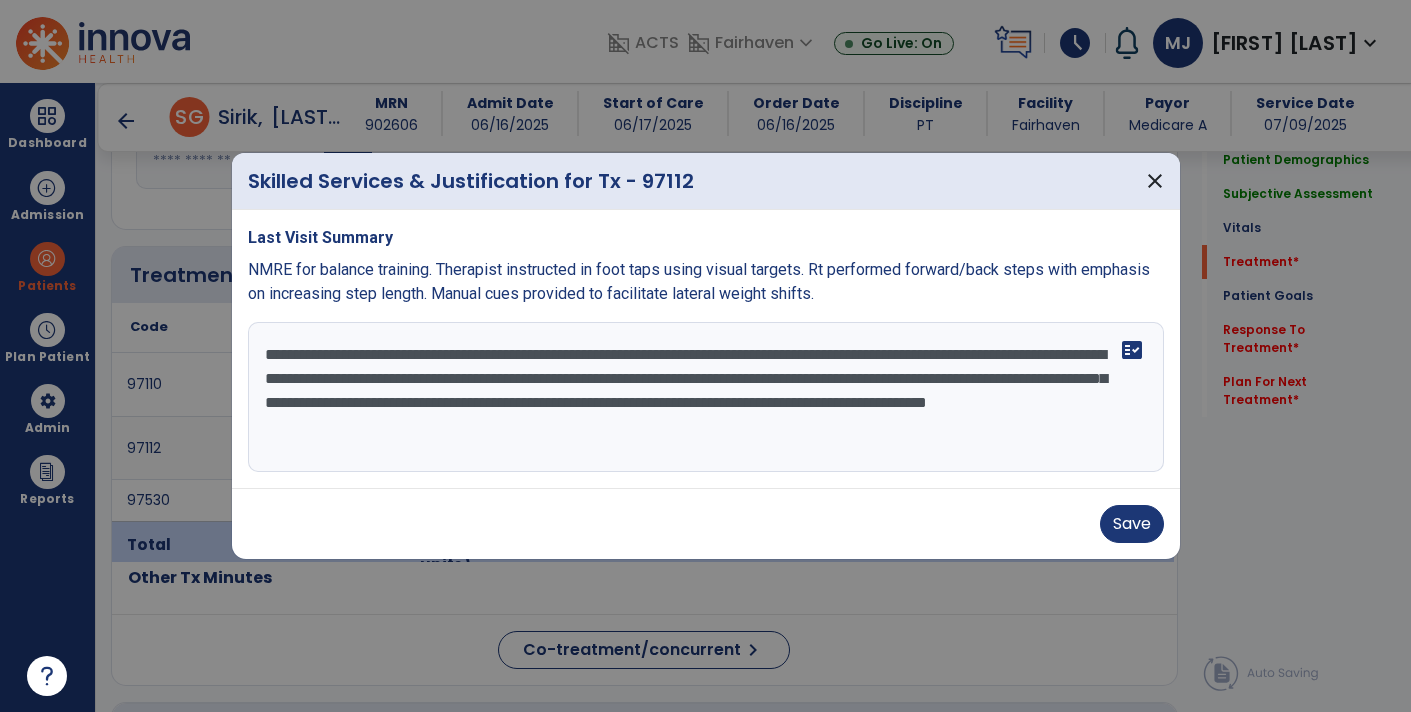click on "**********" at bounding box center (706, 397) 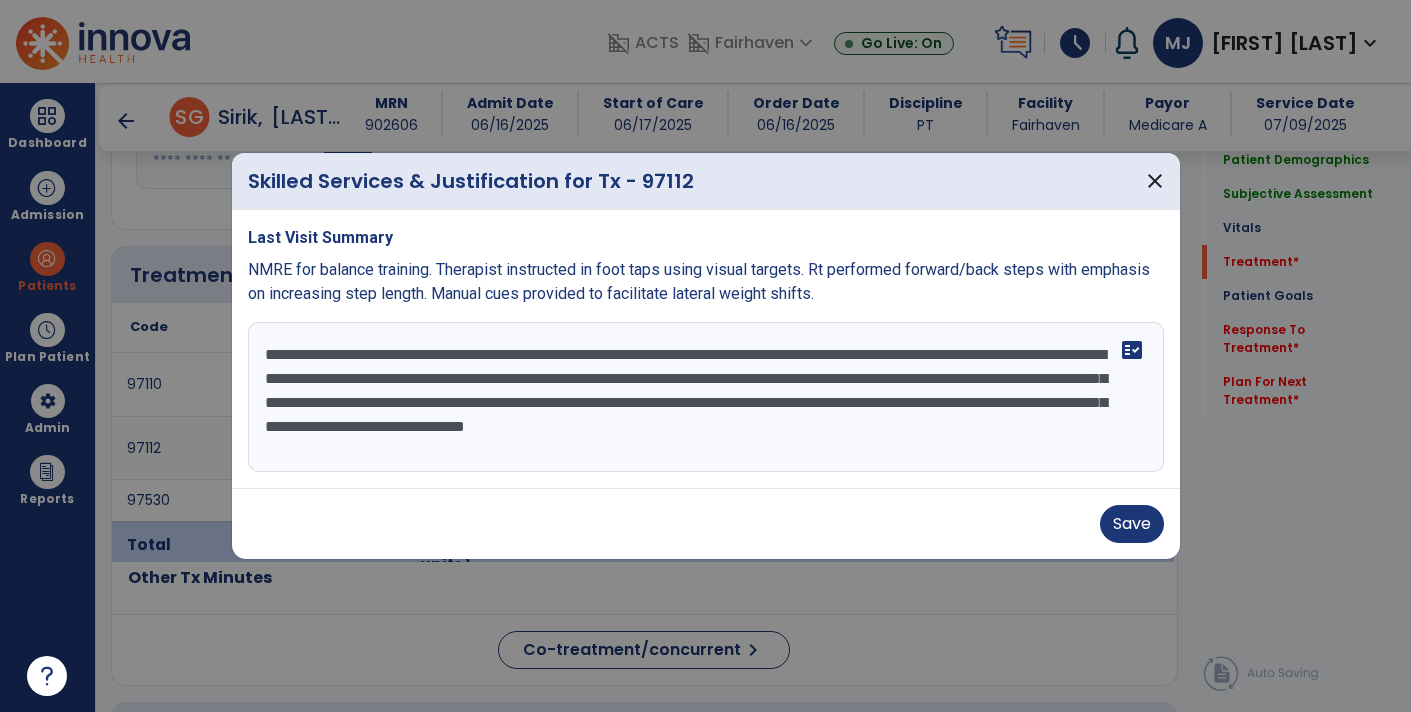 click on "**********" at bounding box center [706, 397] 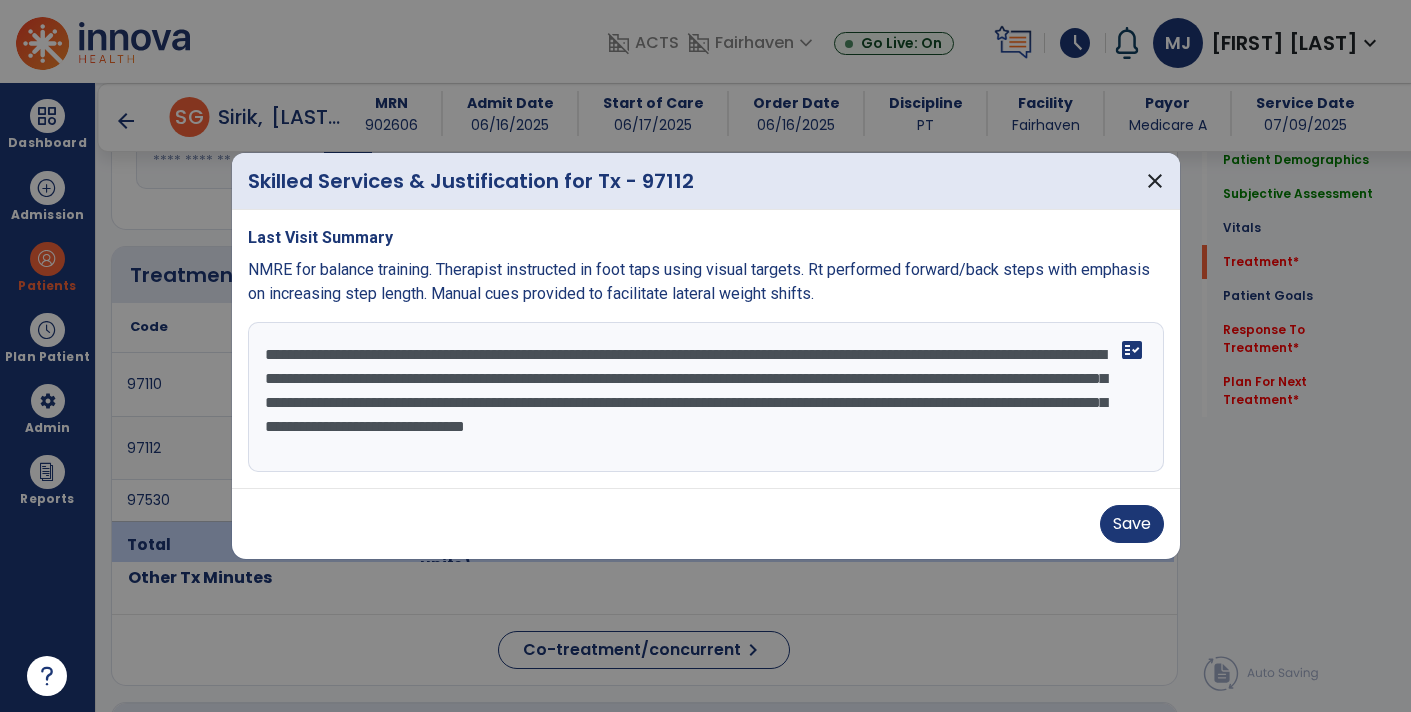 click on "**********" at bounding box center (706, 397) 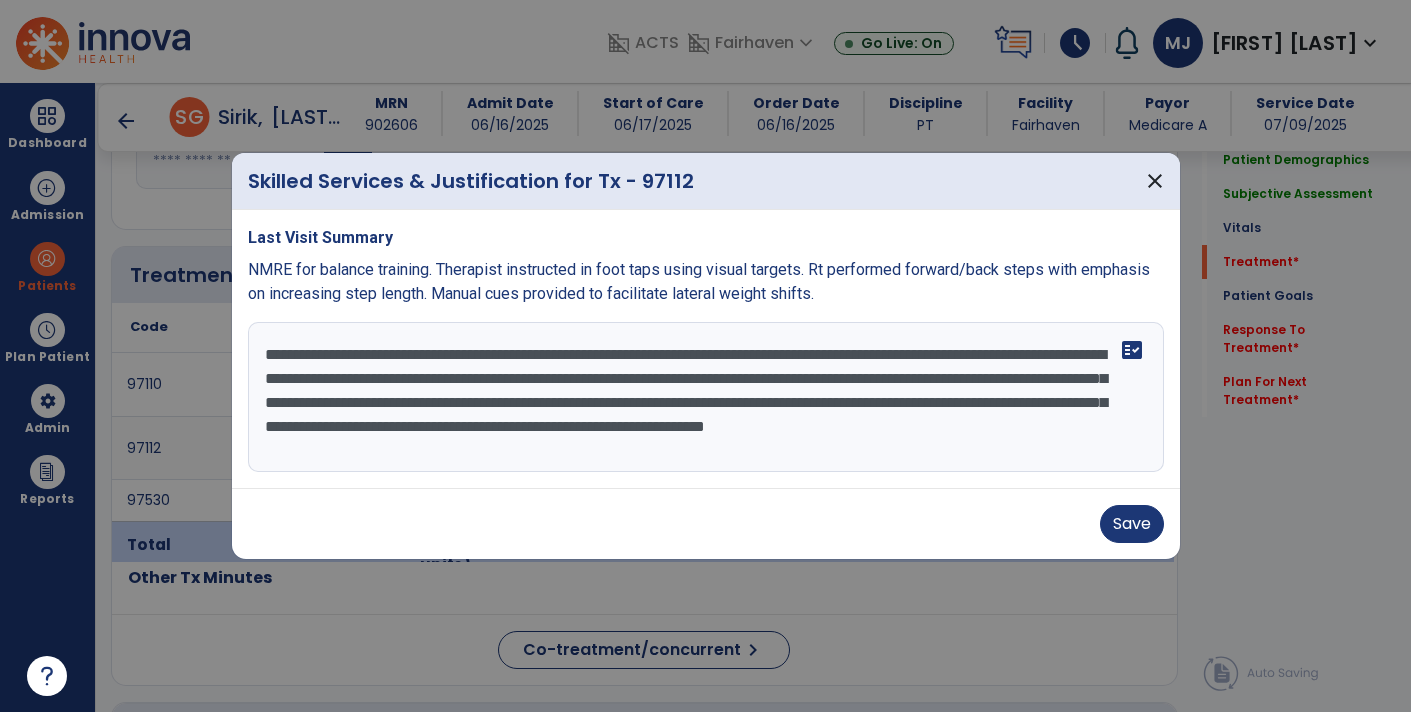 click on "**********" at bounding box center (706, 397) 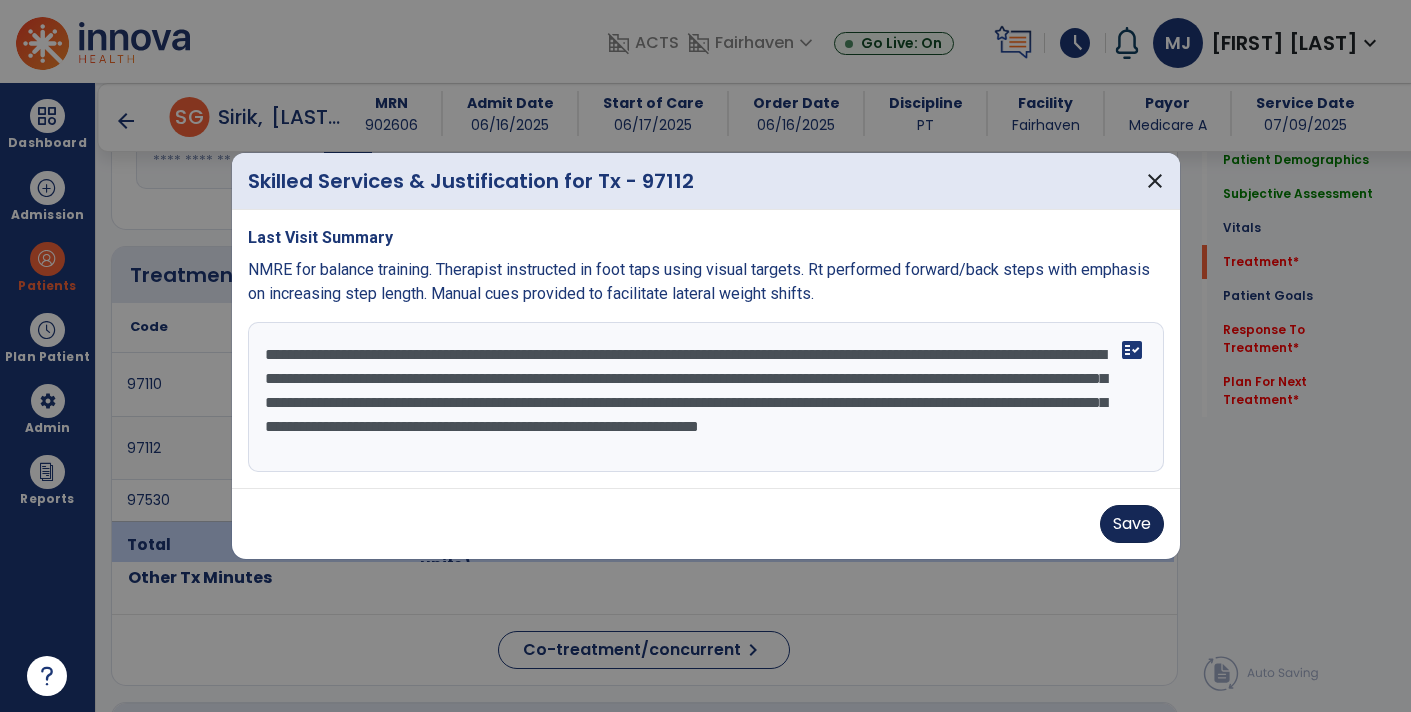 type on "**********" 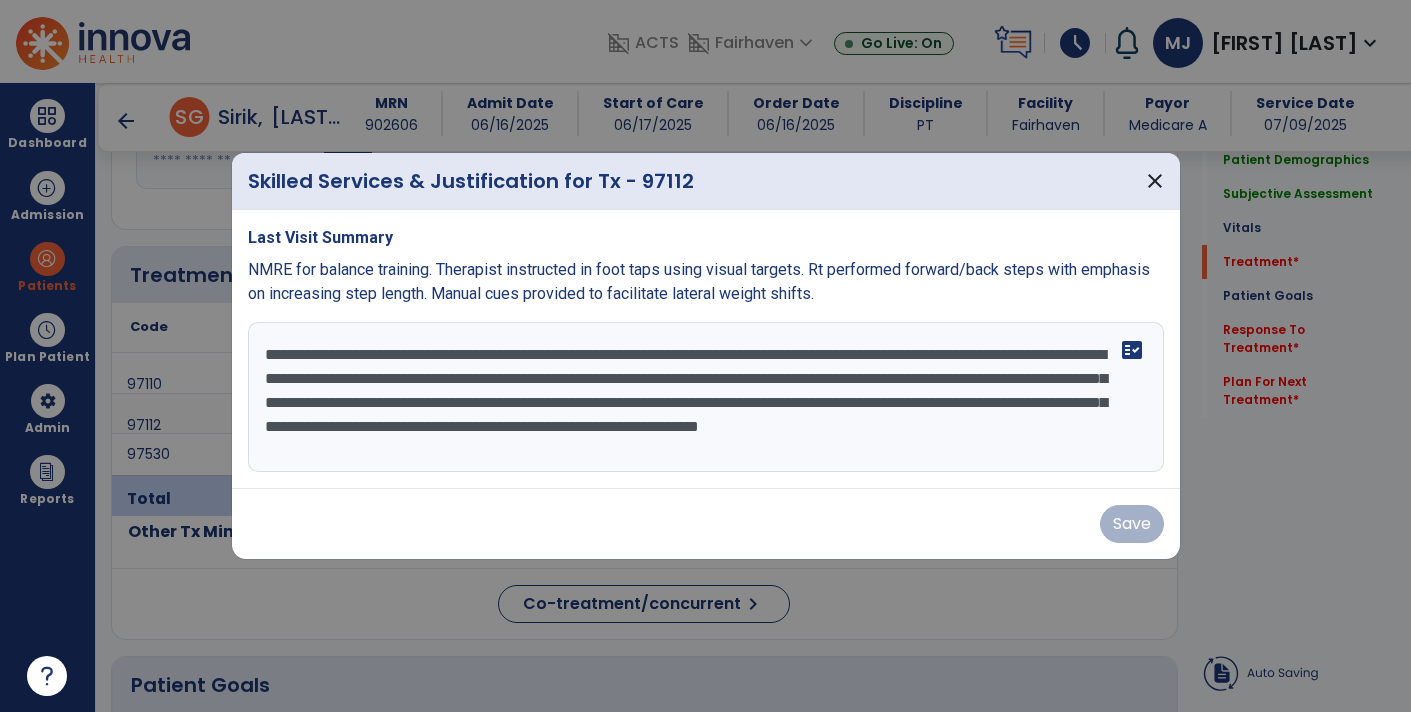 click on "**********" at bounding box center (706, 397) 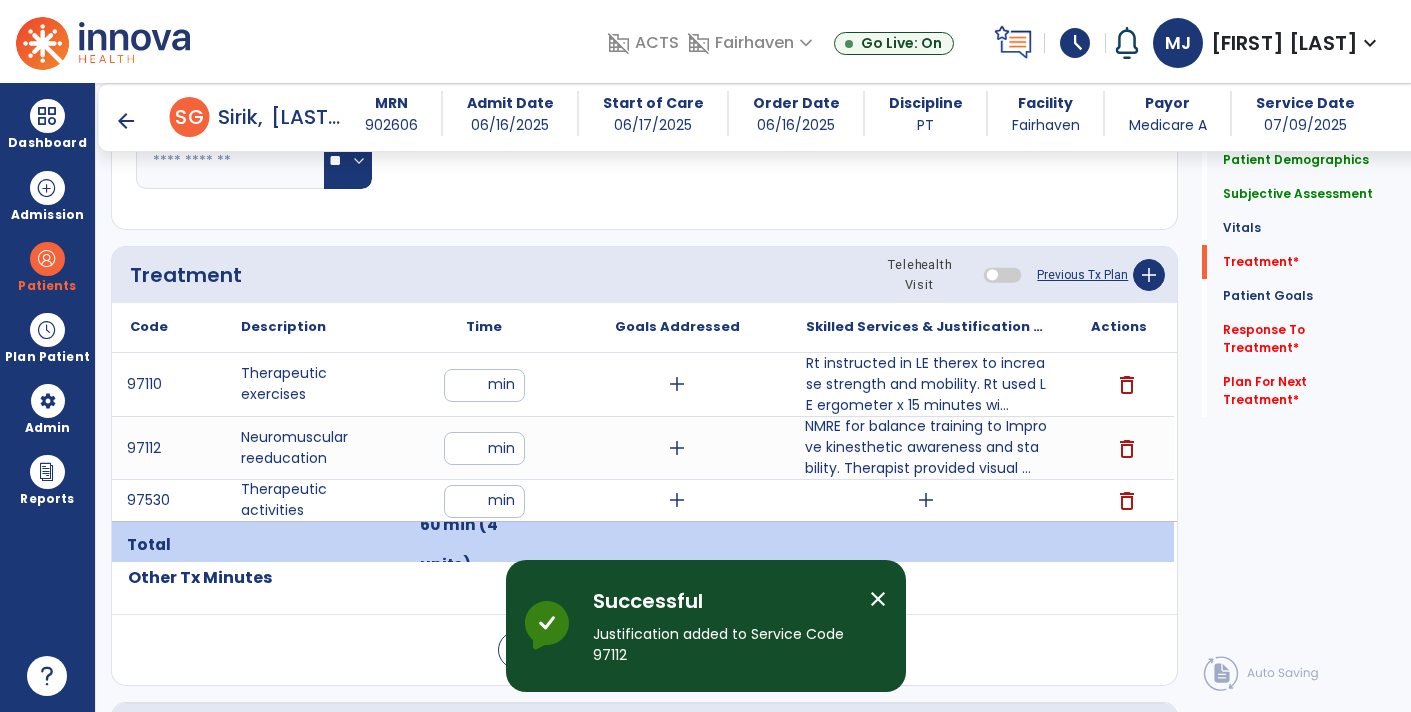 click on "NMRE for balance training to Improve kinesthetic awareness and stability. Therapist provided visual ..." at bounding box center (926, 447) 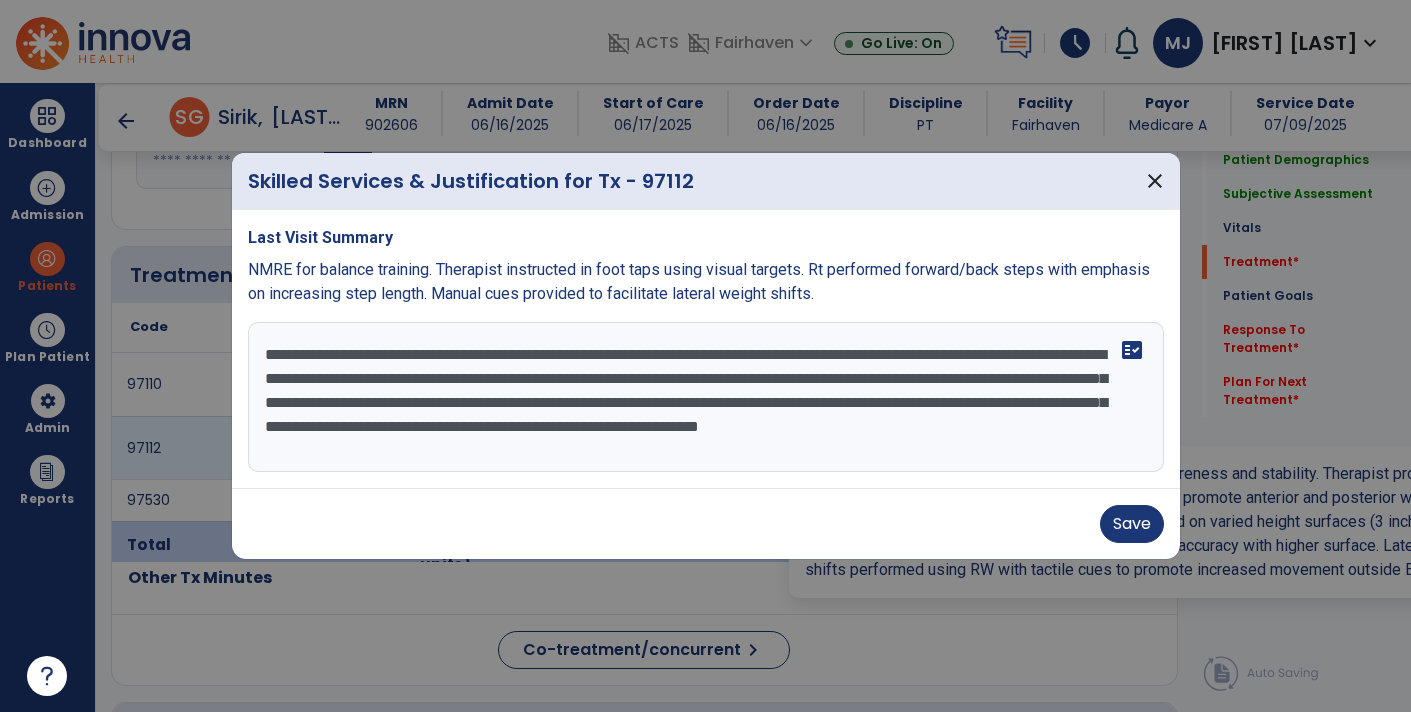 click on "**********" at bounding box center (706, 397) 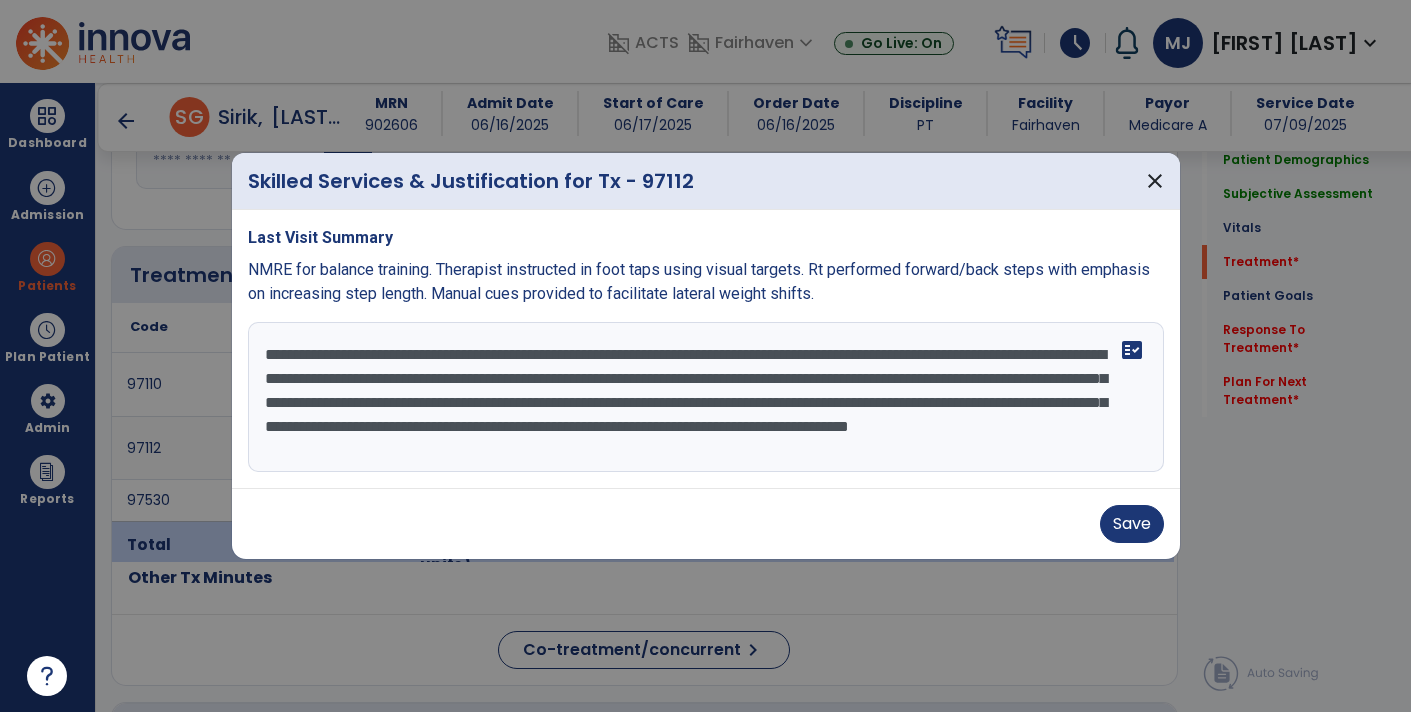 scroll, scrollTop: 15, scrollLeft: 0, axis: vertical 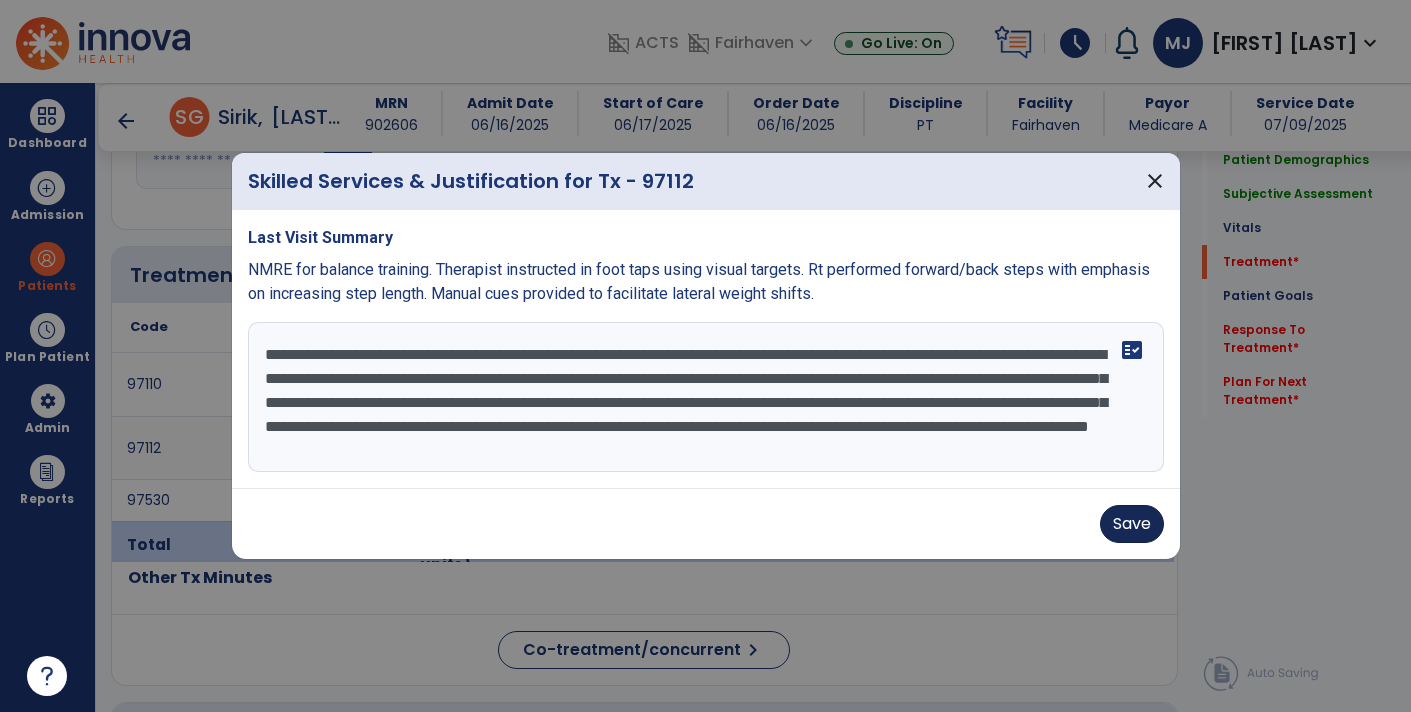 type on "**********" 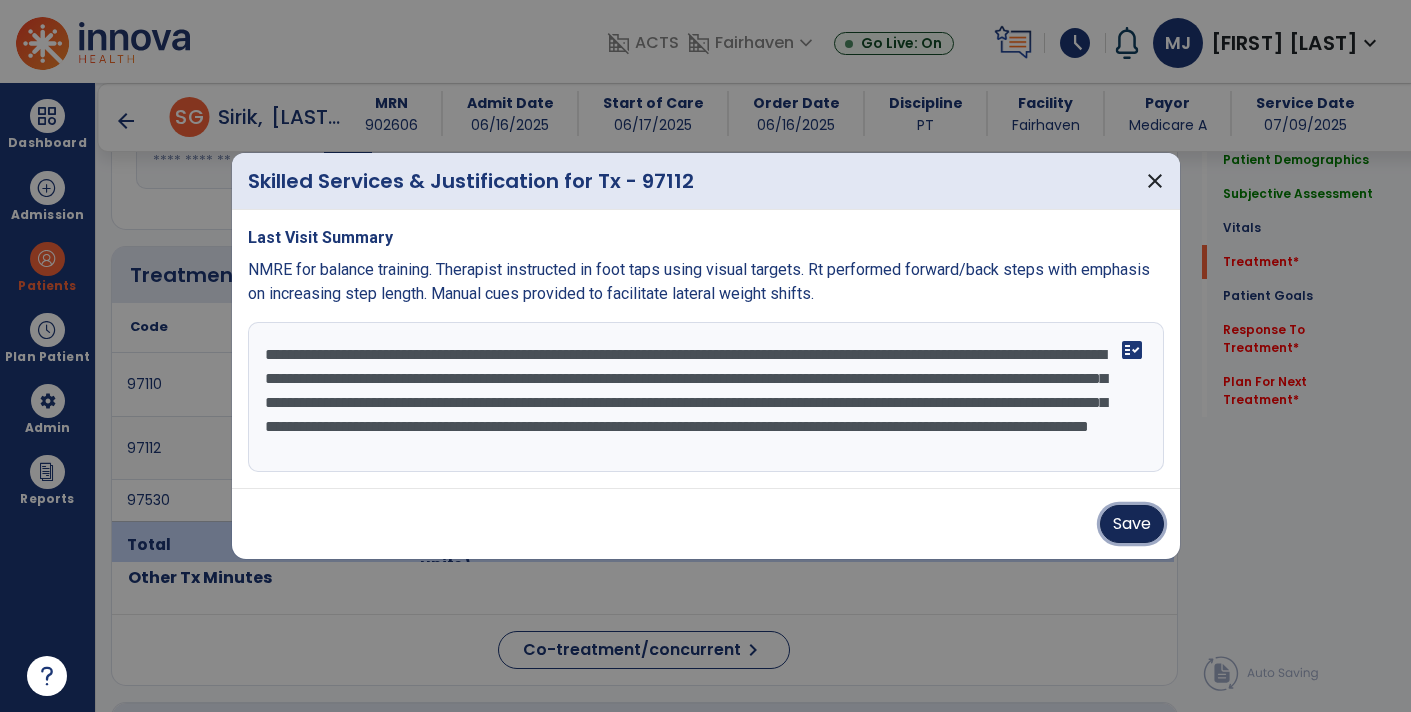click on "Save" at bounding box center (1132, 524) 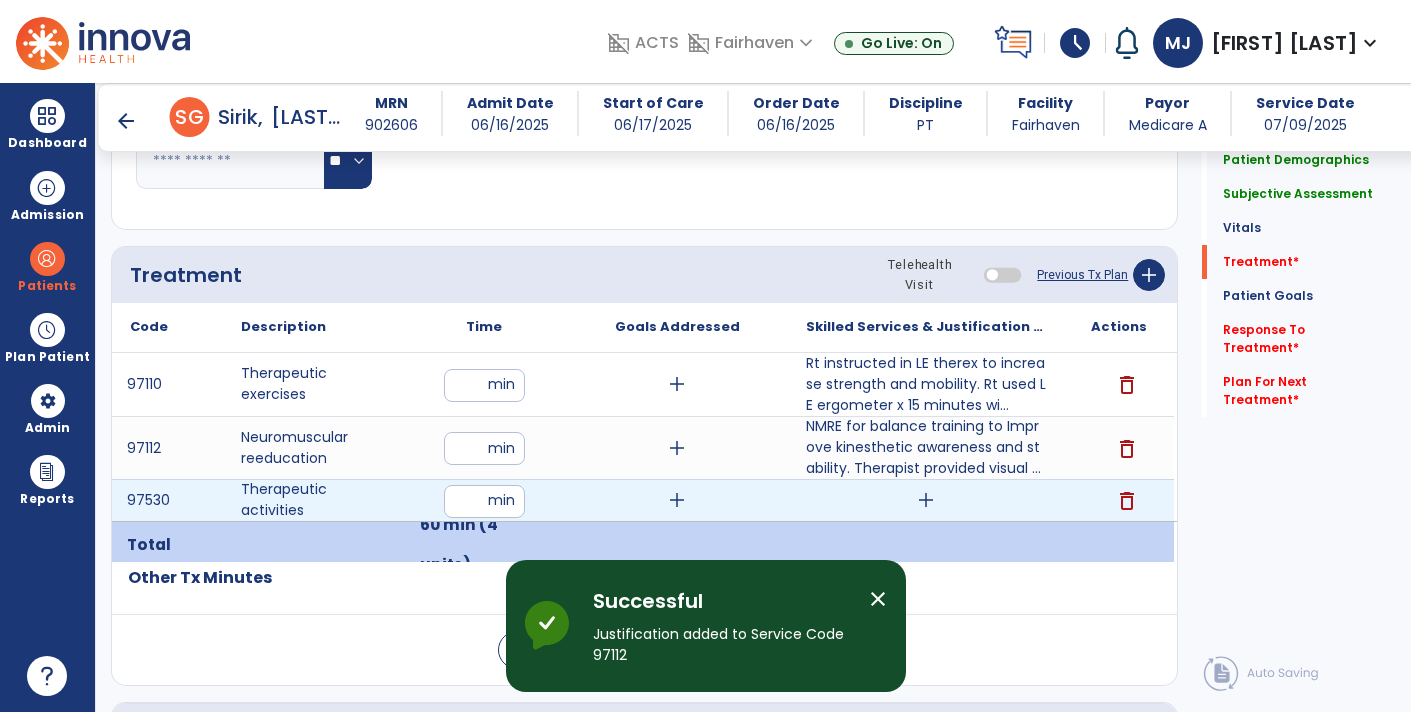 click on "add" at bounding box center (926, 500) 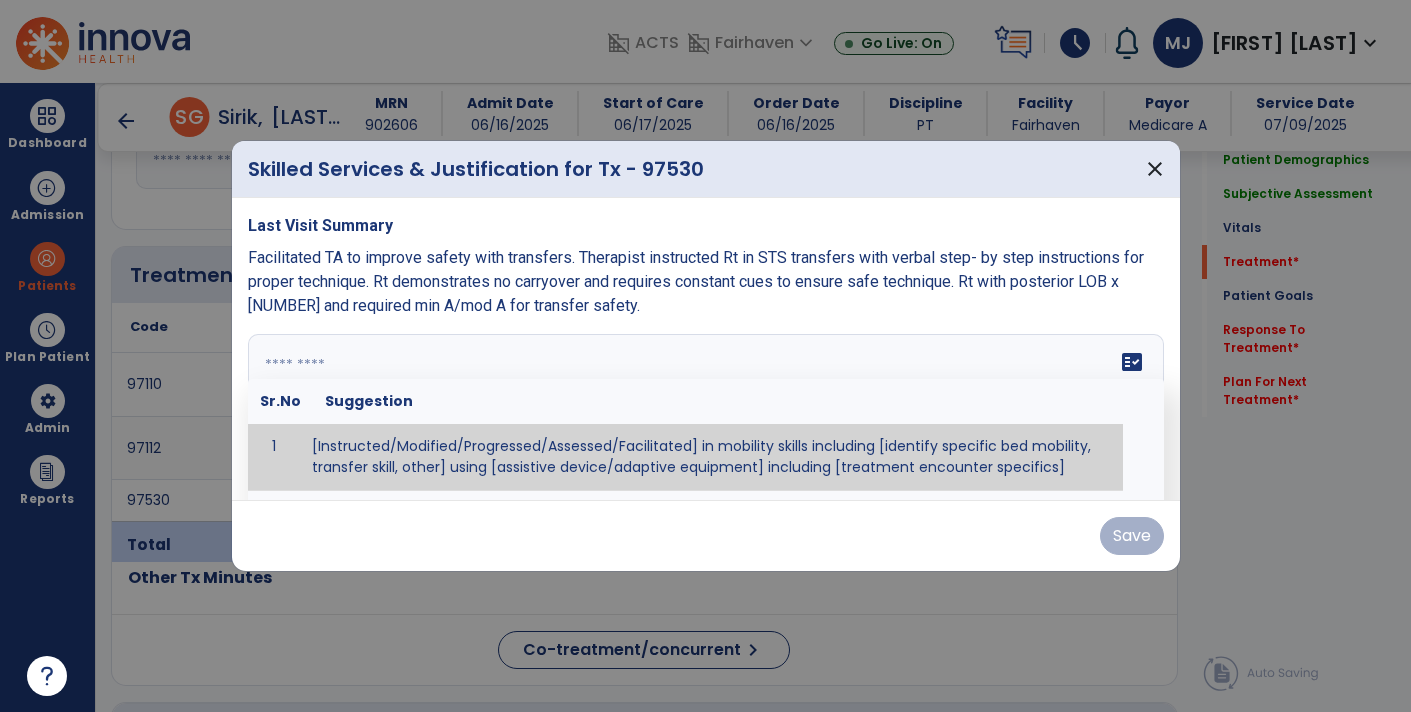 click on "fact_check  Sr.No Suggestion 1 [Instructed/Modified/Progressed/Assessed/Facilitated] in mobility skills including [identify specific bed mobility, transfer skill, other] using [assistive device/adaptive equipment] including [treatment encounter specifics]" at bounding box center [706, 409] 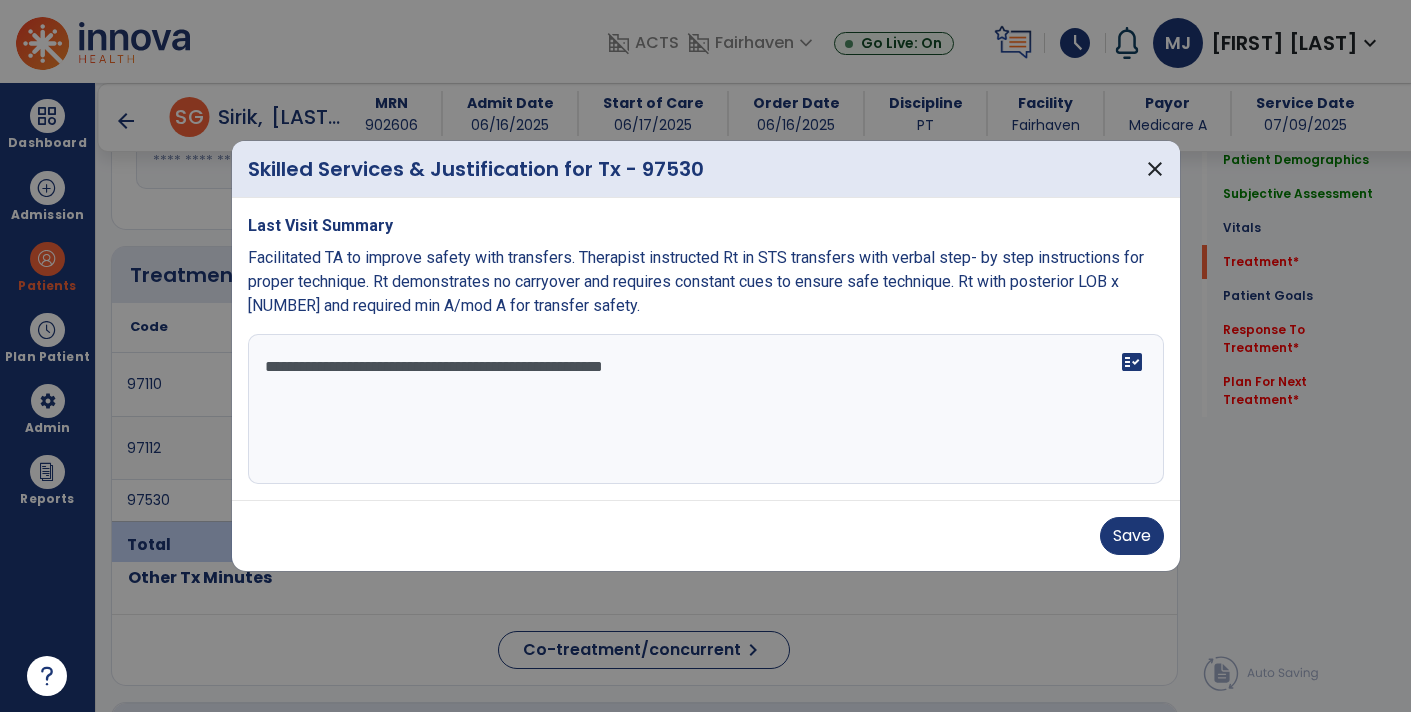 type on "**********" 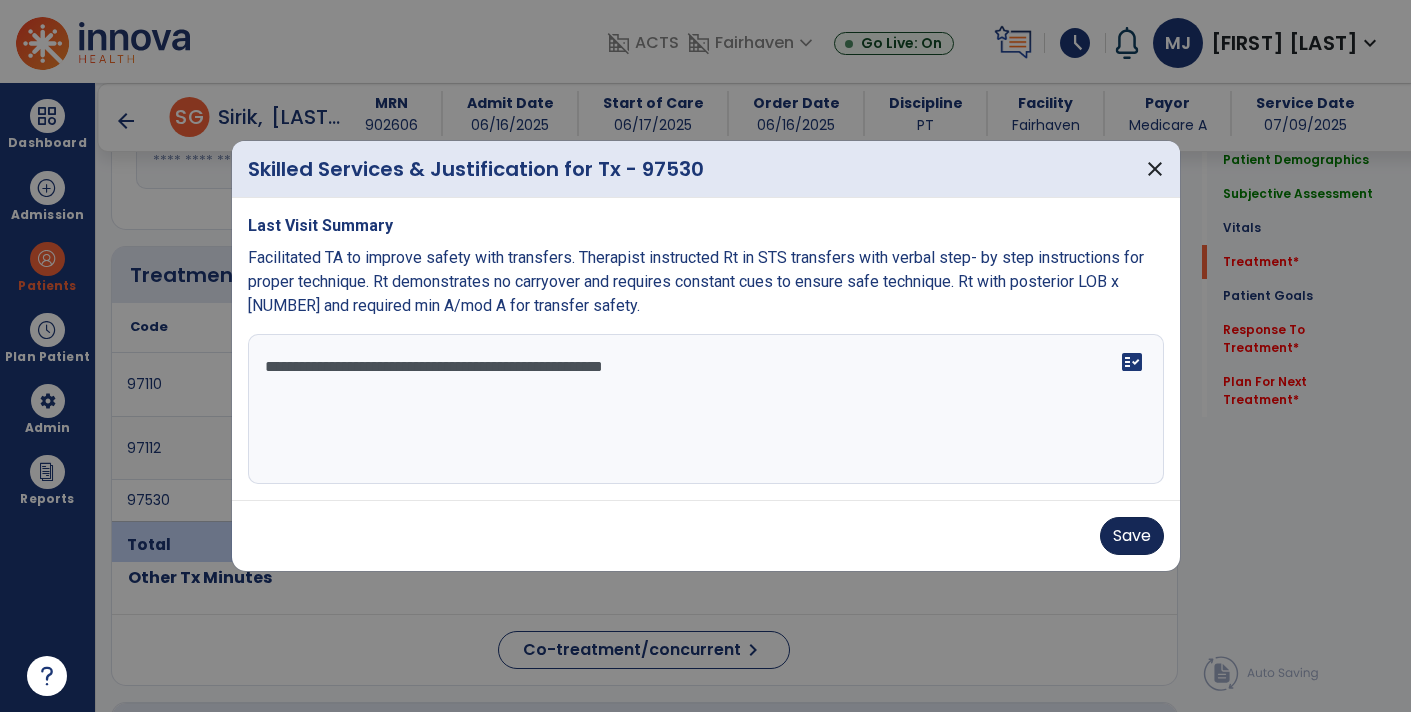 click on "Save" at bounding box center [1132, 536] 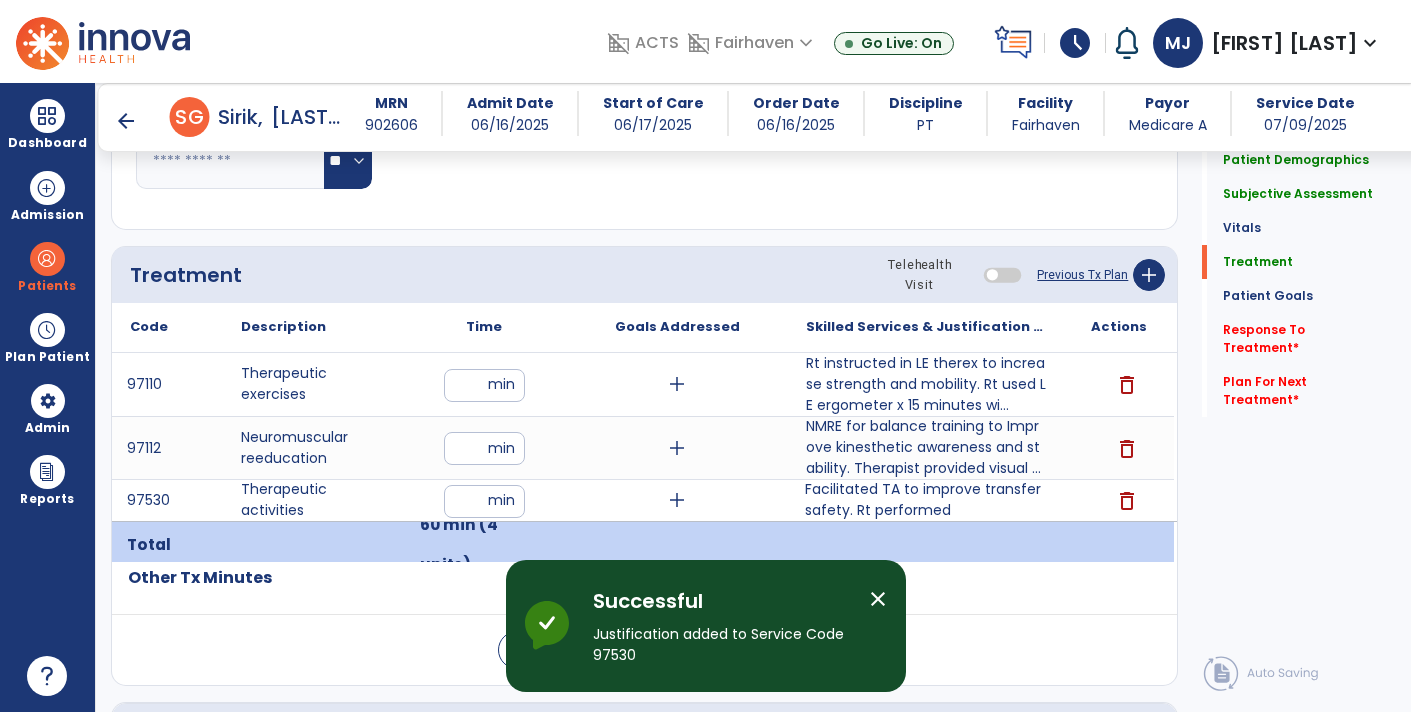 scroll, scrollTop: 1006, scrollLeft: 0, axis: vertical 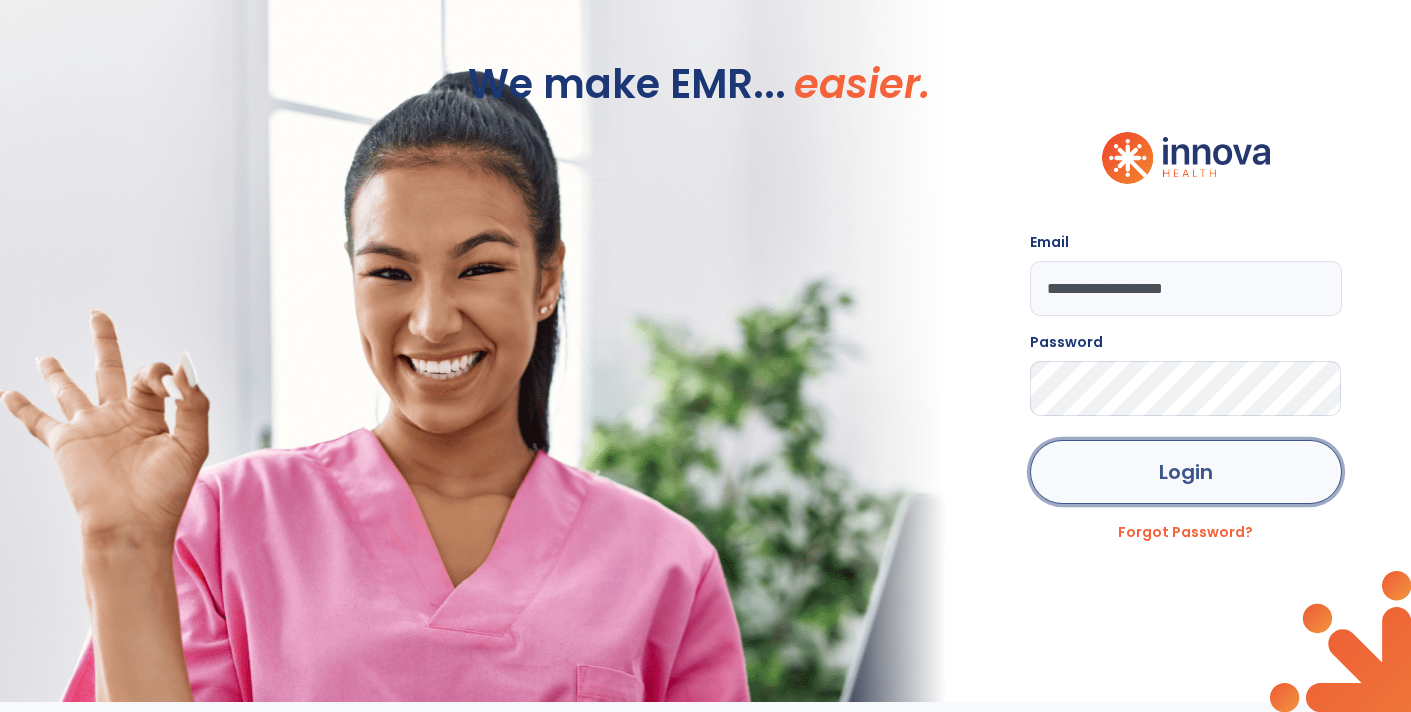 click on "Login" 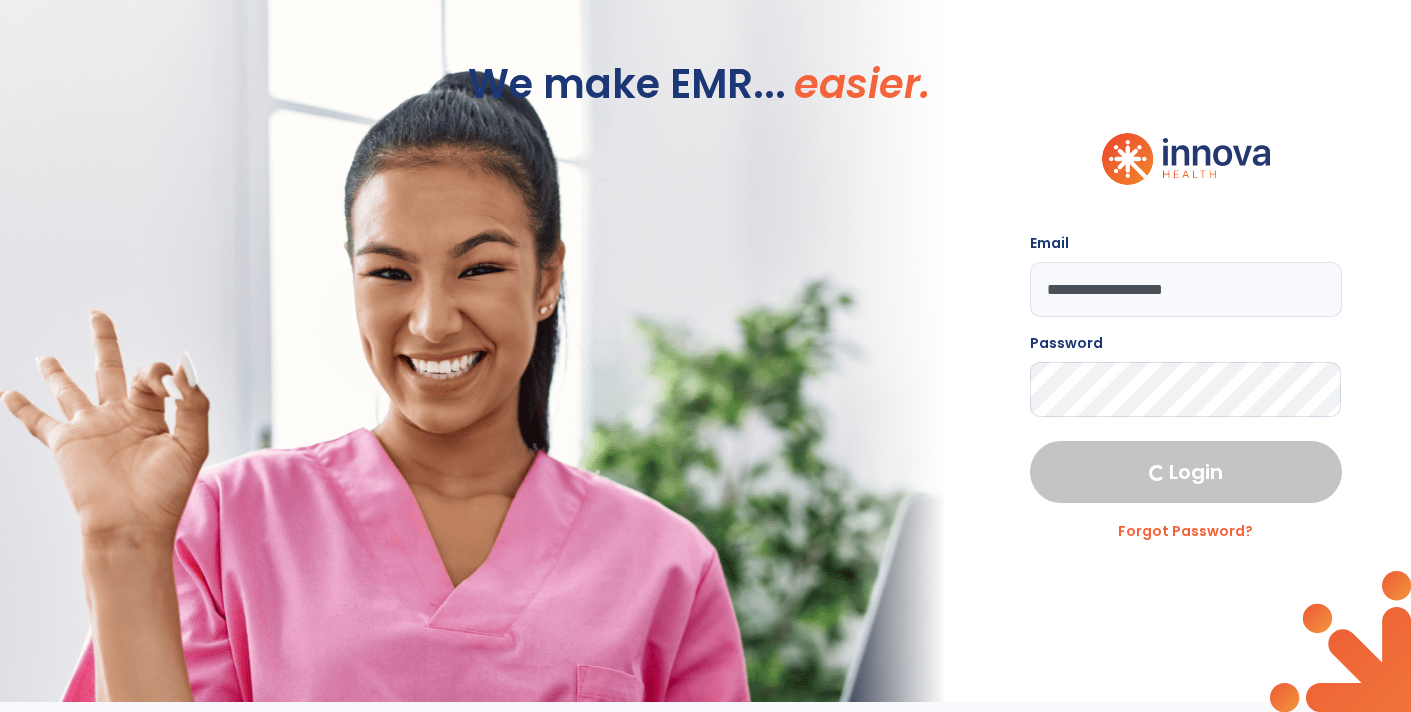 select on "****" 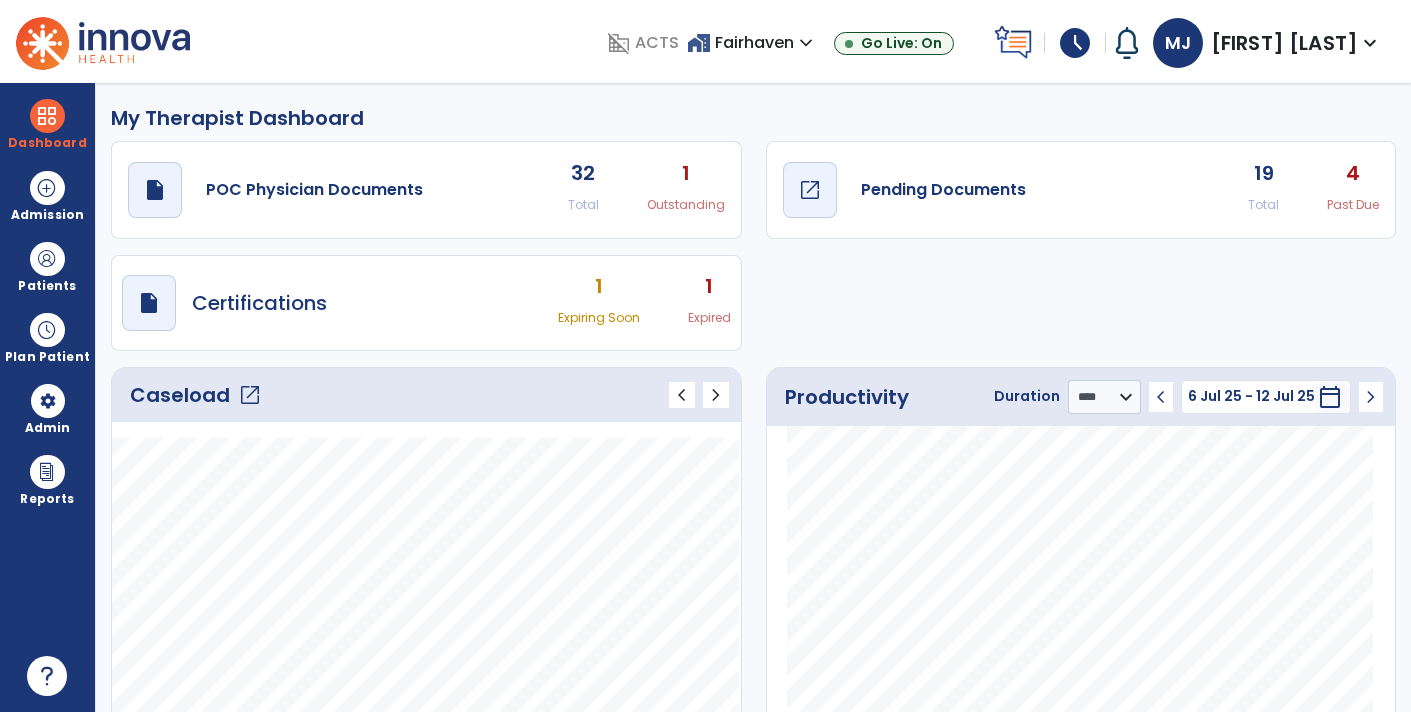 click on "open_in_new" 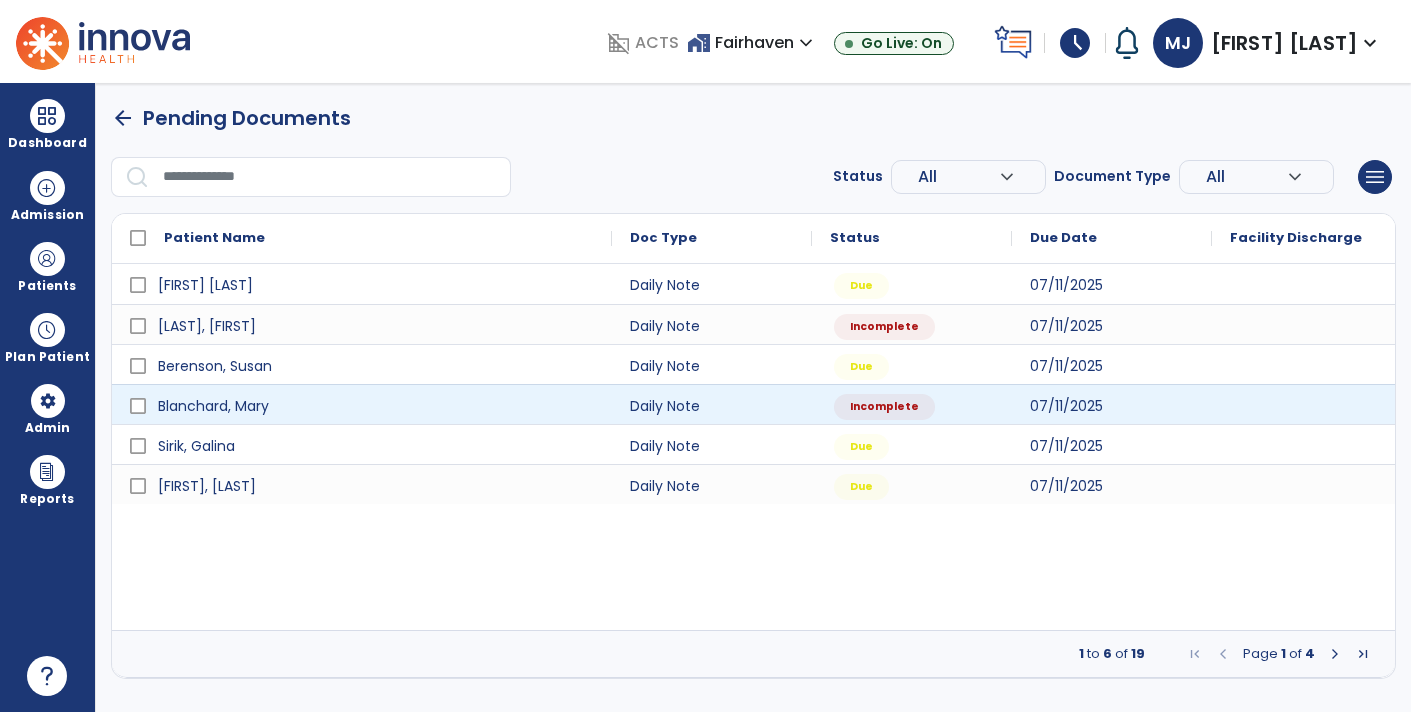 scroll, scrollTop: 0, scrollLeft: 0, axis: both 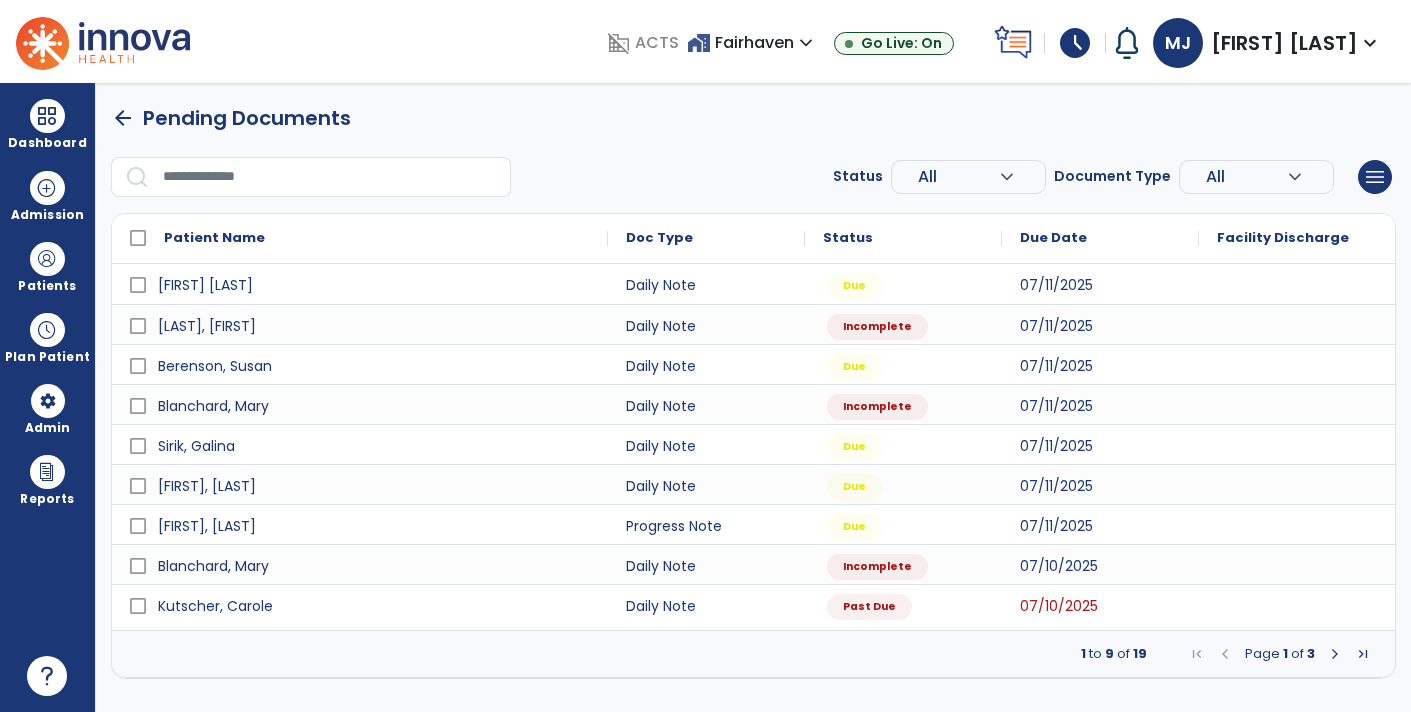 click at bounding box center [330, 177] 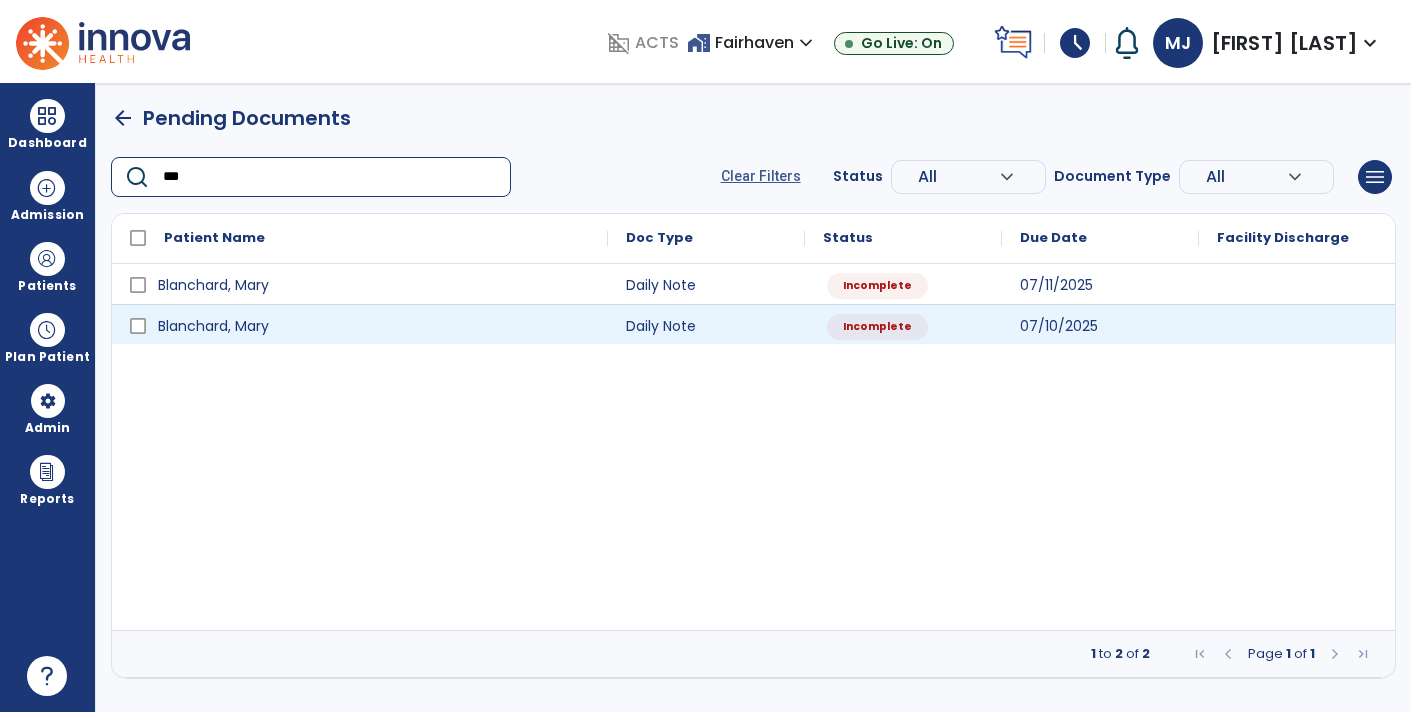 type on "***" 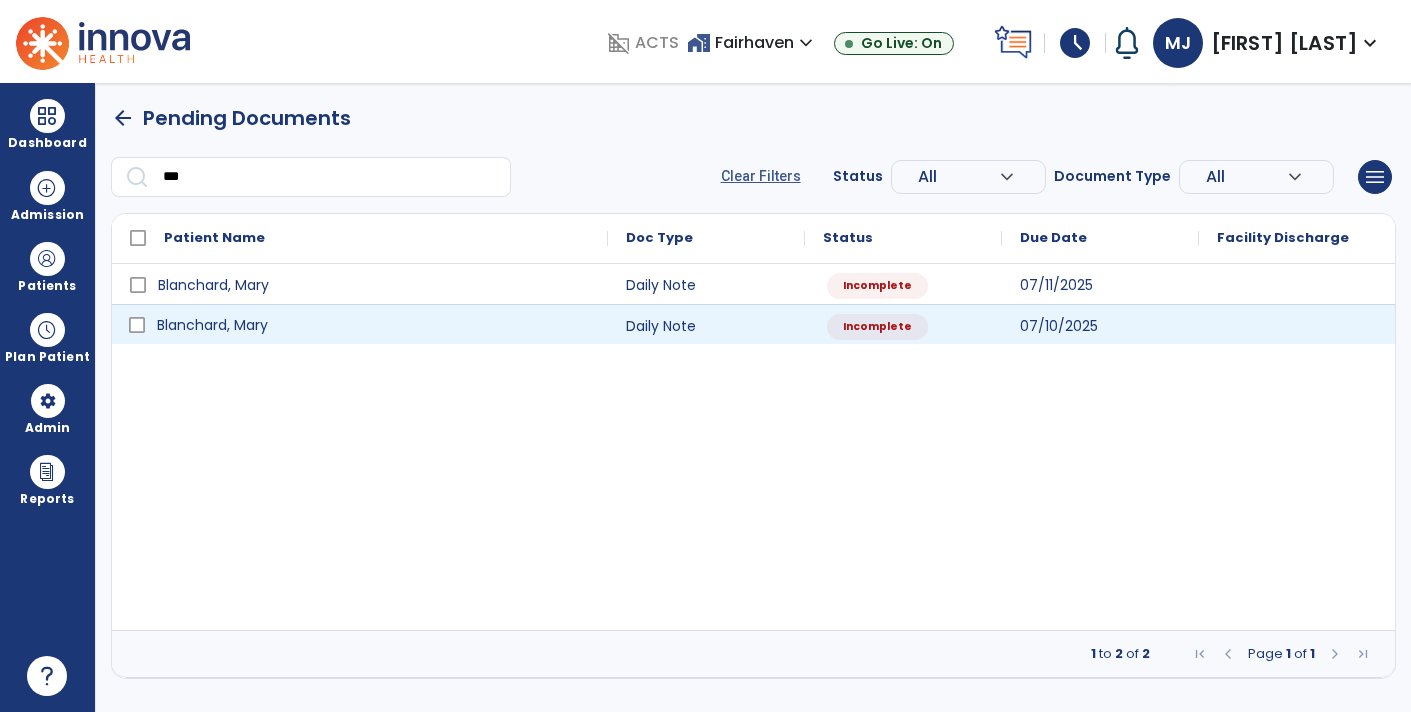 click on "Blanchard, Mary" at bounding box center [212, 325] 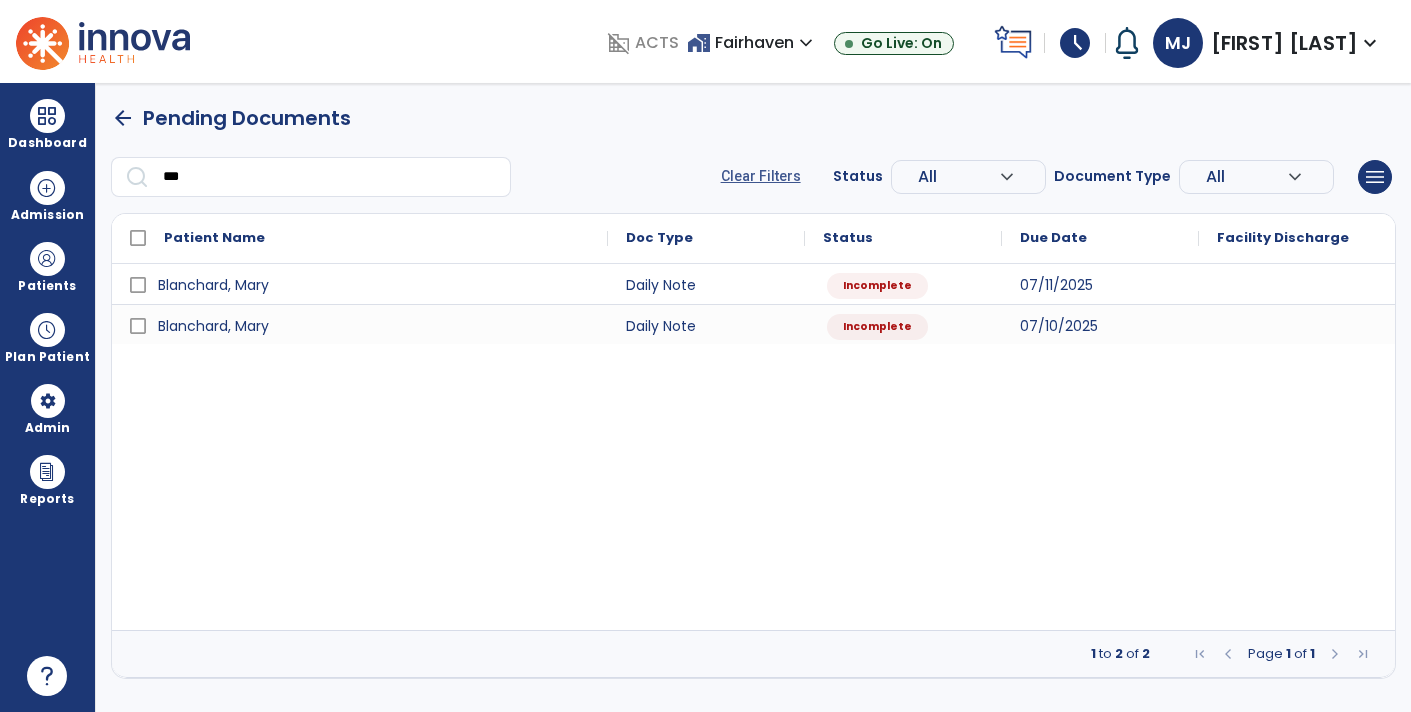 select on "*" 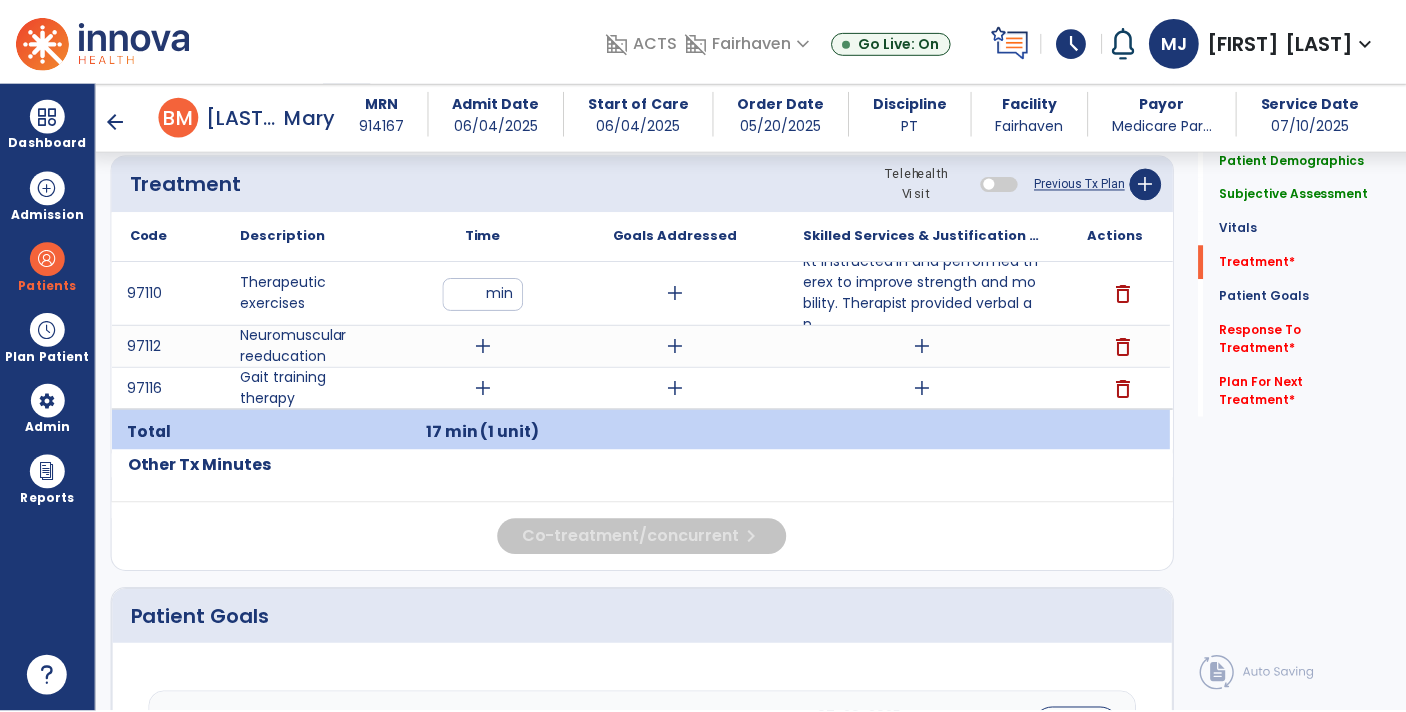 scroll, scrollTop: 1195, scrollLeft: 0, axis: vertical 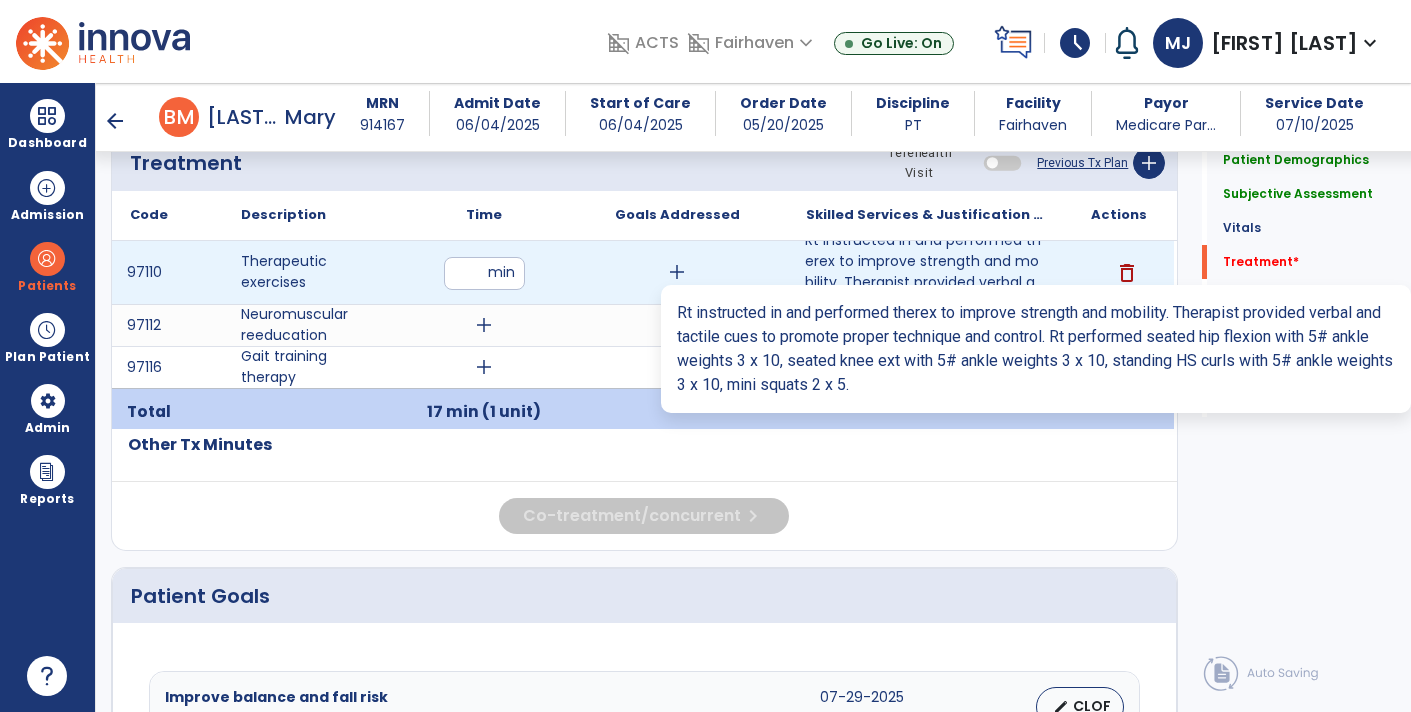 click on "Rt instructed in and performed therex to improve strength and mobility. Therapist provided verbal an..." at bounding box center (926, 272) 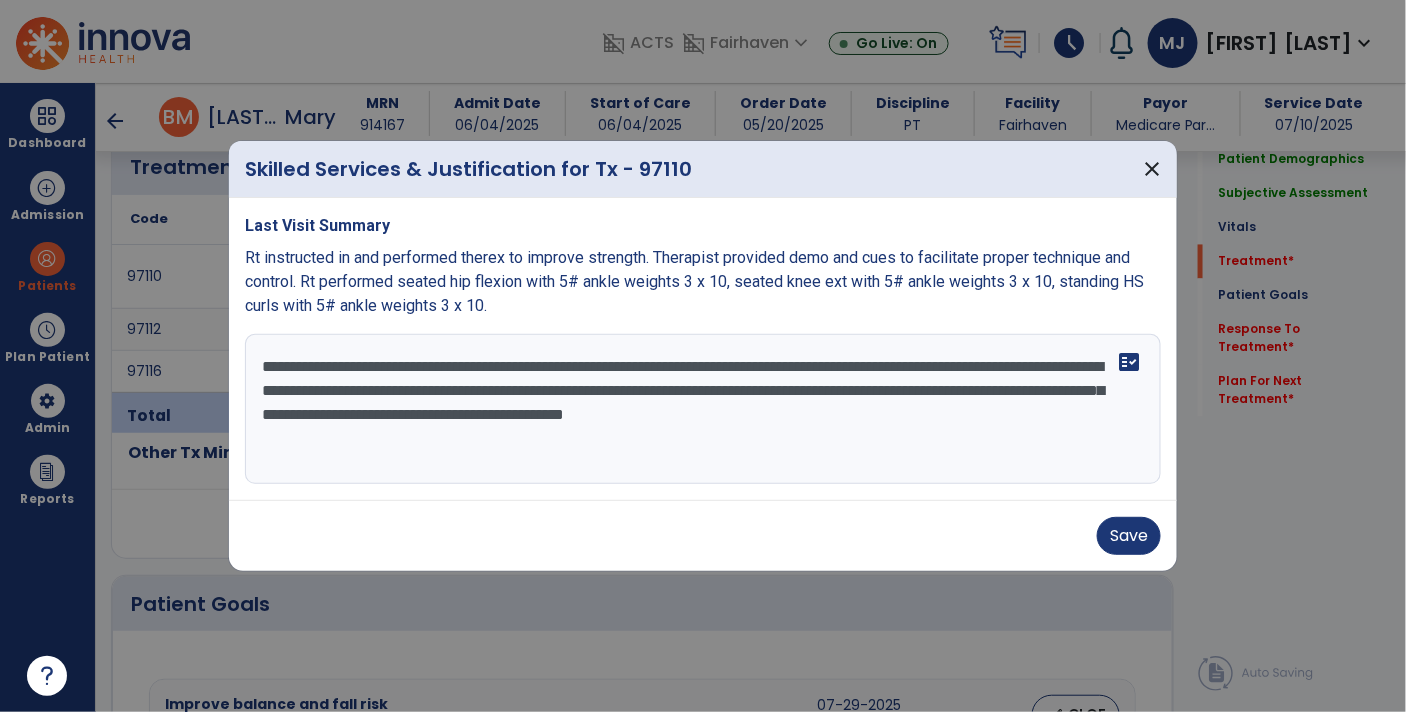 scroll, scrollTop: 1195, scrollLeft: 0, axis: vertical 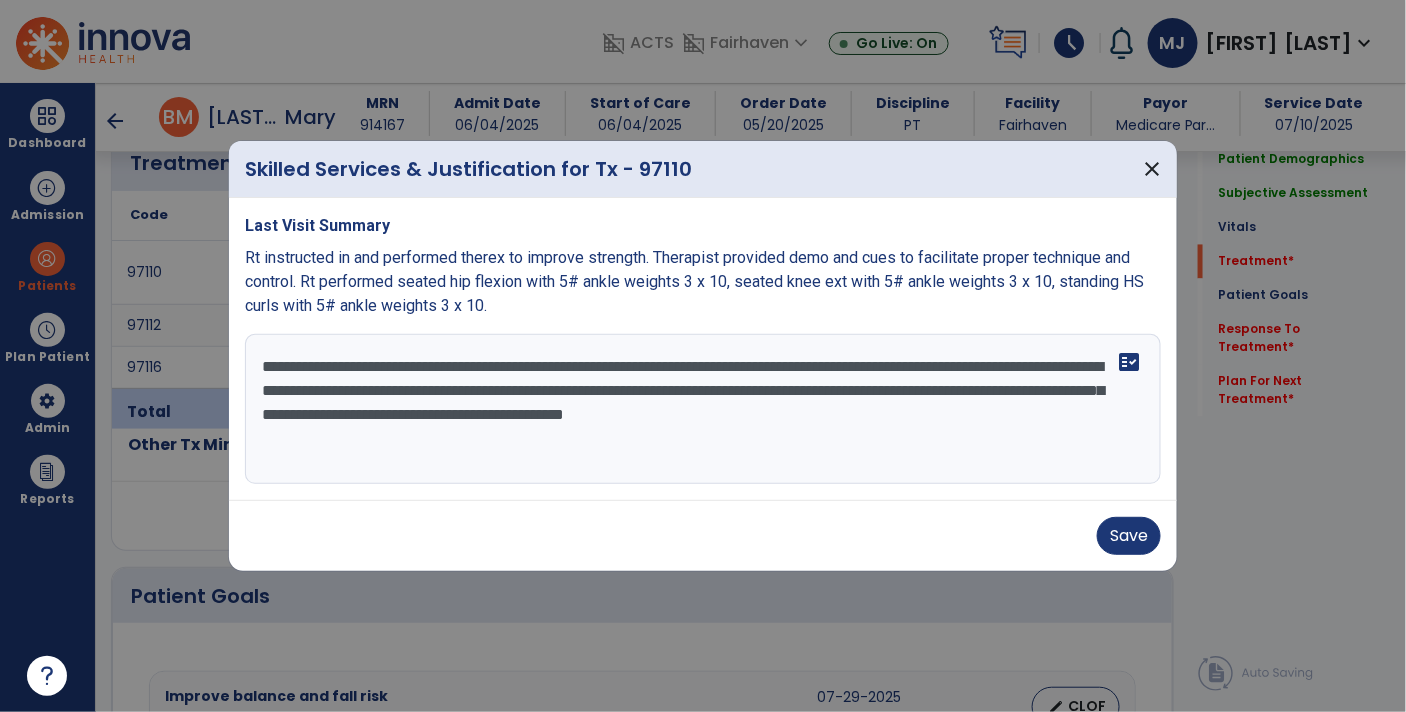 drag, startPoint x: 437, startPoint y: 447, endPoint x: 182, endPoint y: 352, distance: 272.1213 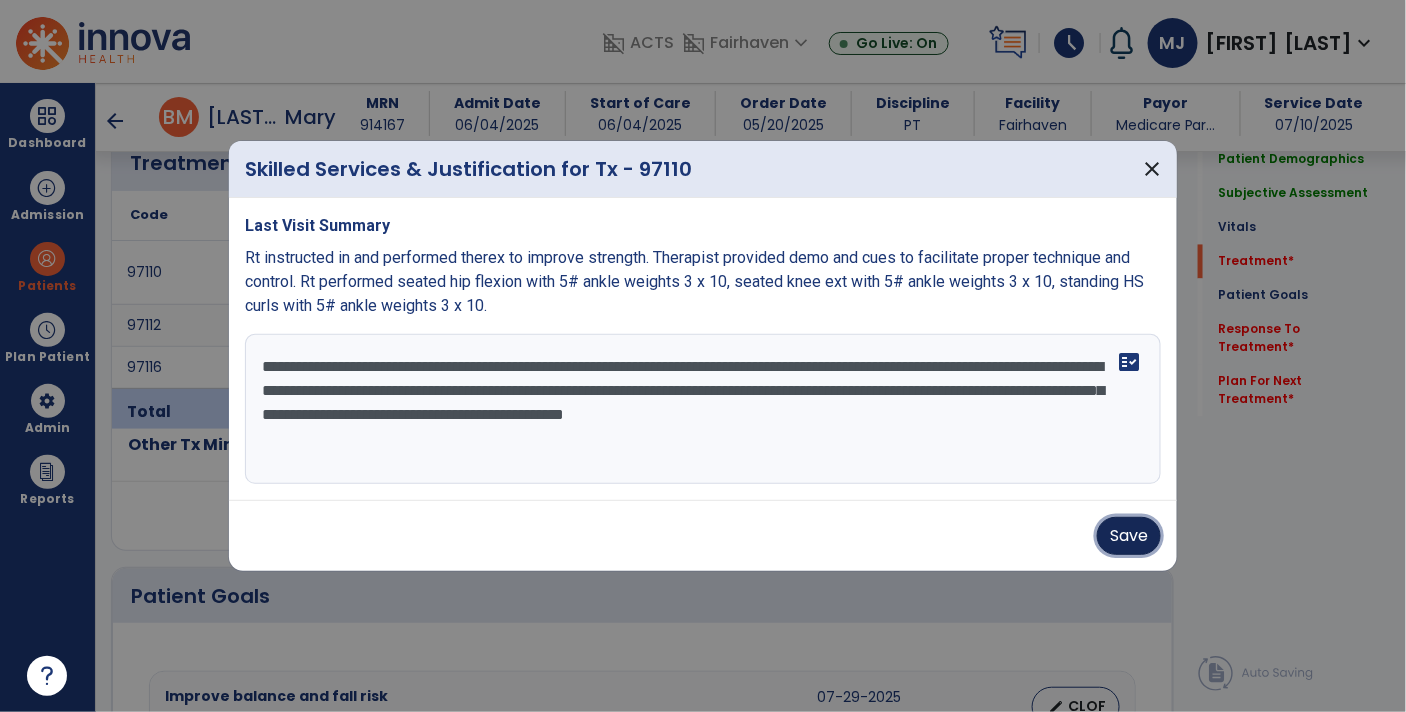 click on "Save" at bounding box center [1129, 536] 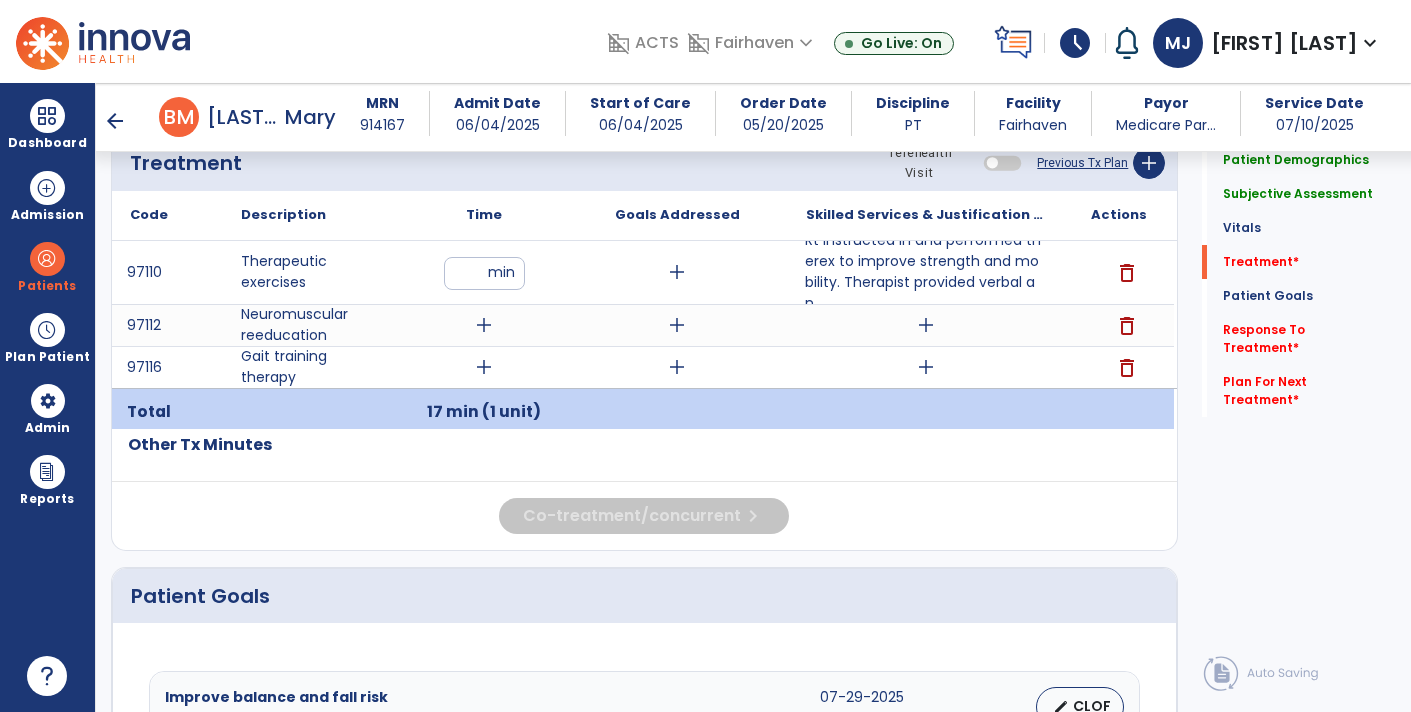click on "add" at bounding box center [926, 325] 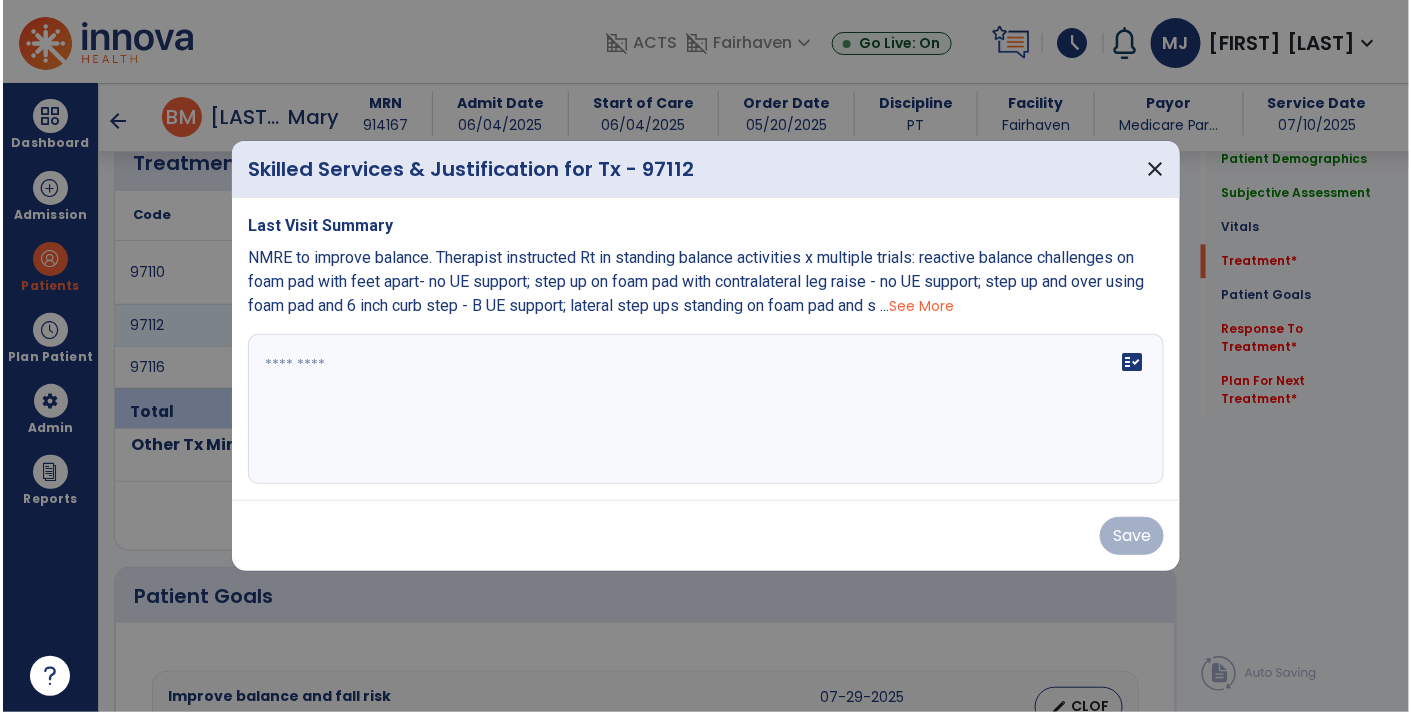 scroll, scrollTop: 1195, scrollLeft: 0, axis: vertical 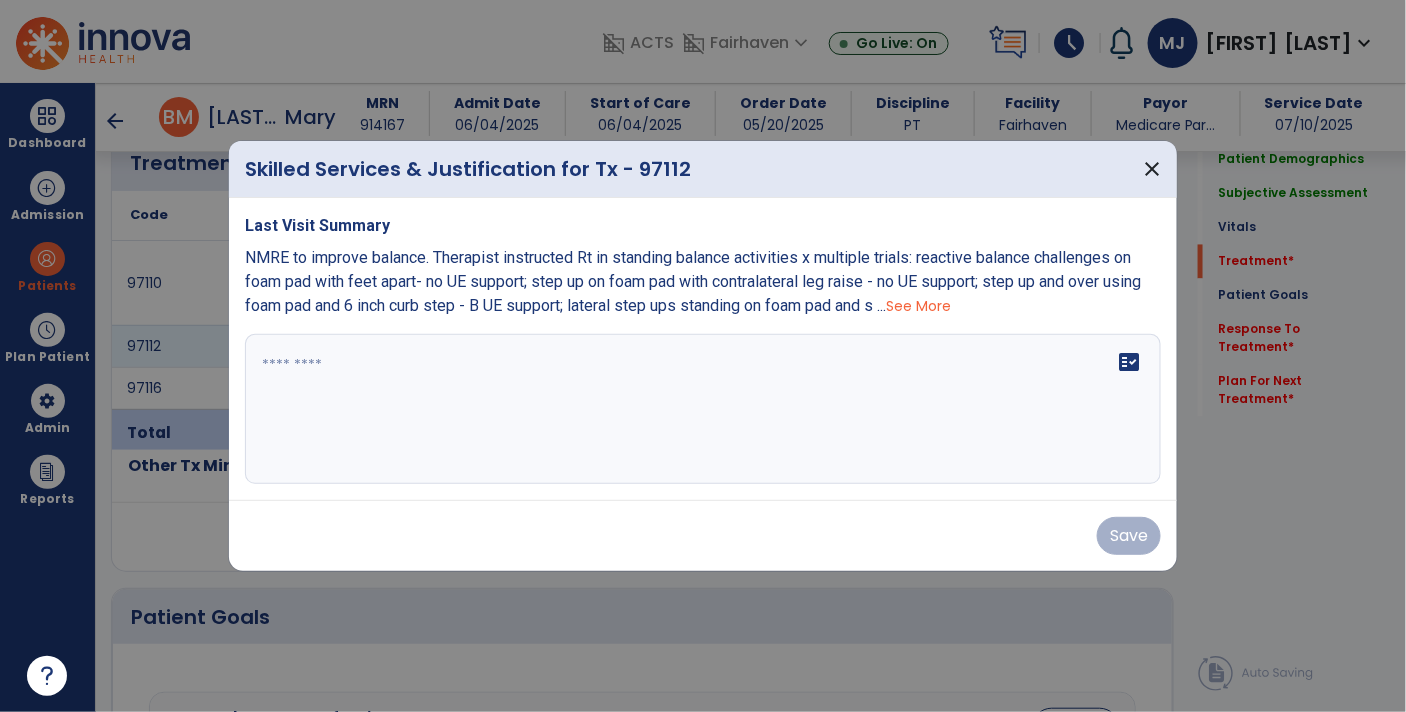 click on "See More" at bounding box center (918, 306) 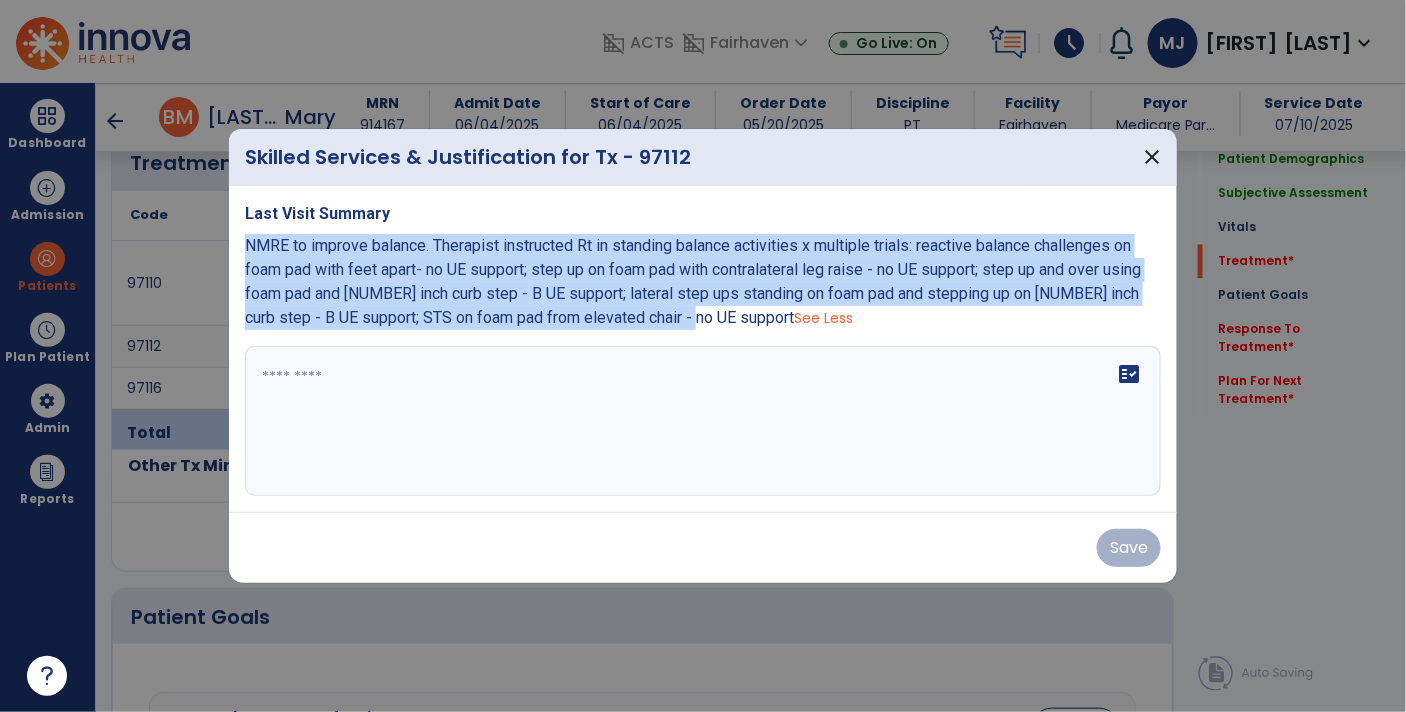 click on "fact_check" at bounding box center (703, 421) 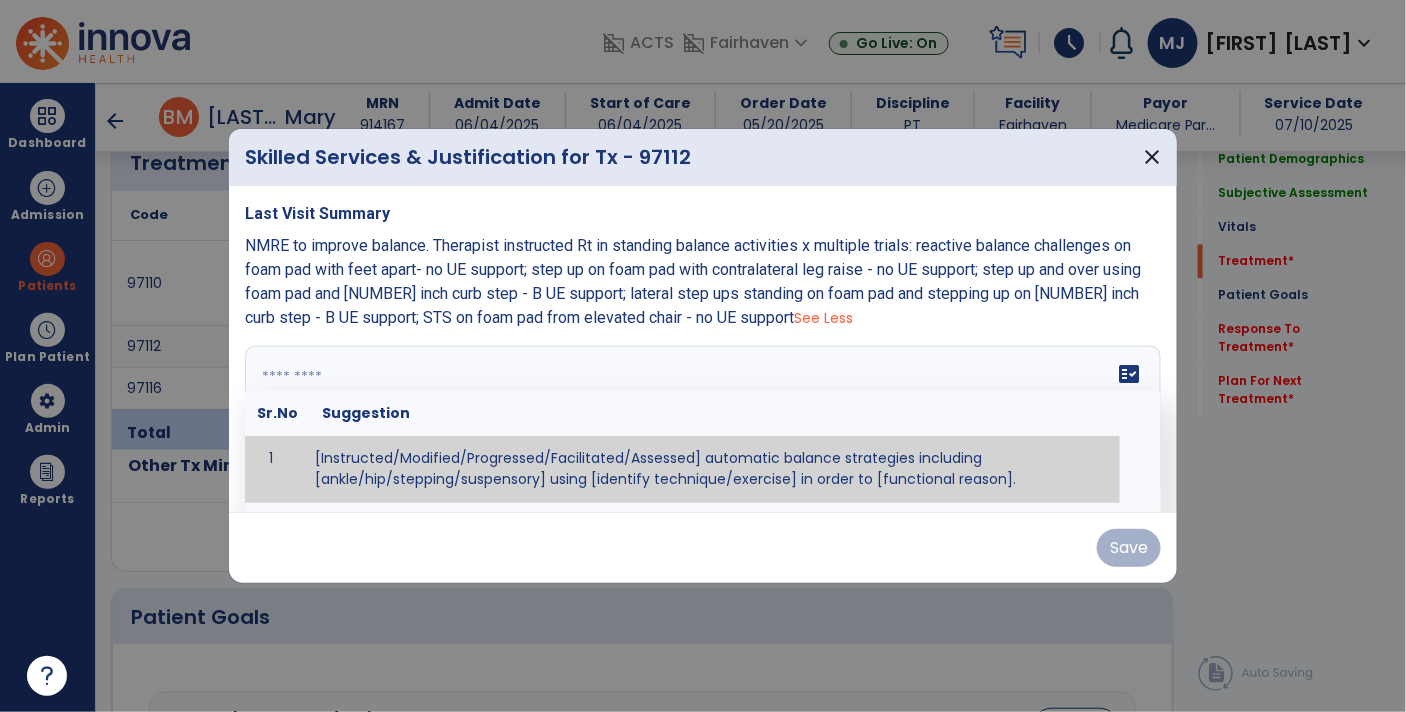 paste on "**********" 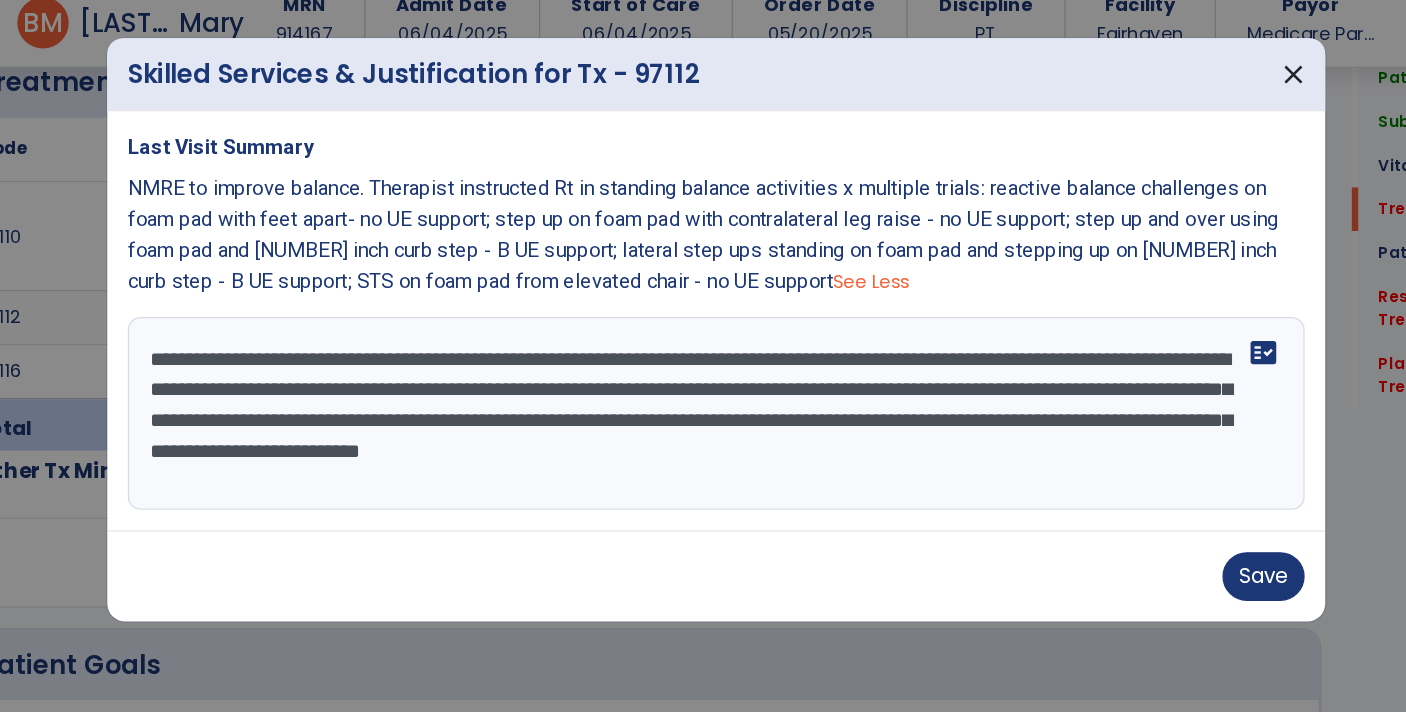 click on "**********" at bounding box center [703, 421] 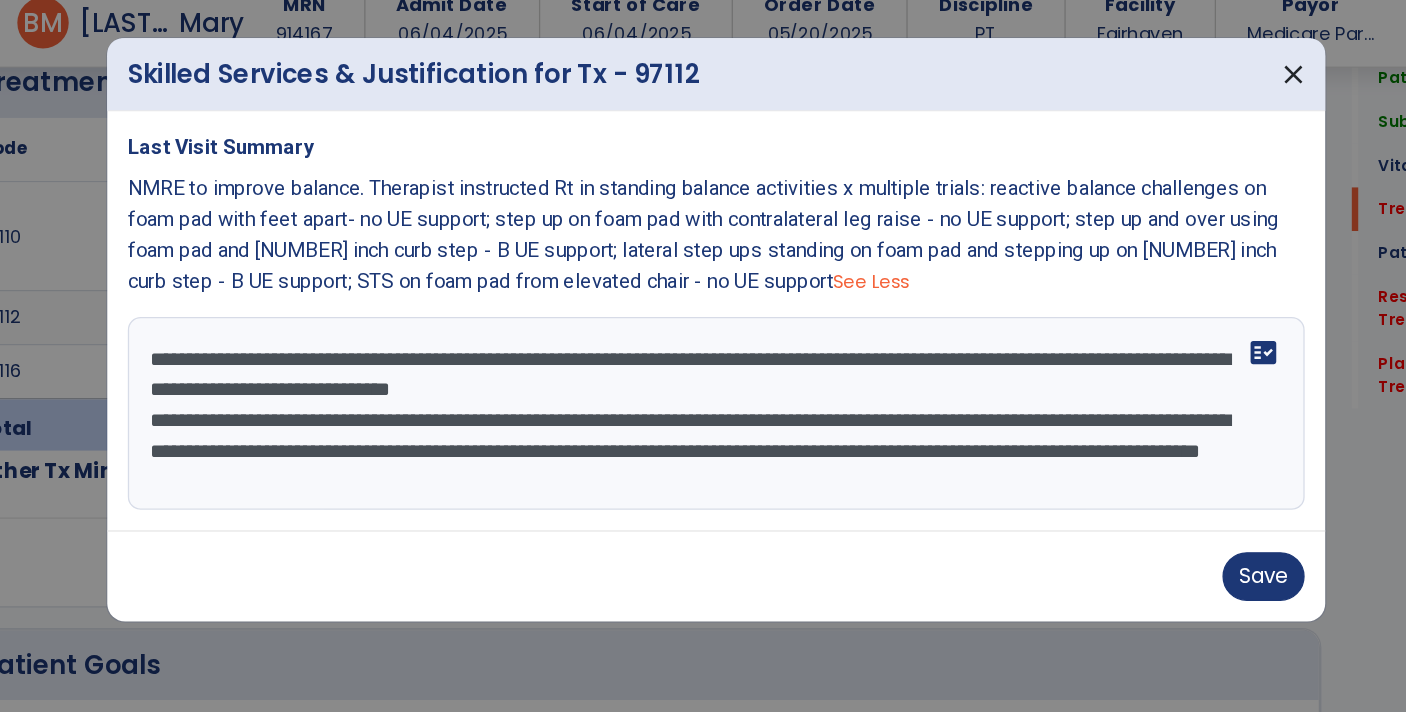 click on "**********" at bounding box center (703, 421) 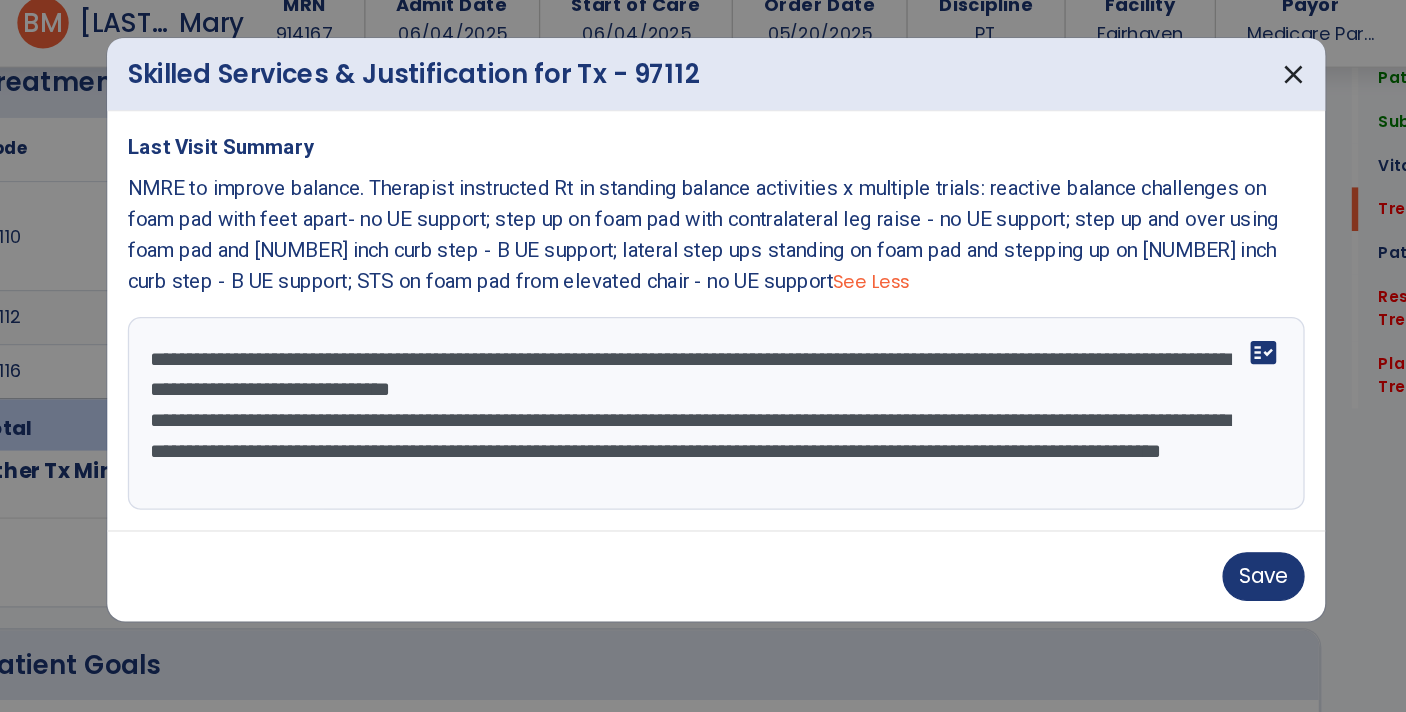 click on "**********" at bounding box center [703, 421] 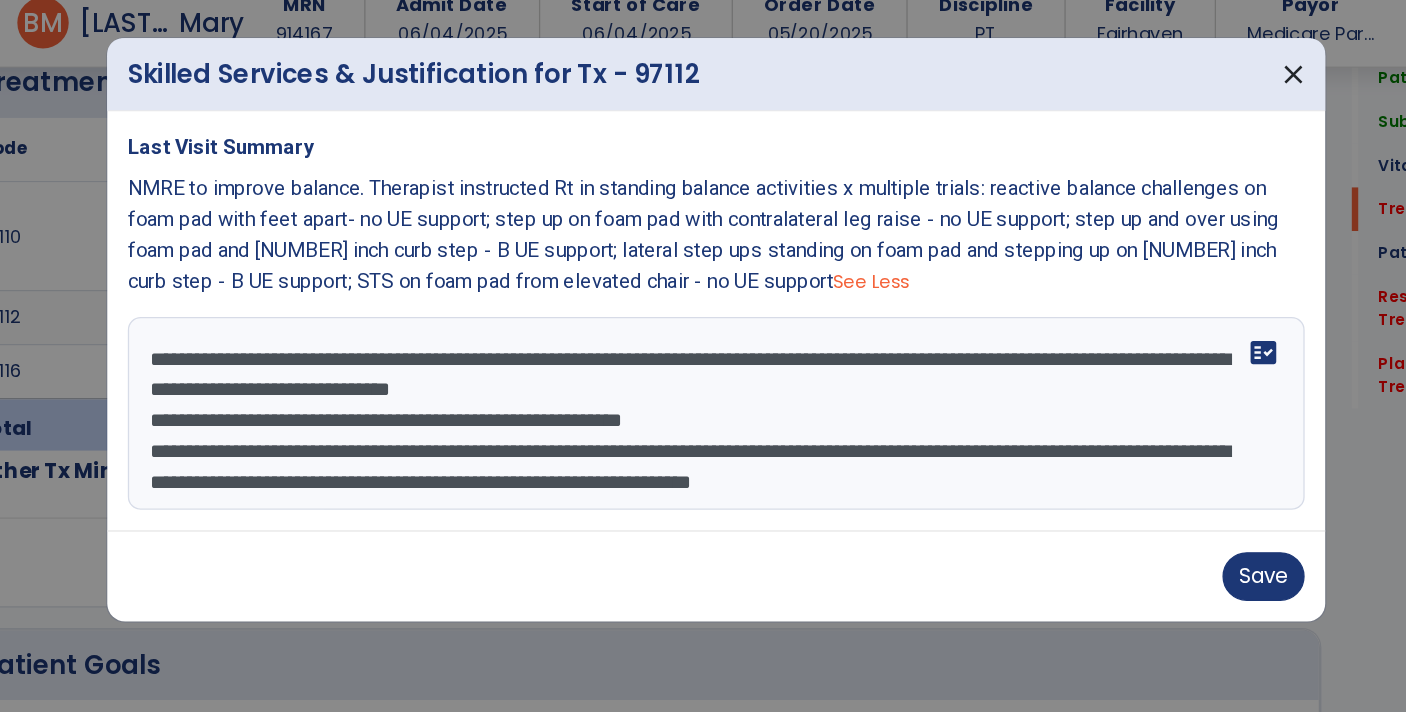 click on "**********" at bounding box center (703, 421) 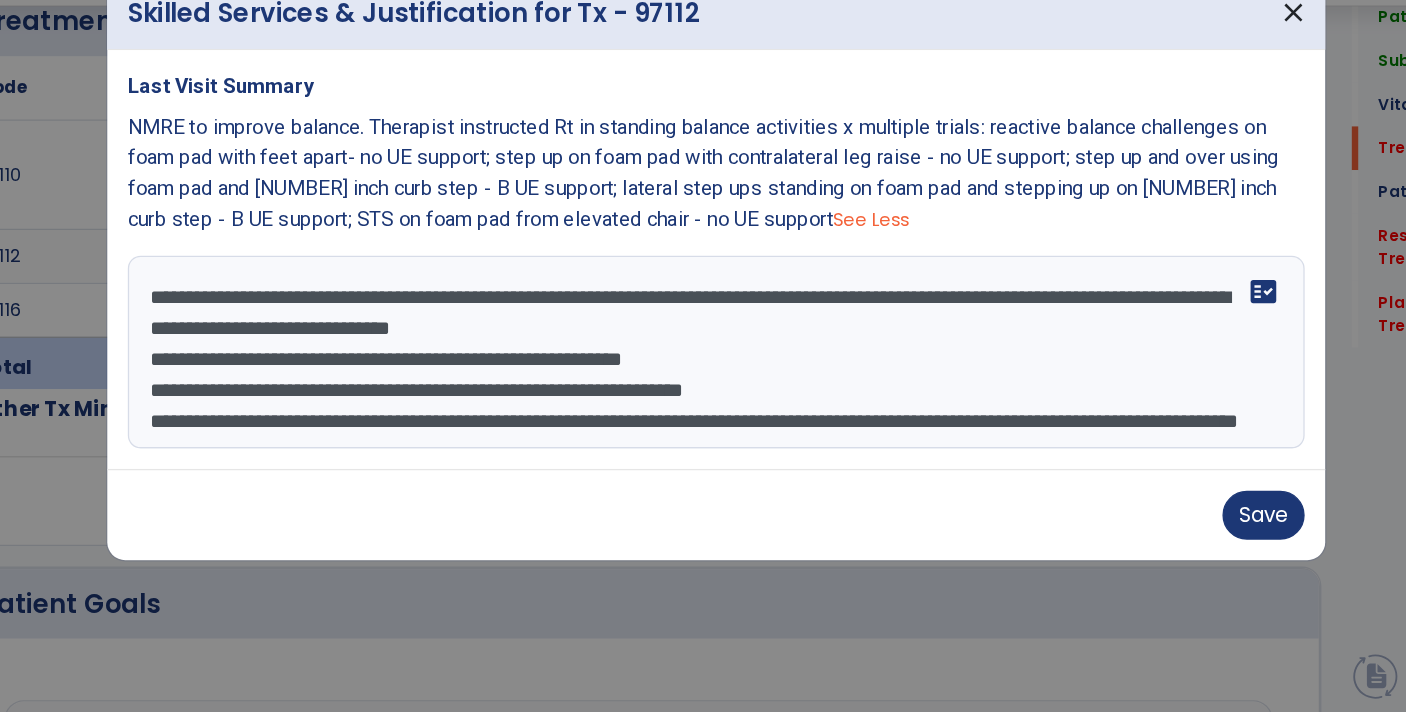 click on "**********" at bounding box center [703, 421] 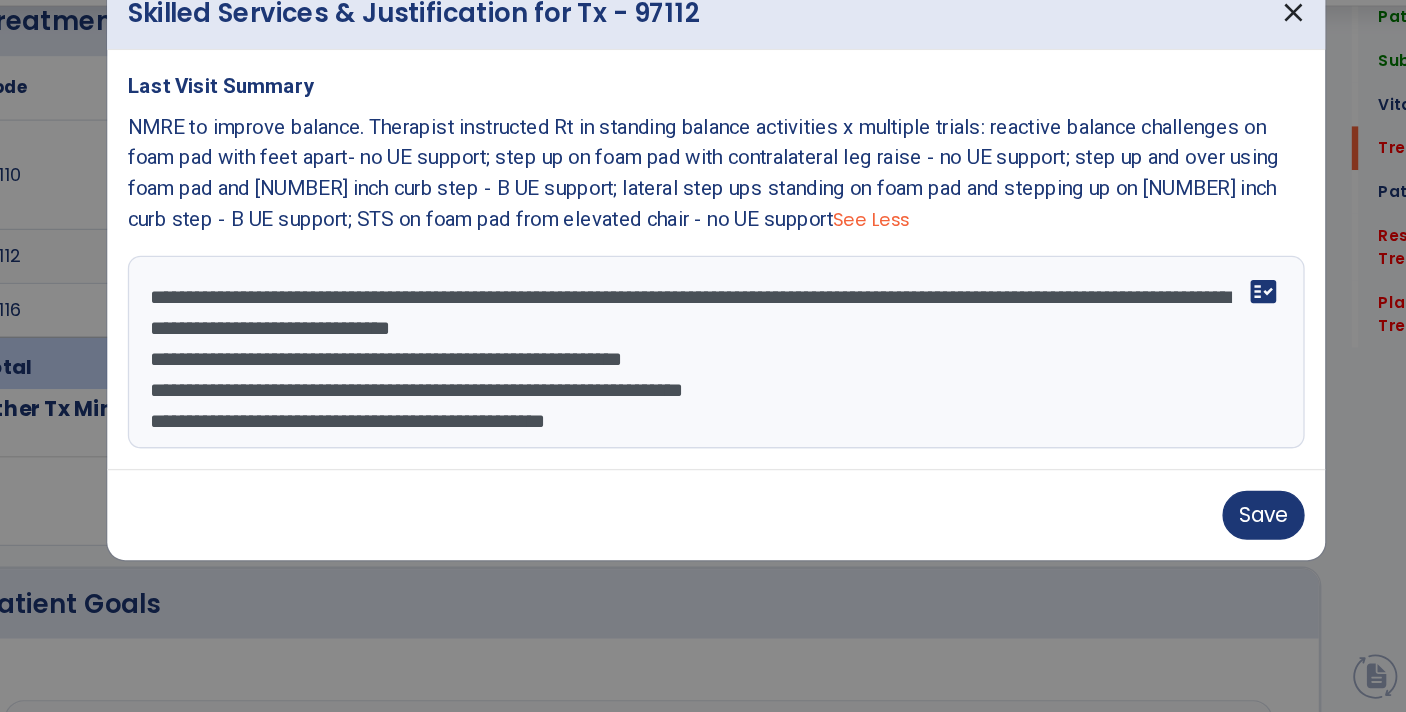 click on "**********" at bounding box center (703, 421) 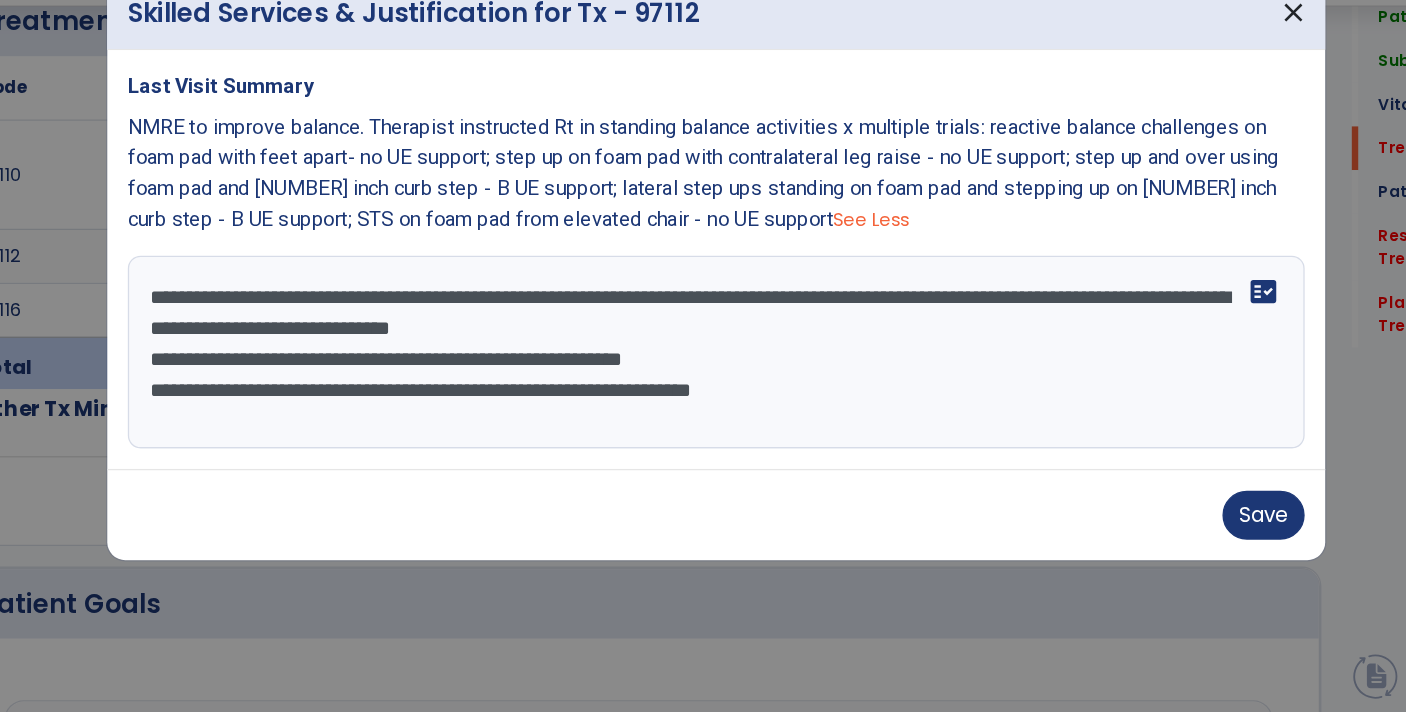 click on "**********" at bounding box center [703, 421] 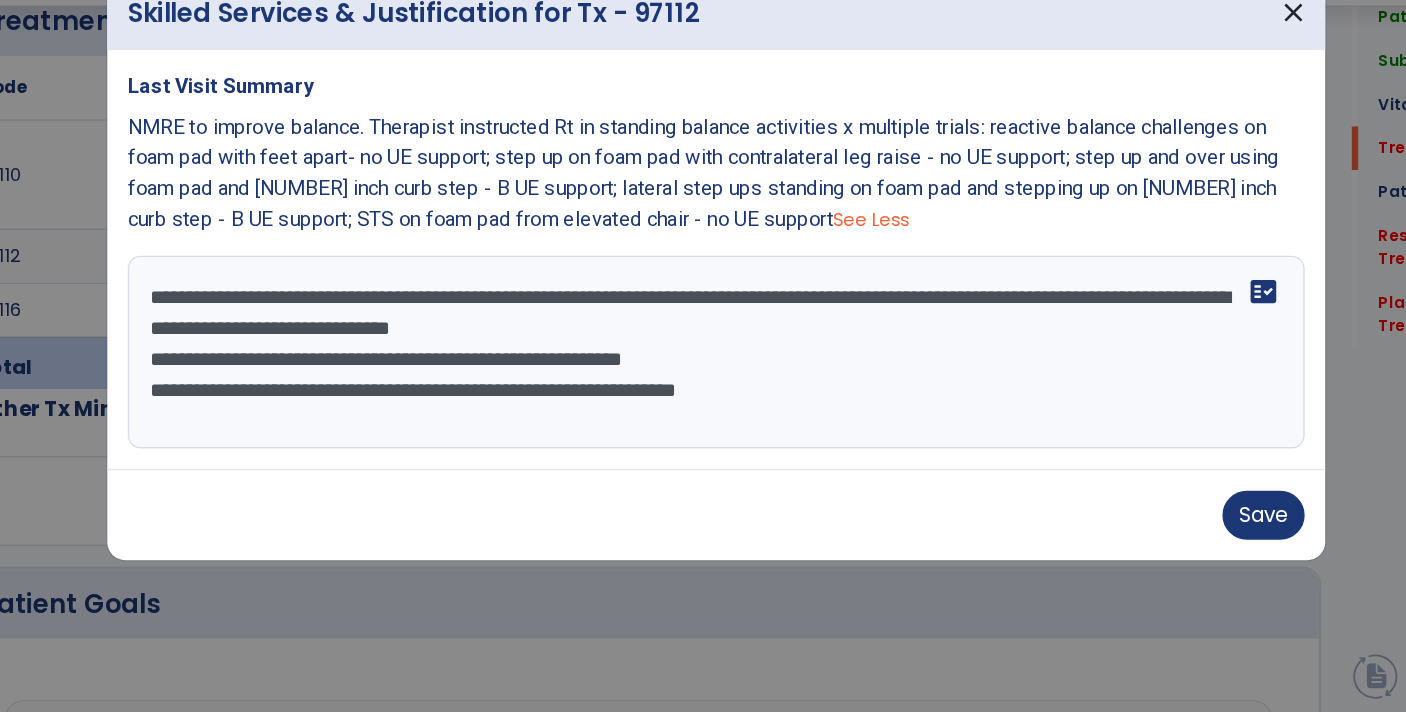 click on "**********" at bounding box center (703, 421) 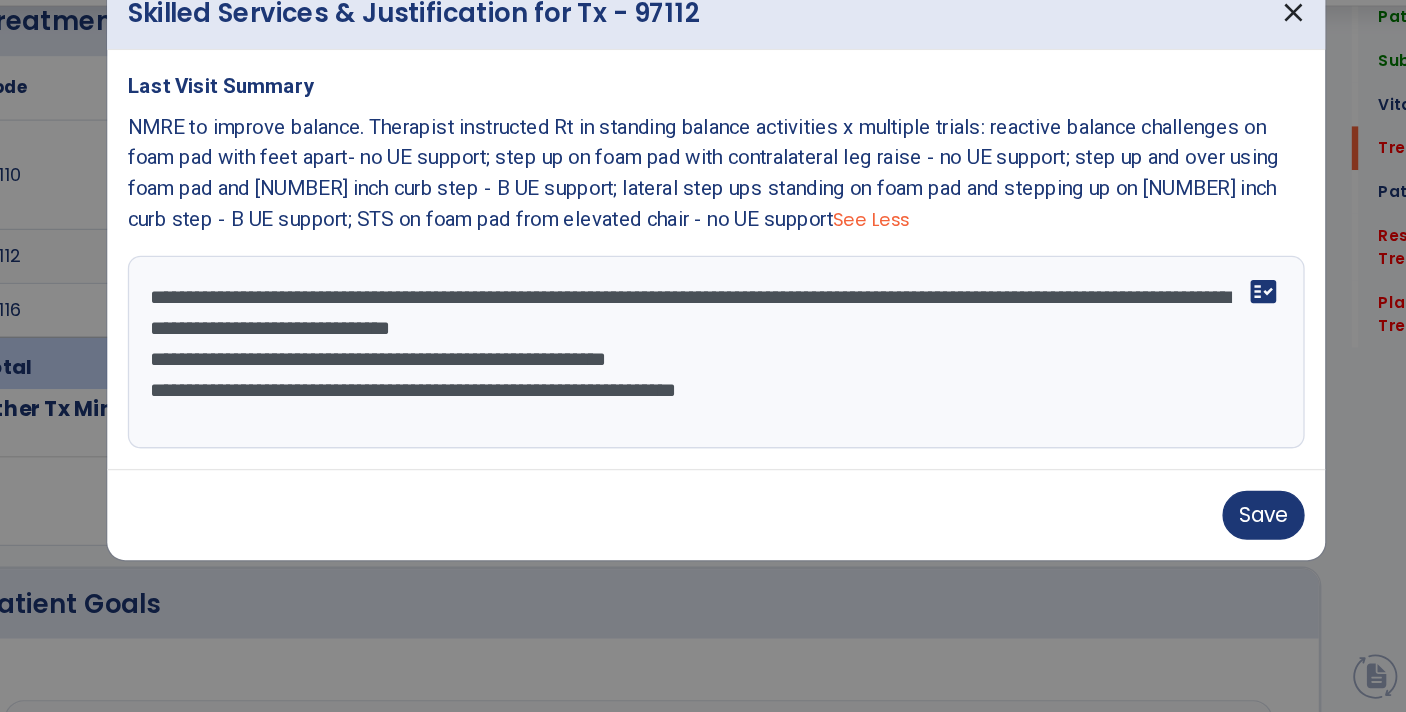 click on "**********" at bounding box center [703, 421] 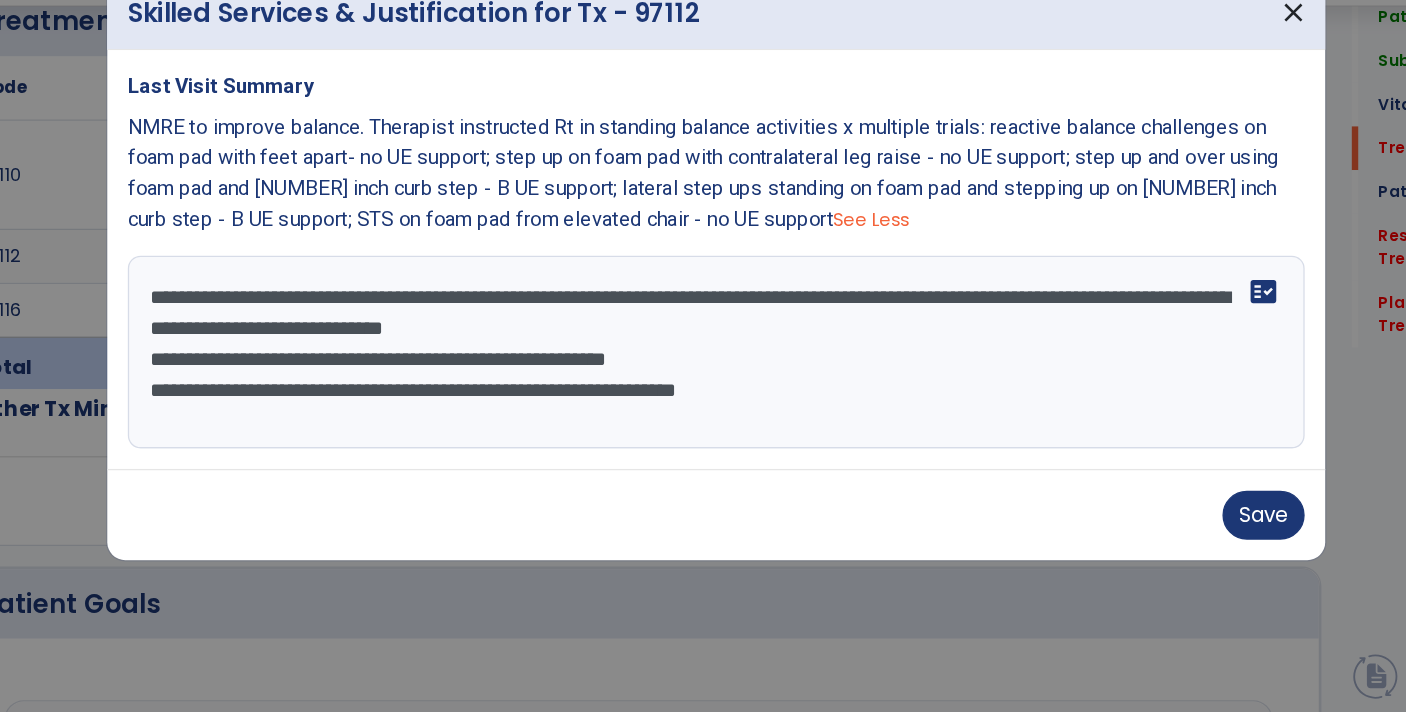 click on "**********" at bounding box center (703, 421) 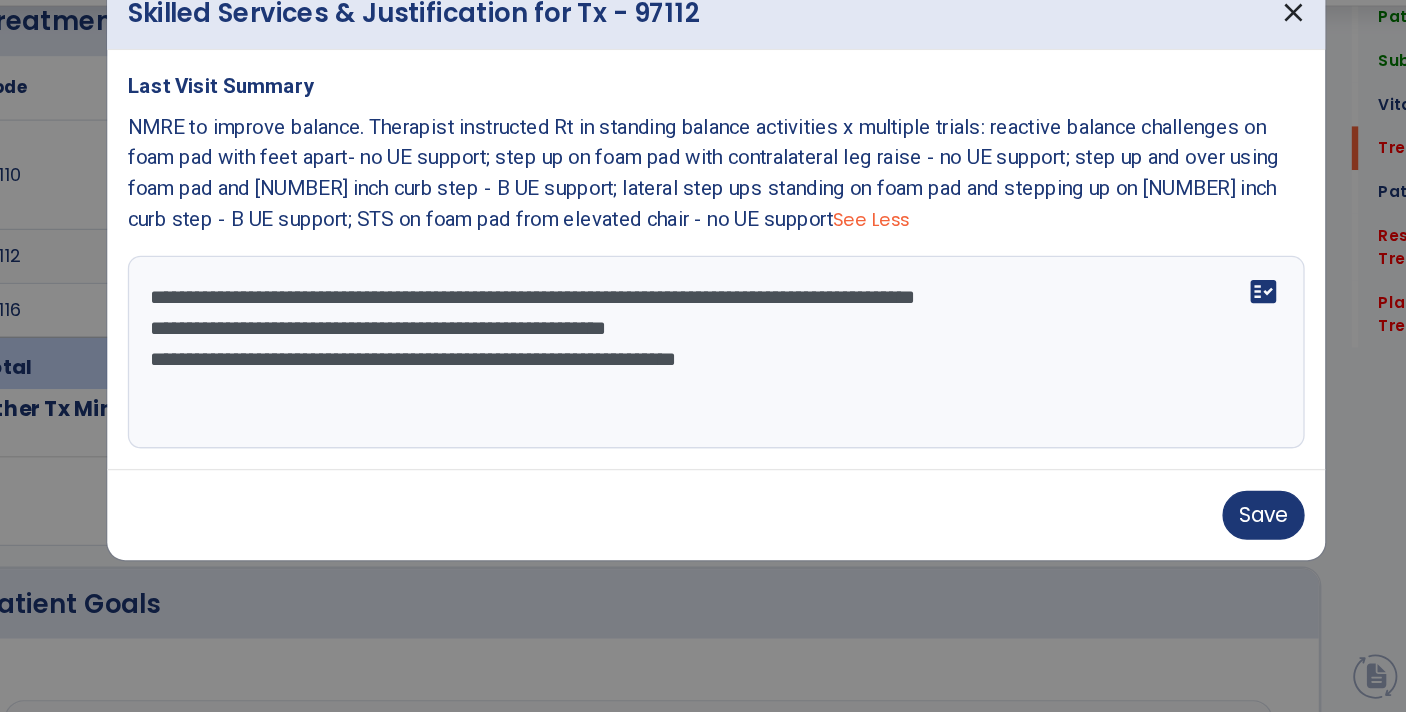 click on "**********" at bounding box center (703, 421) 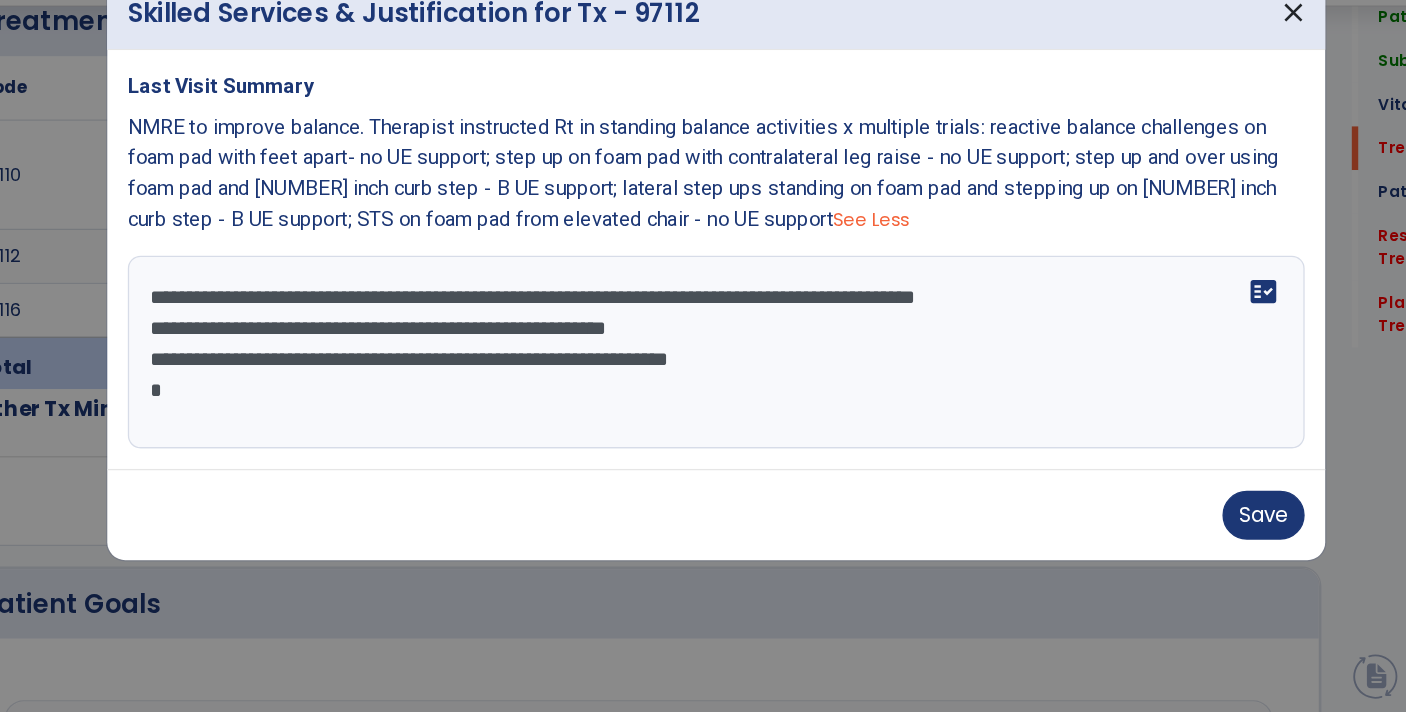 click on "**********" at bounding box center [703, 421] 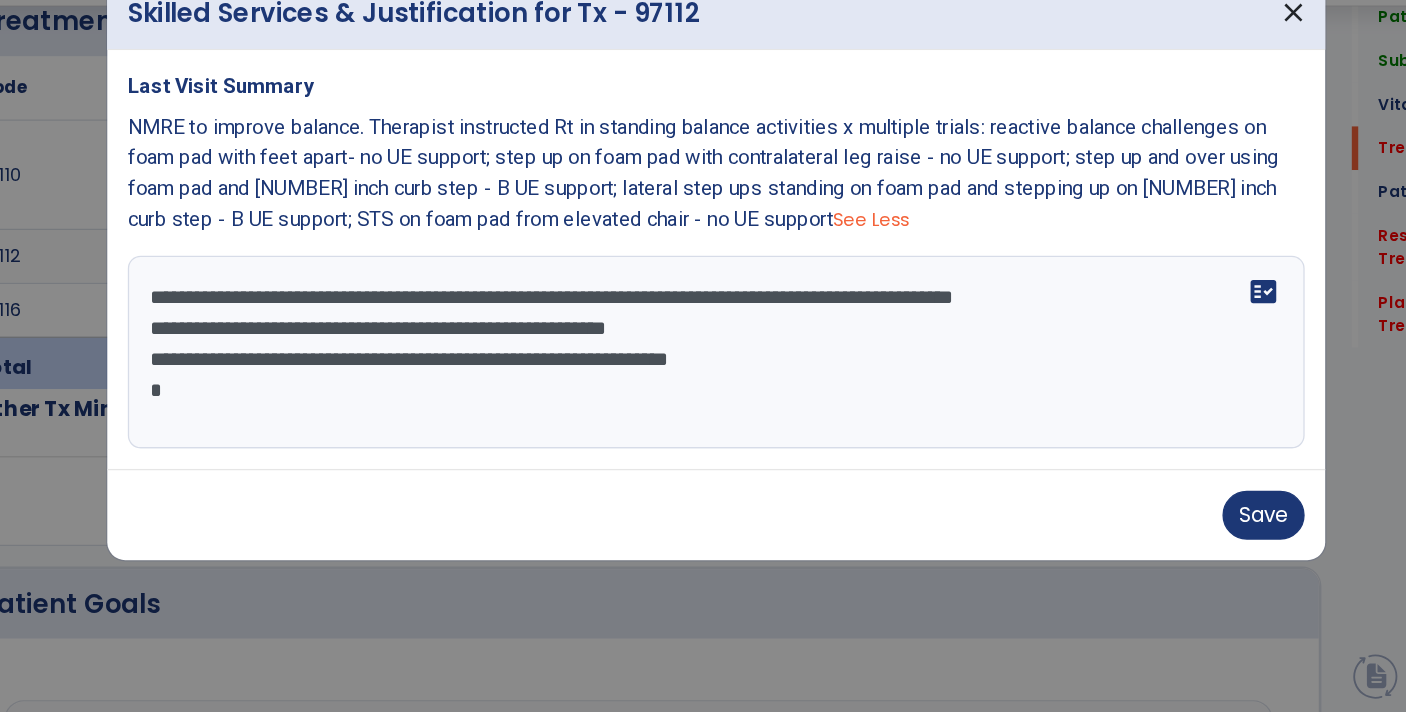 click on "**********" at bounding box center [703, 421] 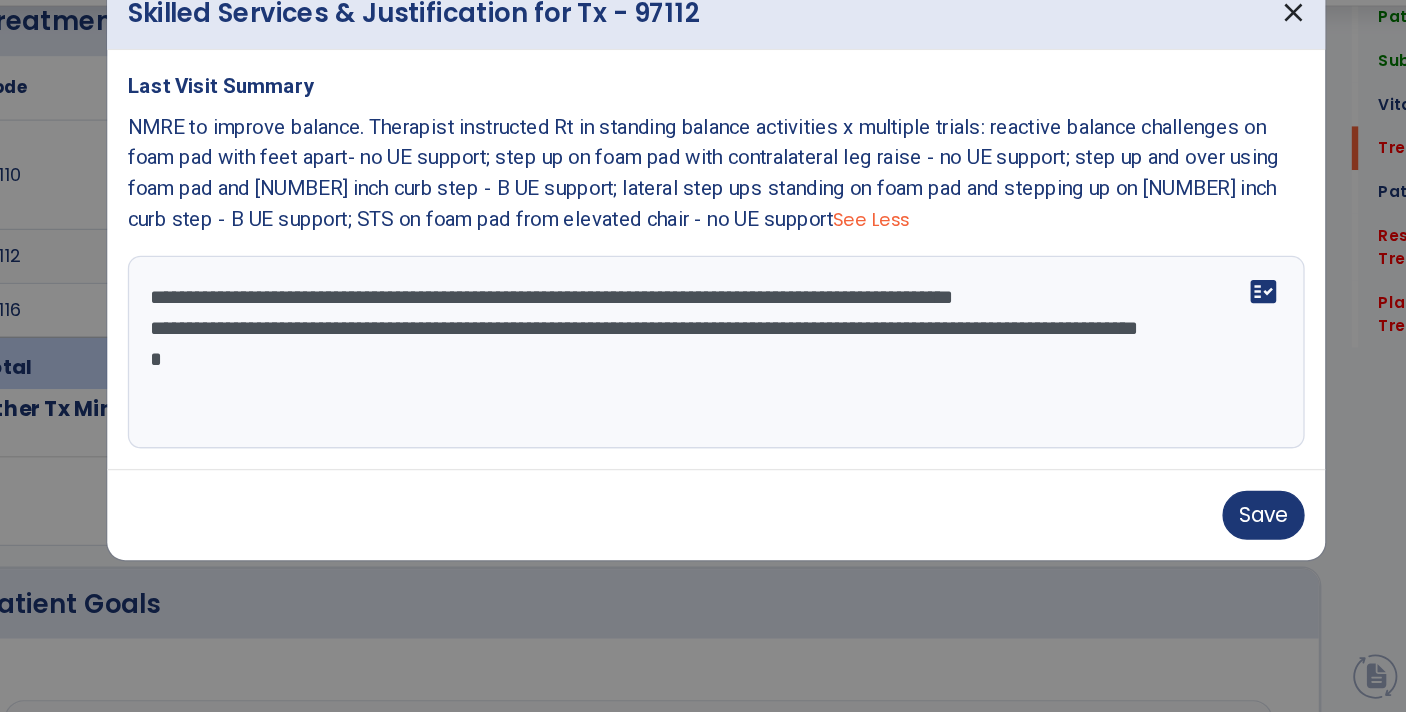 click on "**********" at bounding box center (703, 421) 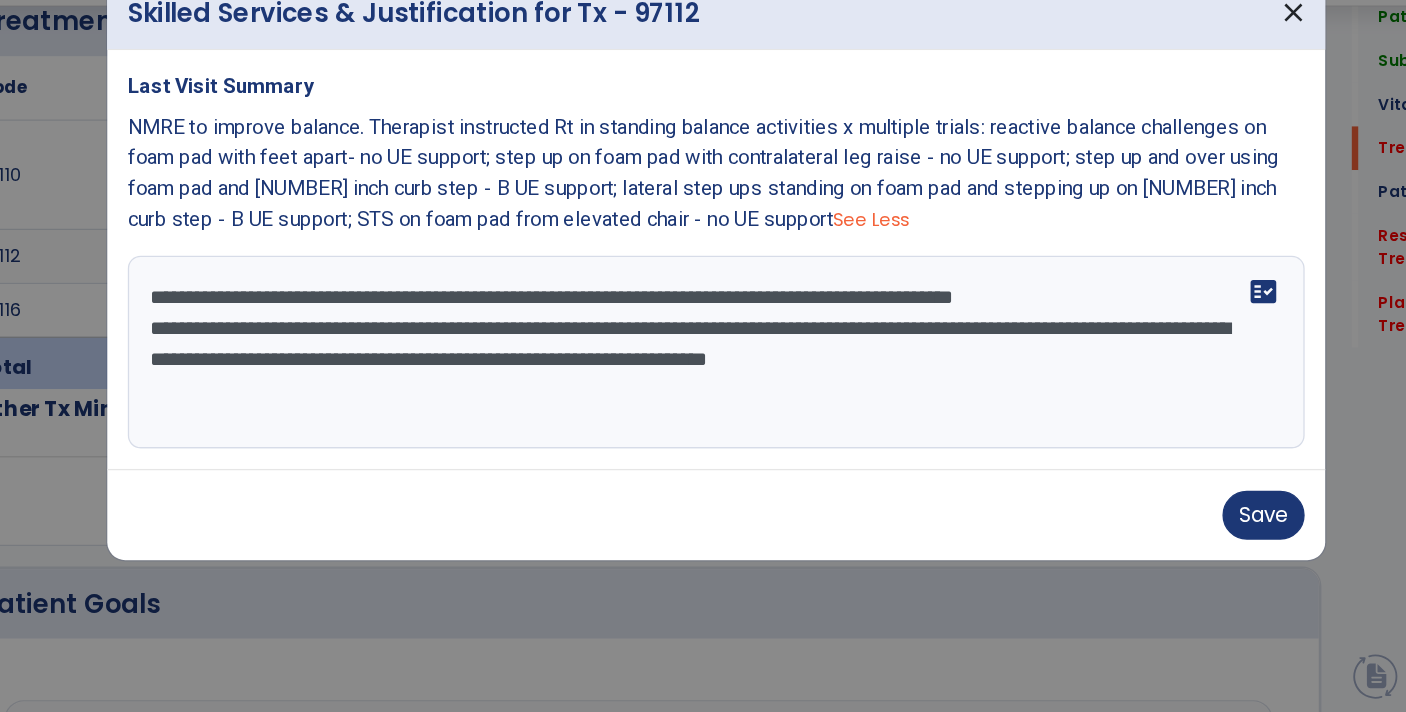 click on "**********" at bounding box center [703, 421] 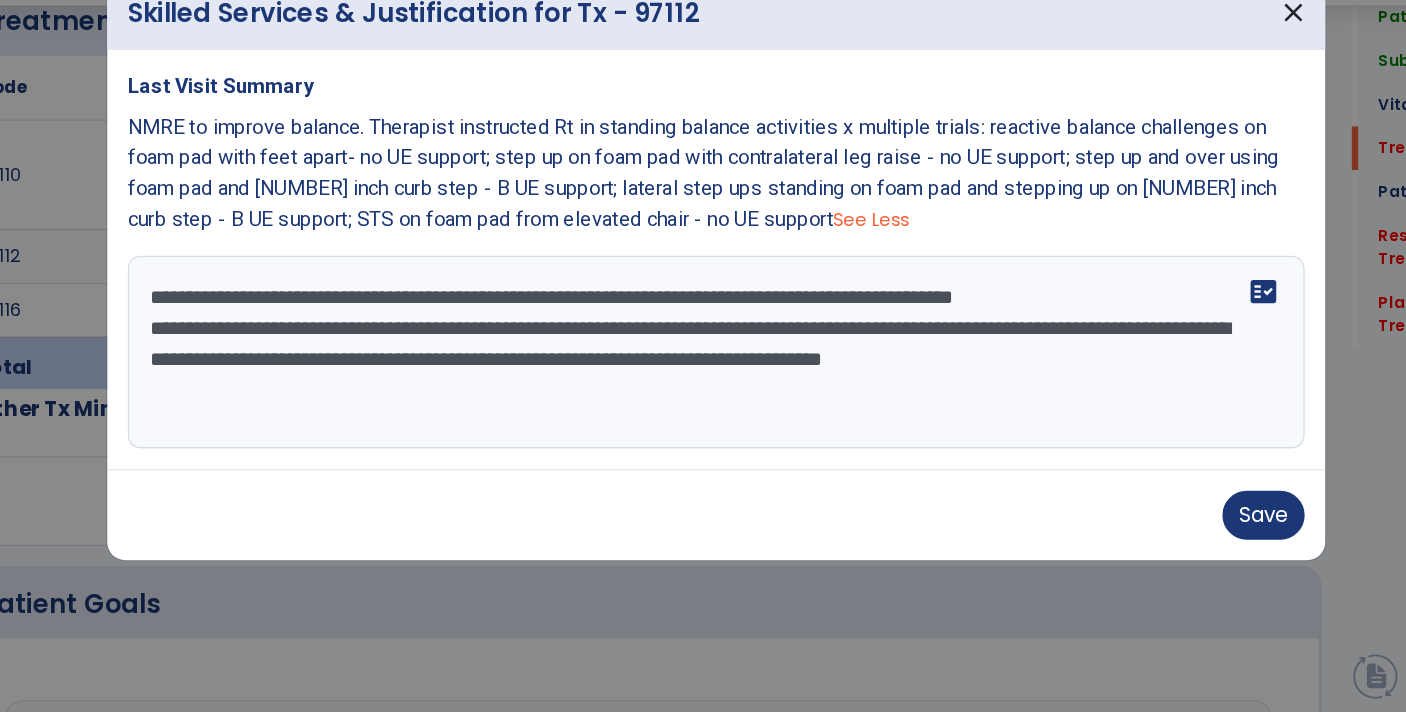 click on "**********" at bounding box center [703, 421] 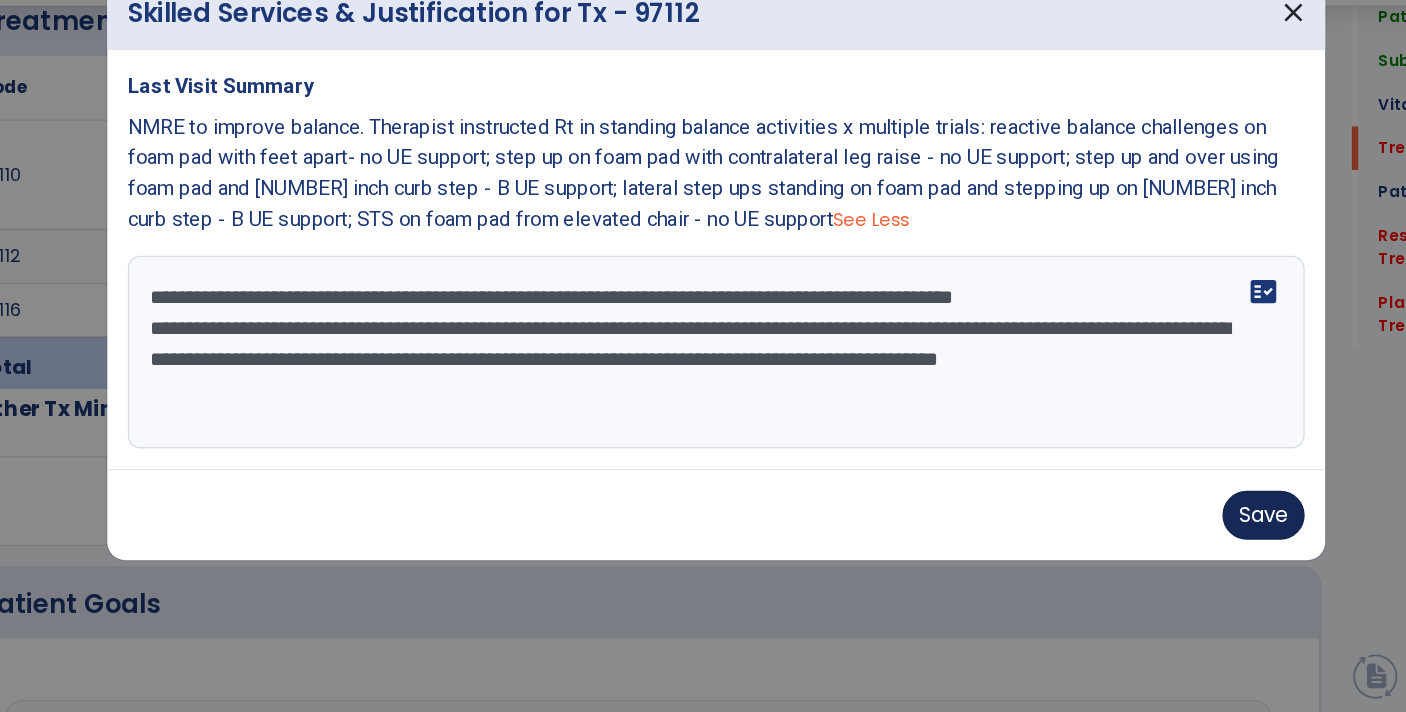 type on "**********" 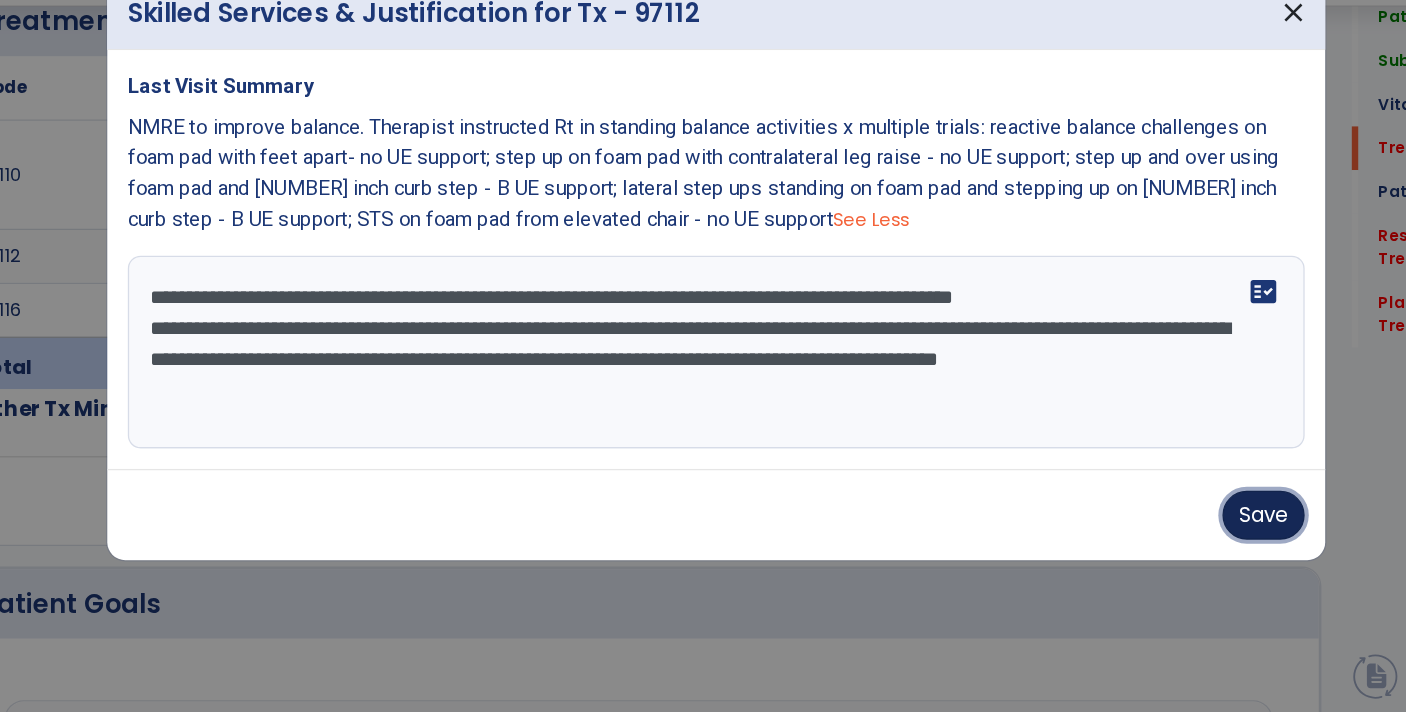 click on "Save" at bounding box center (1129, 548) 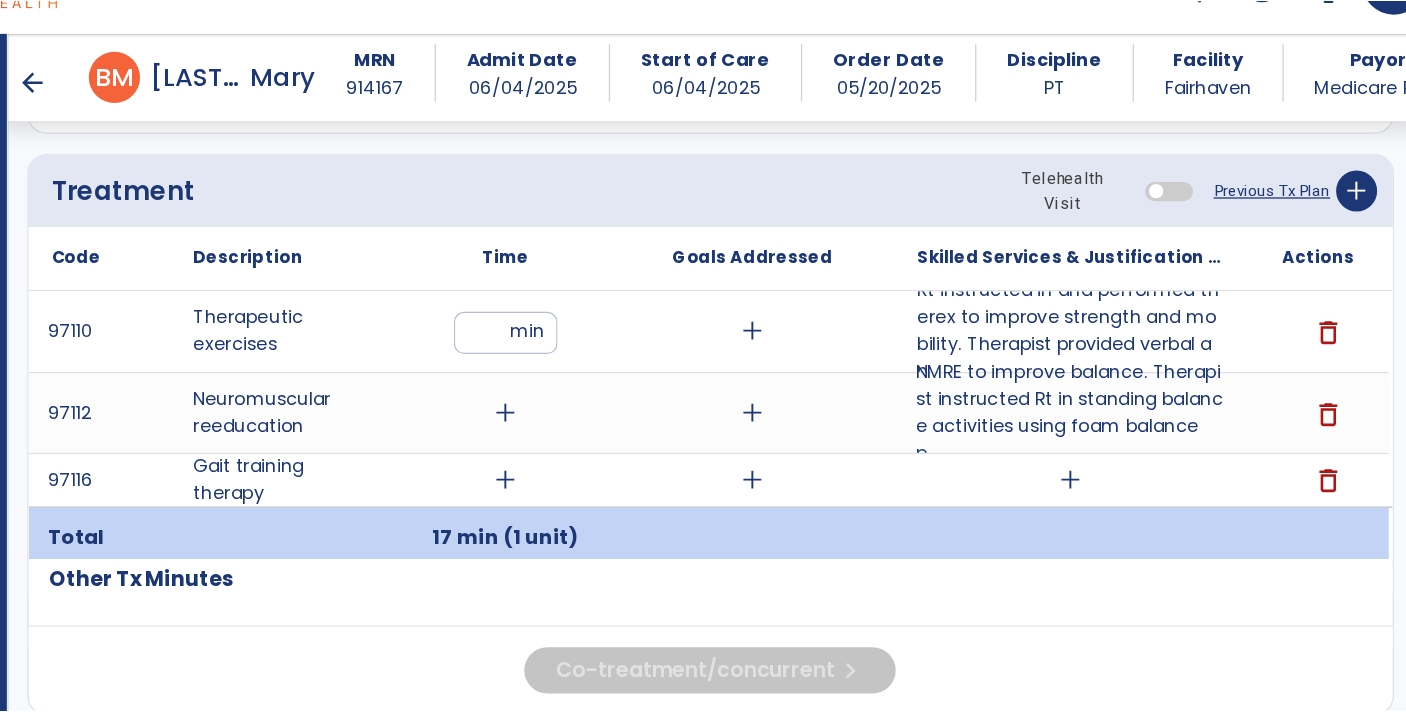 scroll, scrollTop: 1155, scrollLeft: 0, axis: vertical 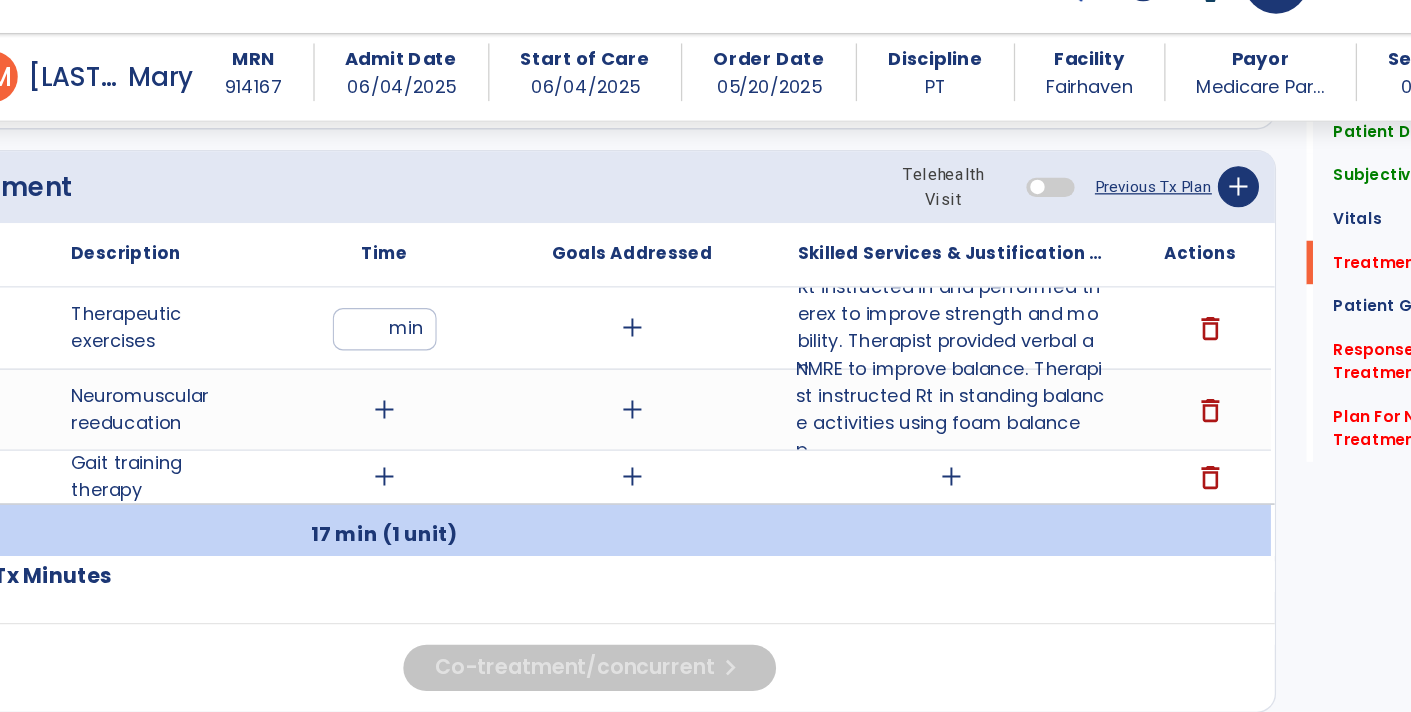 click on "Telehealth Visit  Previous Tx Plan   add" 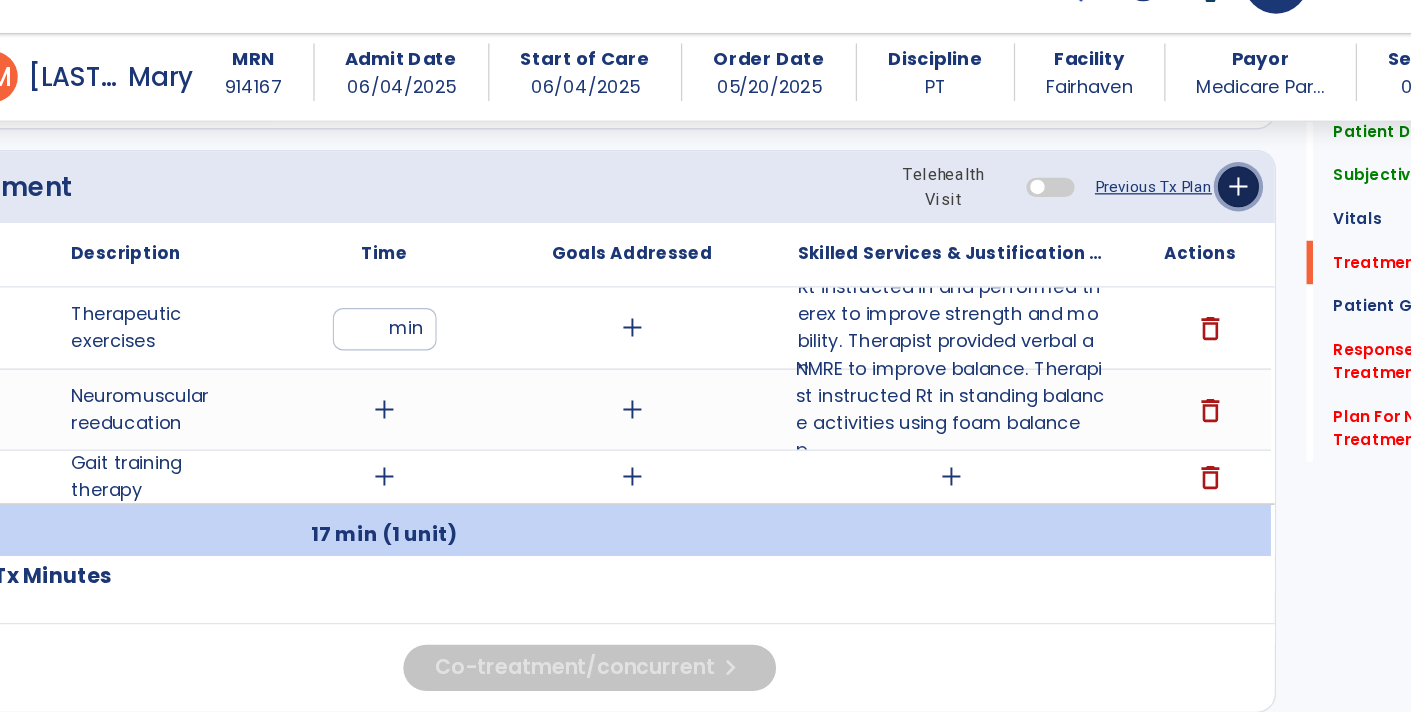 click on "add" 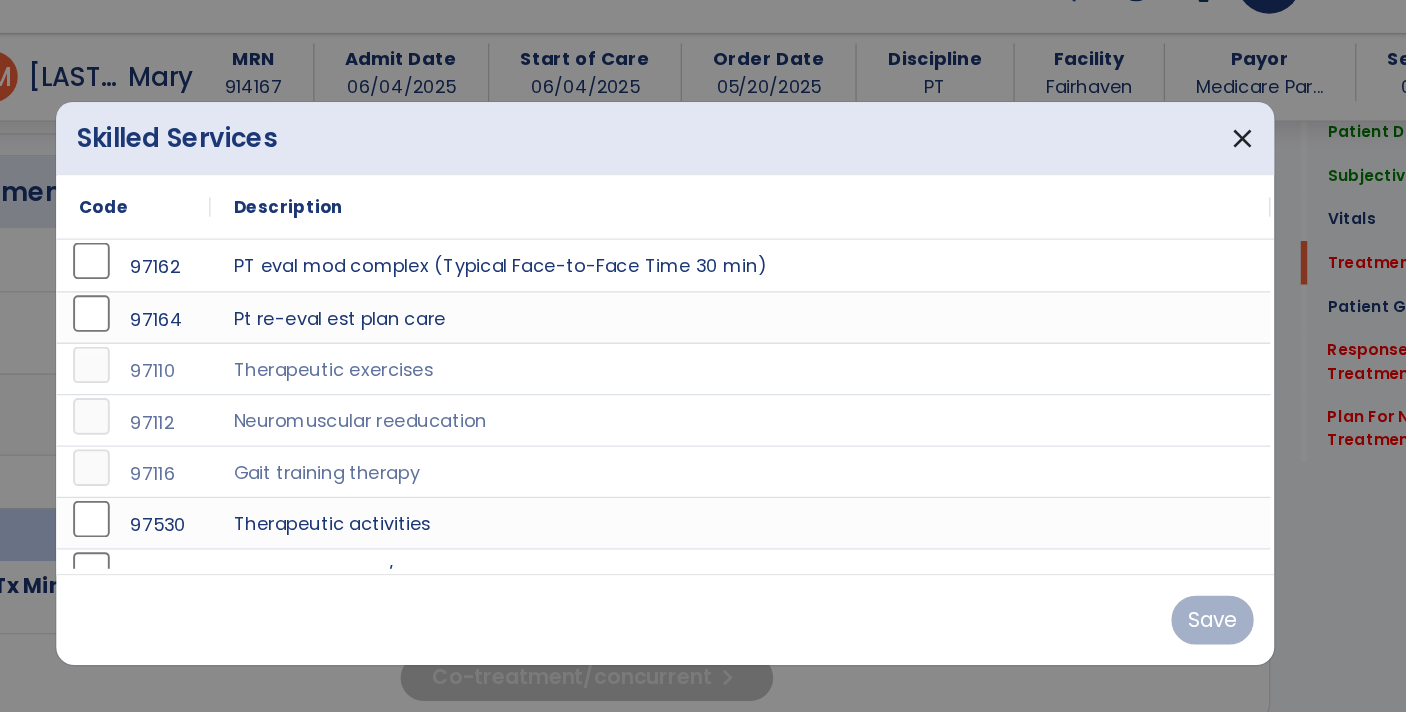 scroll, scrollTop: 1155, scrollLeft: 0, axis: vertical 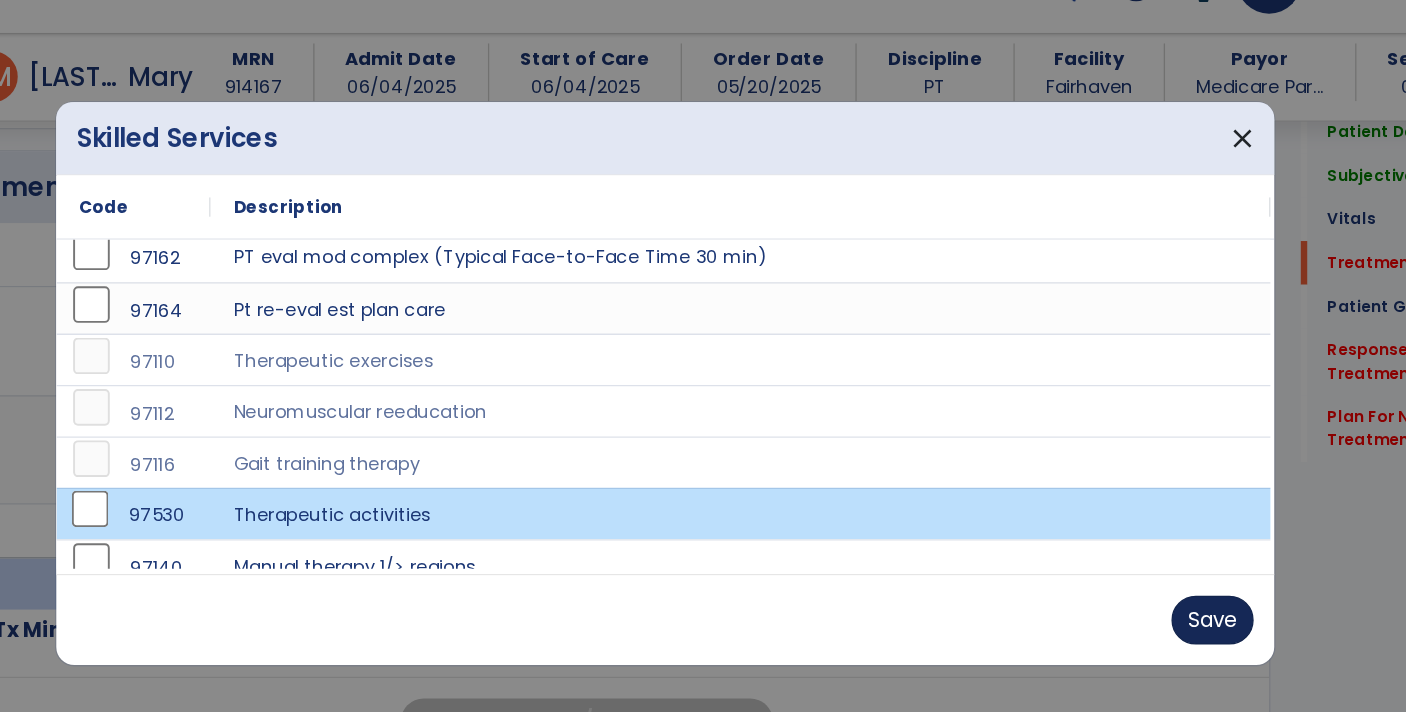 click on "Save" at bounding box center [1129, 540] 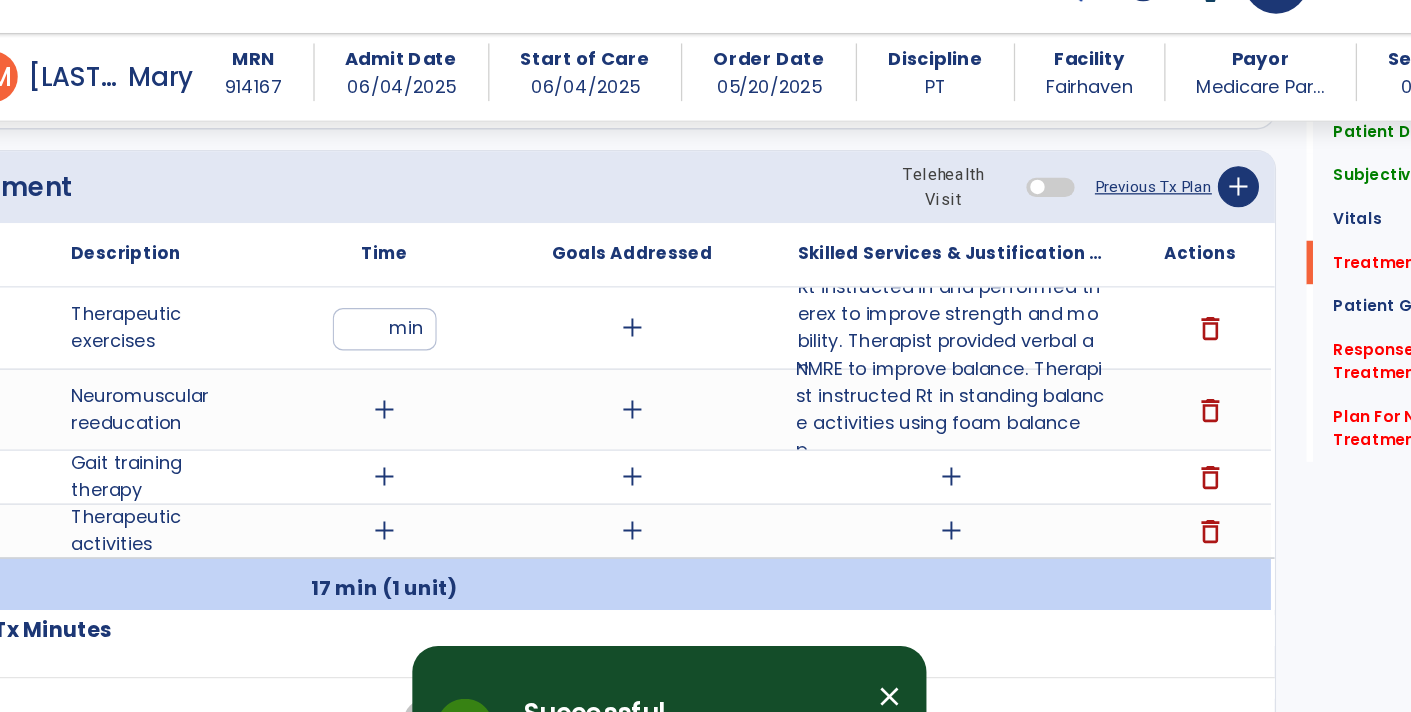 click on "add" at bounding box center (926, 470) 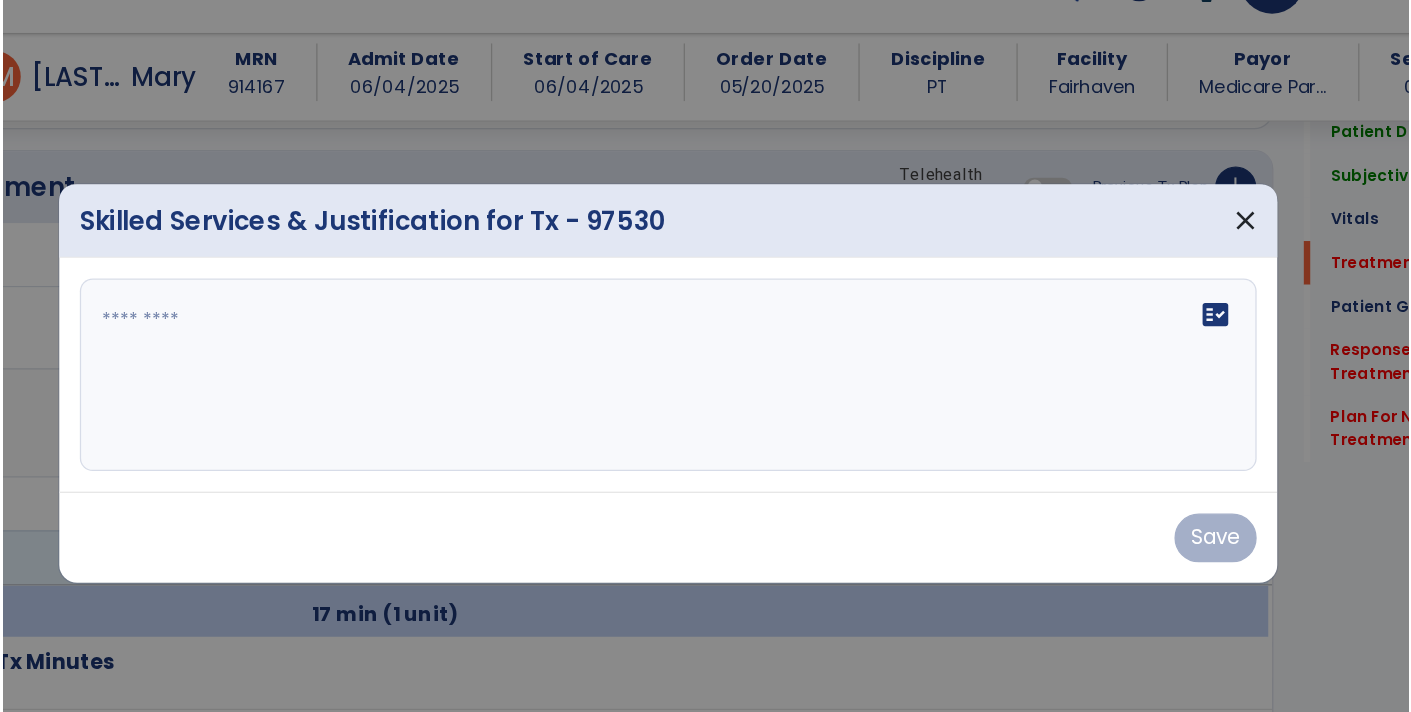 scroll, scrollTop: 1155, scrollLeft: 0, axis: vertical 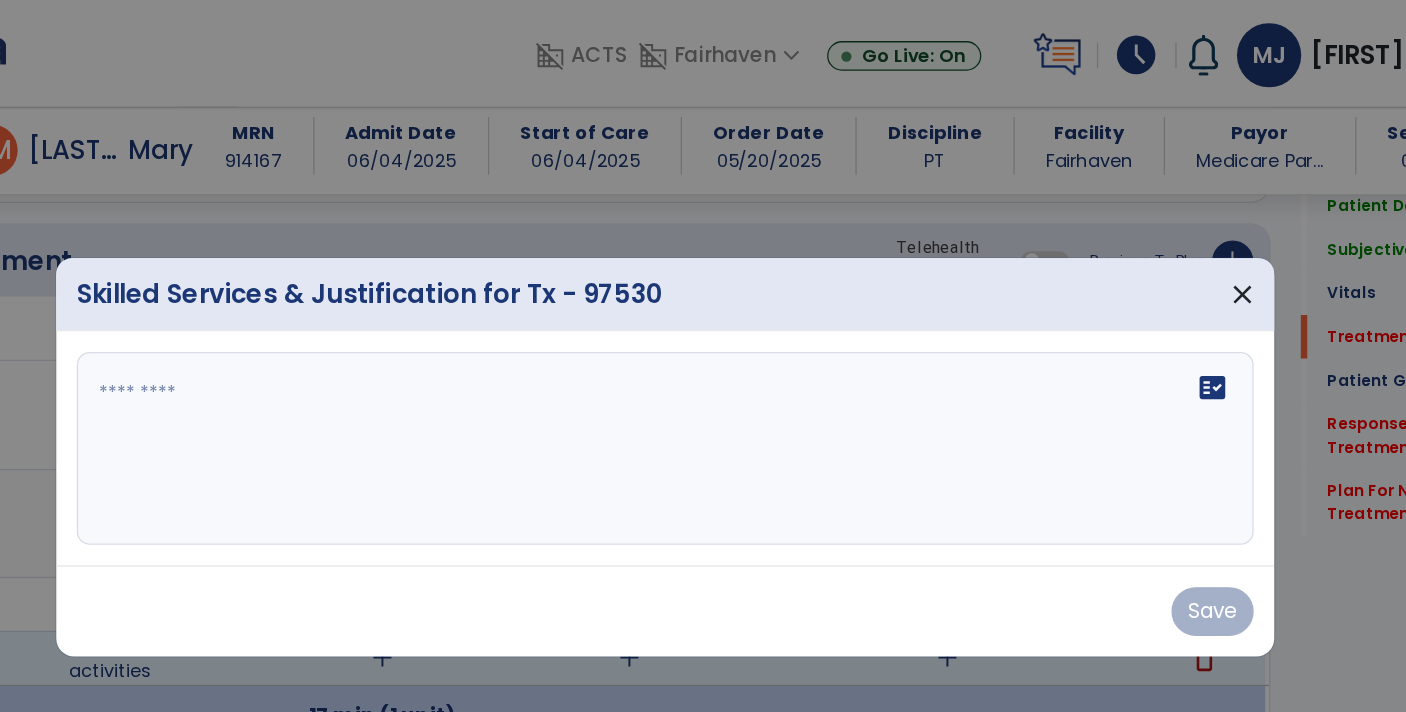click on "fact_check" at bounding box center [703, 349] 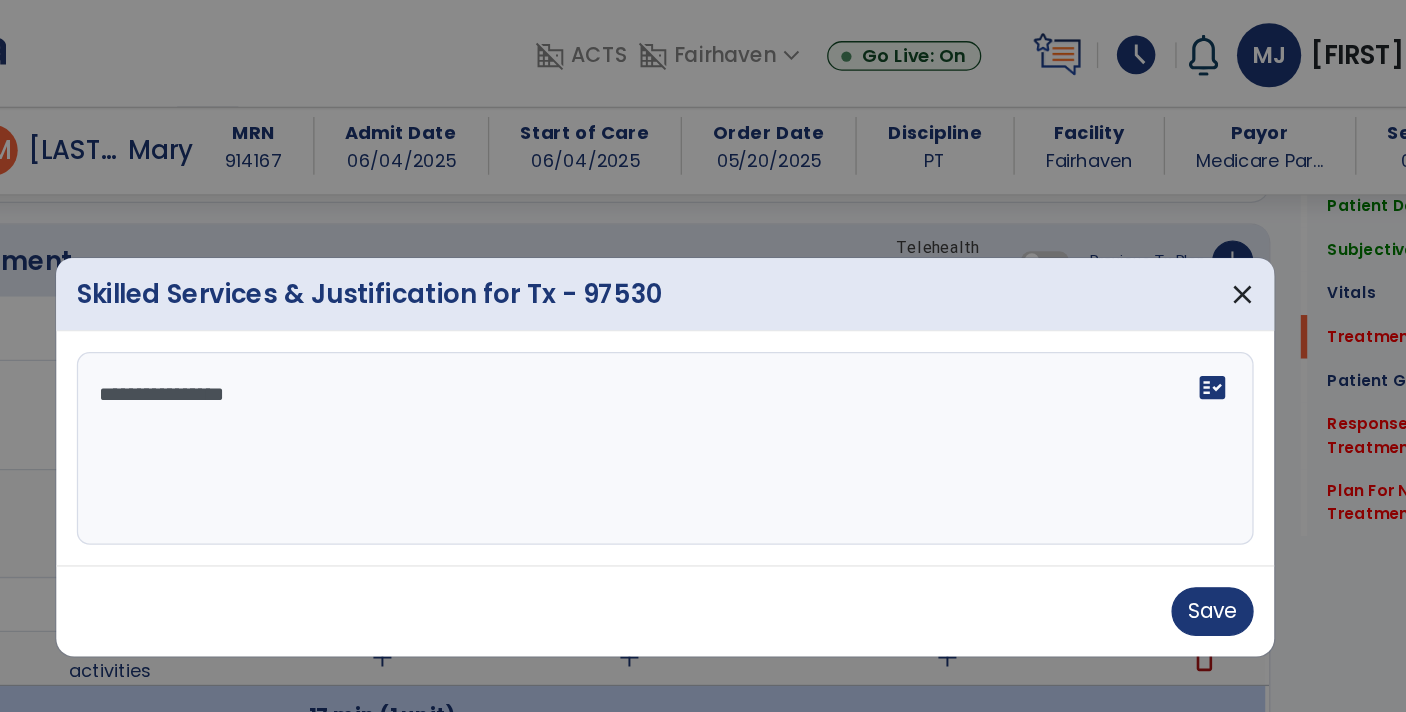 click on "**********" at bounding box center (703, 349) 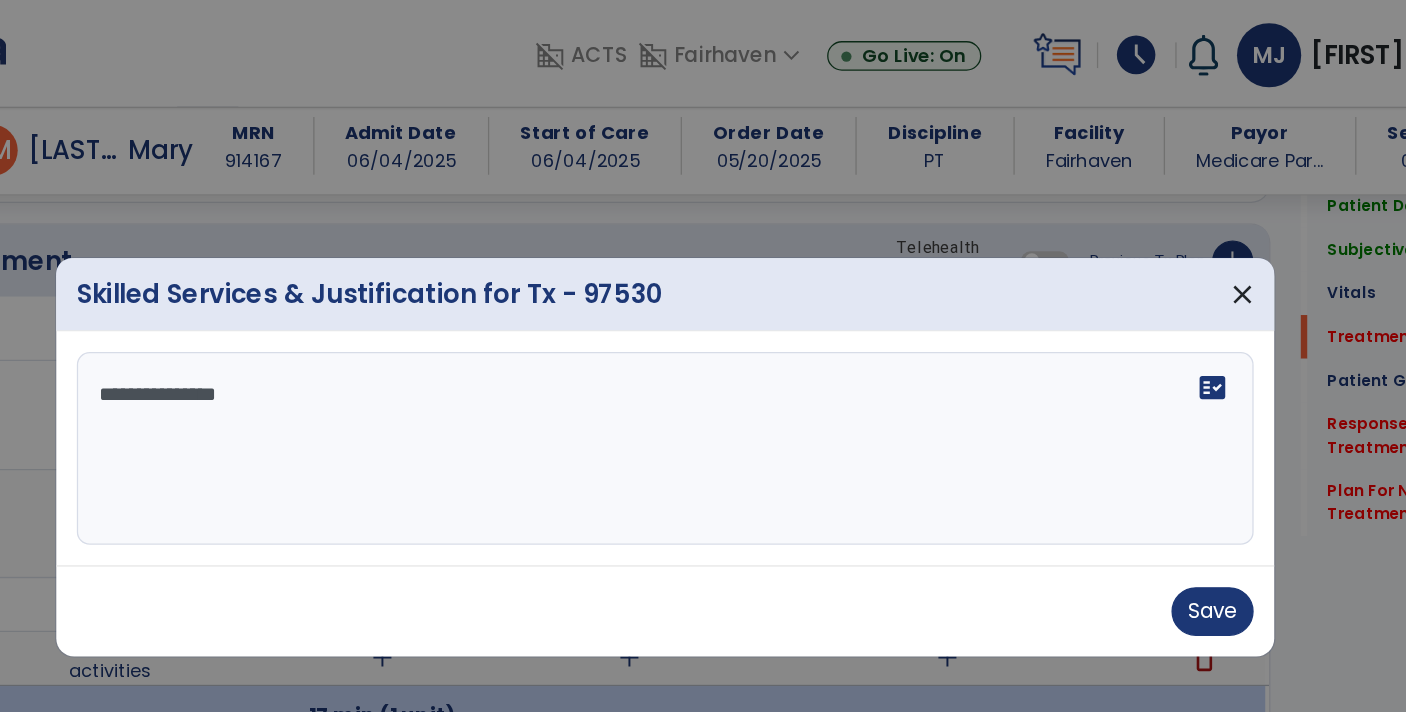 click on "**********" at bounding box center [703, 349] 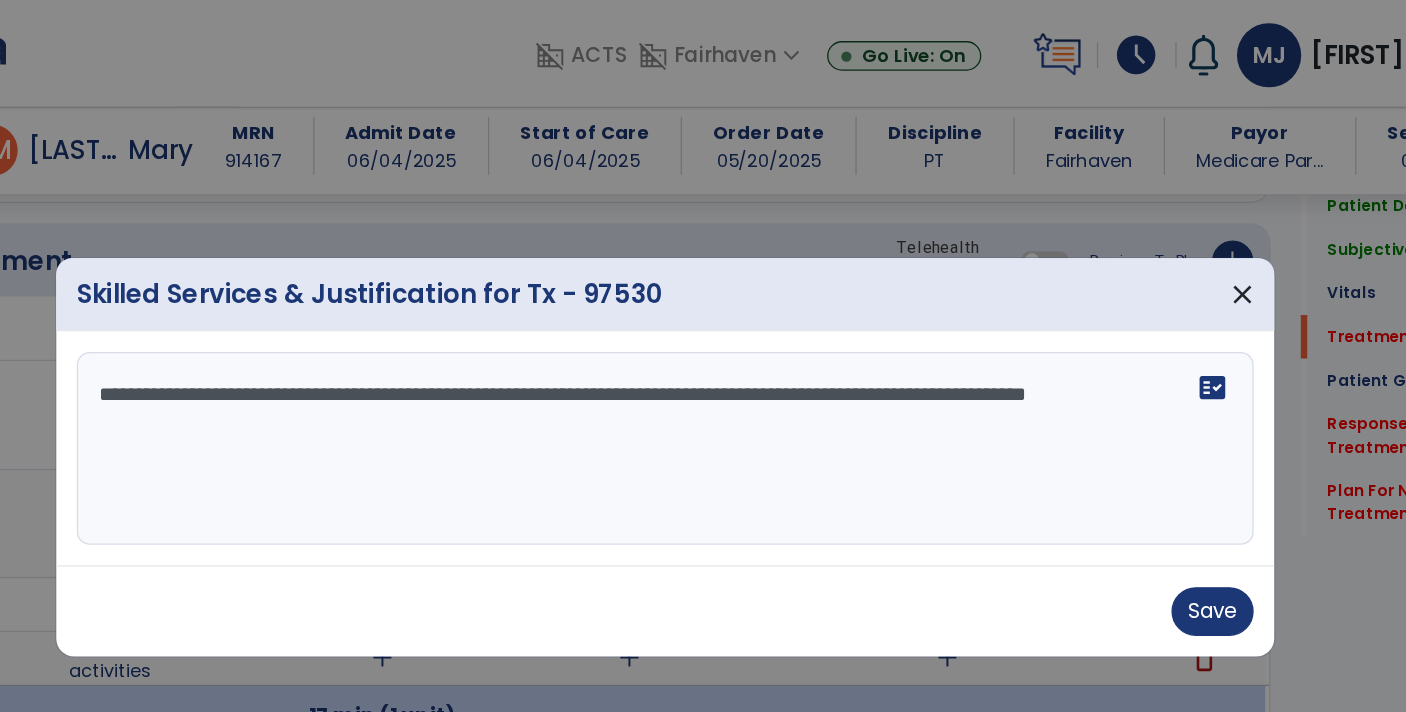 click on "**********" at bounding box center [703, 349] 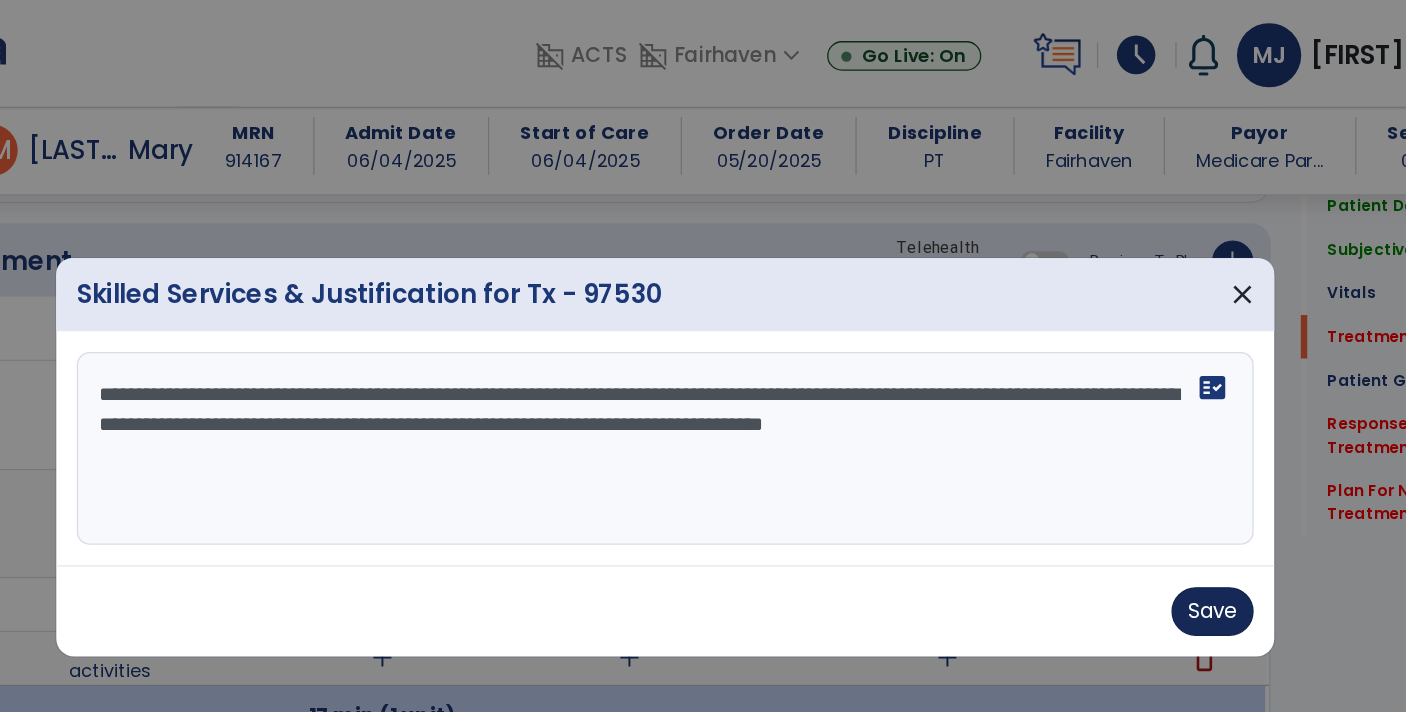 type on "**********" 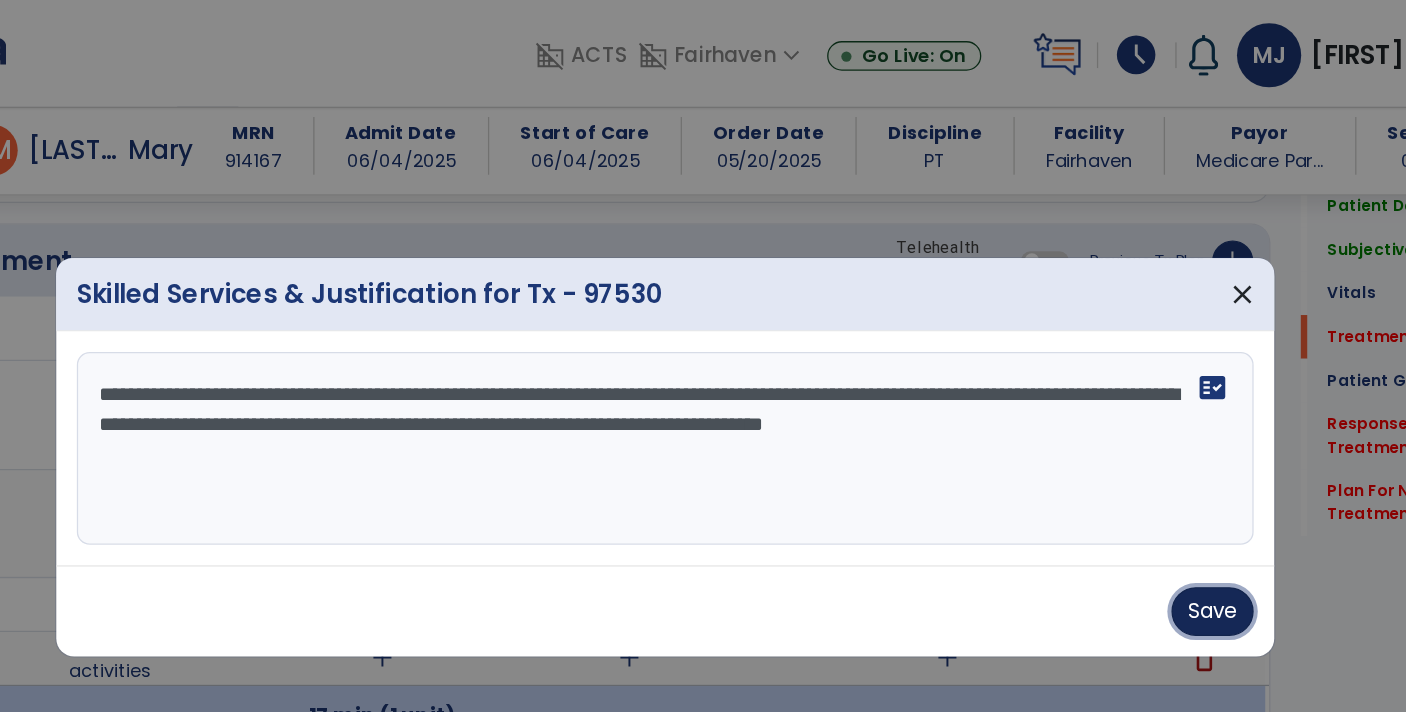 click on "Save" at bounding box center (1129, 476) 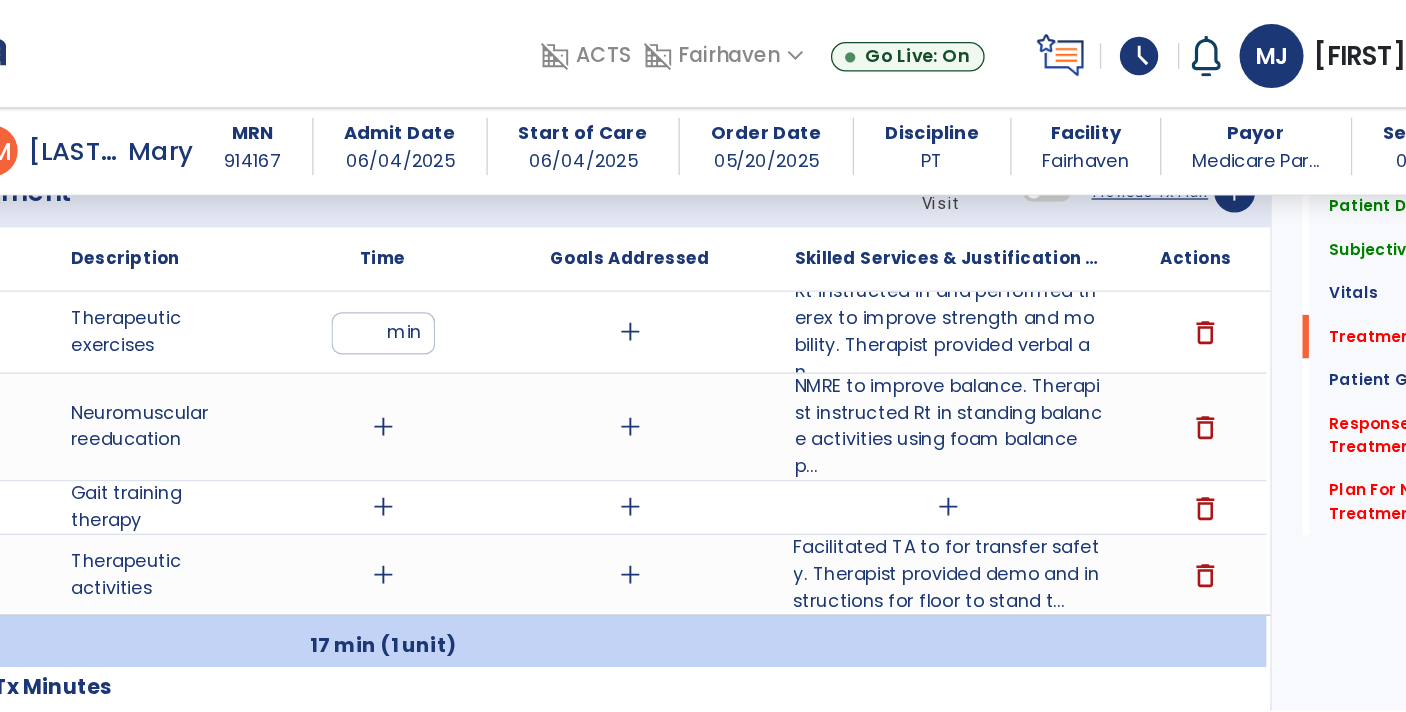 scroll, scrollTop: 1214, scrollLeft: 0, axis: vertical 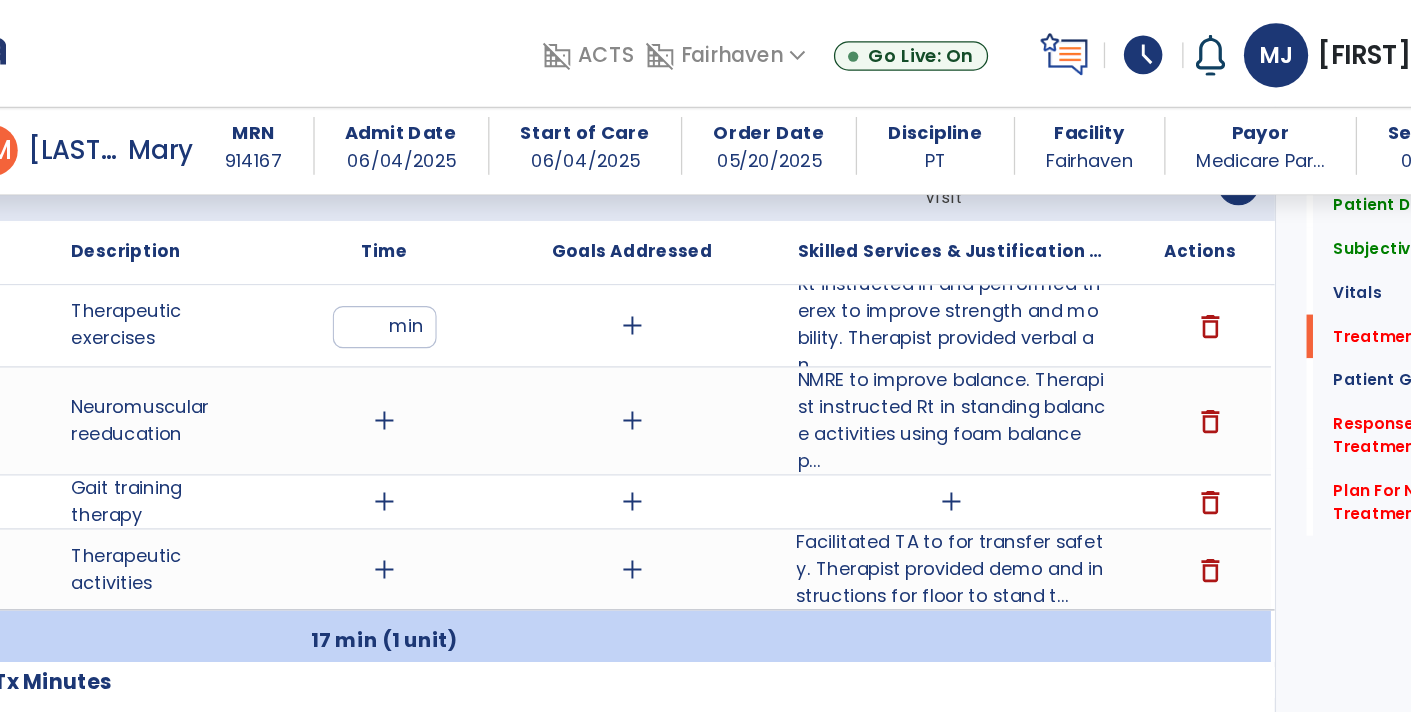 click on "add" at bounding box center [484, 443] 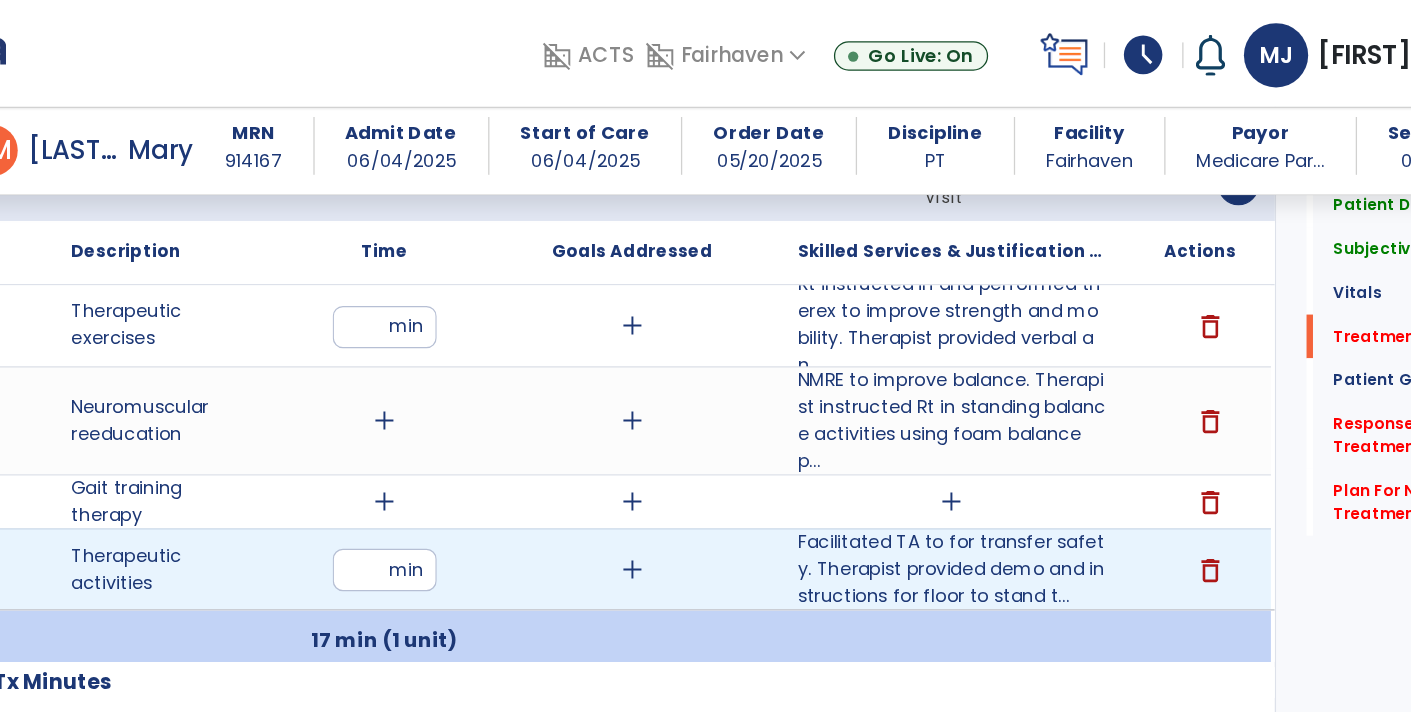 type on "**" 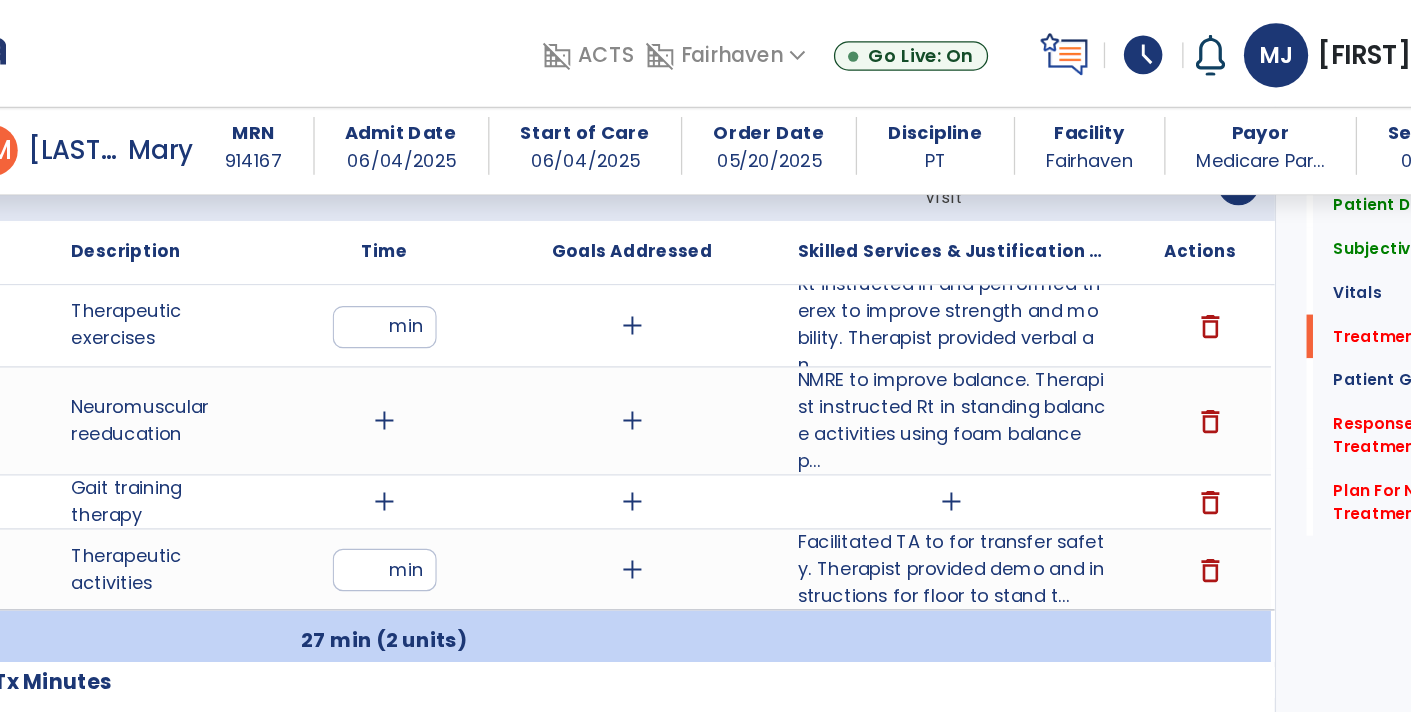 click on "add" at bounding box center [484, 327] 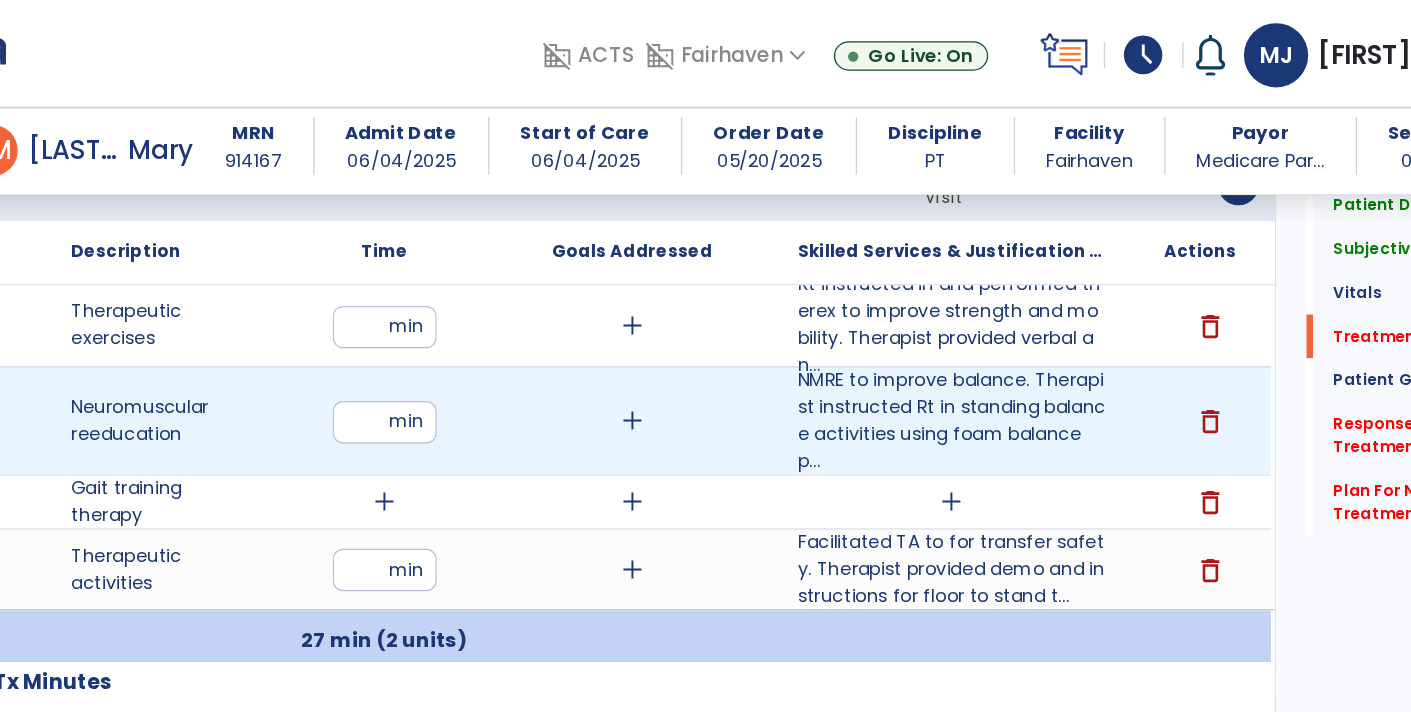 type on "**" 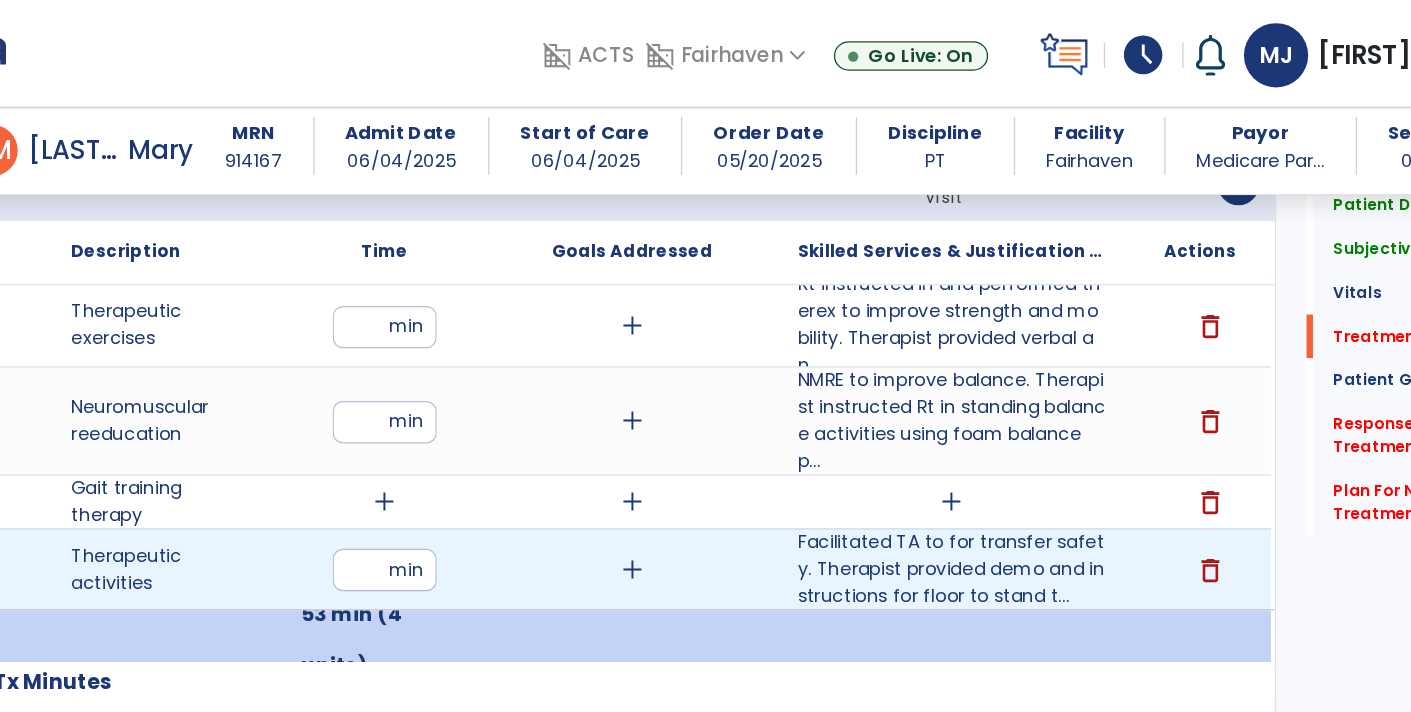 click on "**" at bounding box center (484, 443) 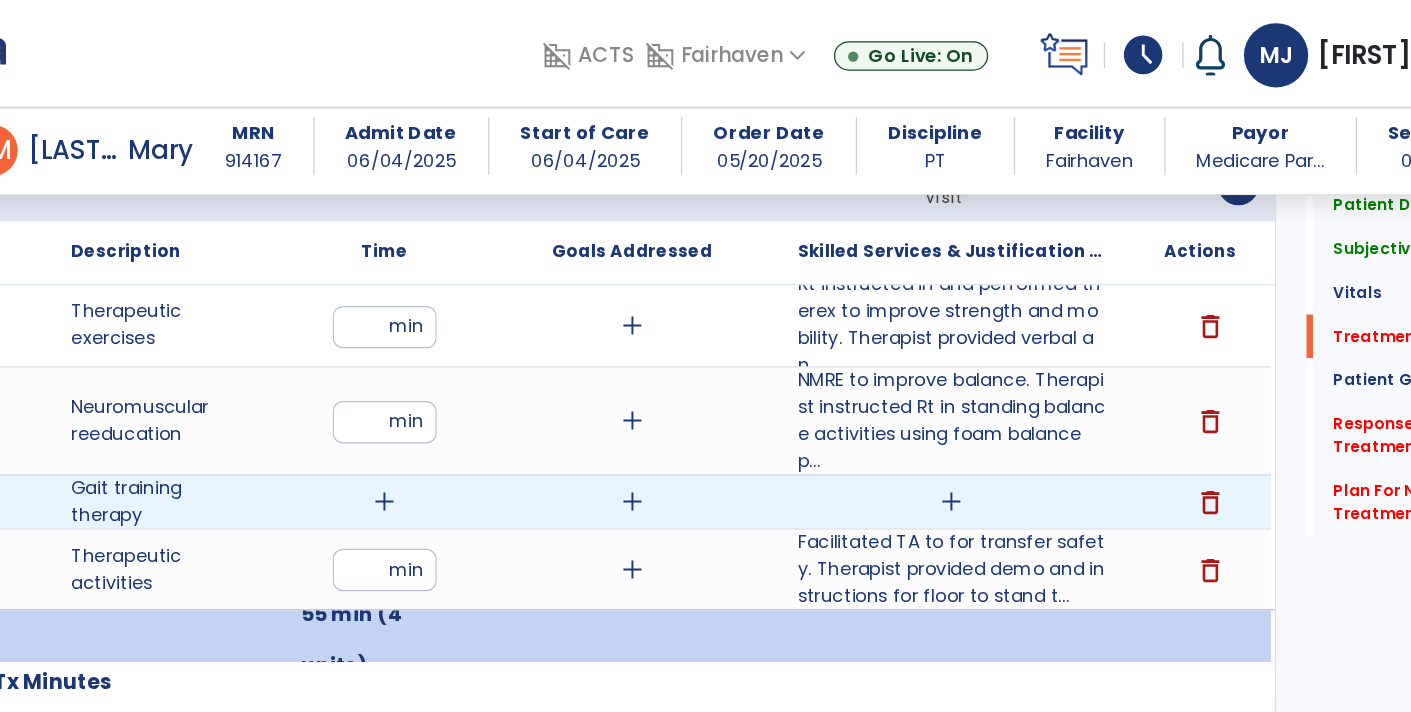 click on "delete" at bounding box center [1127, 391] 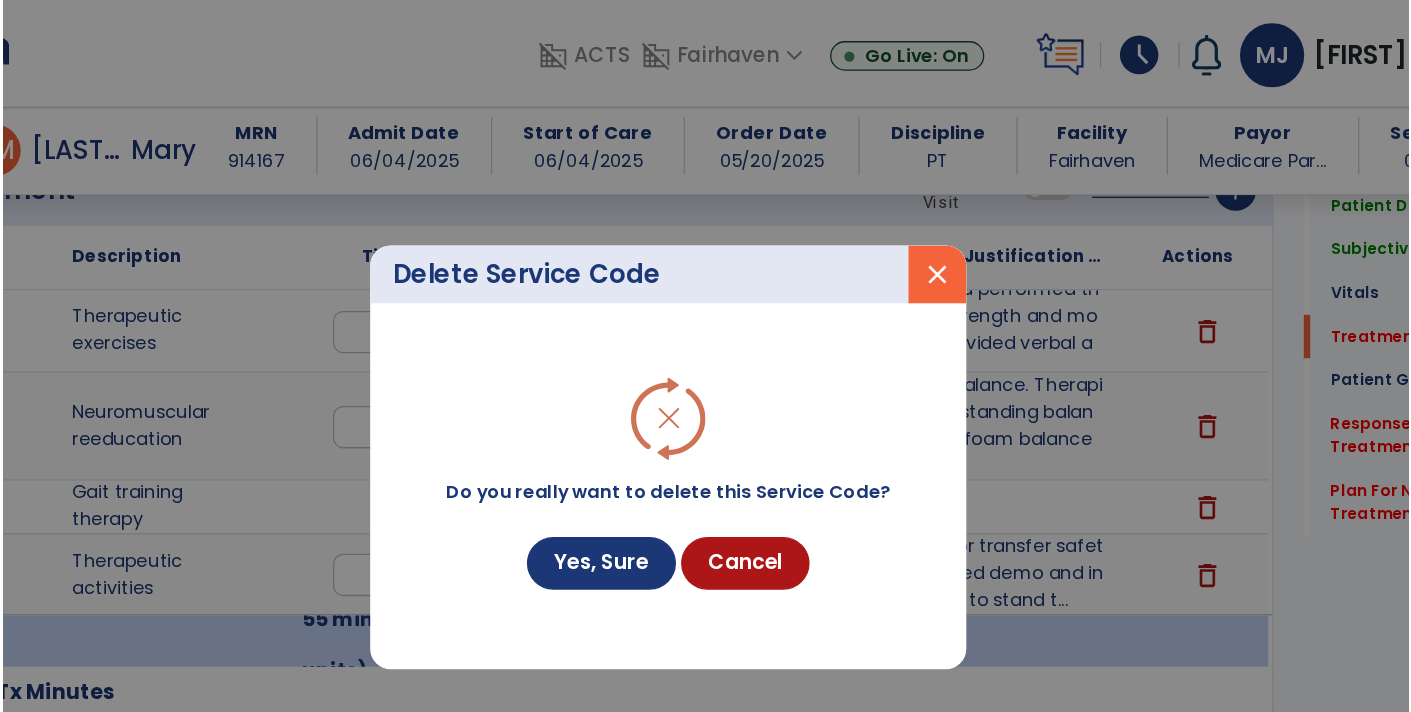 scroll, scrollTop: 1214, scrollLeft: 0, axis: vertical 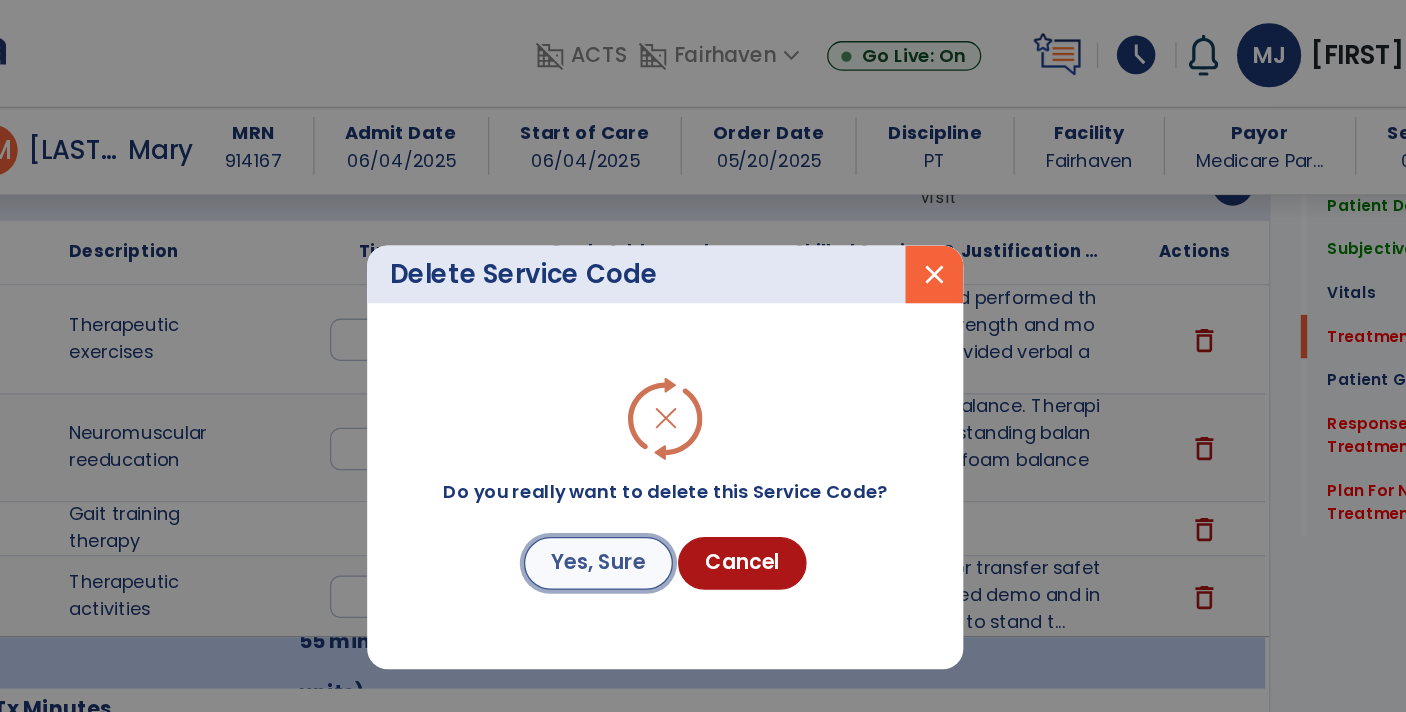 click on "Yes, Sure" at bounding box center [651, 438] 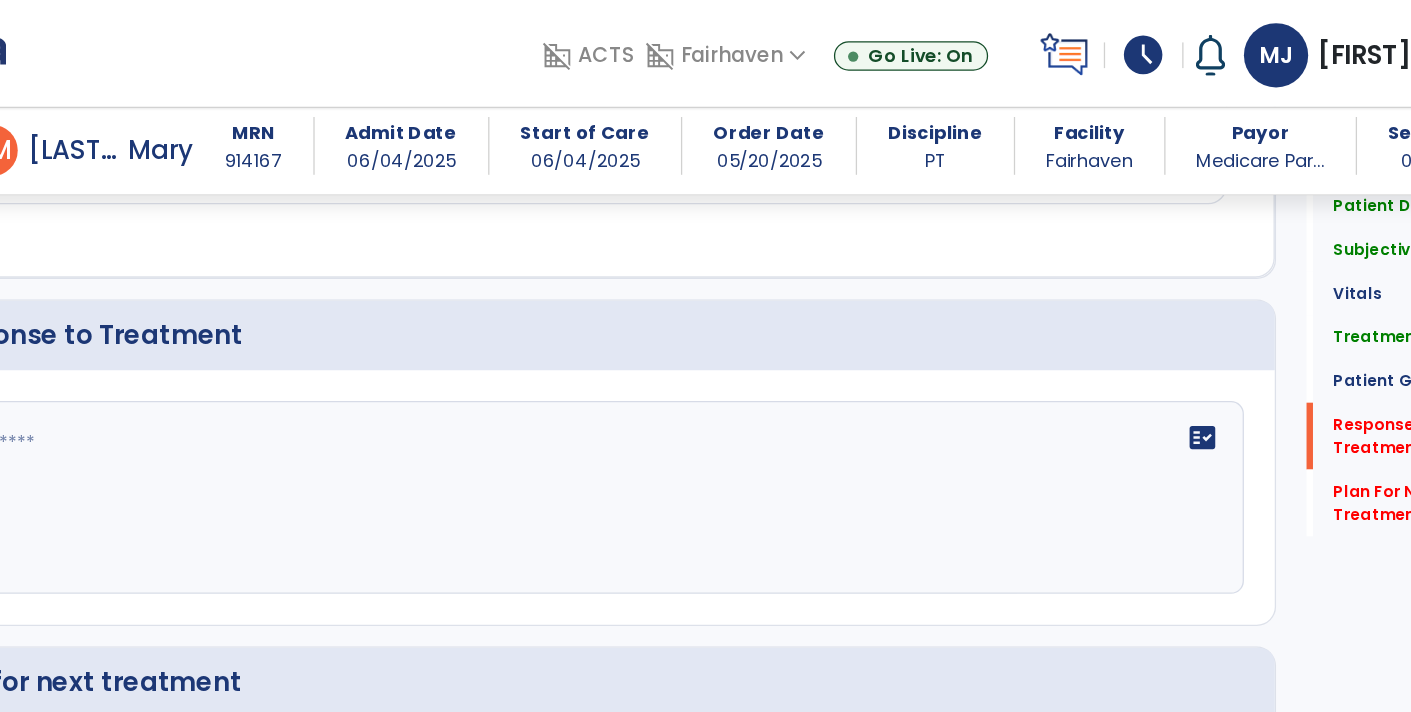 scroll, scrollTop: 2960, scrollLeft: 0, axis: vertical 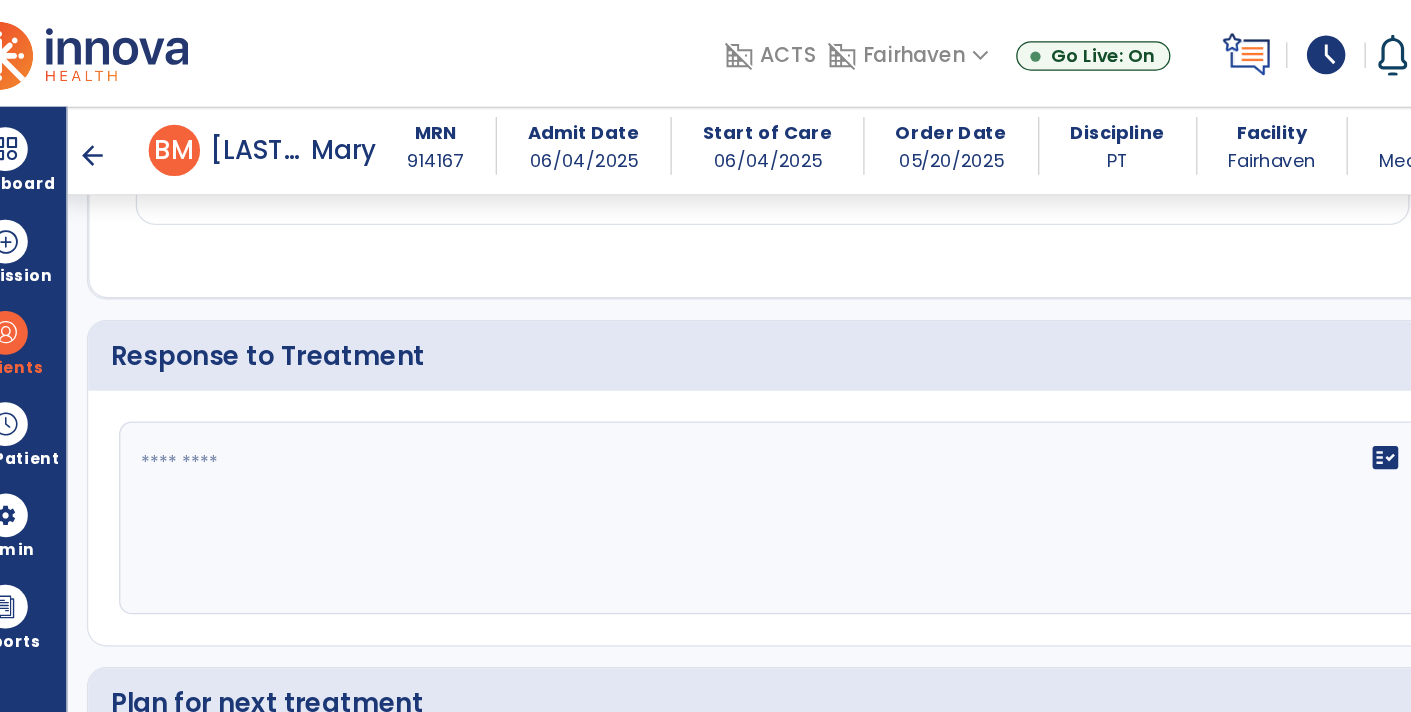 click on "arrow_back" at bounding box center (115, 121) 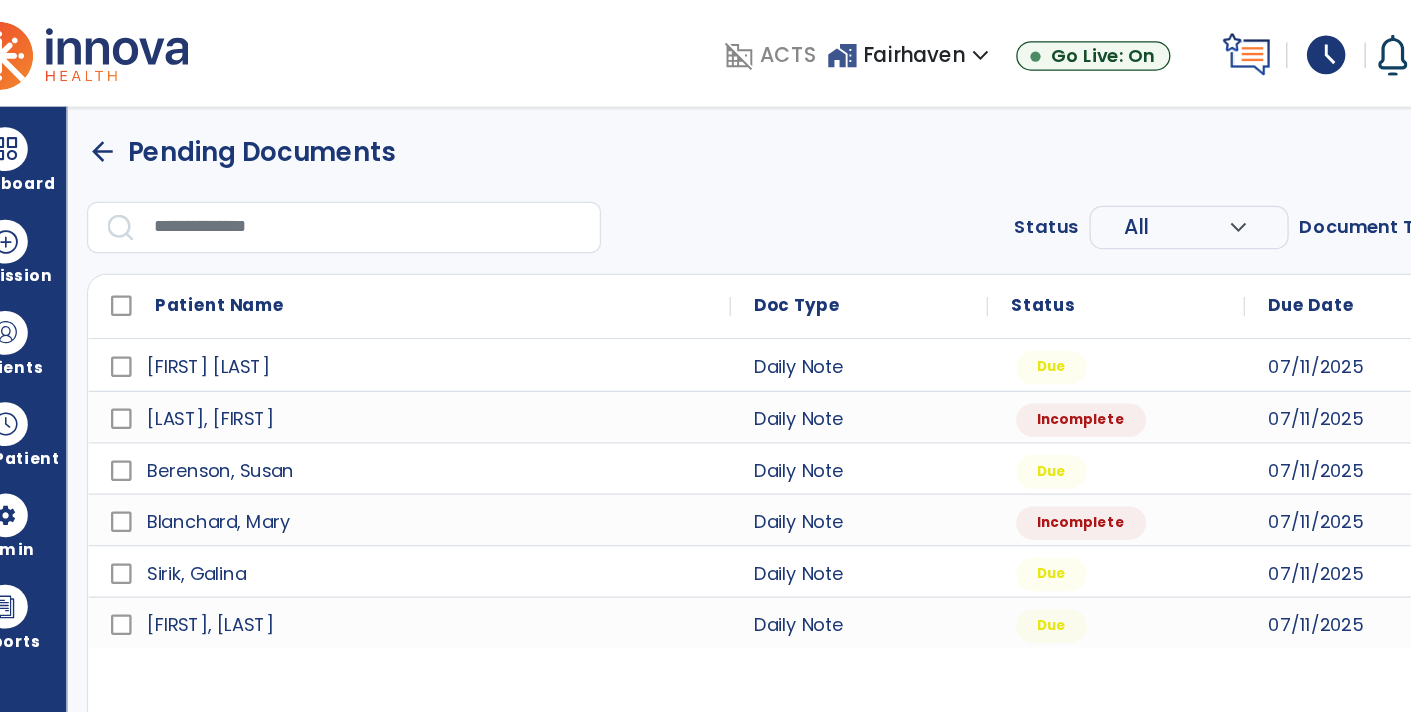 scroll, scrollTop: 0, scrollLeft: 0, axis: both 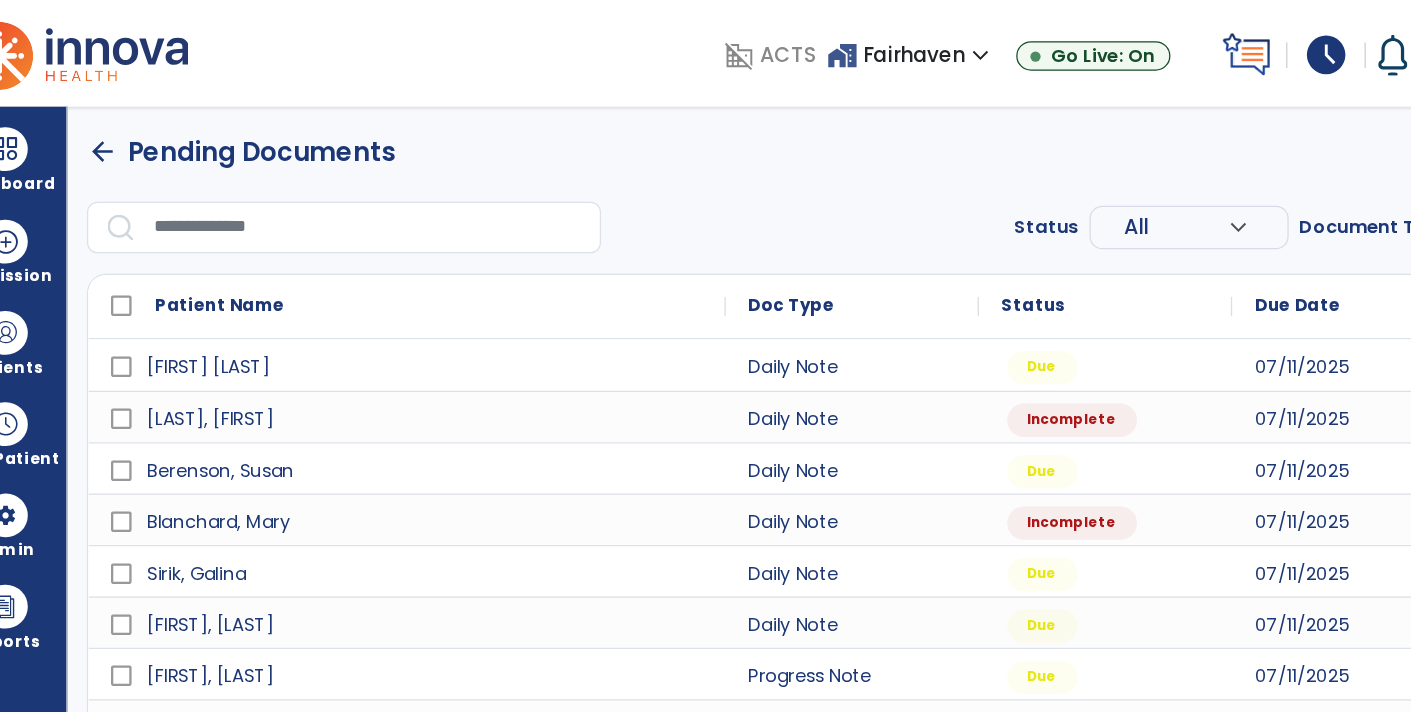 click on "arrow_back" at bounding box center [123, 118] 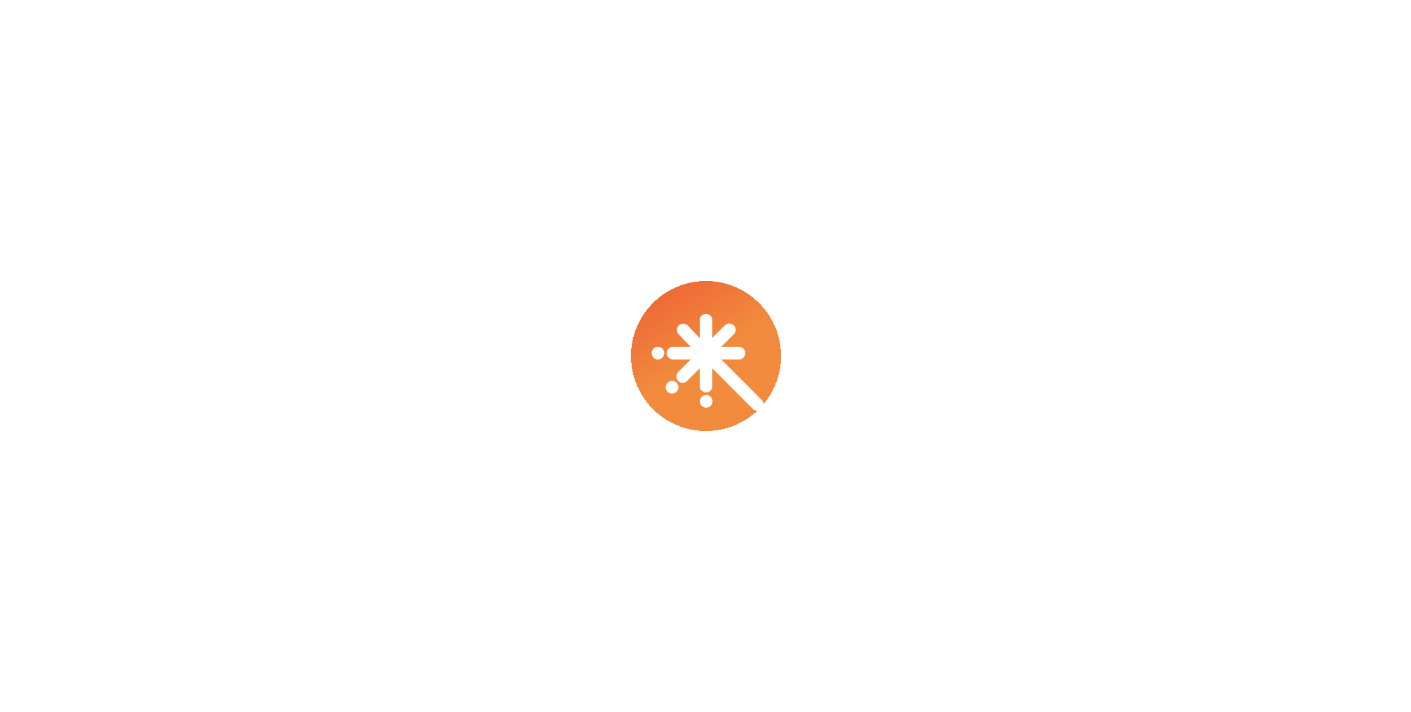 scroll, scrollTop: 0, scrollLeft: 0, axis: both 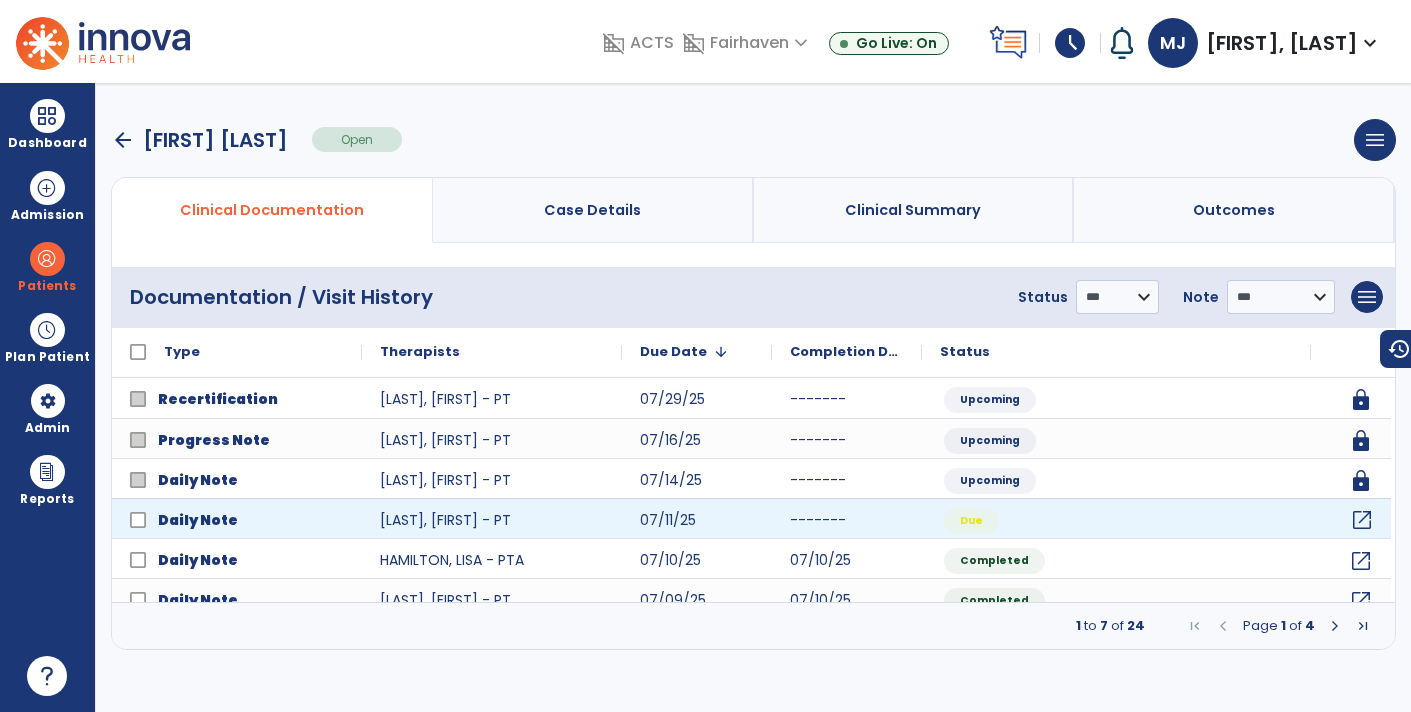 click on "open_in_new" 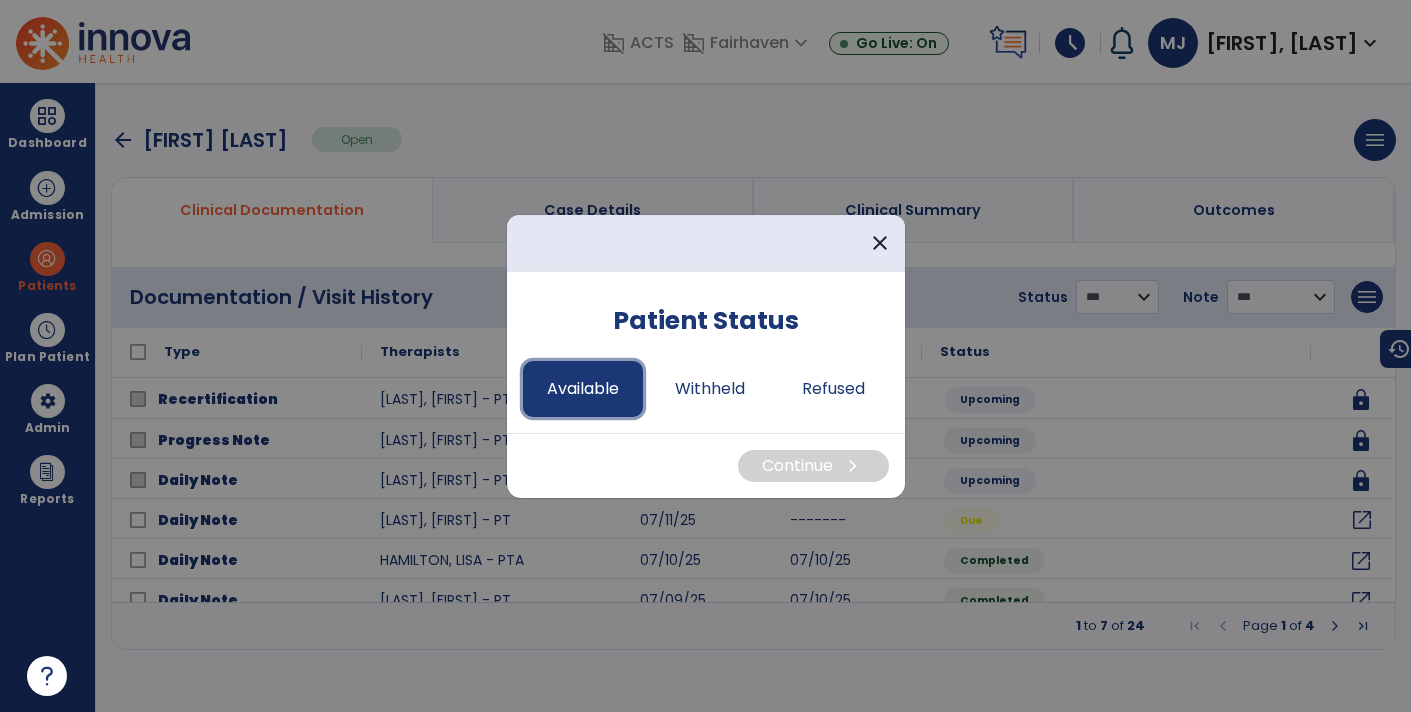 click on "Available" at bounding box center [583, 389] 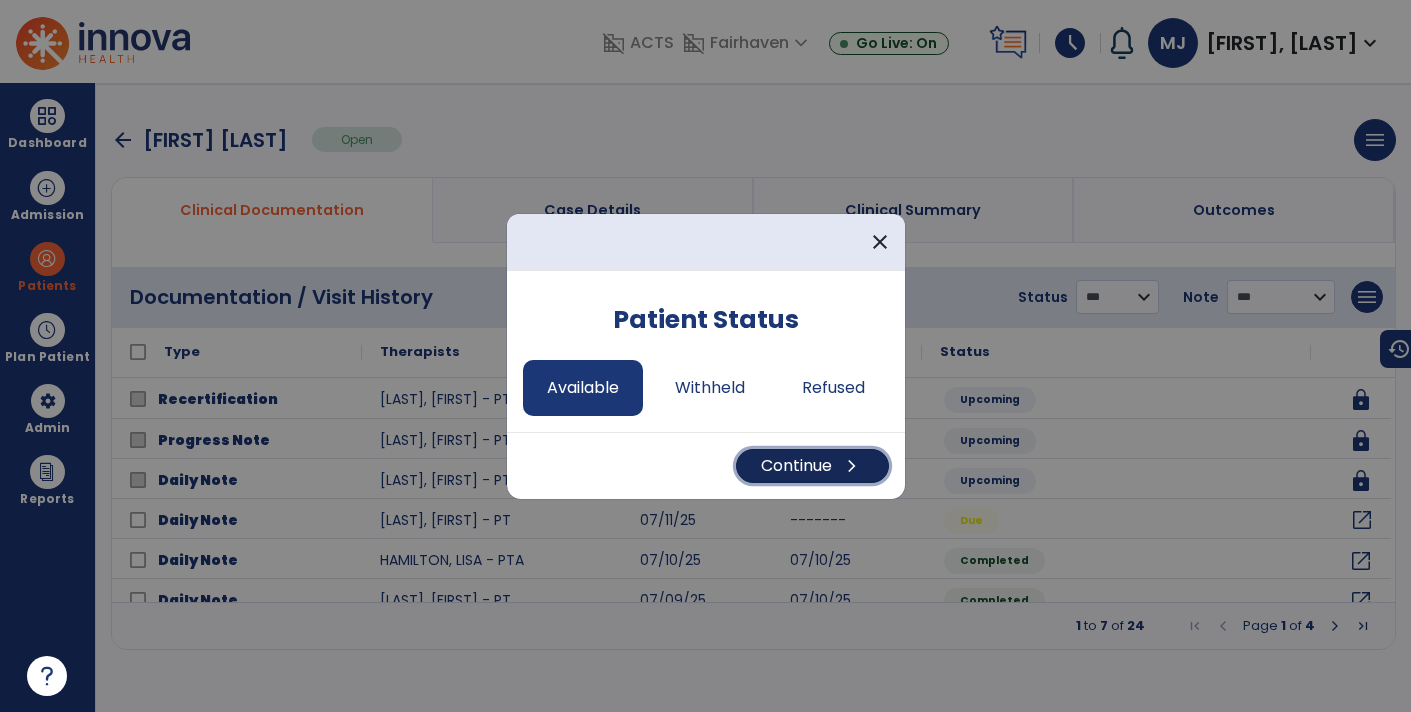 click on "Continue   chevron_right" at bounding box center (812, 466) 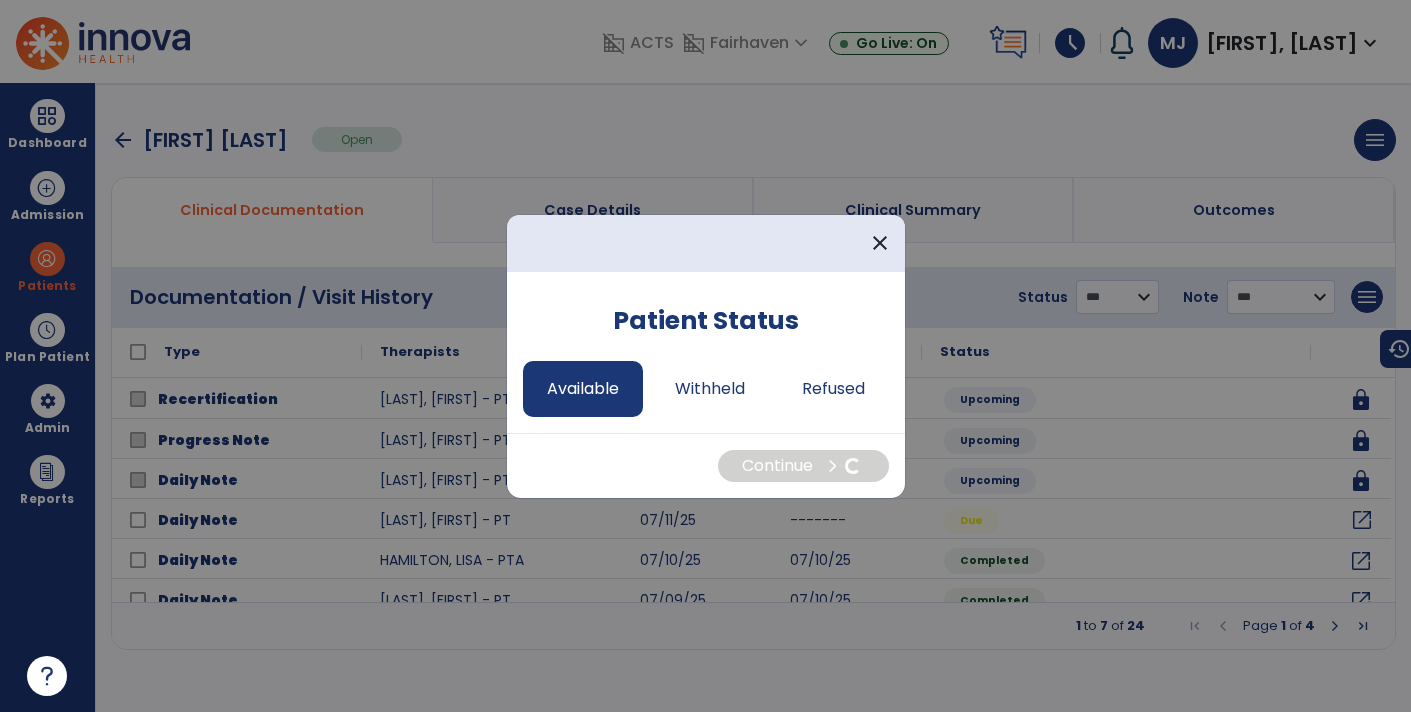 select on "*" 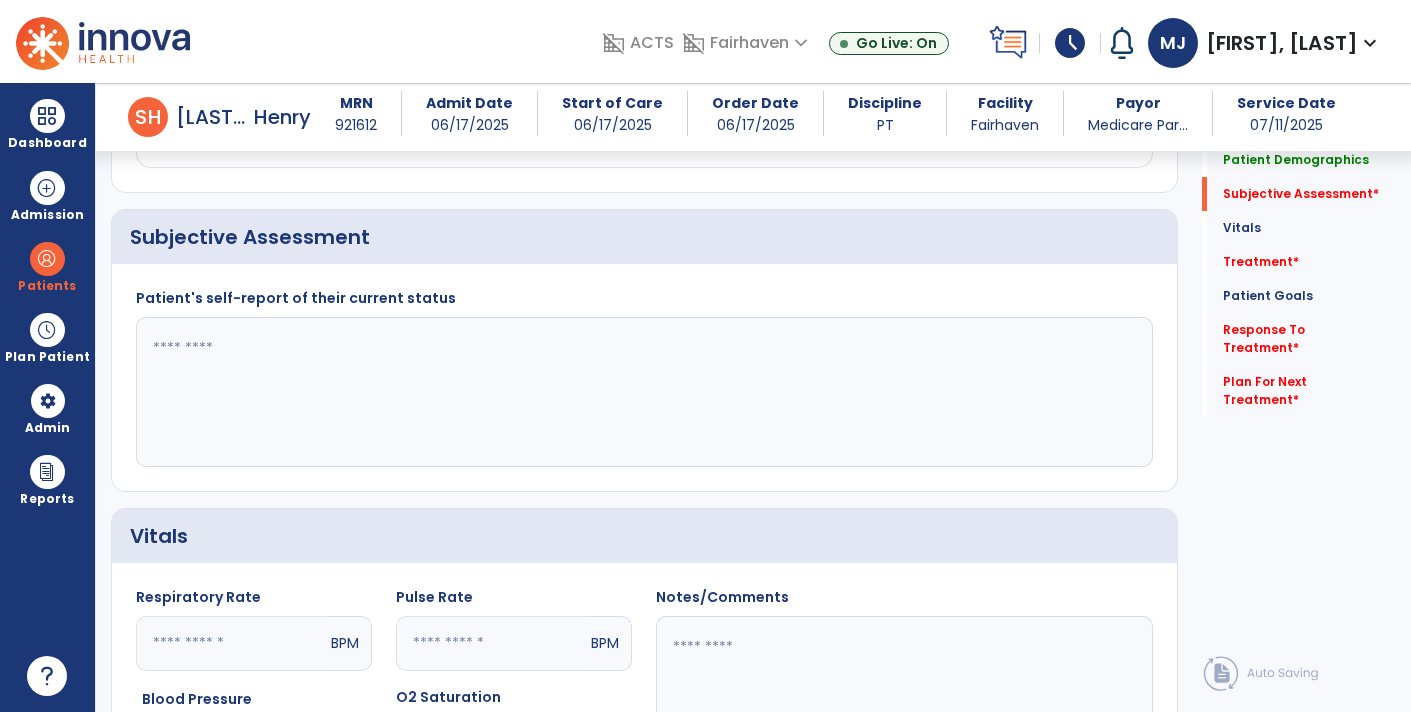 scroll, scrollTop: 432, scrollLeft: 0, axis: vertical 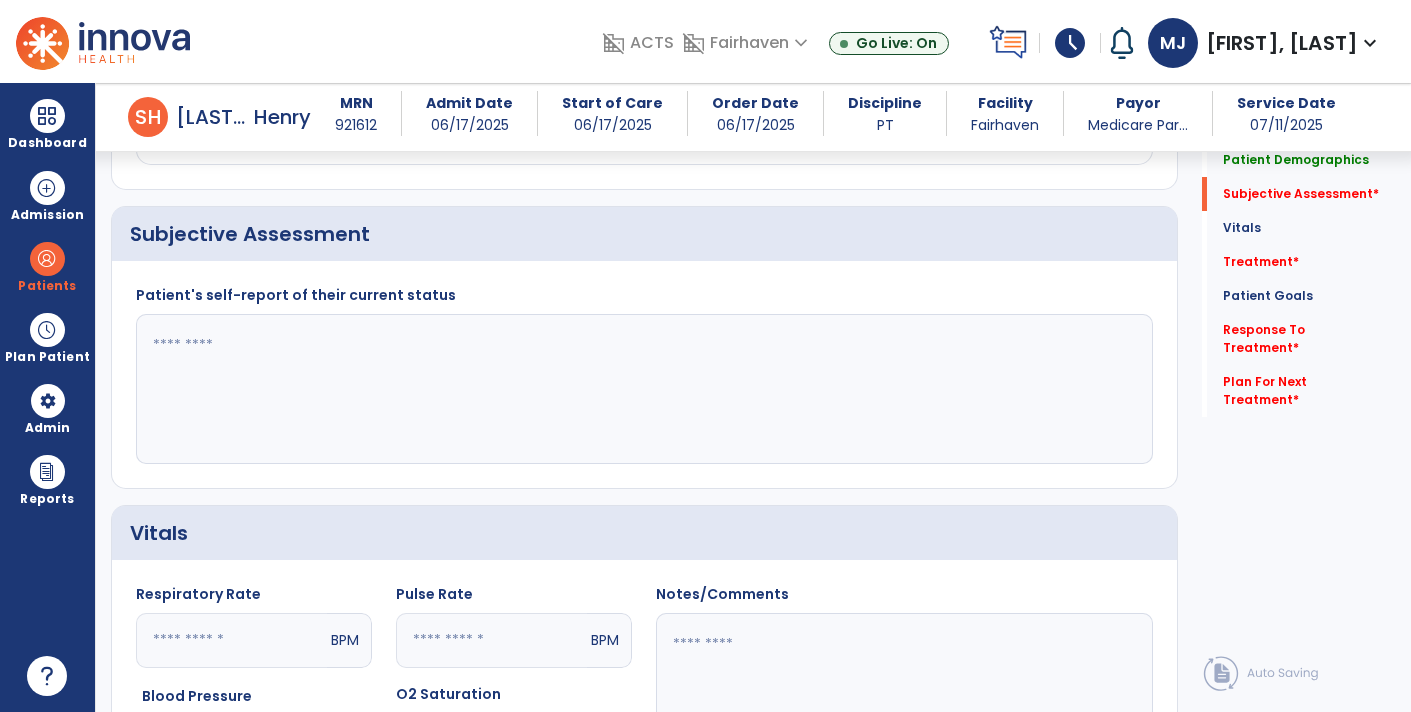 click 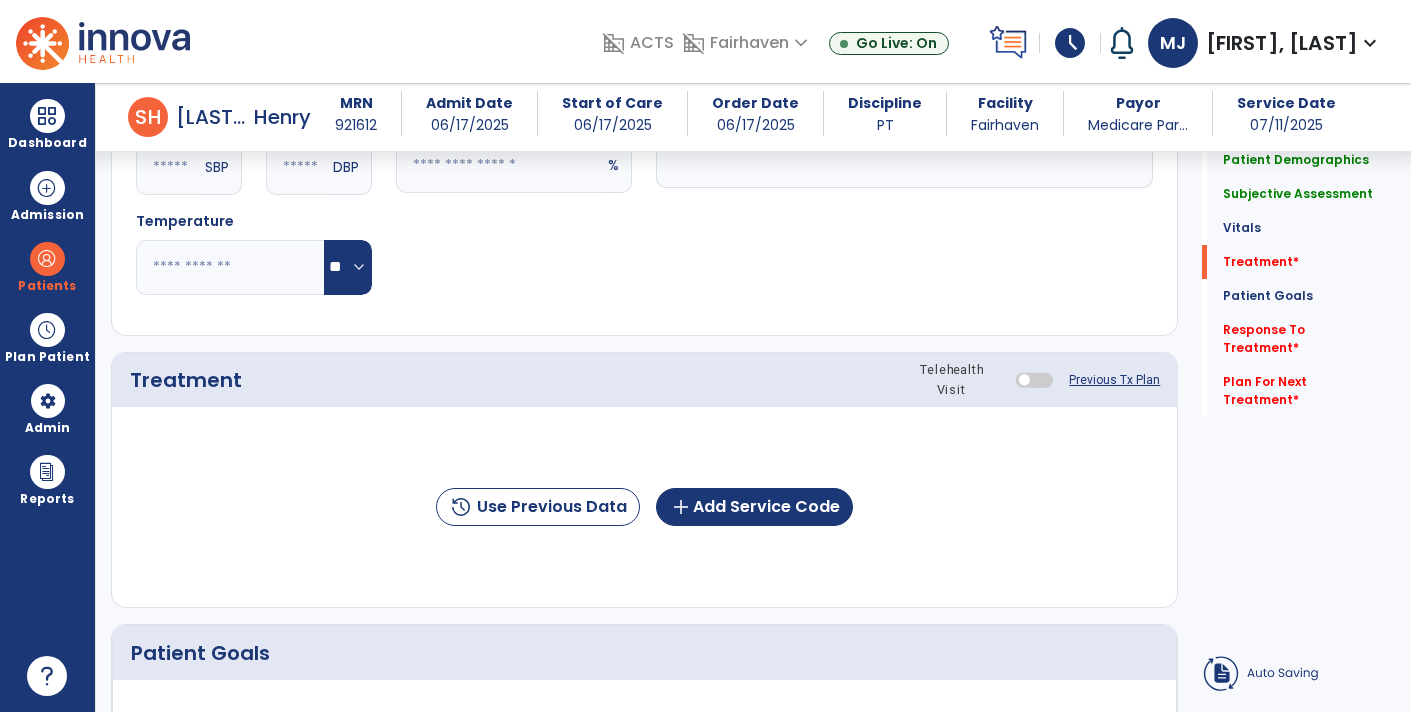 scroll, scrollTop: 1075, scrollLeft: 0, axis: vertical 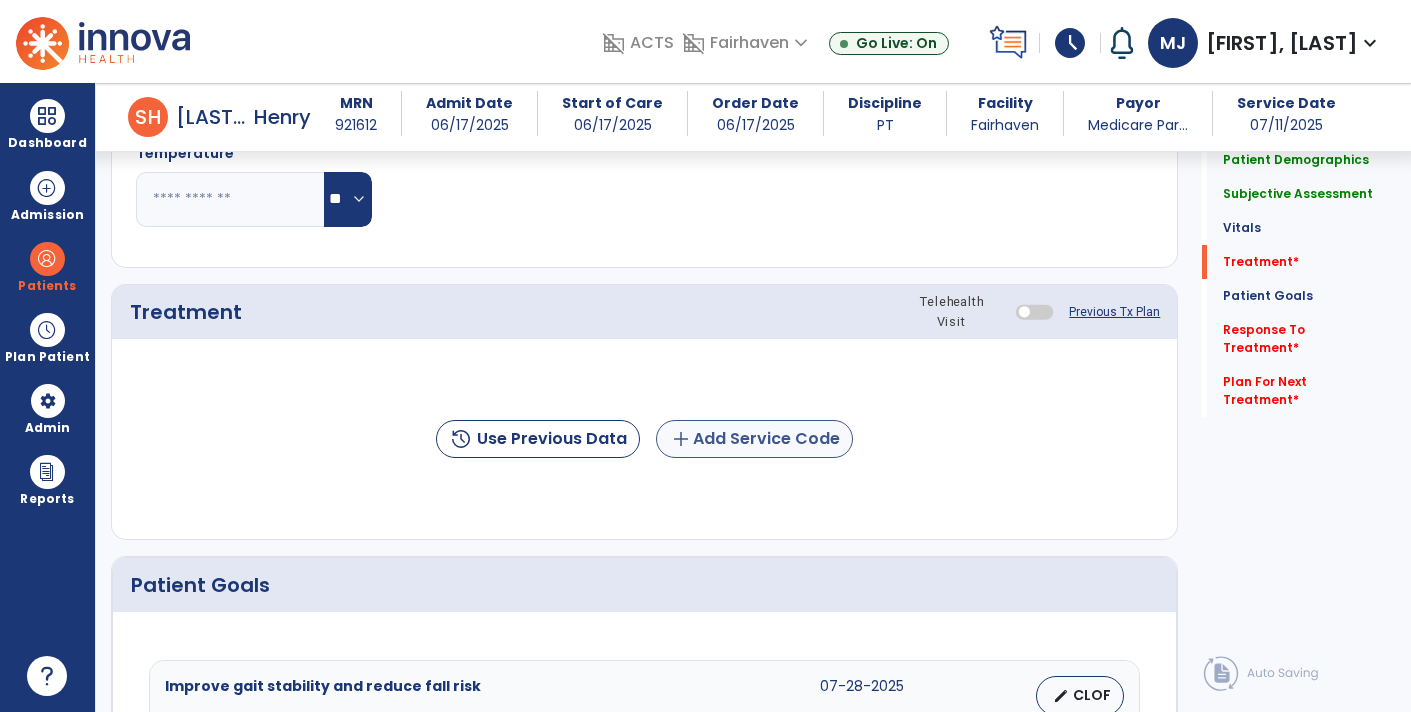 type on "**********" 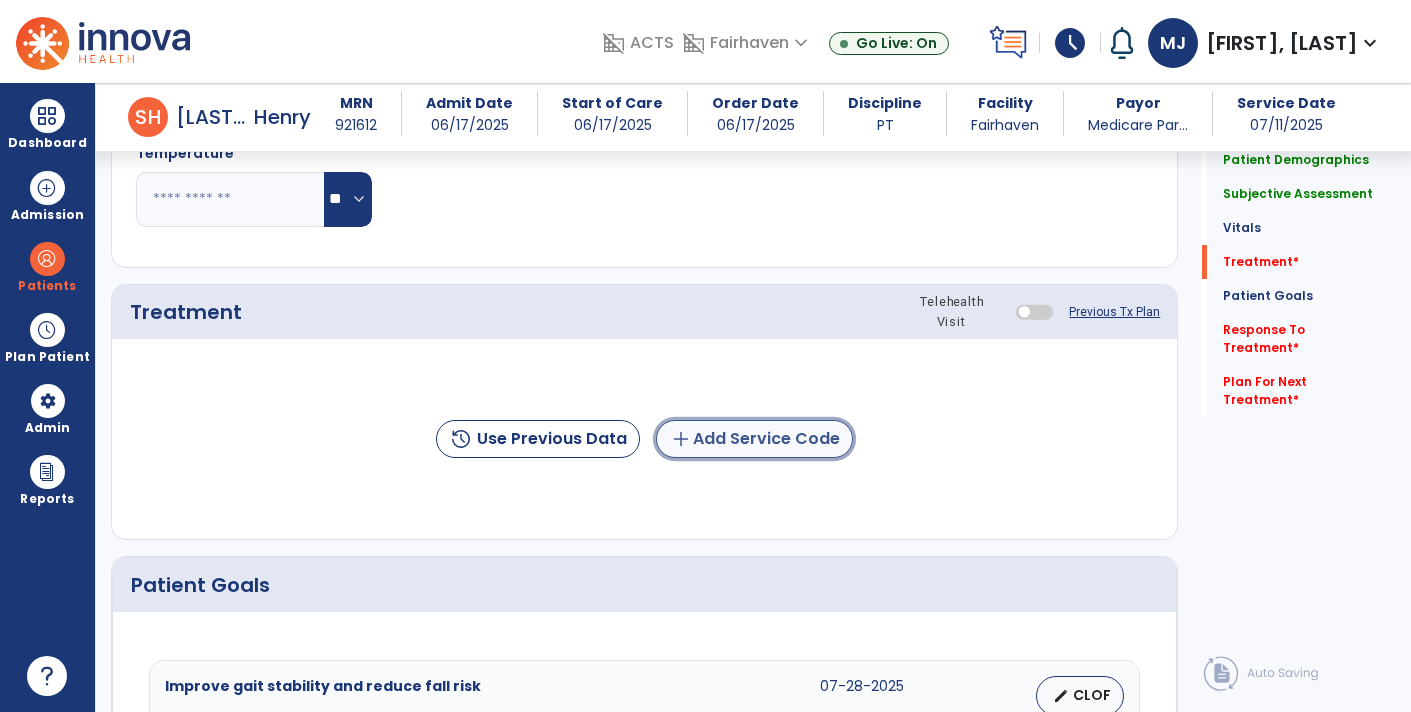 click on "add  Add Service Code" 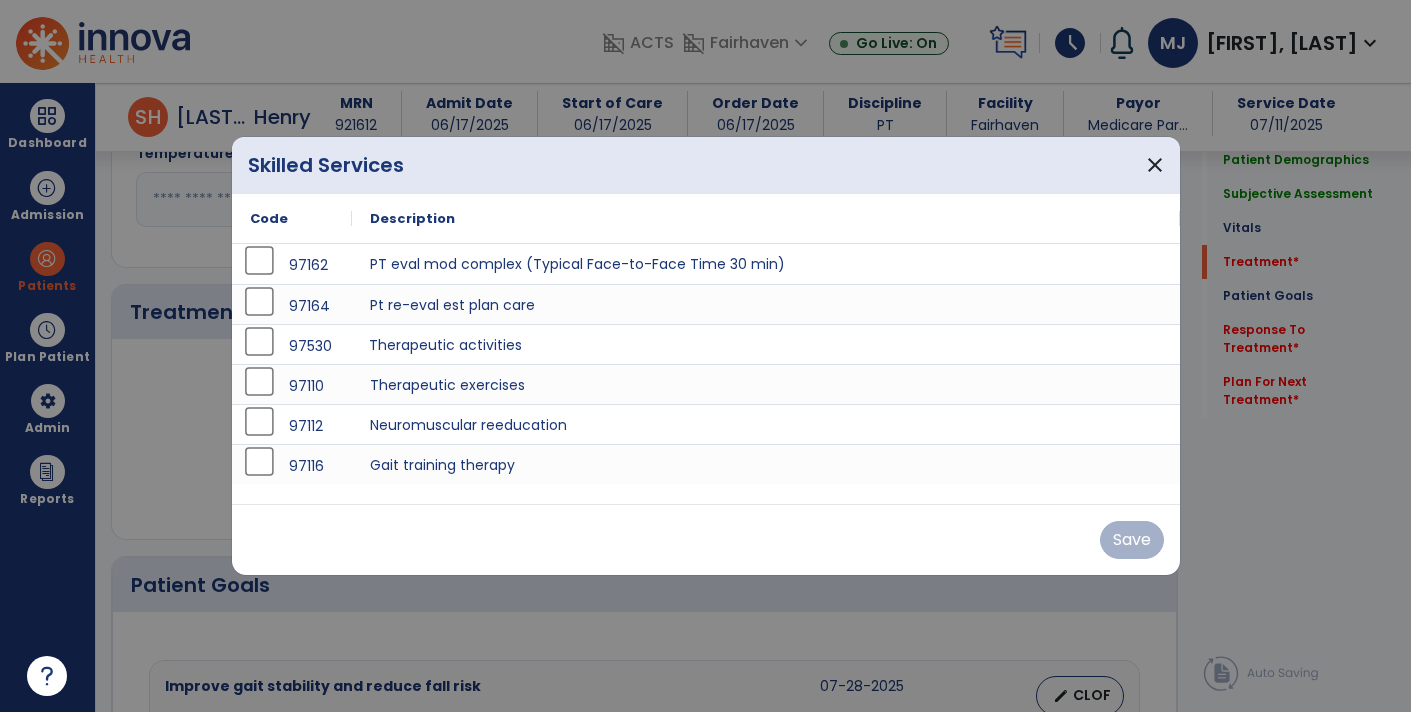 click on "Therapeutic activities" at bounding box center (766, 344) 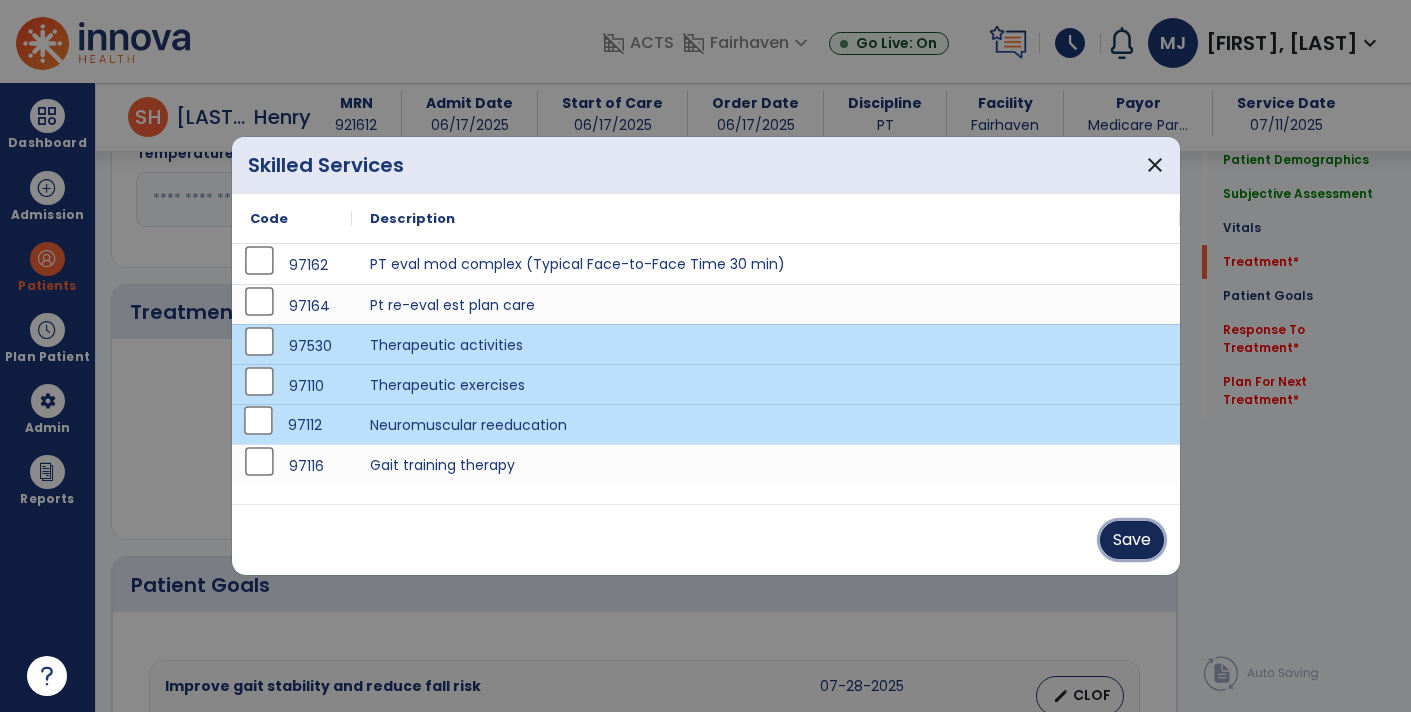 click on "Save" at bounding box center (1132, 540) 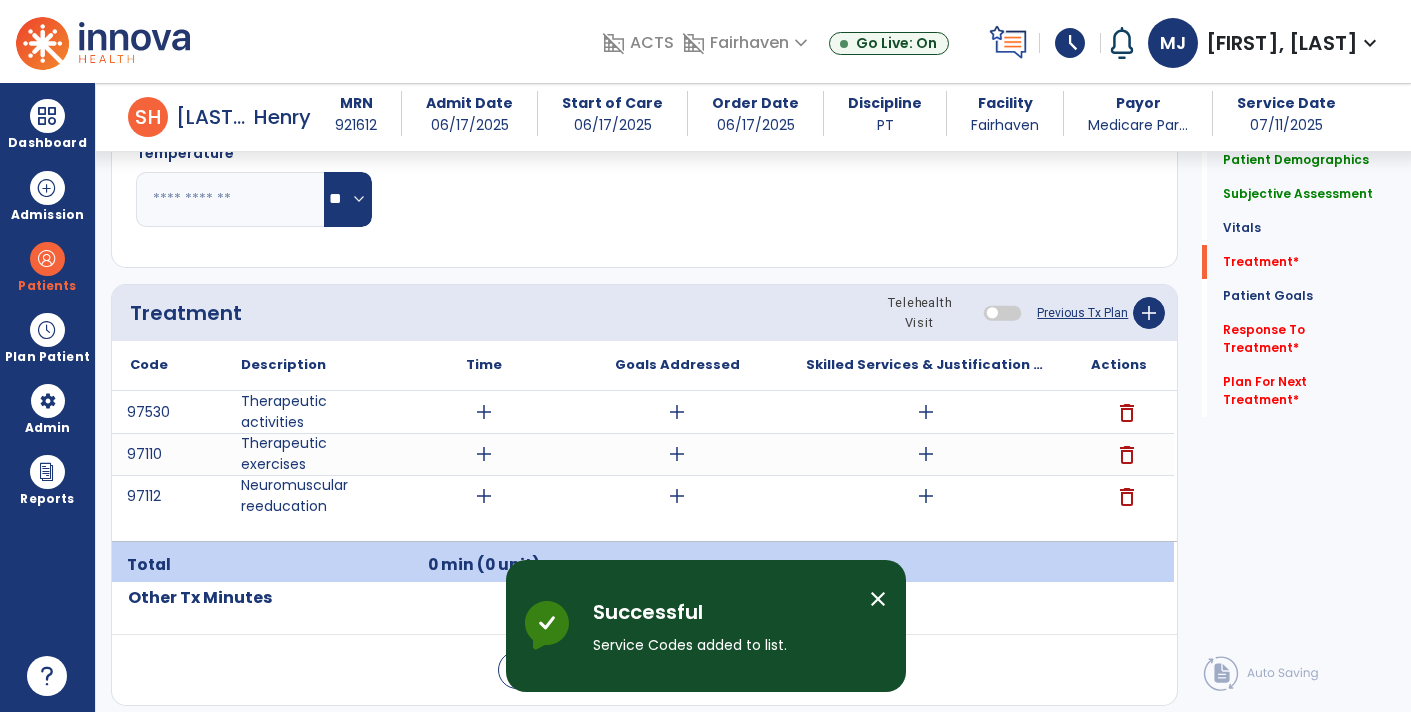 click on "add" at bounding box center [926, 412] 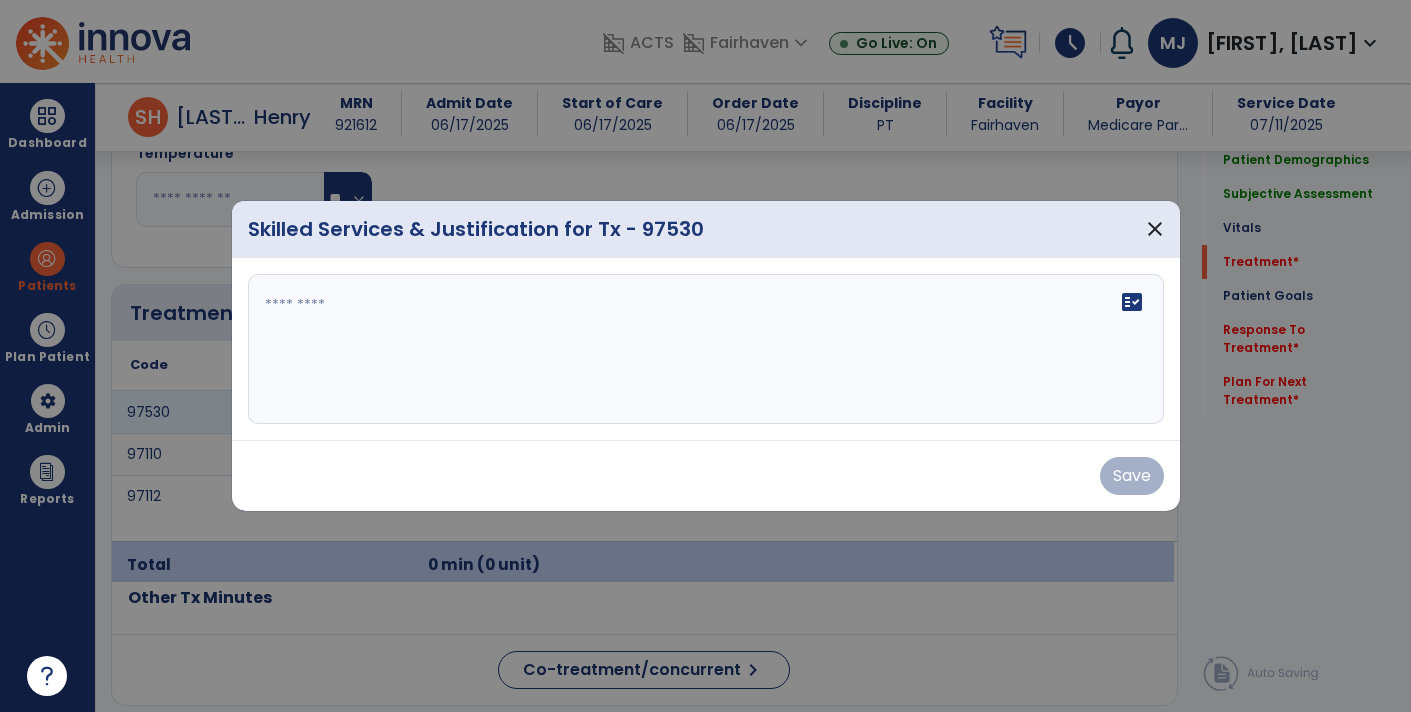 click at bounding box center (705, 356) 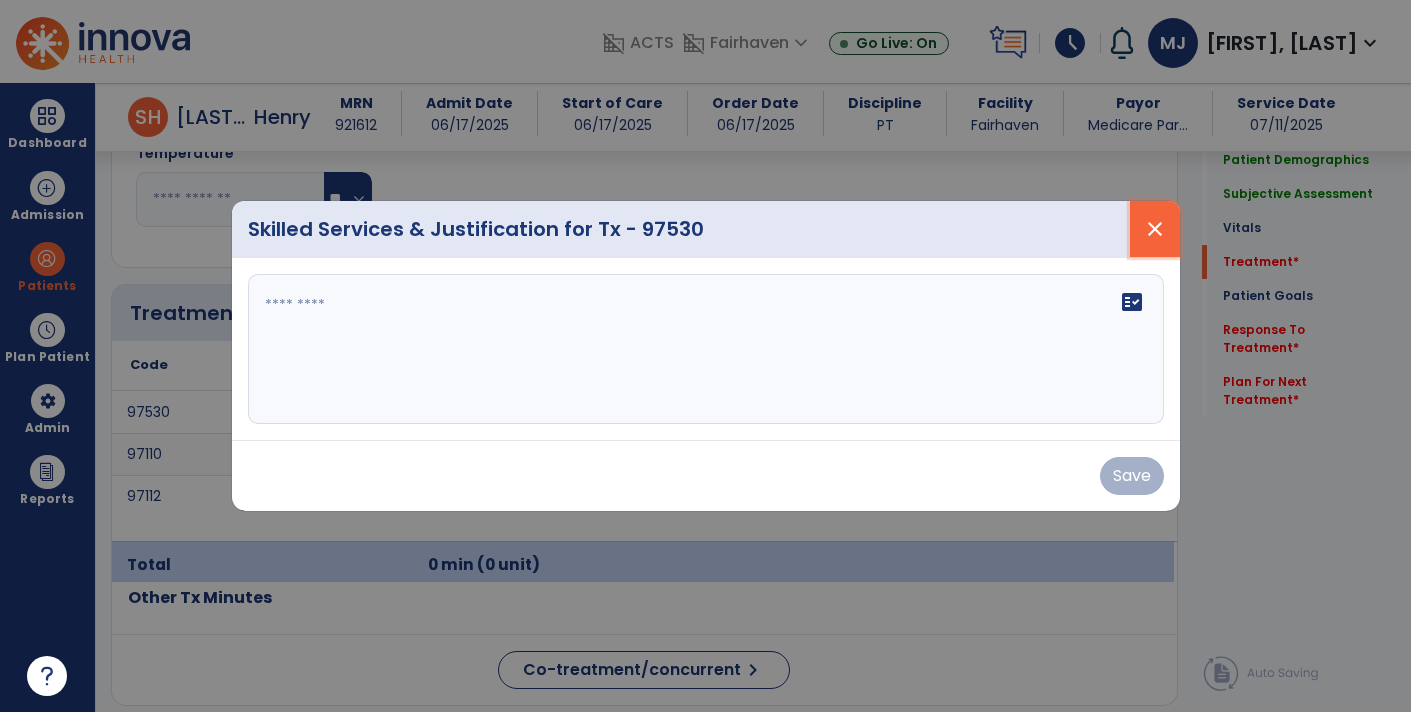click on "close" at bounding box center (1155, 229) 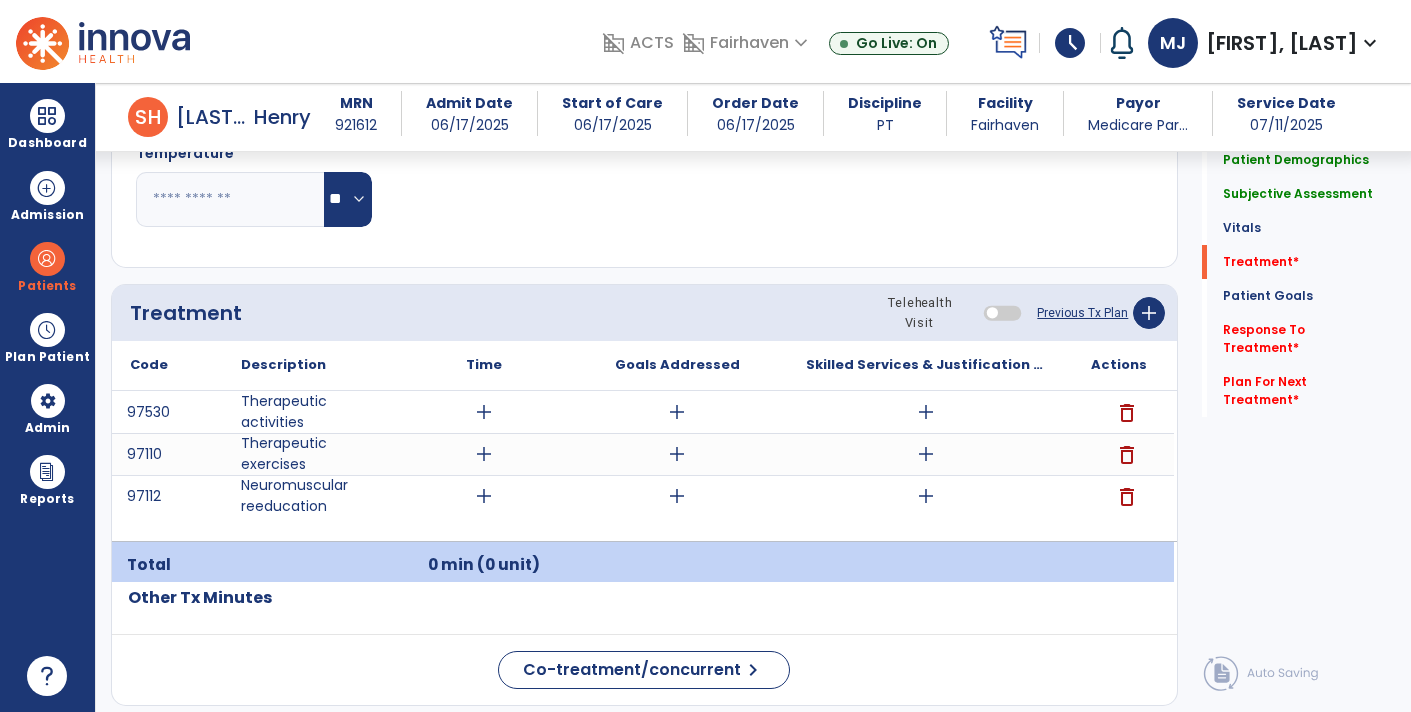 click on "add" at bounding box center [926, 454] 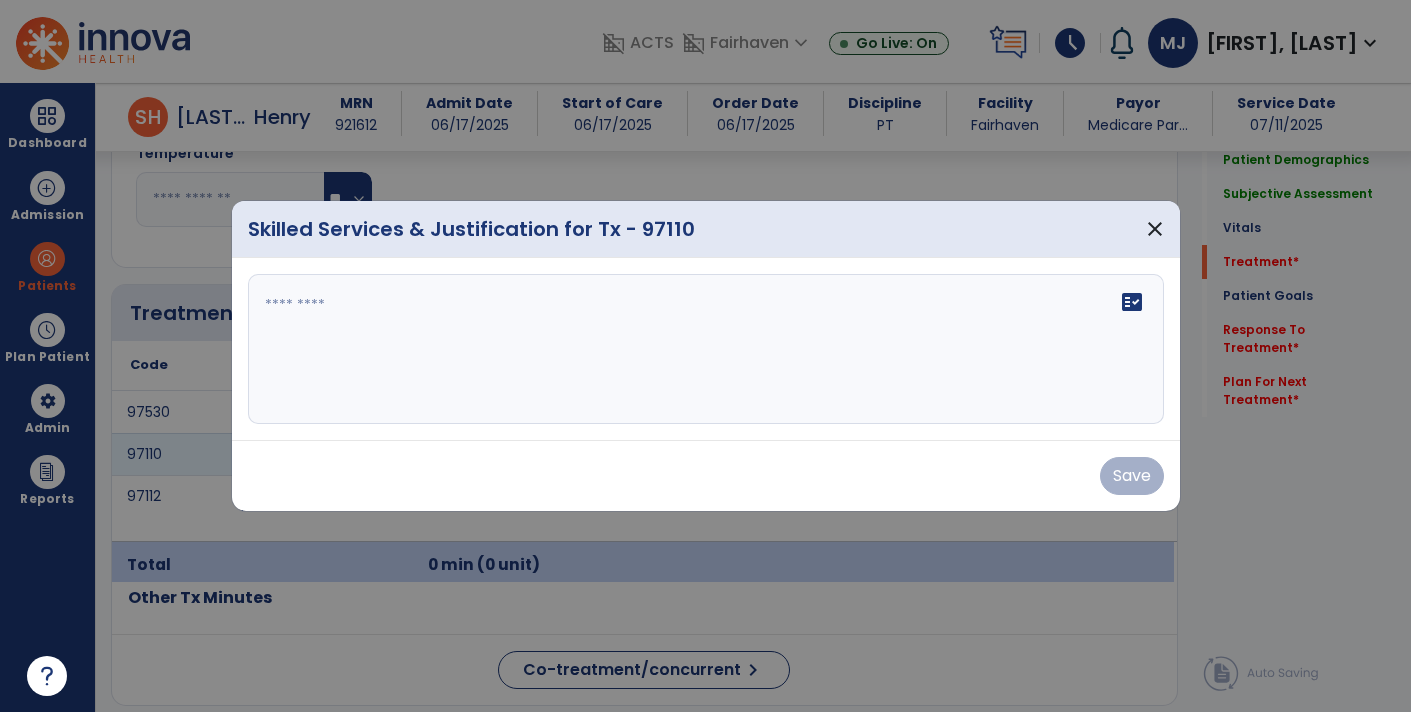 click on "fact_check" at bounding box center [706, 349] 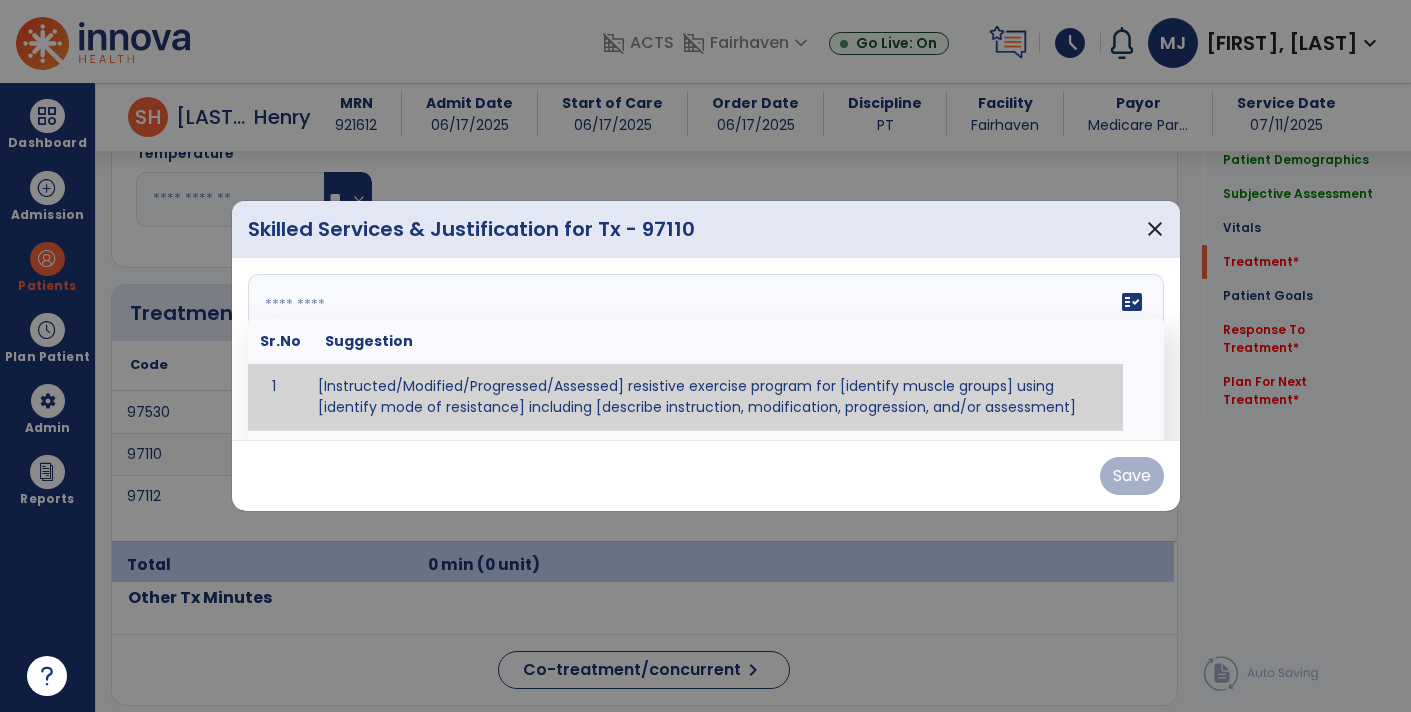 click at bounding box center (704, 349) 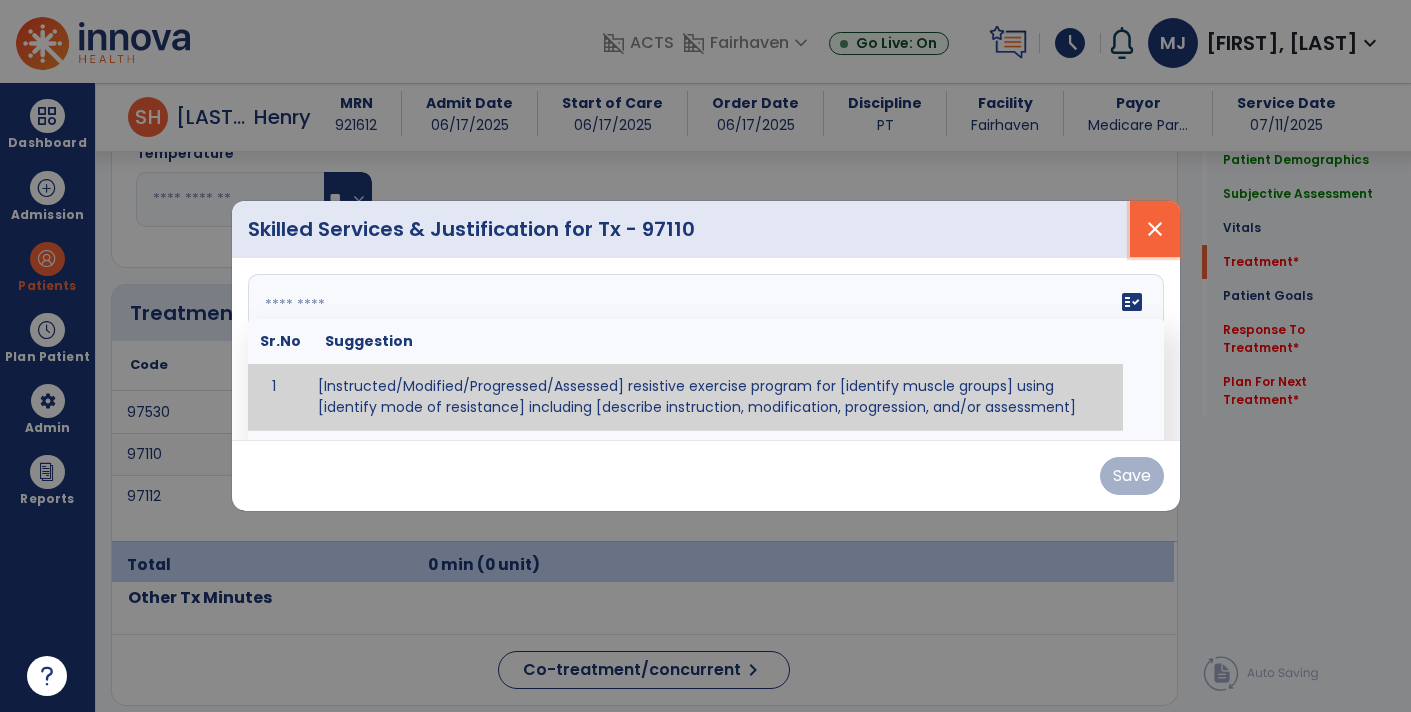 click on "close" at bounding box center [1155, 229] 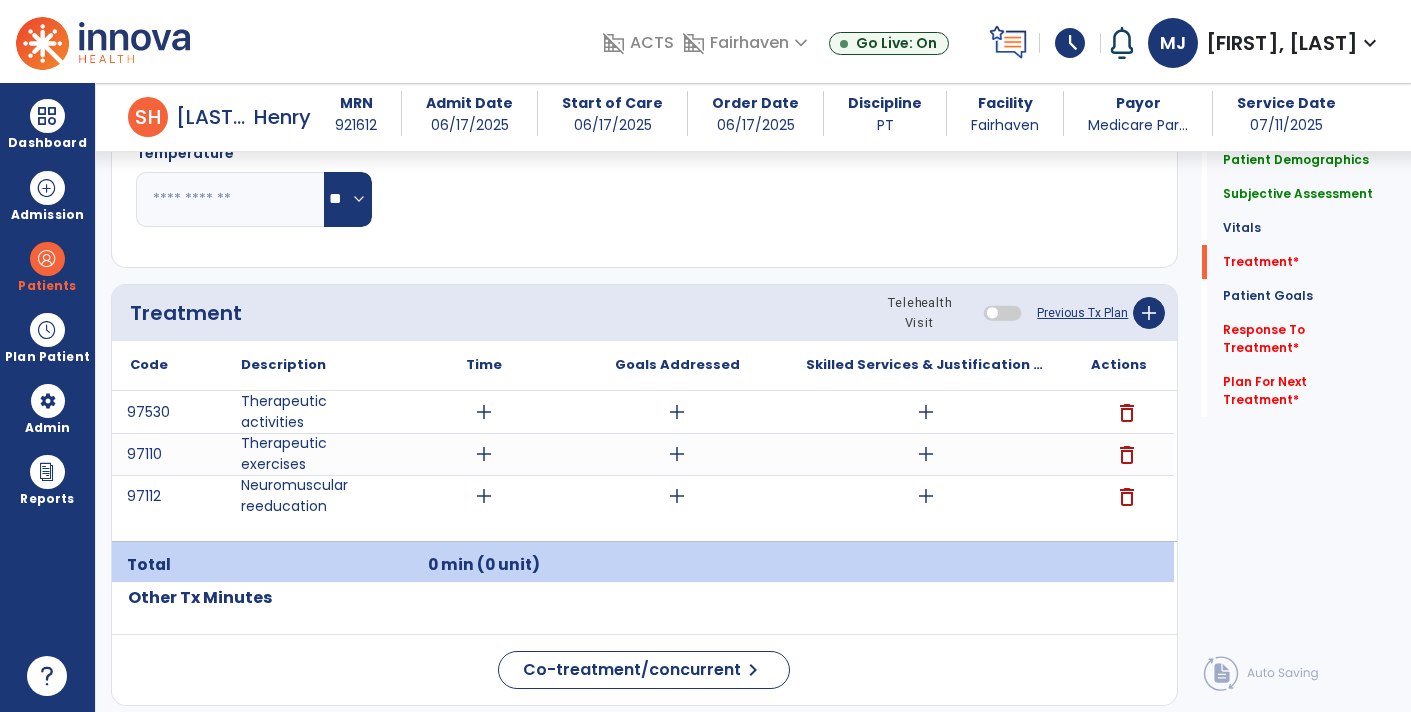 click on "add" at bounding box center (926, 454) 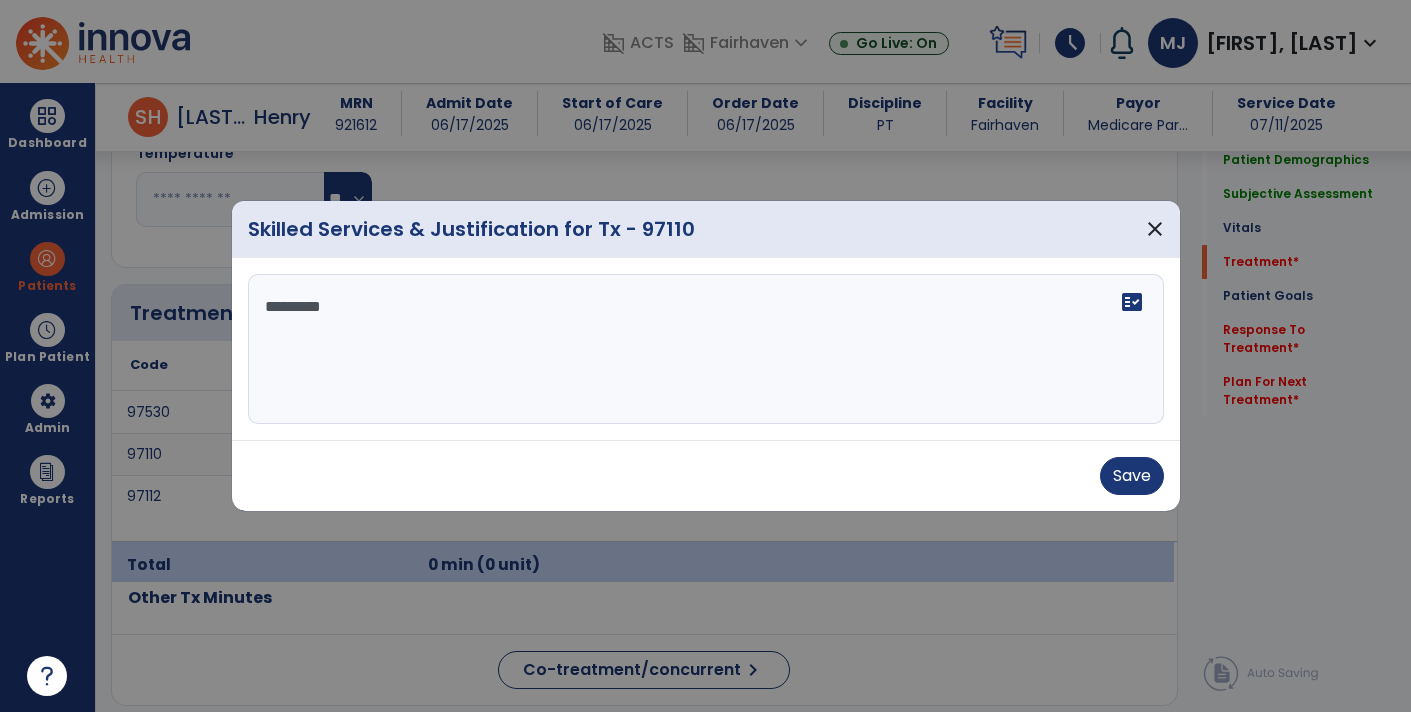type on "**********" 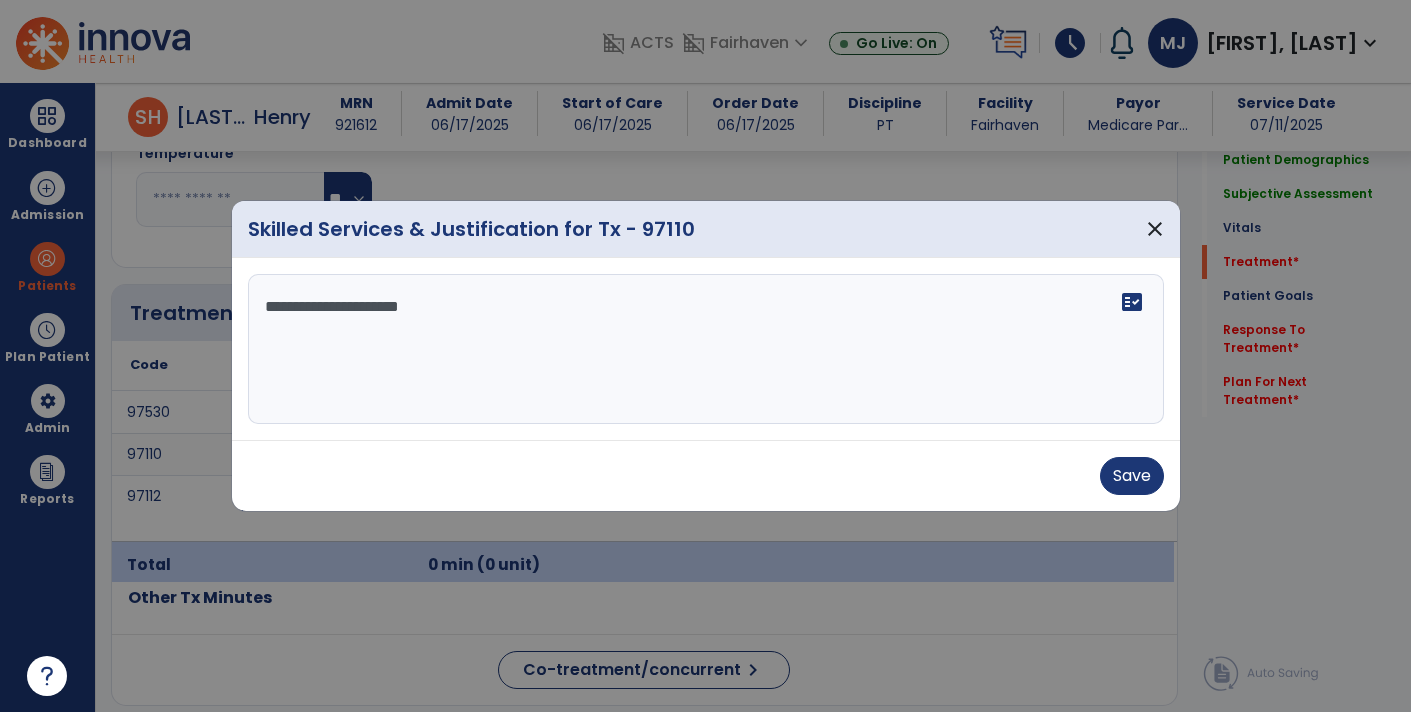 click on "**********" at bounding box center (706, 349) 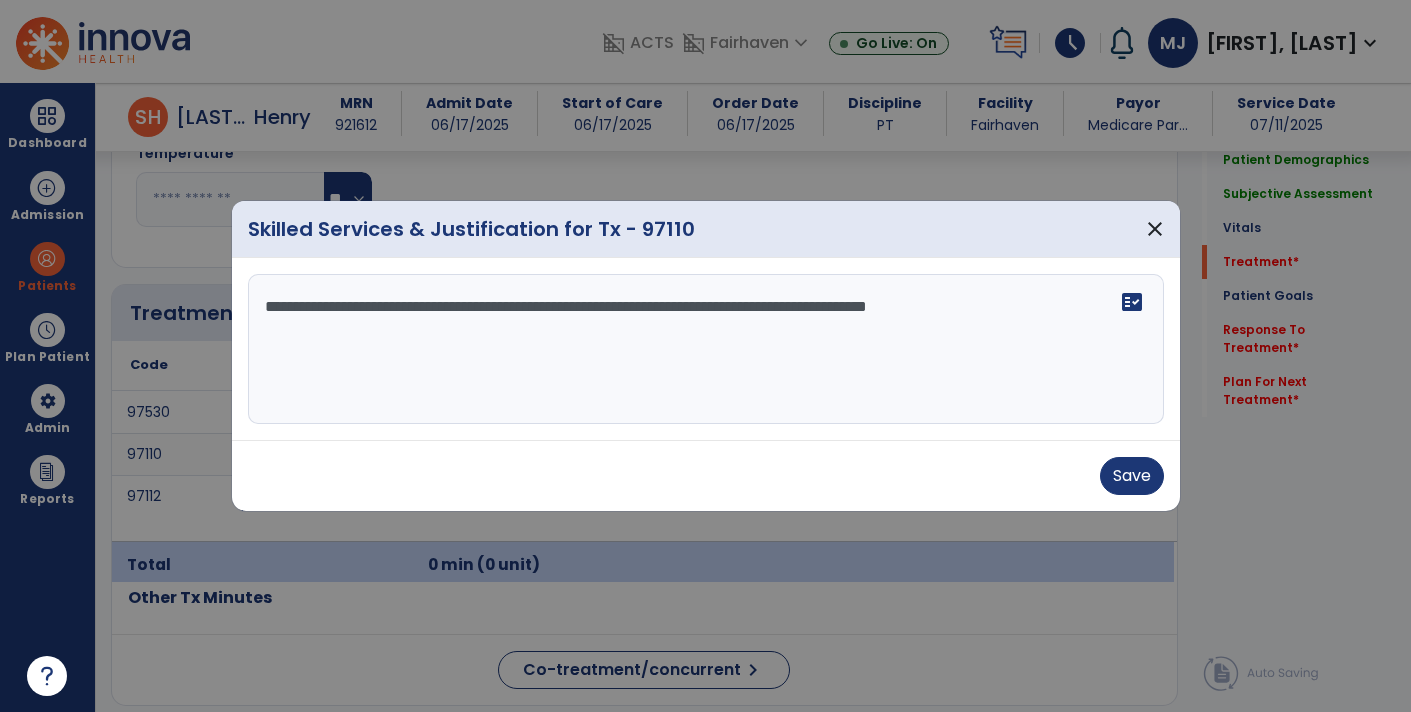 click on "**********" at bounding box center [706, 349] 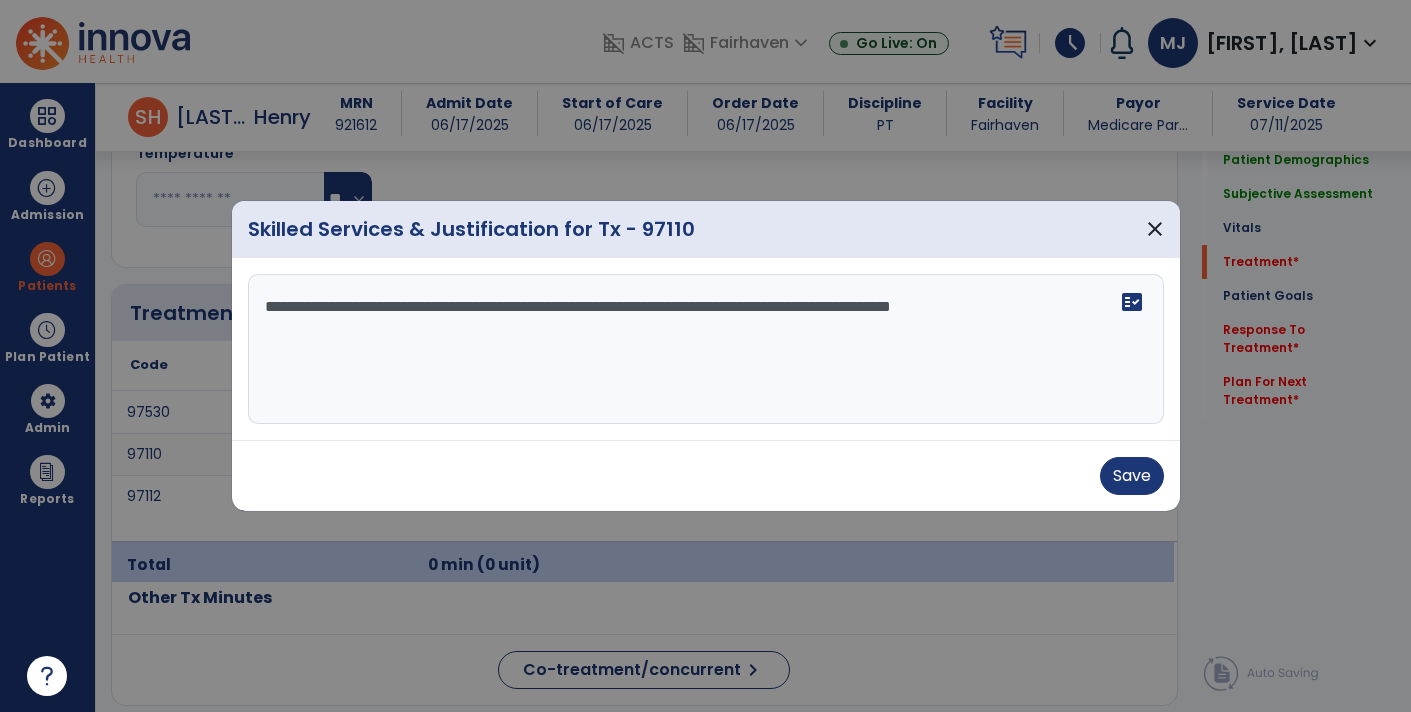 click on "**********" at bounding box center (706, 349) 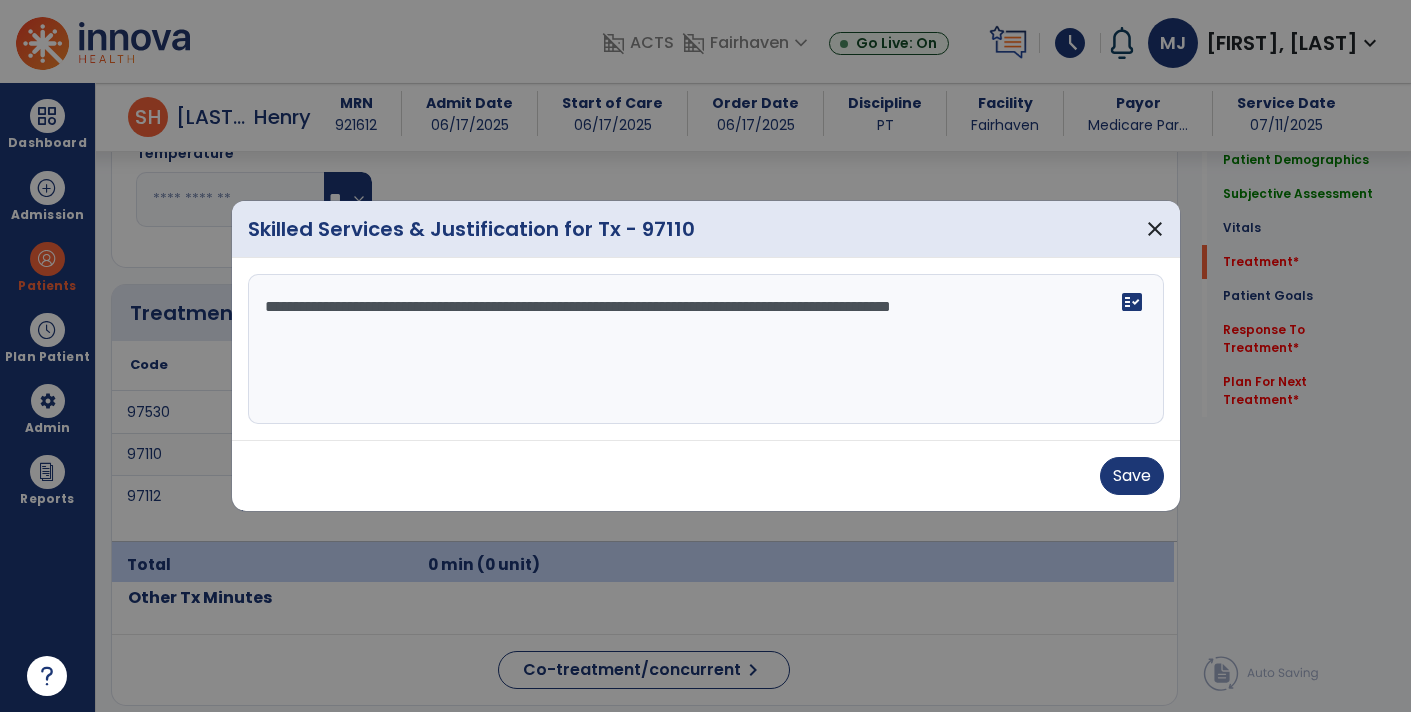 click on "**********" at bounding box center [706, 349] 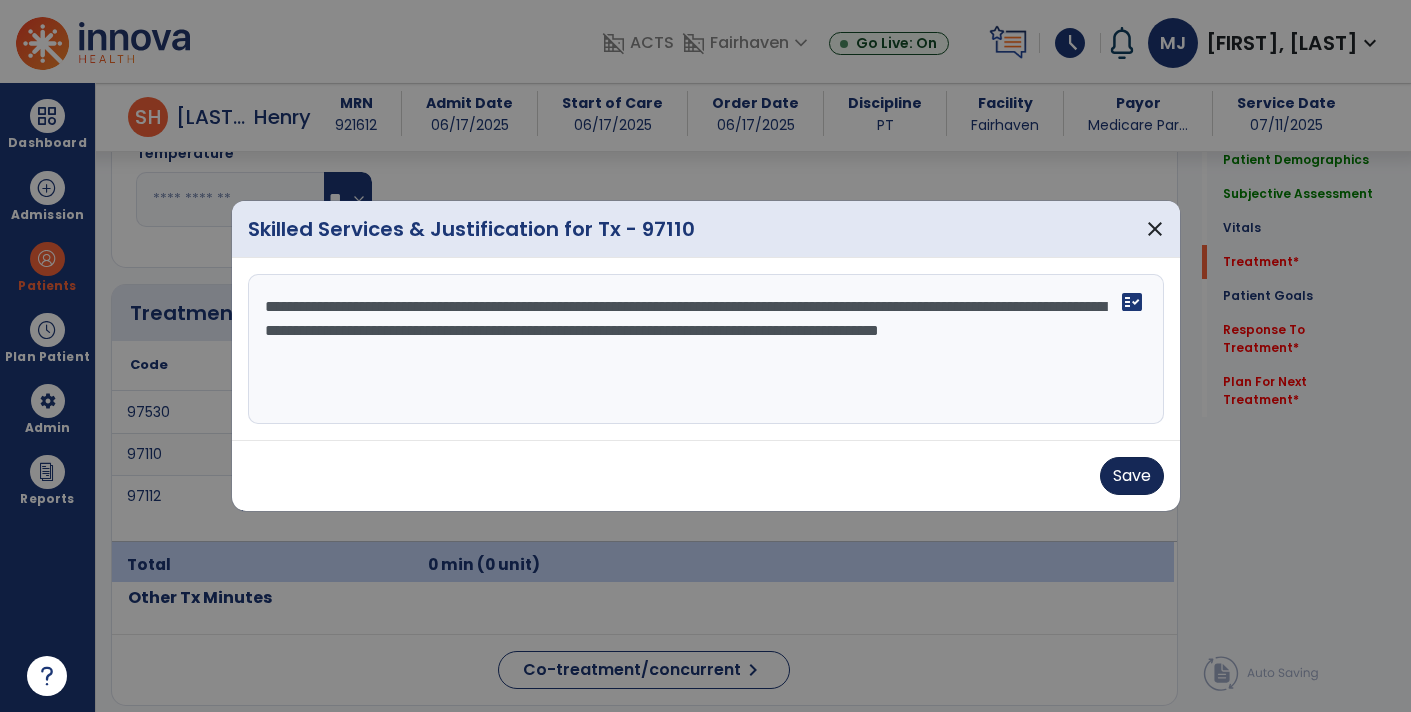 type on "**********" 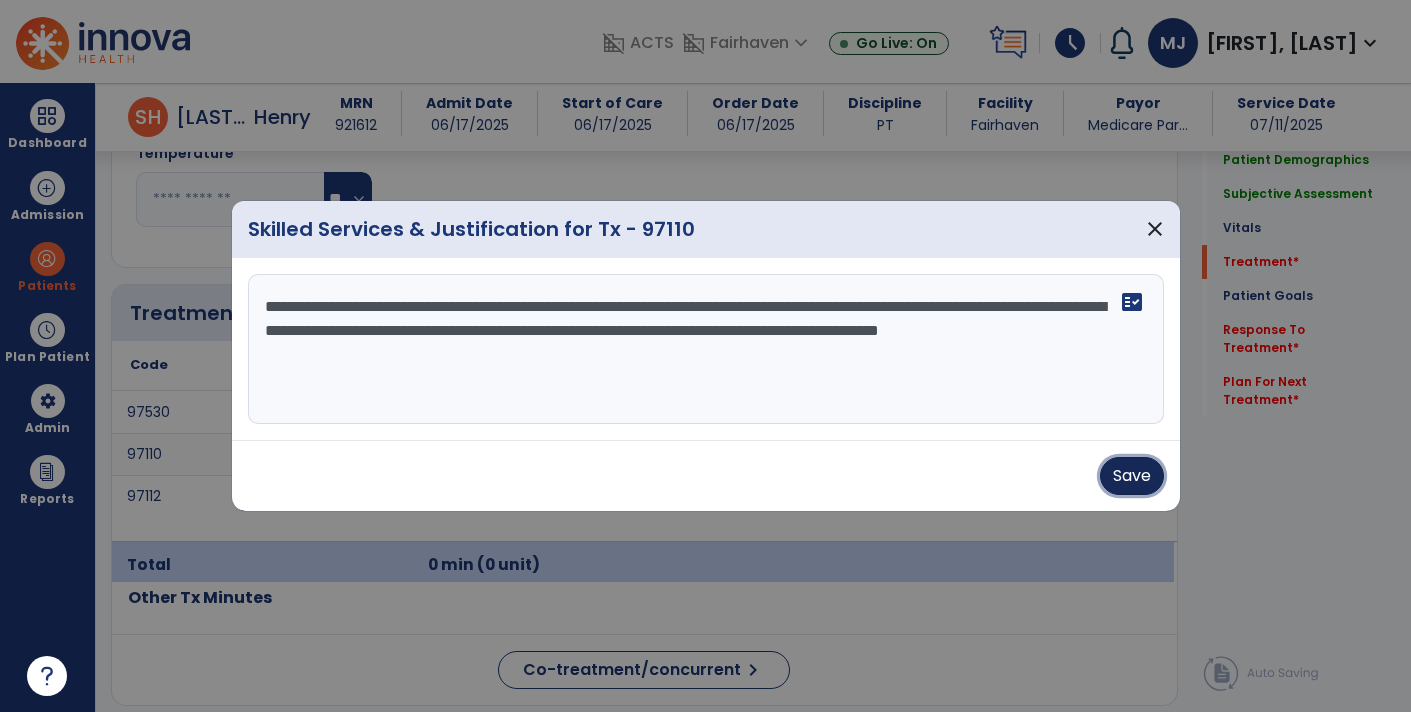 click on "Save" at bounding box center (1132, 476) 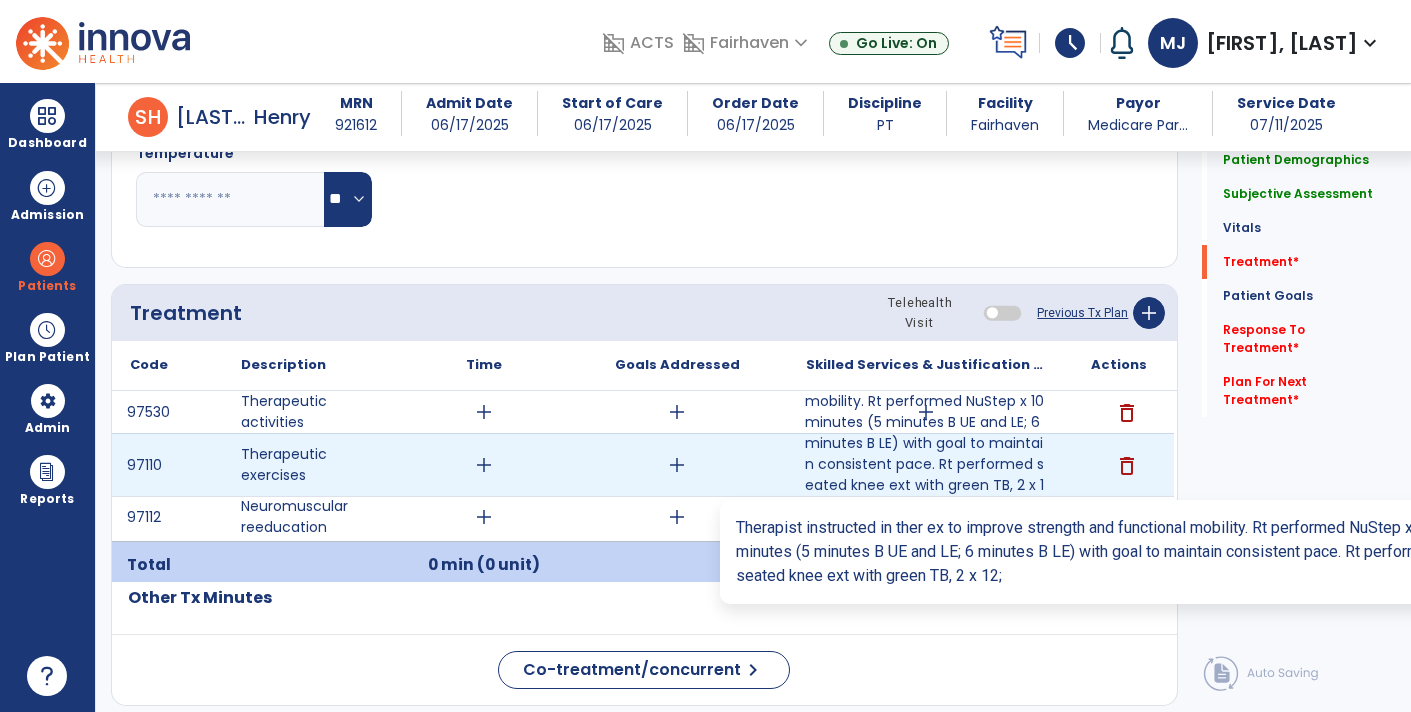 click on "Therapist instructed in ther ex to improve strength and functional mobility. Rt performed NuStep x 1..." at bounding box center (926, 464) 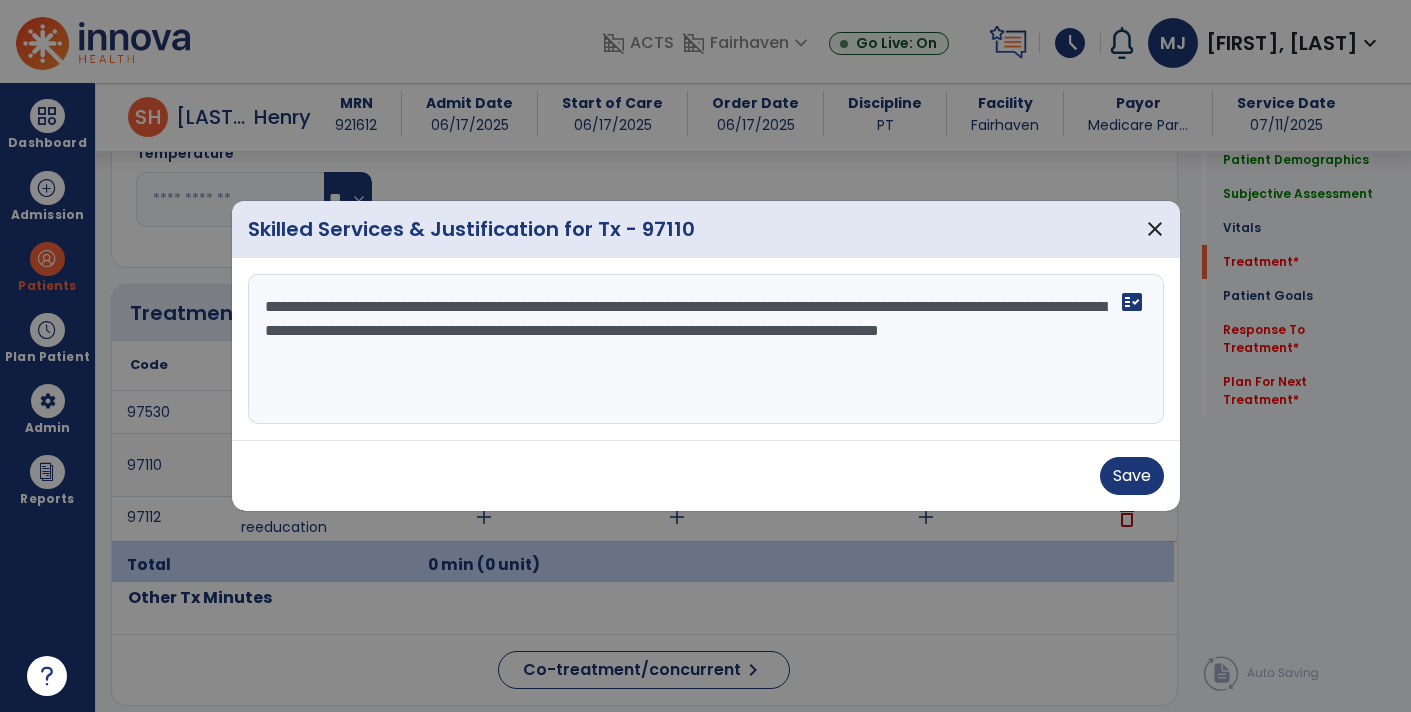 click on "**********" at bounding box center (706, 349) 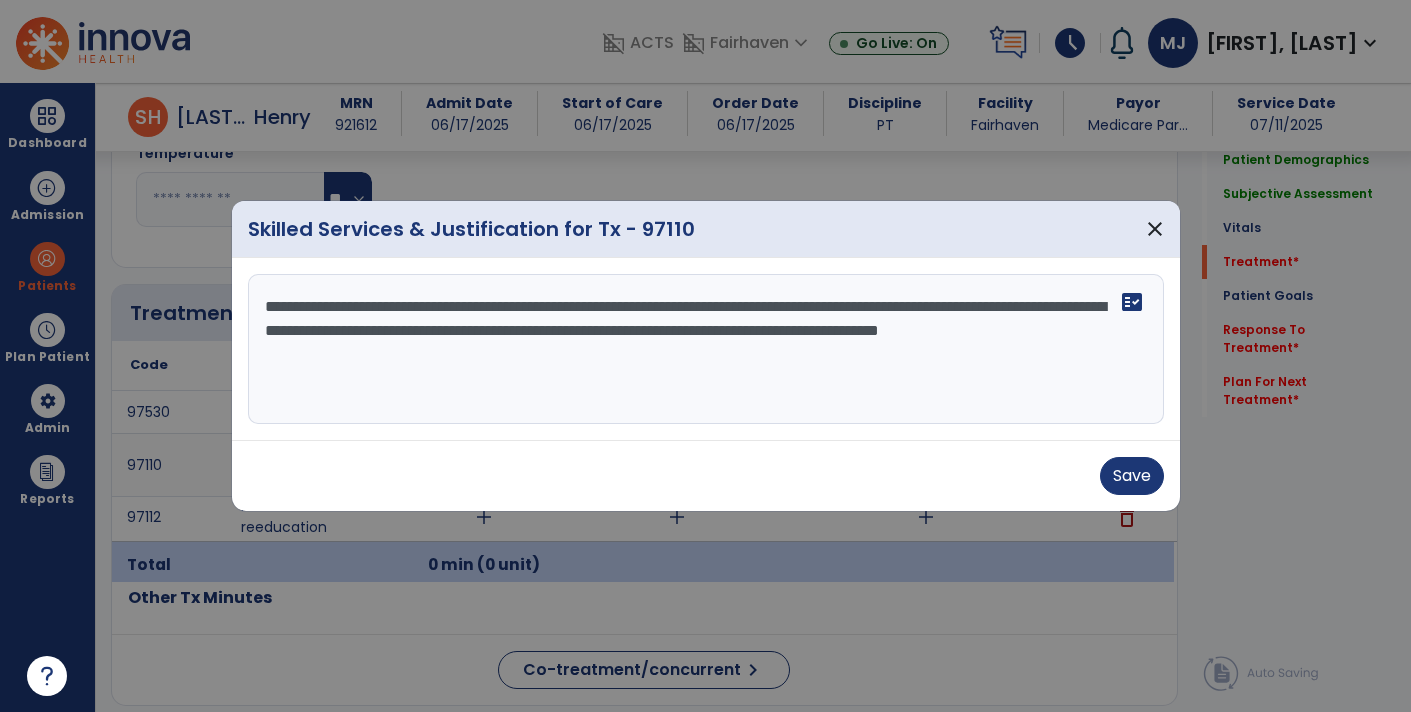 click on "**********" at bounding box center (706, 349) 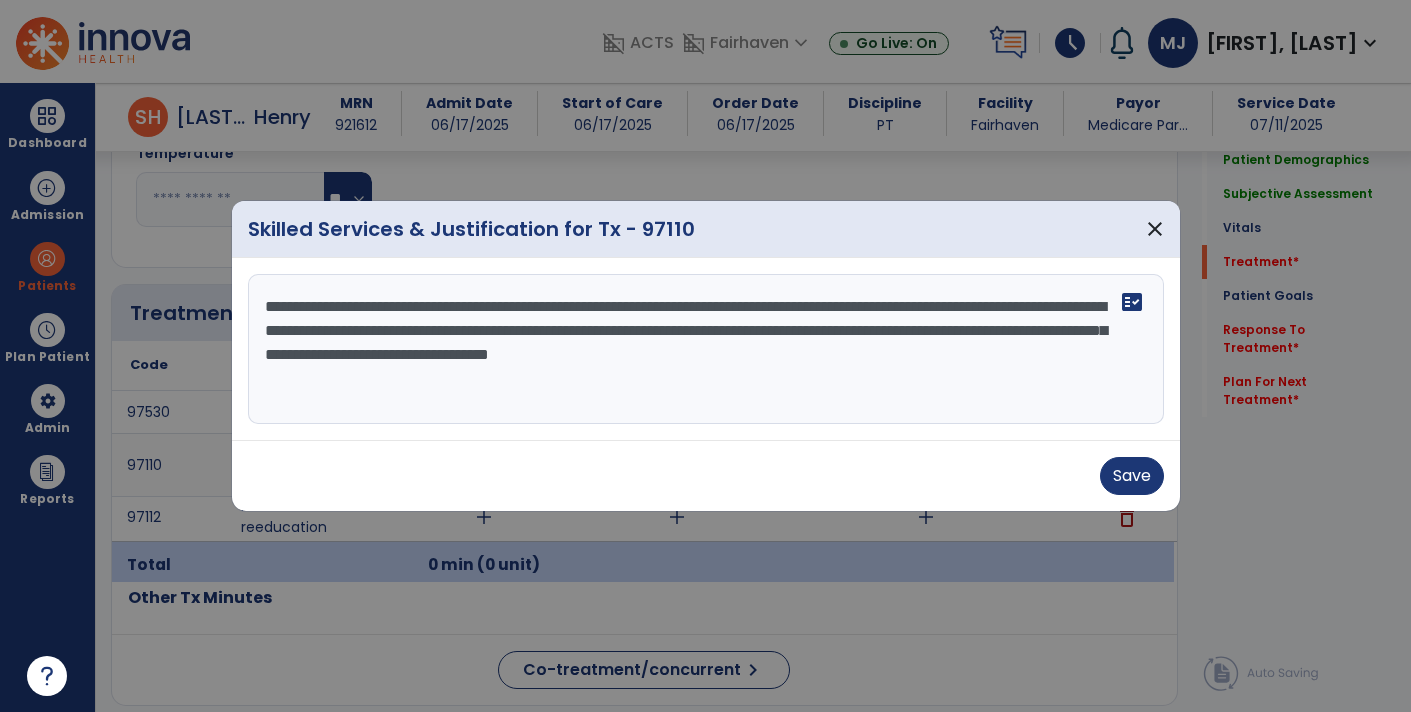 click at bounding box center [705, 356] 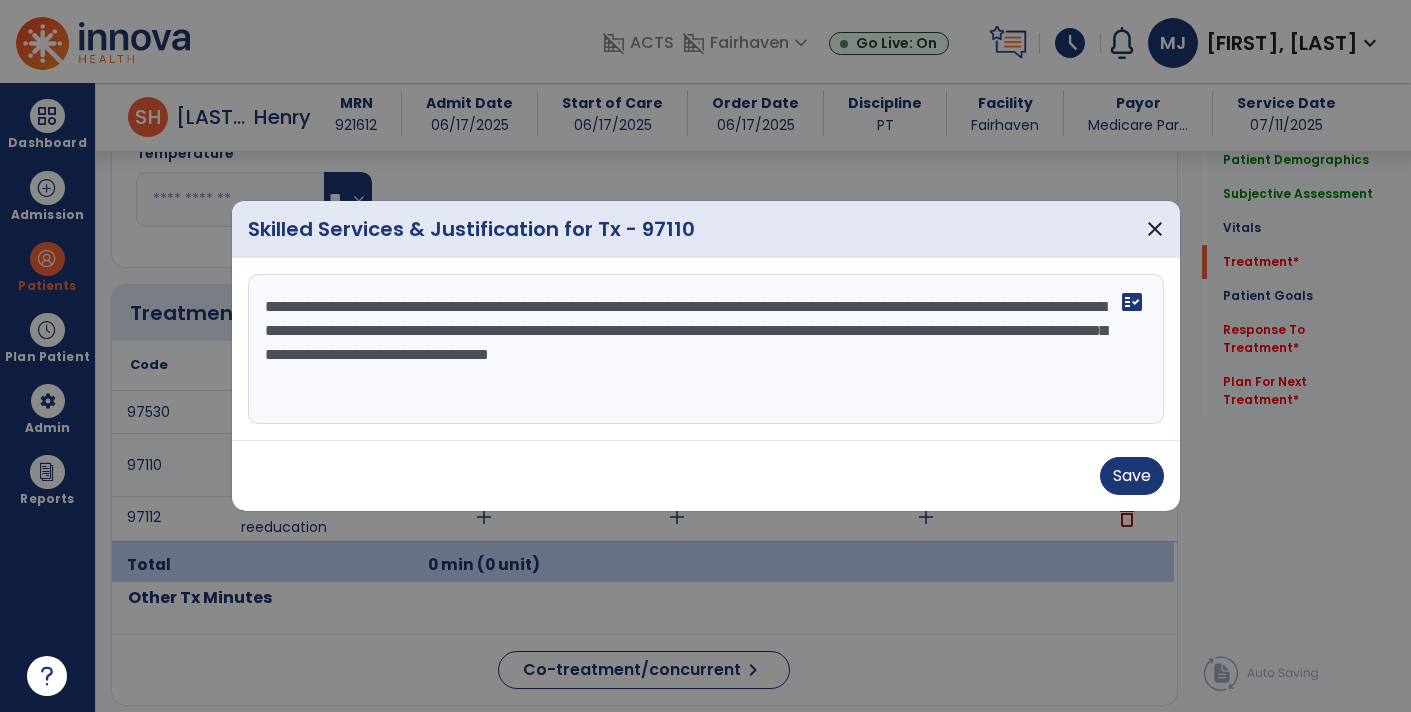 click on "**********" at bounding box center [706, 349] 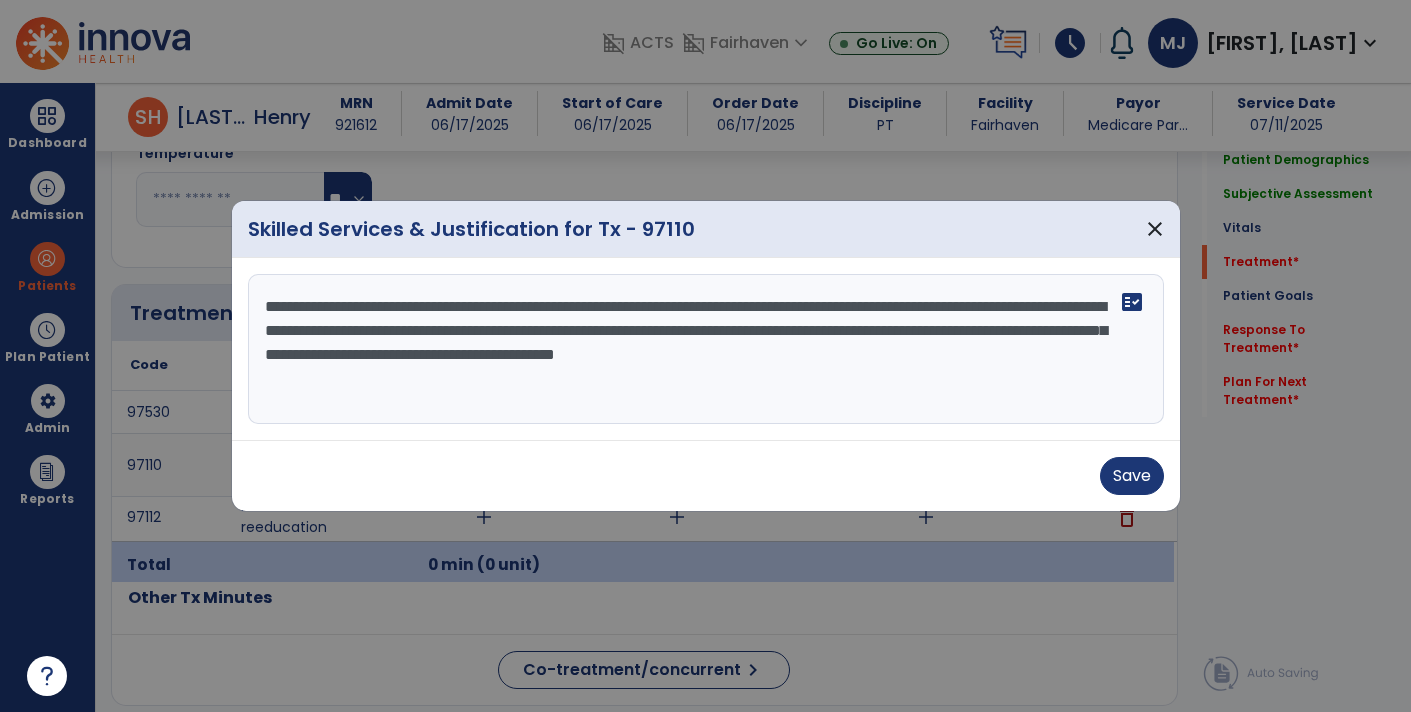 click on "**********" at bounding box center [706, 349] 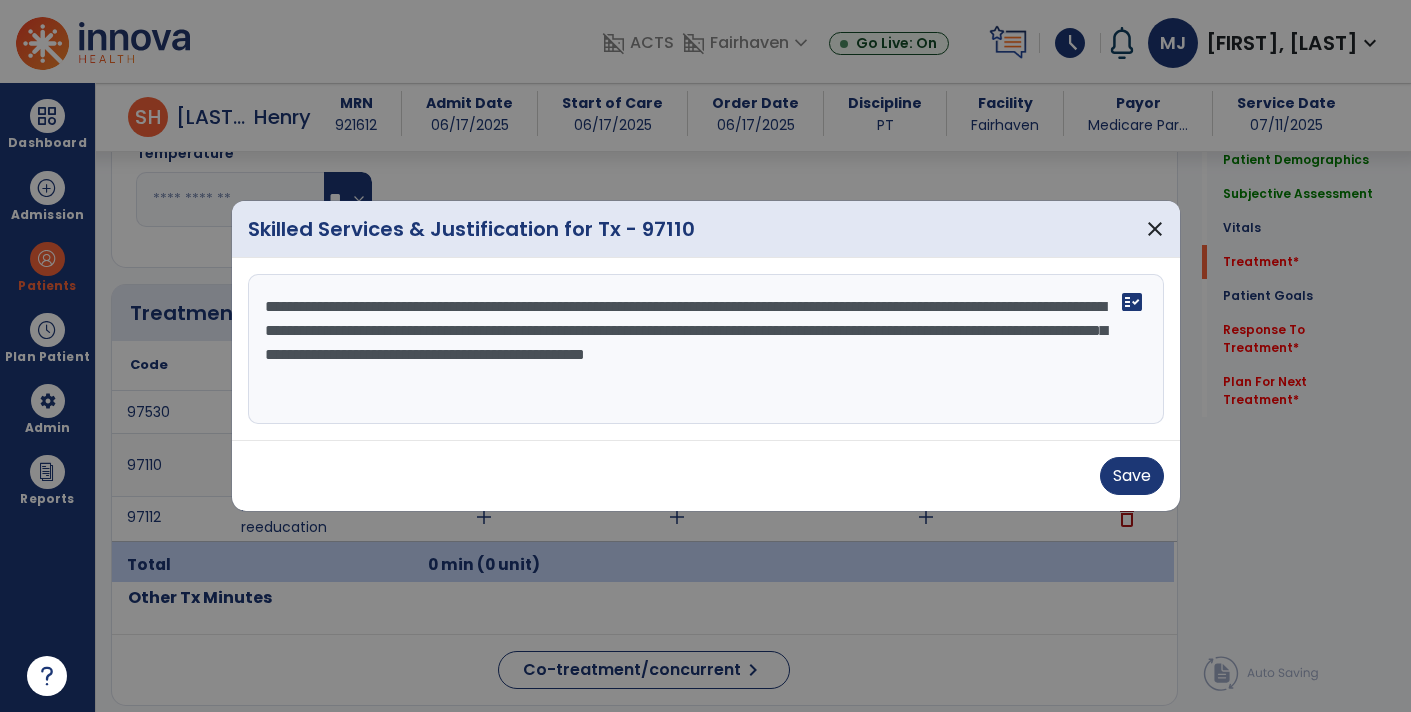 click on "**********" at bounding box center (706, 349) 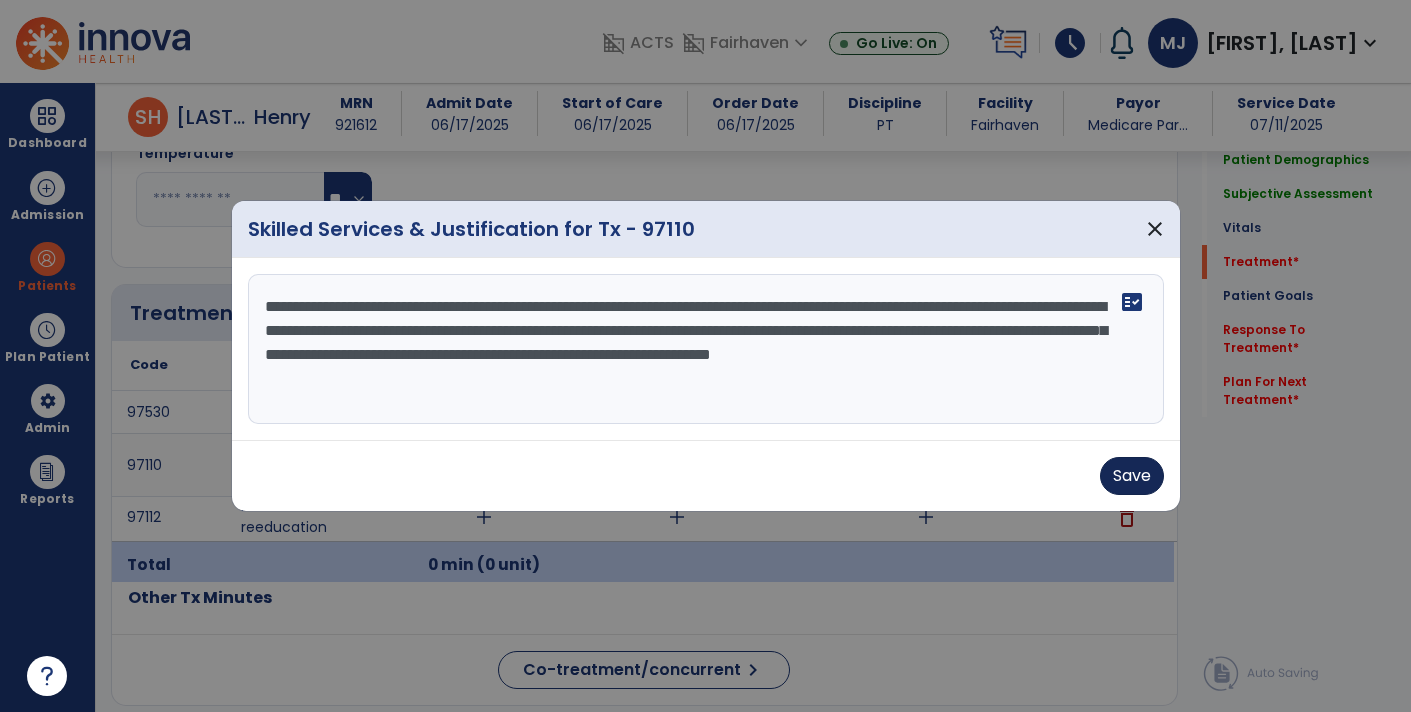 type on "**********" 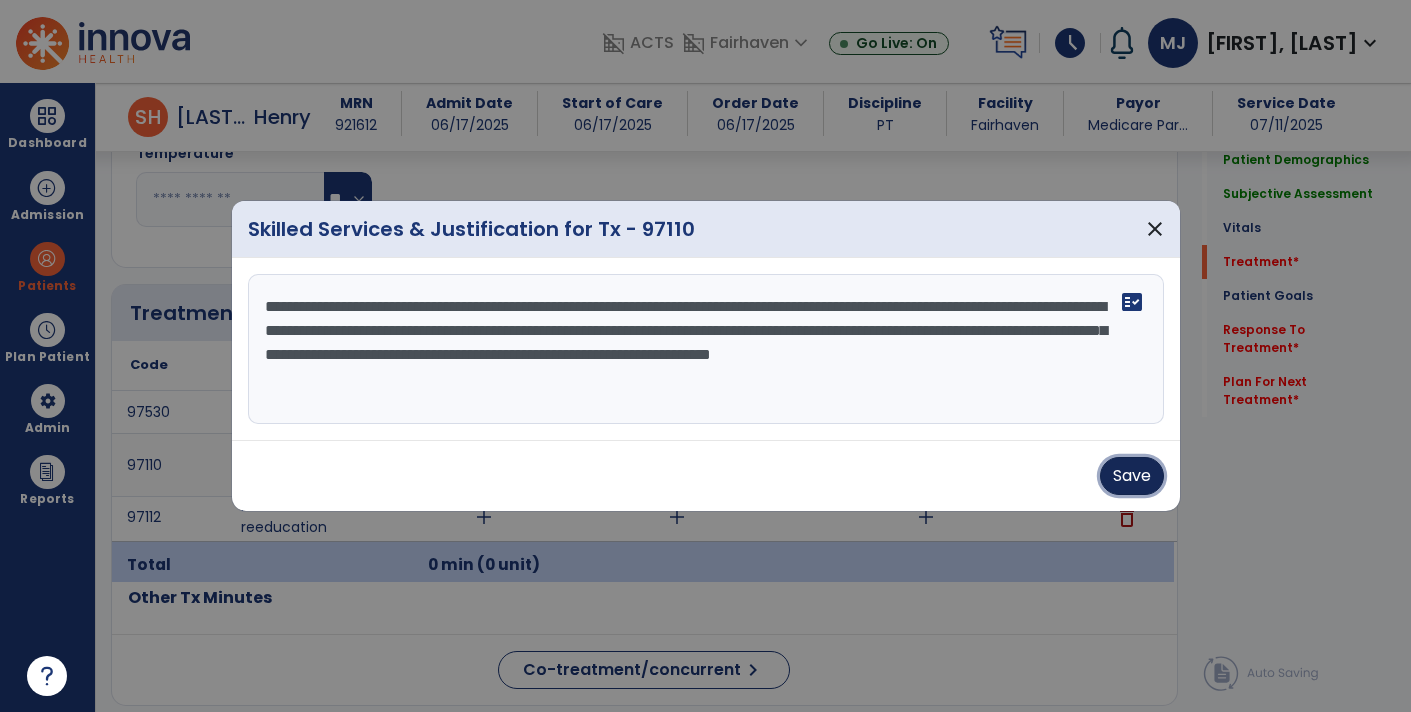 click on "Save" at bounding box center (1132, 476) 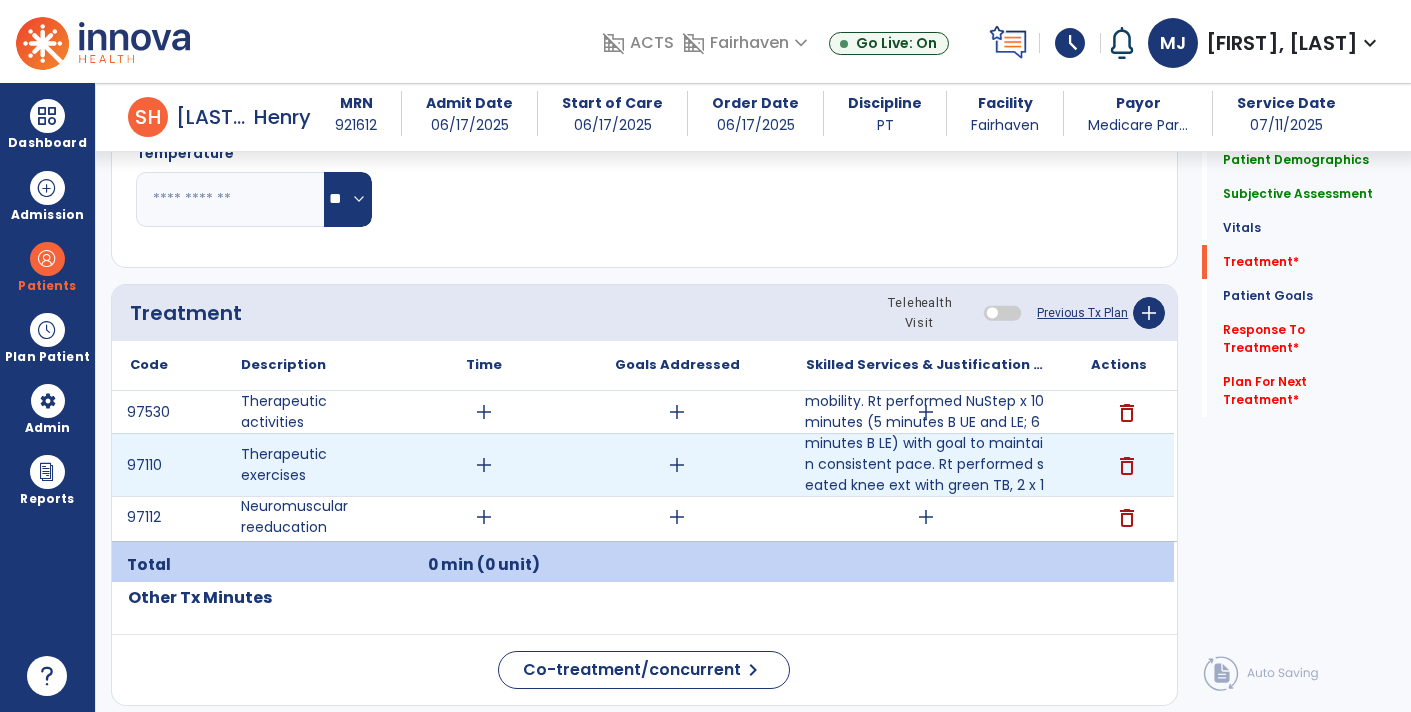 click on "add" at bounding box center (484, 465) 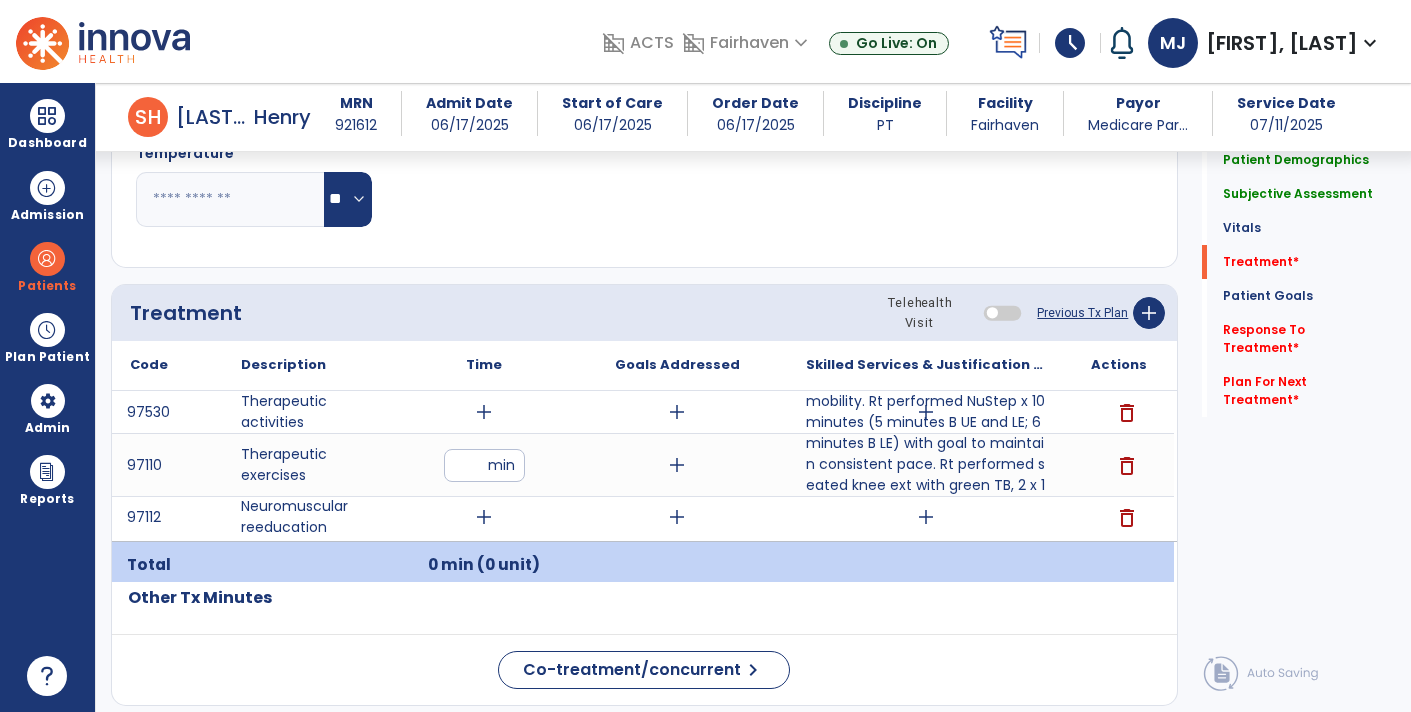 type on "**" 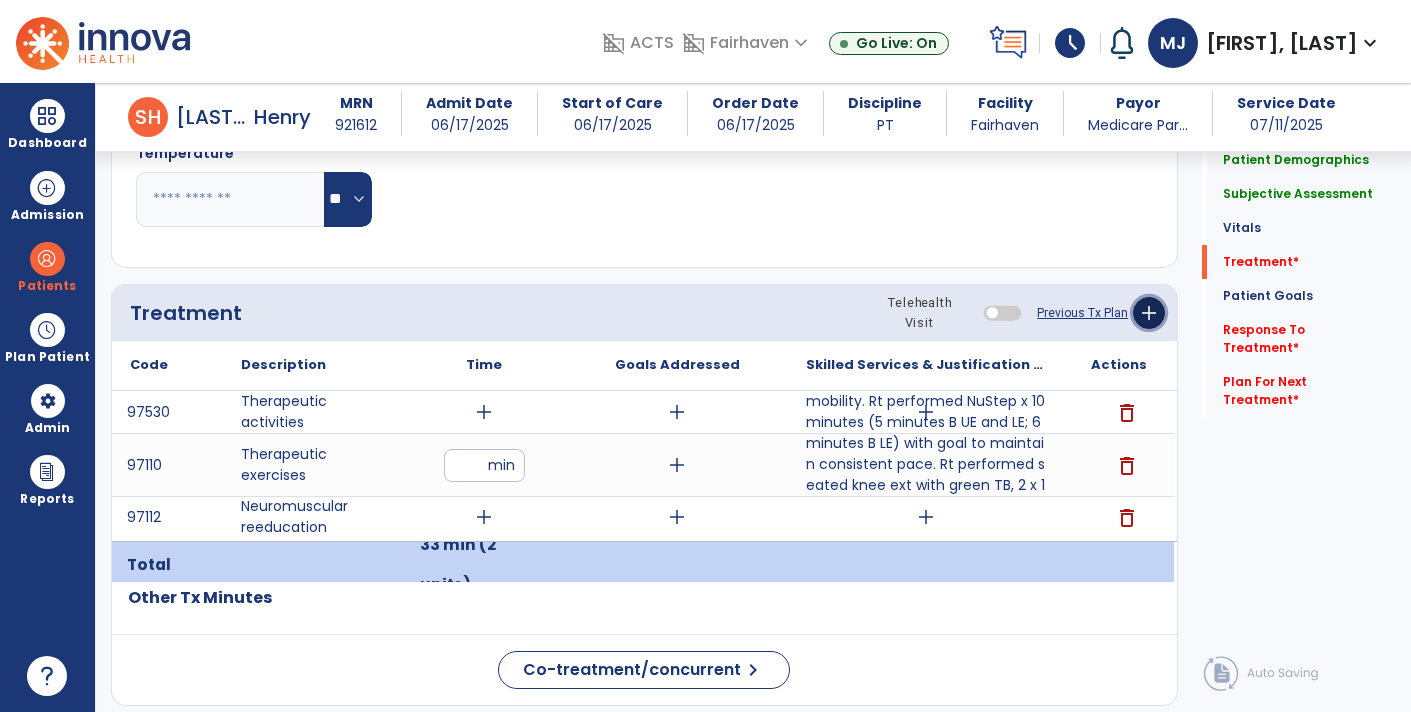 click on "add" 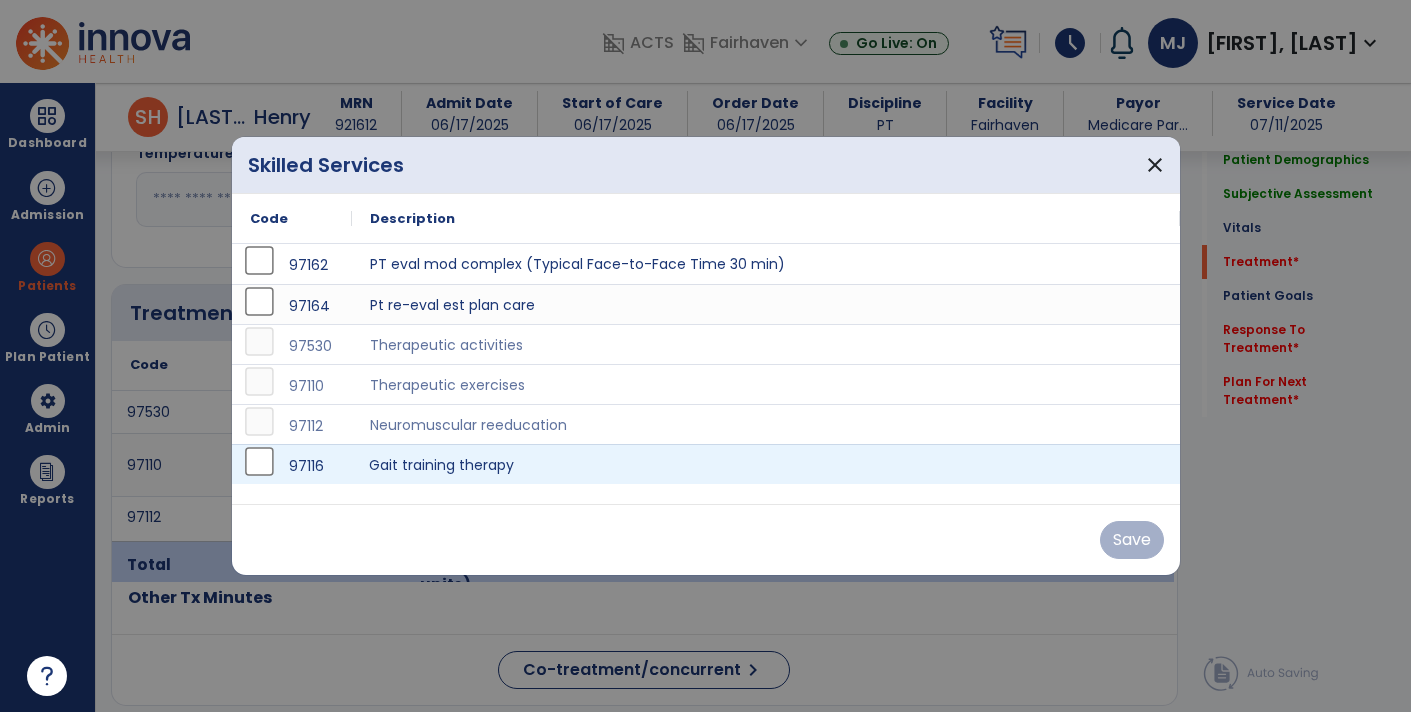 click on "Gait training therapy" at bounding box center (766, 464) 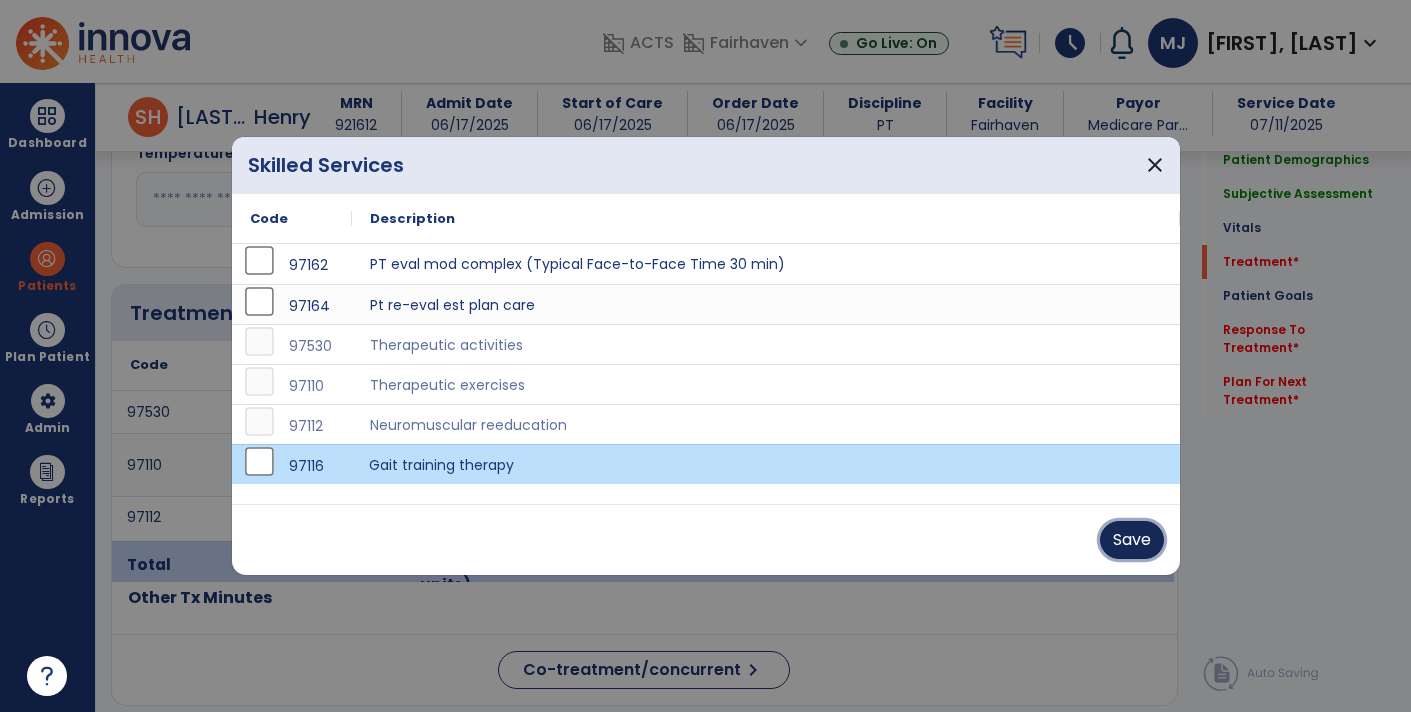 click on "Save" at bounding box center (1132, 540) 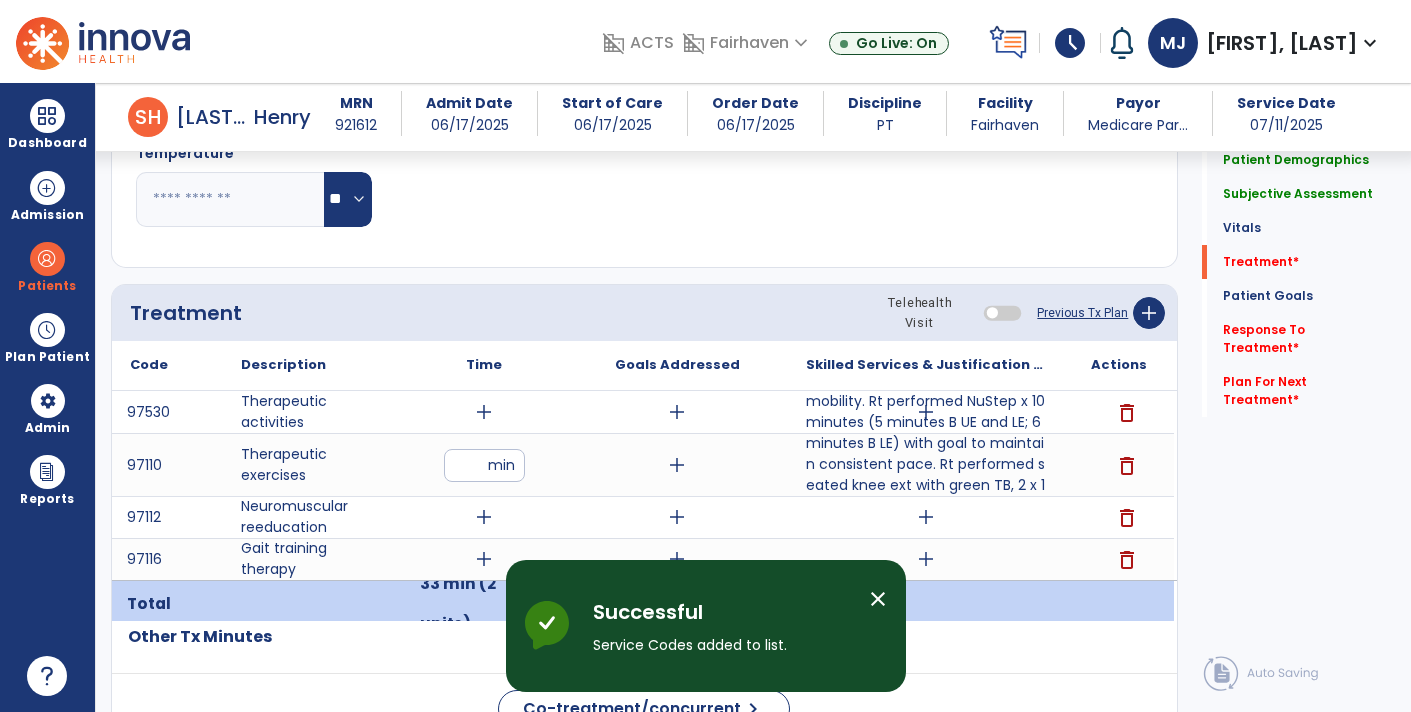 click on "add" at bounding box center [484, 559] 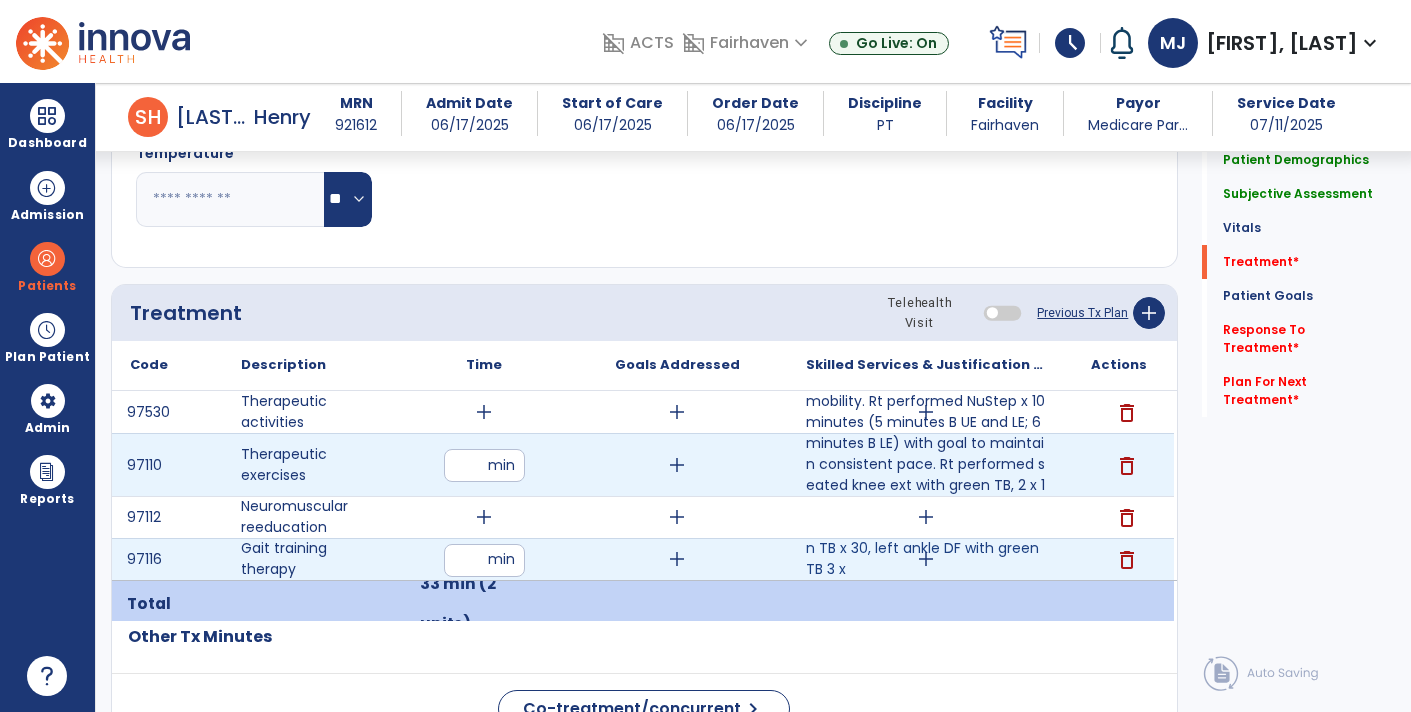 type on "**" 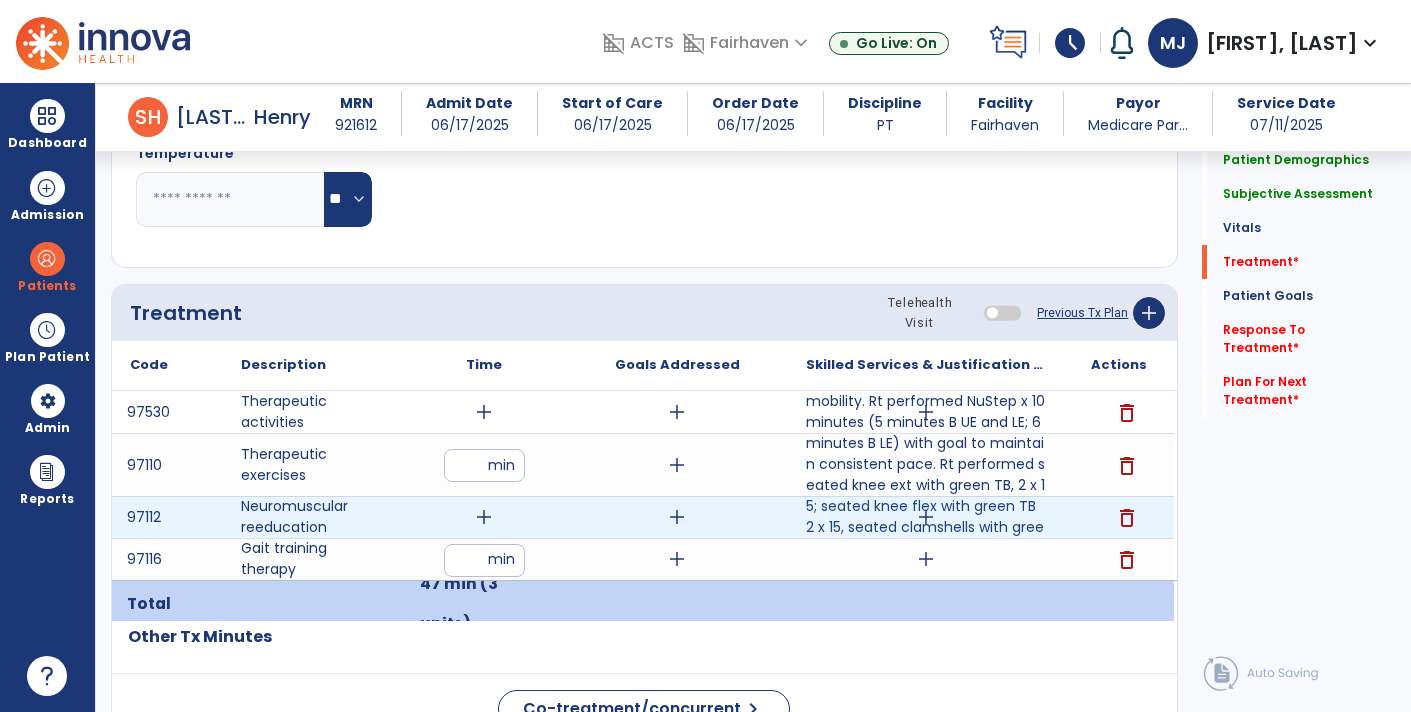 click on "add" at bounding box center (484, 517) 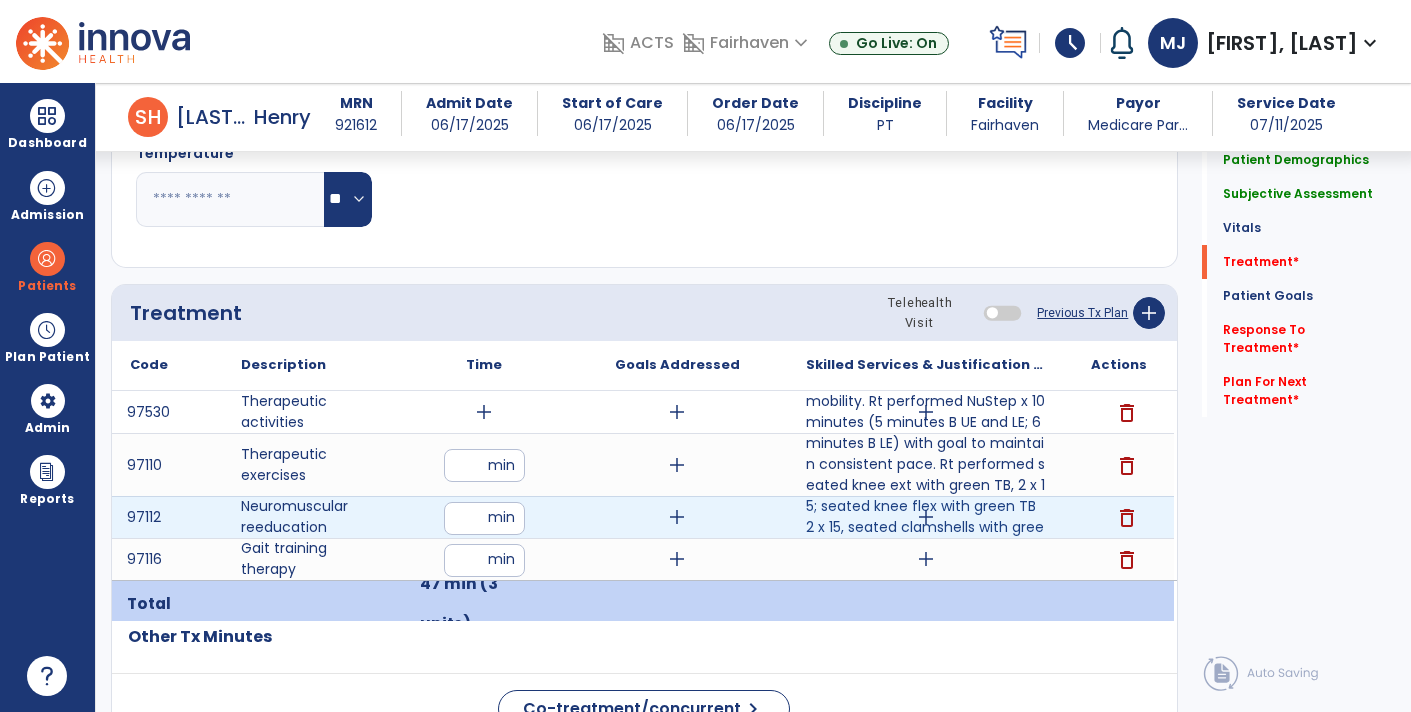 click on "*" at bounding box center (484, 518) 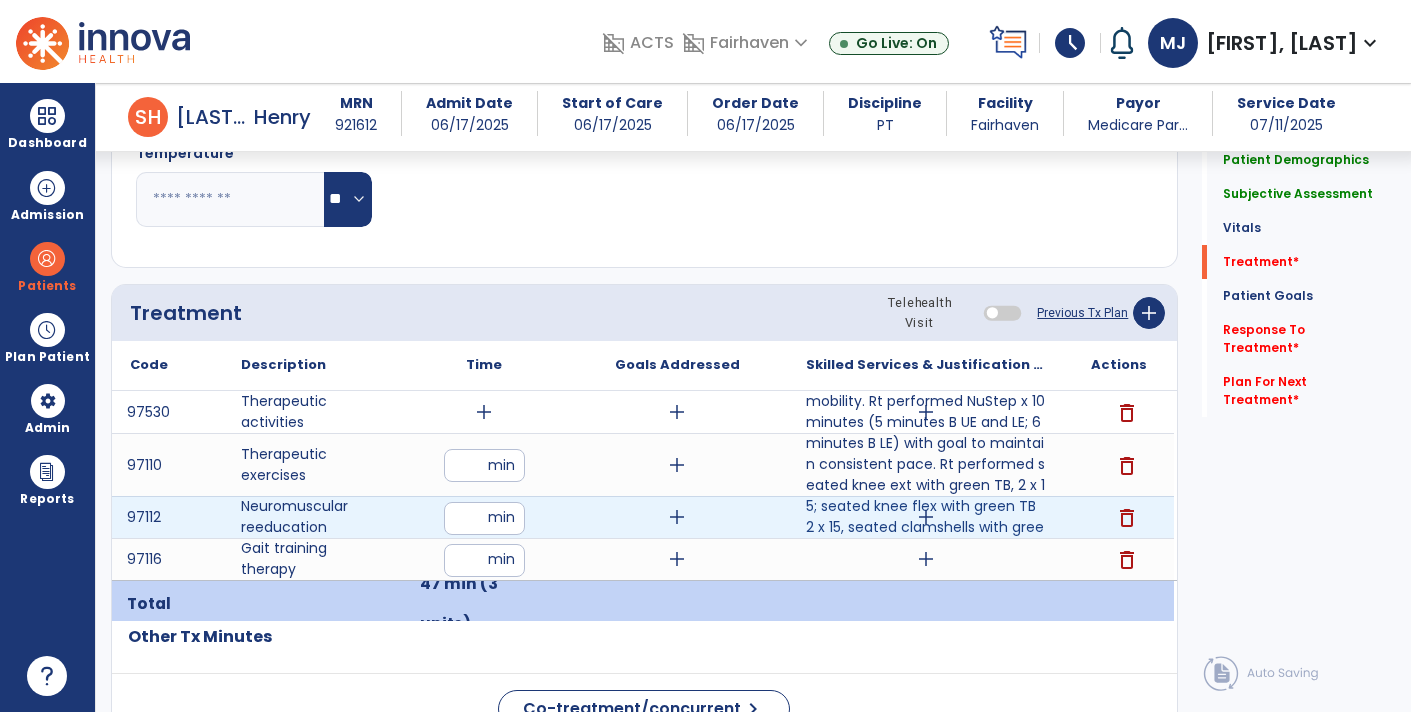 type on "**" 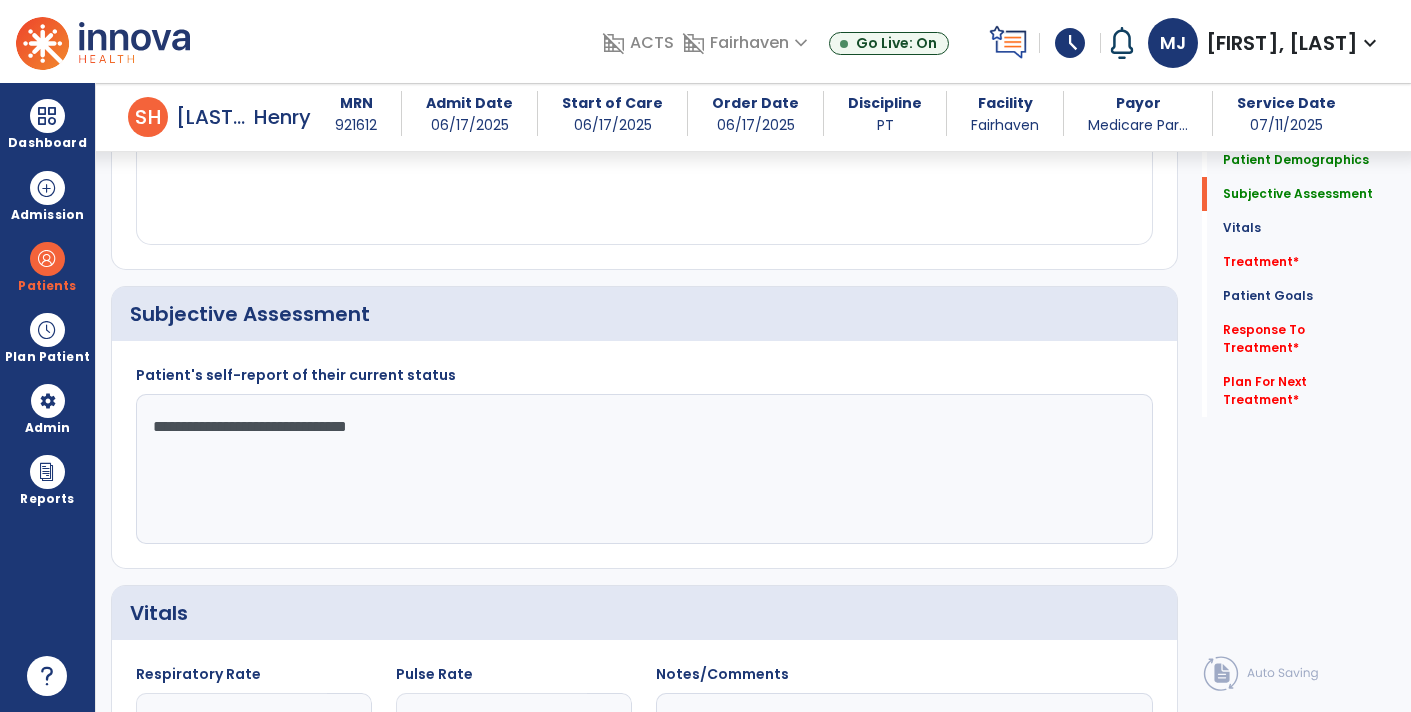 scroll, scrollTop: 0, scrollLeft: 0, axis: both 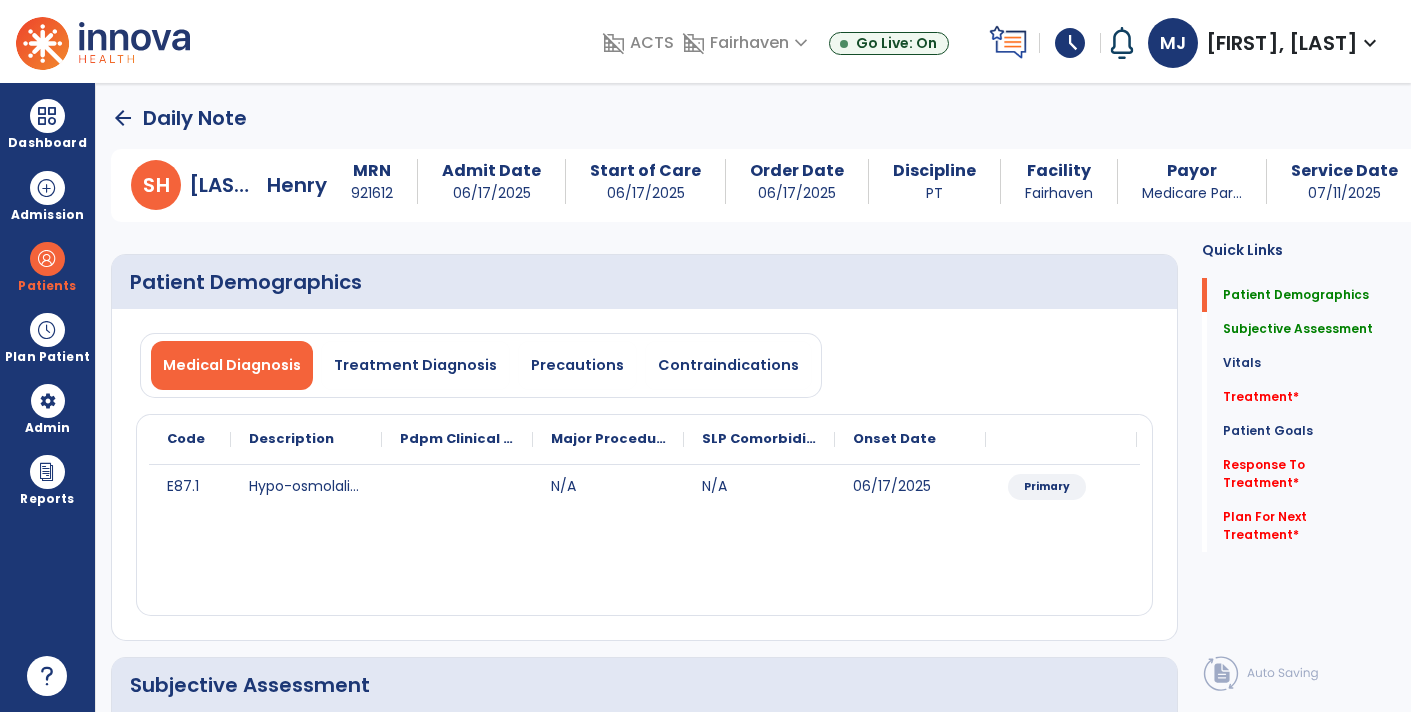 click on "arrow_back" 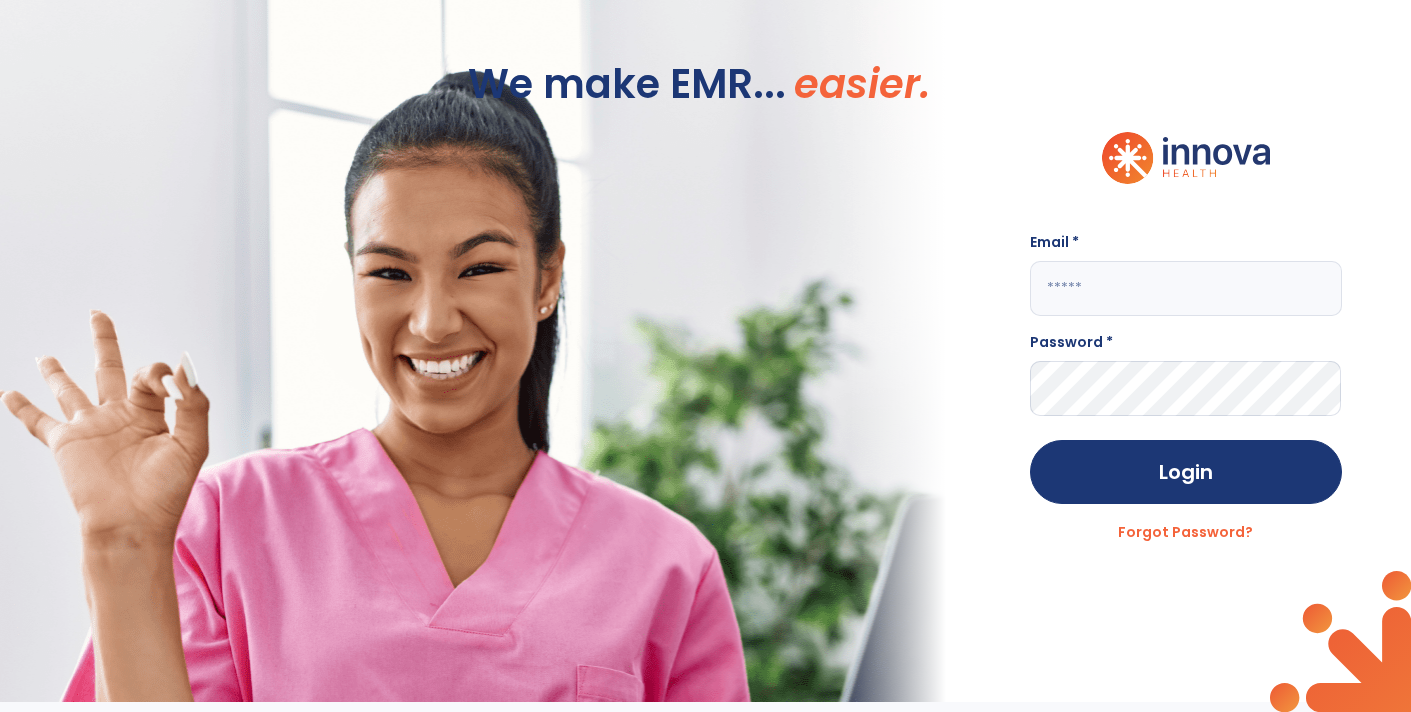 type on "**********" 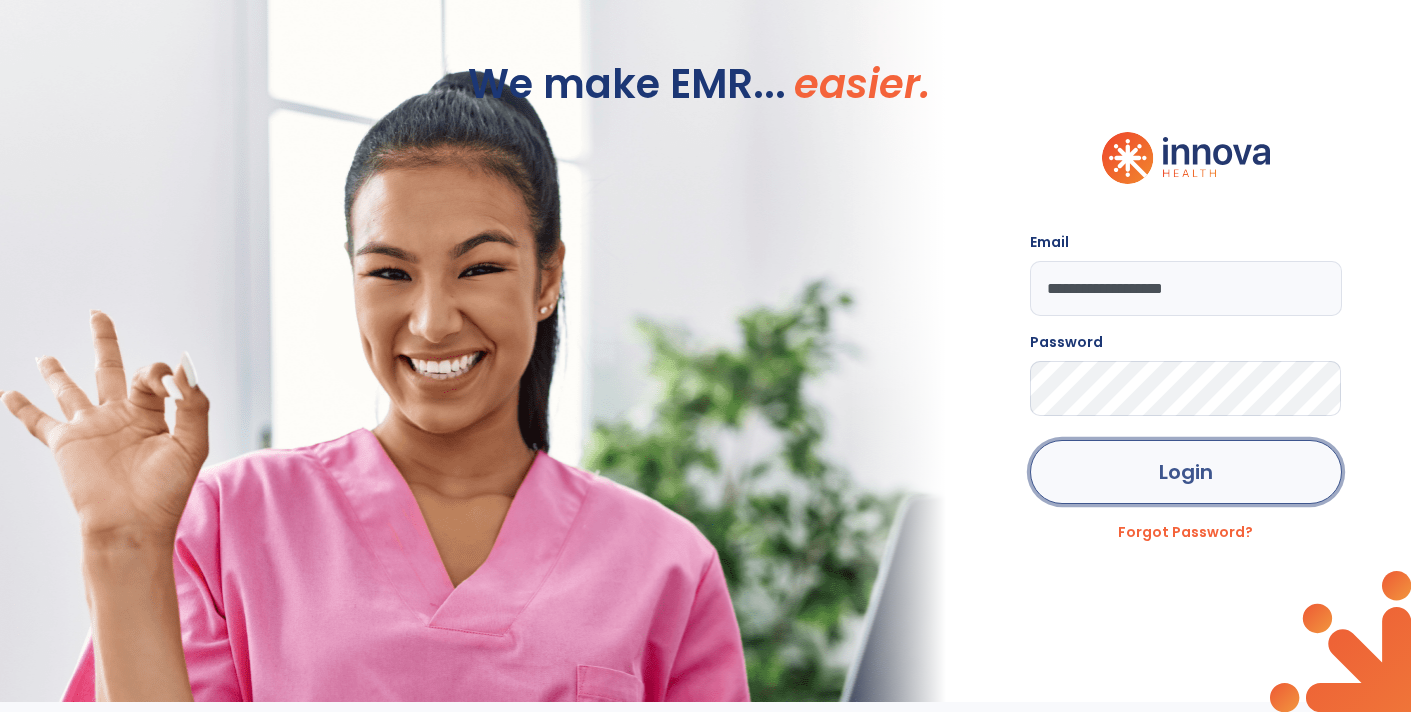 click on "Login" 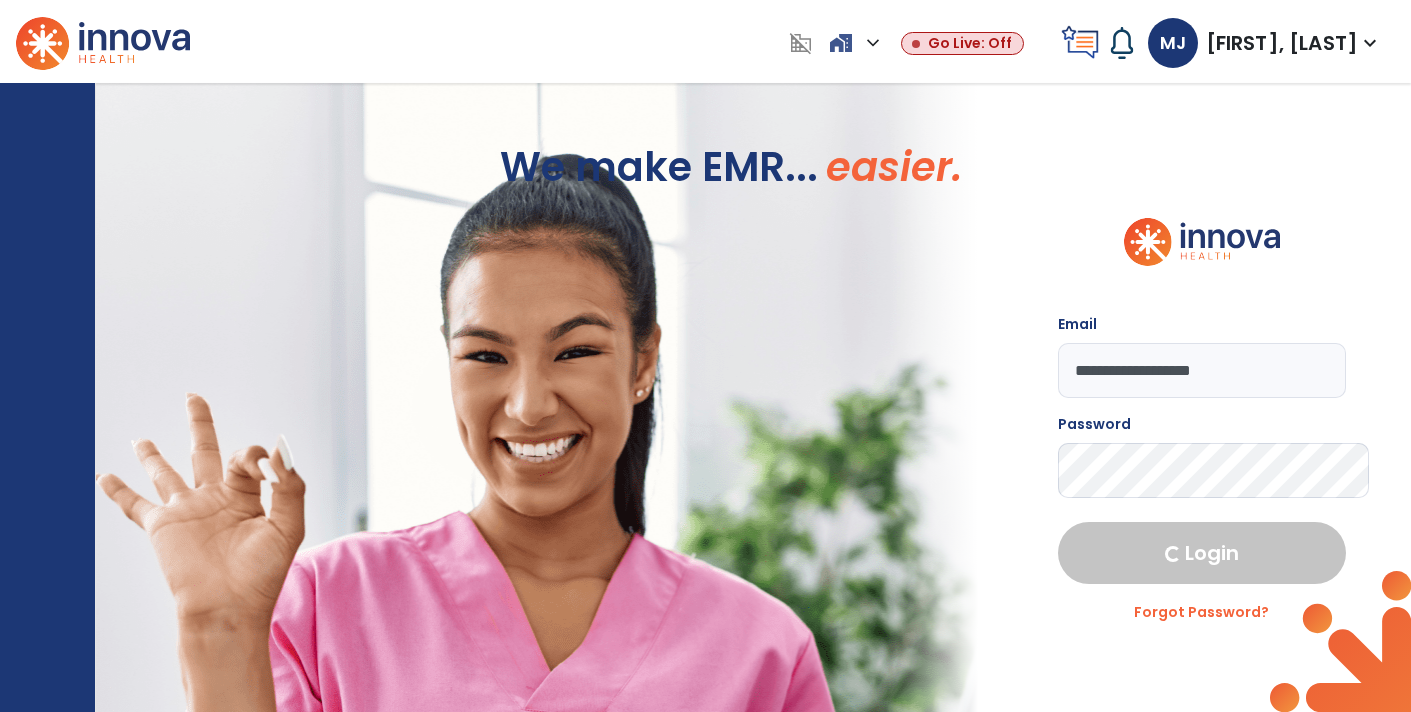 select on "****" 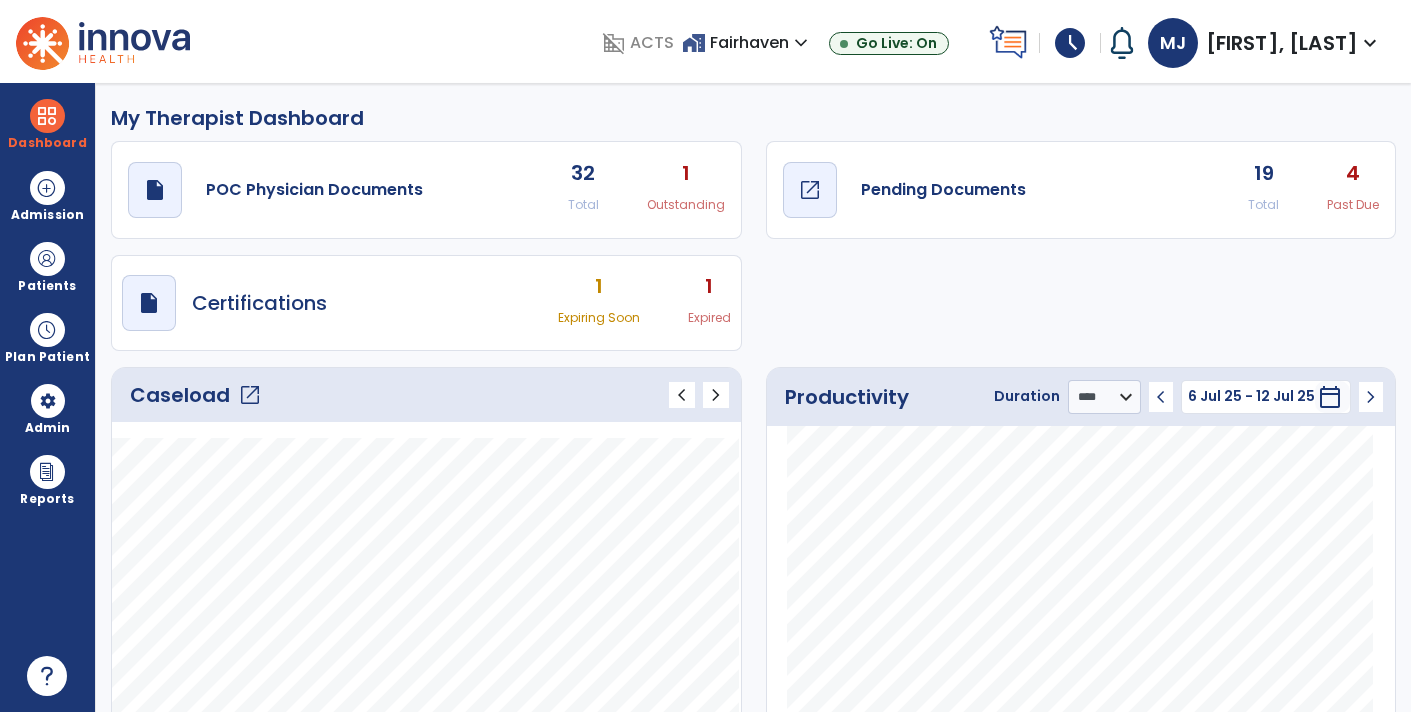 click on "open_in_new" 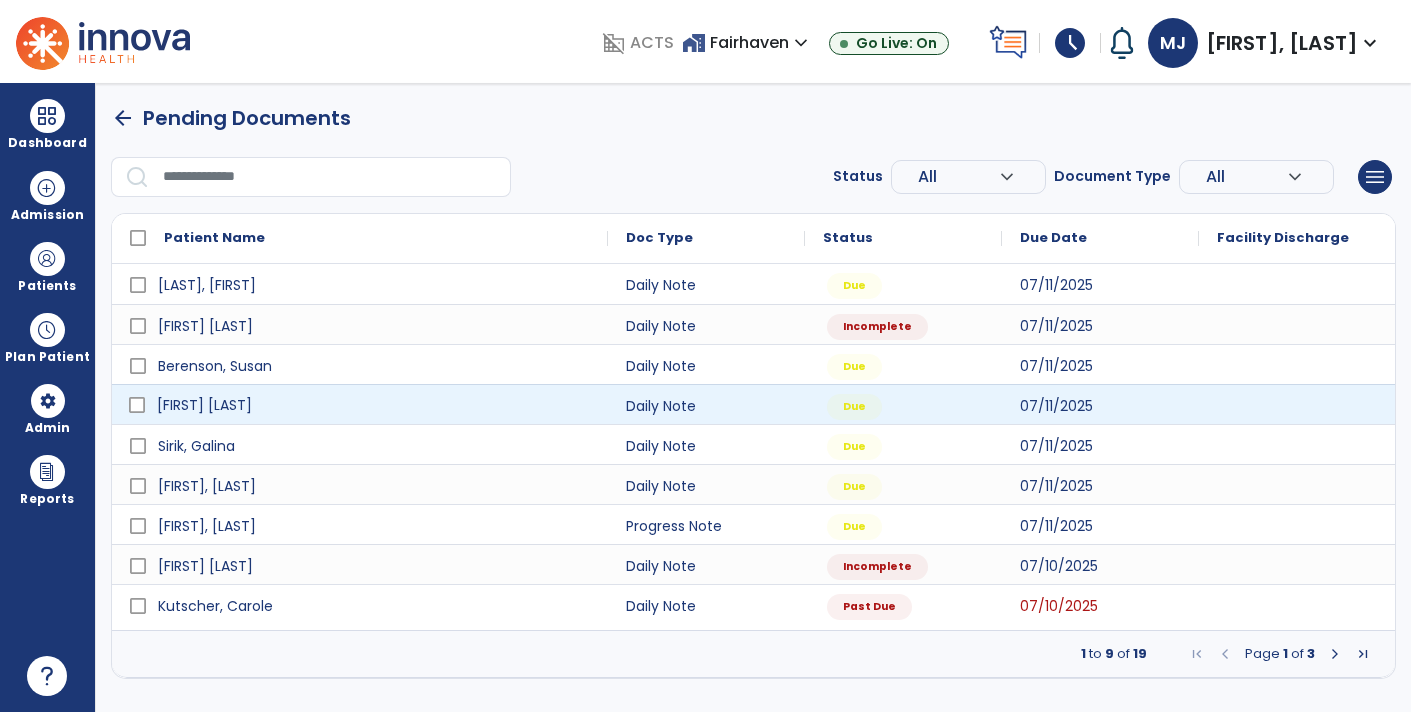 click on "Blanchard, Mary" at bounding box center [204, 405] 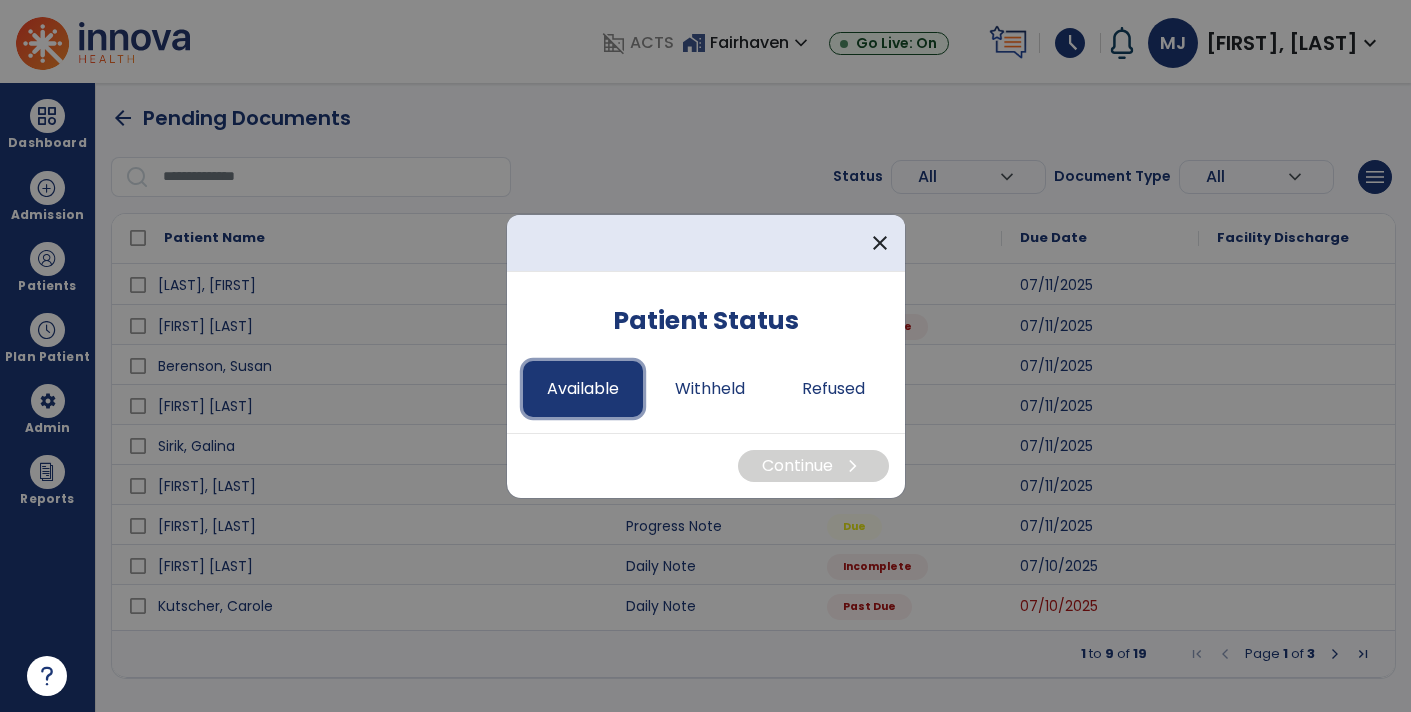 click on "Available" at bounding box center [583, 389] 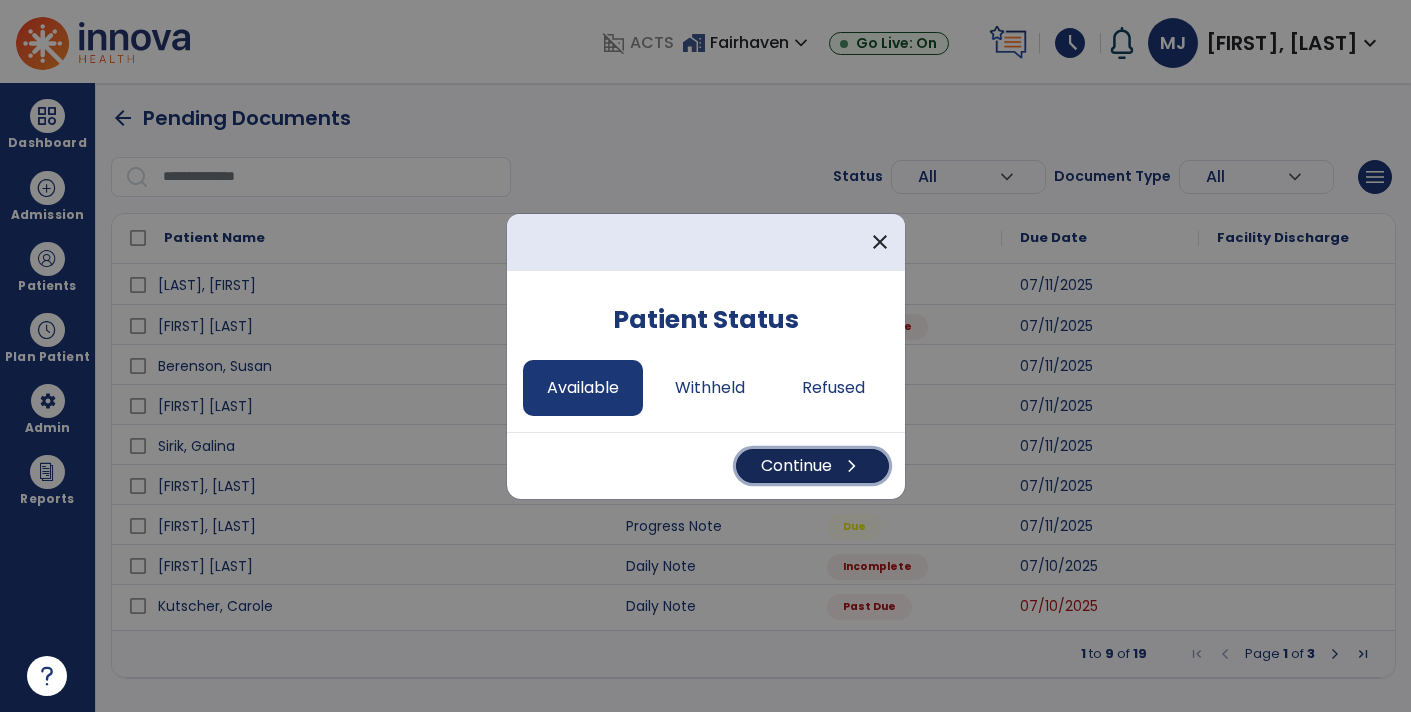 click on "Continue   chevron_right" at bounding box center (812, 466) 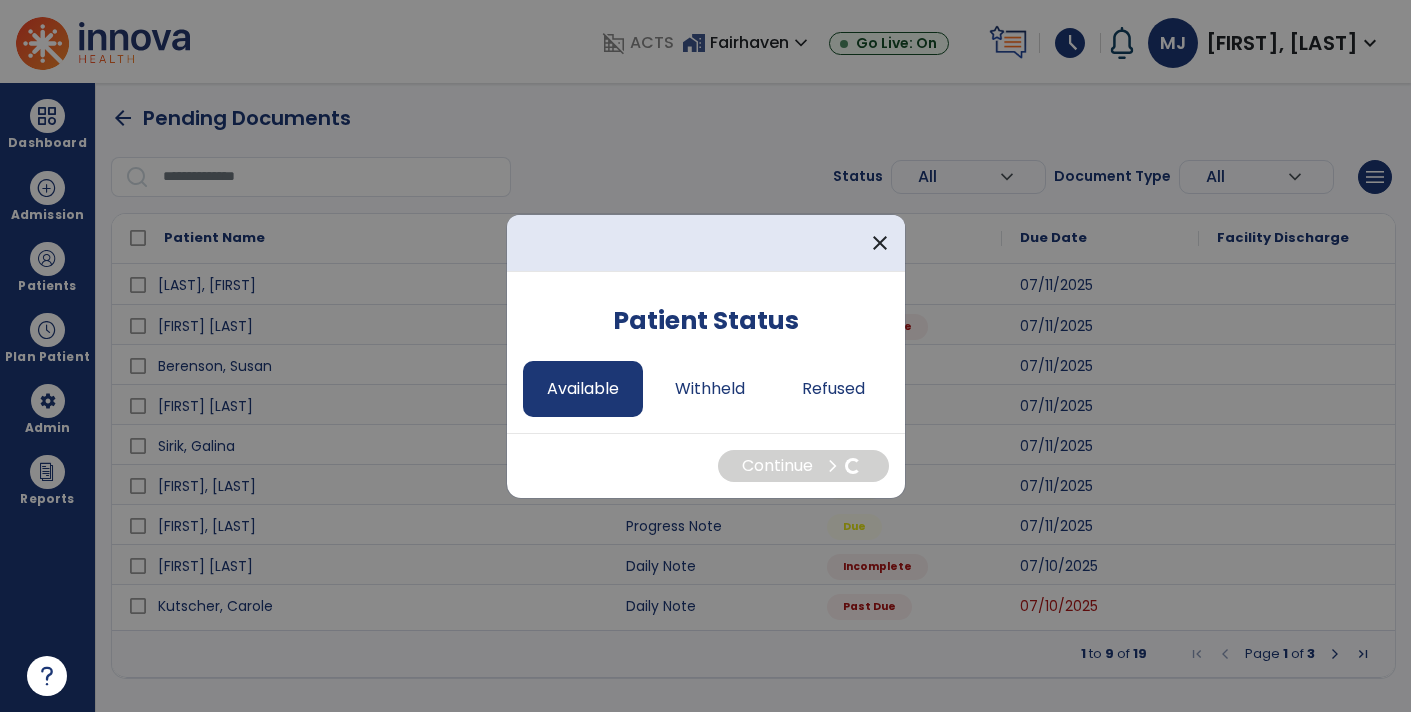 select on "*" 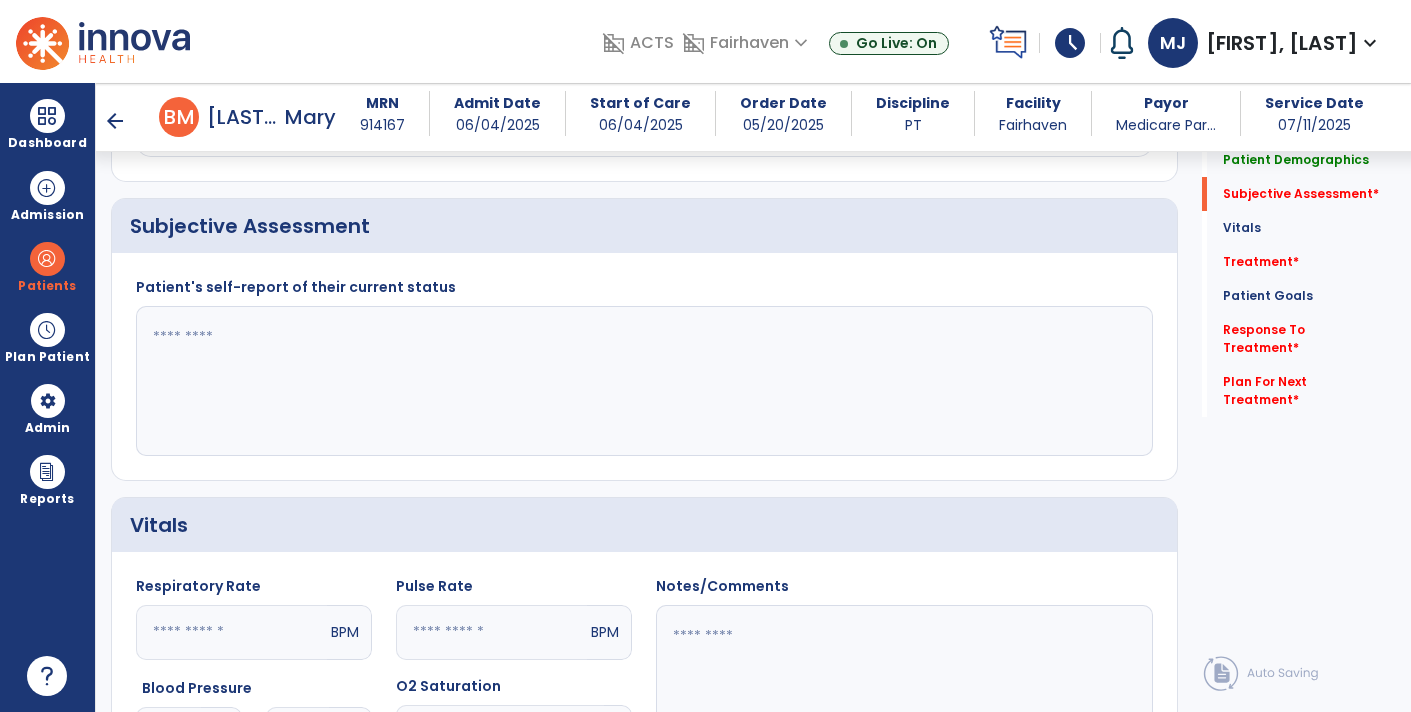 scroll, scrollTop: 485, scrollLeft: 0, axis: vertical 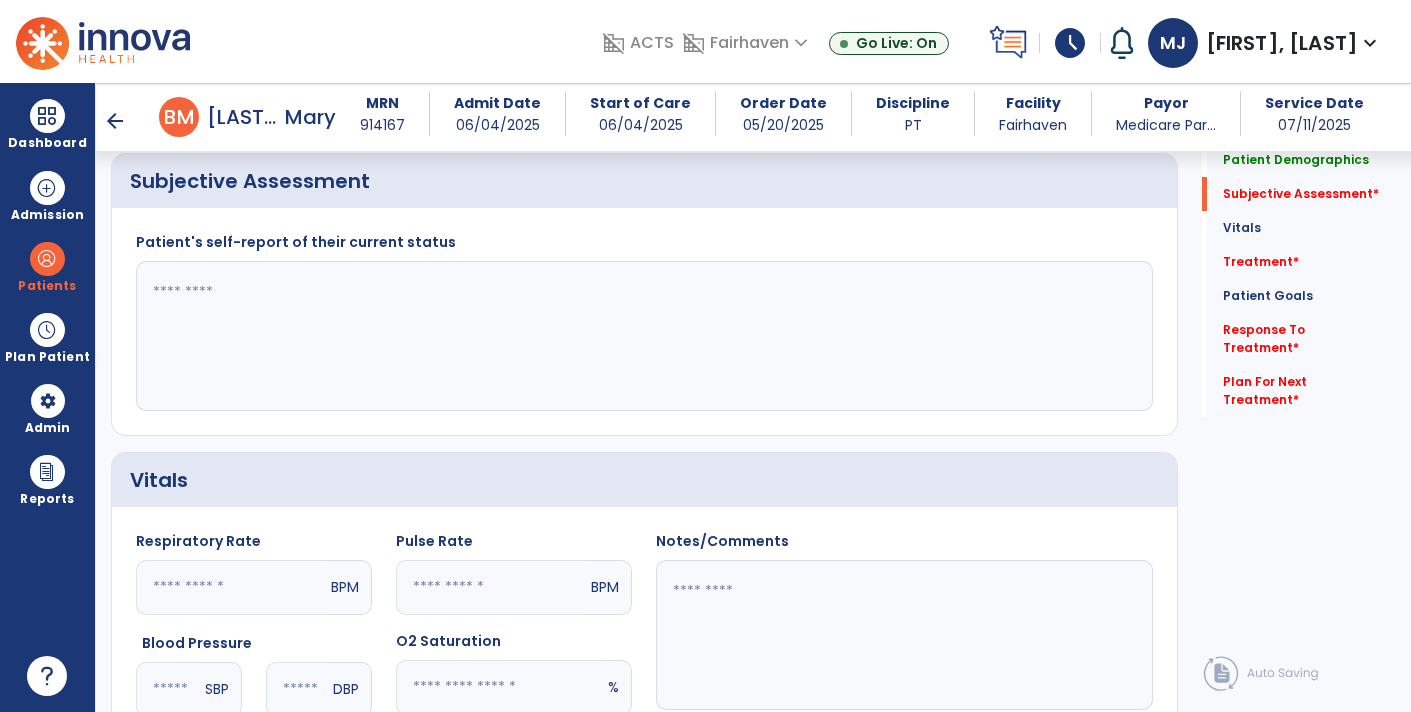 click 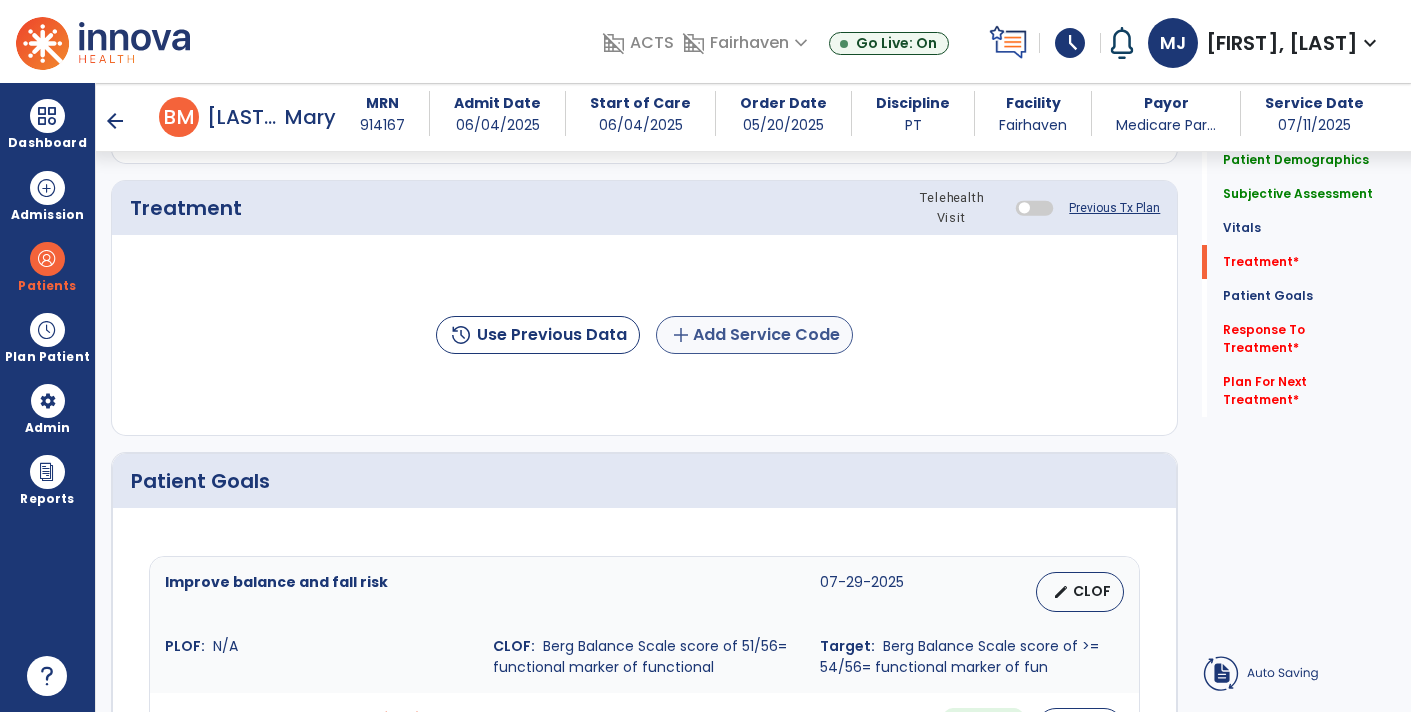 type on "**********" 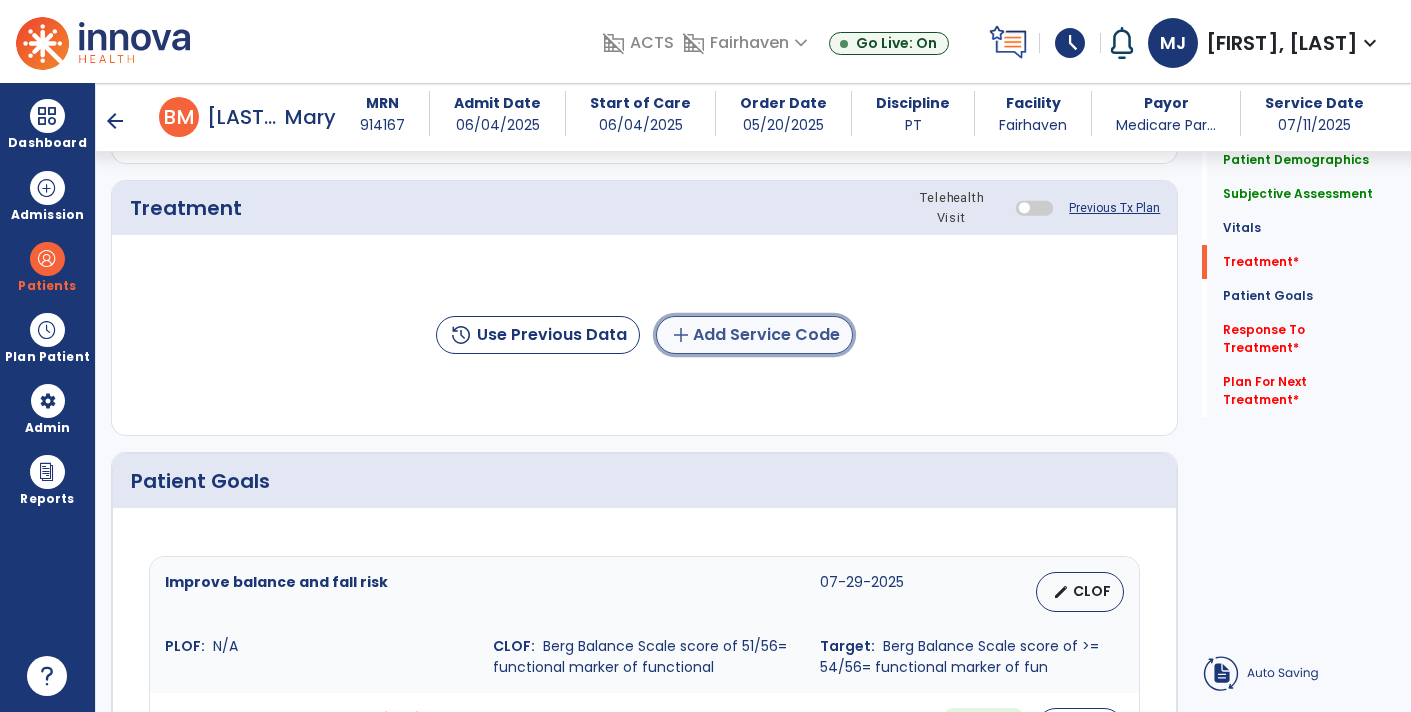 click on "add  Add Service Code" 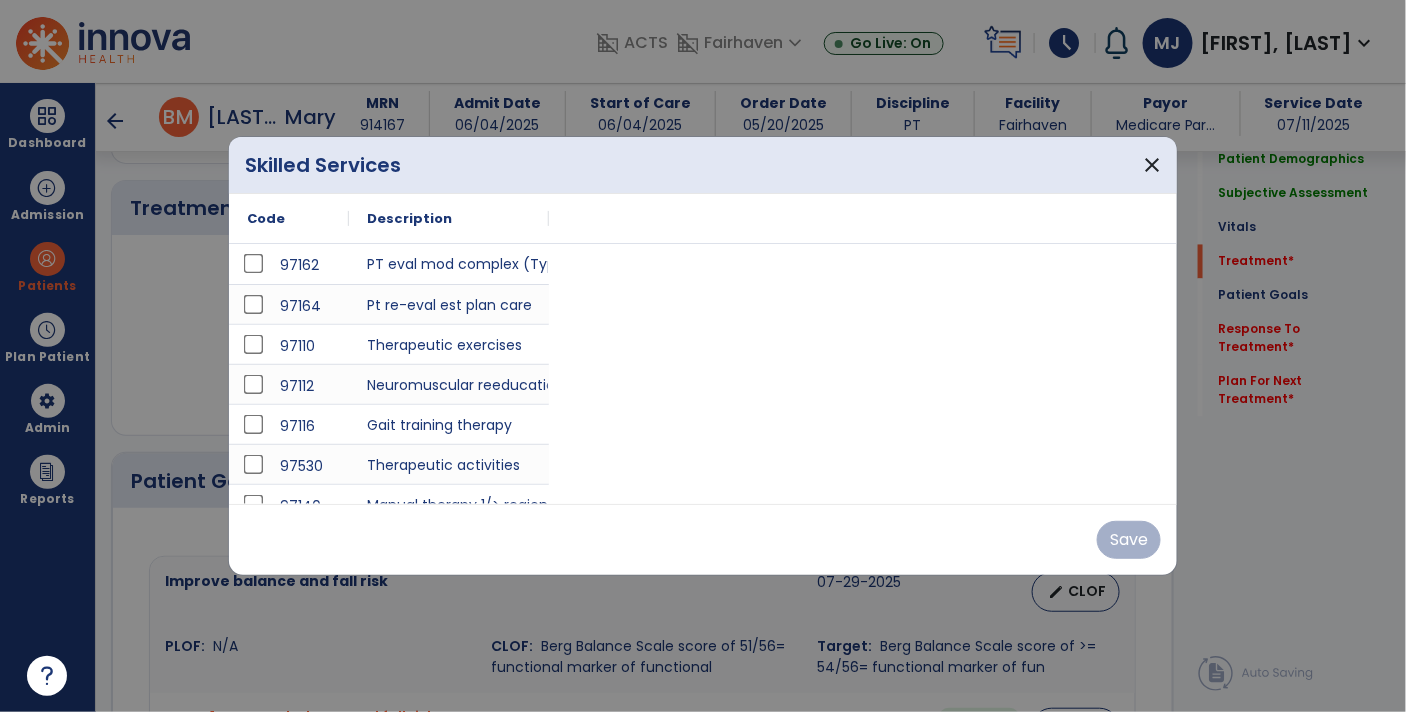 scroll, scrollTop: 1179, scrollLeft: 0, axis: vertical 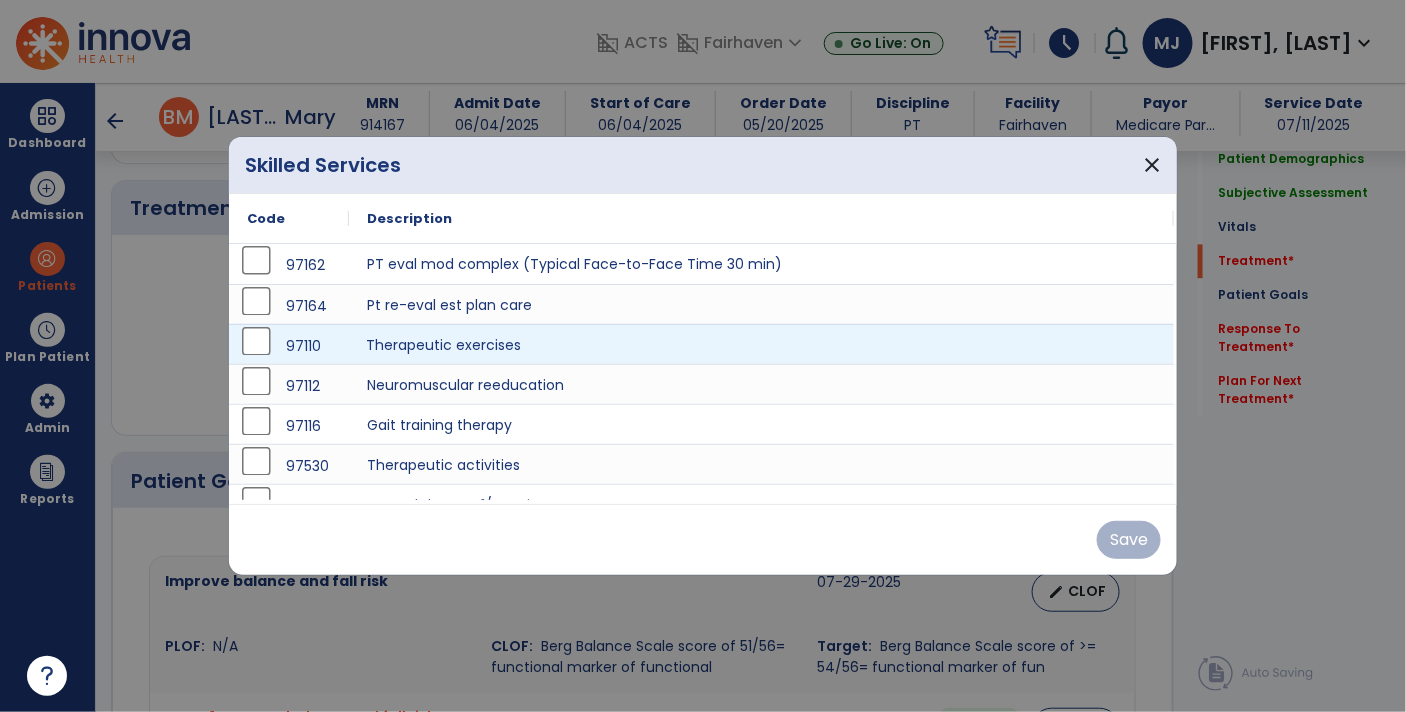 click on "Therapeutic exercises" at bounding box center [761, 344] 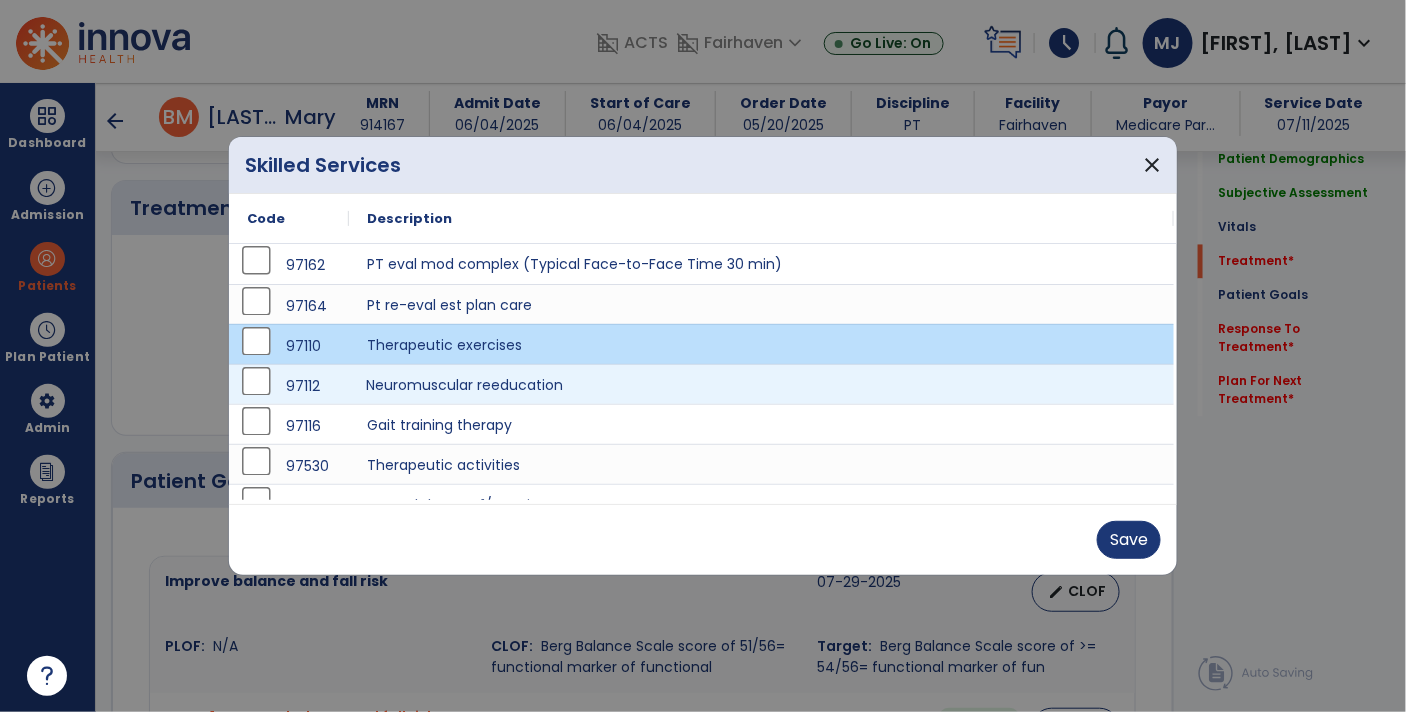 click on "Neuromuscular reeducation" at bounding box center [761, 384] 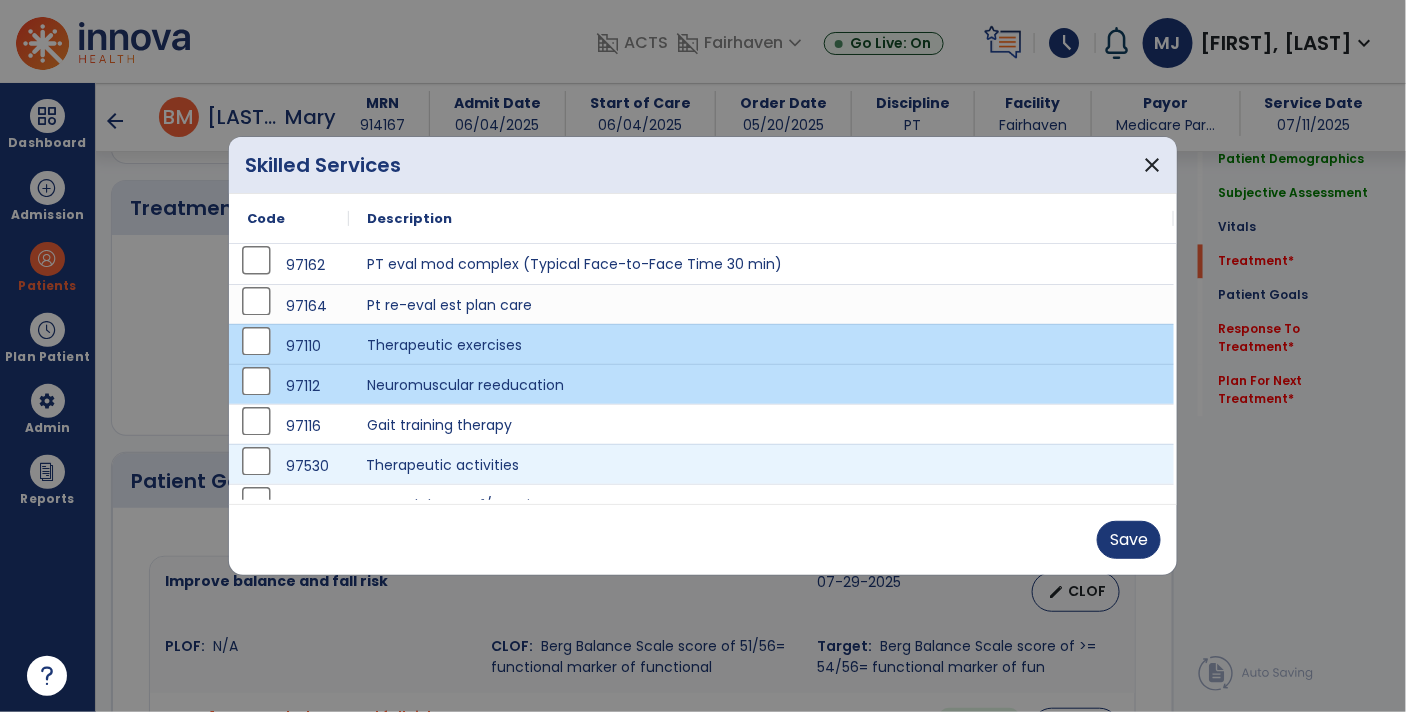 click on "Therapeutic activities" at bounding box center (761, 464) 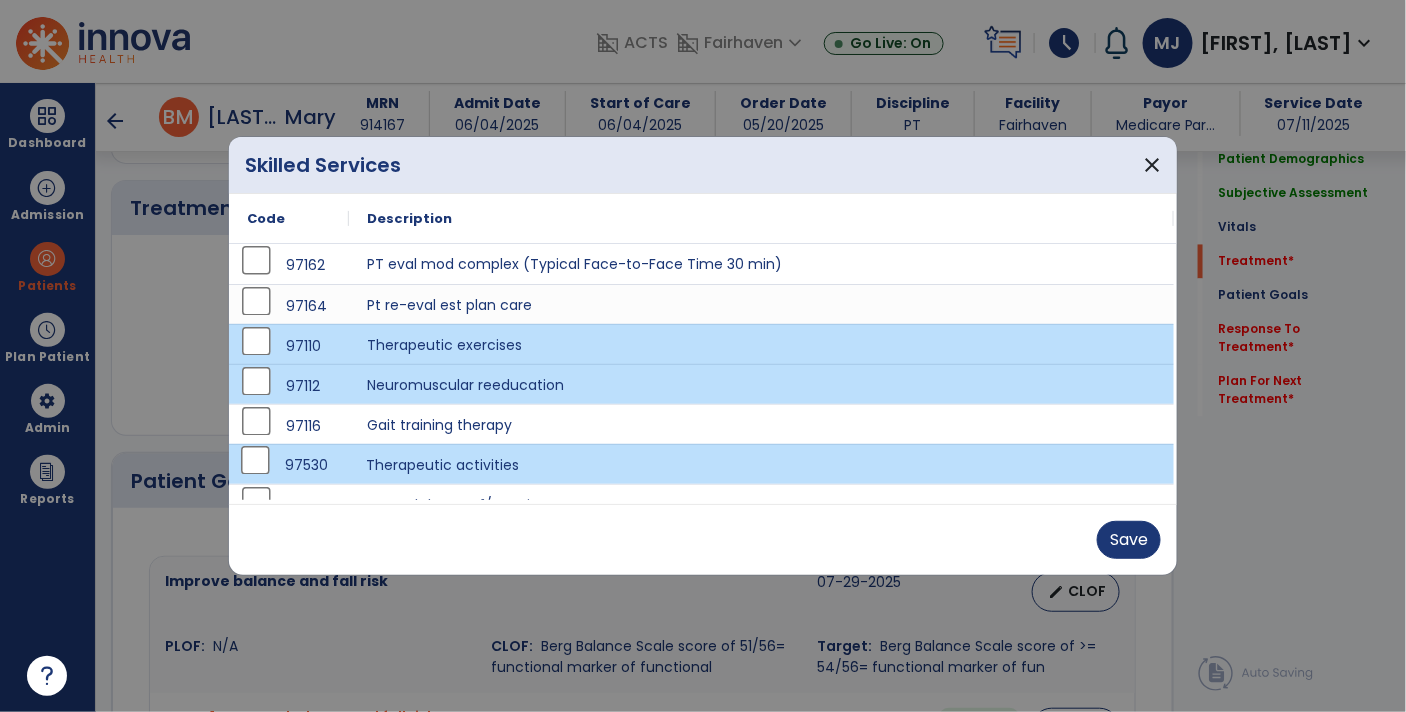 click on "97530" at bounding box center (289, 464) 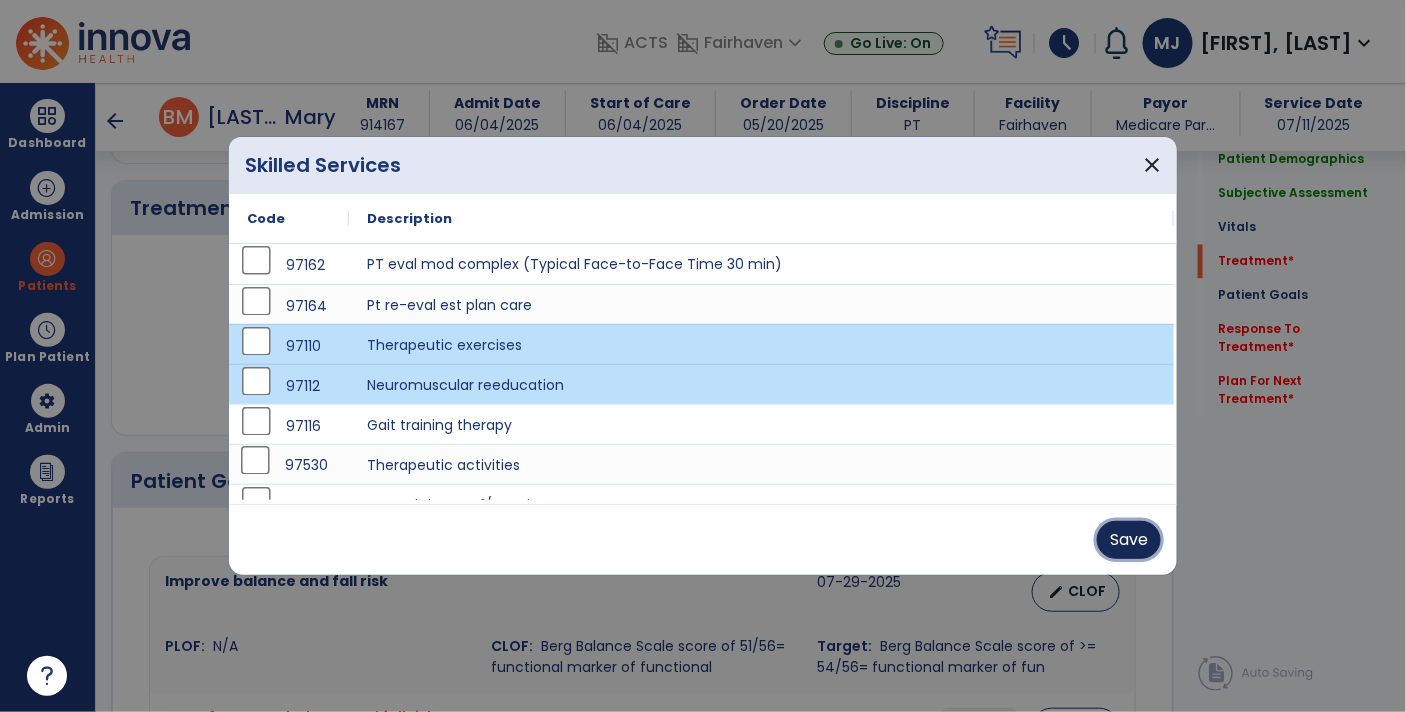 click on "Save" at bounding box center (1129, 540) 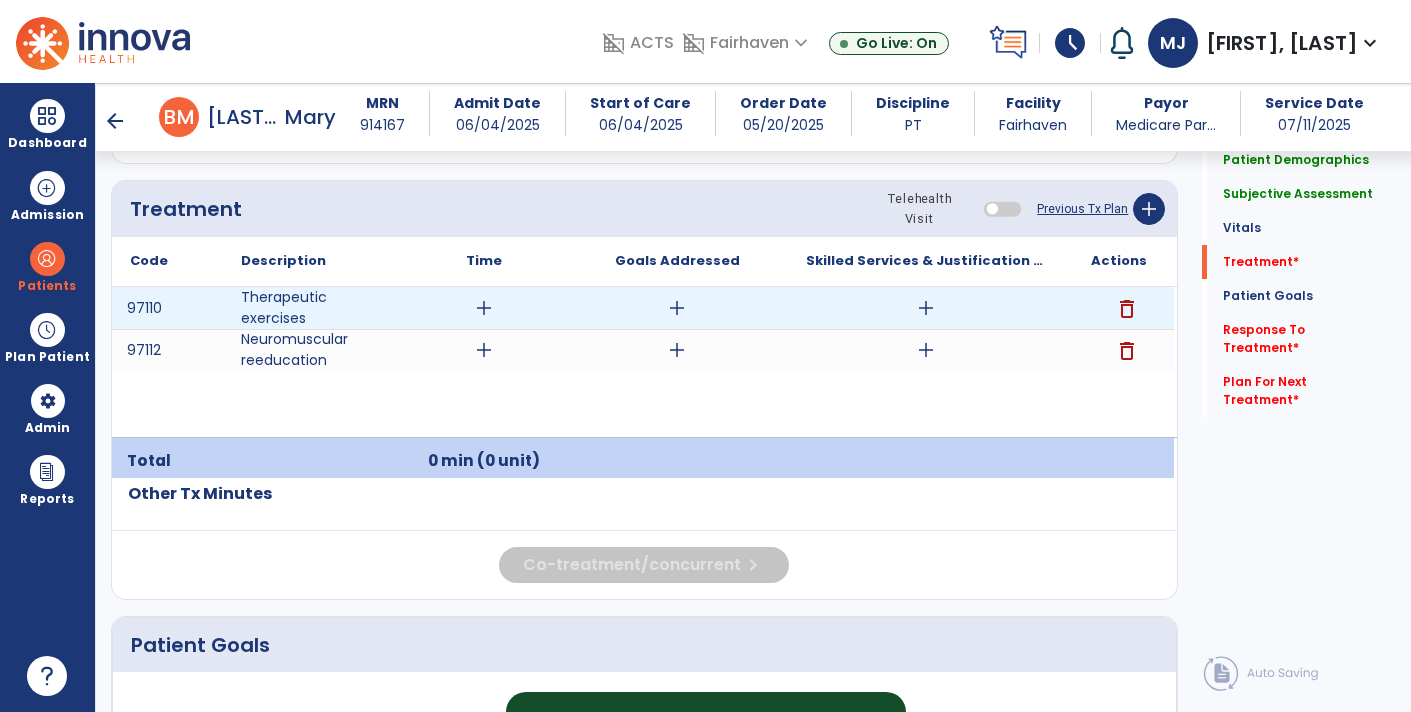 click on "add" at bounding box center [926, 308] 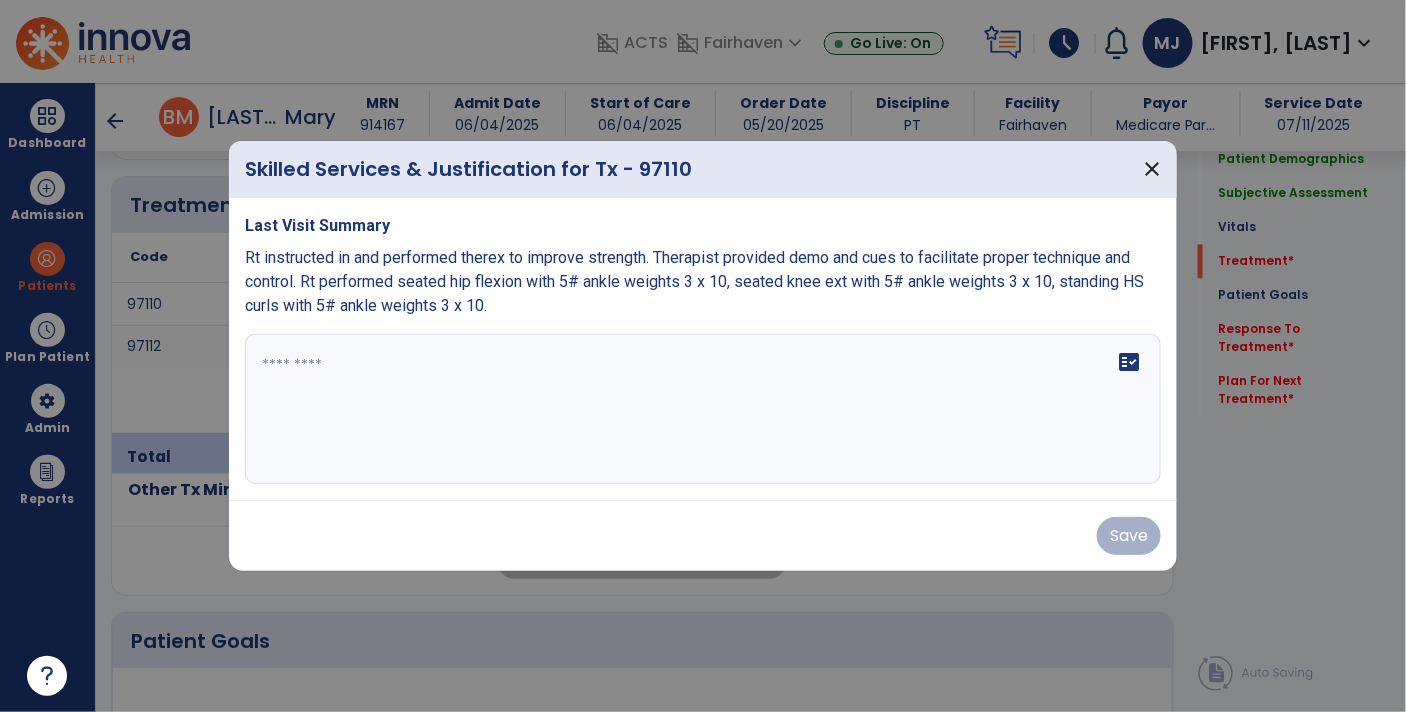 scroll, scrollTop: 1179, scrollLeft: 0, axis: vertical 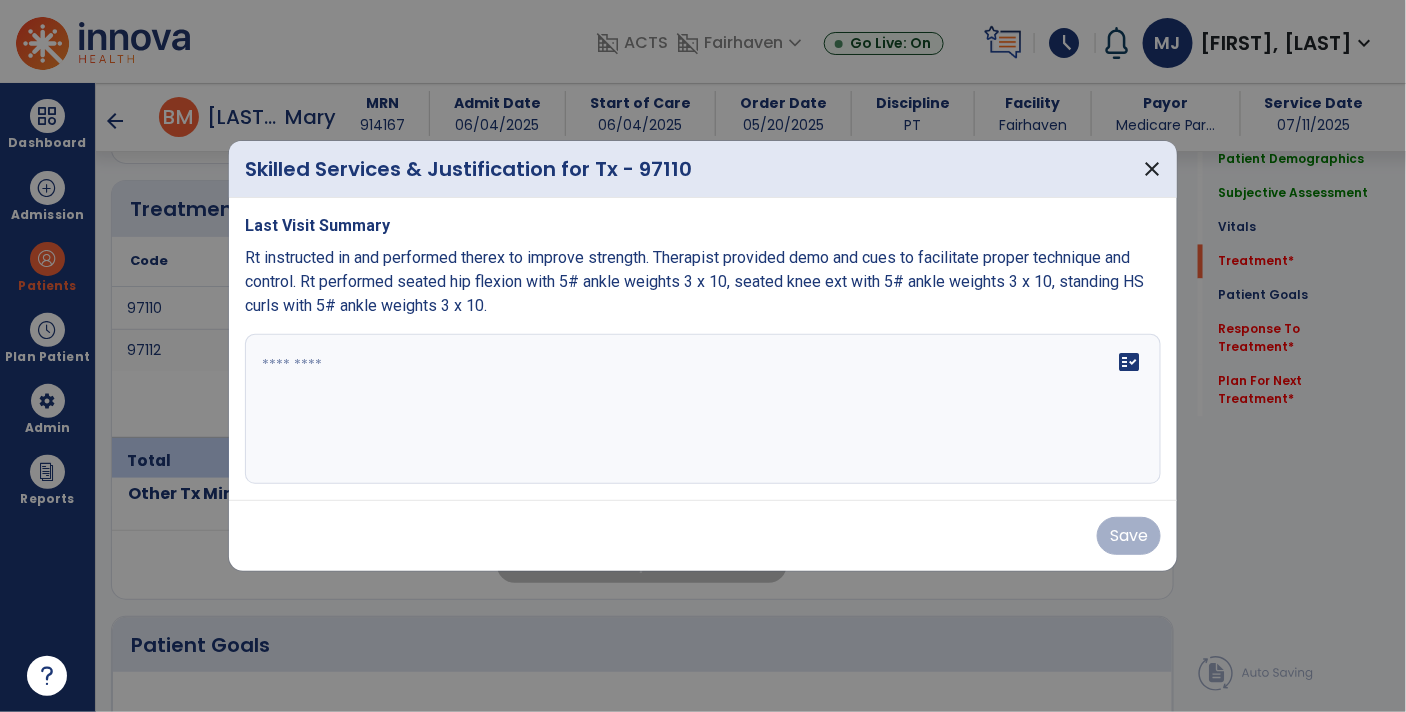 click on "fact_check" at bounding box center (703, 409) 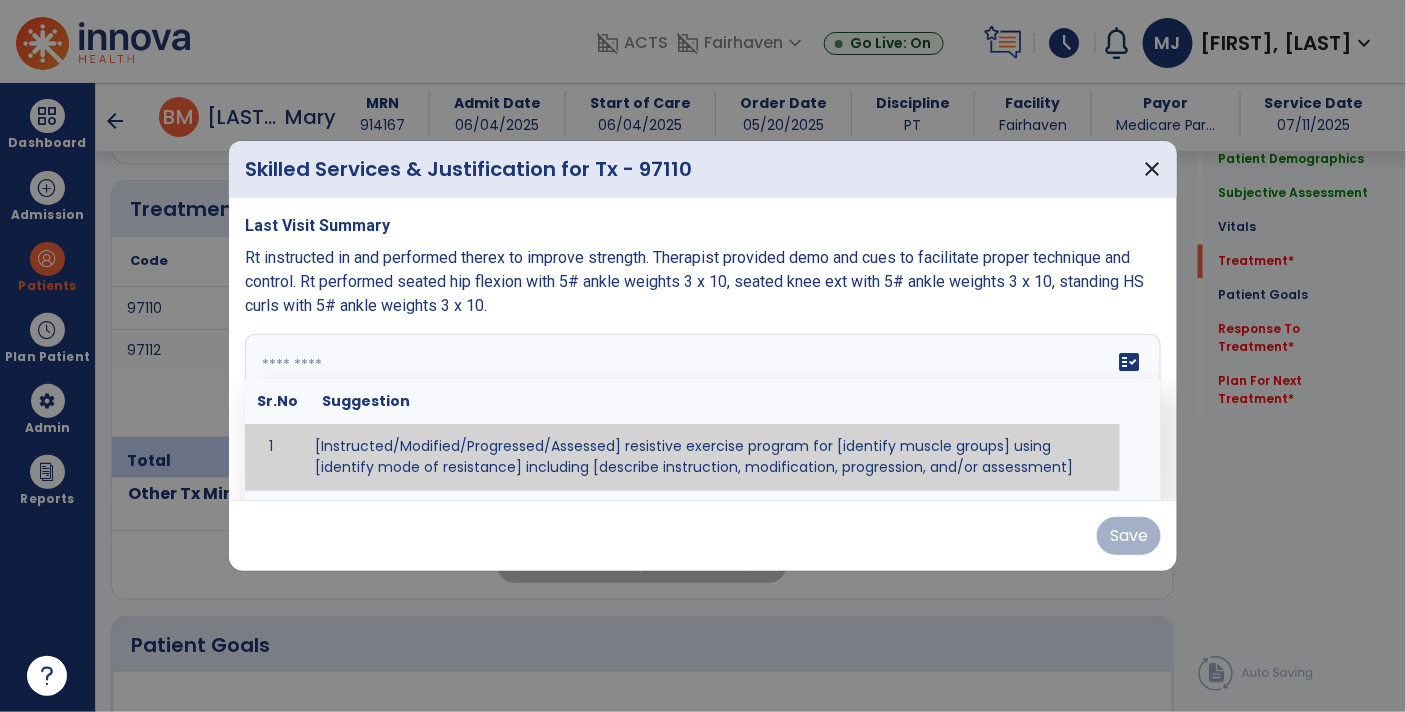 paste on "**********" 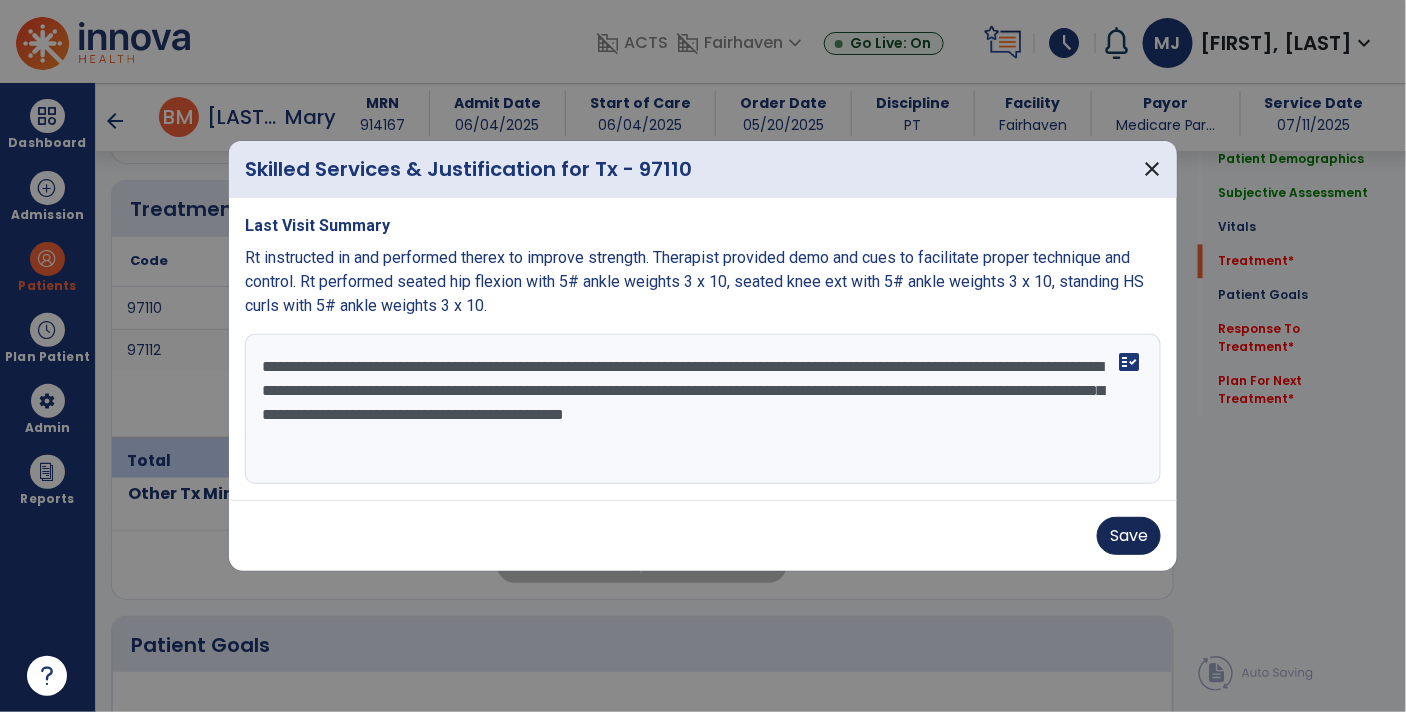 type on "**********" 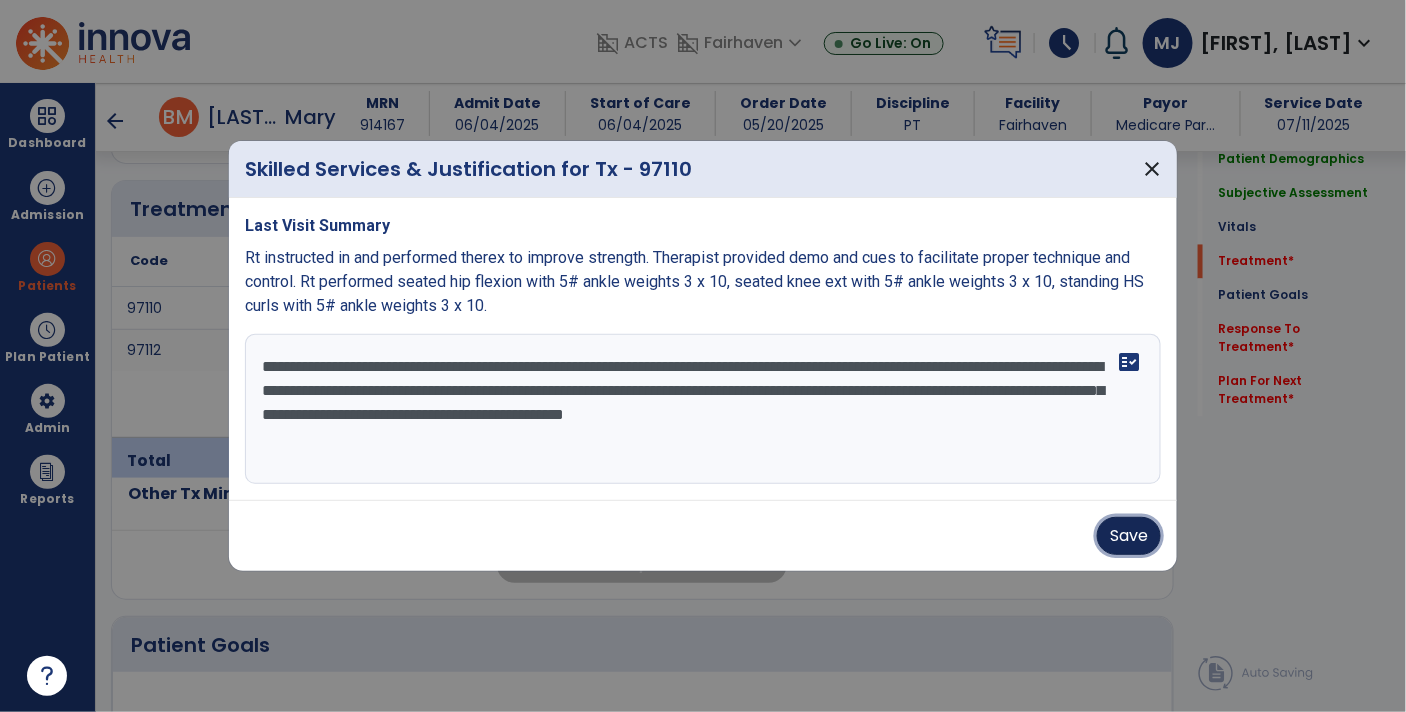 click on "Save" at bounding box center (1129, 536) 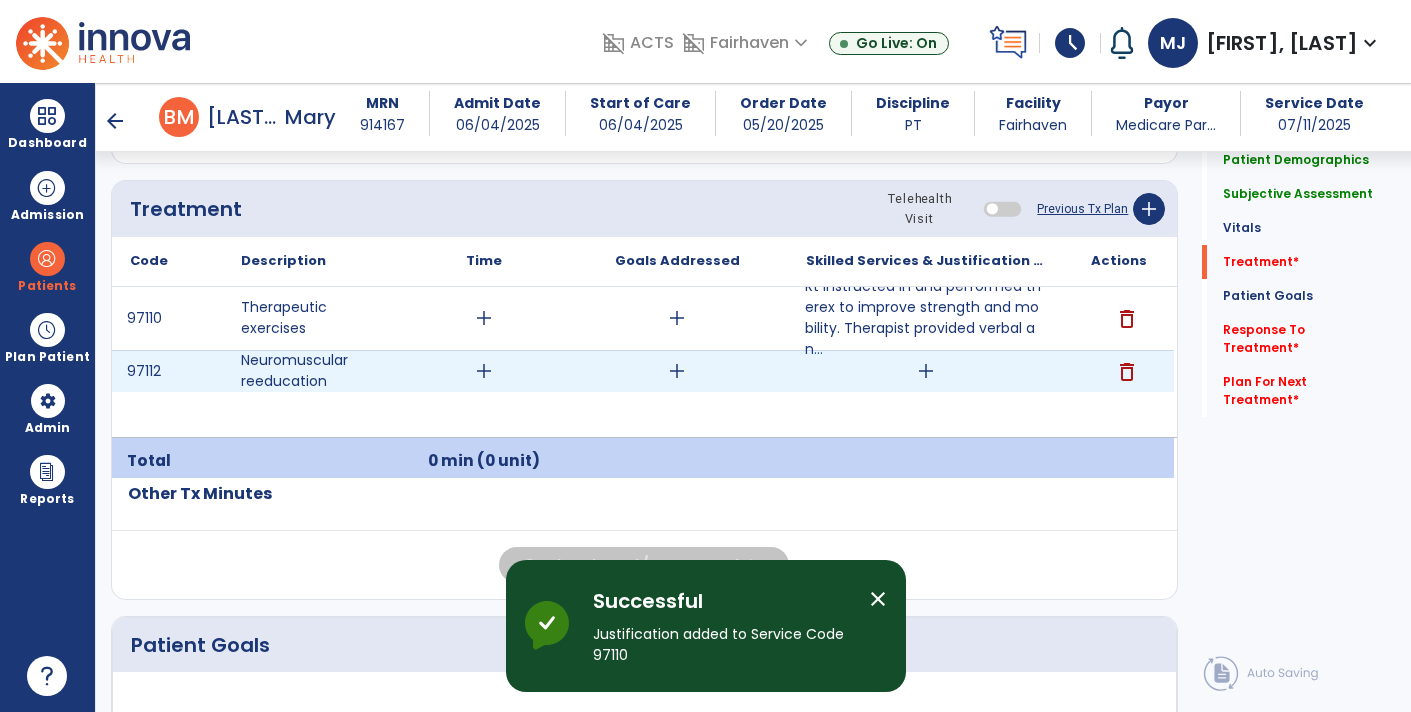 click on "add" at bounding box center [926, 371] 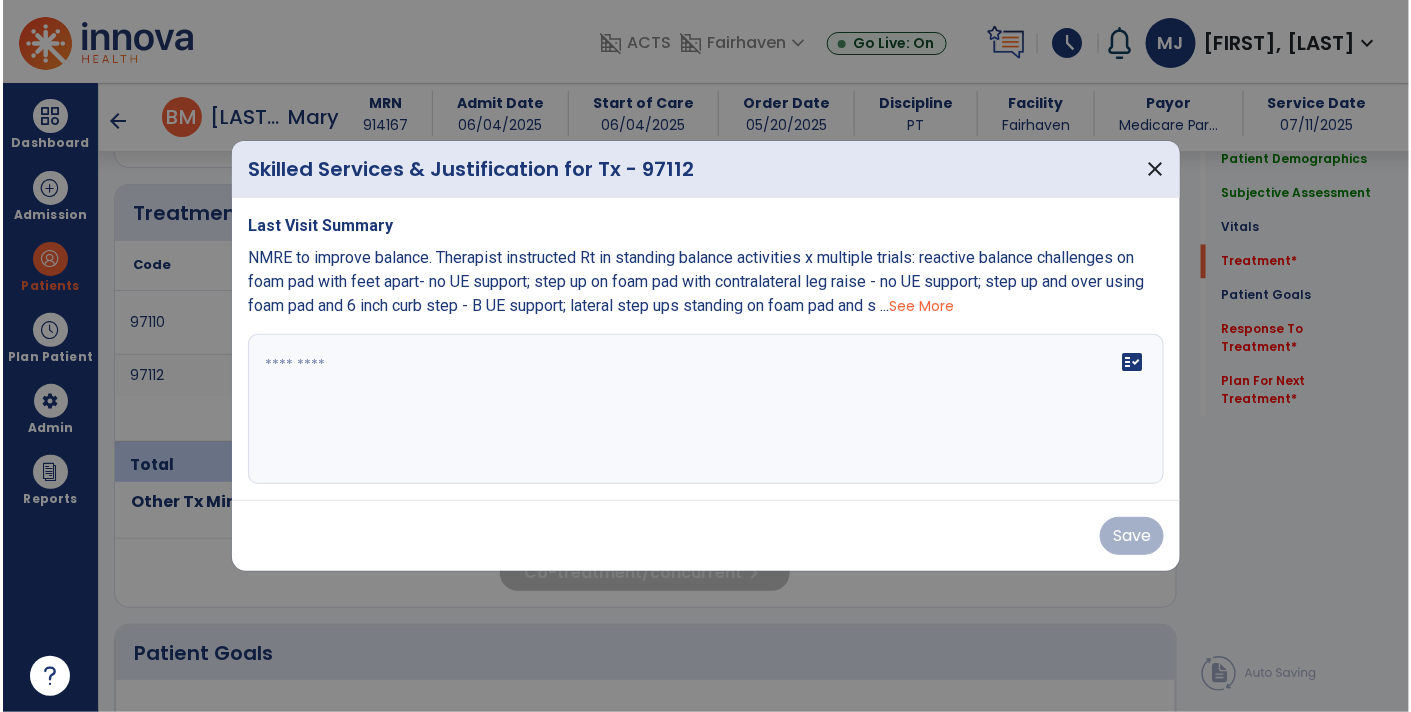 scroll, scrollTop: 1179, scrollLeft: 0, axis: vertical 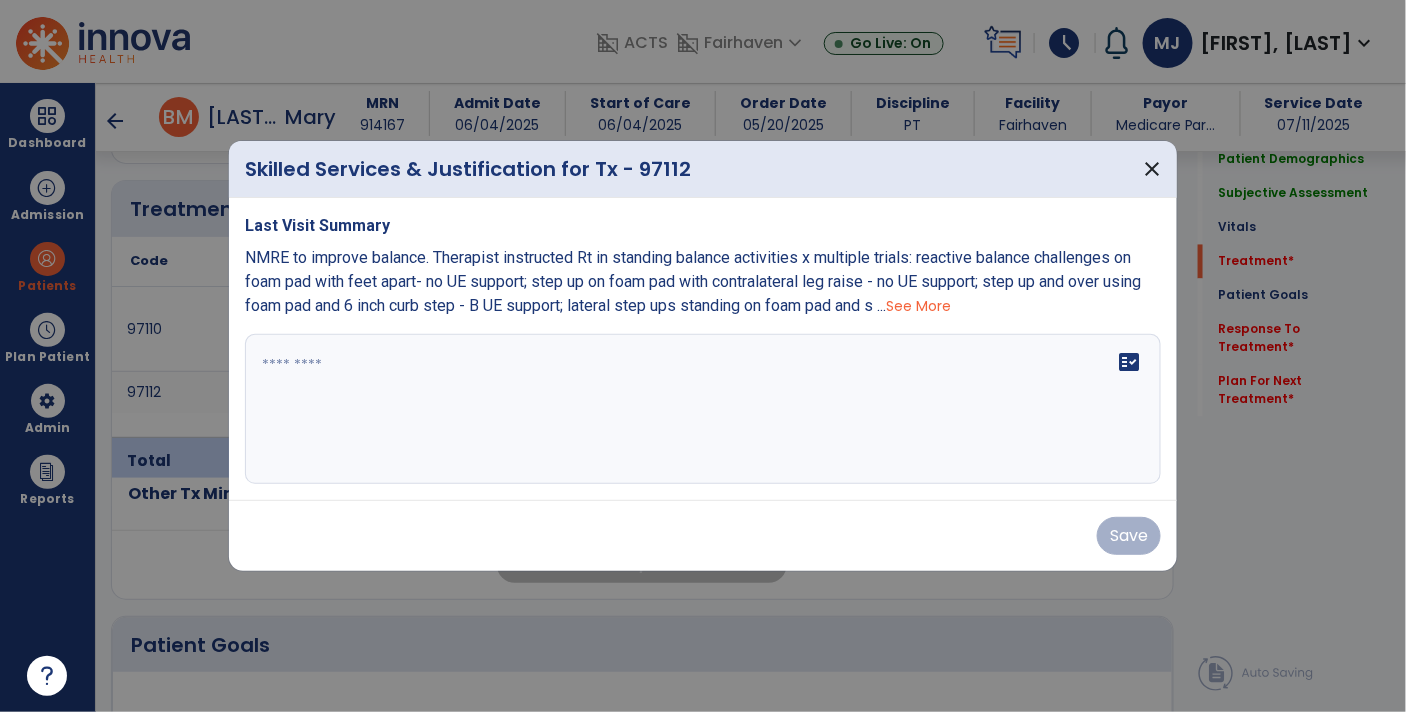 click on "See More" at bounding box center (918, 306) 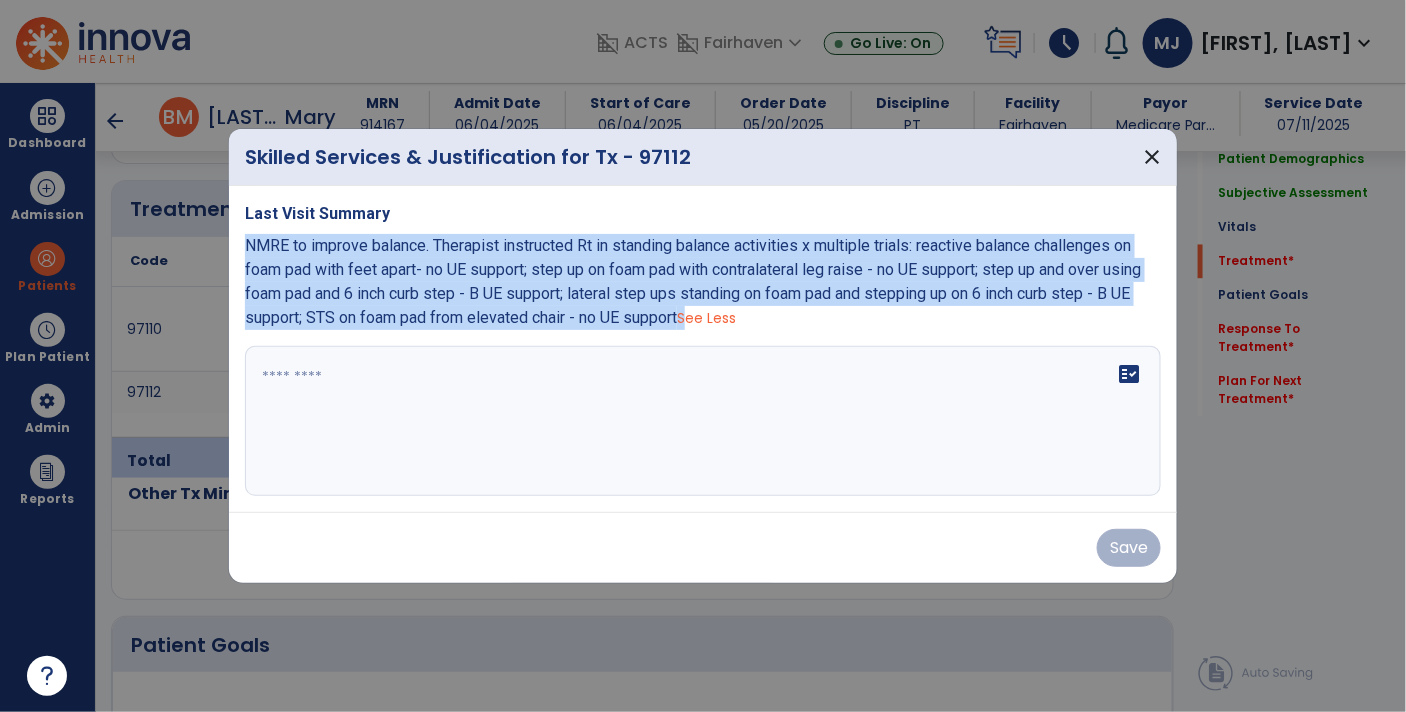 drag, startPoint x: 246, startPoint y: 249, endPoint x: 688, endPoint y: 327, distance: 448.8296 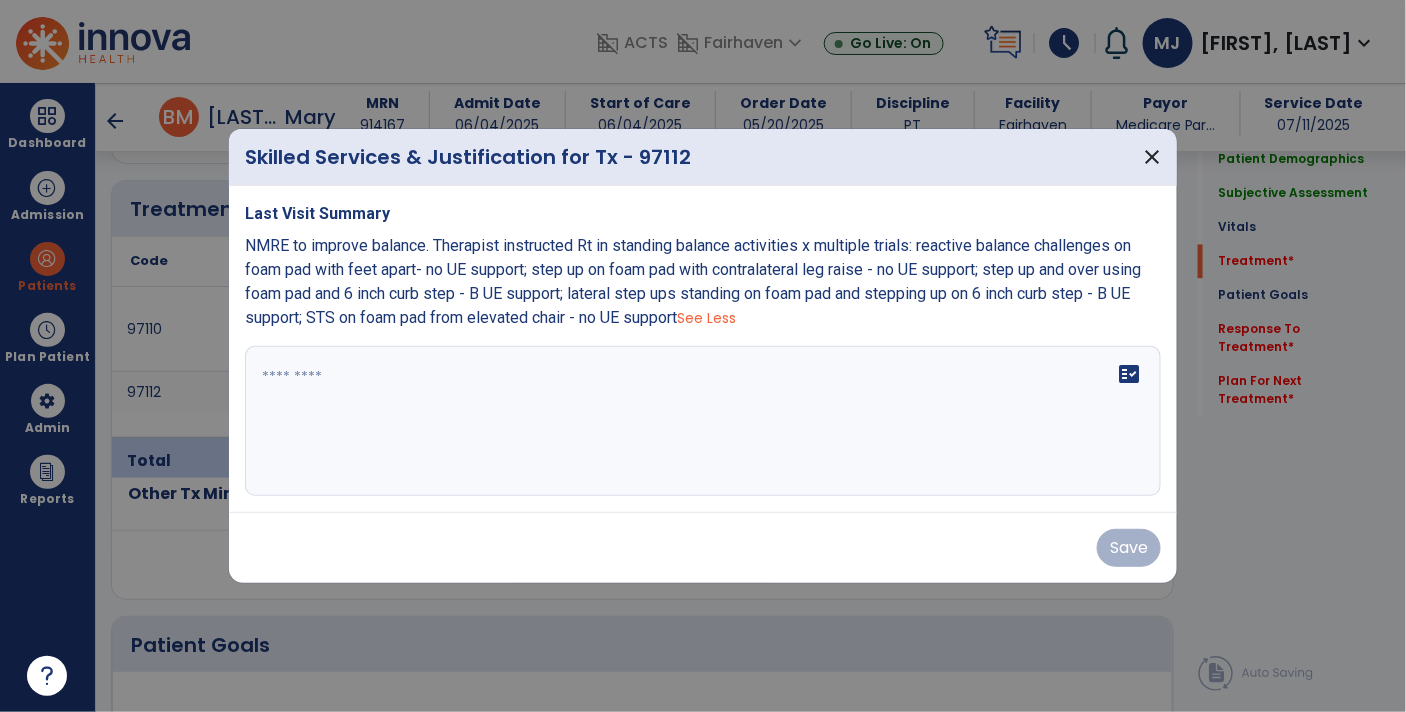 click on "fact_check" at bounding box center [703, 421] 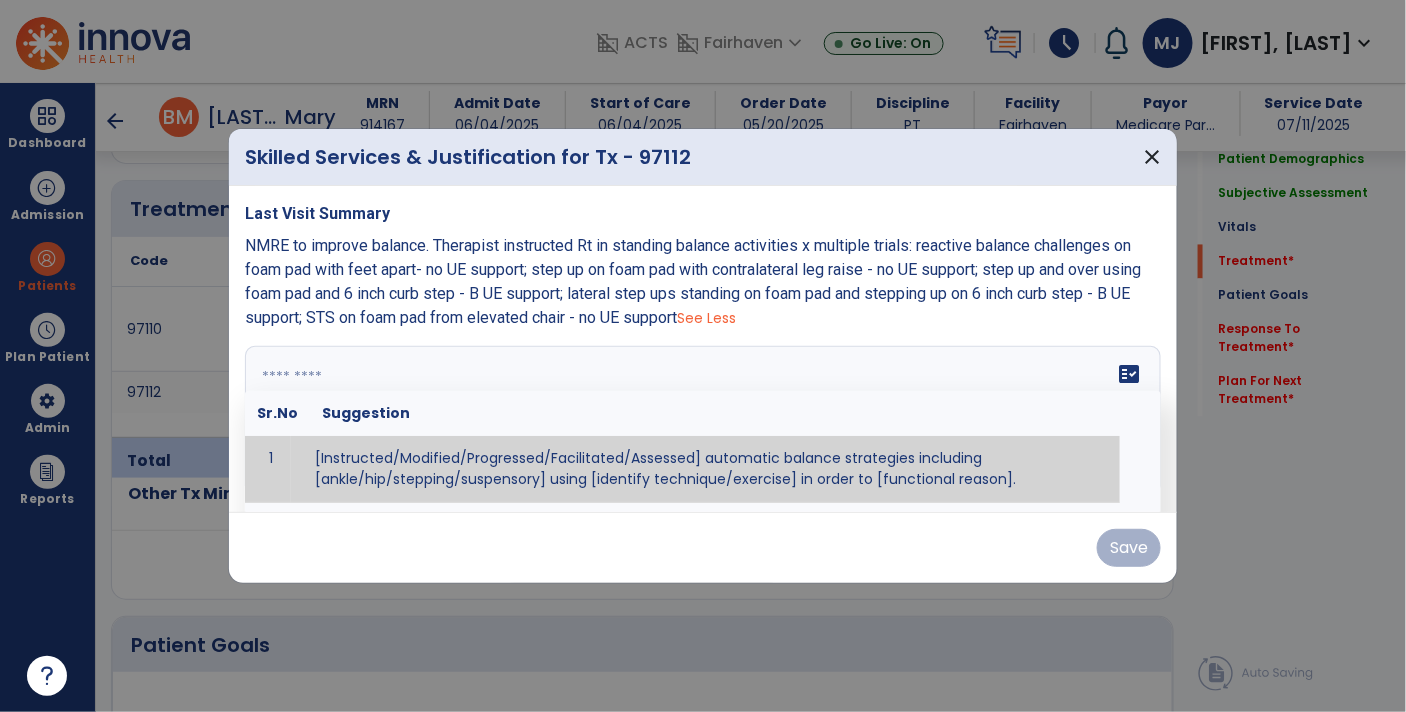 paste on "**********" 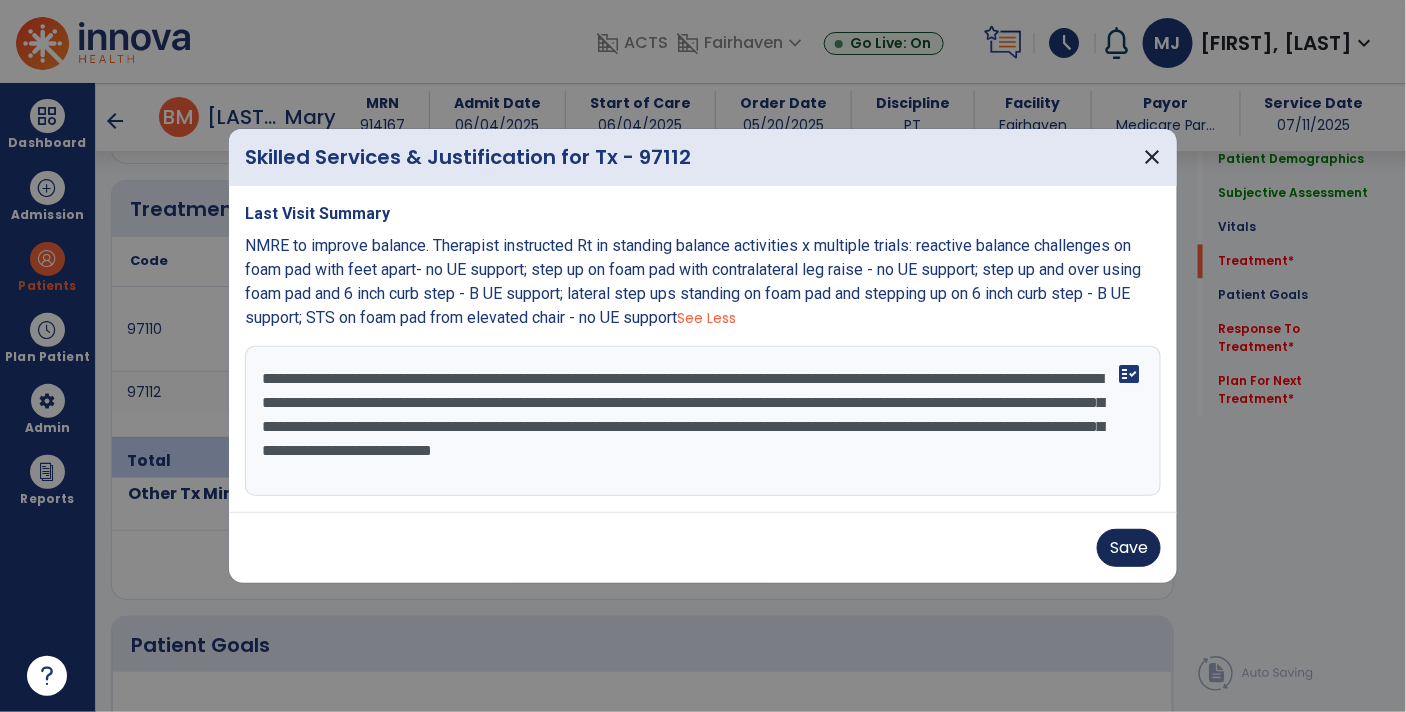 type on "**********" 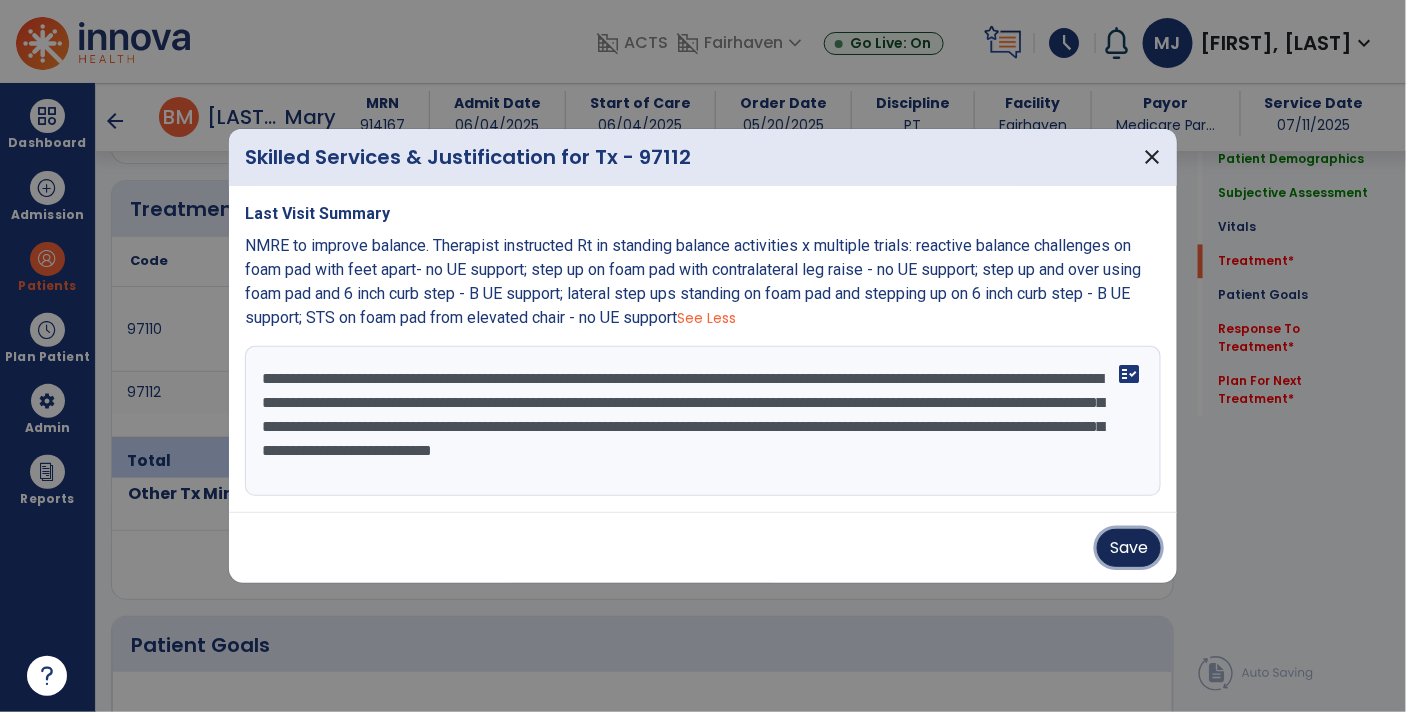 click on "Save" at bounding box center (1129, 548) 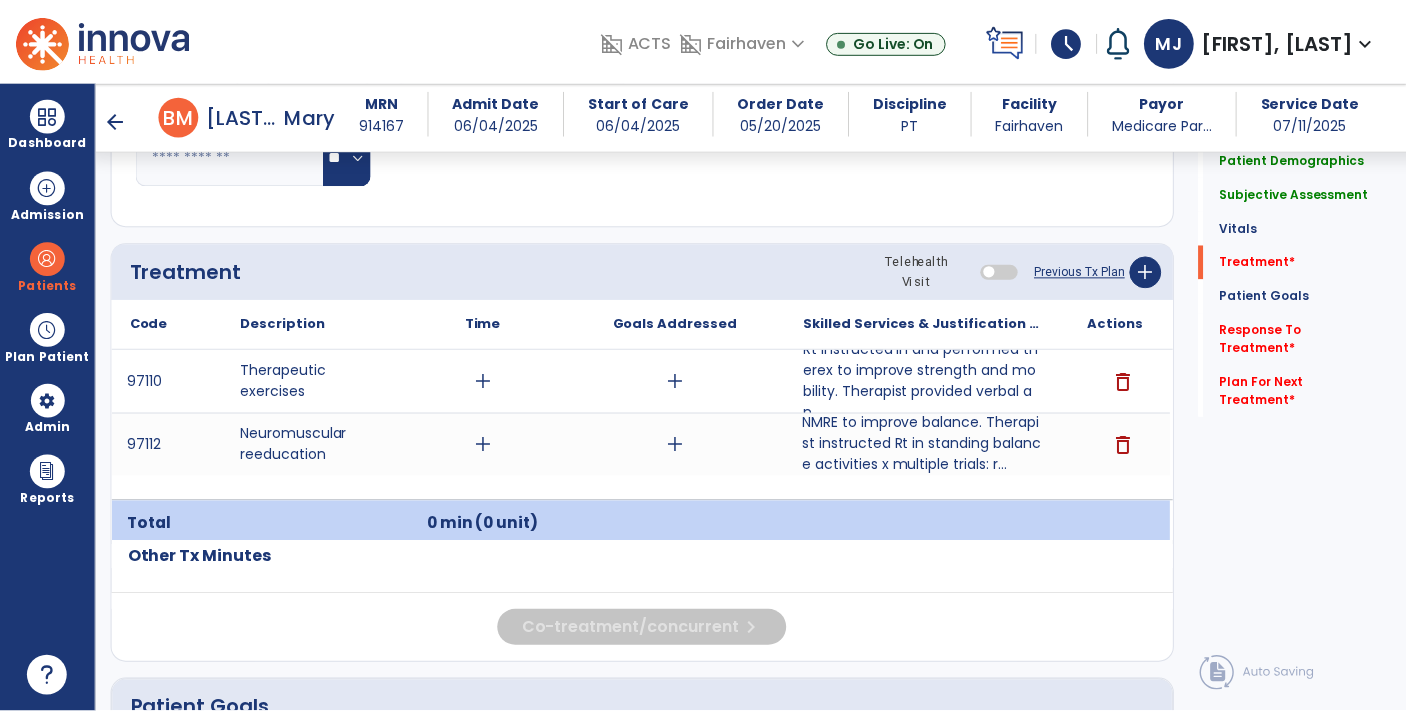 scroll, scrollTop: 1122, scrollLeft: 0, axis: vertical 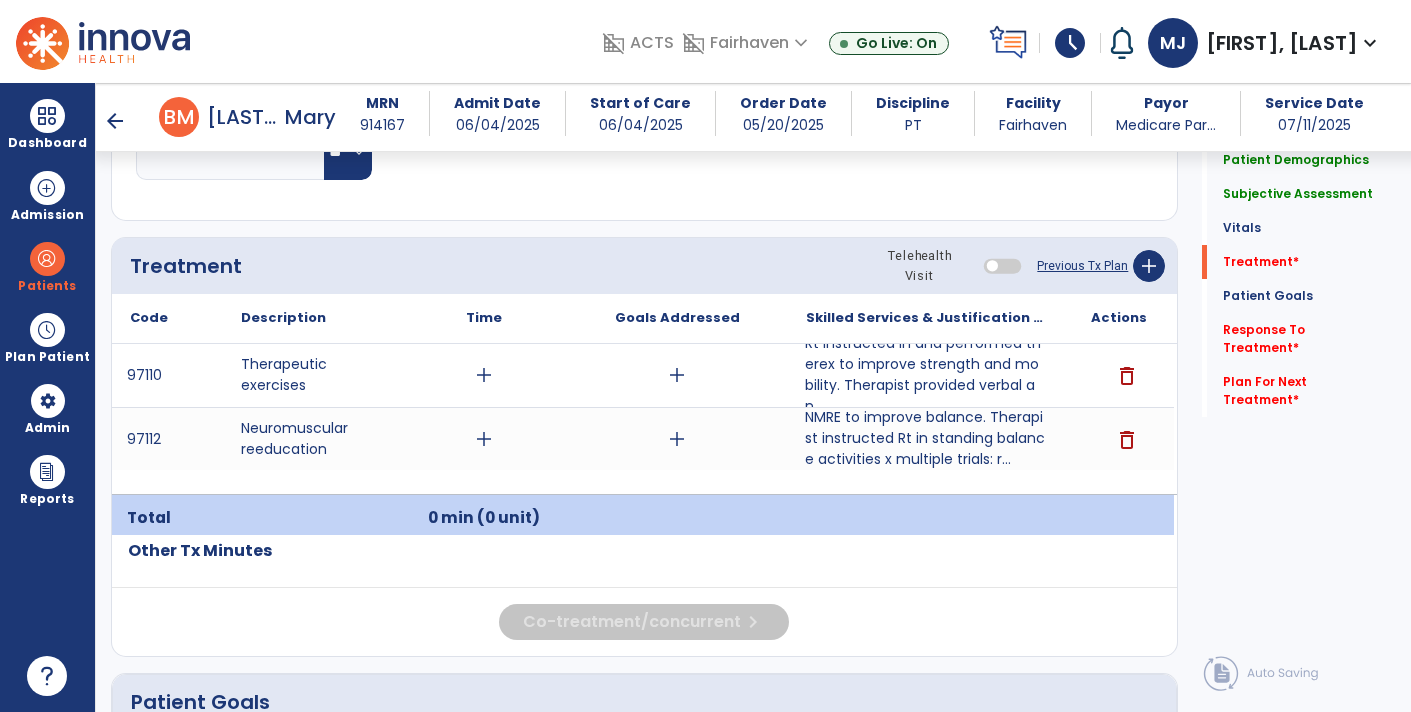 click on "Rt instructed in and performed therex to improve strength and mobility. Therapist provided verbal an..." at bounding box center (926, 375) 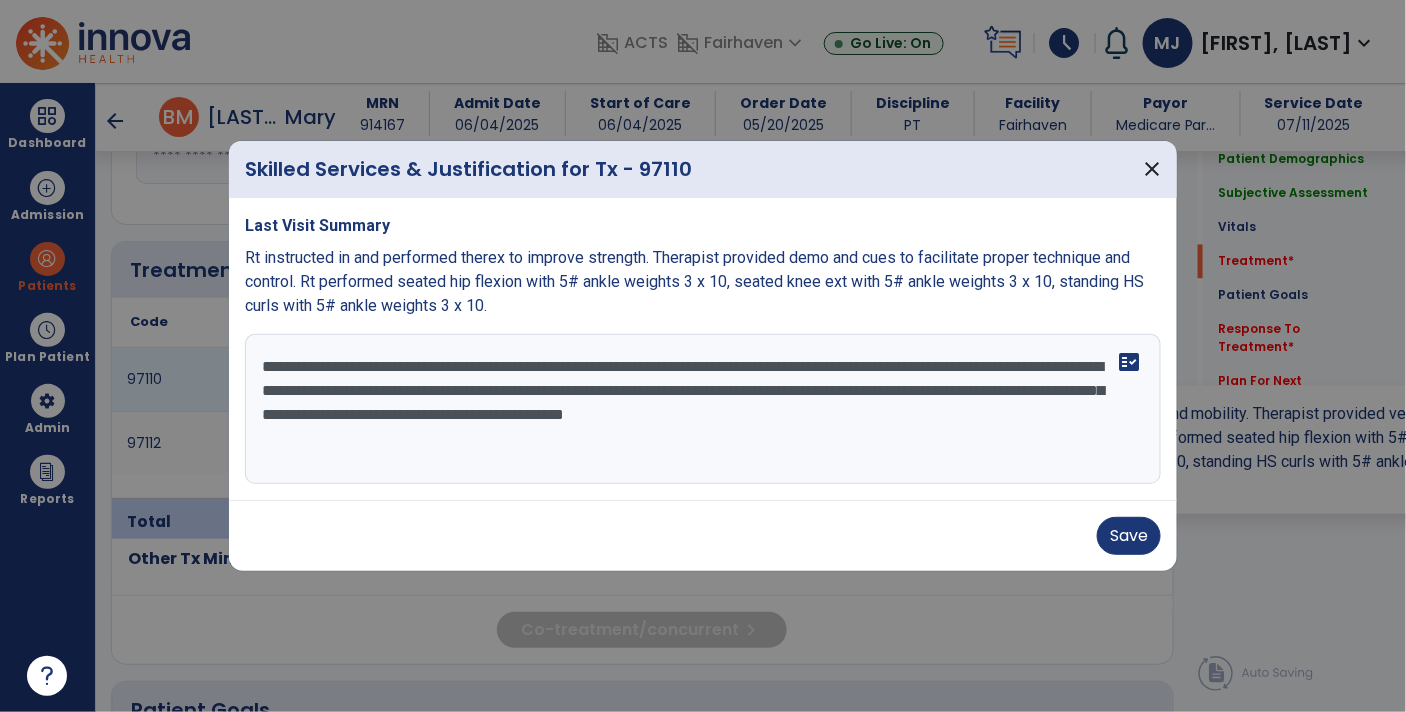 scroll, scrollTop: 1122, scrollLeft: 0, axis: vertical 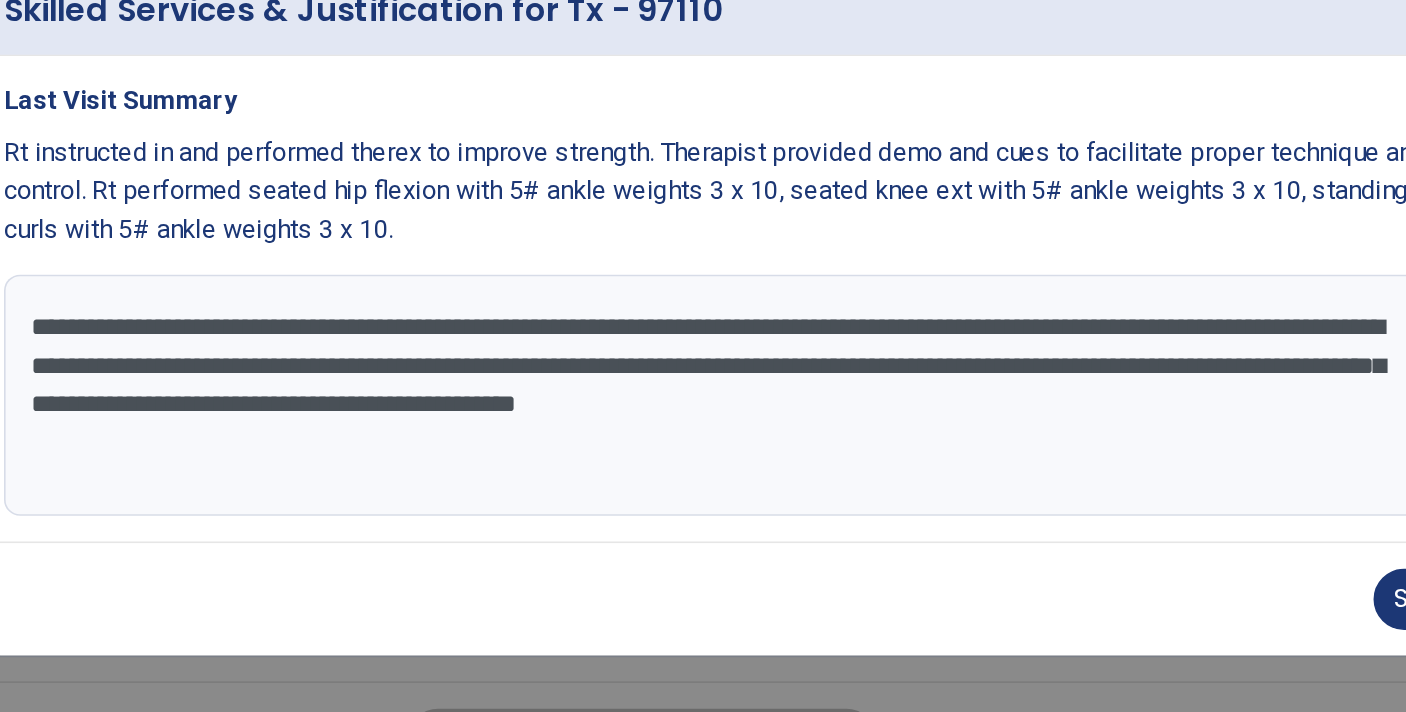 click on "**********" at bounding box center (703, 409) 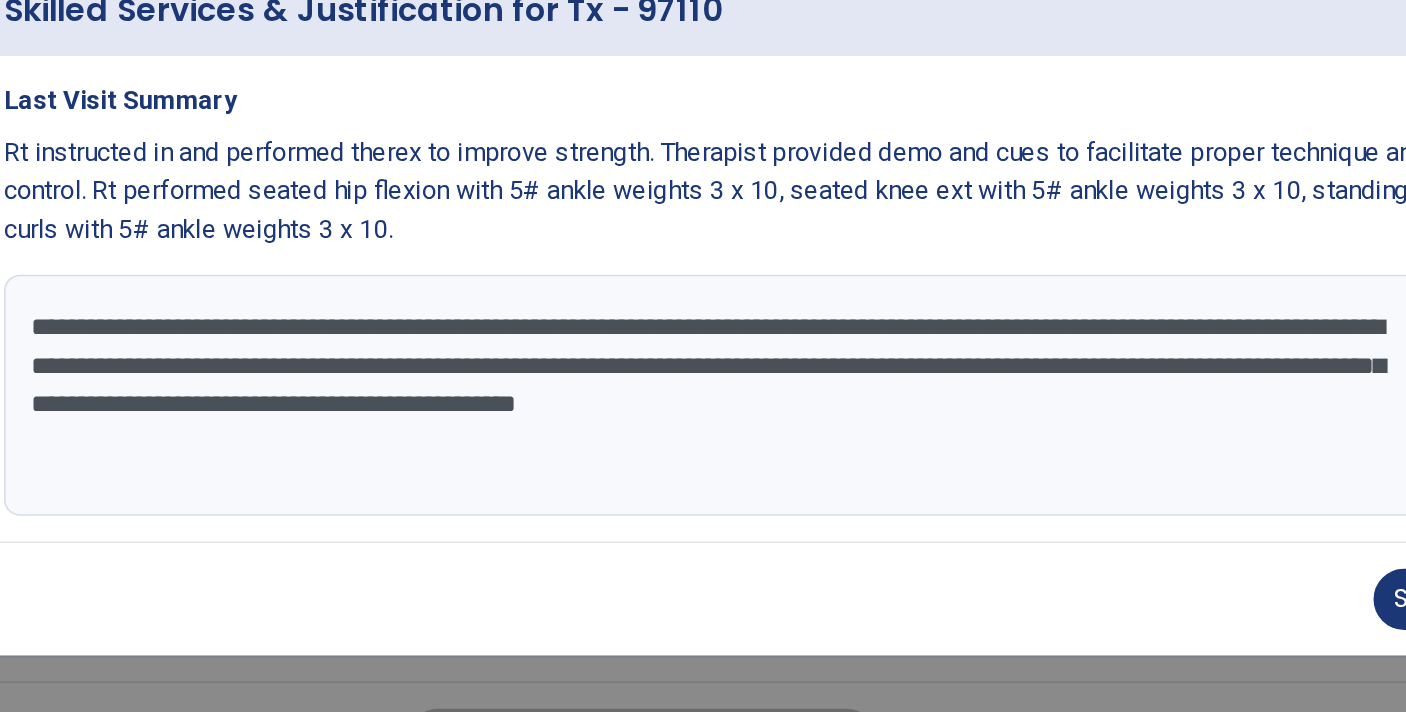 drag, startPoint x: 371, startPoint y: 415, endPoint x: 812, endPoint y: 371, distance: 443.18958 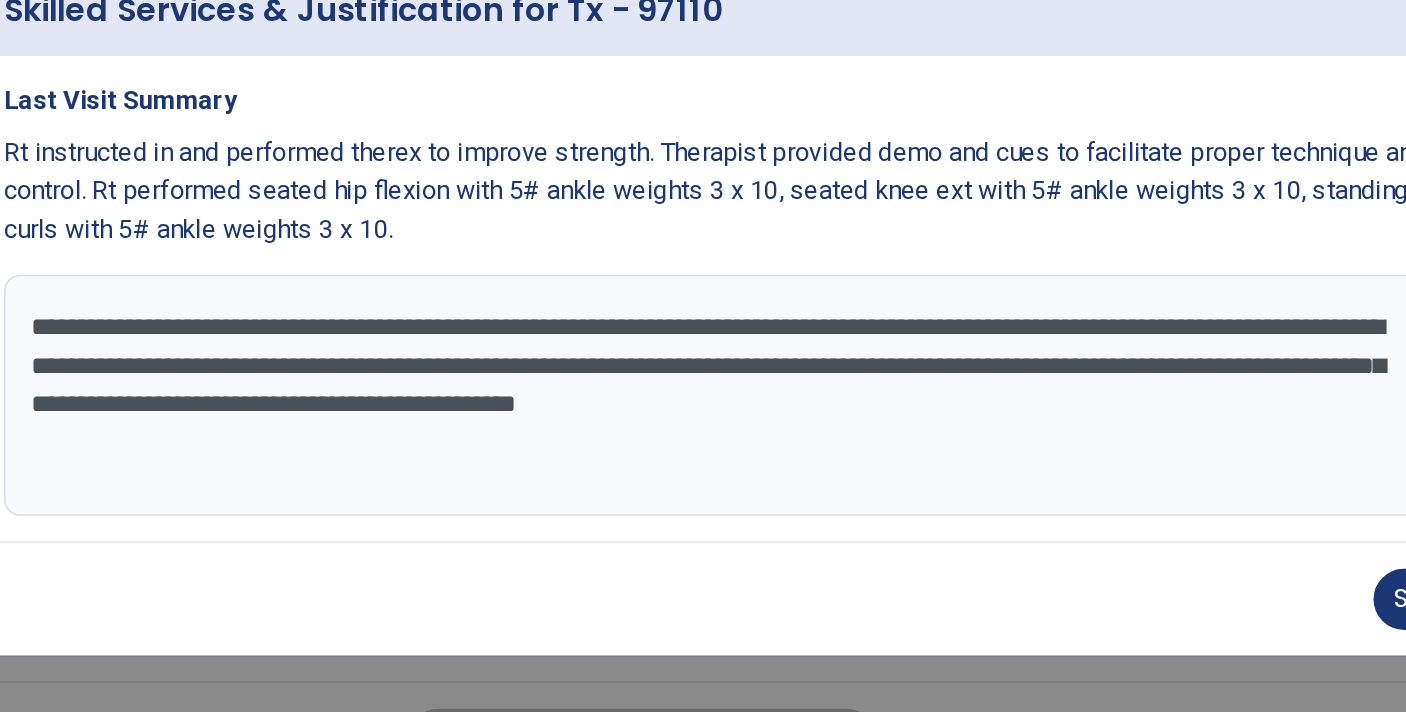 drag, startPoint x: 803, startPoint y: 387, endPoint x: 375, endPoint y: 416, distance: 428.98135 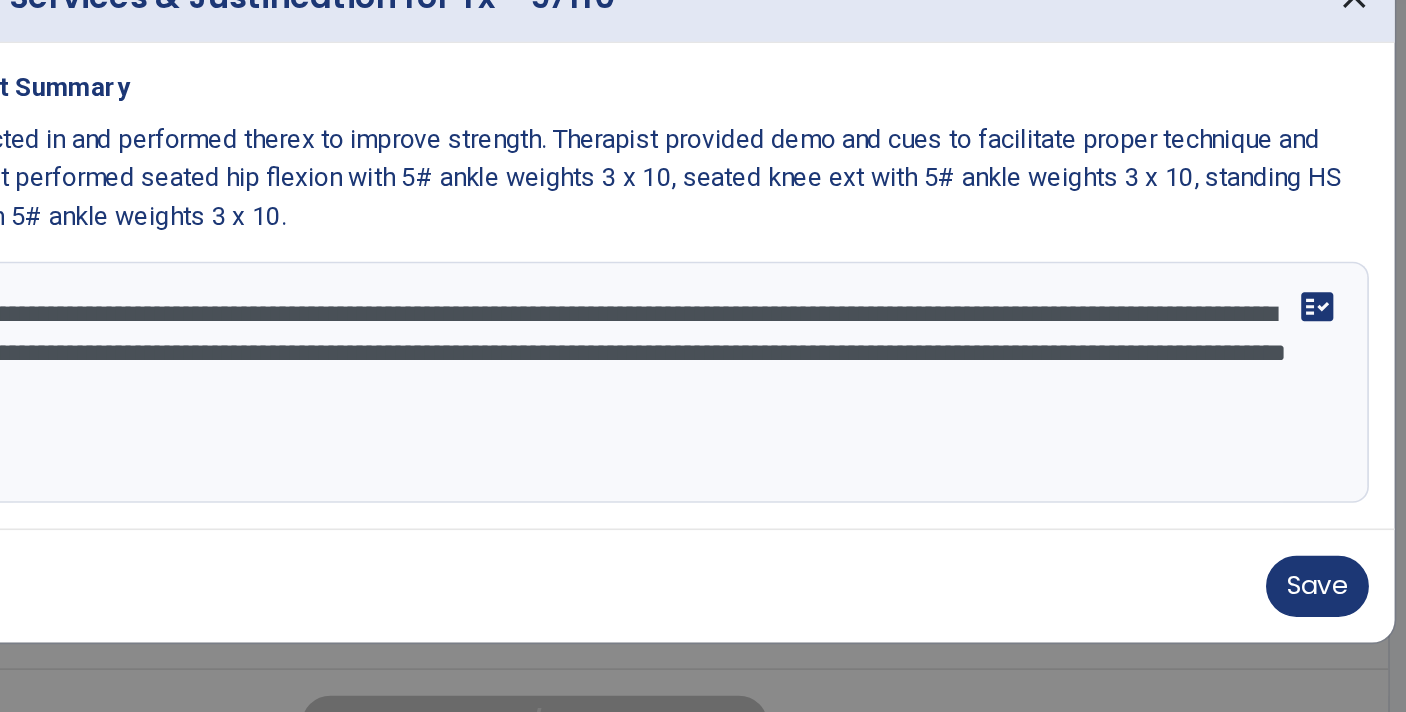 click on "**********" at bounding box center (703, 409) 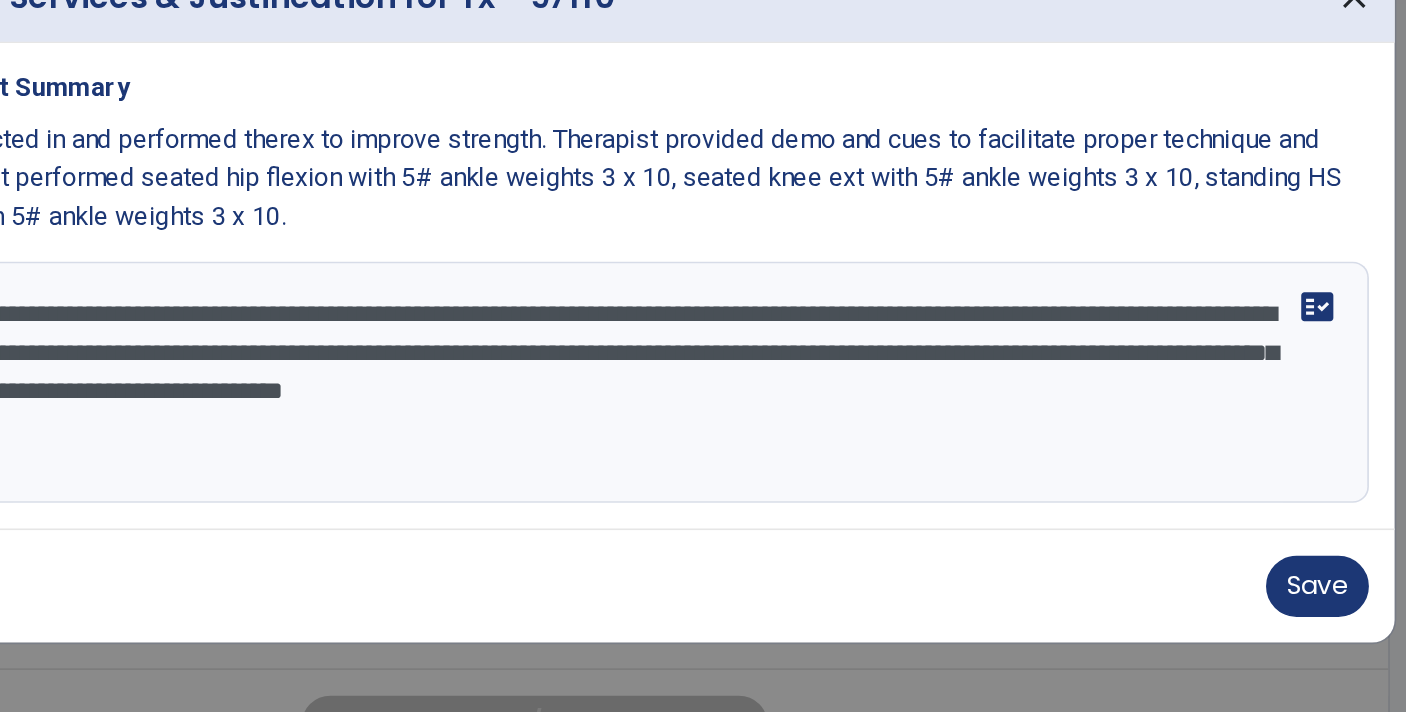 click on "**********" at bounding box center (703, 409) 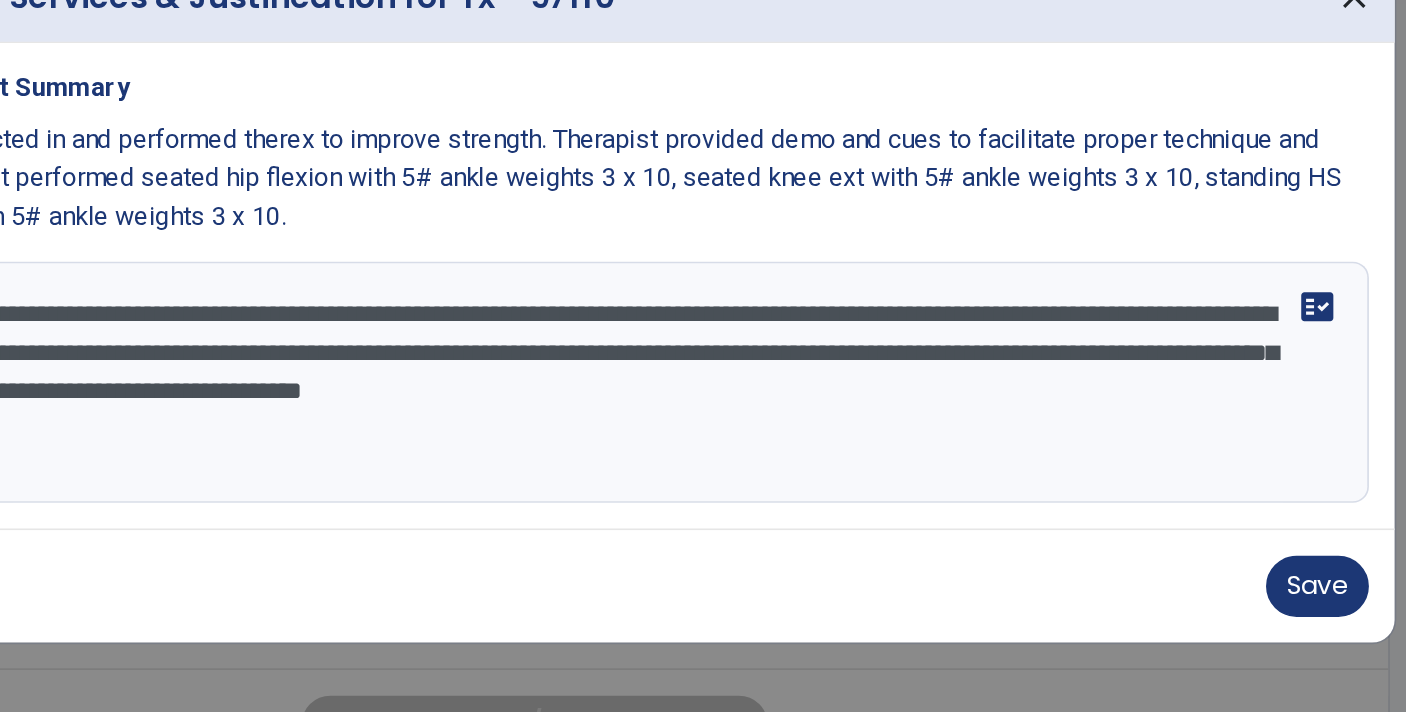 click on "**********" at bounding box center (703, 409) 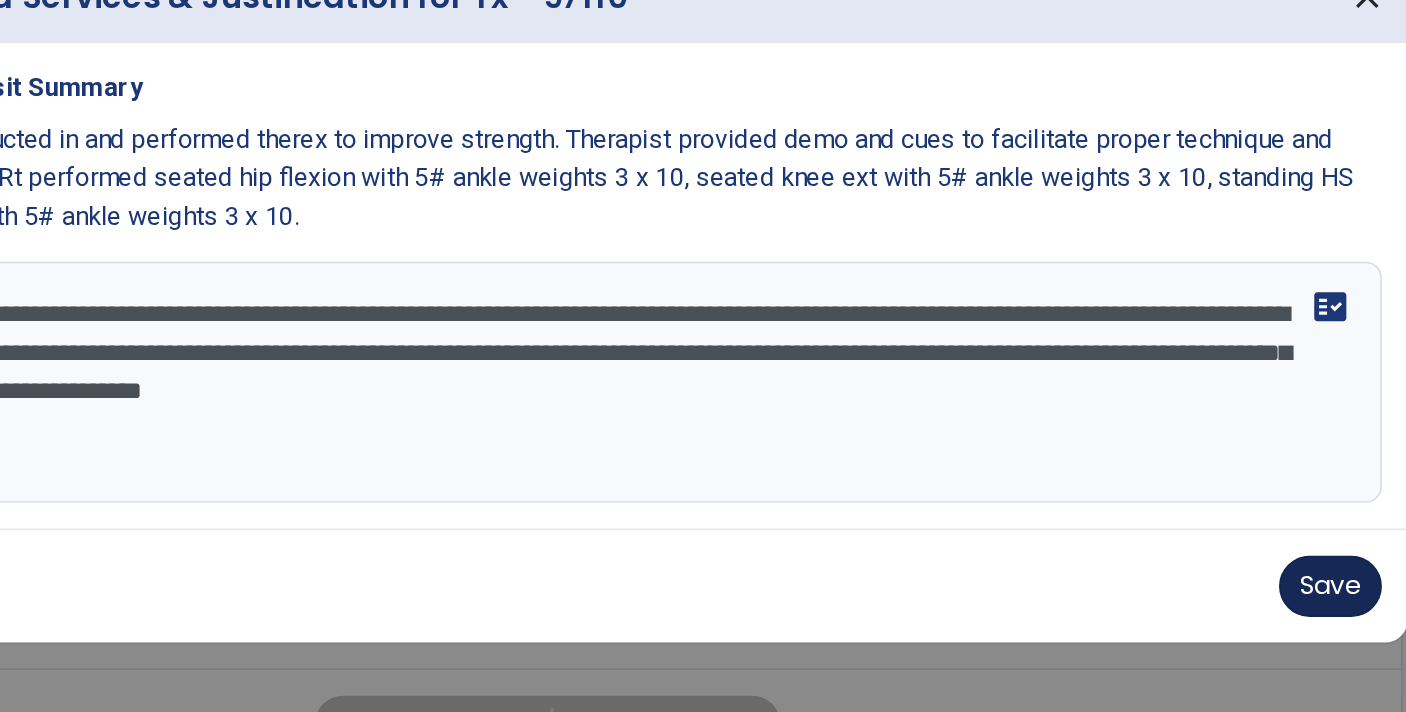 type on "**********" 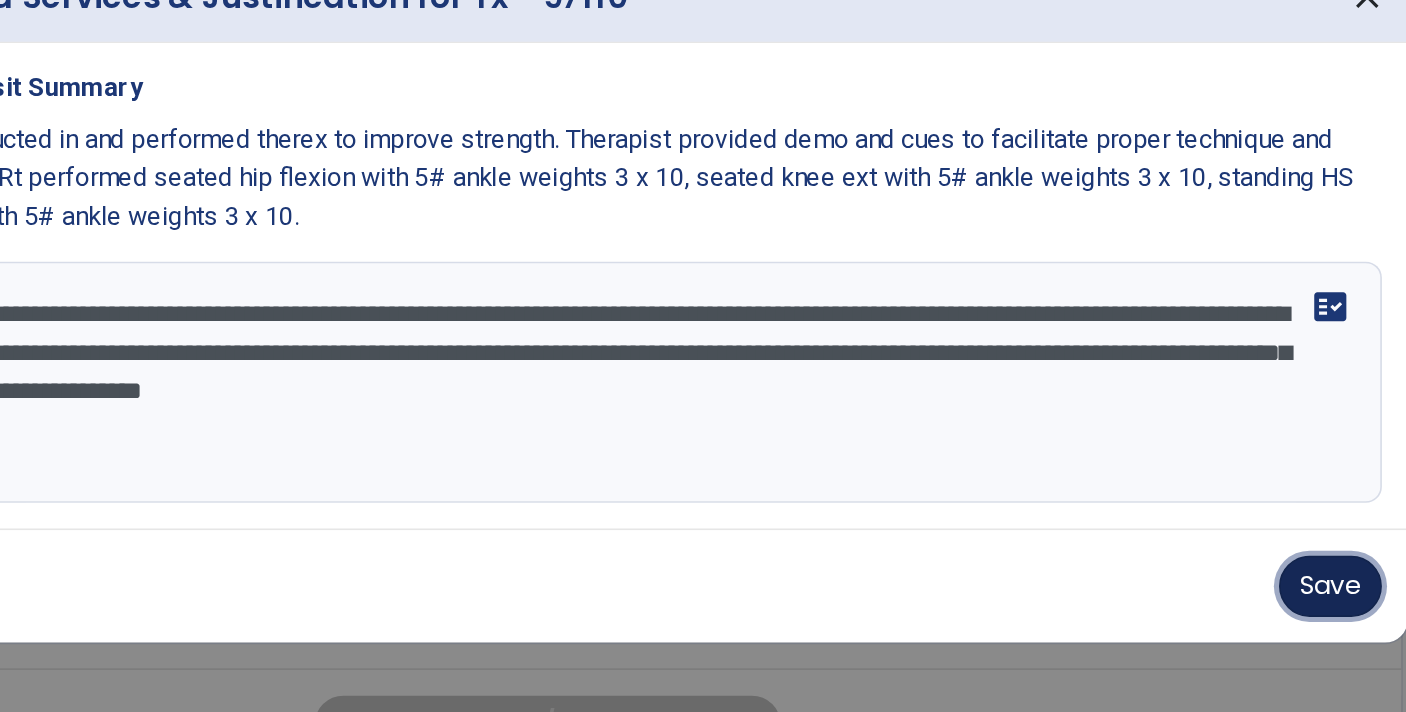 click on "Save" at bounding box center [1129, 536] 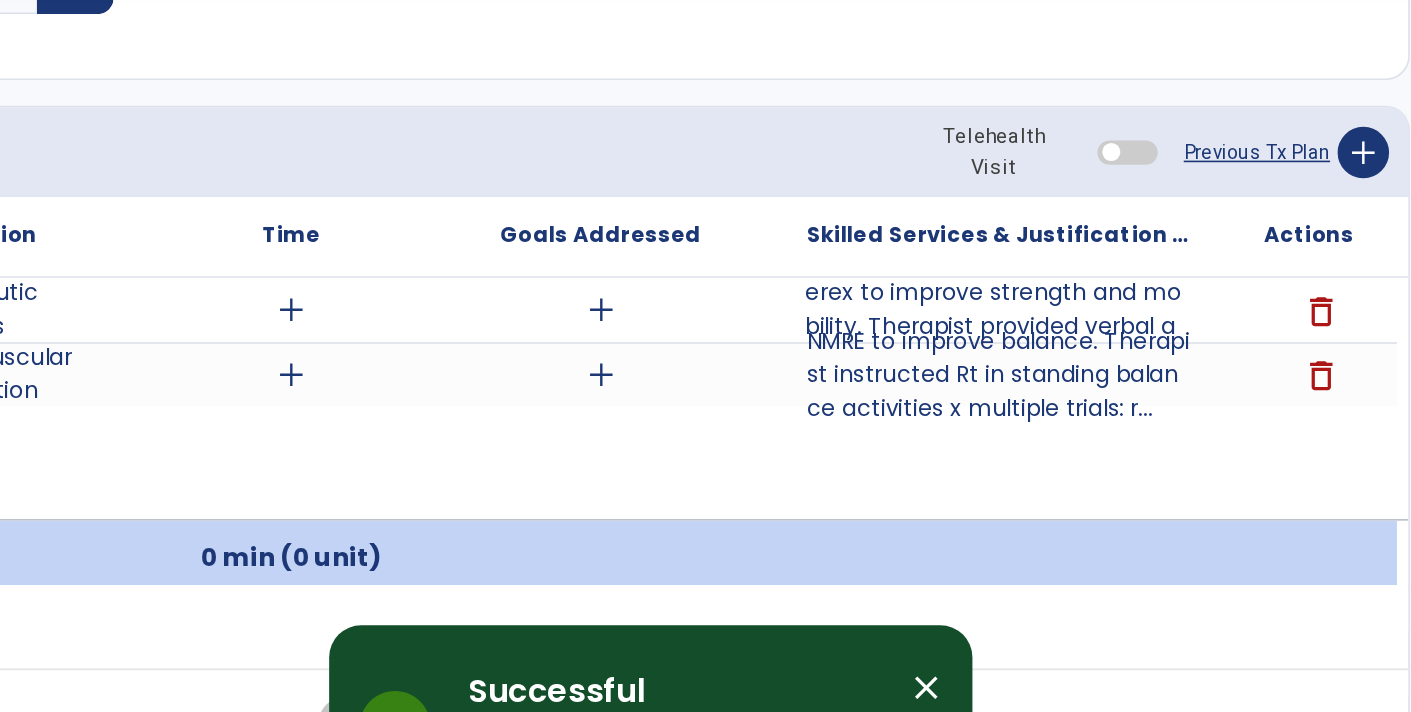 click at bounding box center (1115, 518) 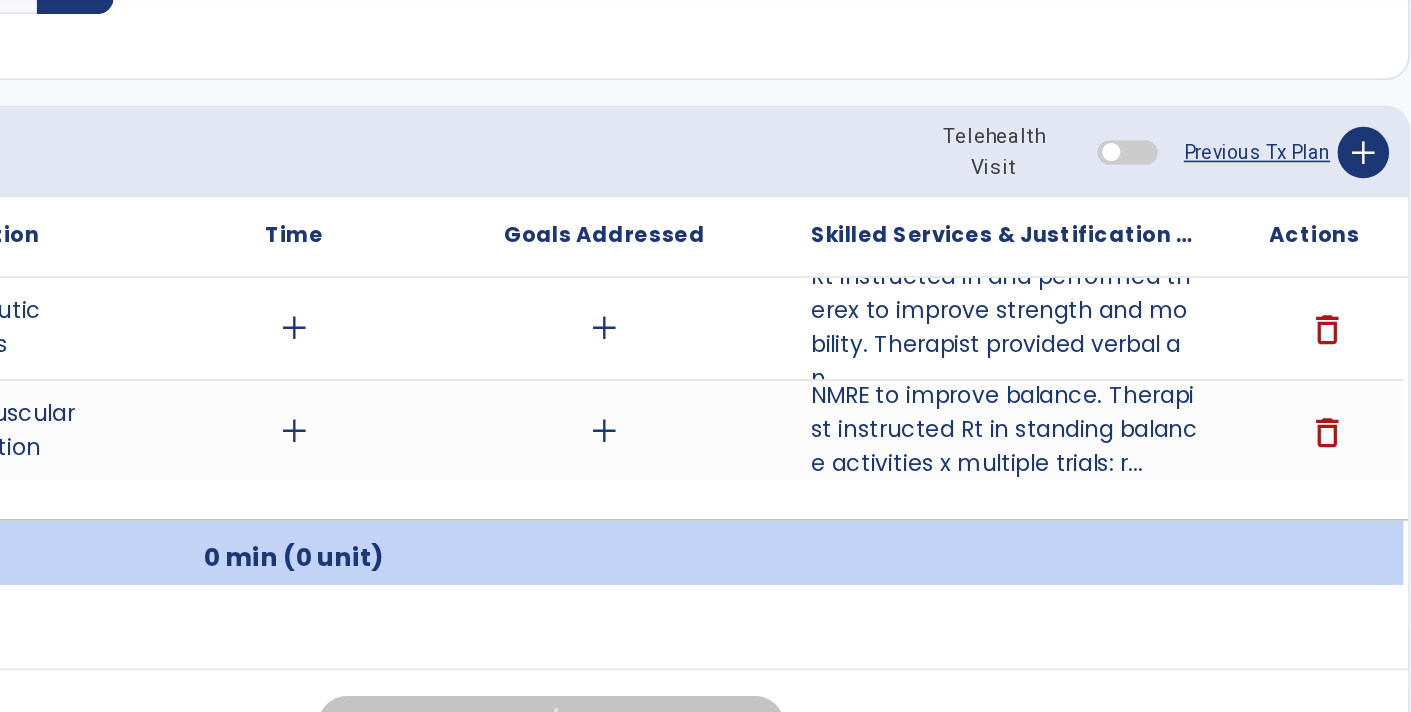 click on "add" at bounding box center [484, 375] 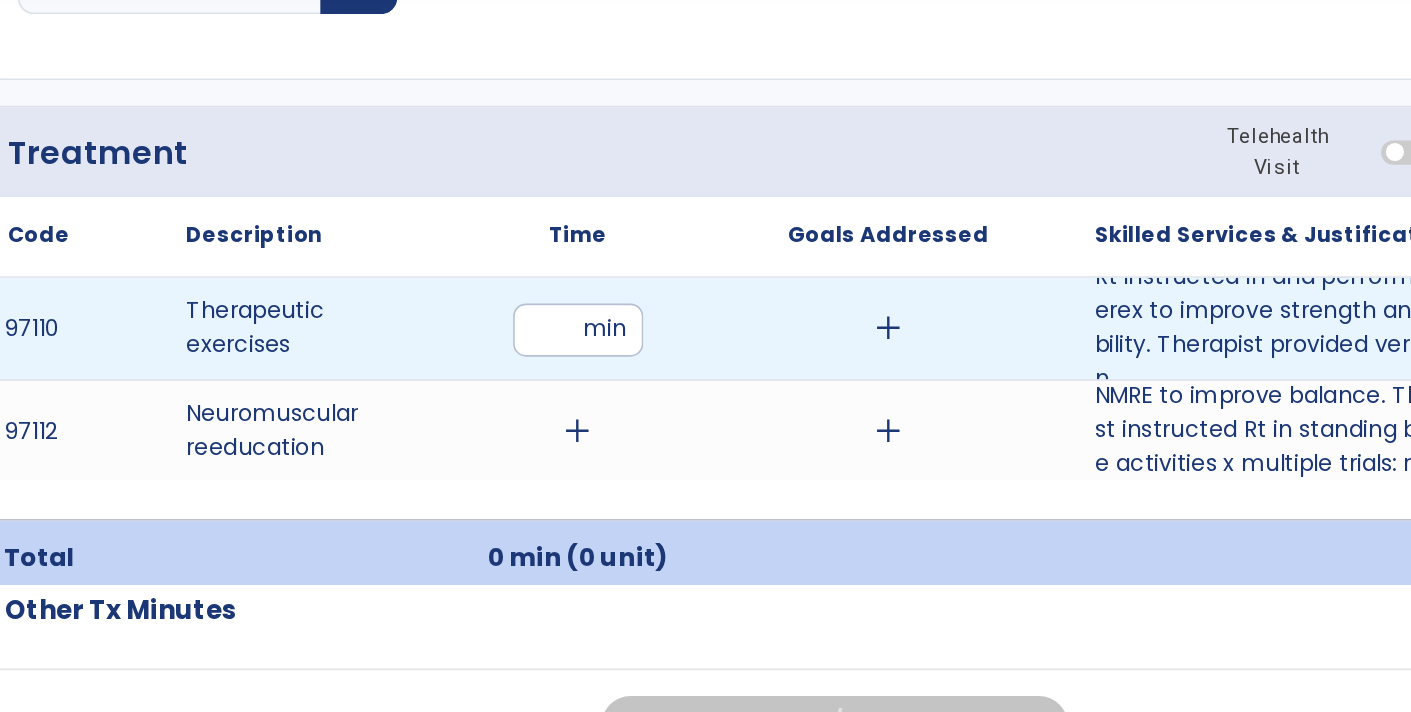 type on "**" 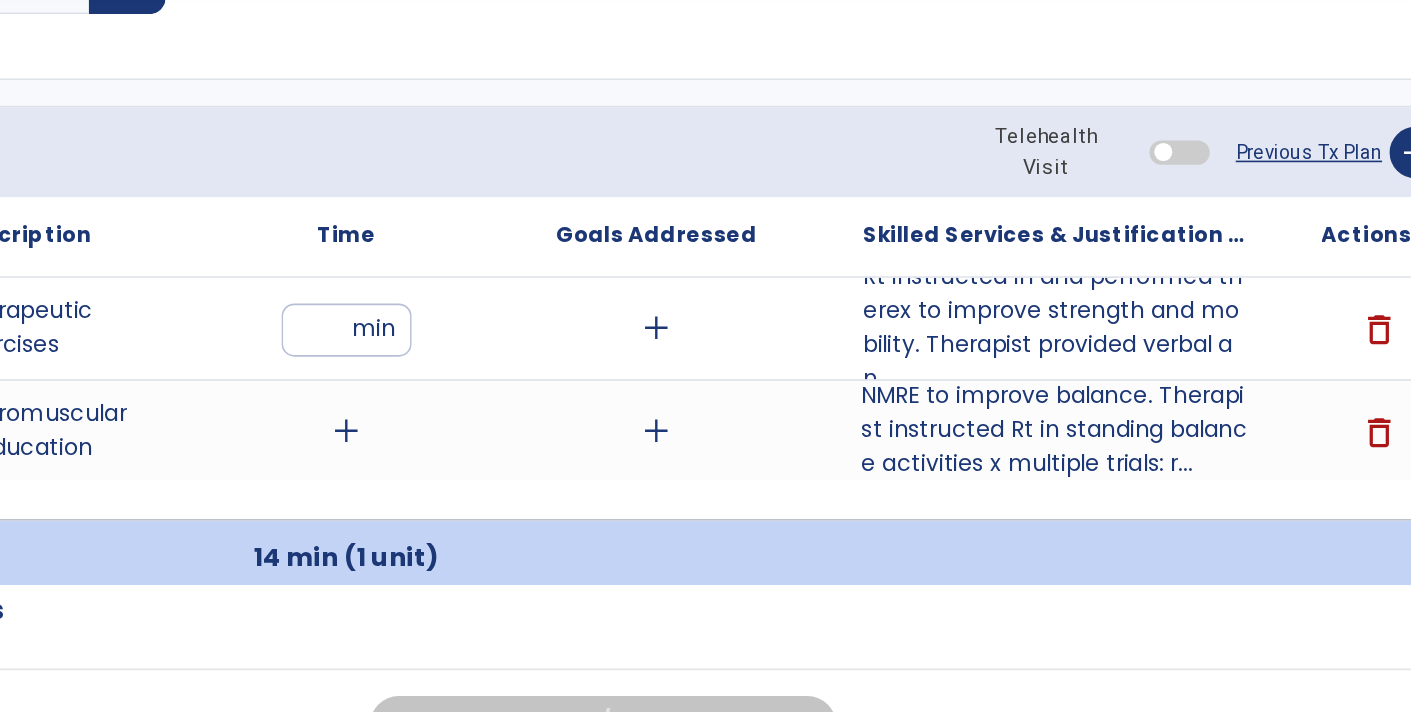 click on "NMRE to improve balance. Therapist instructed Rt in standing balance activities x multiple trials: r..." at bounding box center [926, 438] 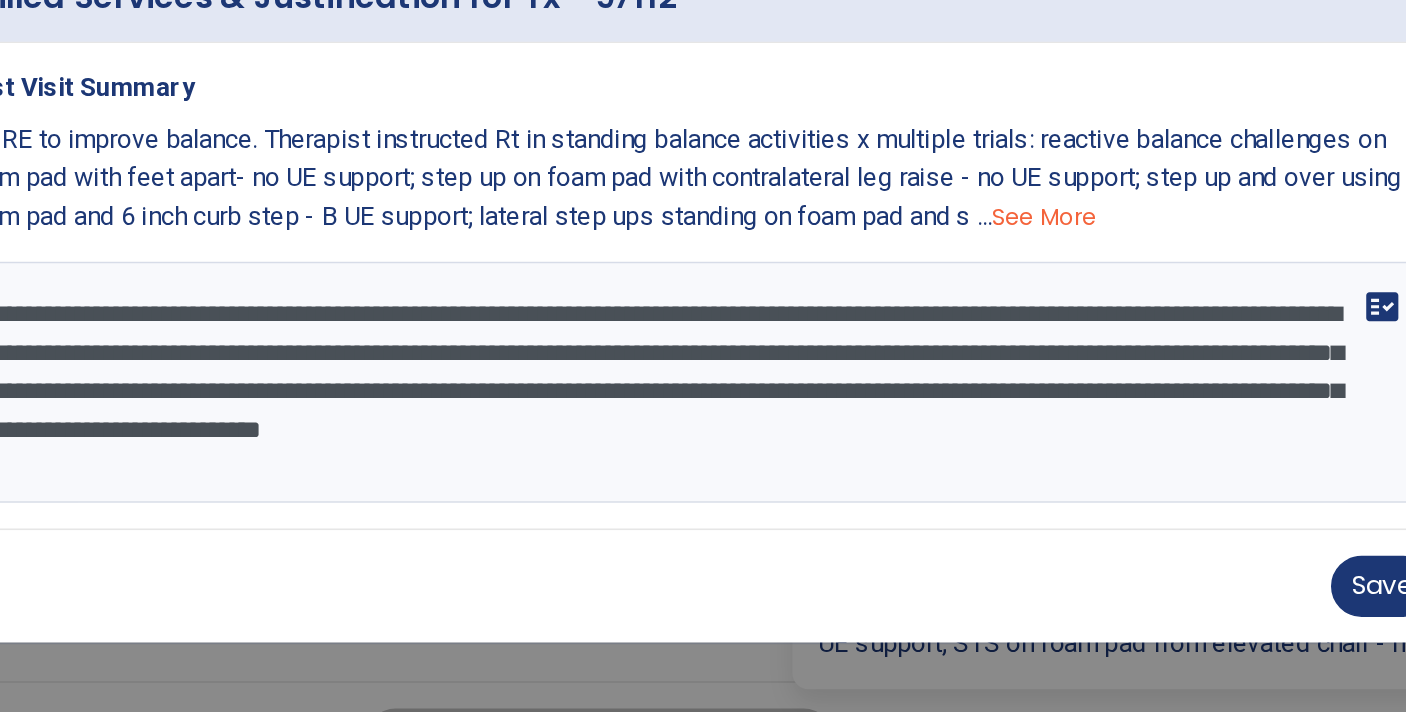 scroll, scrollTop: 1122, scrollLeft: 0, axis: vertical 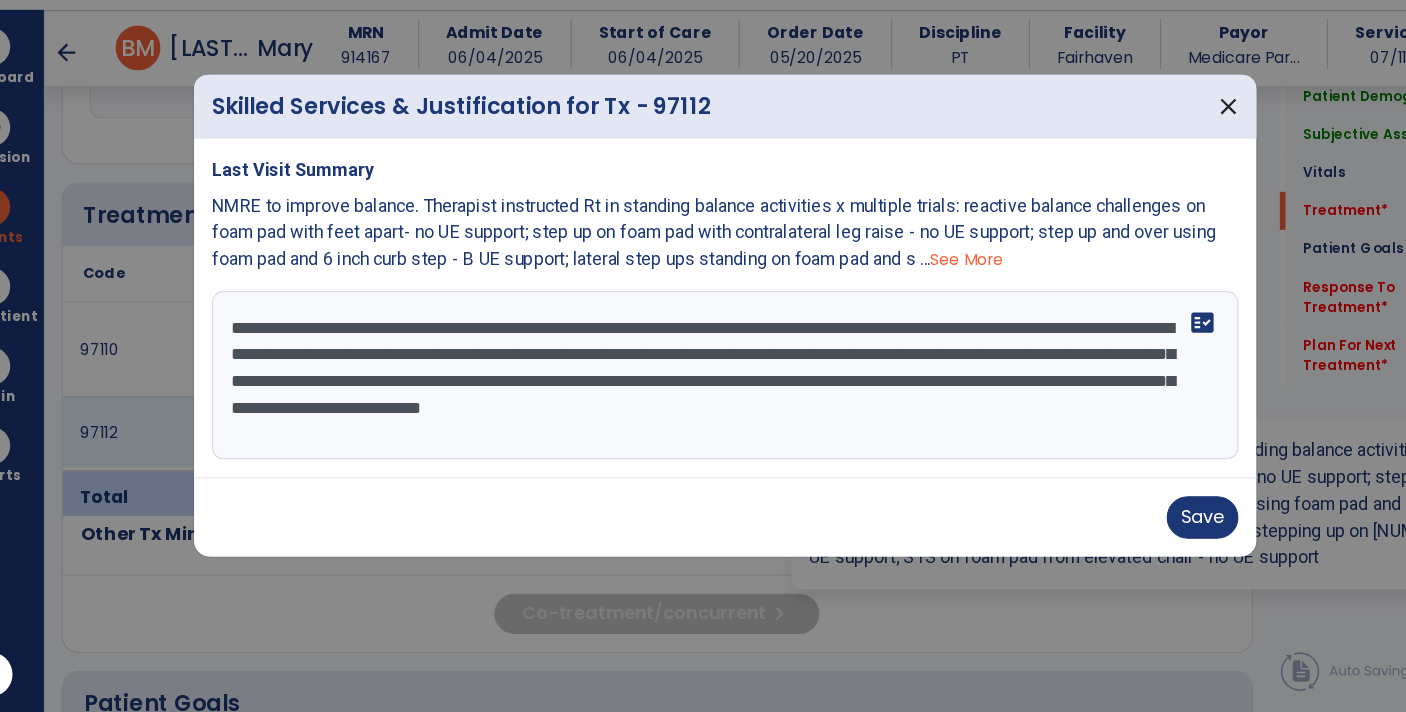 click on "**********" at bounding box center (703, 409) 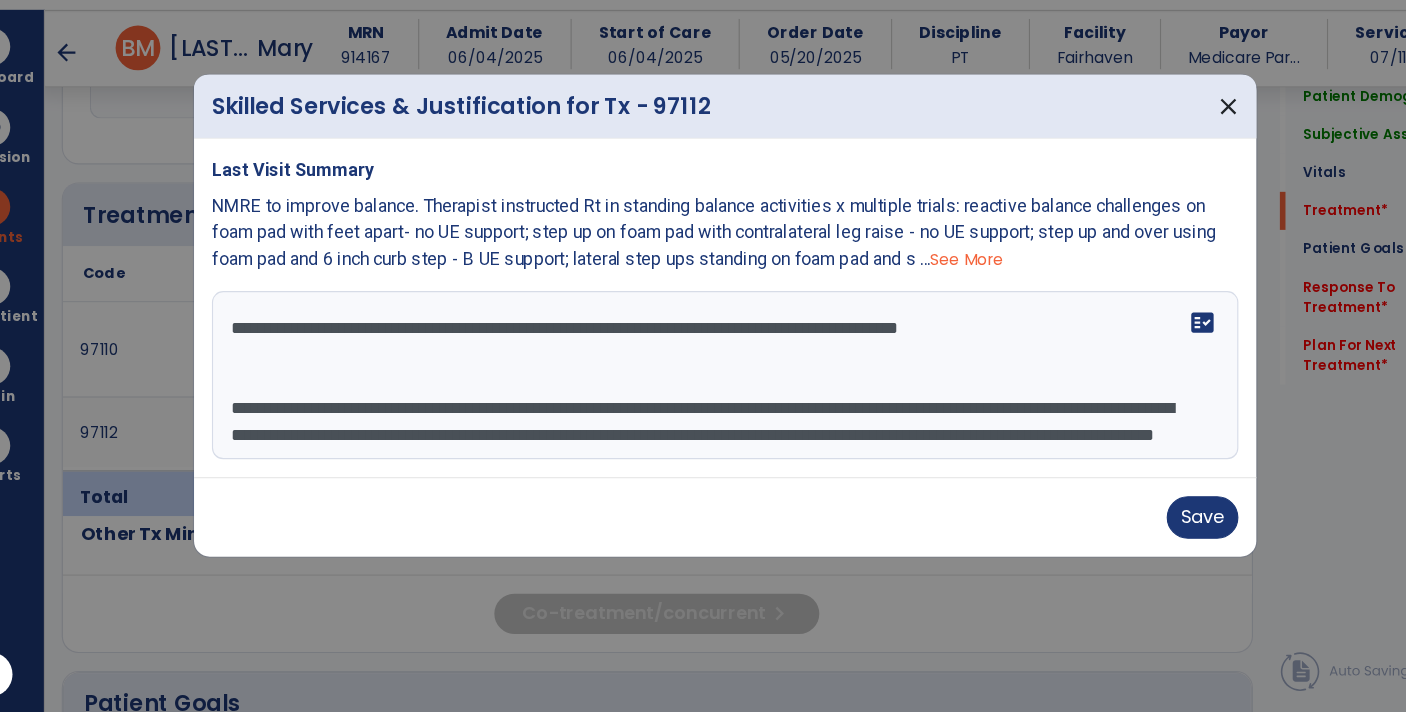 scroll, scrollTop: 23, scrollLeft: 0, axis: vertical 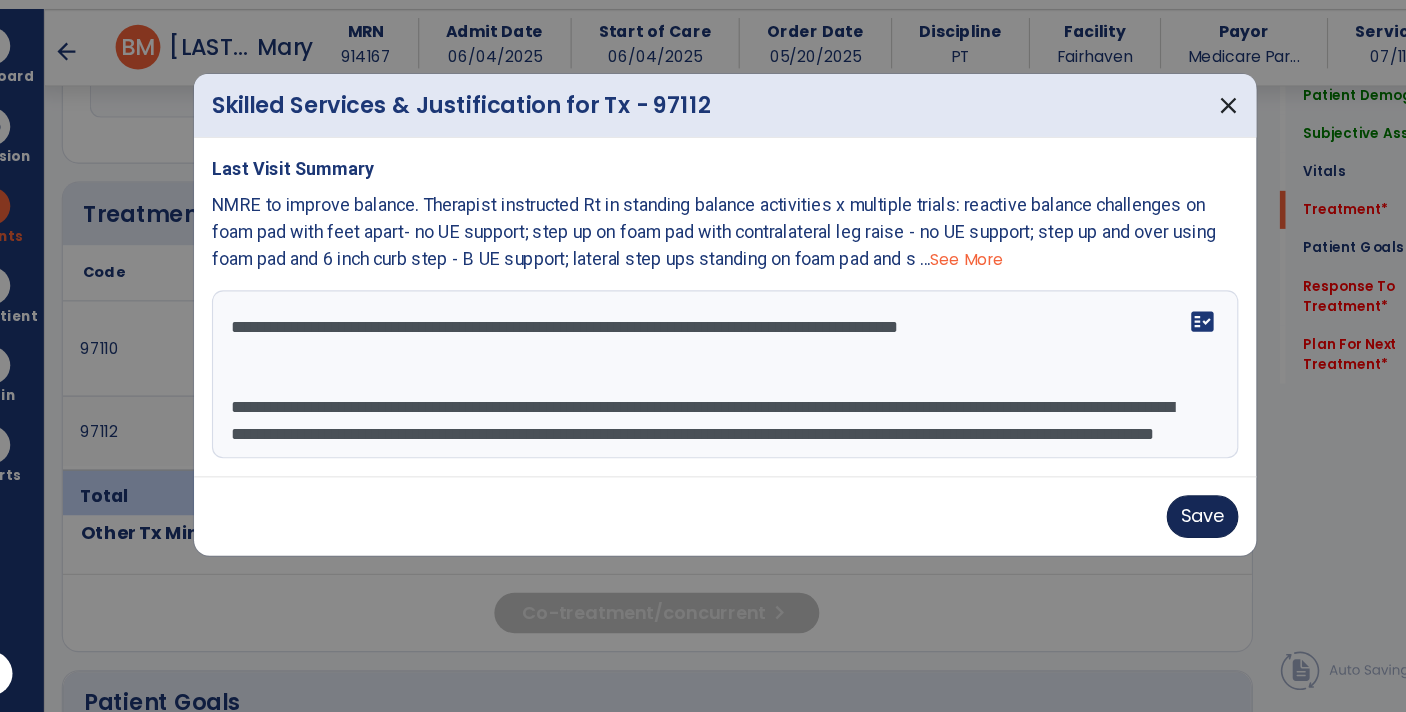 type on "**********" 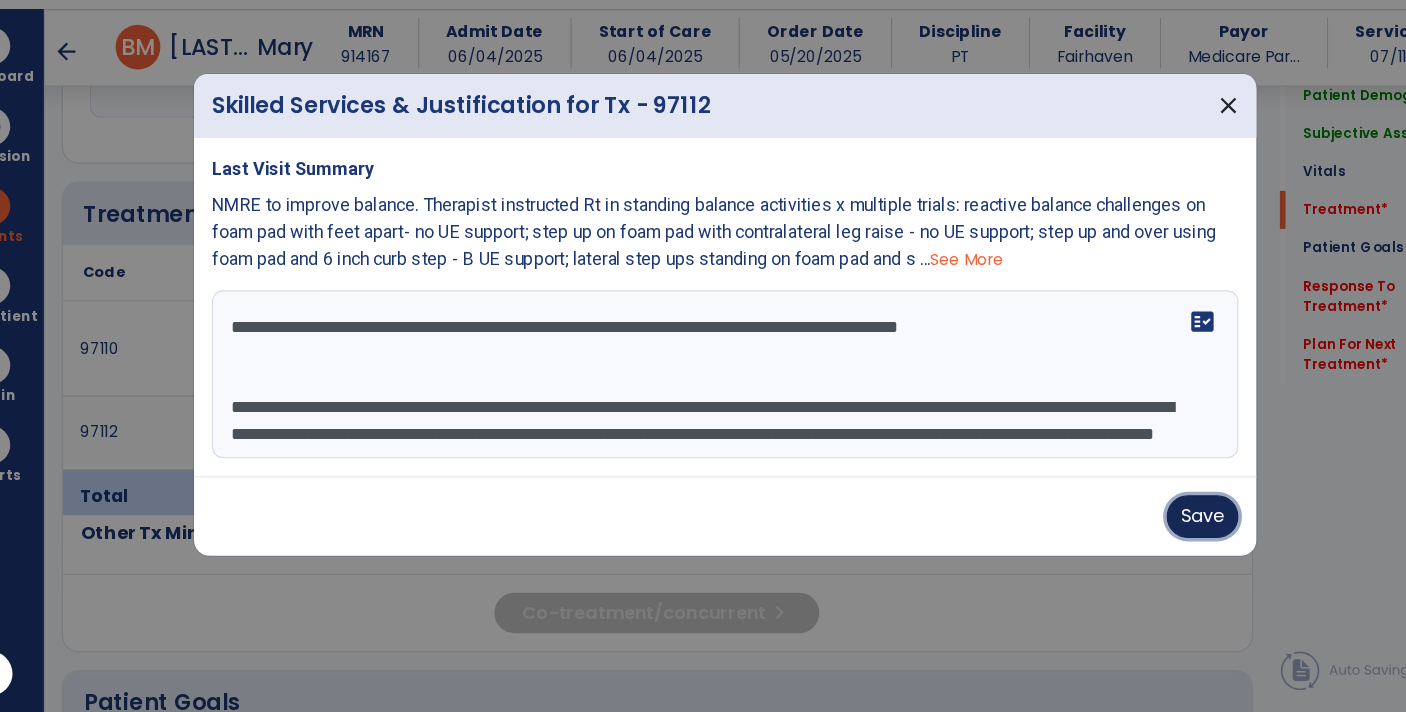 click on "Save" at bounding box center [1129, 536] 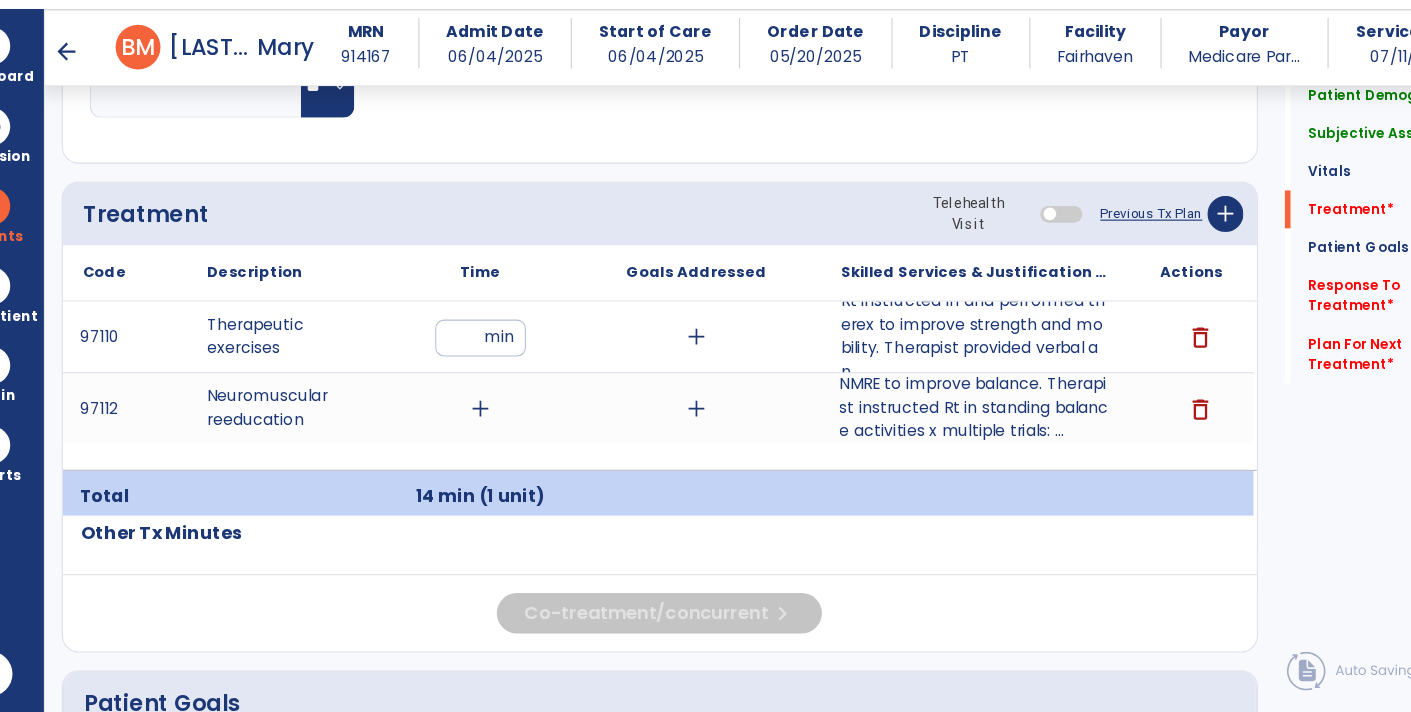 click on "NMRE to improve balance. Therapist instructed Rt in standing balance activities x multiple trials:
..." at bounding box center (926, 438) 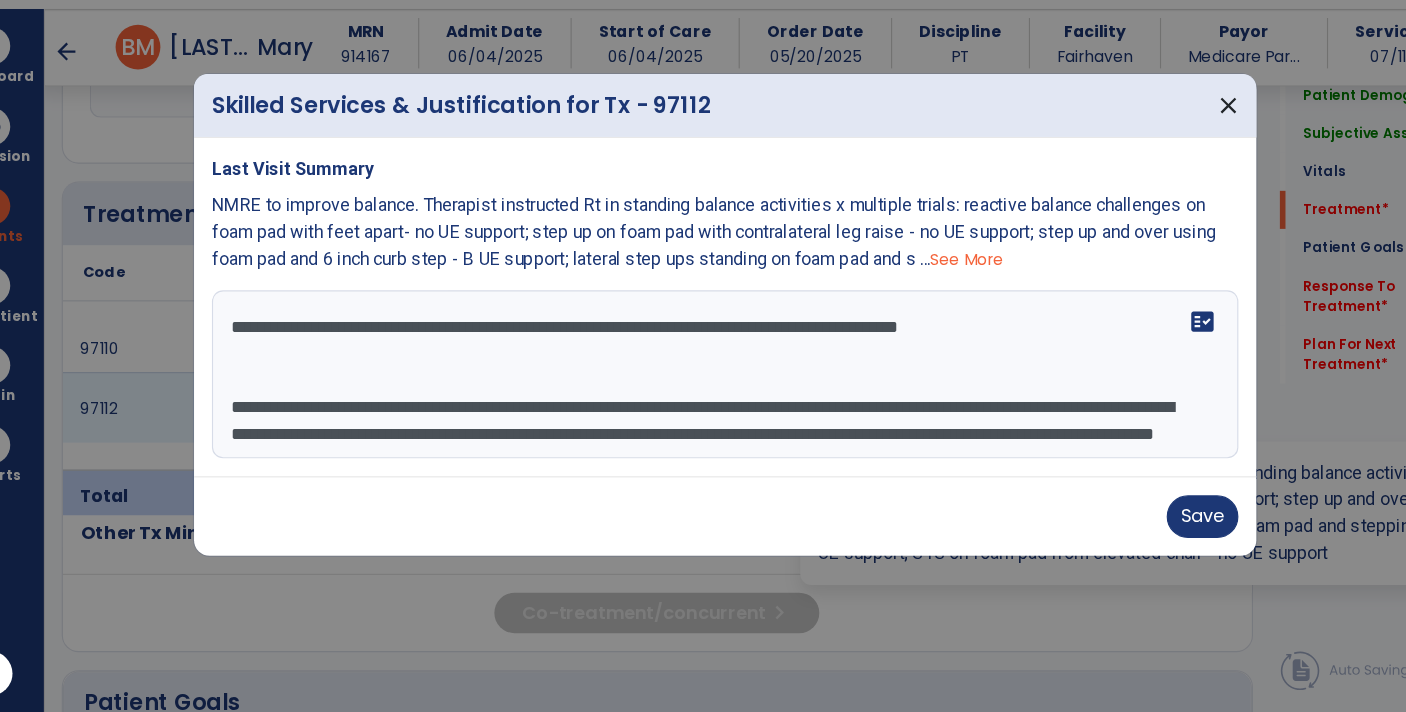 scroll, scrollTop: 1122, scrollLeft: 0, axis: vertical 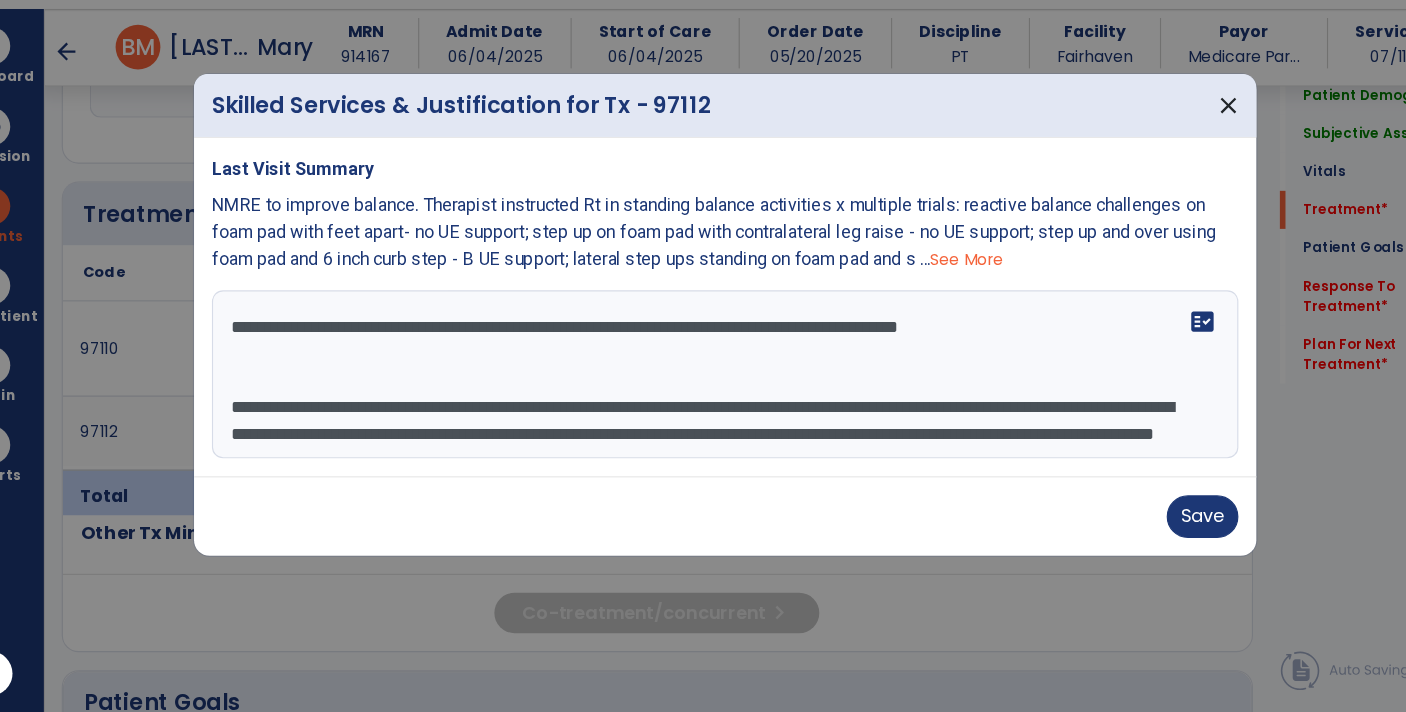 click on "**********" at bounding box center (703, 409) 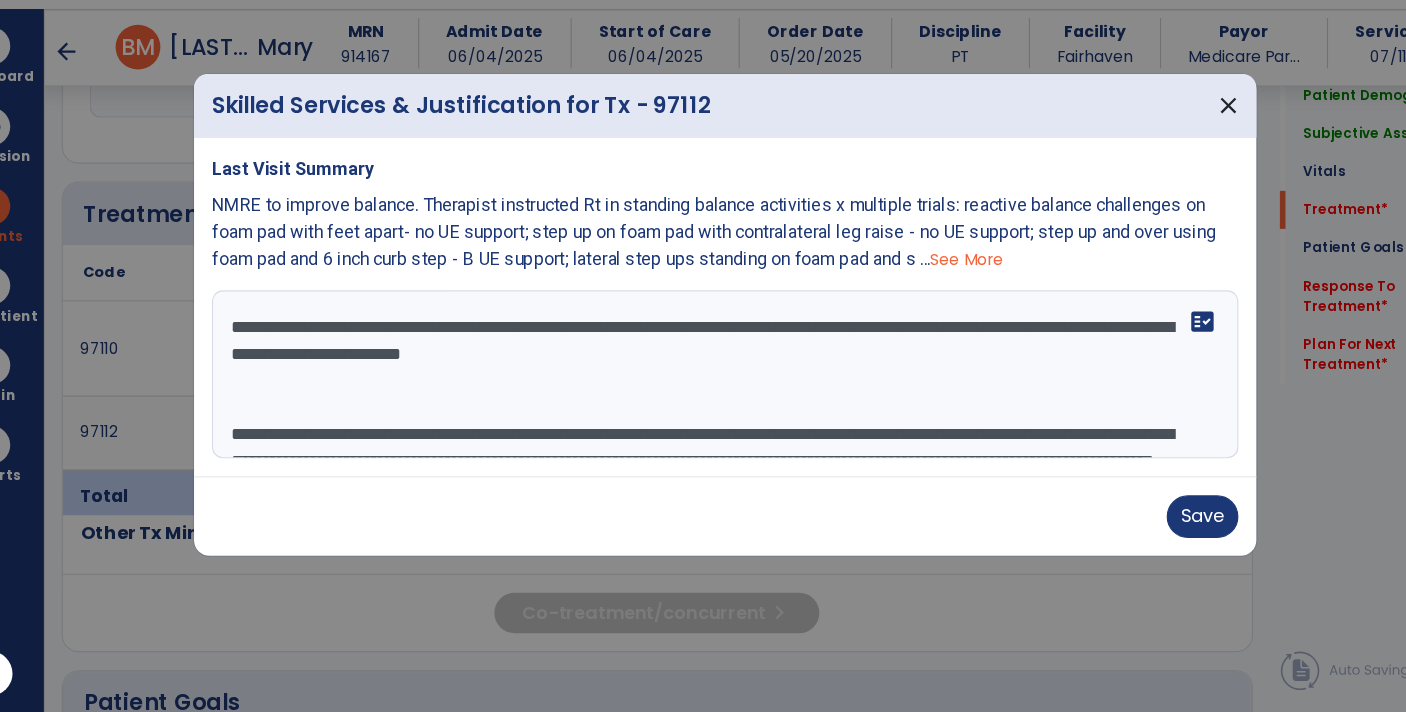 click on "**********" at bounding box center [703, 409] 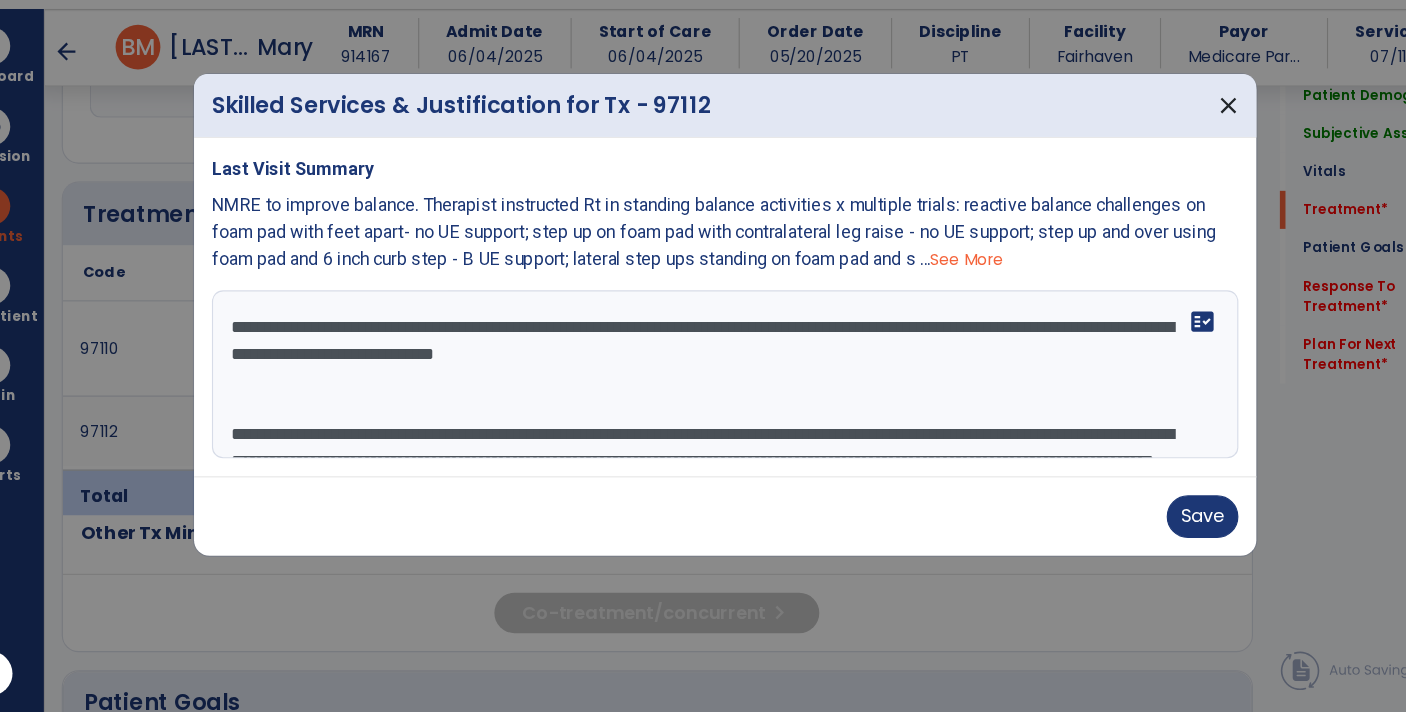click on "**********" at bounding box center [703, 409] 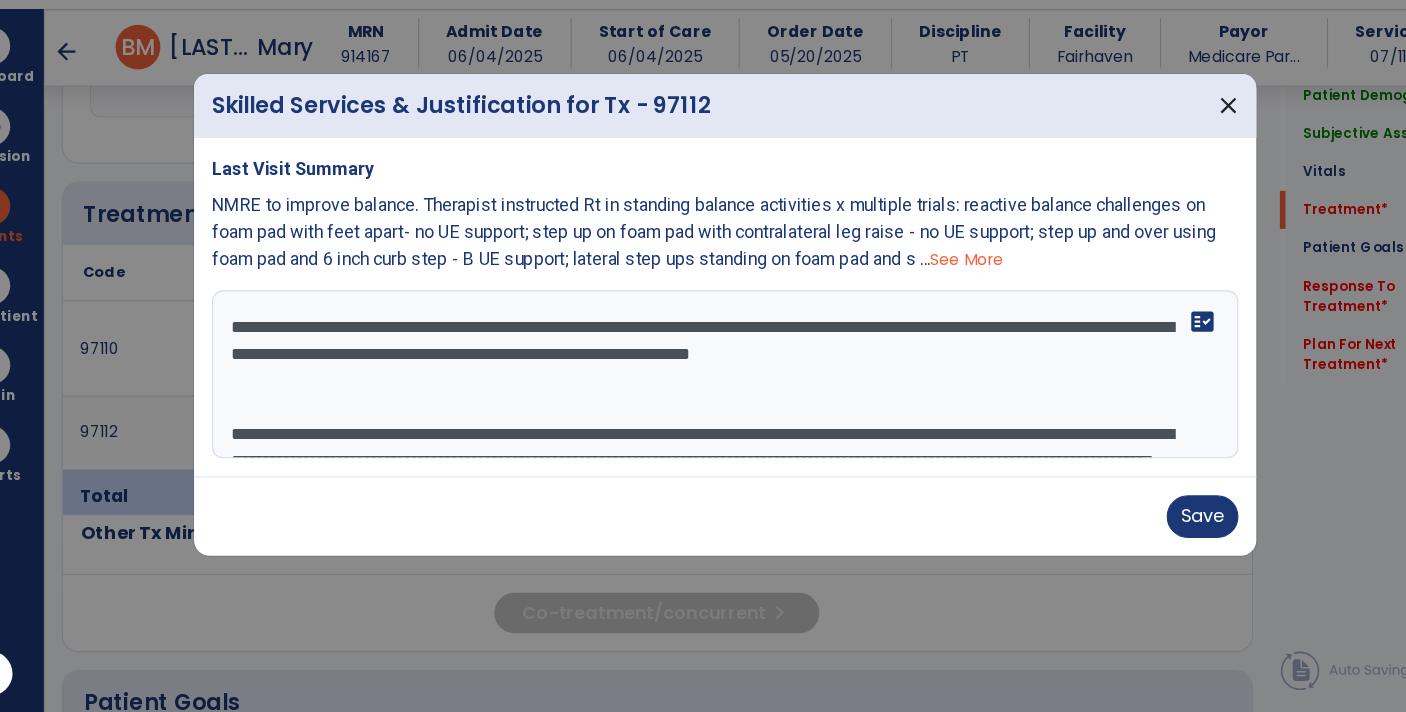 click on "**********" at bounding box center [703, 409] 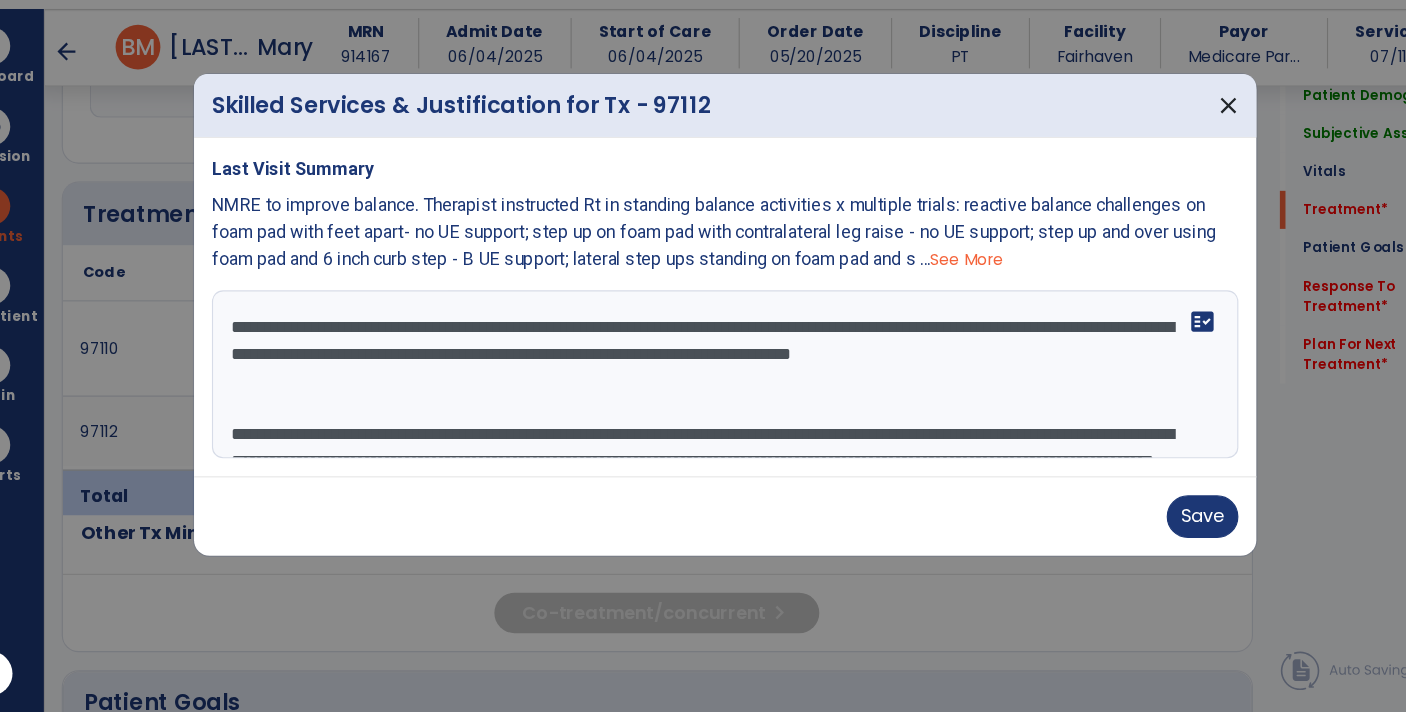 click on "**********" at bounding box center [703, 409] 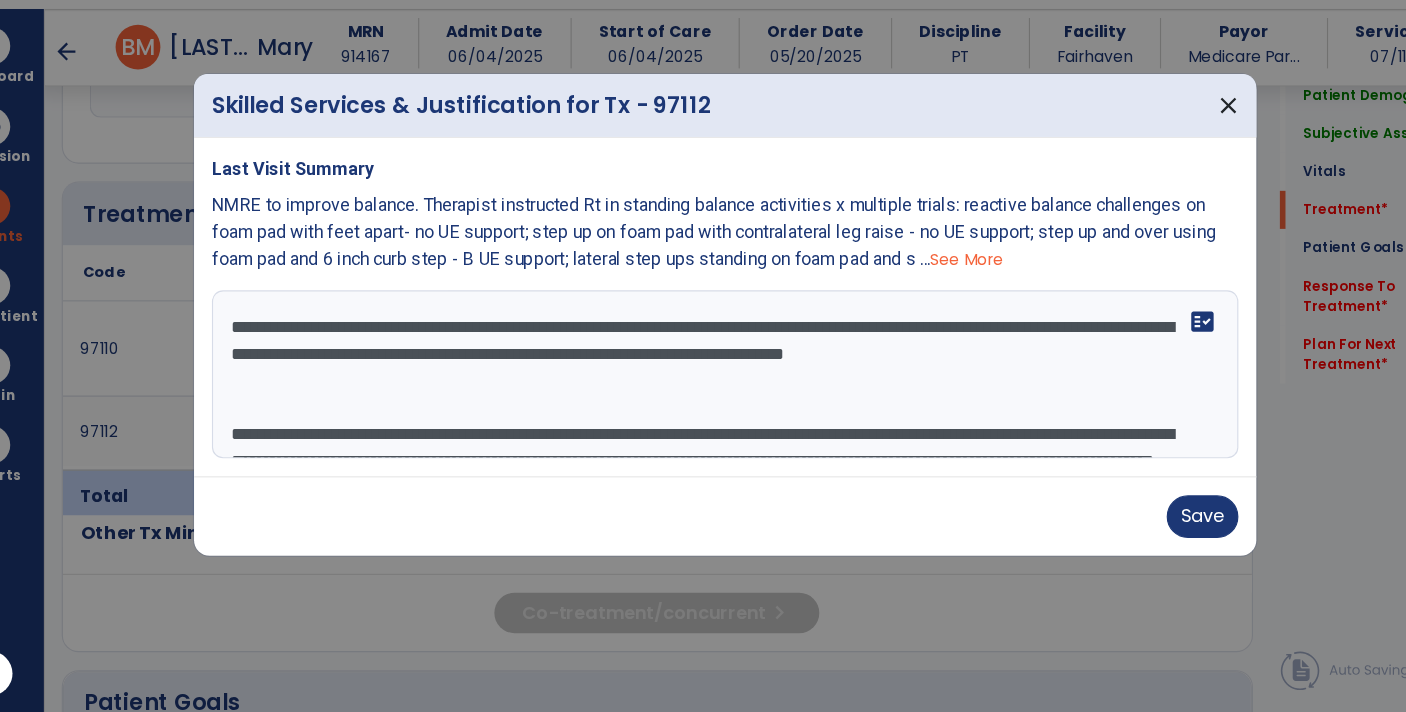 click on "**********" at bounding box center [703, 409] 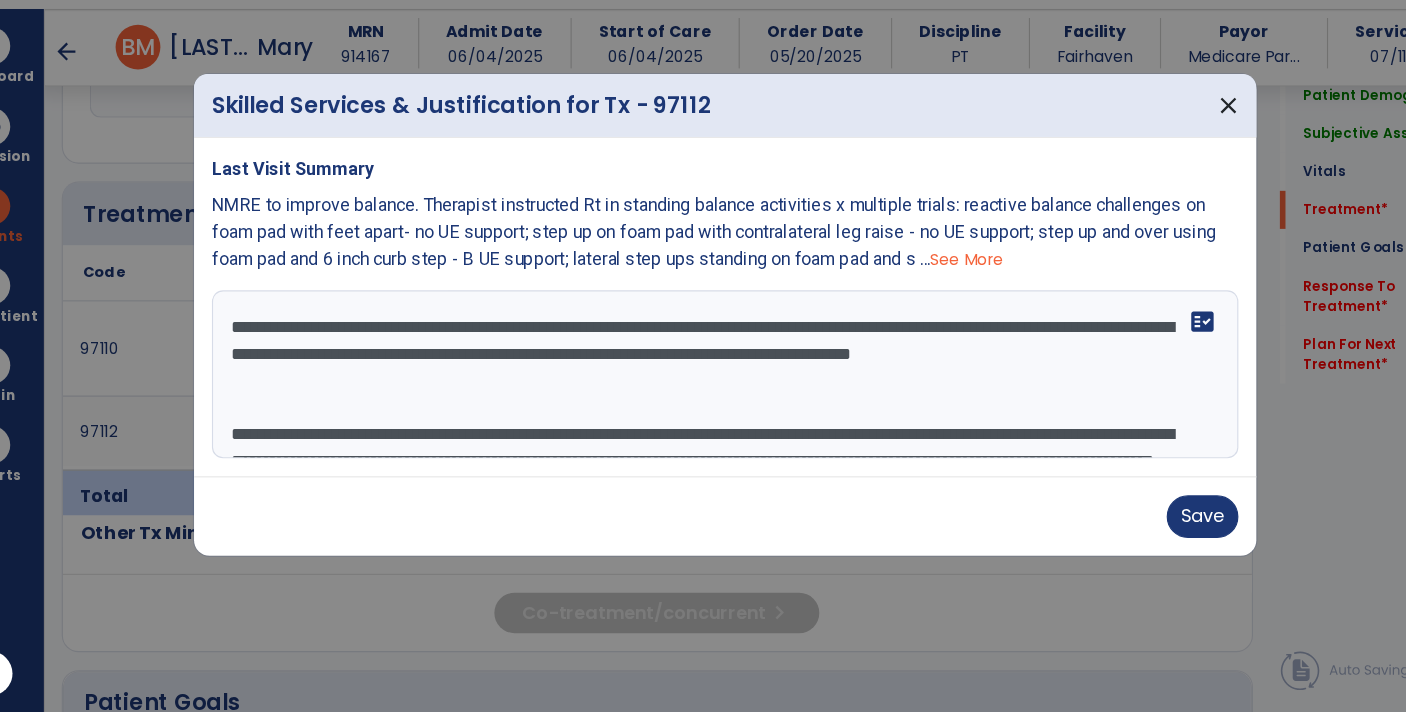 click on "**********" at bounding box center [703, 409] 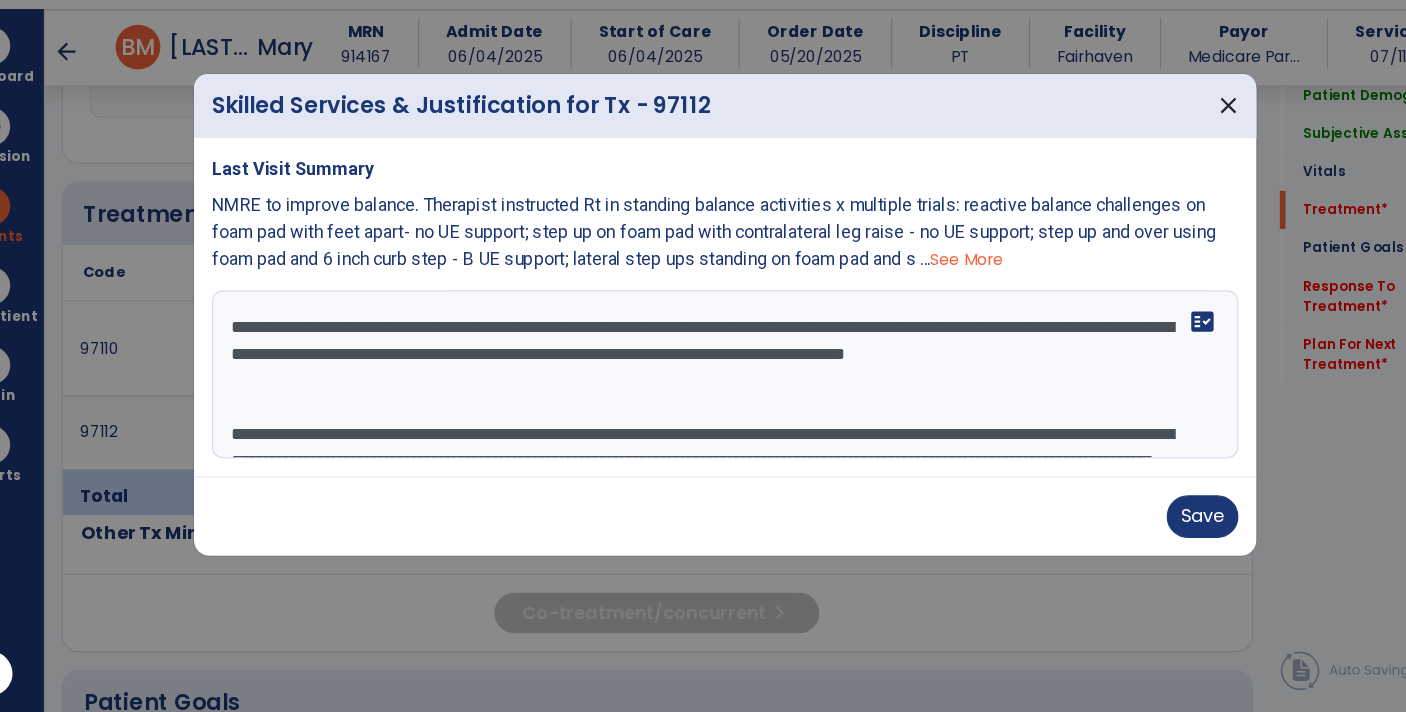click on "**********" at bounding box center (703, 409) 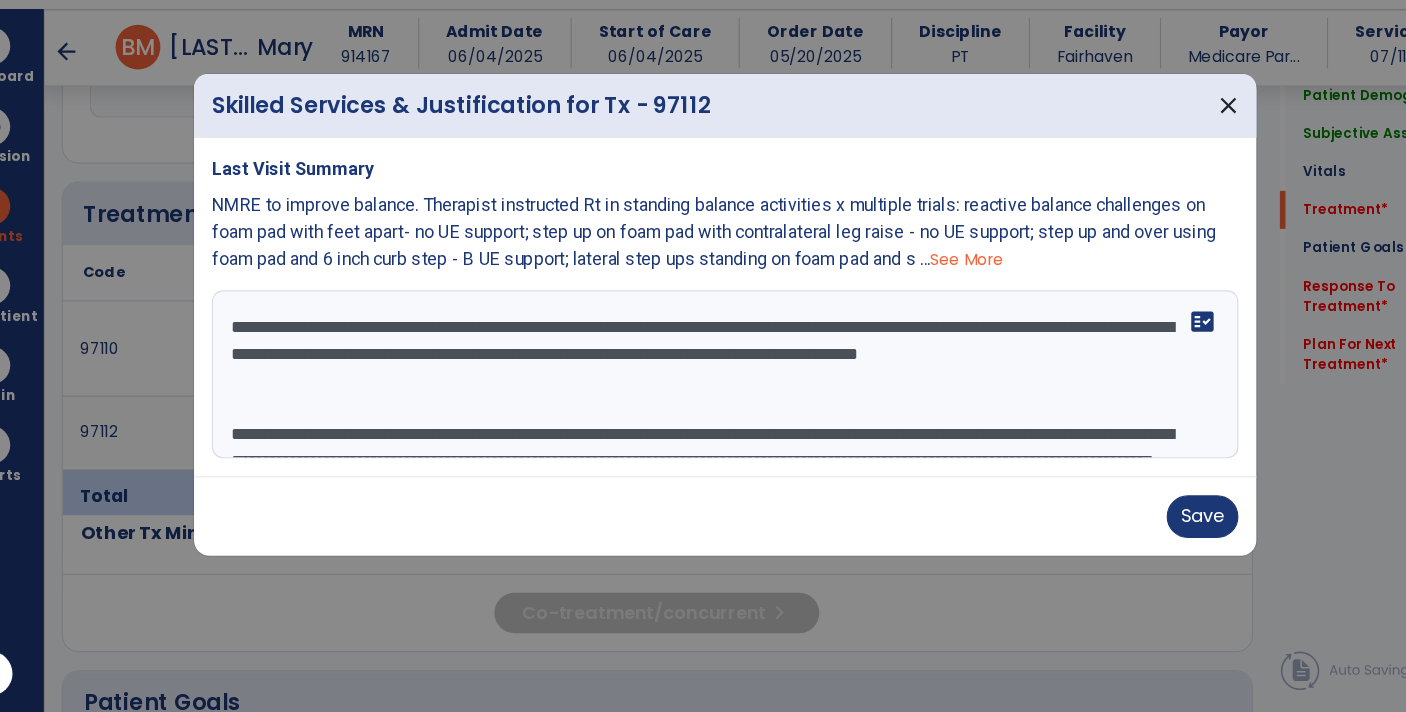scroll, scrollTop: 72, scrollLeft: 0, axis: vertical 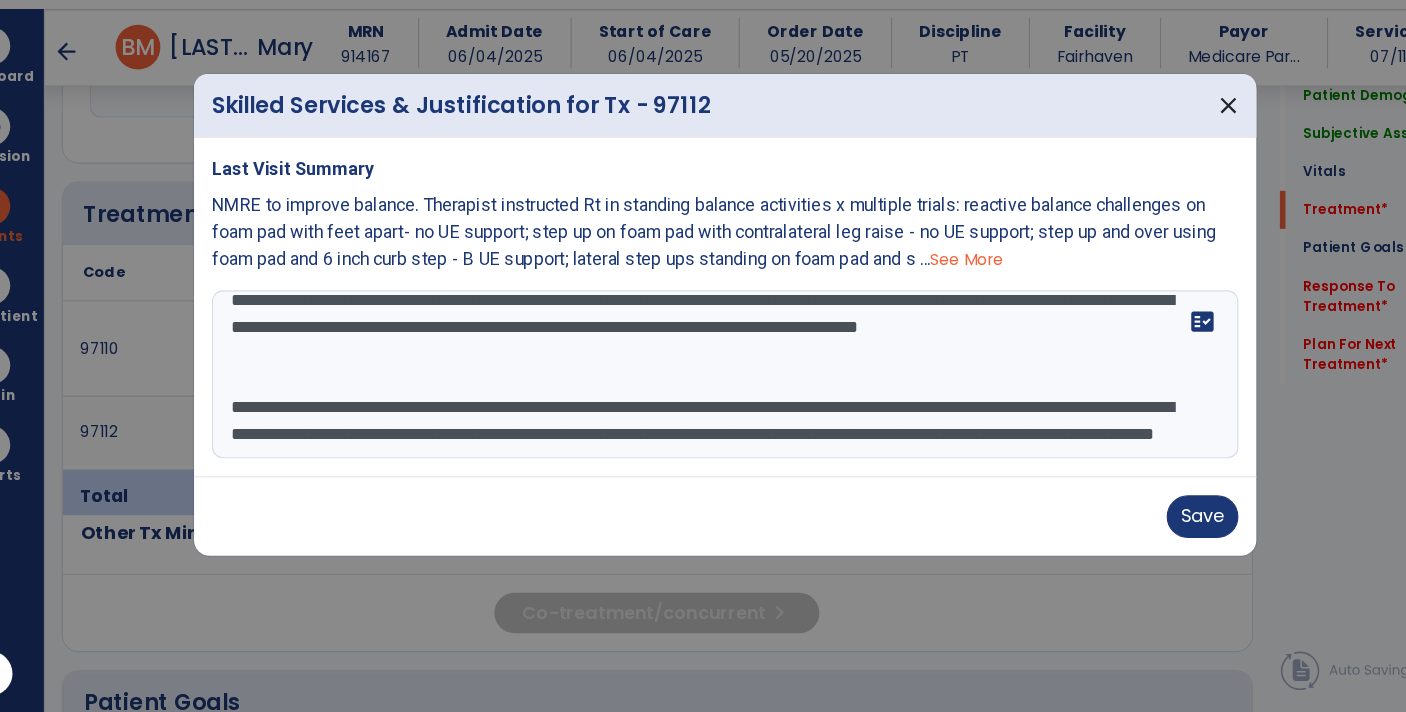 click on "**********" at bounding box center [703, 409] 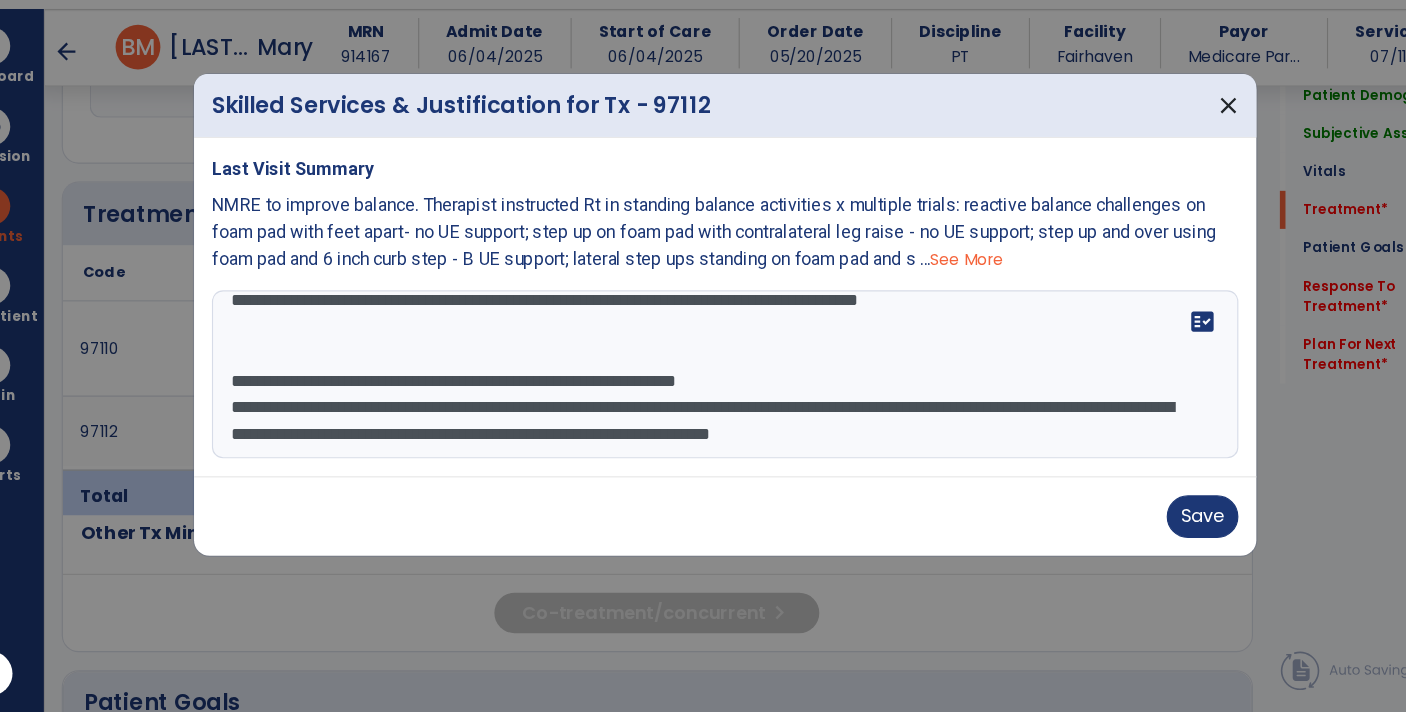 scroll, scrollTop: 96, scrollLeft: 0, axis: vertical 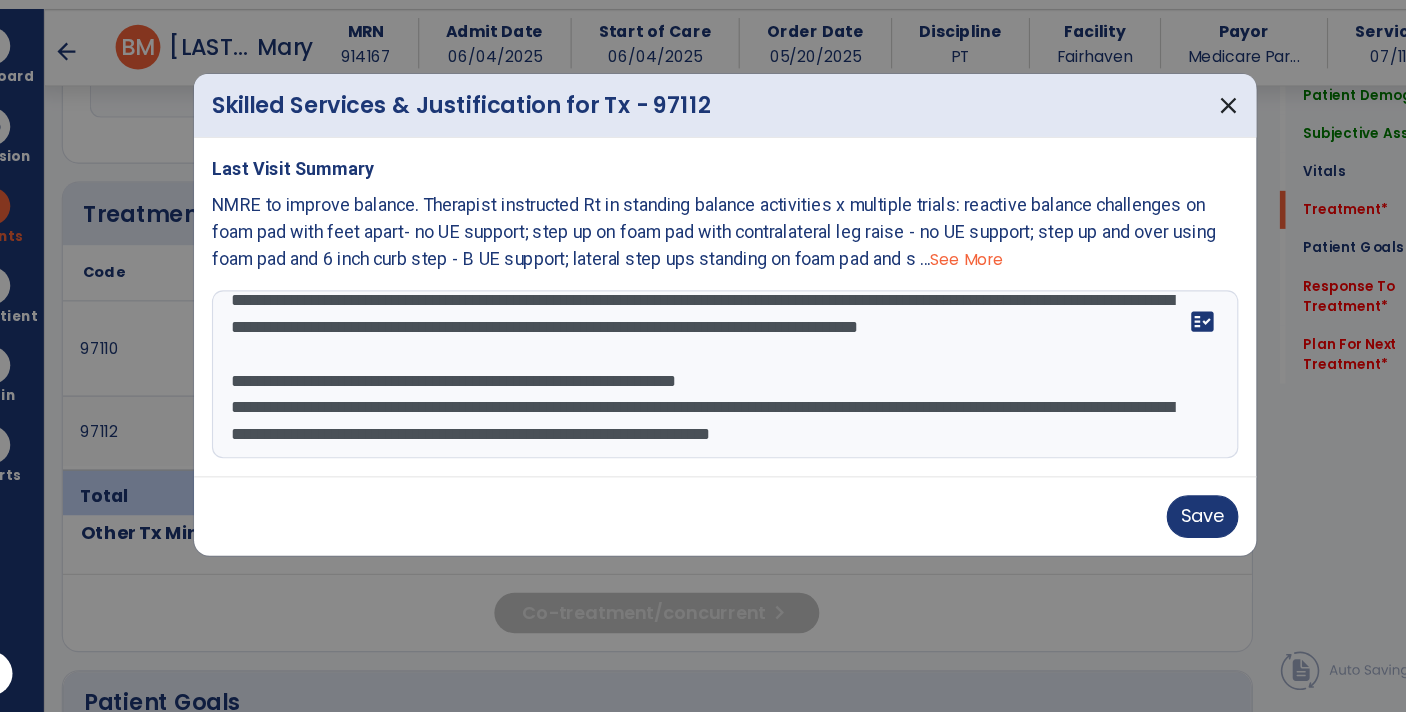 click on "**********" at bounding box center [703, 409] 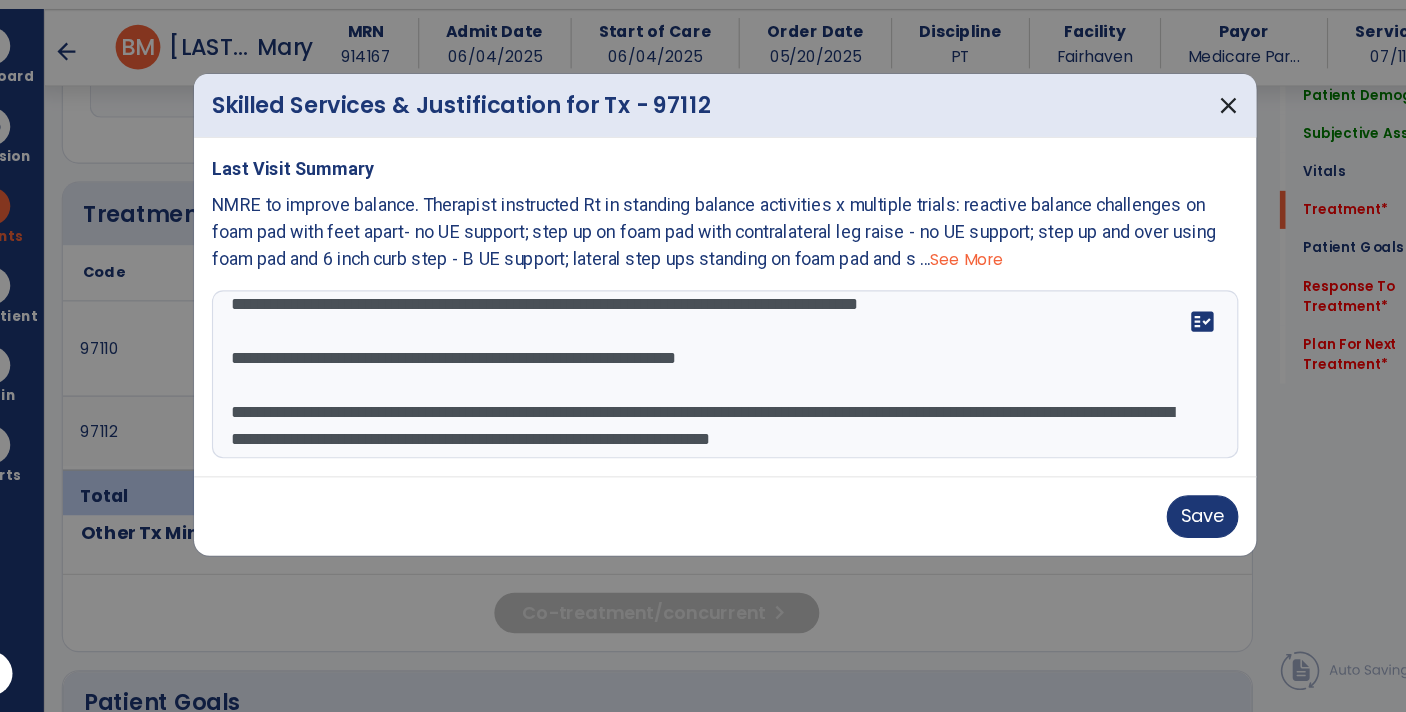 scroll, scrollTop: 86, scrollLeft: 0, axis: vertical 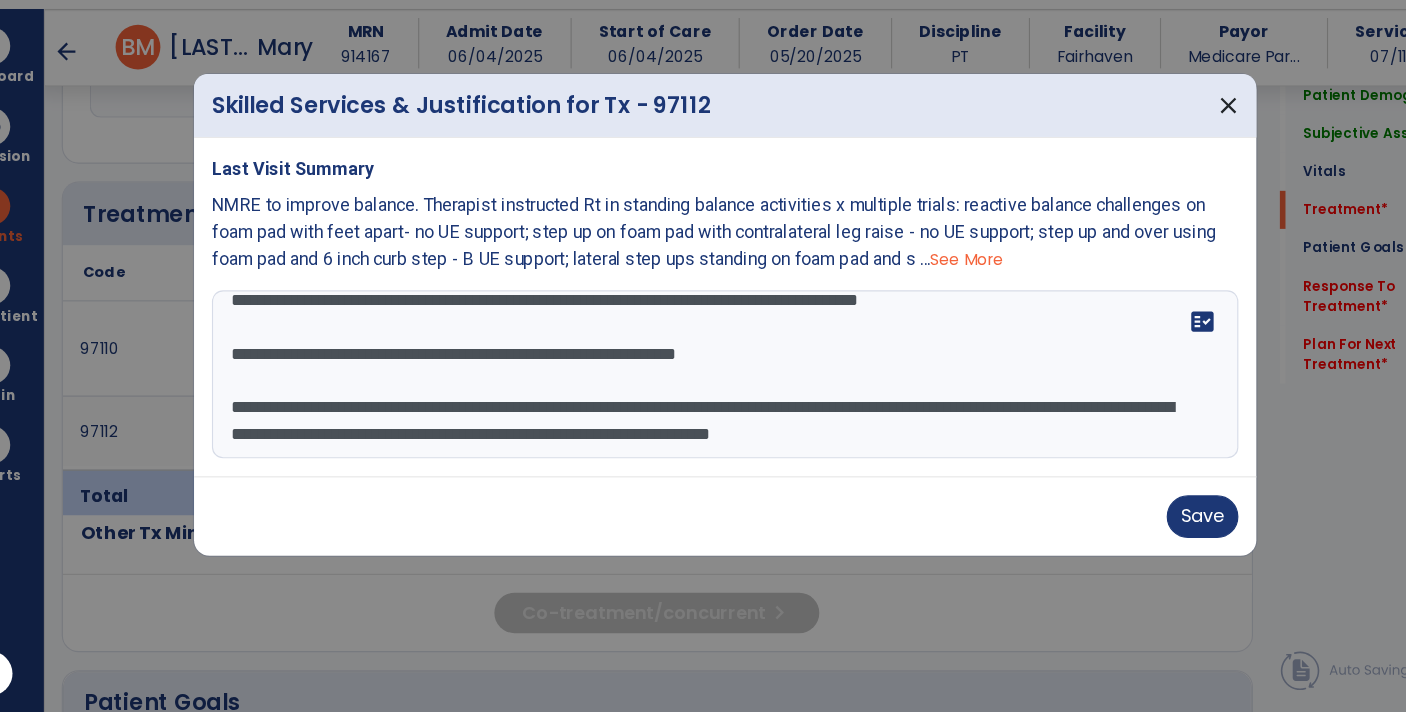 drag, startPoint x: 712, startPoint y: 445, endPoint x: 253, endPoint y: 424, distance: 459.48013 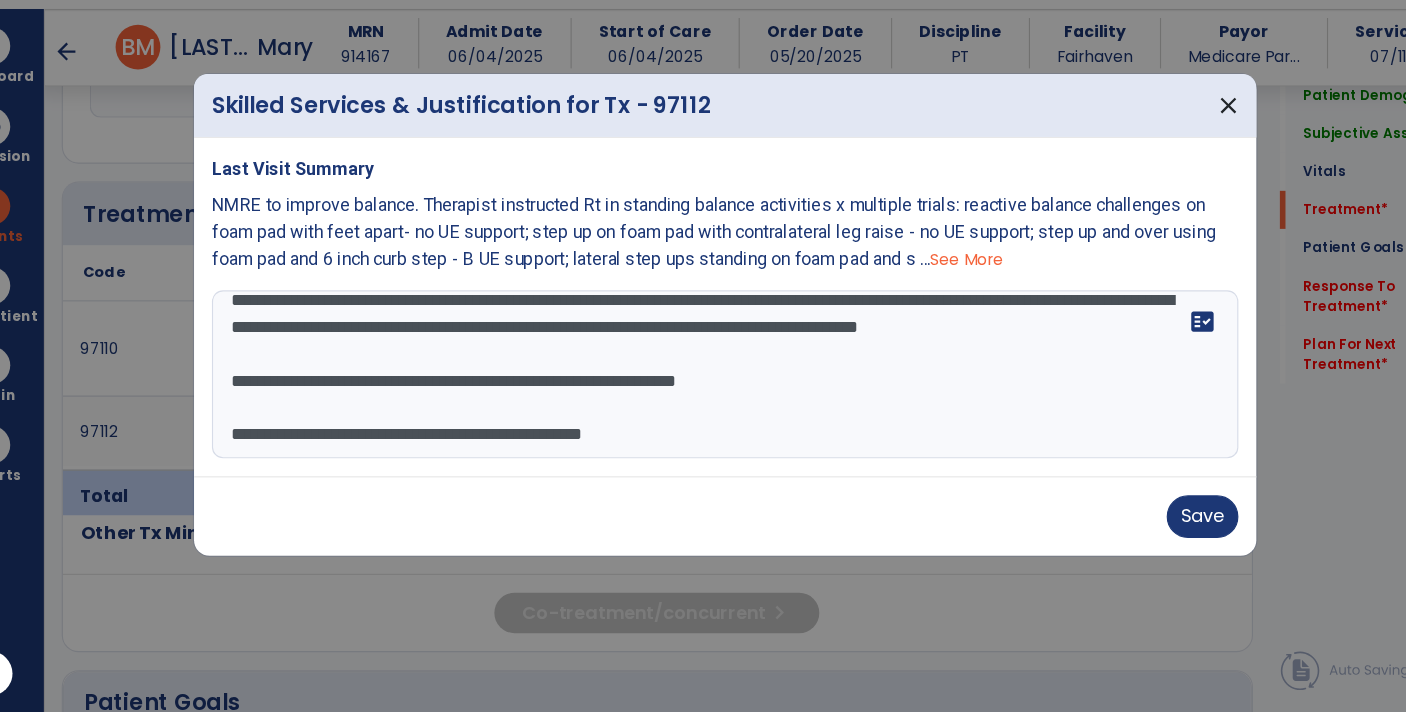 scroll, scrollTop: 48, scrollLeft: 0, axis: vertical 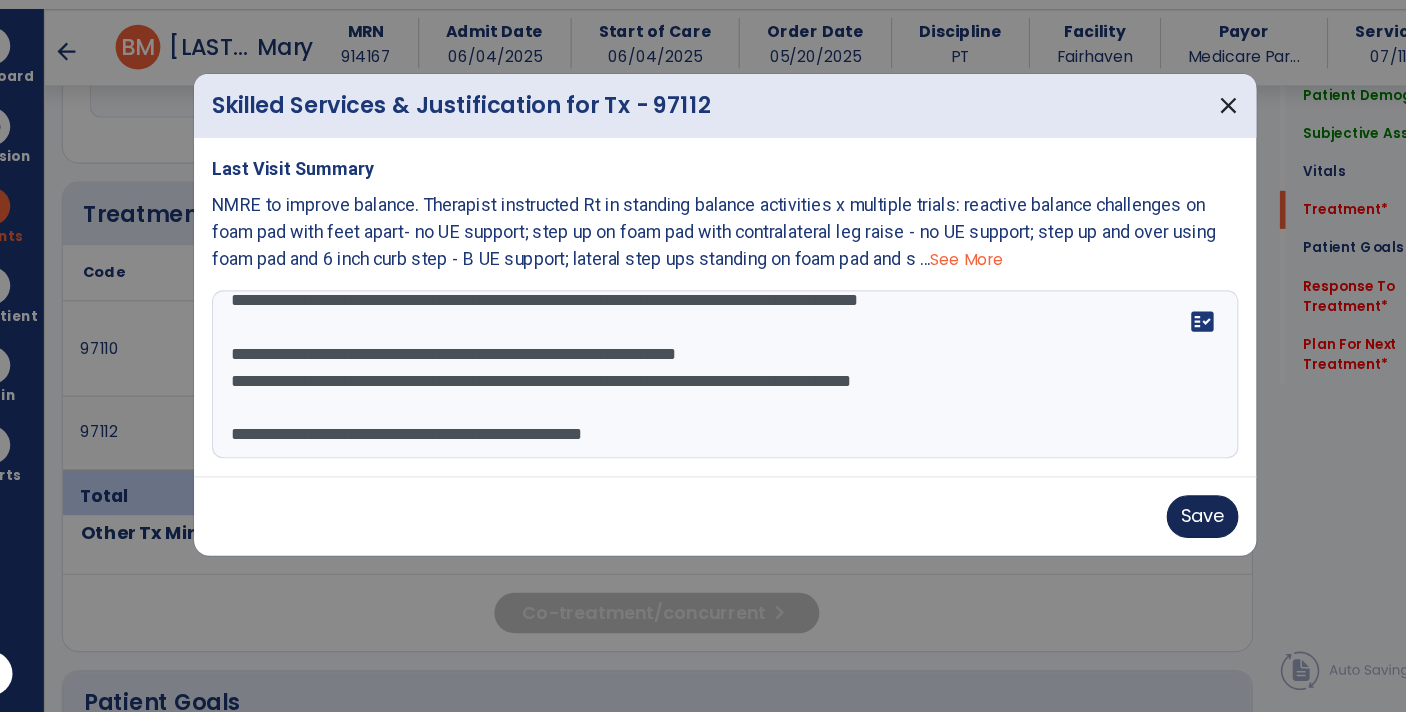 type on "**********" 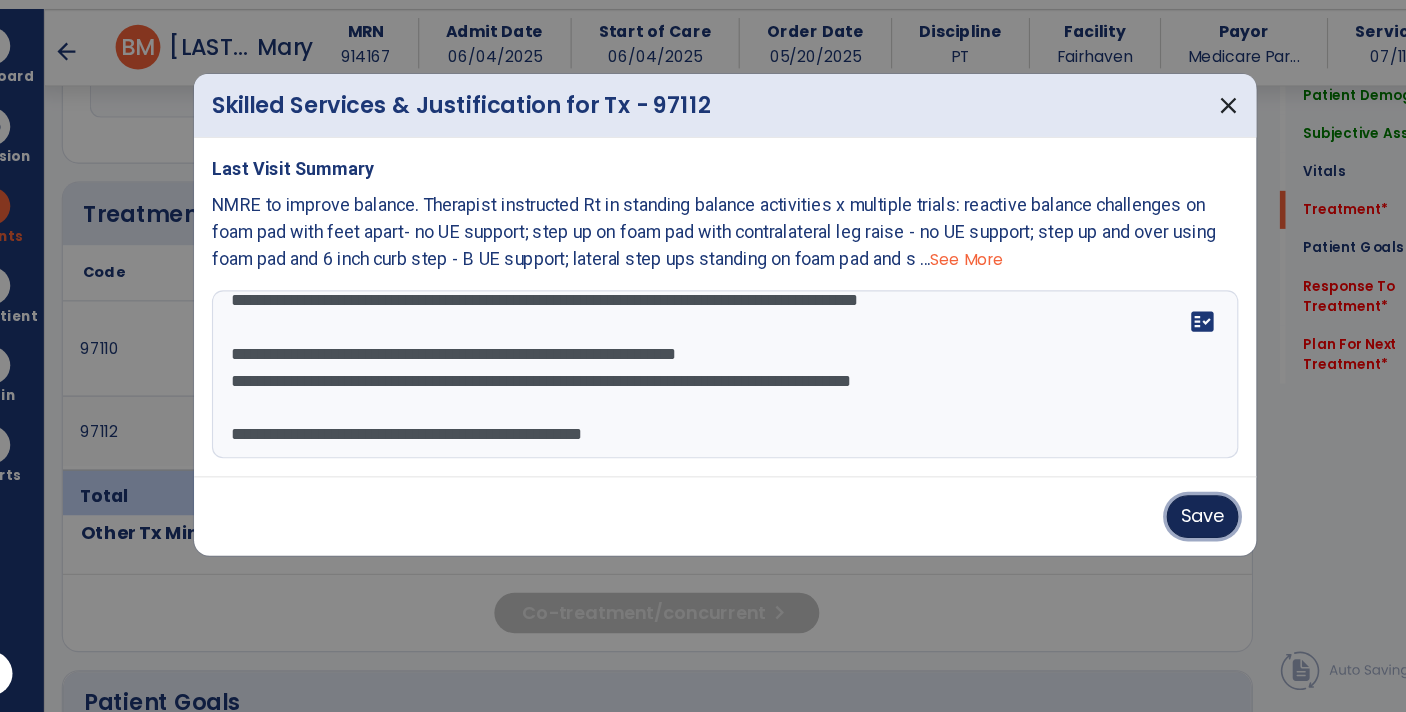 click on "Save" at bounding box center (1129, 536) 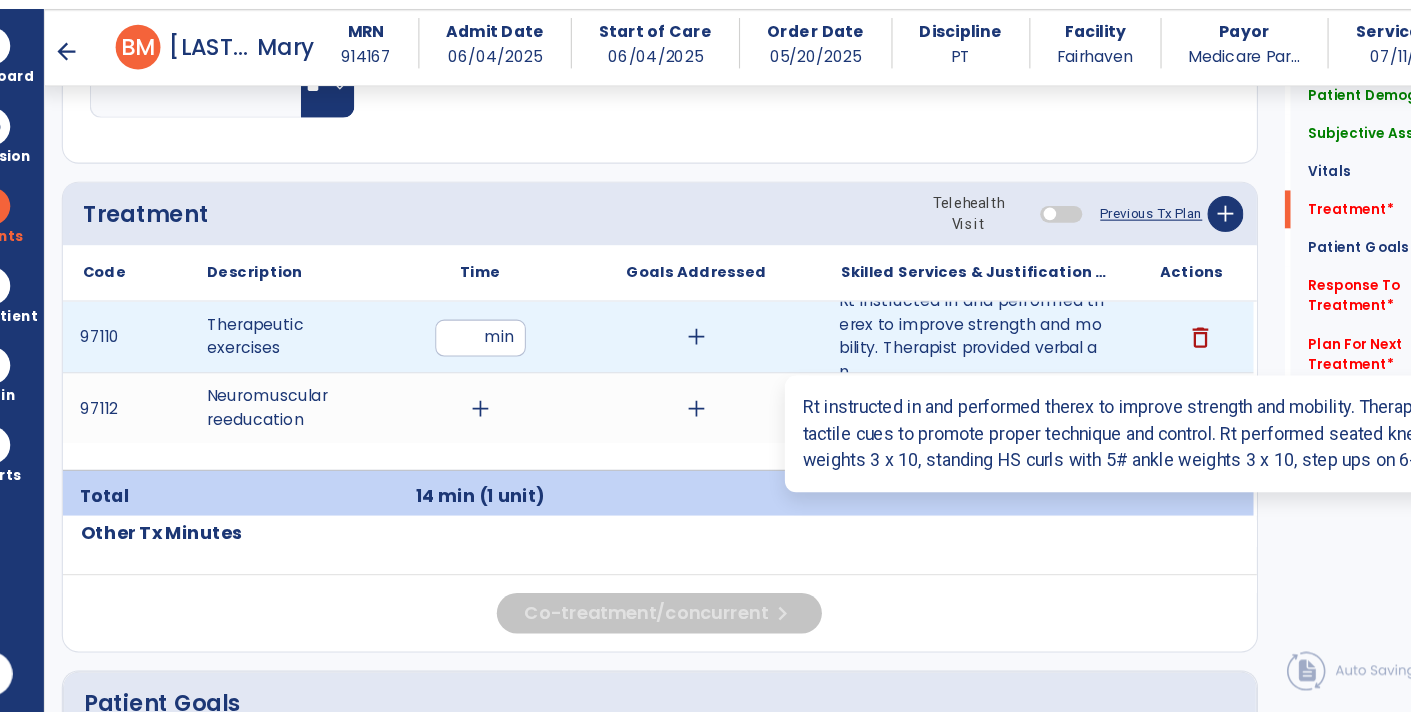 click on "Rt instructed in and performed therex to improve strength and mobility. Therapist provided verbal an..." at bounding box center (926, 375) 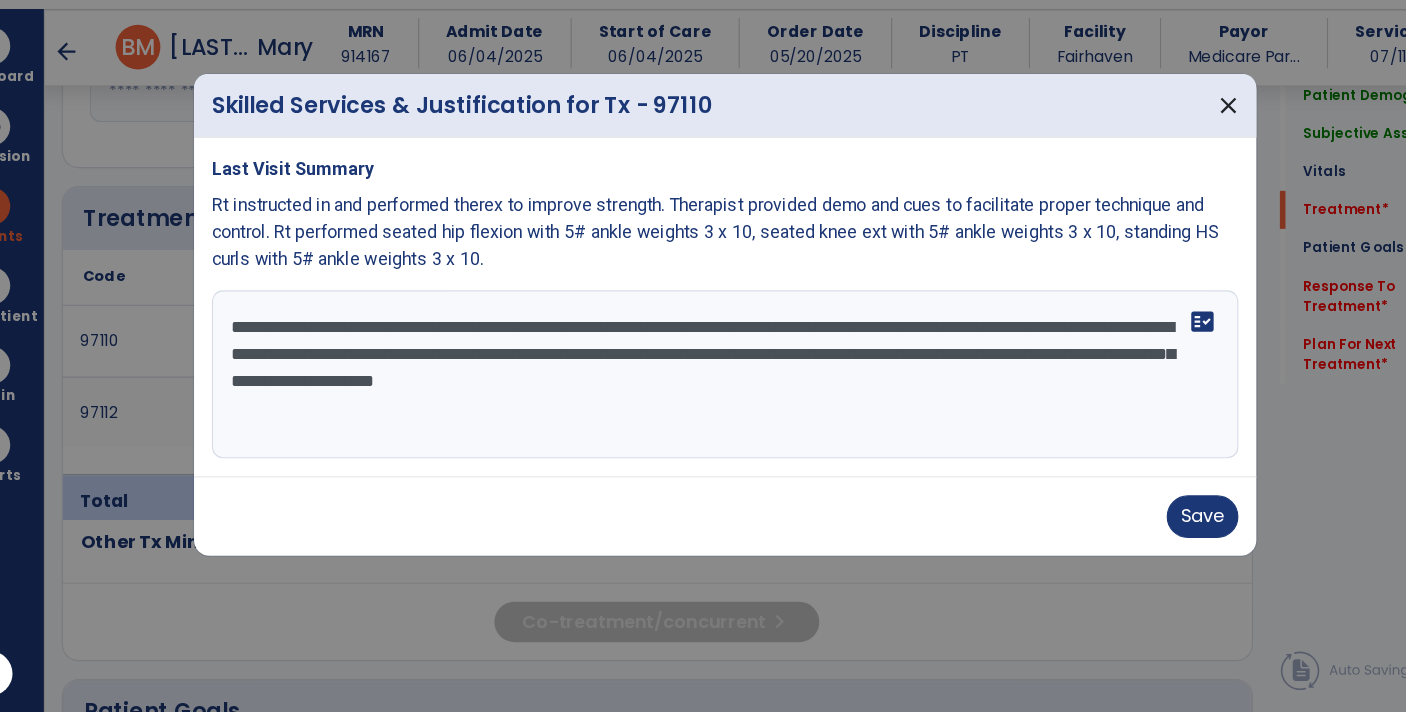 scroll, scrollTop: 1122, scrollLeft: 0, axis: vertical 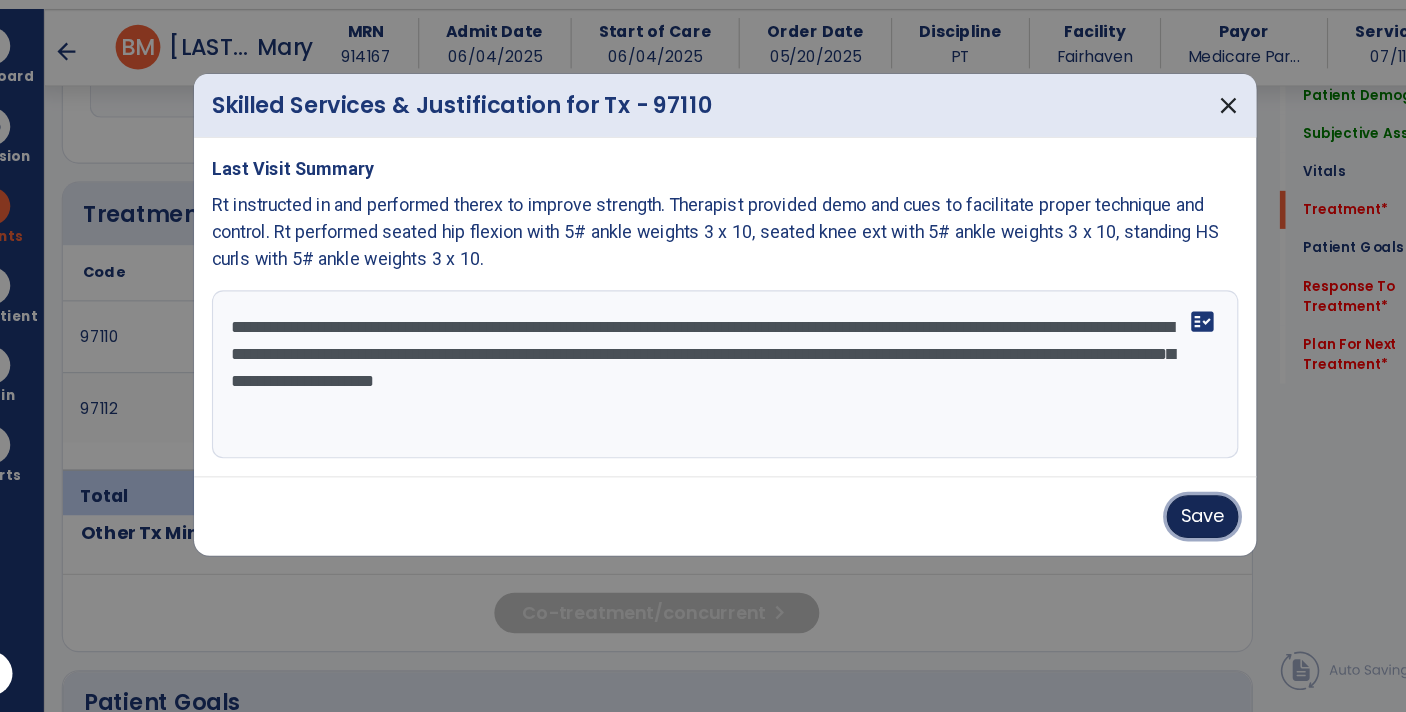 click on "Save" at bounding box center (1129, 536) 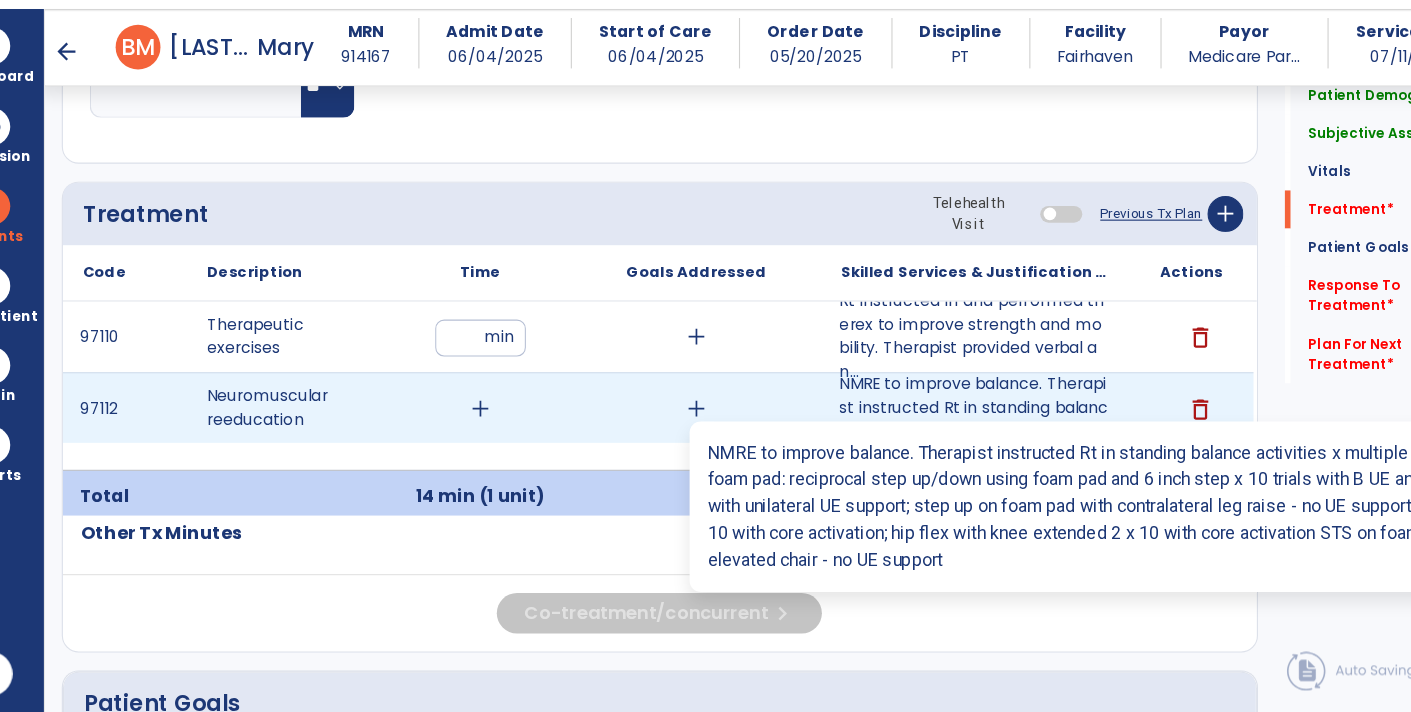 click on "NMRE to improve balance. Therapist instructed Rt in standing balance activities x multiple trials us..." at bounding box center [926, 438] 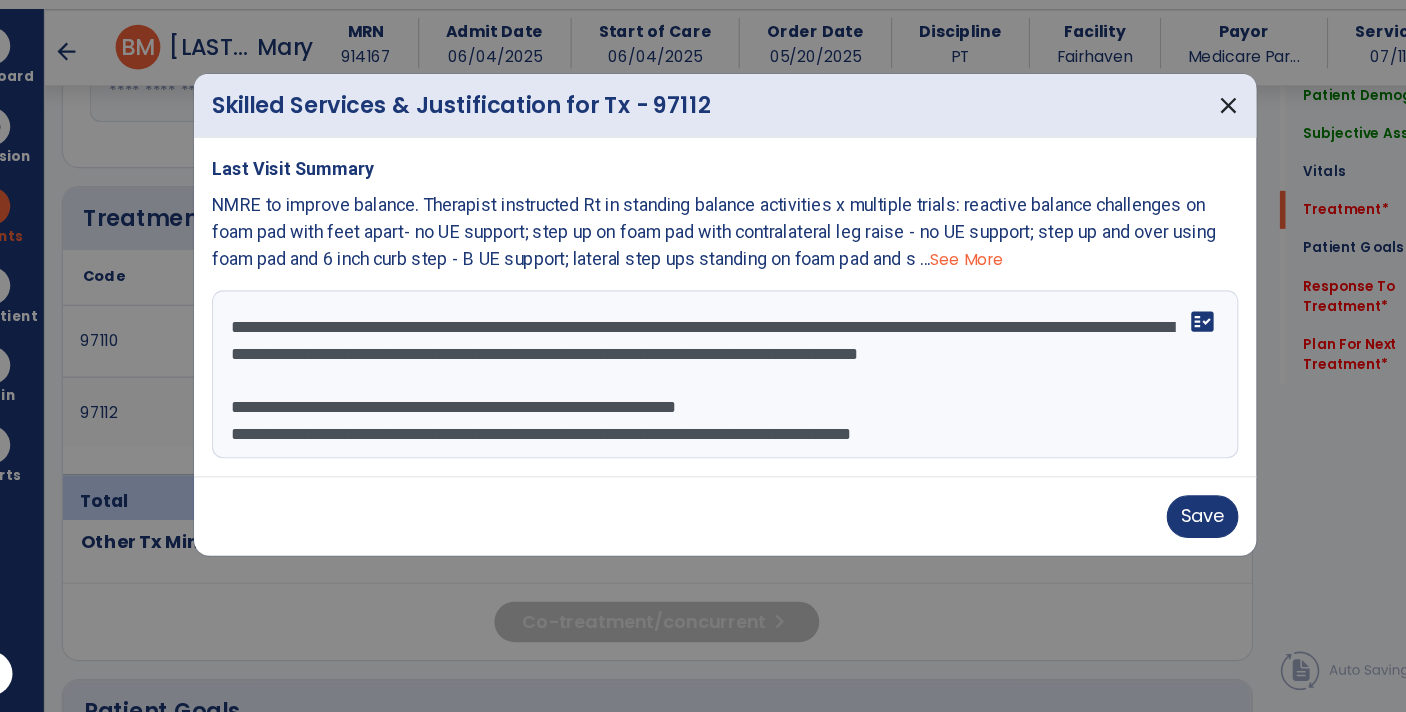 scroll, scrollTop: 1122, scrollLeft: 0, axis: vertical 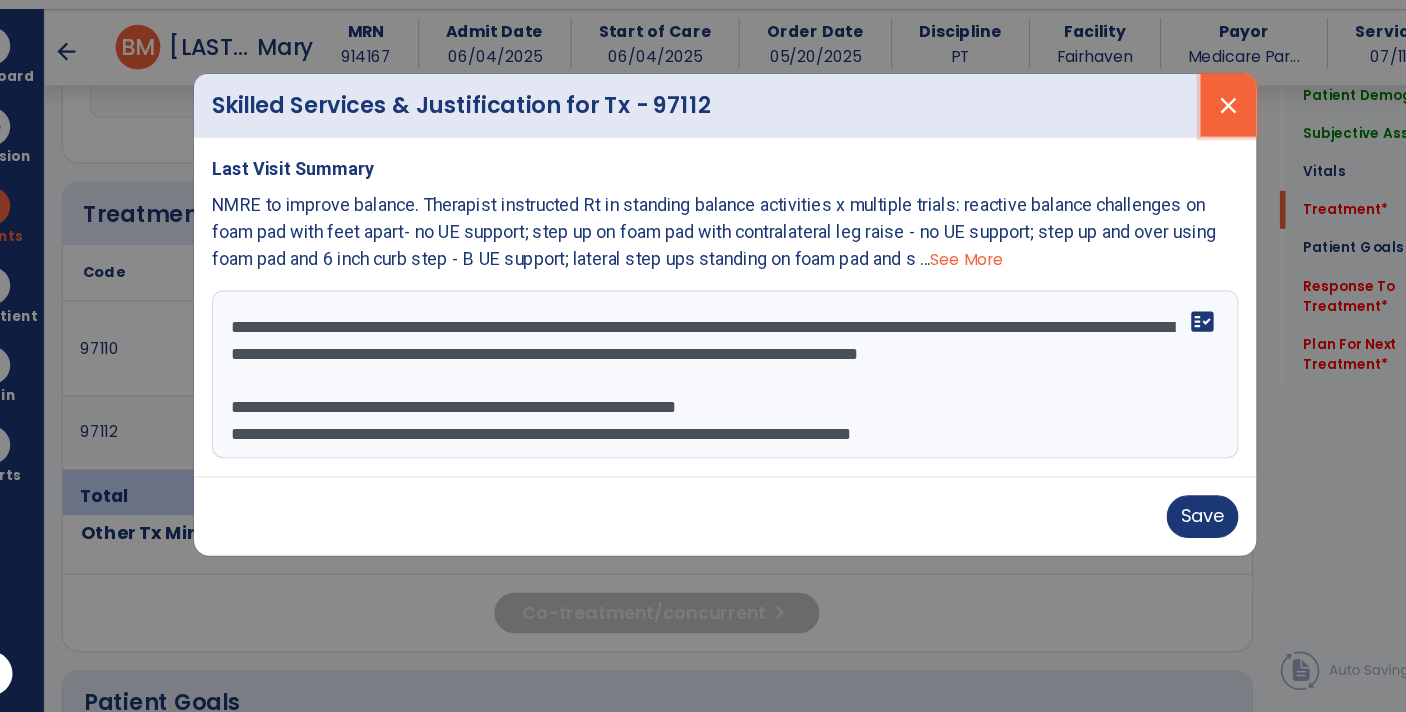 click on "close" at bounding box center (1152, 169) 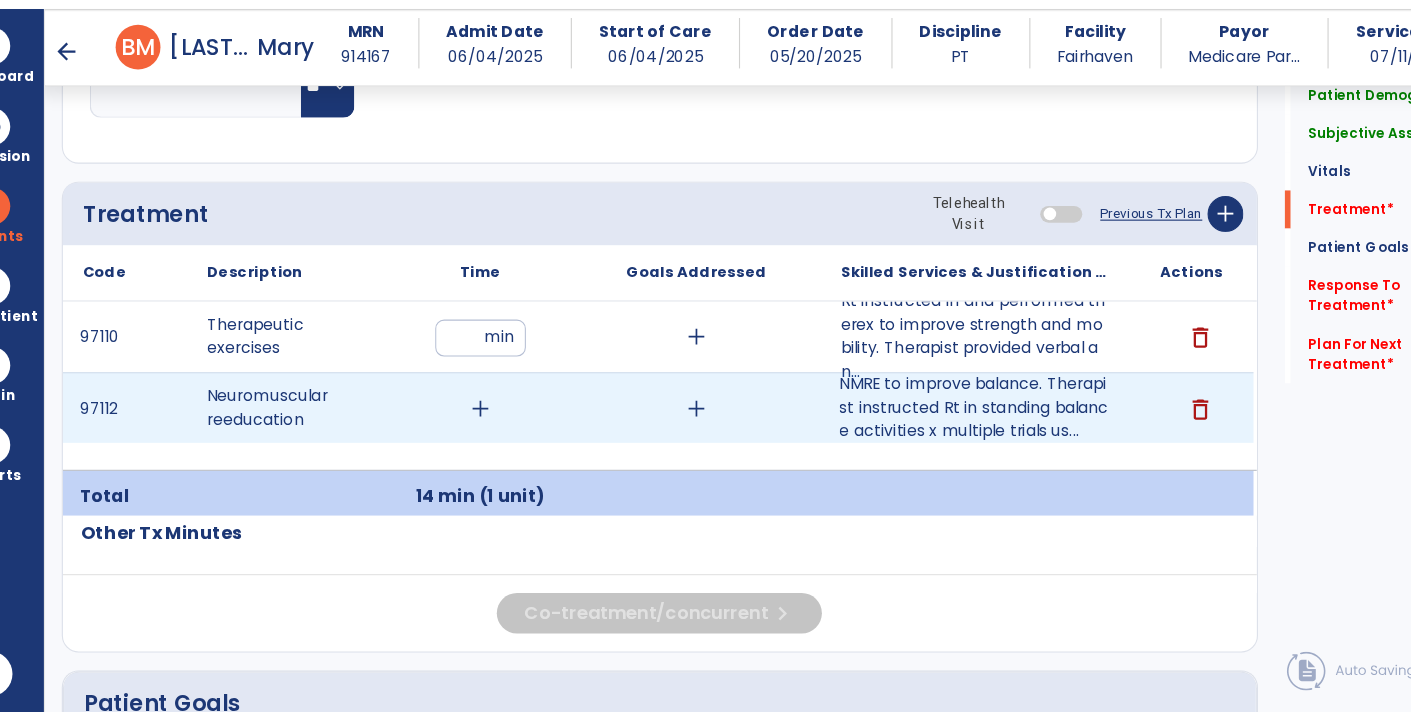click on "add" at bounding box center (484, 439) 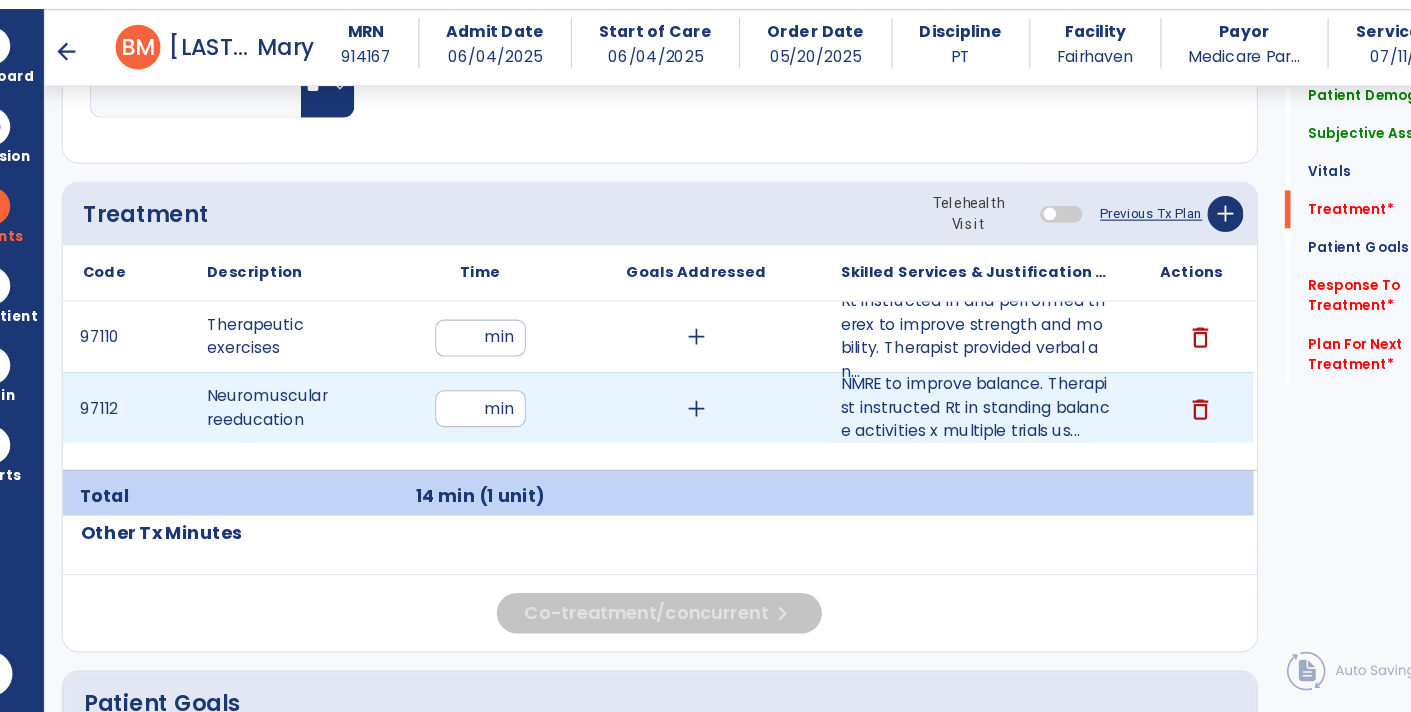 type on "**" 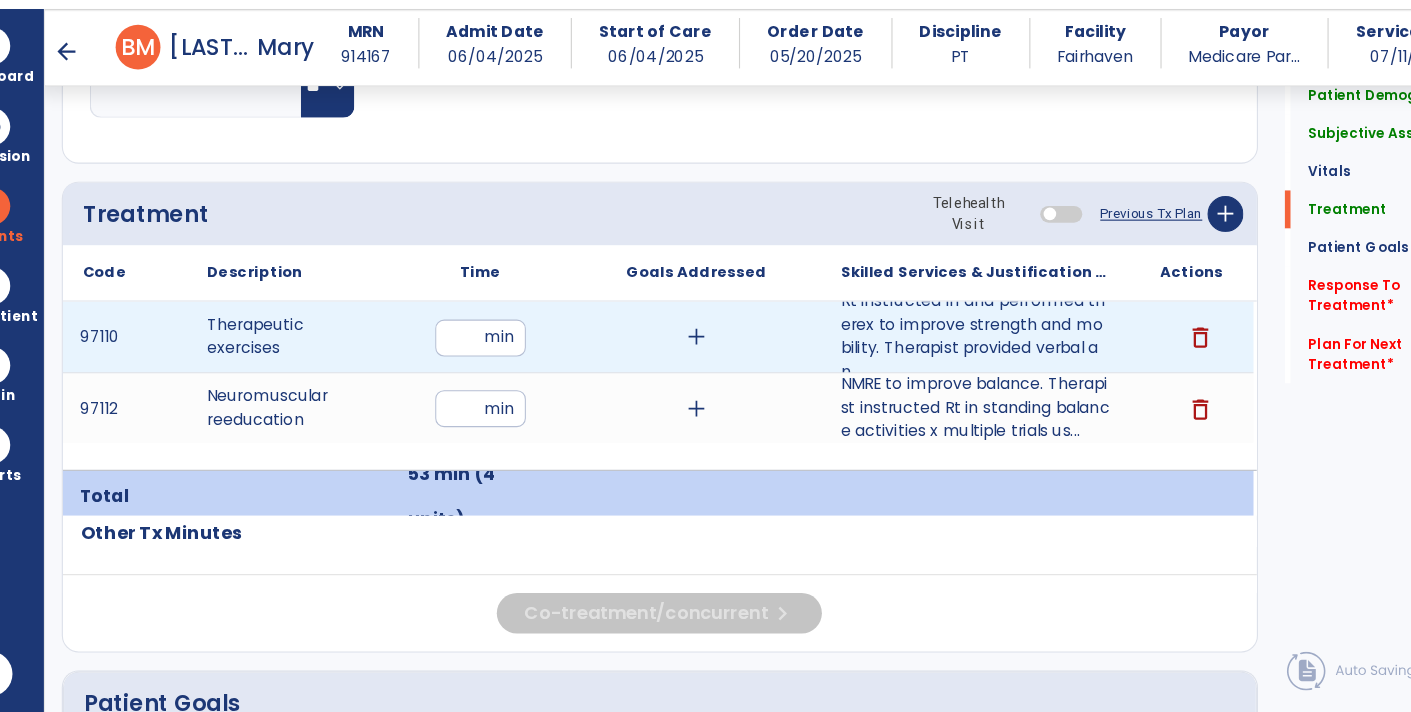 click on "**" at bounding box center [484, 376] 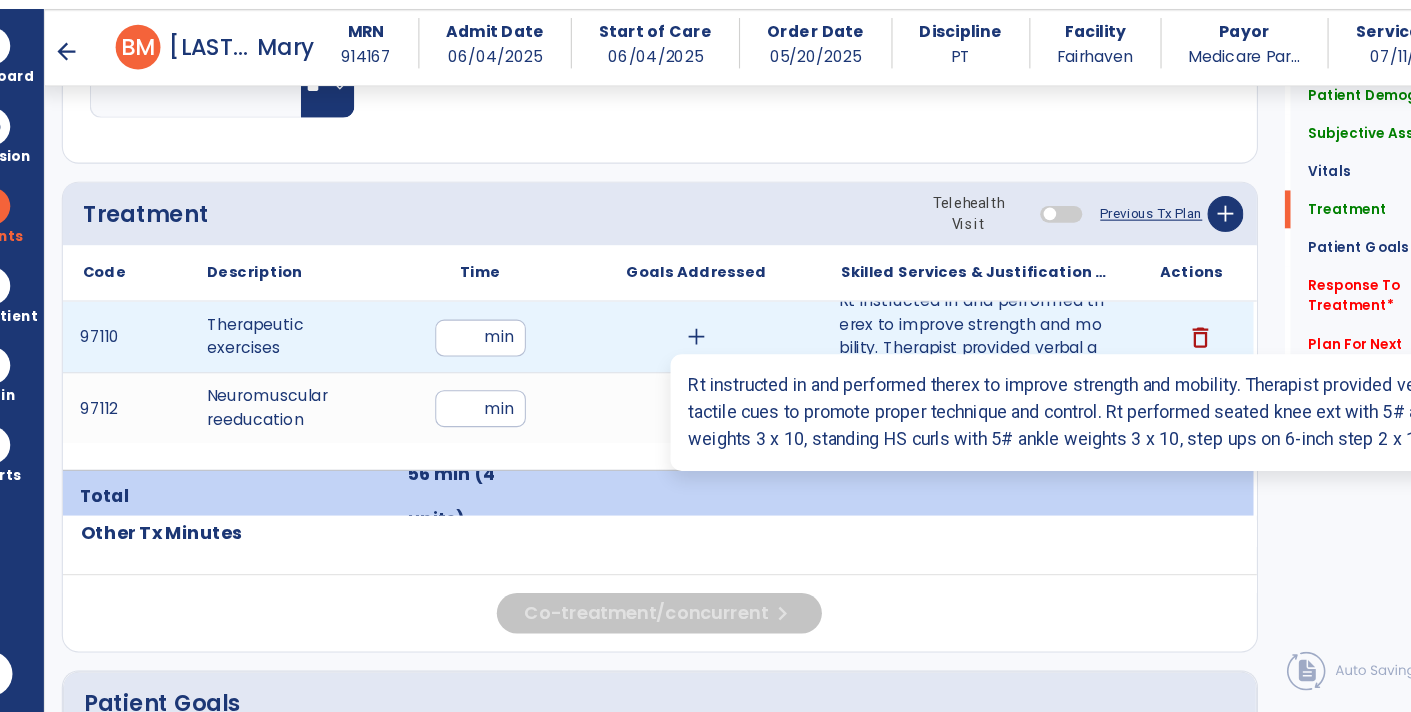 click on "Rt instructed in and performed therex to improve strength and mobility. Therapist provided verbal an..." at bounding box center (926, 375) 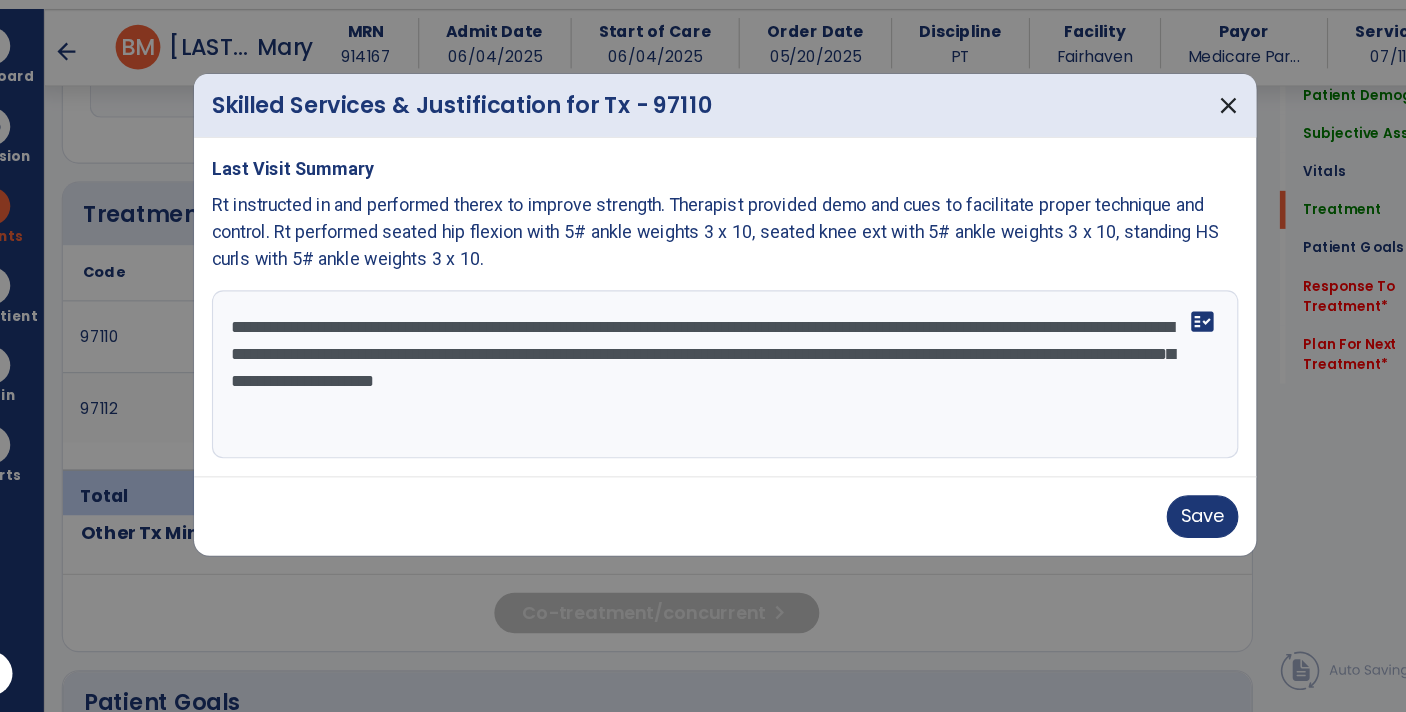 scroll, scrollTop: 1122, scrollLeft: 0, axis: vertical 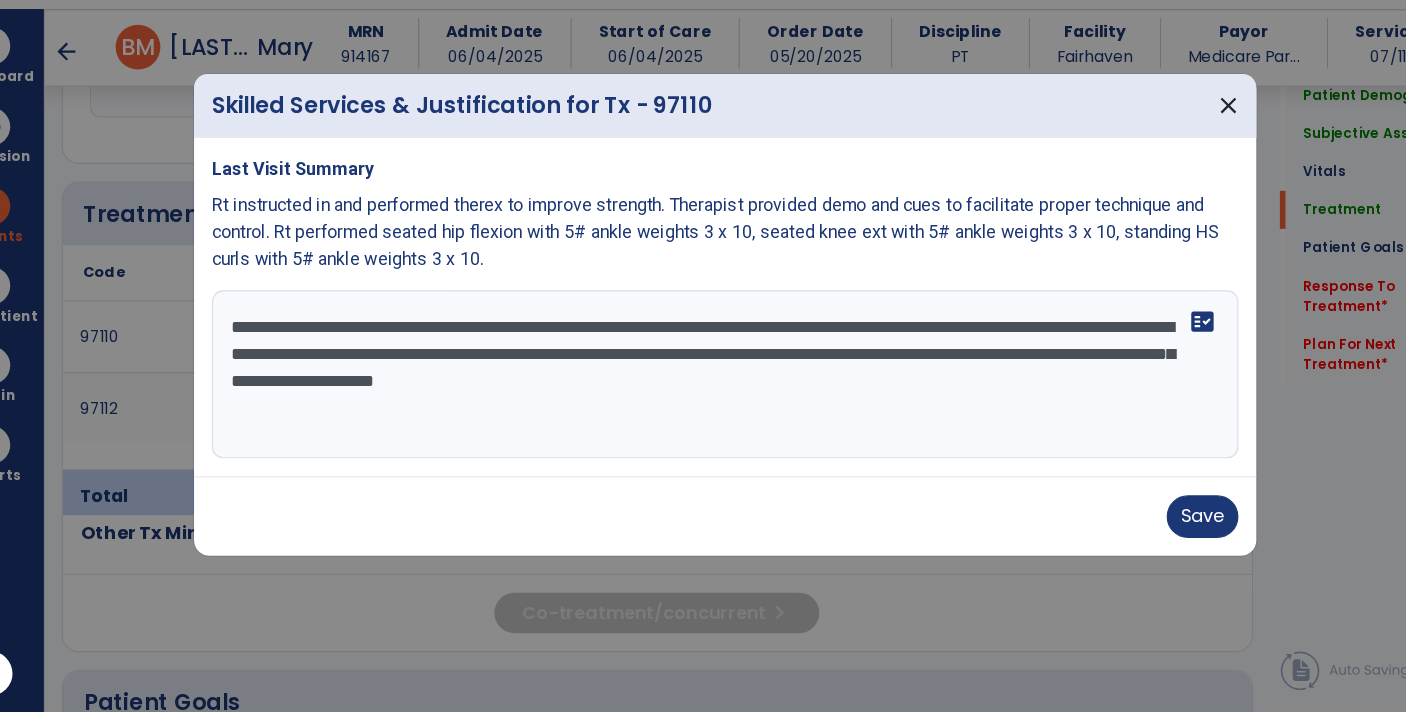 click on "**********" at bounding box center (703, 409) 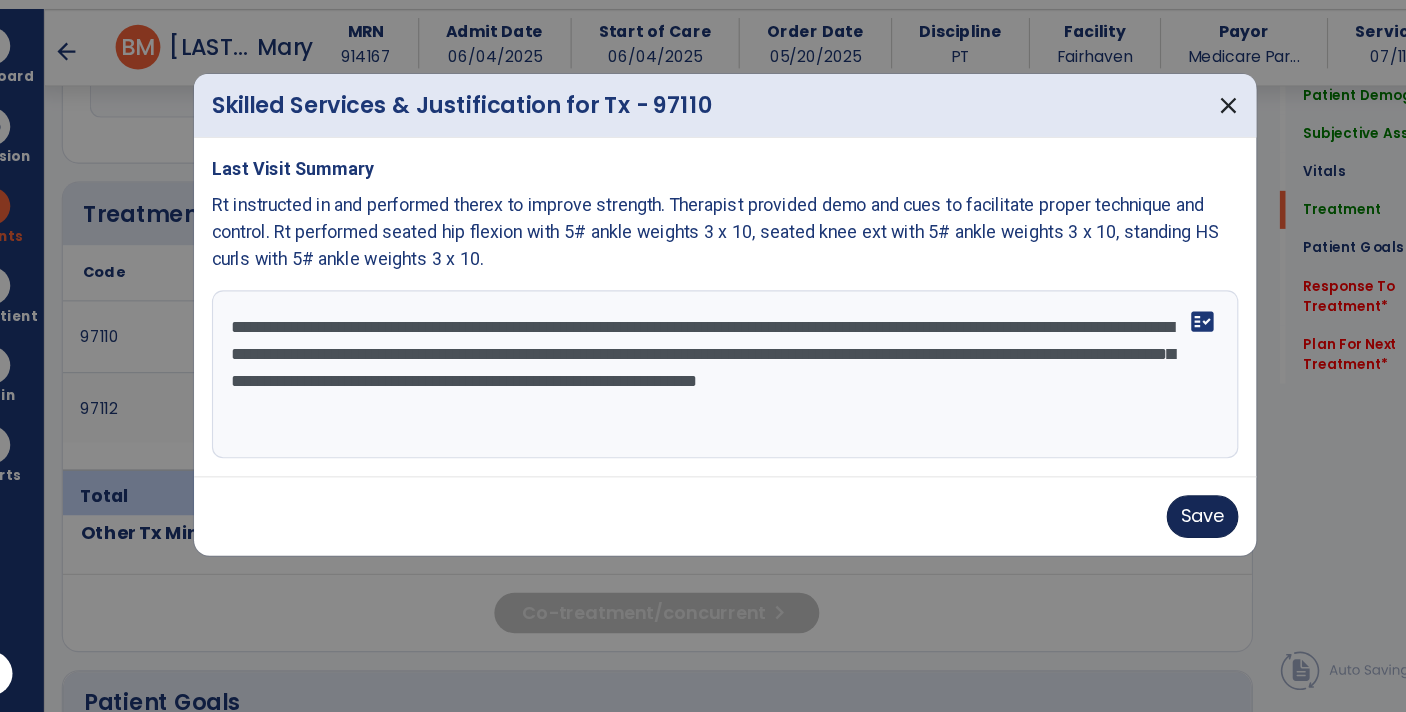 type on "**********" 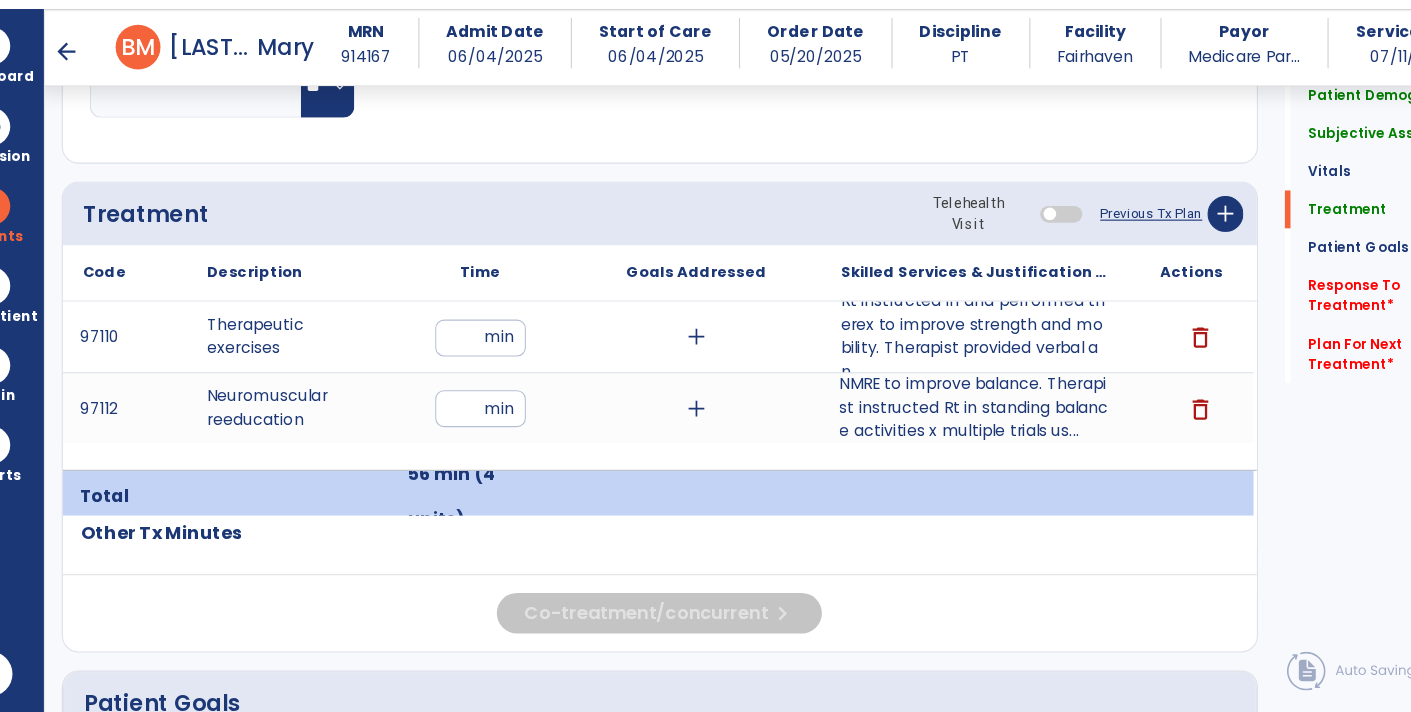 click on "NMRE to improve balance. Therapist instructed Rt in standing balance activities x multiple trials us..." at bounding box center (926, 438) 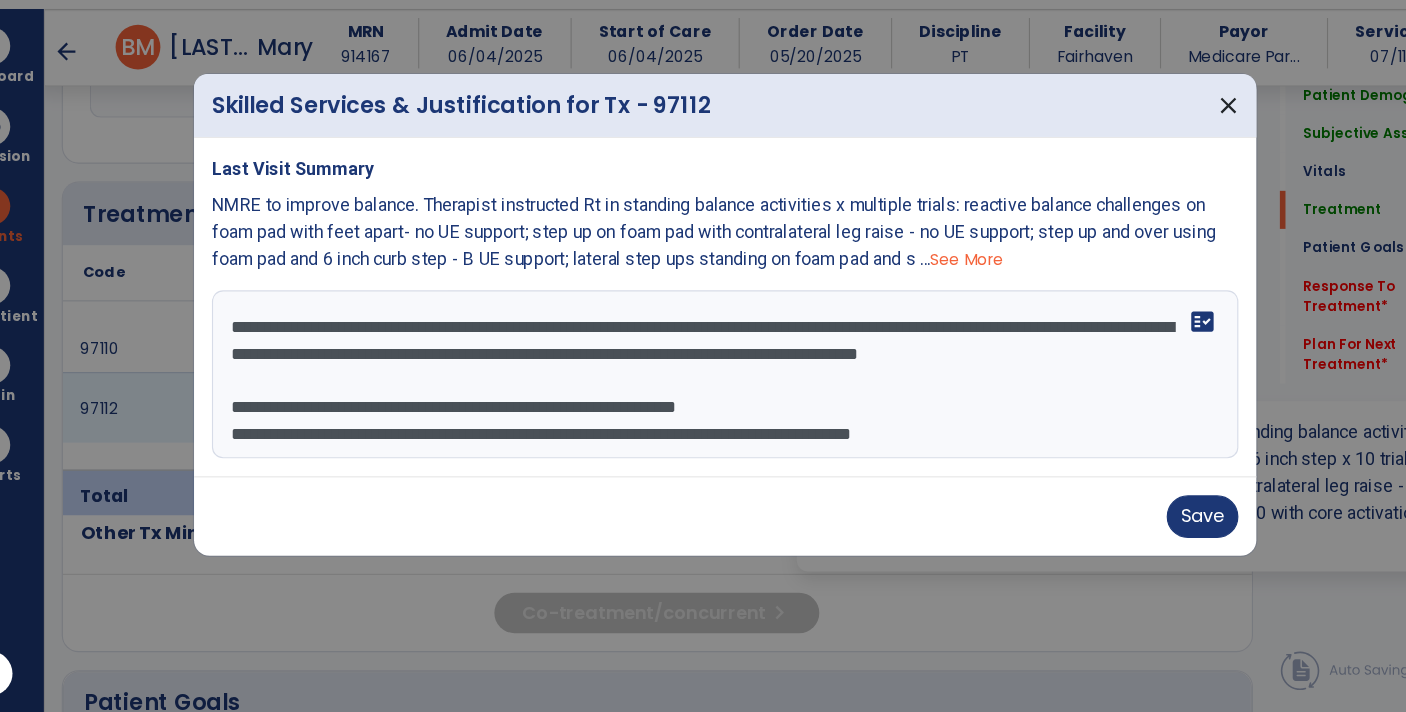 scroll, scrollTop: 1122, scrollLeft: 0, axis: vertical 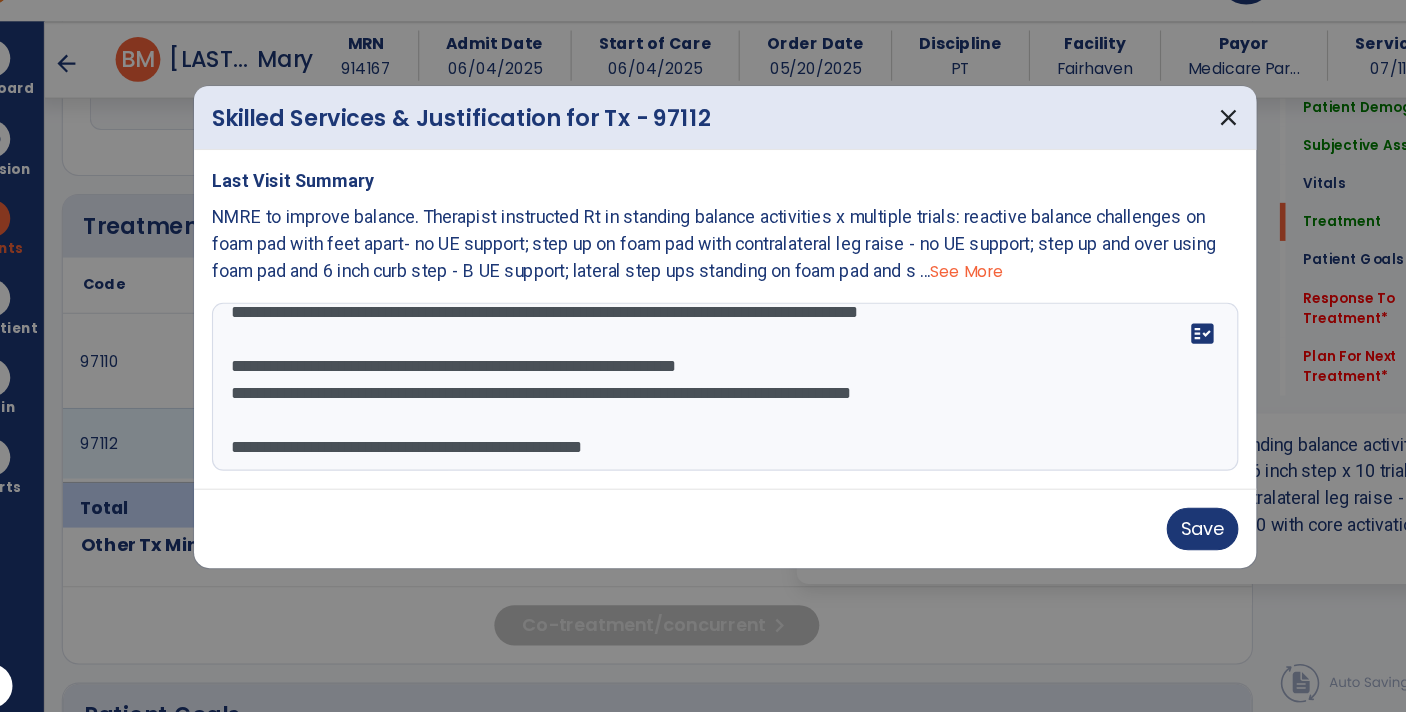 click on "**********" at bounding box center (703, 409) 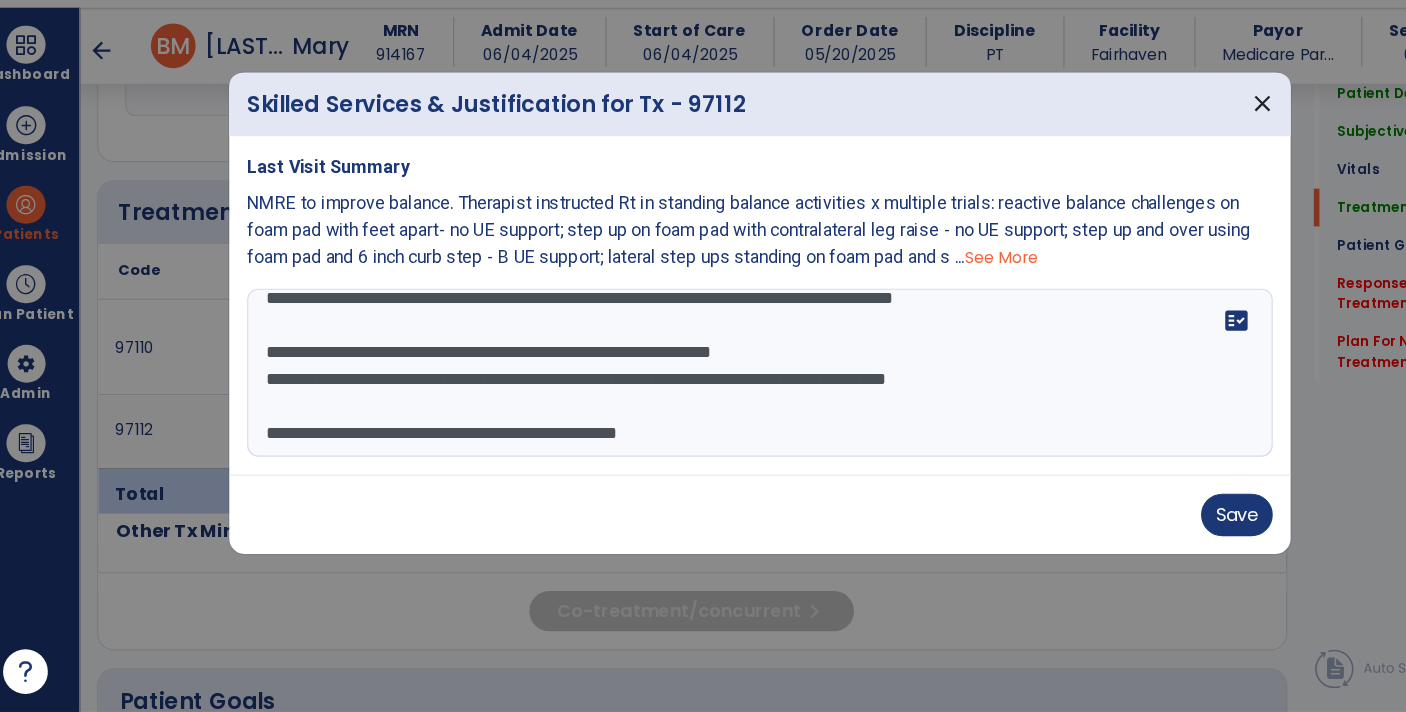 scroll, scrollTop: 0, scrollLeft: 0, axis: both 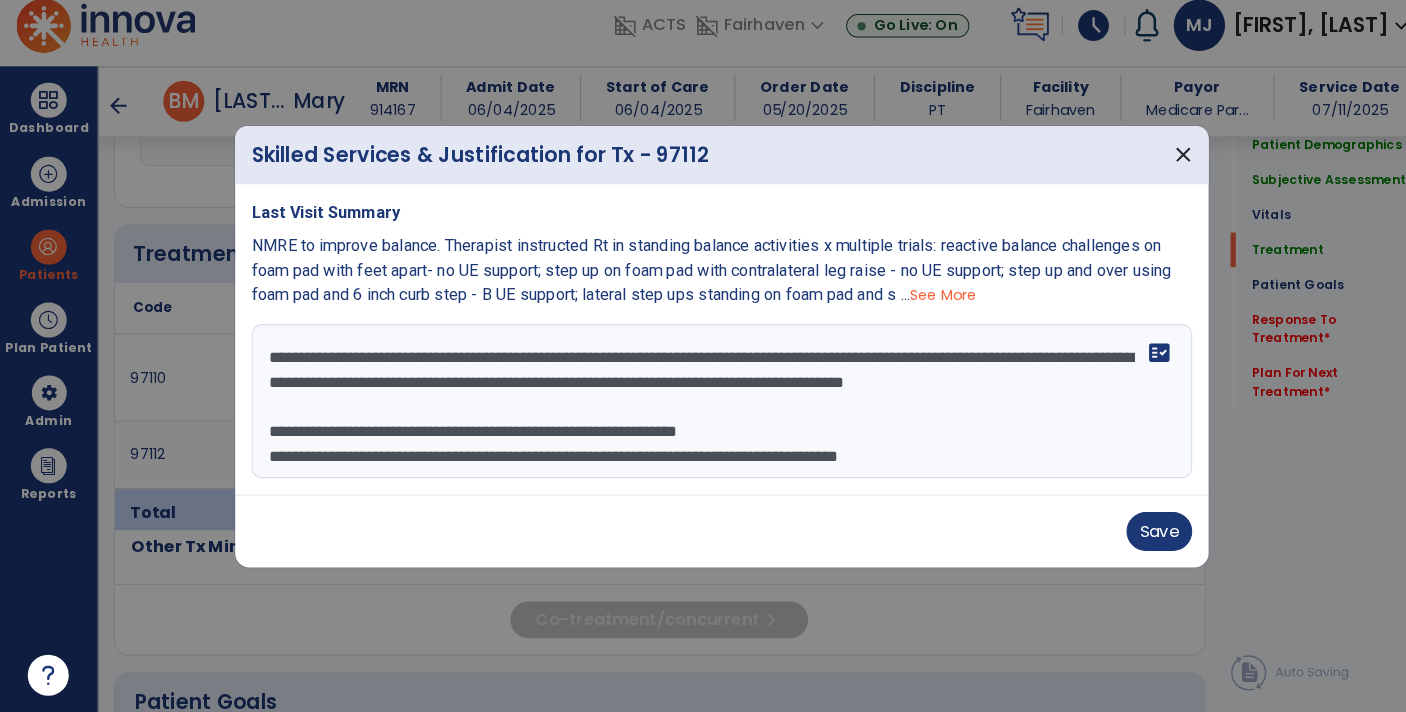 click on "**********" at bounding box center (703, 409) 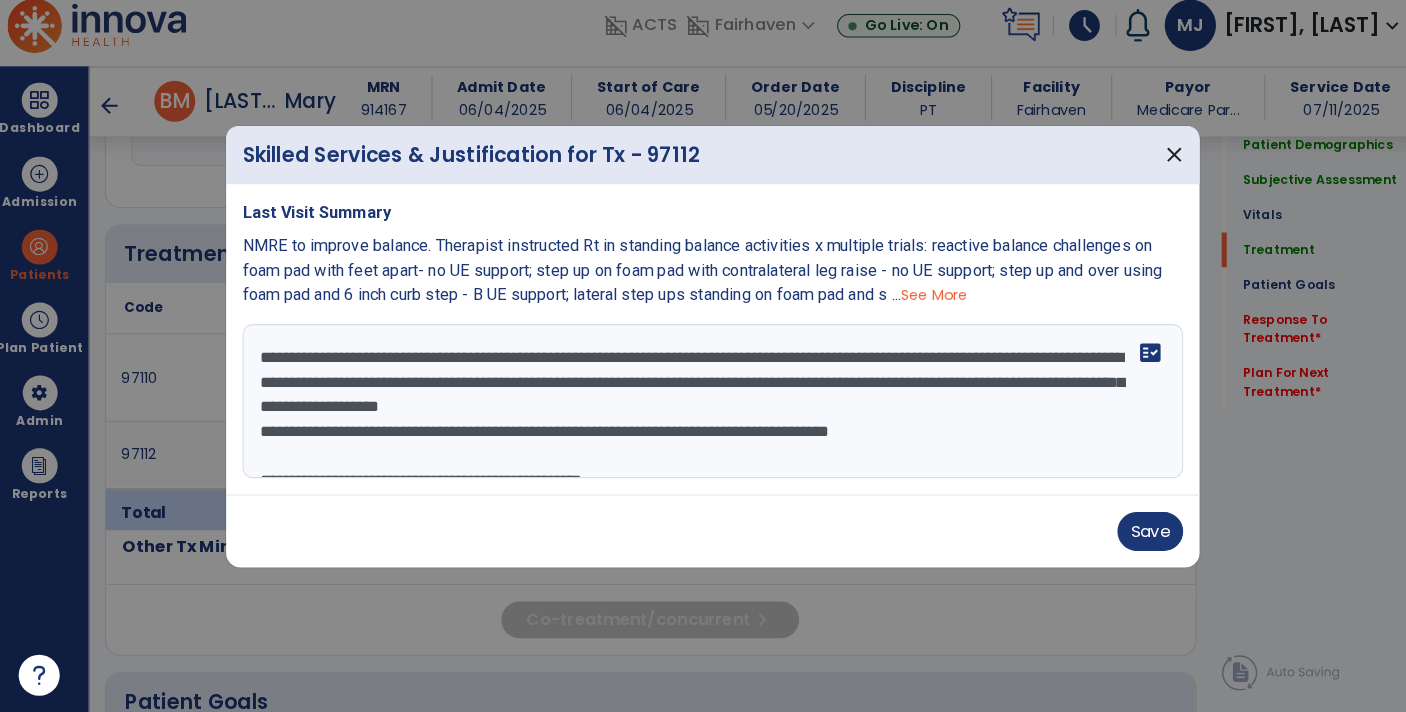 click on "**********" at bounding box center [703, 409] 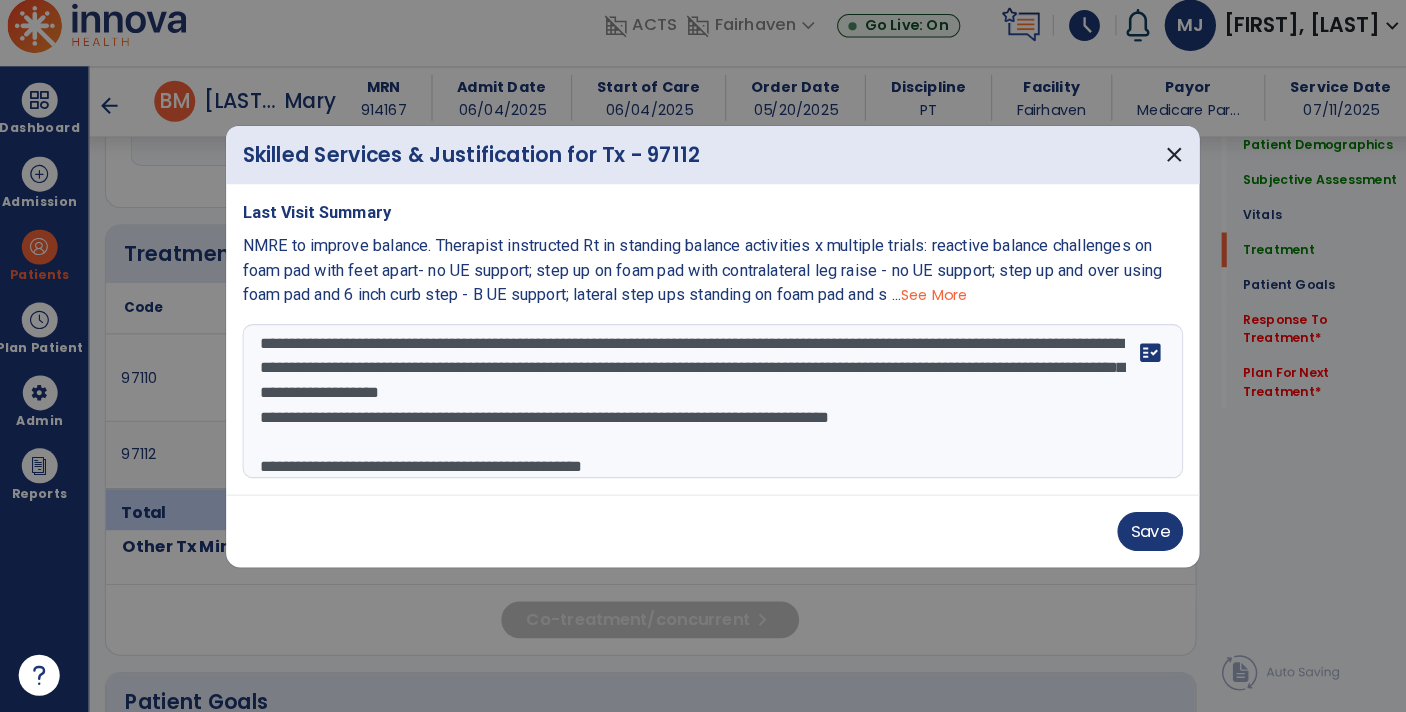 click on "**********" at bounding box center [703, 409] 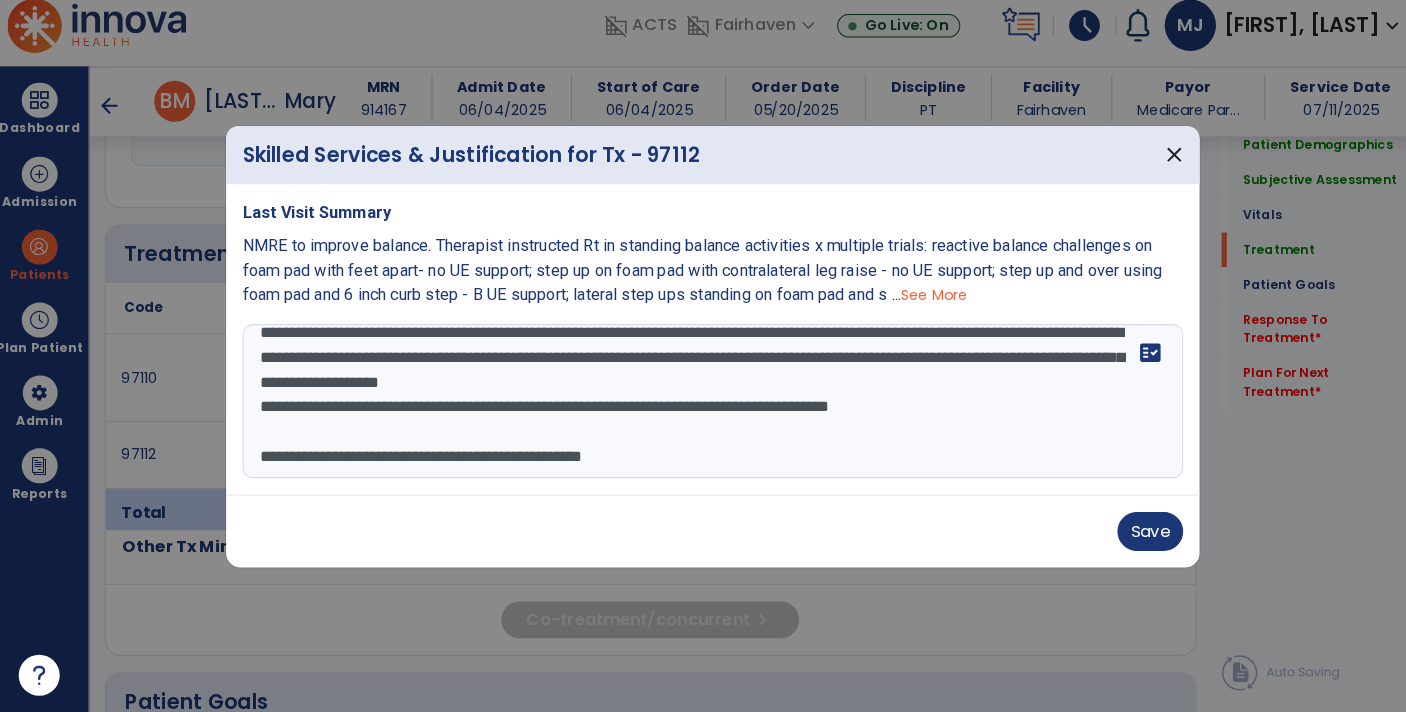 drag, startPoint x: 726, startPoint y: 474, endPoint x: 152, endPoint y: 478, distance: 574.0139 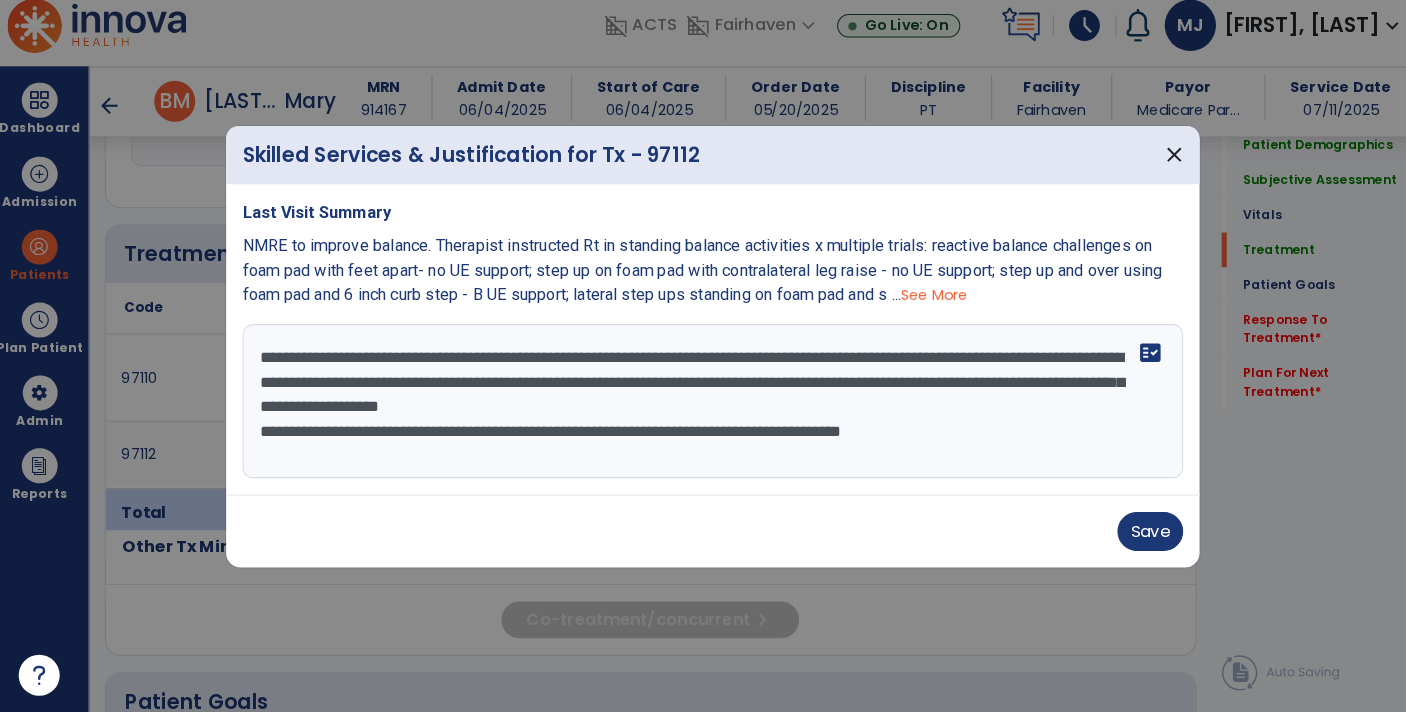 scroll, scrollTop: 0, scrollLeft: 0, axis: both 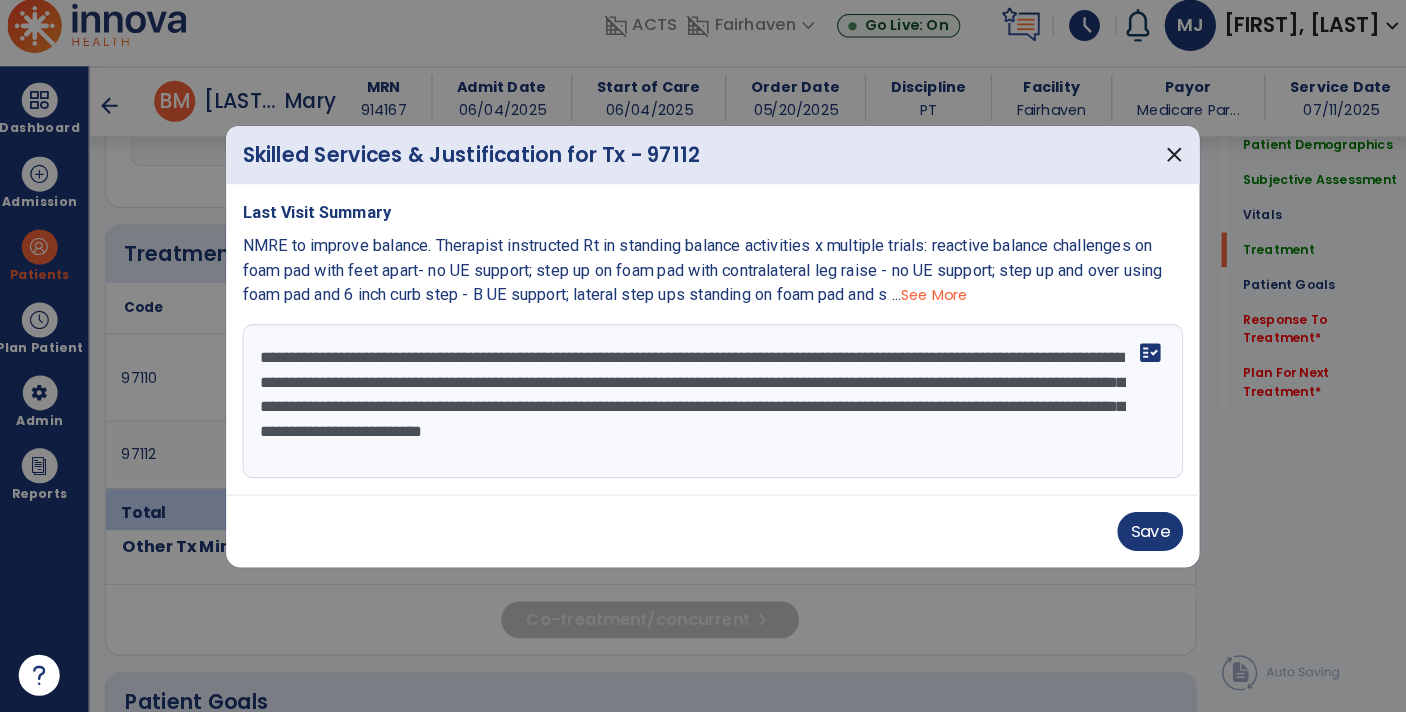 click on "Last Visit Summary NMRE to improve balance. Therapist instructed Rt in standing balance activities x multiple trials:  reactive balance challenges on foam pad with feet apart- no UE support; step up on foam pad with contralateral leg raise - no UE support; step up and over using foam pad and 6 inch curb step - B UE support; lateral step ups standing on foam pad and s ...  See More  NMRE to improve balance. Therapist instructed Rt in standing balance activities x multiple trials using foam pad: reciprocal step up/down using foam pad and 6 inch step x 10 trials with B UE and 10 trials with unilateral UE support; step up on foam pad with contralateral leg raise - no UE support; STS on foam pad from elevated chair - no UE support; hip abd 2 x 10 with core activation; hip flex with knee extended 2 x 10 with core activation
fact_check" at bounding box center (703, 349) 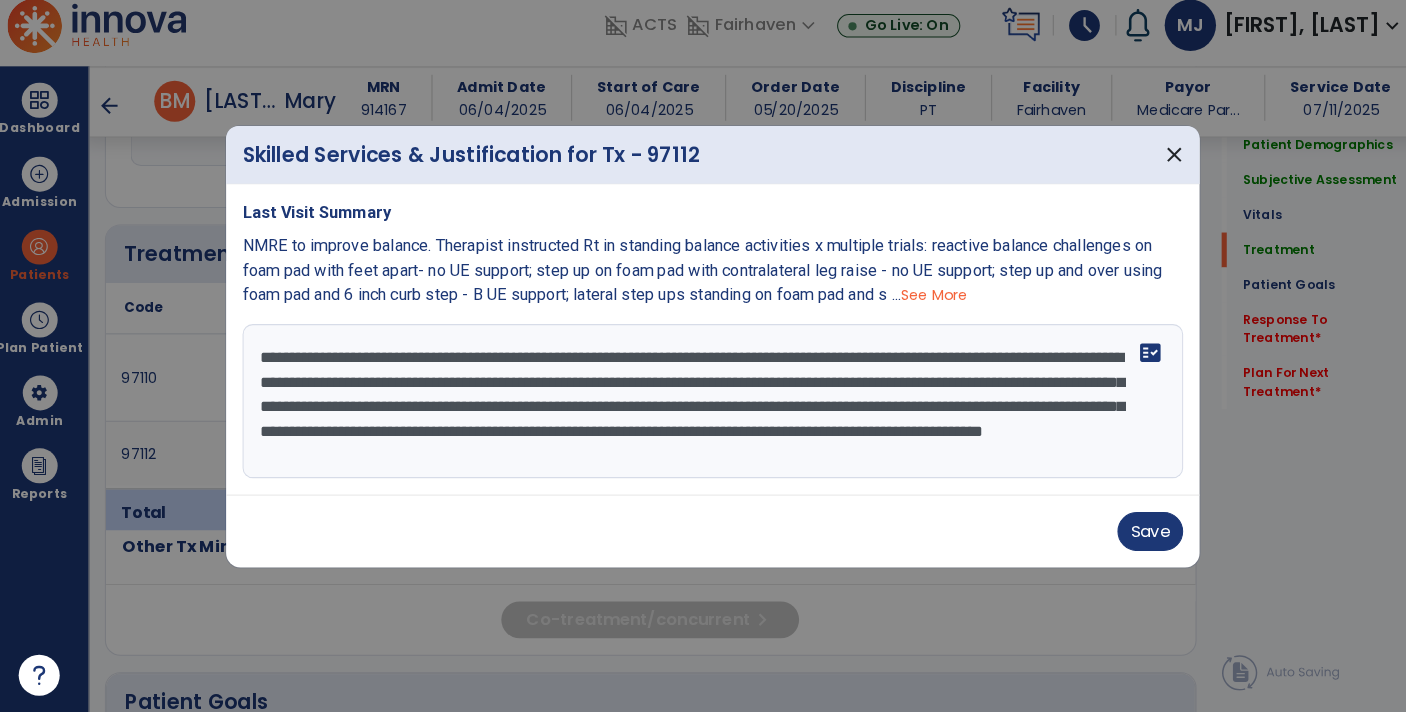 scroll, scrollTop: 14, scrollLeft: 0, axis: vertical 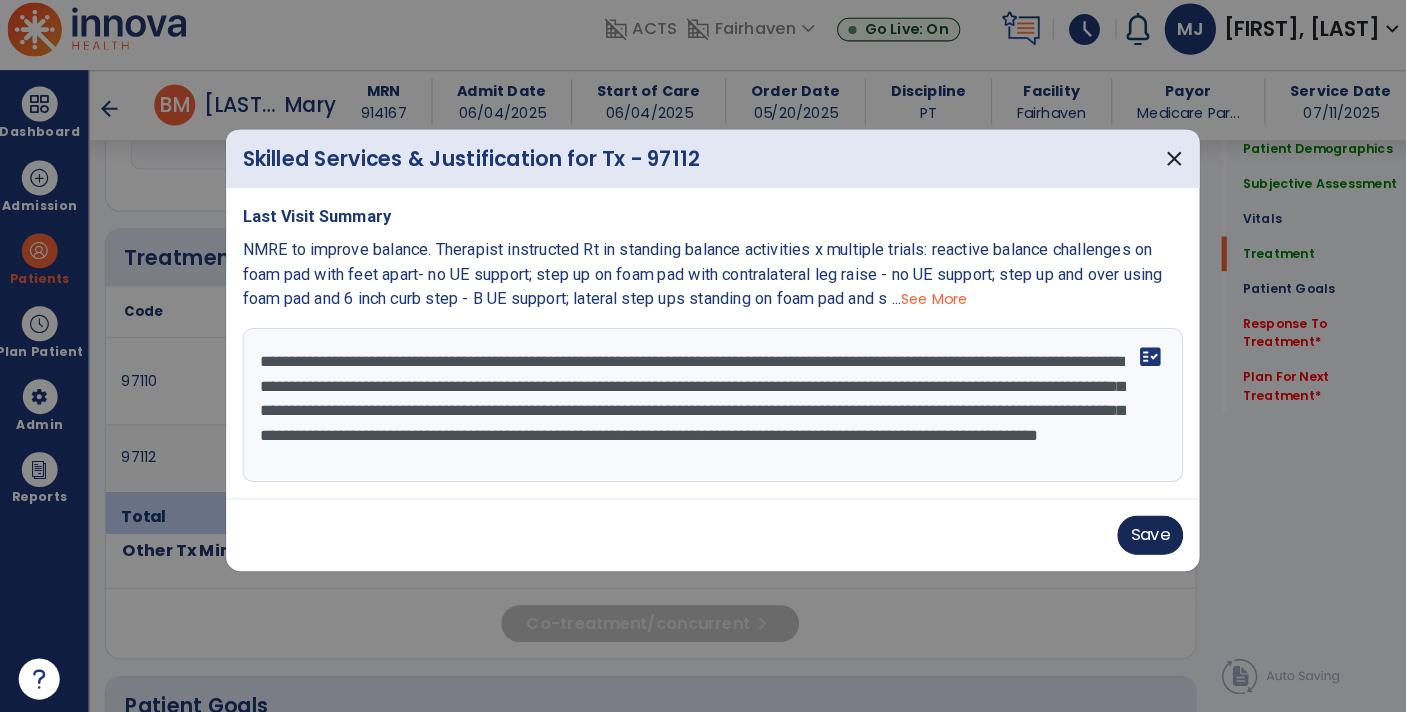 type on "**********" 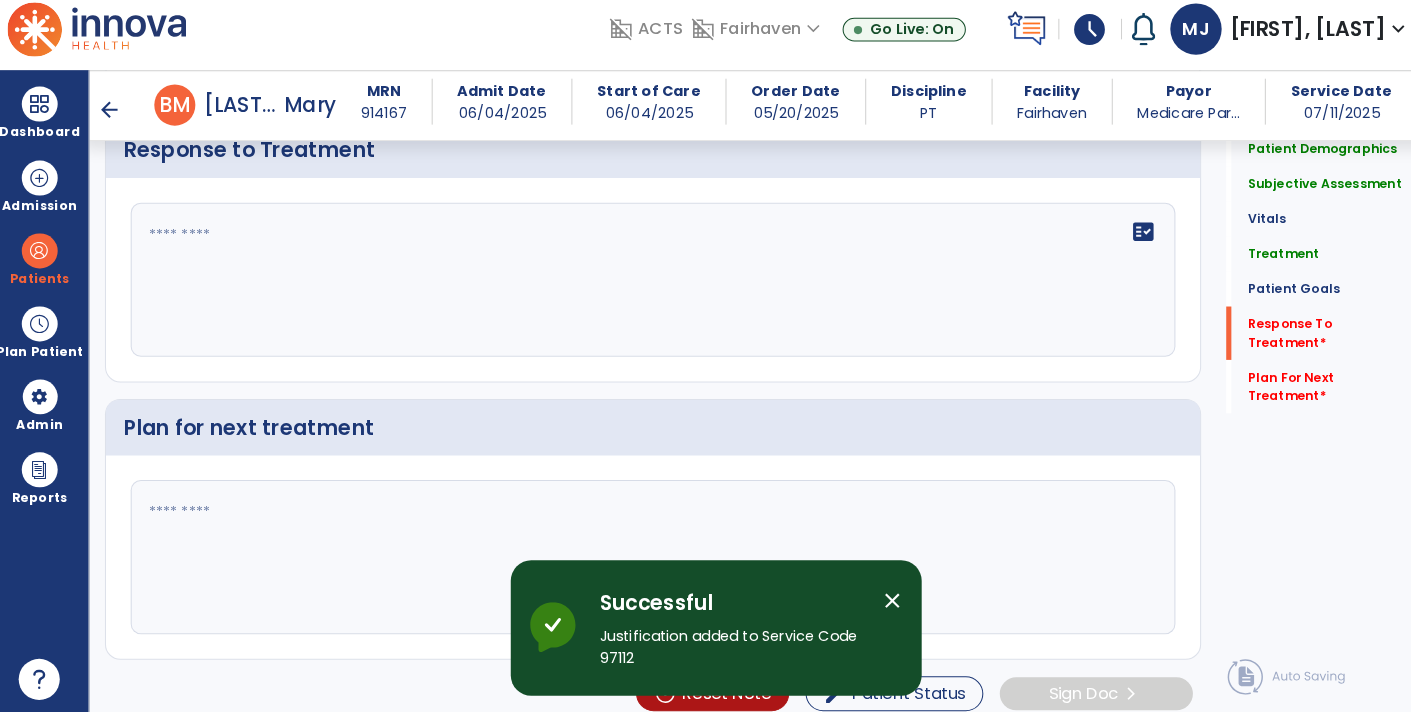 scroll, scrollTop: 3046, scrollLeft: 0, axis: vertical 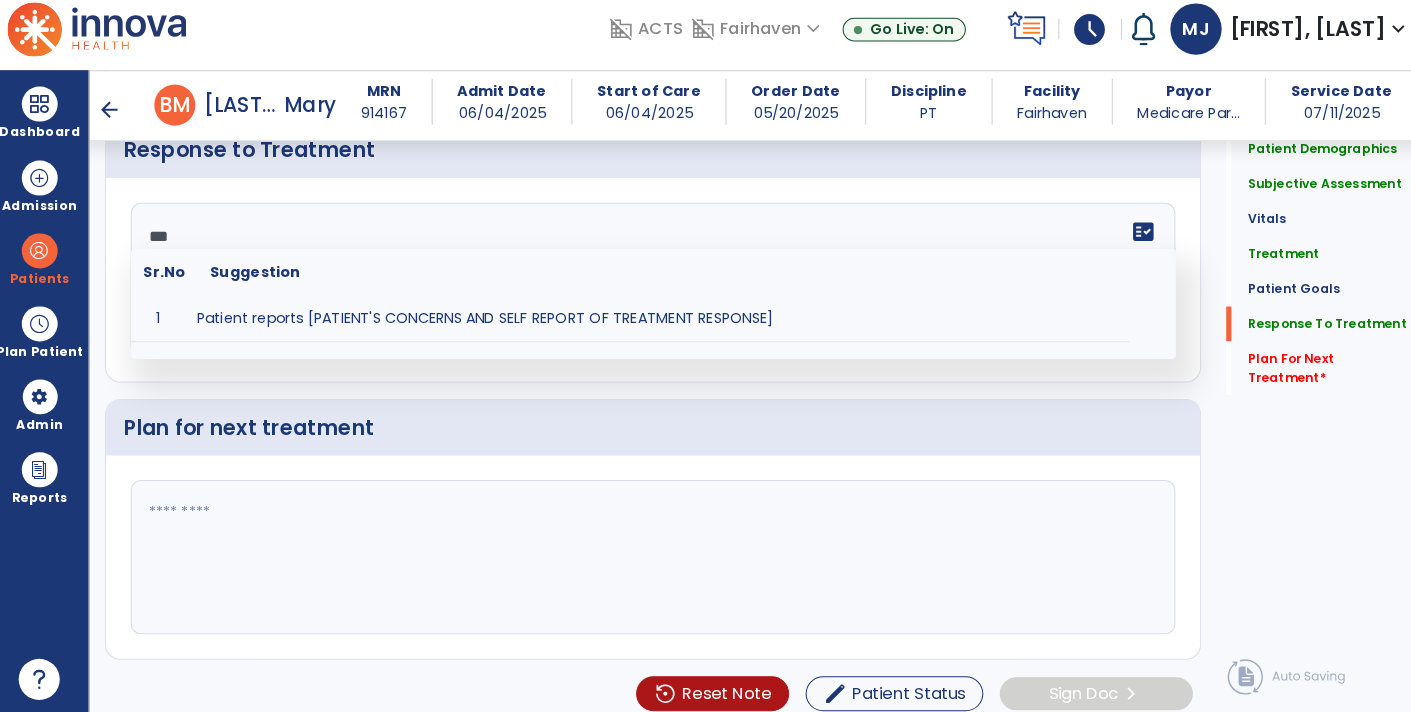 type on "**" 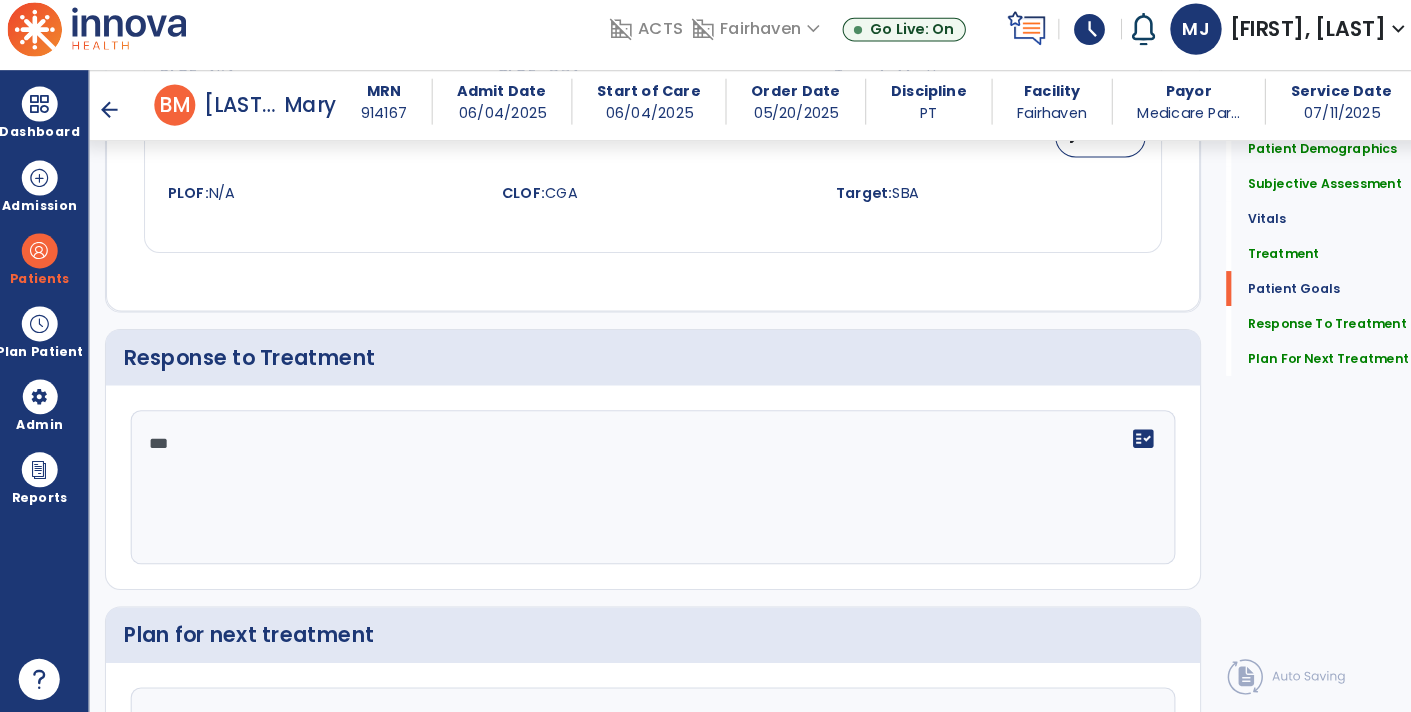 scroll, scrollTop: 2792, scrollLeft: 0, axis: vertical 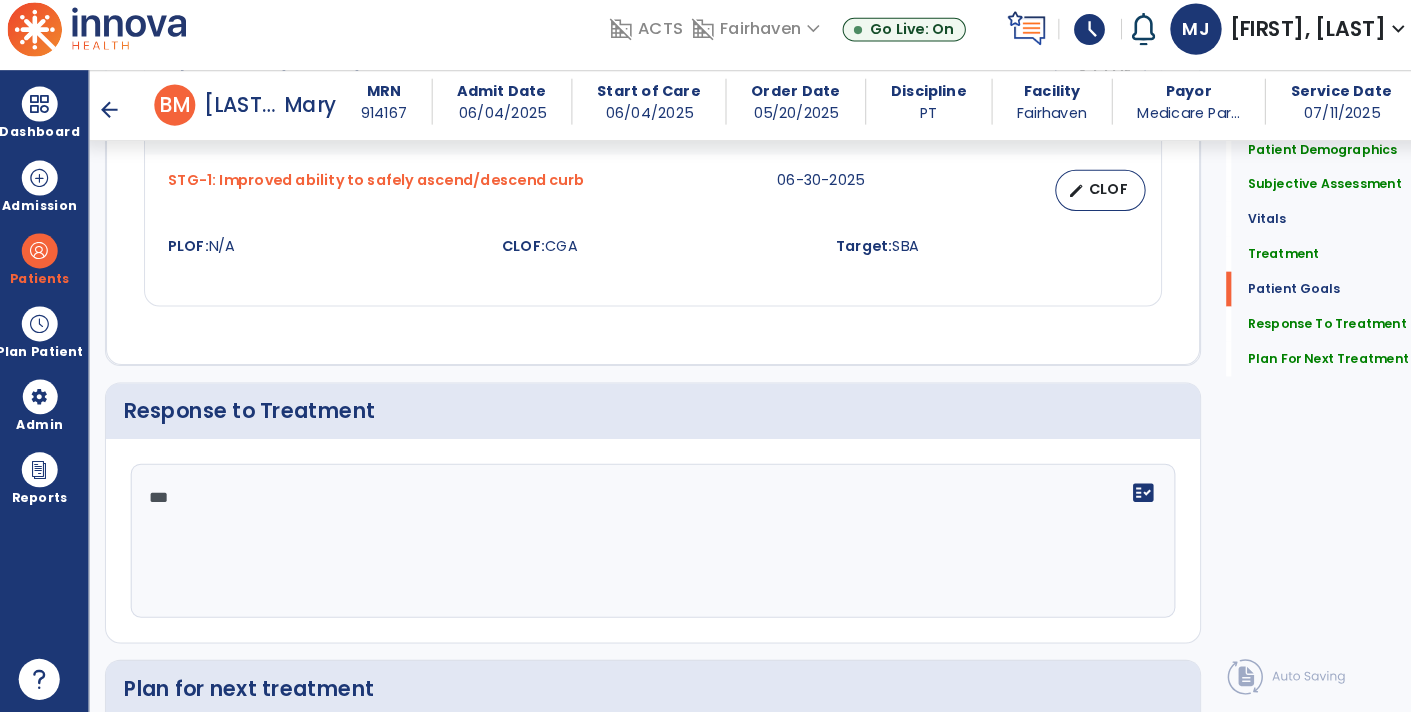 type on "**********" 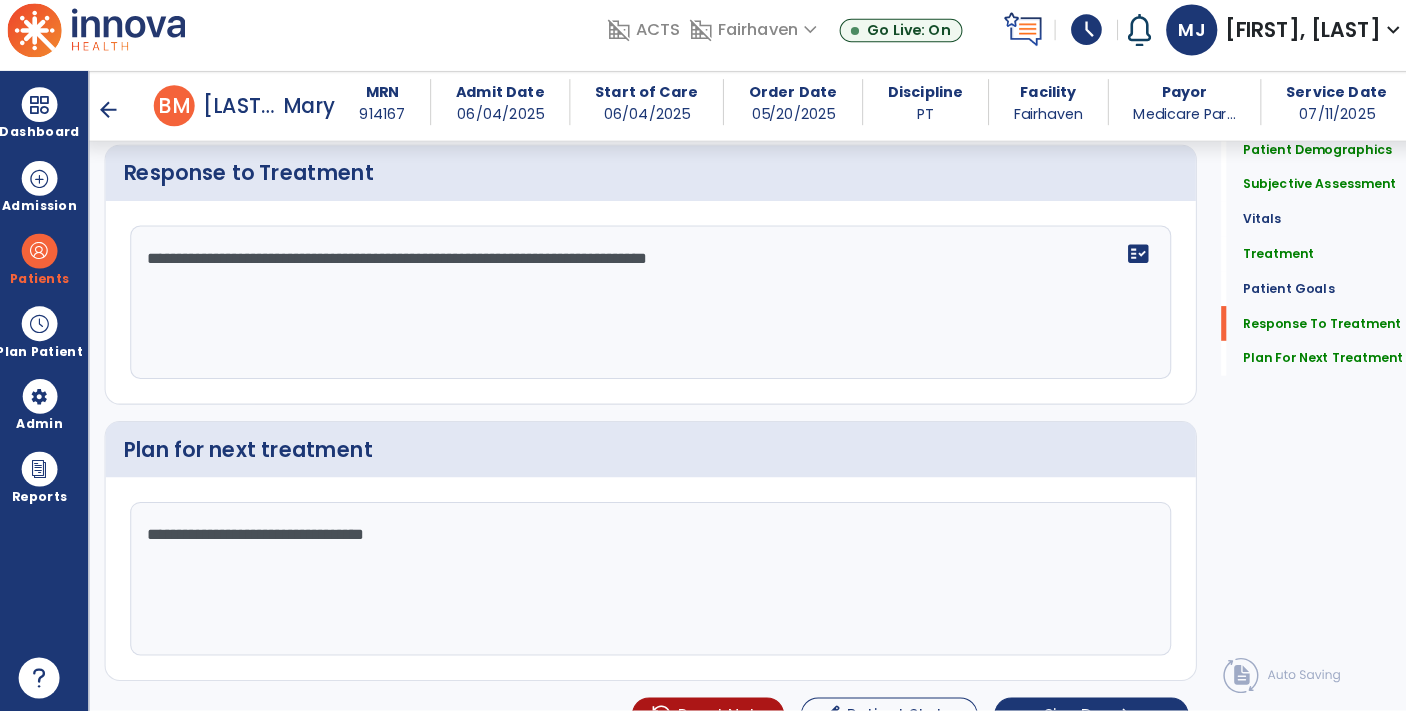 scroll, scrollTop: 3046, scrollLeft: 0, axis: vertical 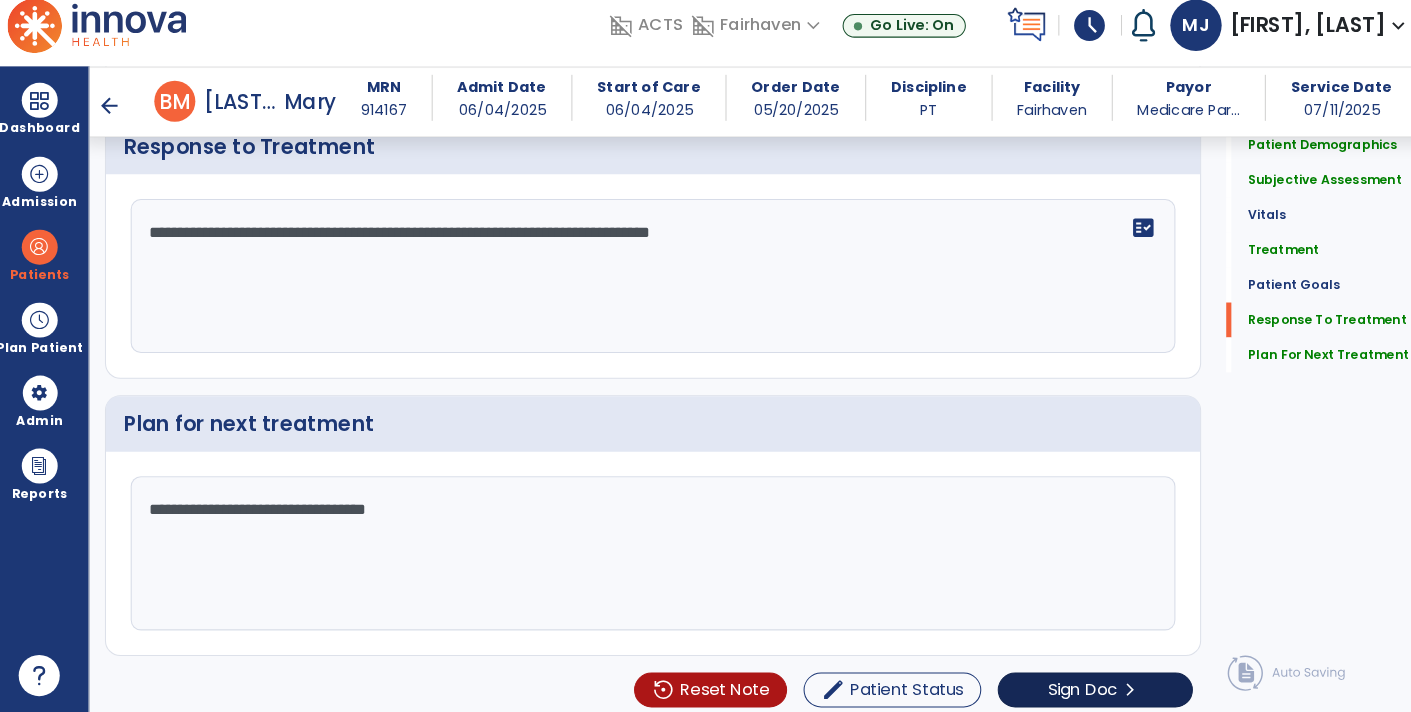 type on "**********" 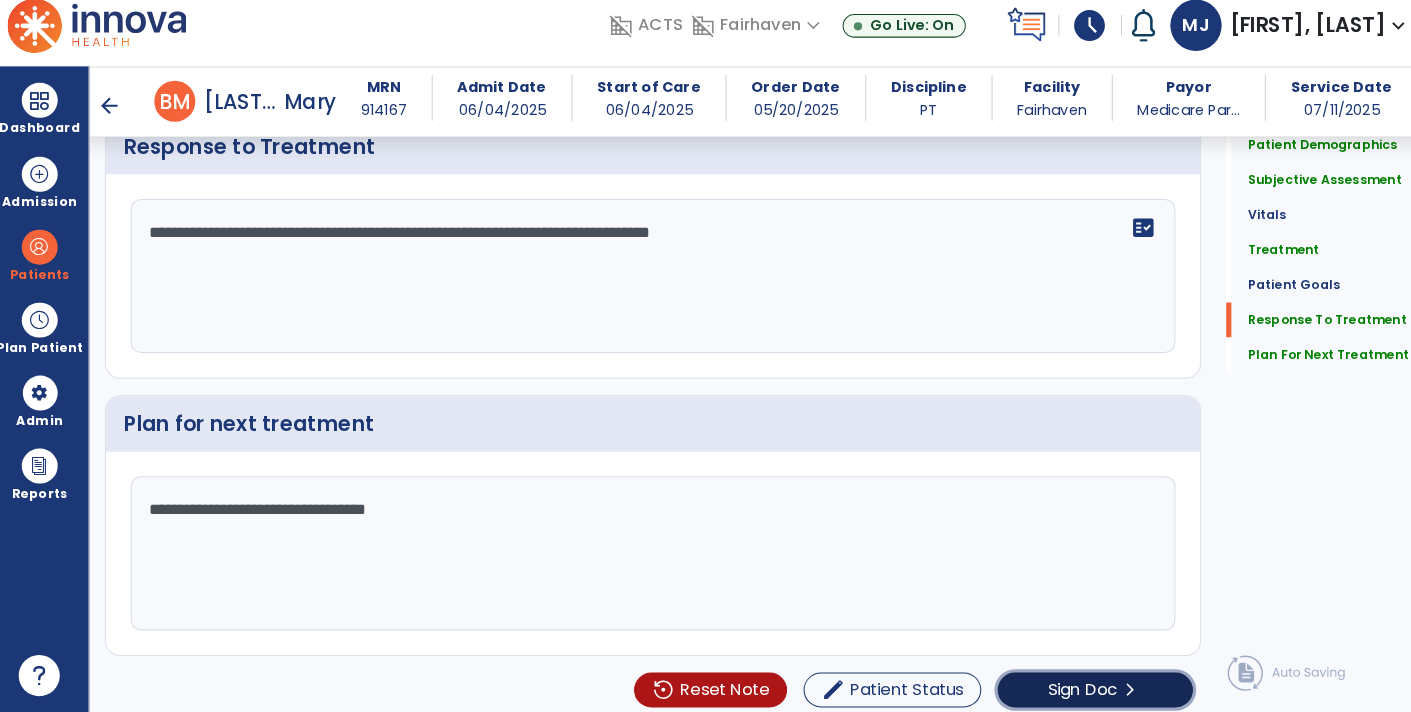click on "Sign Doc" 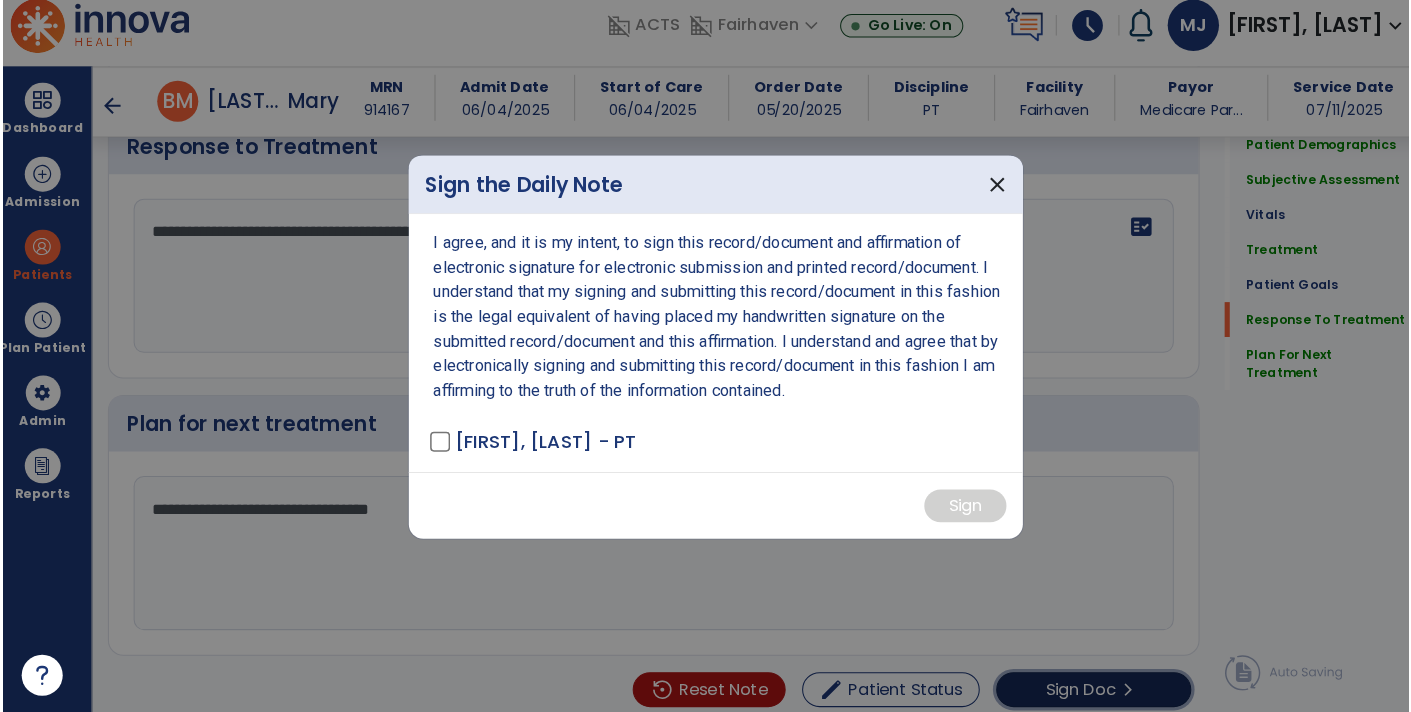 scroll, scrollTop: 3046, scrollLeft: 0, axis: vertical 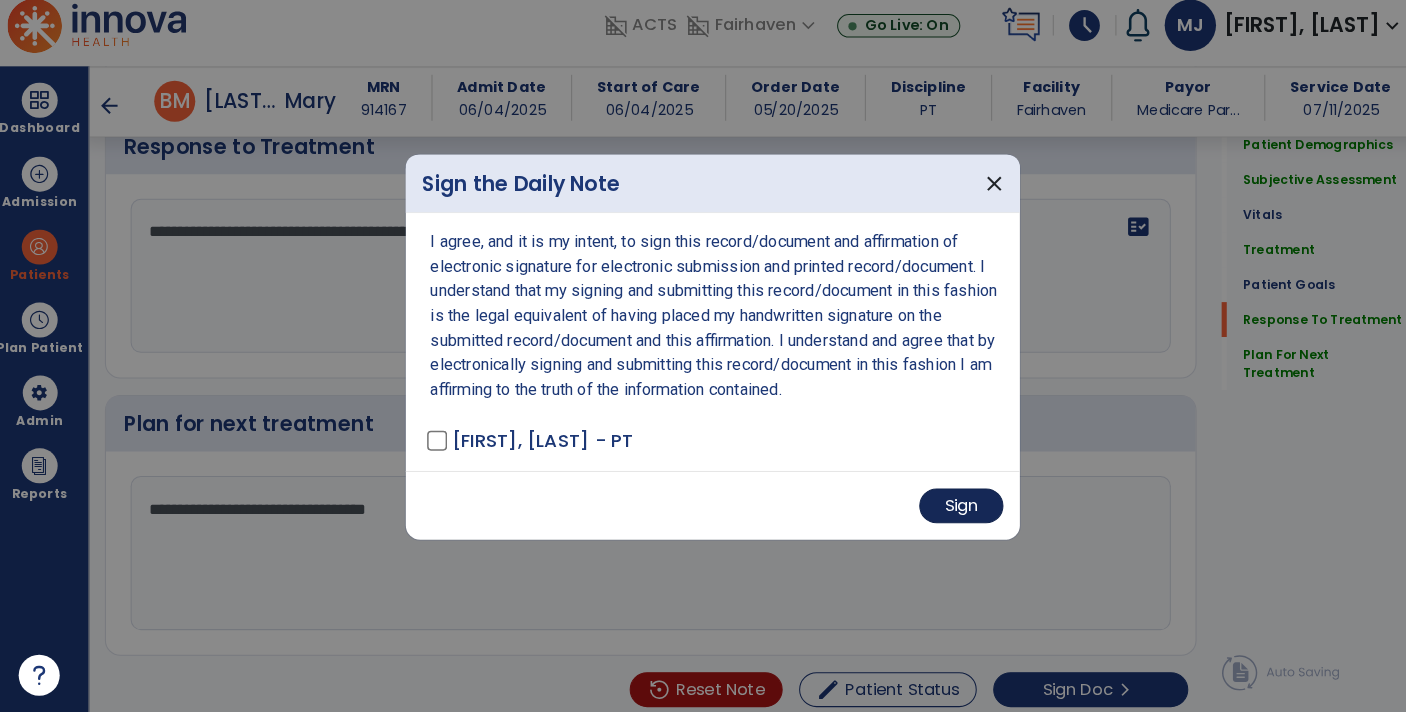 click on "Sign" at bounding box center (945, 511) 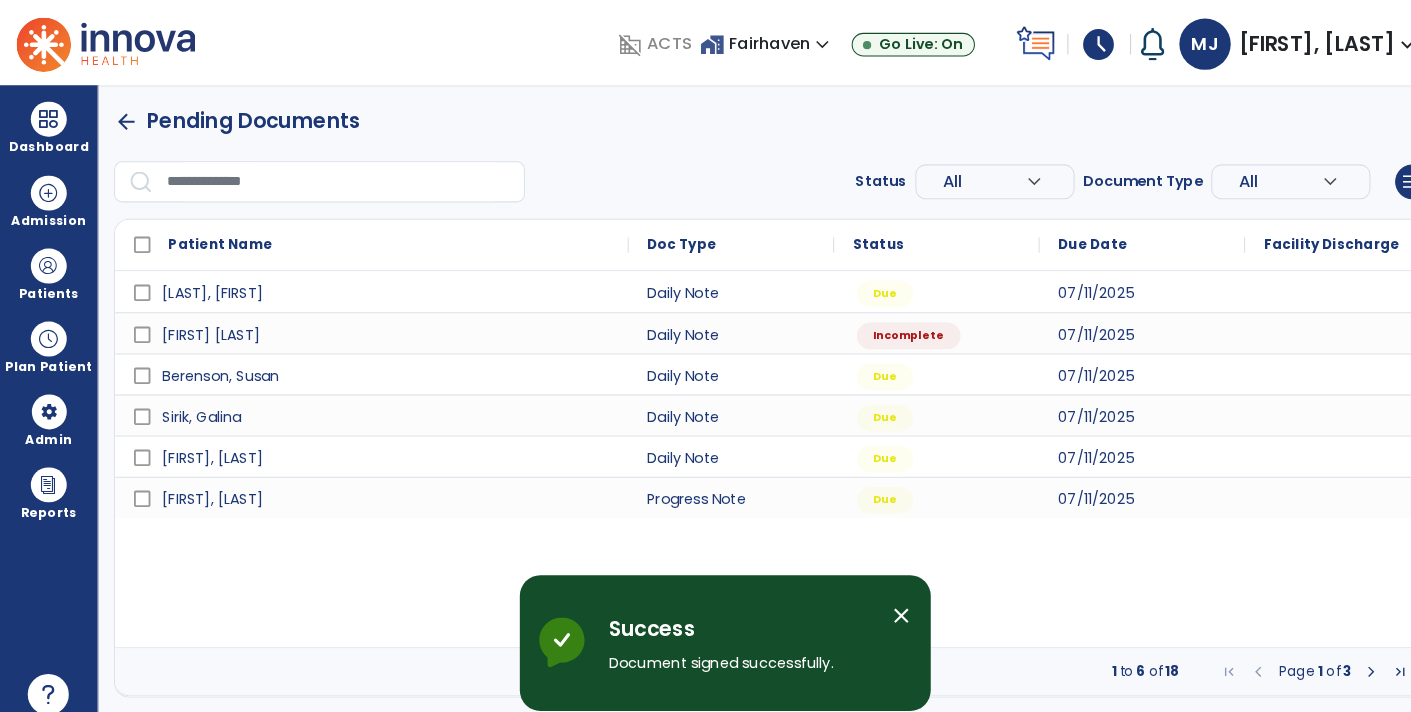 scroll, scrollTop: 0, scrollLeft: 0, axis: both 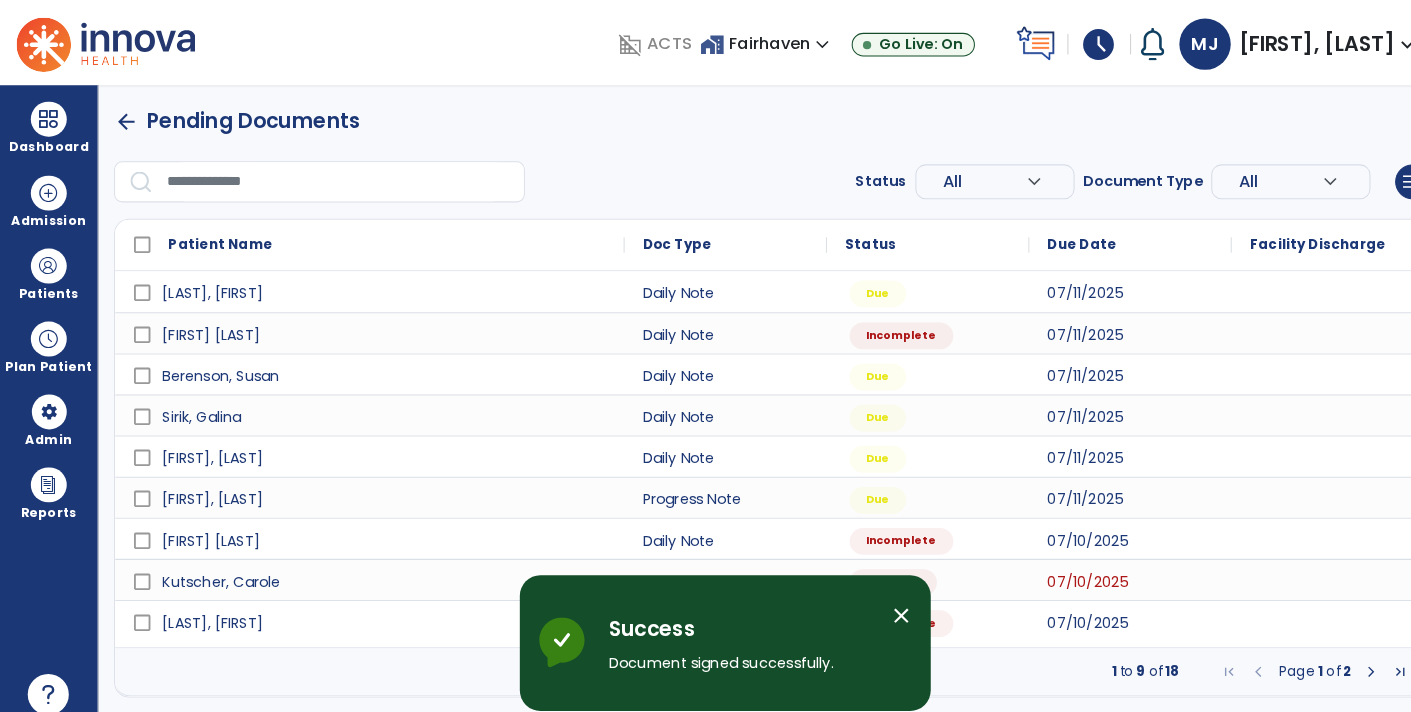 click on "arrow_back" at bounding box center (123, 118) 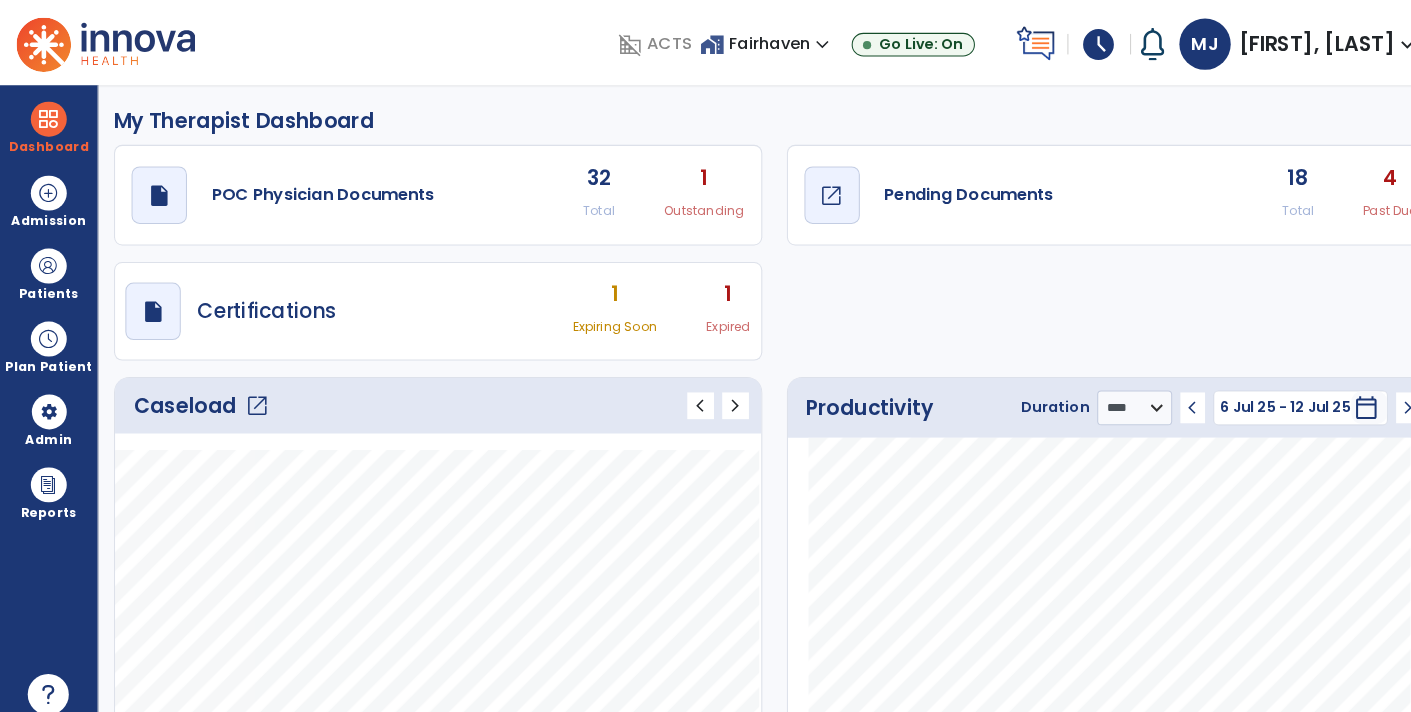 click on "open_in_new" 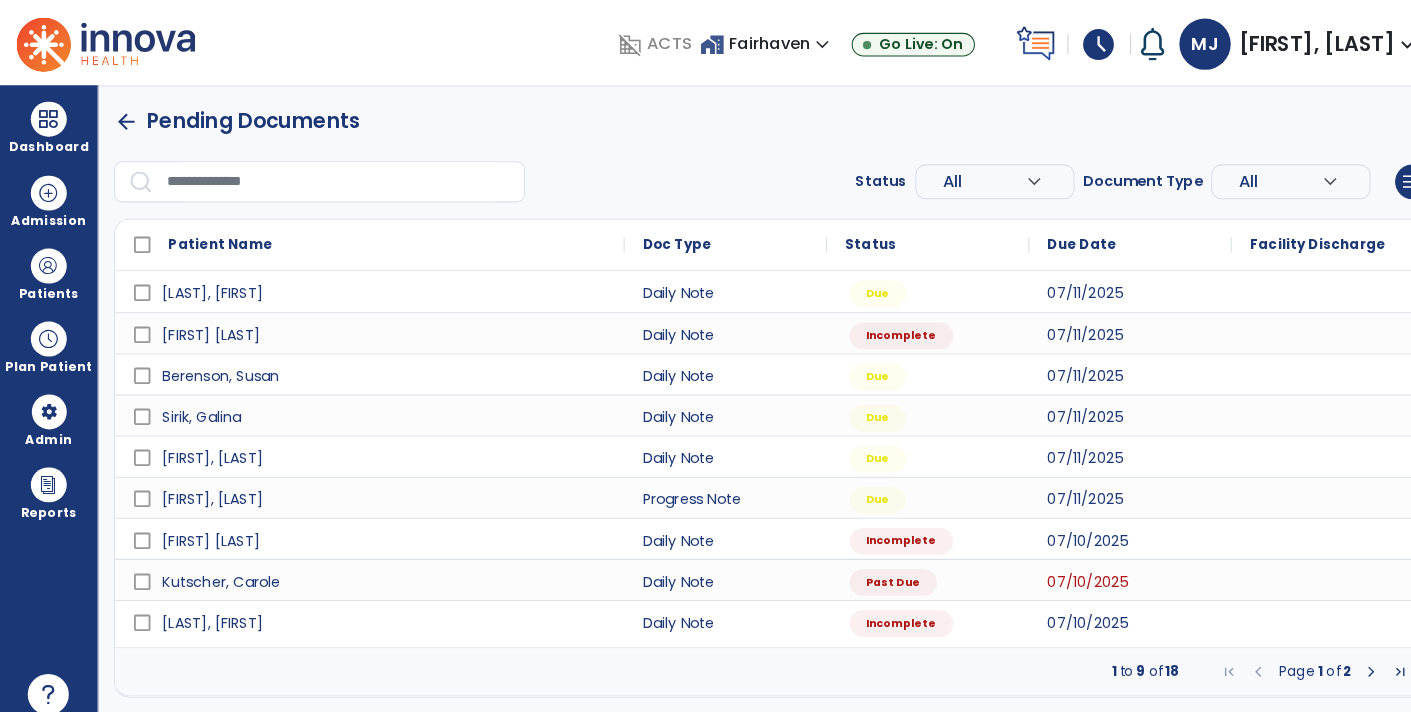 click on "arrow_back   Pending Documents  Status All  expand_more  ALL Due Past Due Incomplete Document Type All  expand_more  ALL Daily Note Progress Note Evaluation Discharge Note Recertification  menu   Export List   Print List
Patient Name
Doc Type
Status 1" at bounding box center (753, 391) 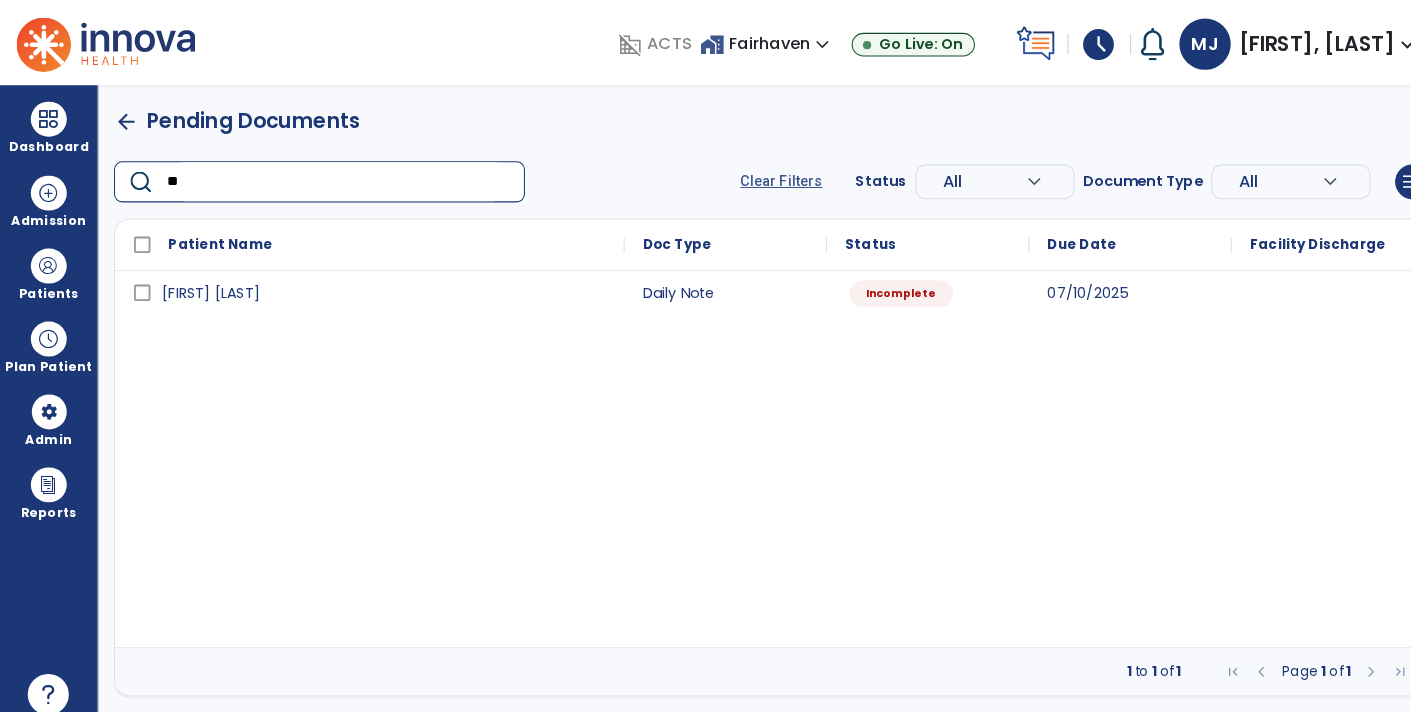 type on "***" 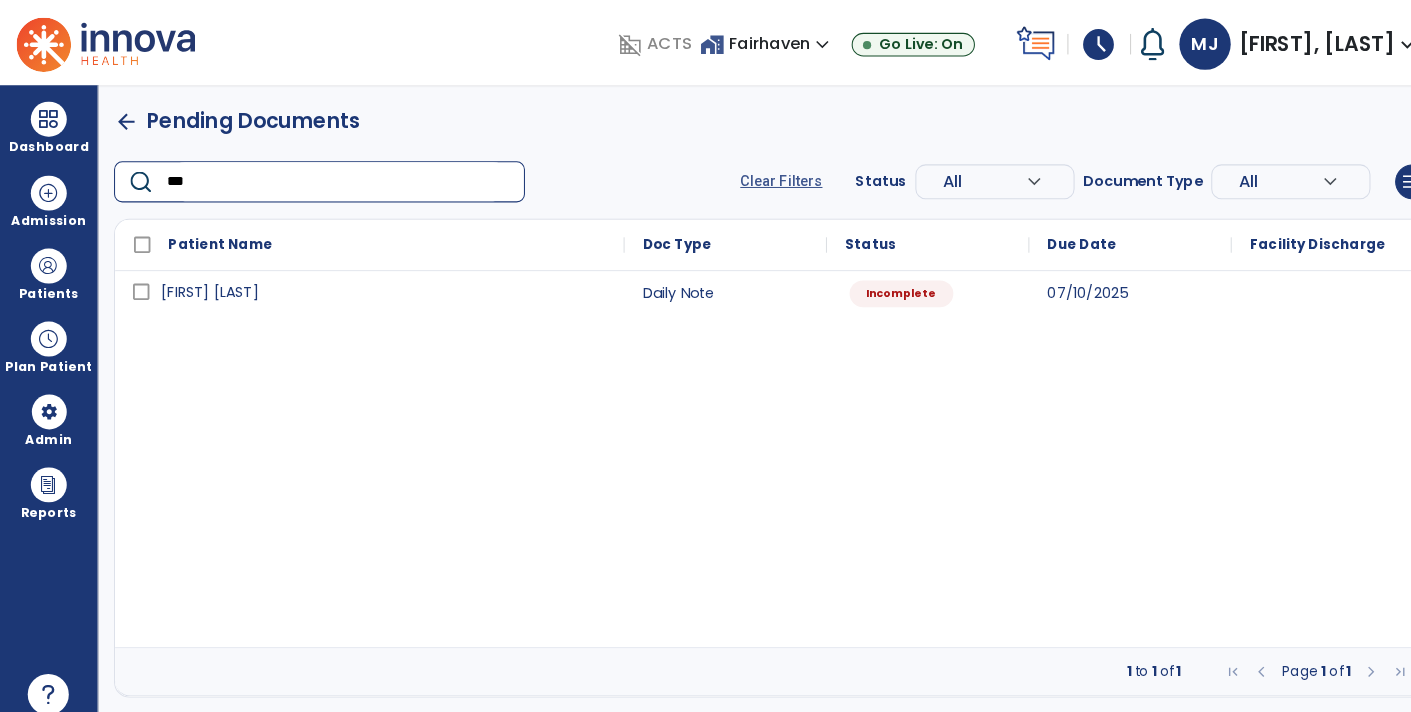 click on "Blanchard, Mary" at bounding box center [204, 284] 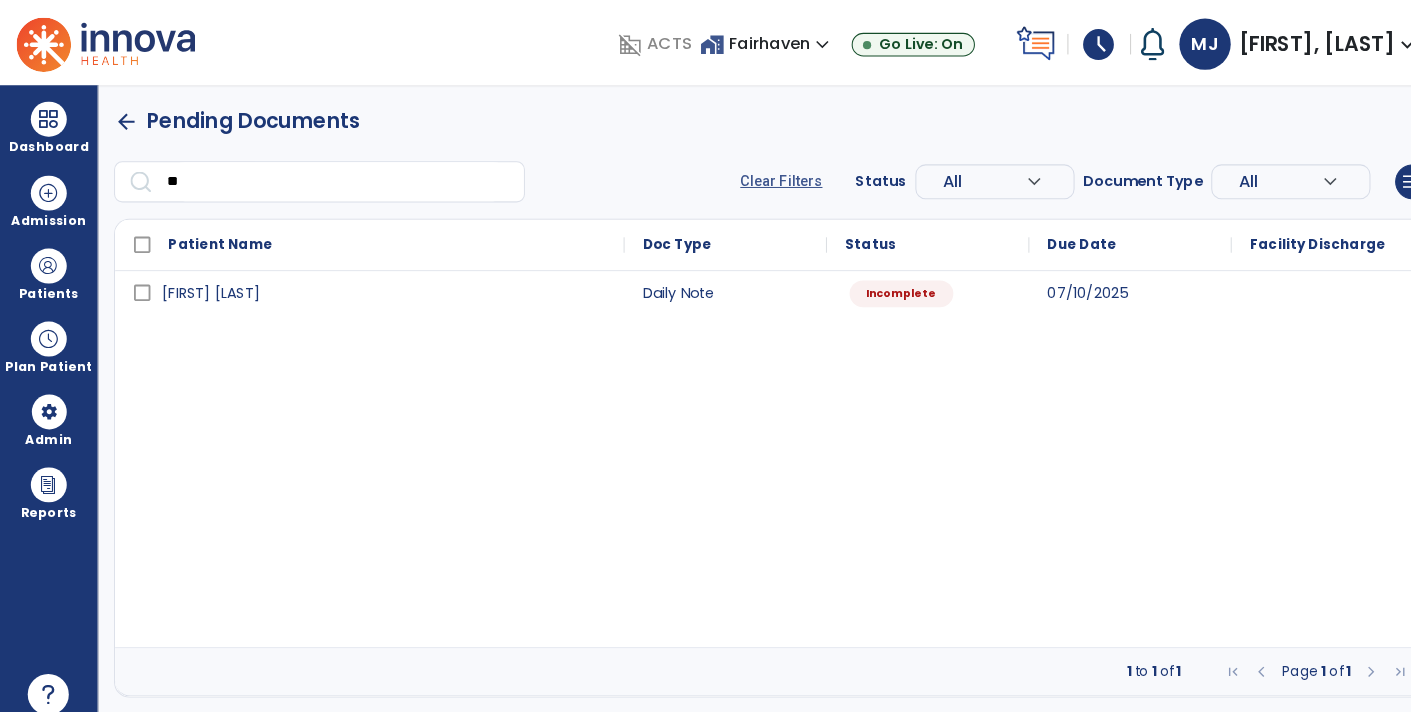 select on "*" 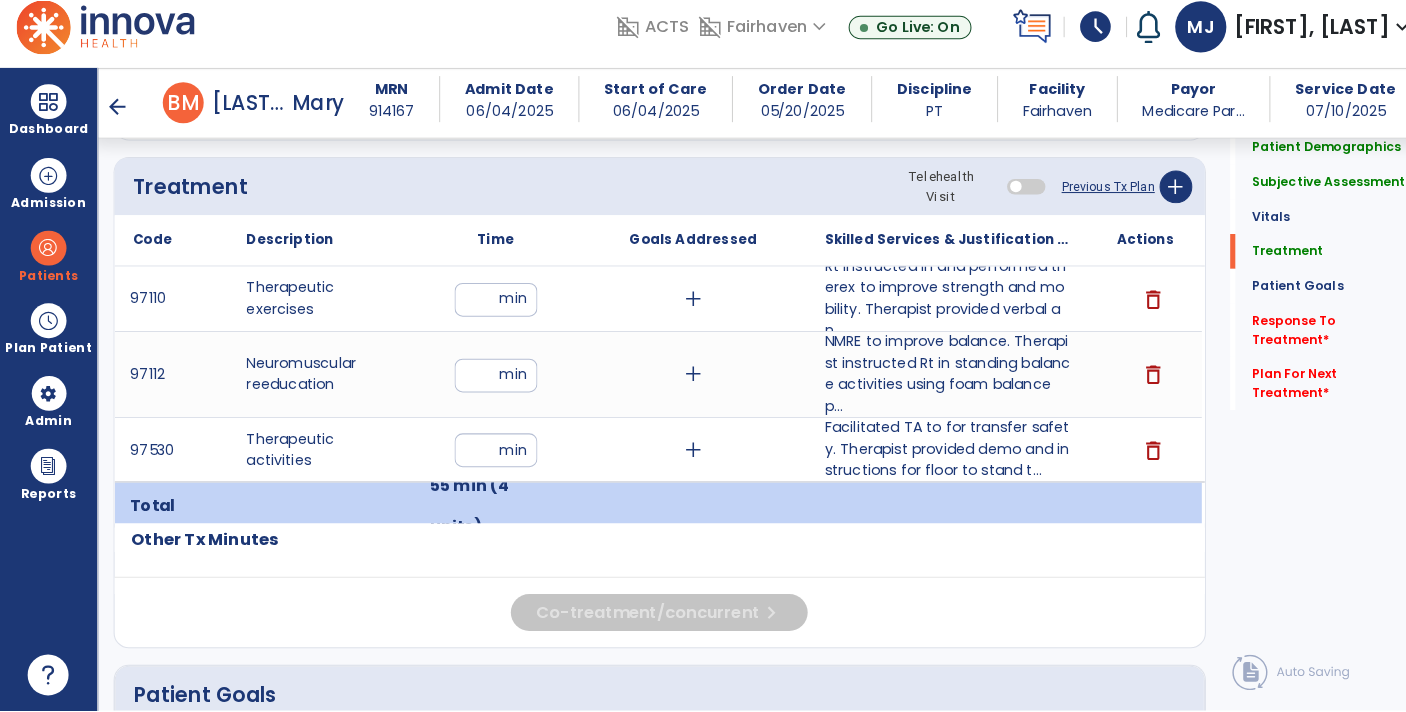 scroll, scrollTop: 1184, scrollLeft: 0, axis: vertical 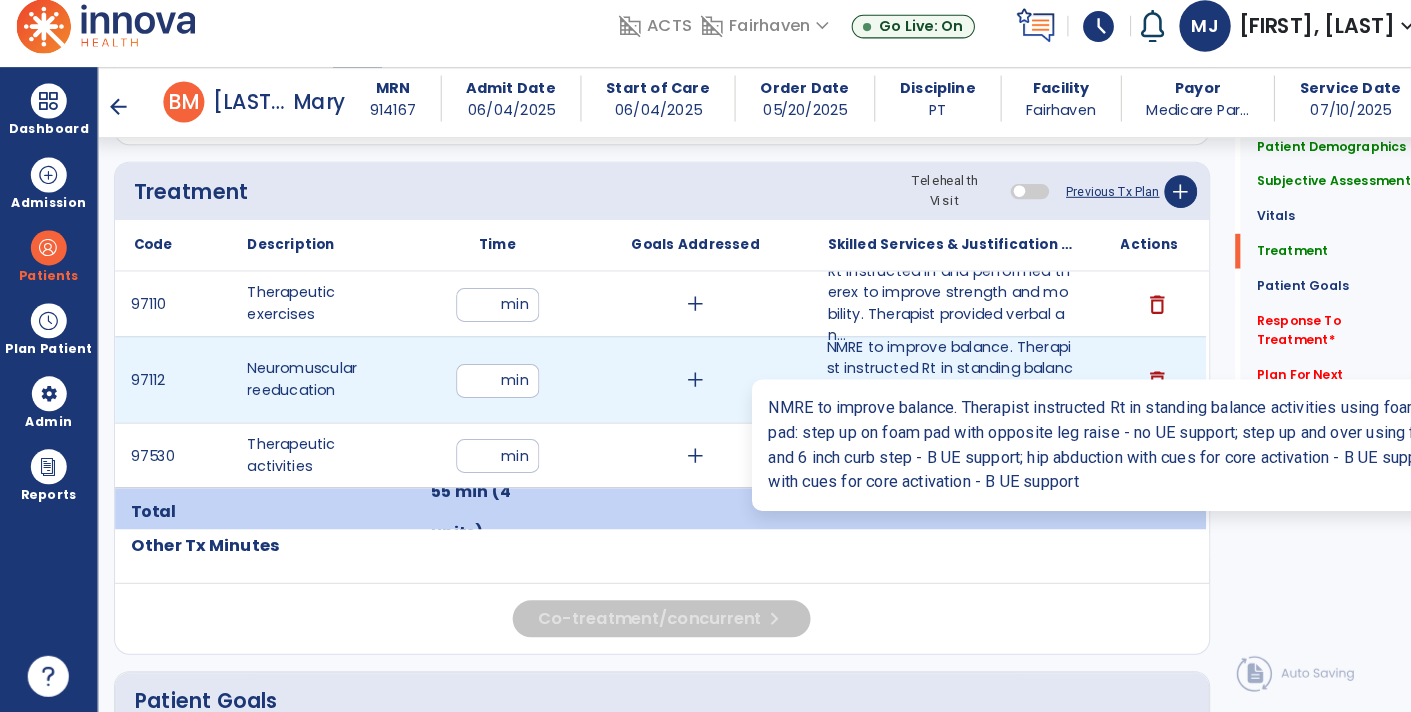 click on "NMRE to improve balance. Therapist instructed Rt in standing balance activities using foam balance p..." at bounding box center [926, 387] 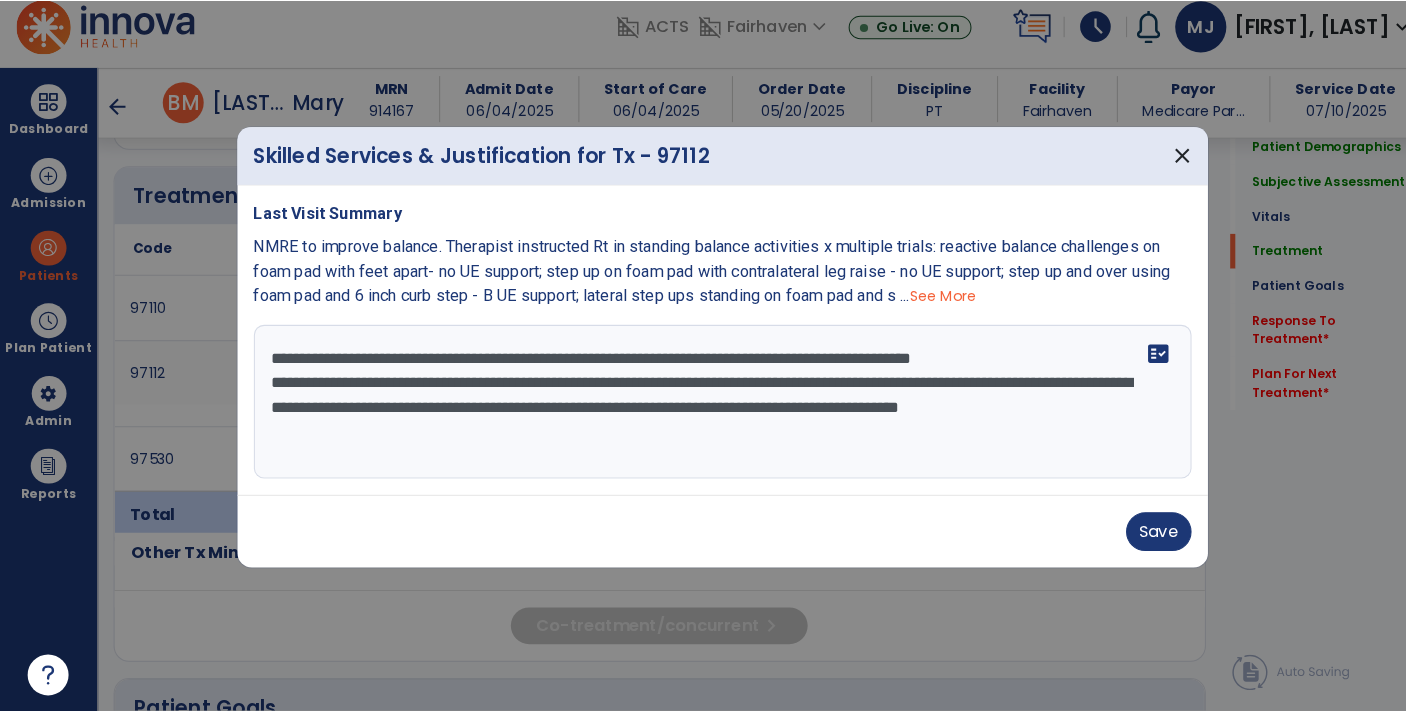 scroll, scrollTop: 1184, scrollLeft: 0, axis: vertical 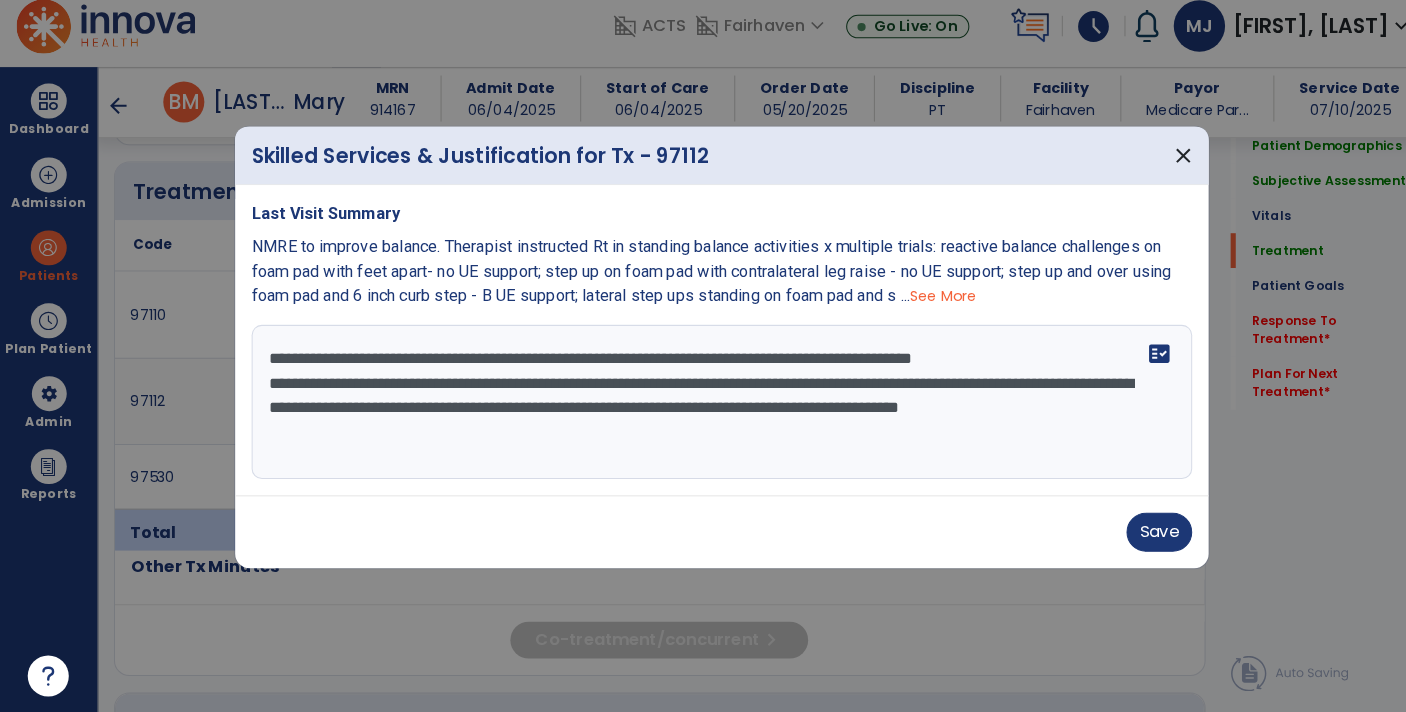 click on "**********" at bounding box center [703, 409] 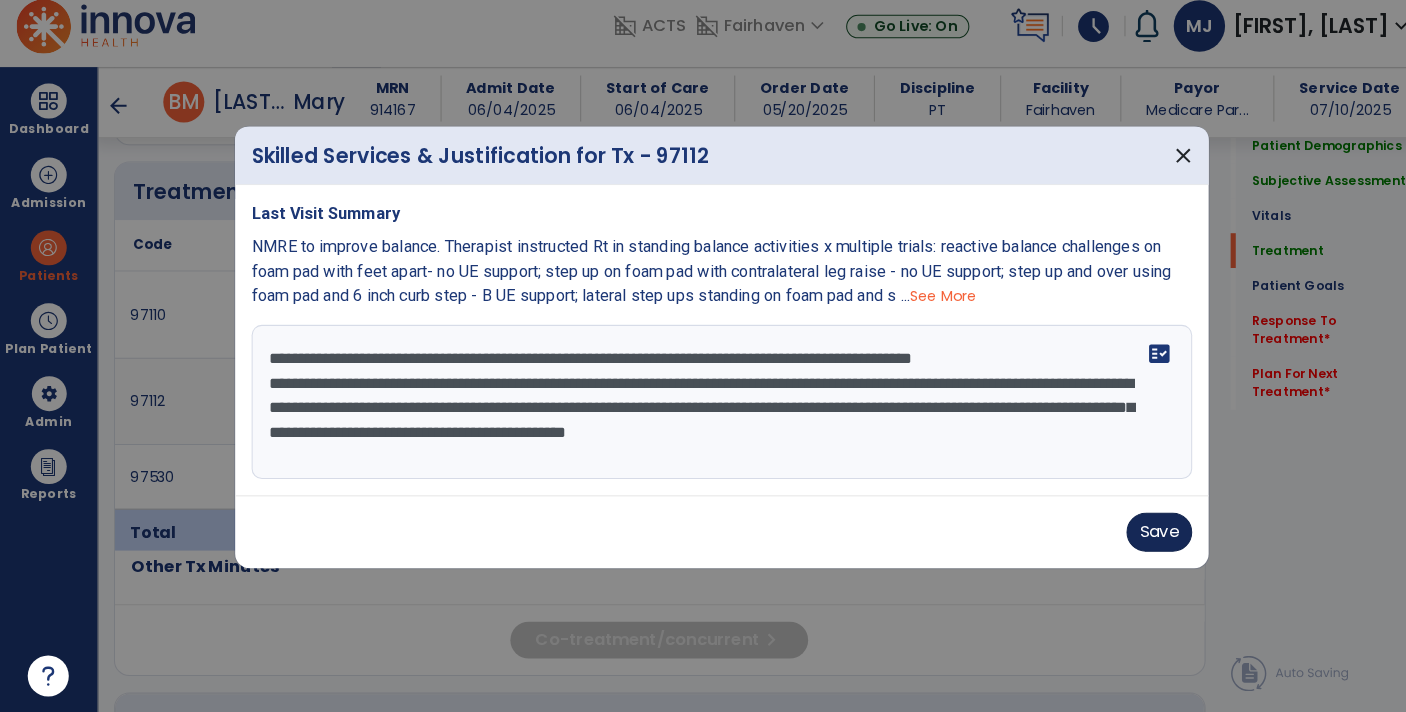 type on "**********" 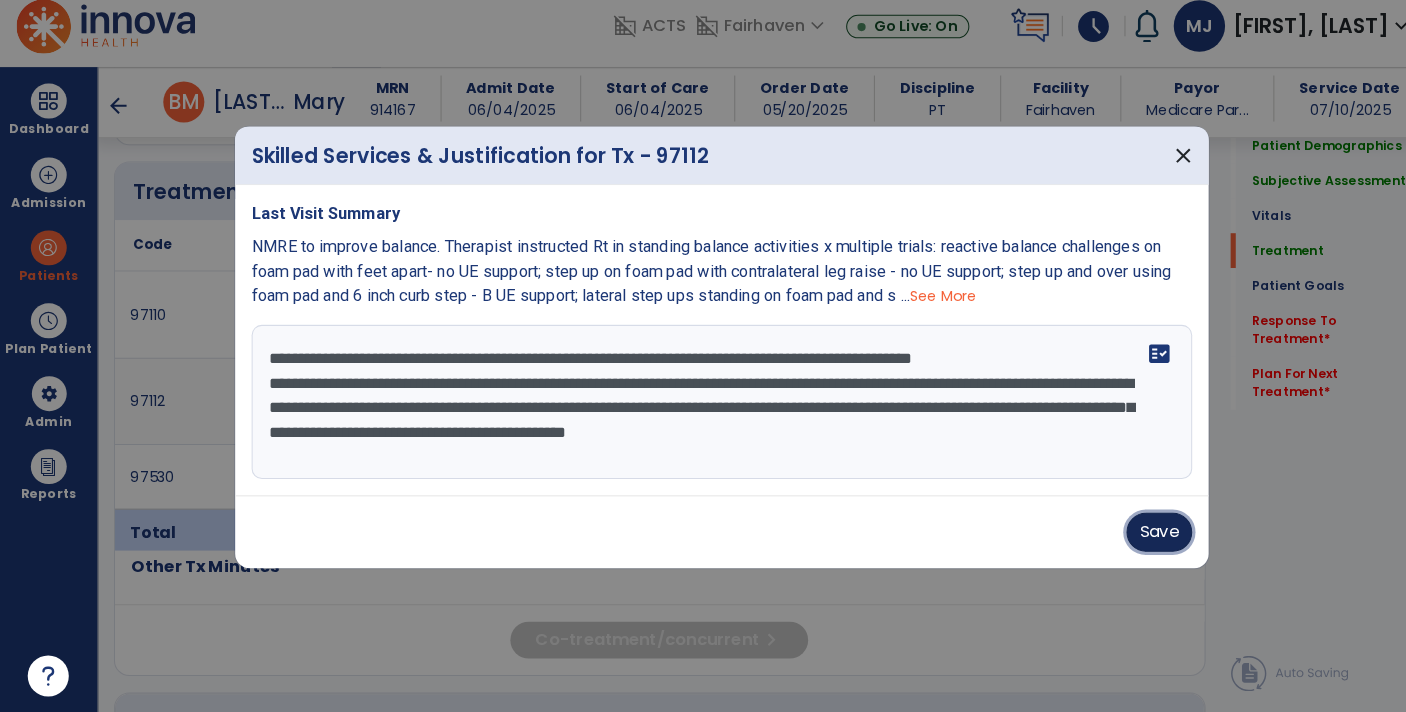 click on "Save" at bounding box center (1129, 536) 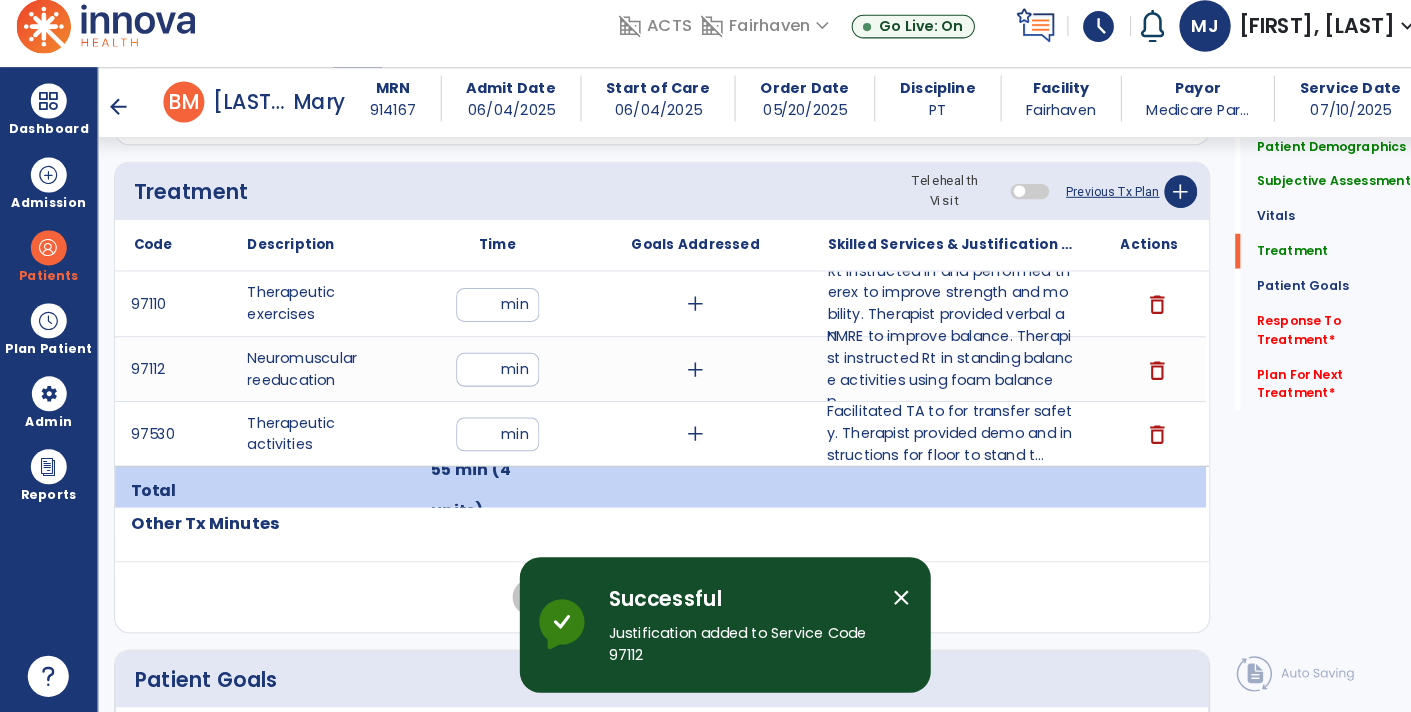 click on "Facilitated TA to for transfer safety. Therapist provided demo and instructions for floor to stand t..." at bounding box center (926, 439) 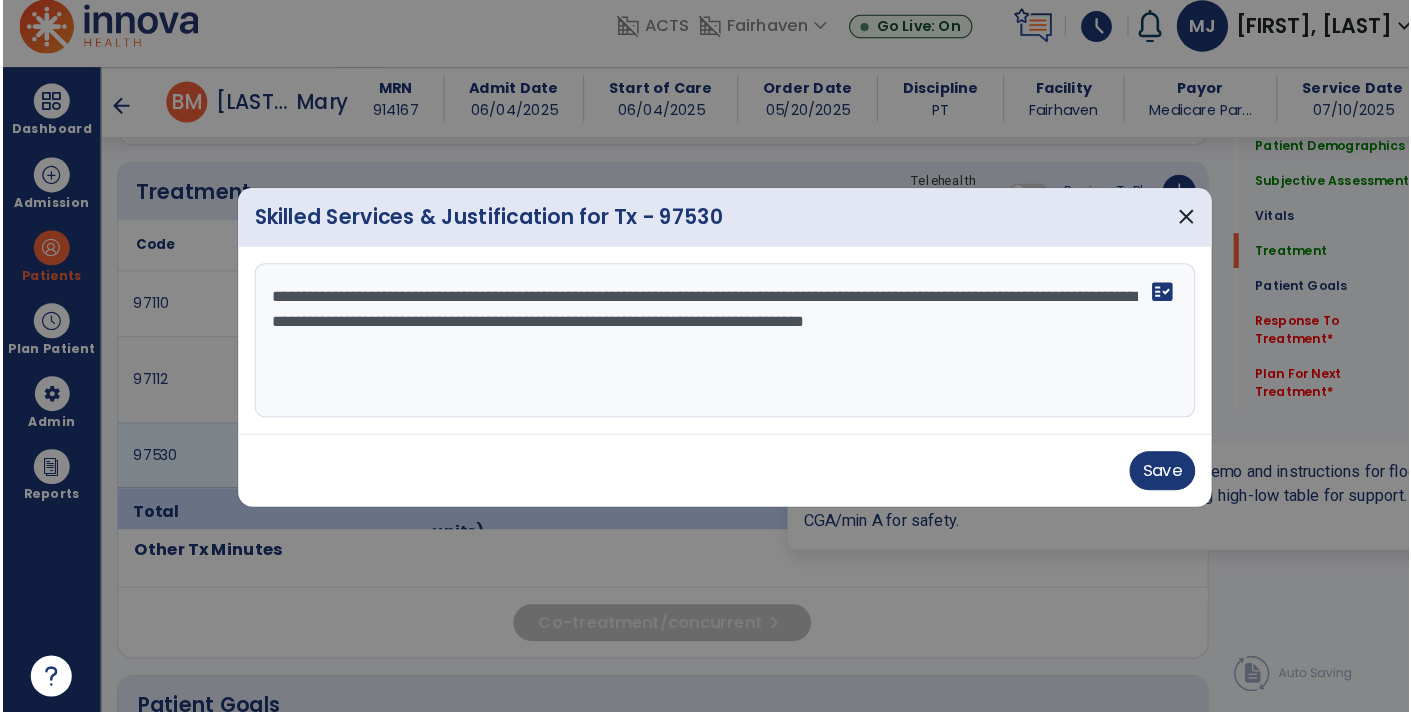 scroll, scrollTop: 1184, scrollLeft: 0, axis: vertical 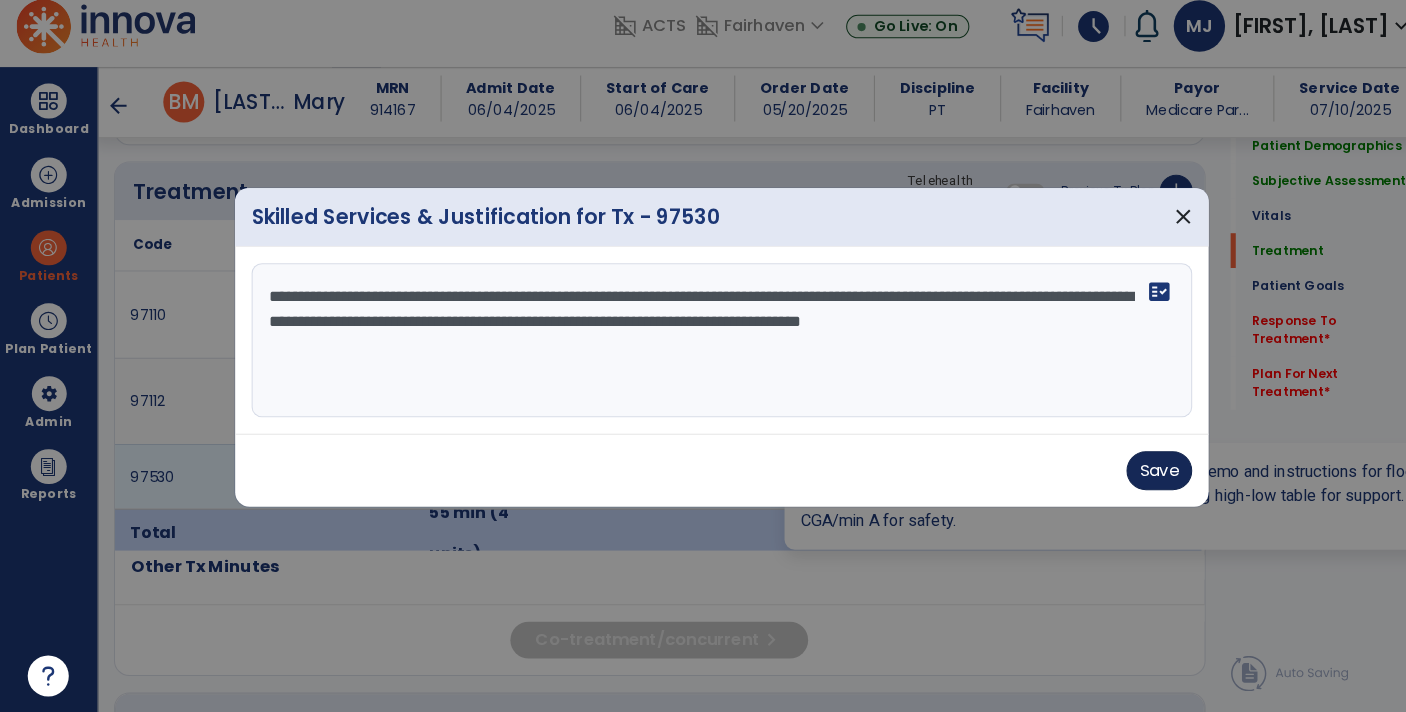click on "Save" at bounding box center [1129, 476] 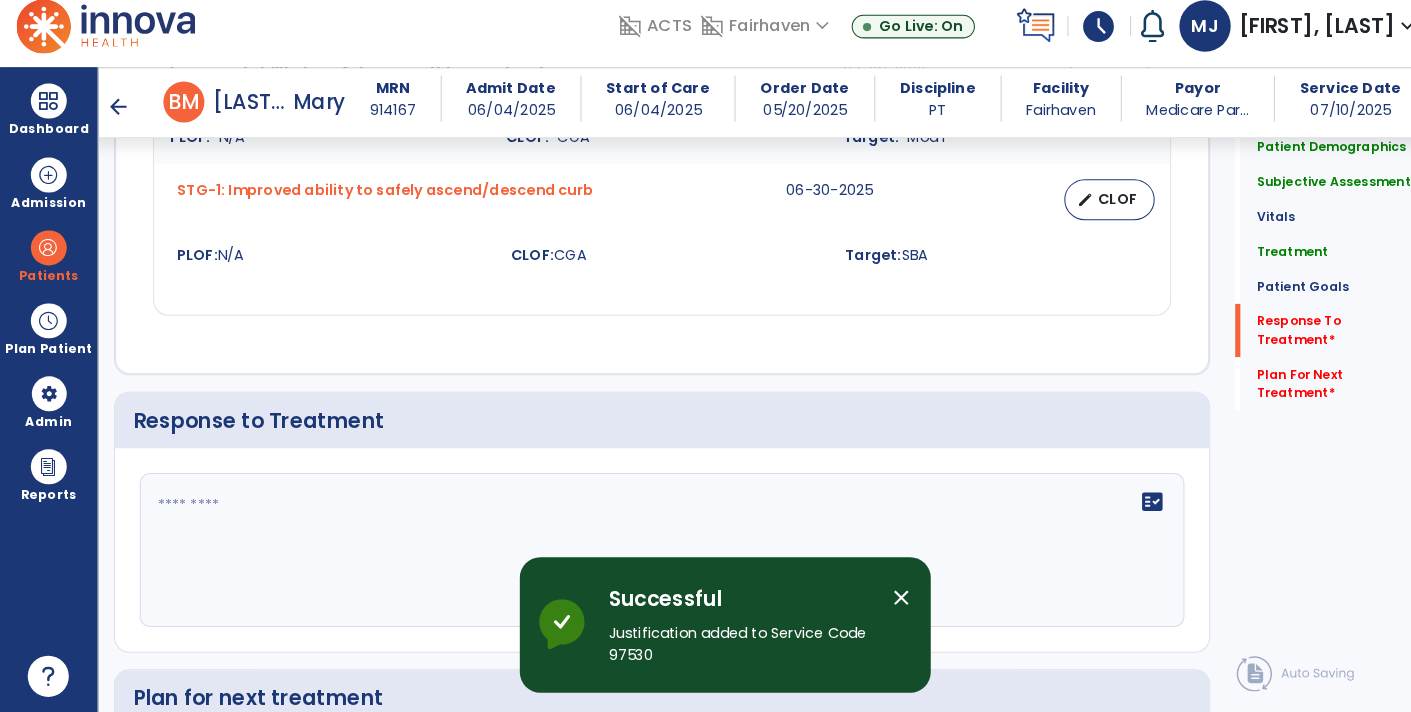 scroll, scrollTop: 3106, scrollLeft: 0, axis: vertical 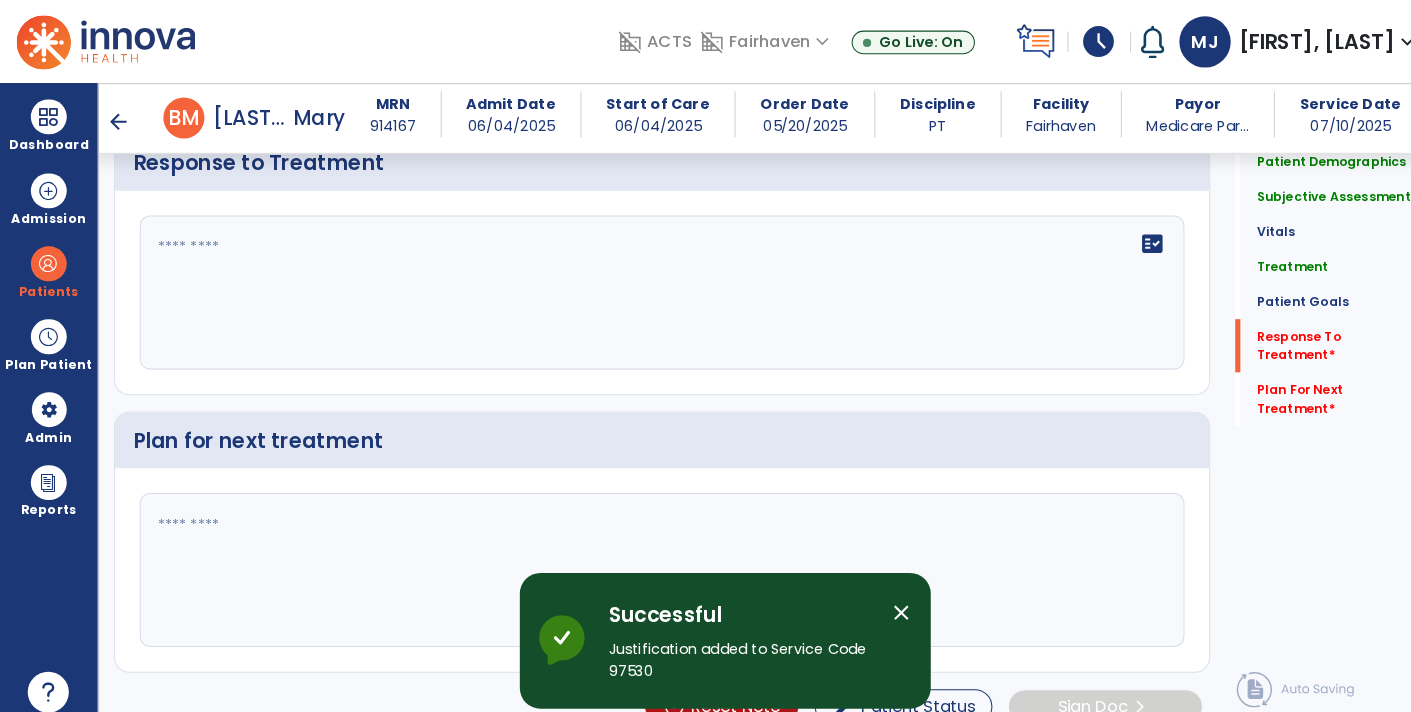 click on "fact_check" 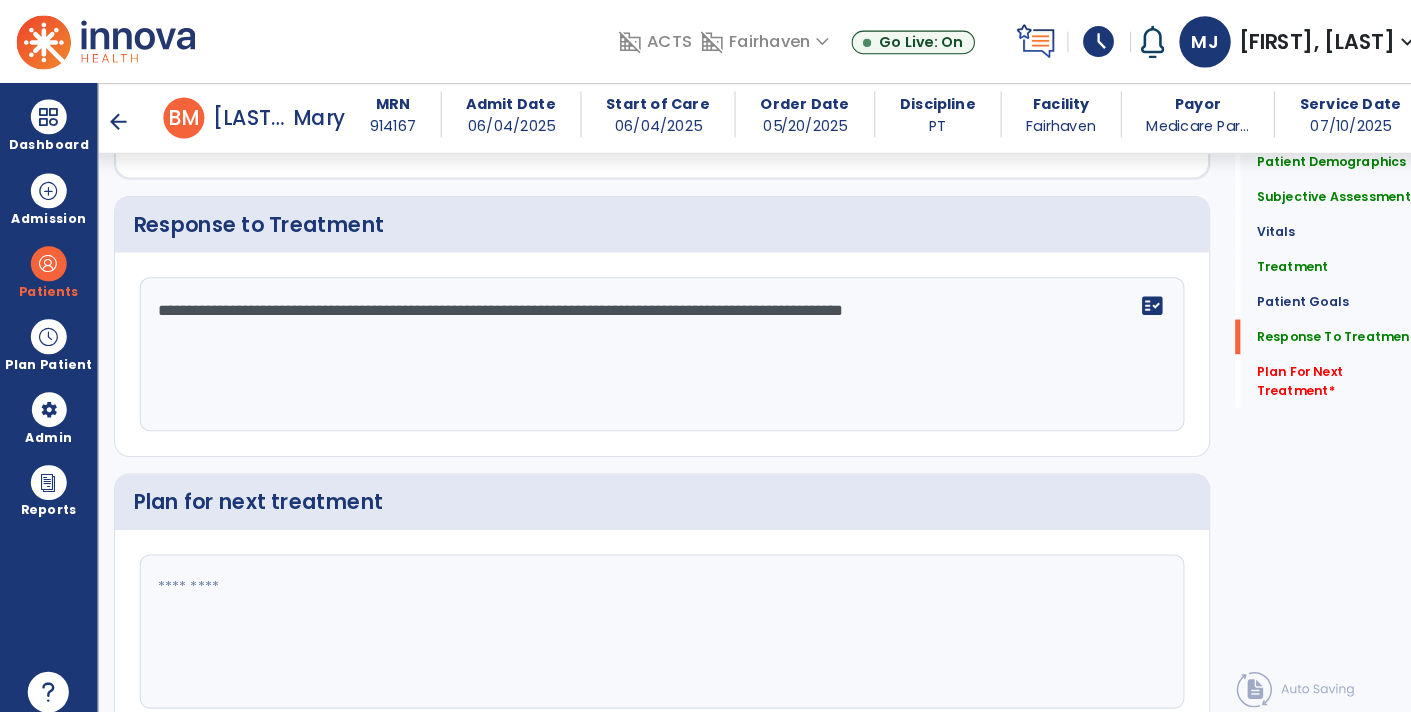 scroll, scrollTop: 3106, scrollLeft: 0, axis: vertical 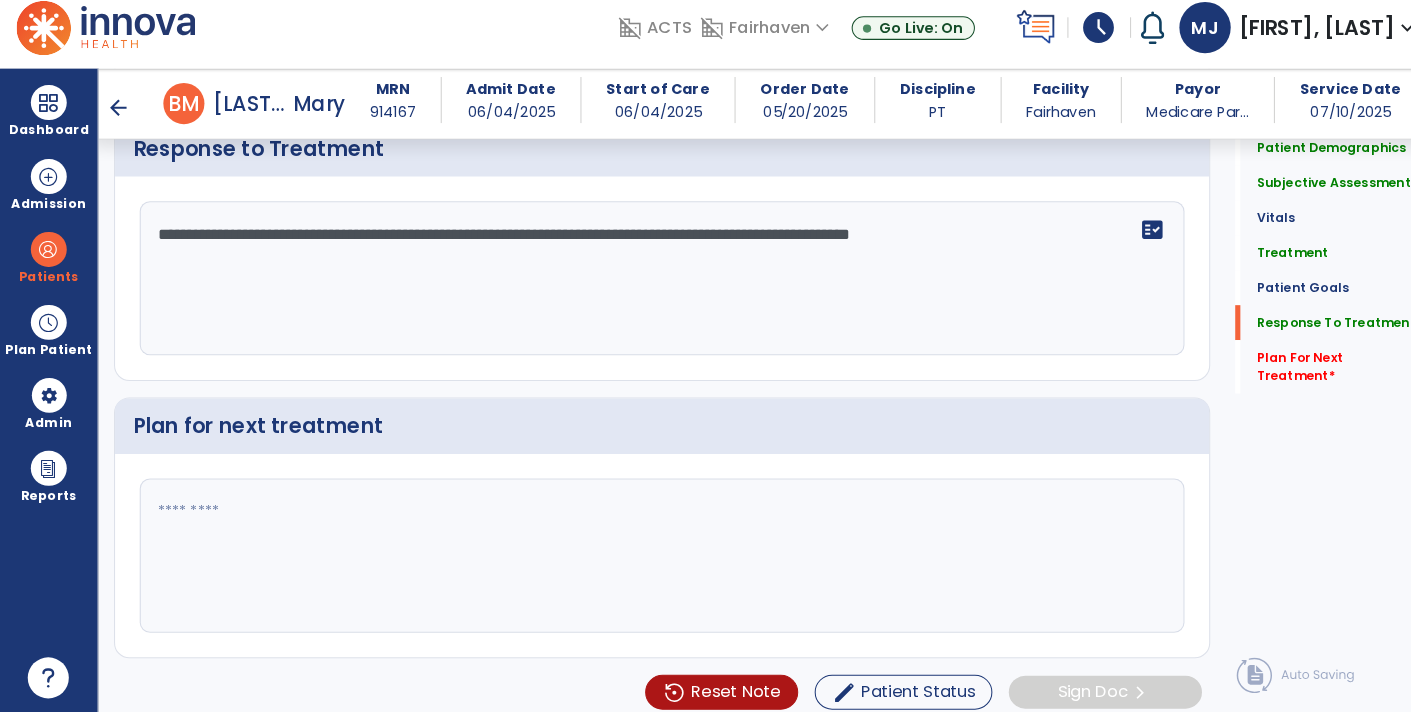 type on "**********" 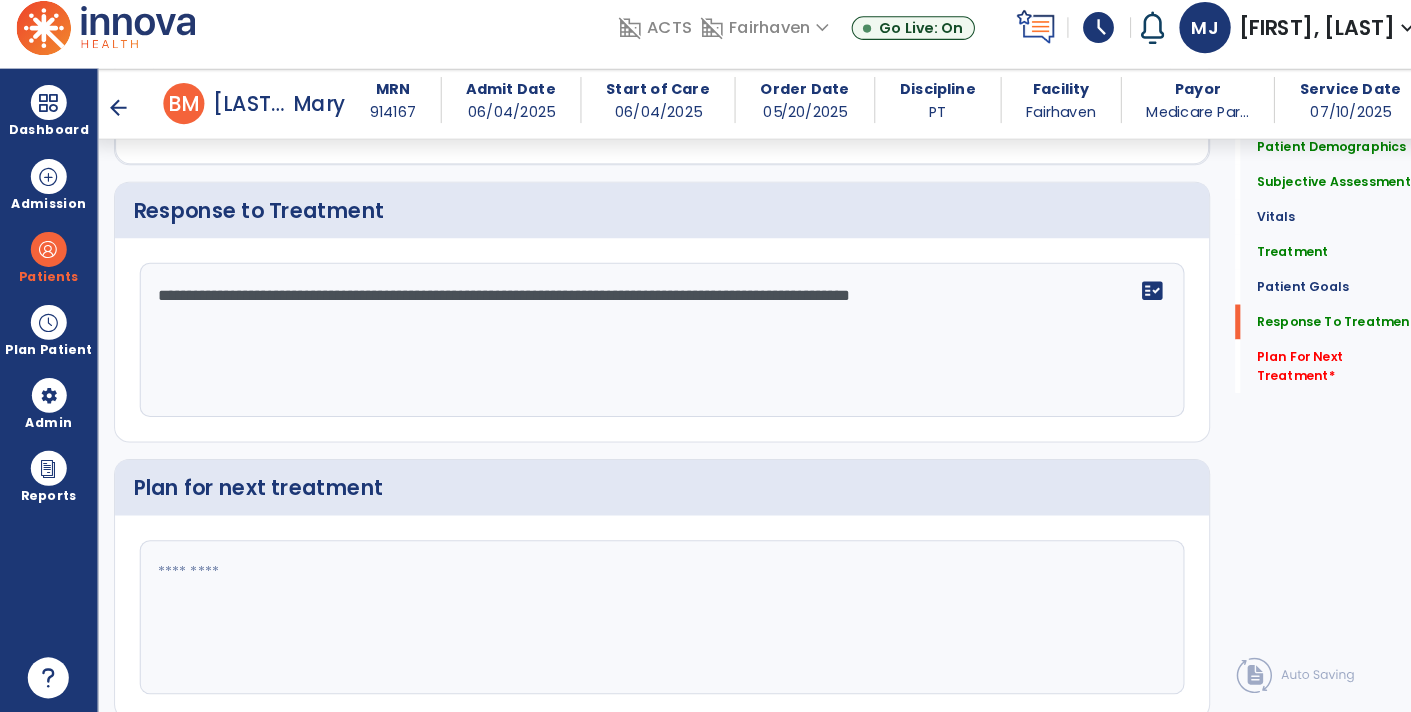 scroll, scrollTop: 3106, scrollLeft: 0, axis: vertical 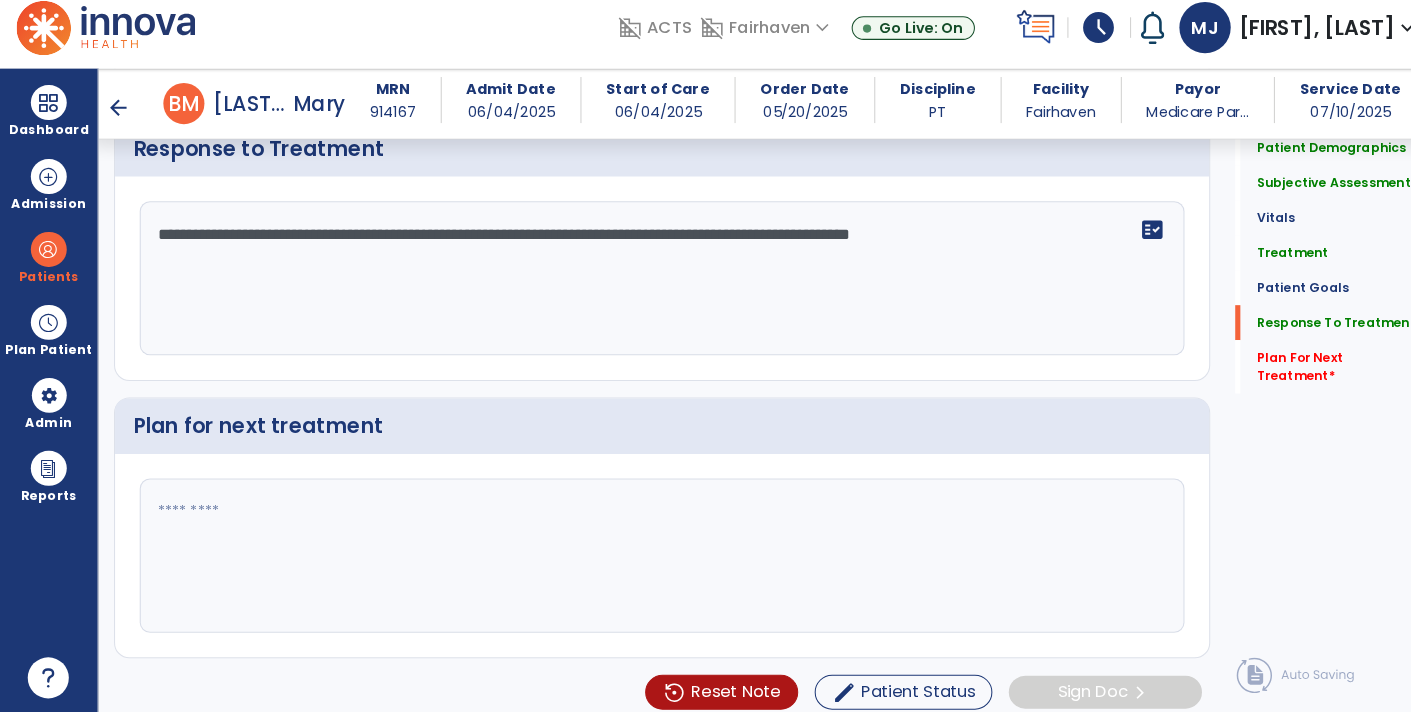 click 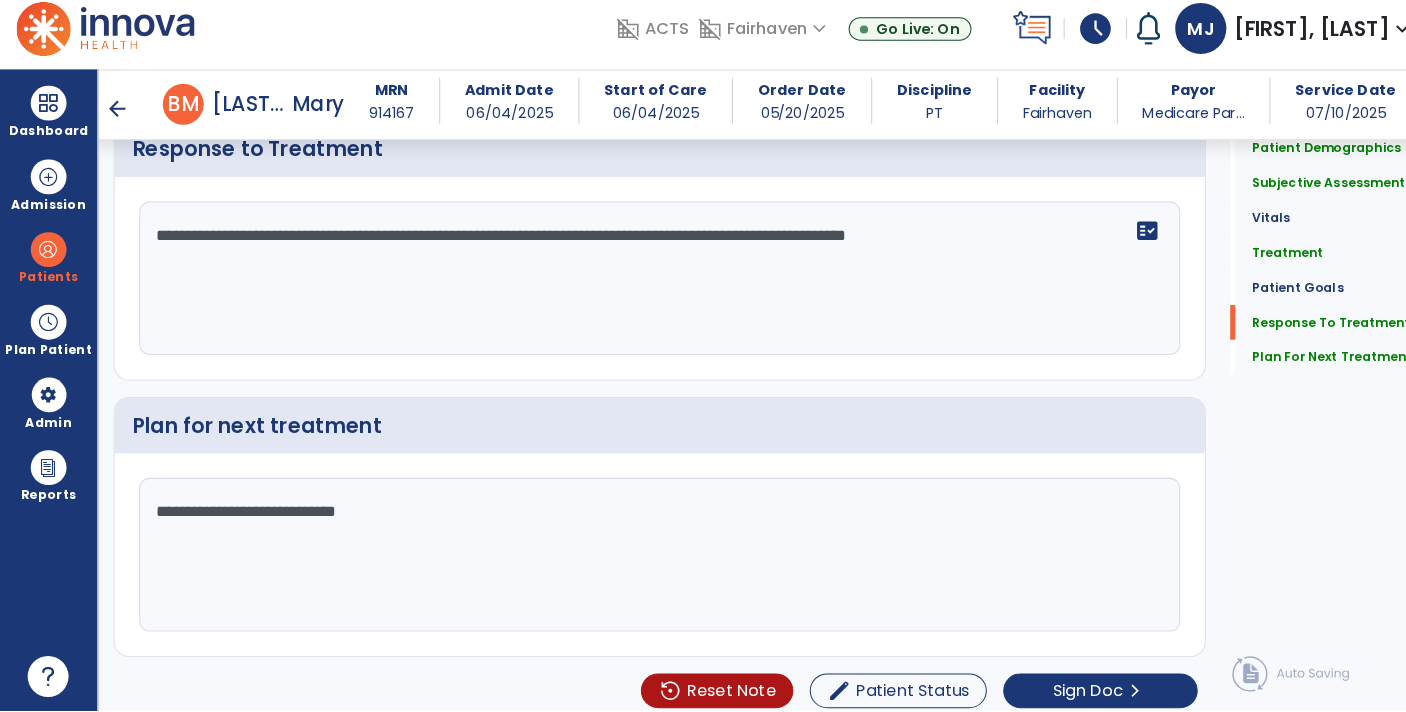 scroll, scrollTop: 3106, scrollLeft: 0, axis: vertical 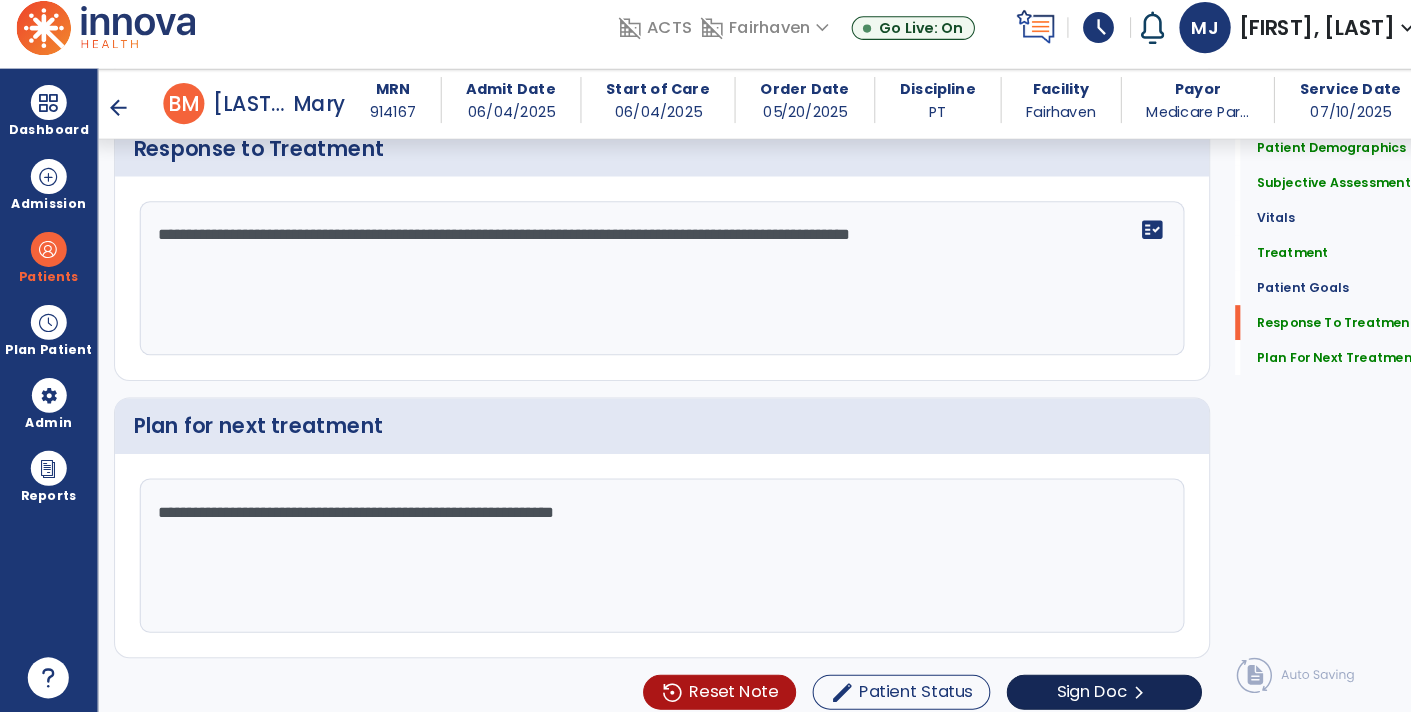 type on "**********" 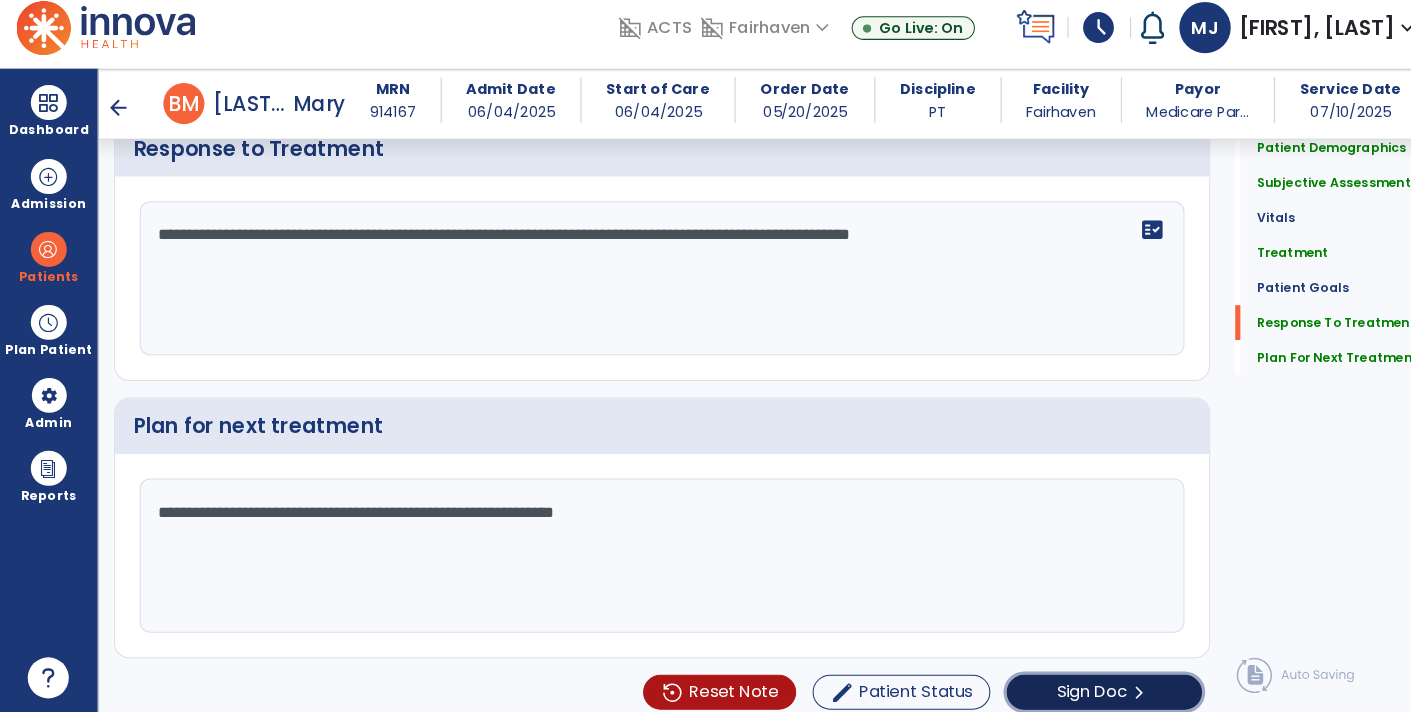 click on "chevron_right" 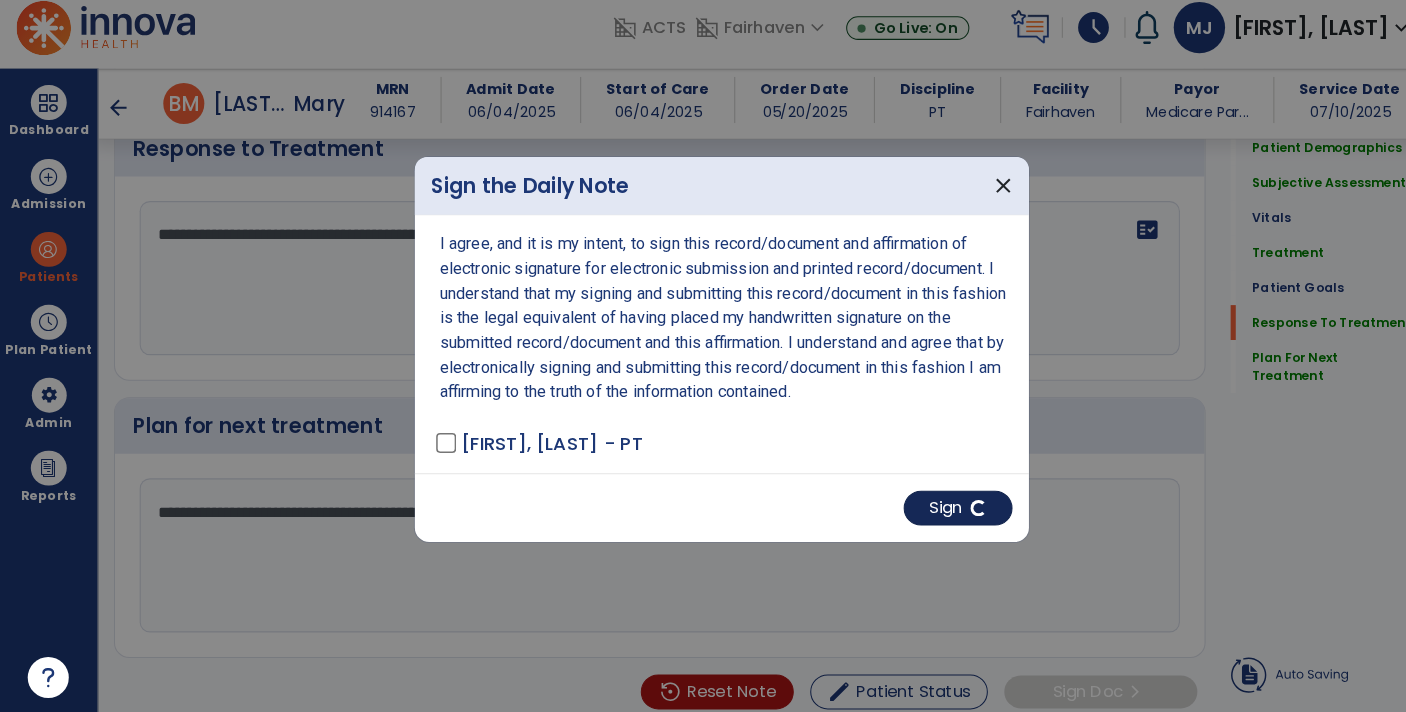 click on "Sign" at bounding box center [933, 511] 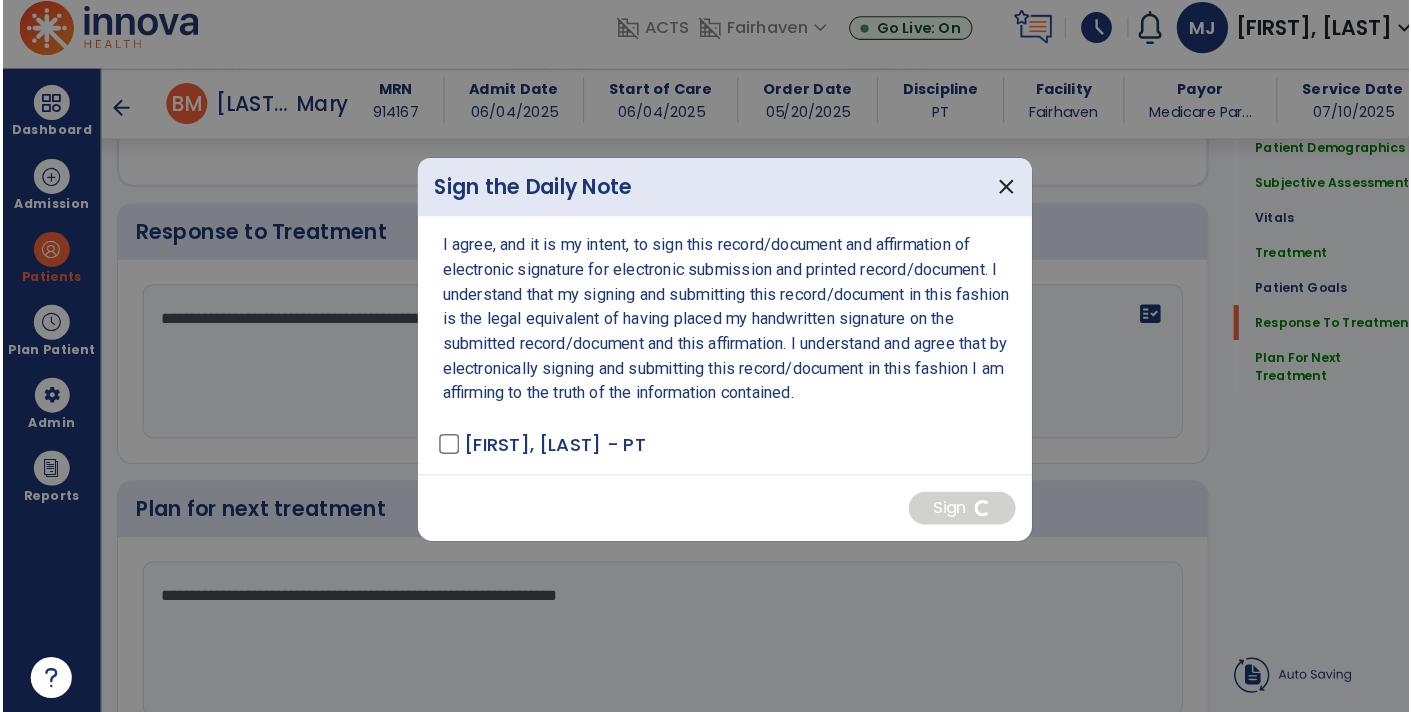 scroll, scrollTop: 3126, scrollLeft: 0, axis: vertical 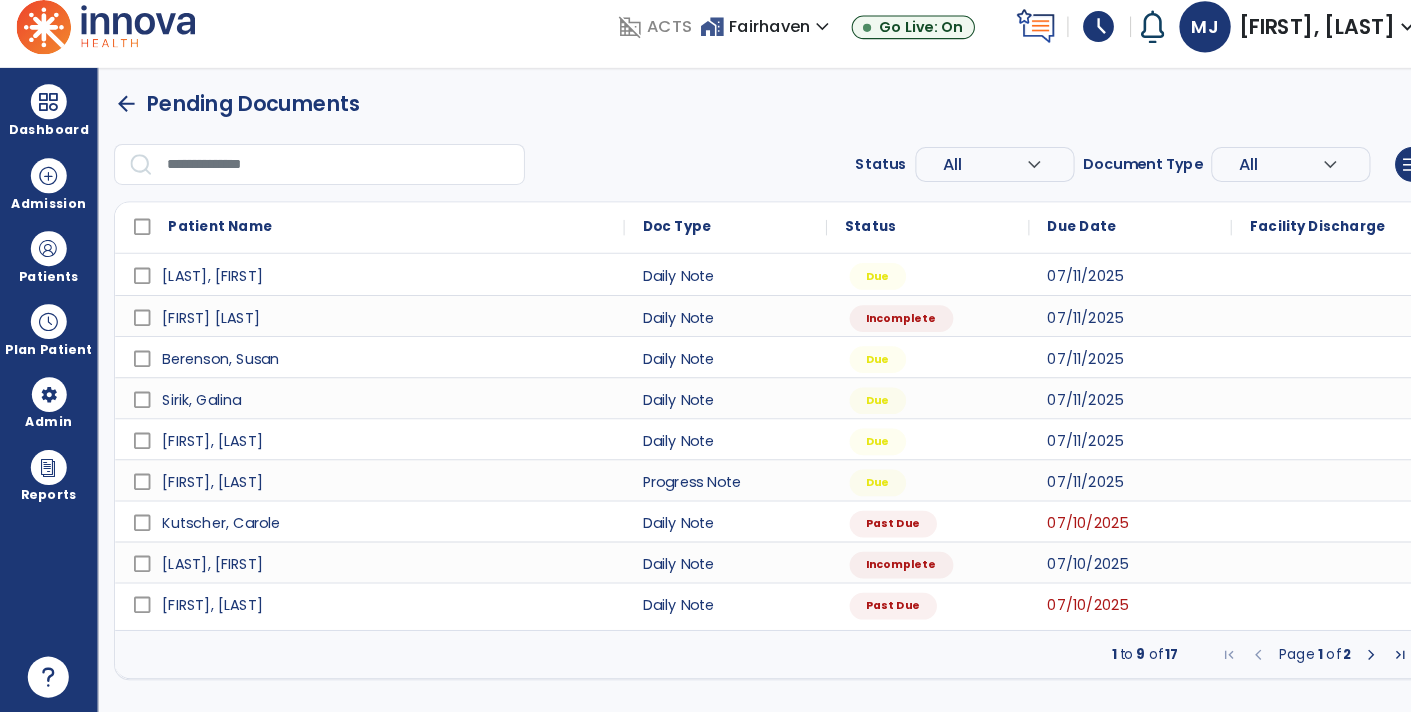 click at bounding box center [330, 177] 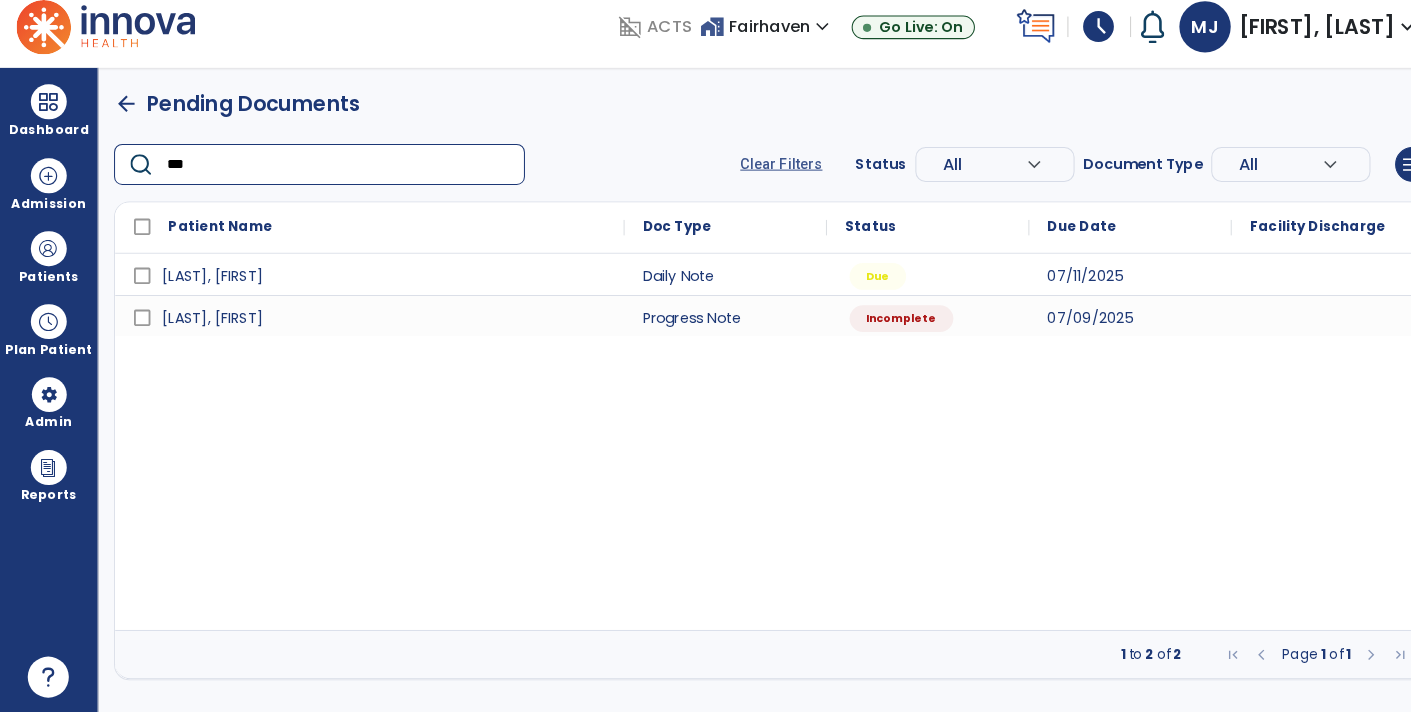 click on "Deboalt, Anne Daily Note Due 07/11/2025
Deboalt, Anne Progress Note Incomplete 07/09/2025" at bounding box center [753, 447] 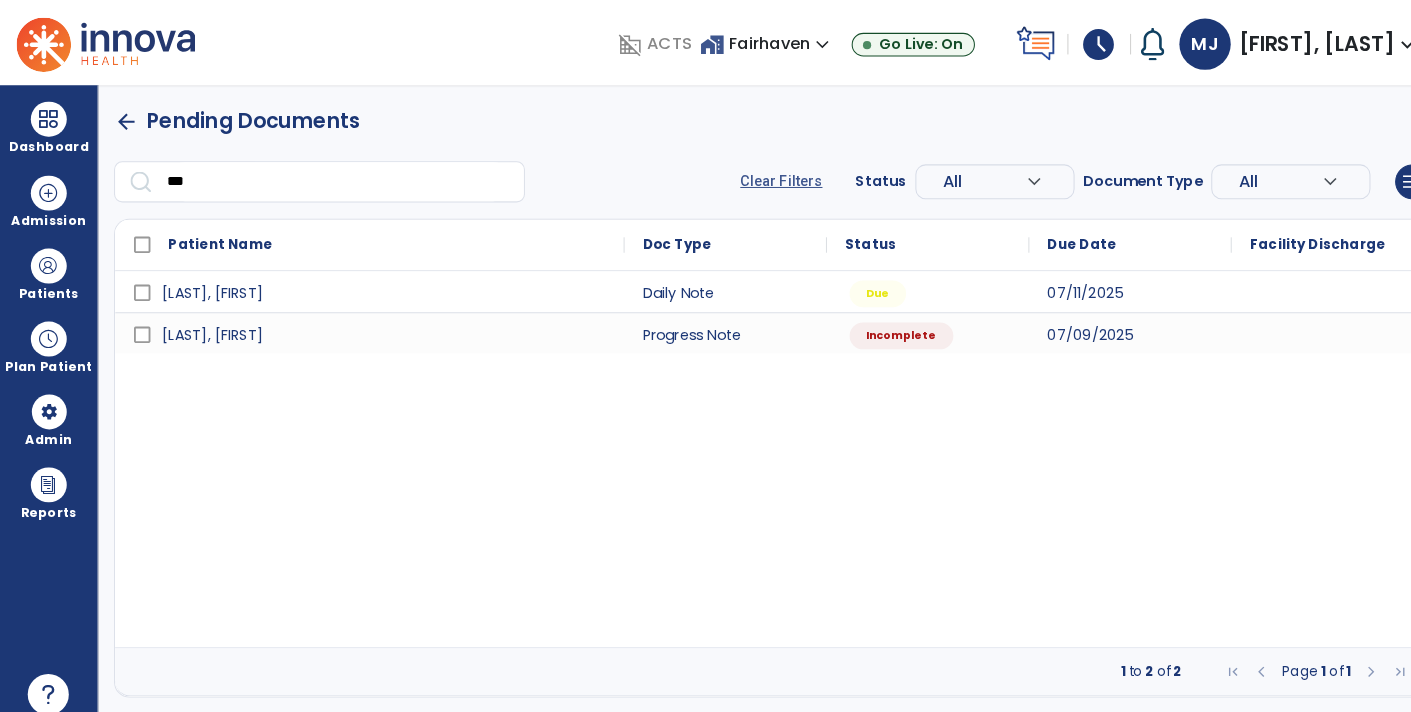 click on "***" at bounding box center (330, 177) 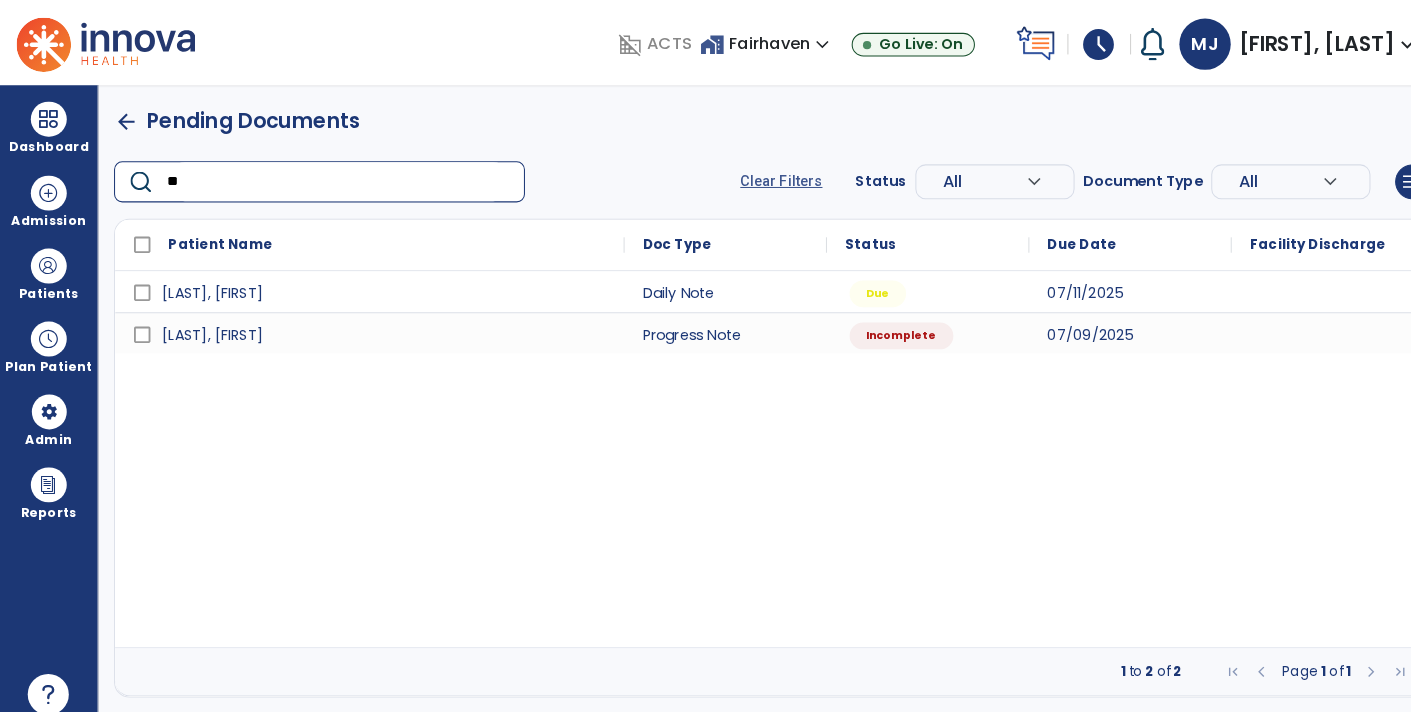 type on "*" 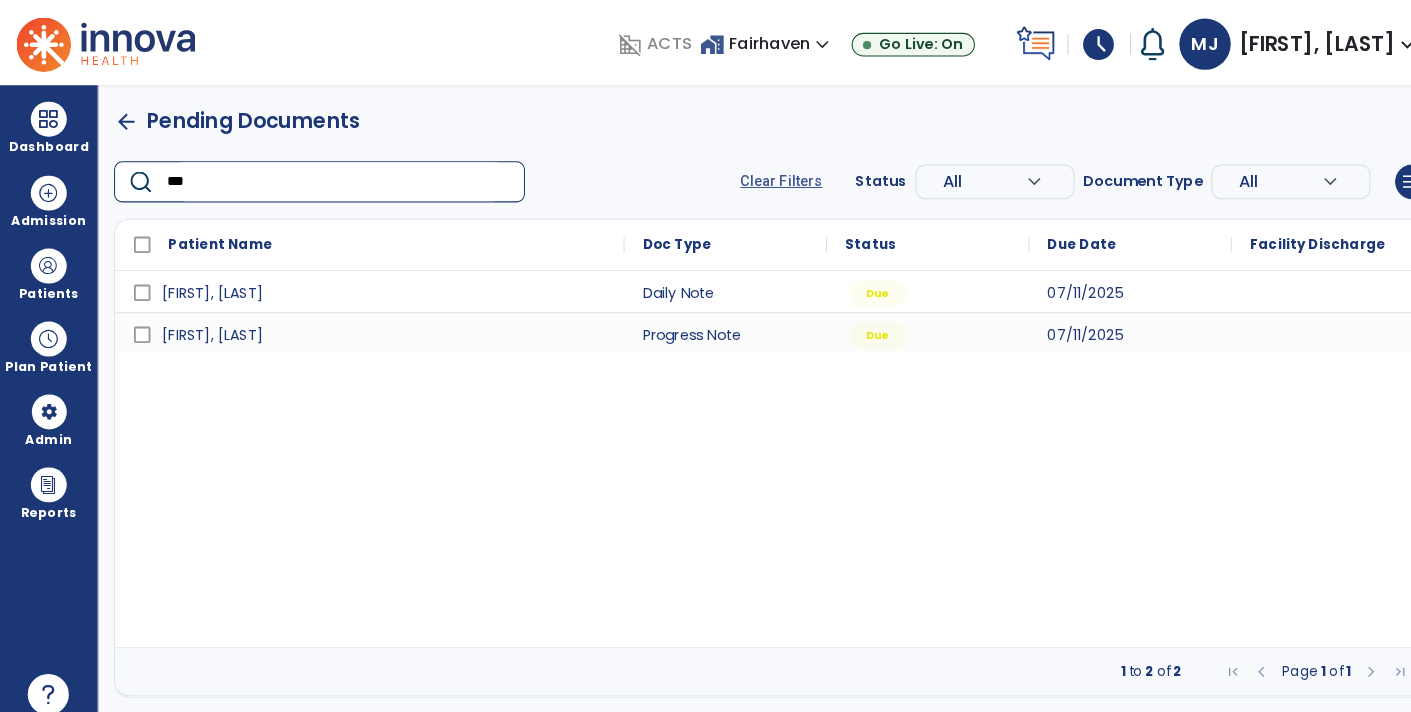 type on "***" 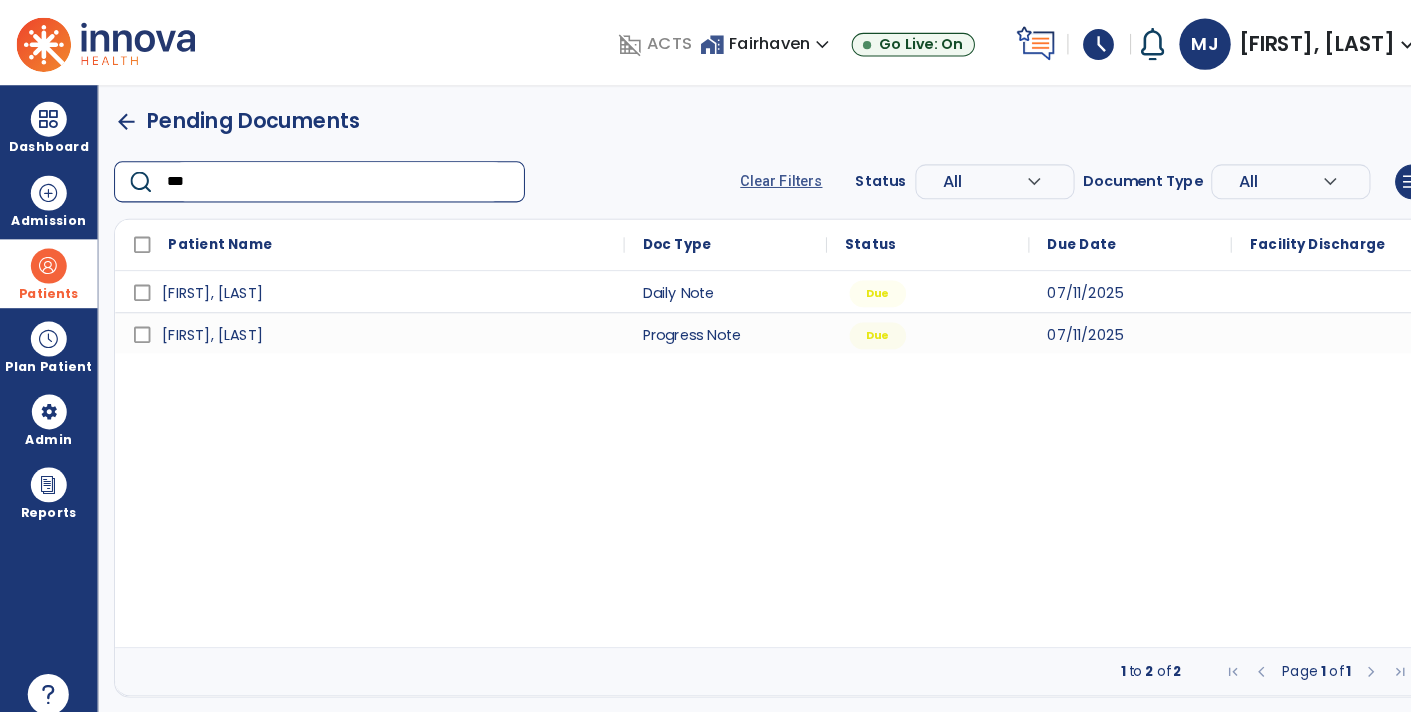 click at bounding box center (47, 259) 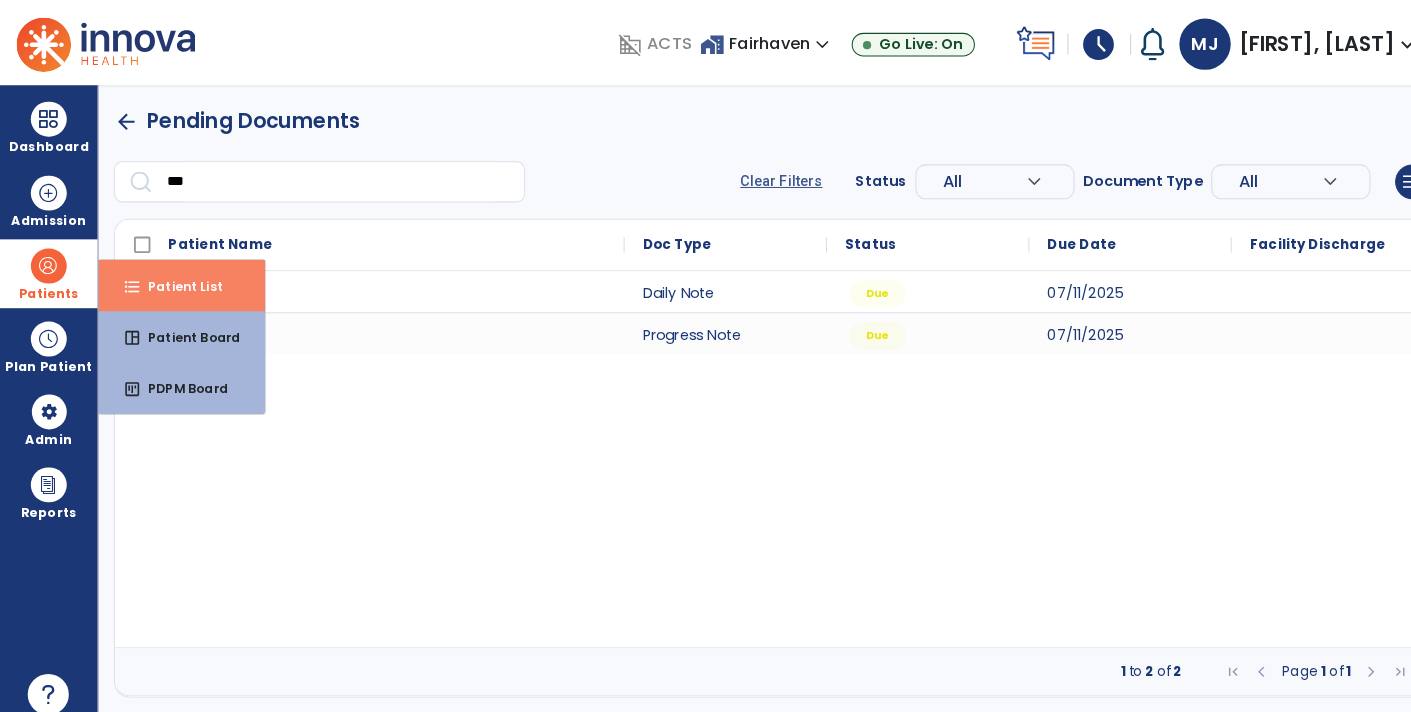 click on "format_list_bulleted  Patient List" at bounding box center [177, 278] 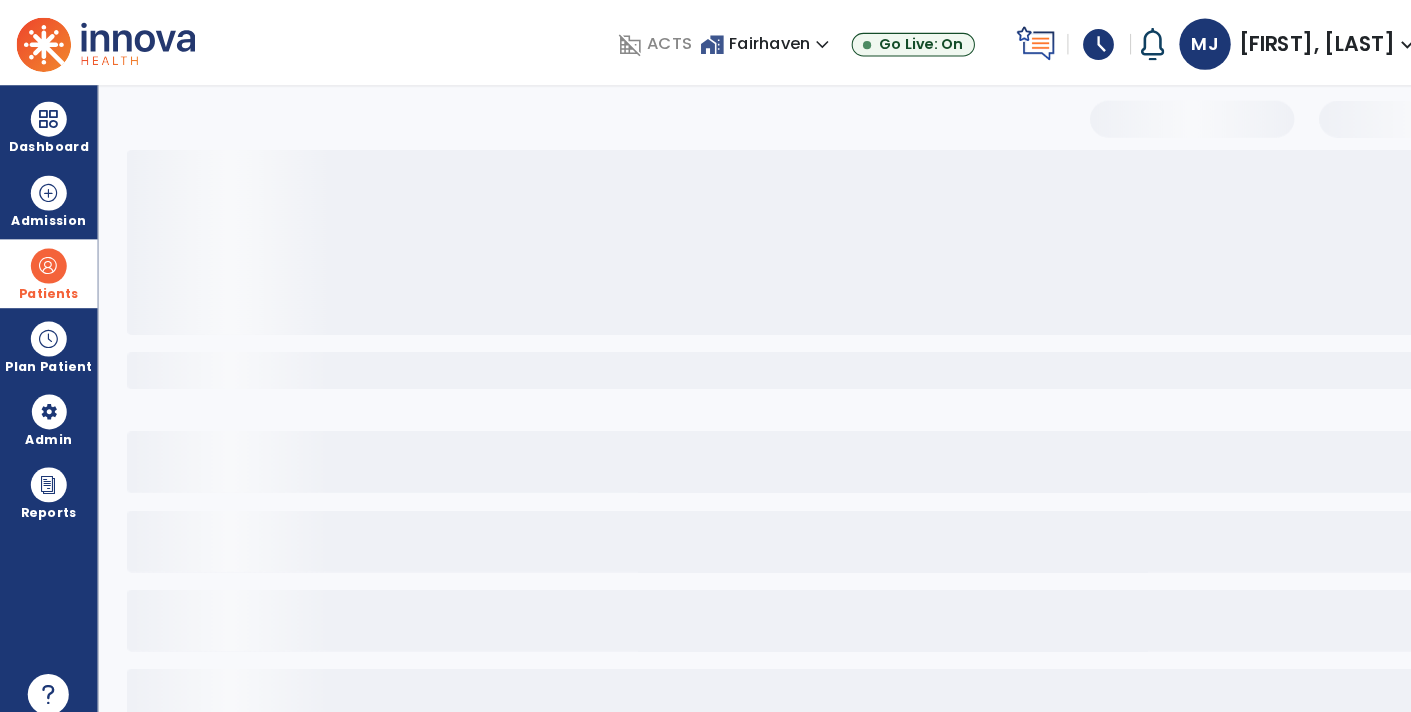 select on "***" 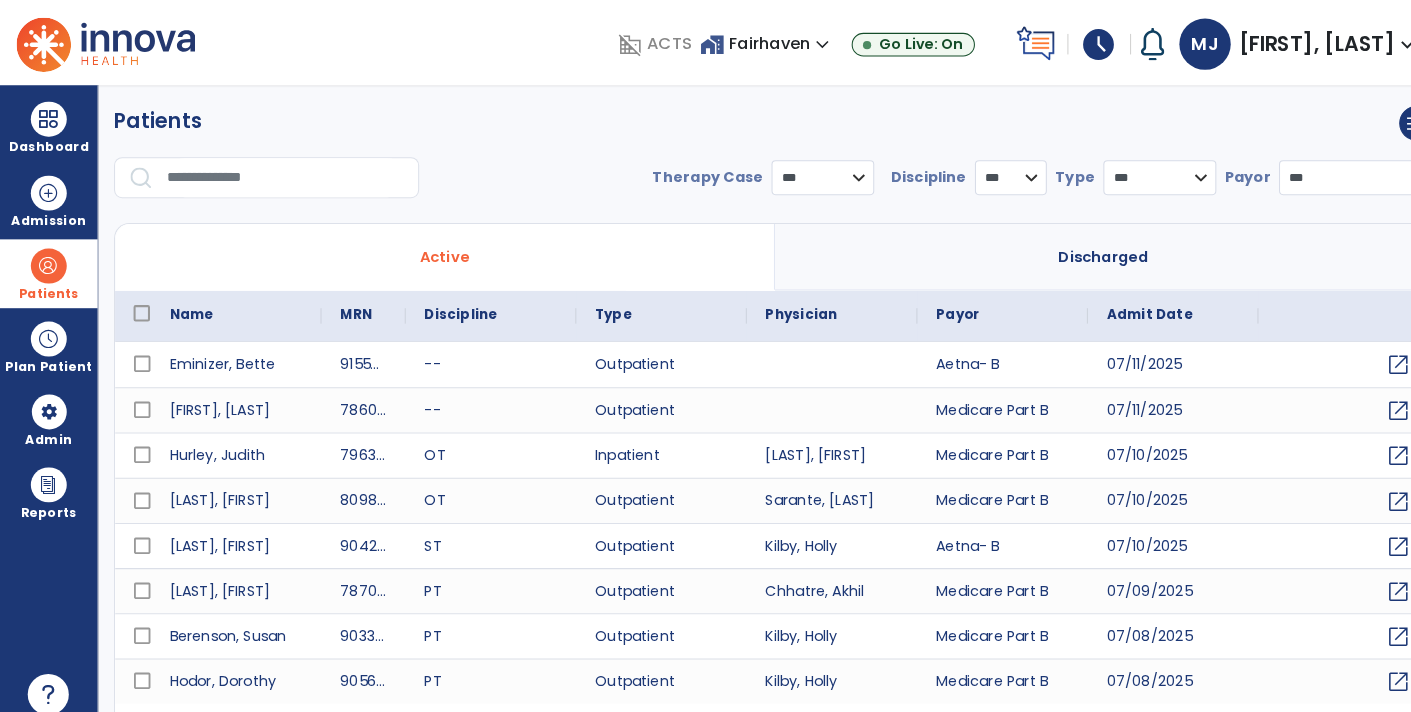 click at bounding box center [278, 173] 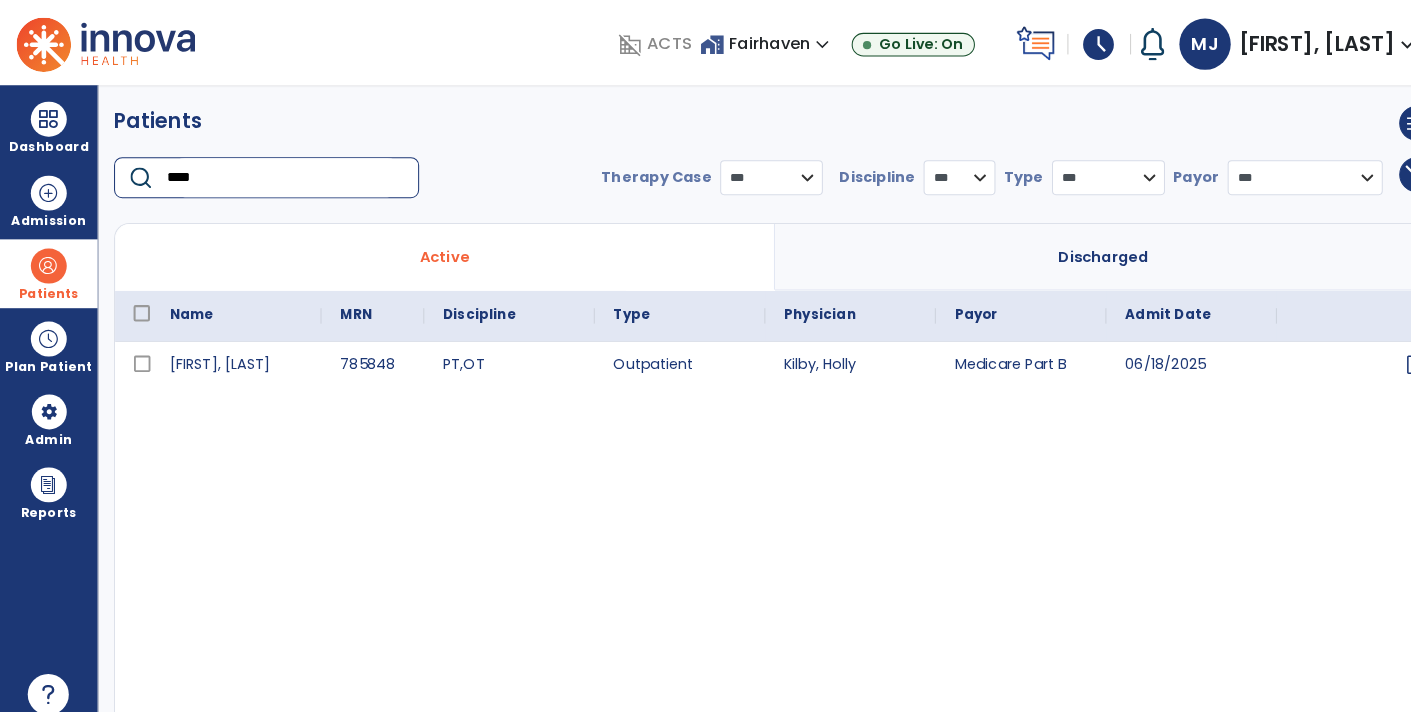 type on "****" 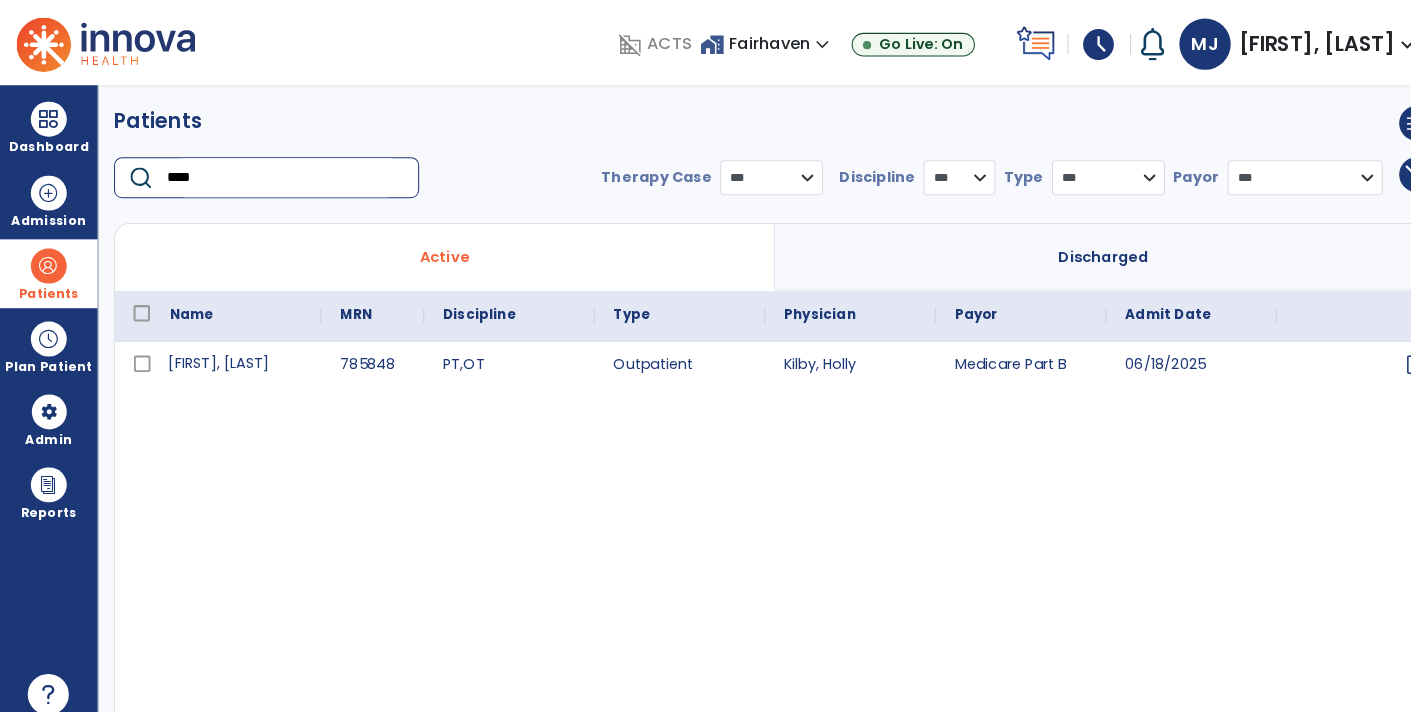click on "[FIRST], [LAST]" at bounding box center (230, 355) 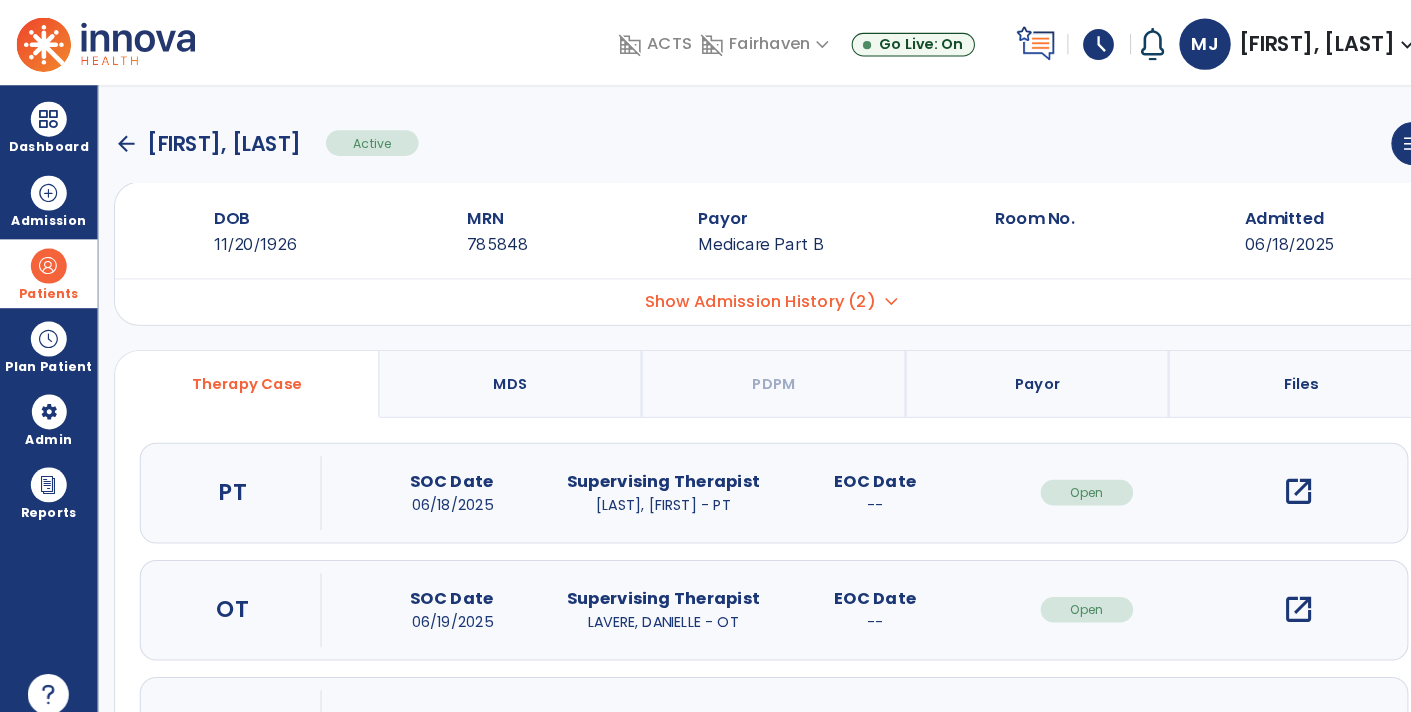 click on "open_in_new" at bounding box center (1264, 479) 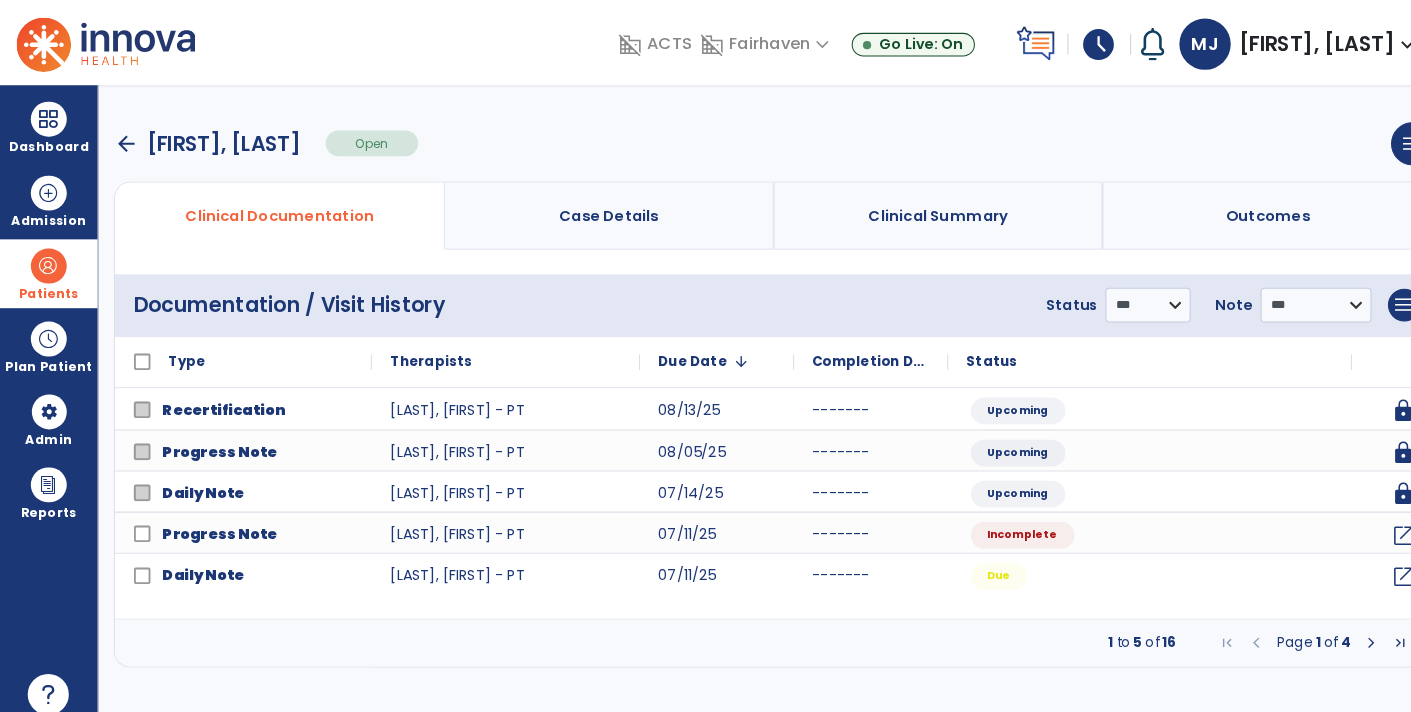 click at bounding box center (1335, 626) 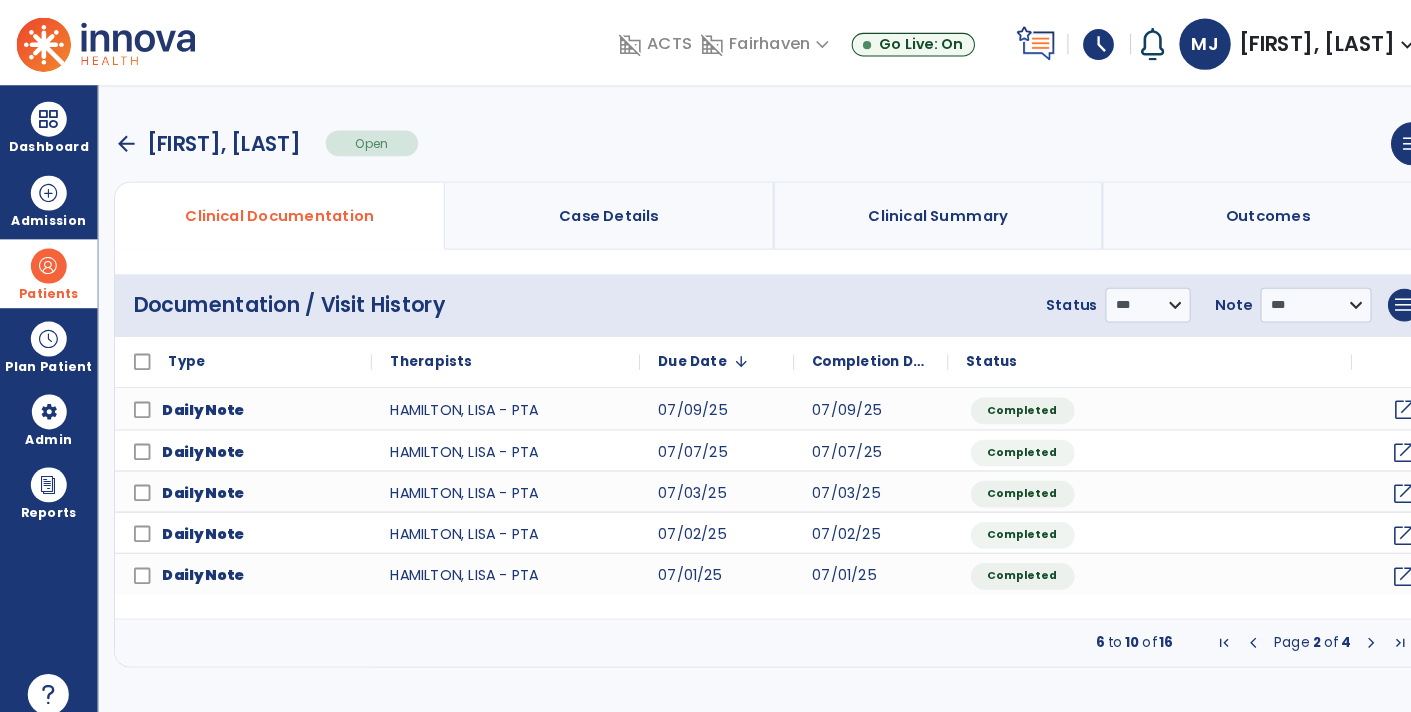 click on "open_in_new" 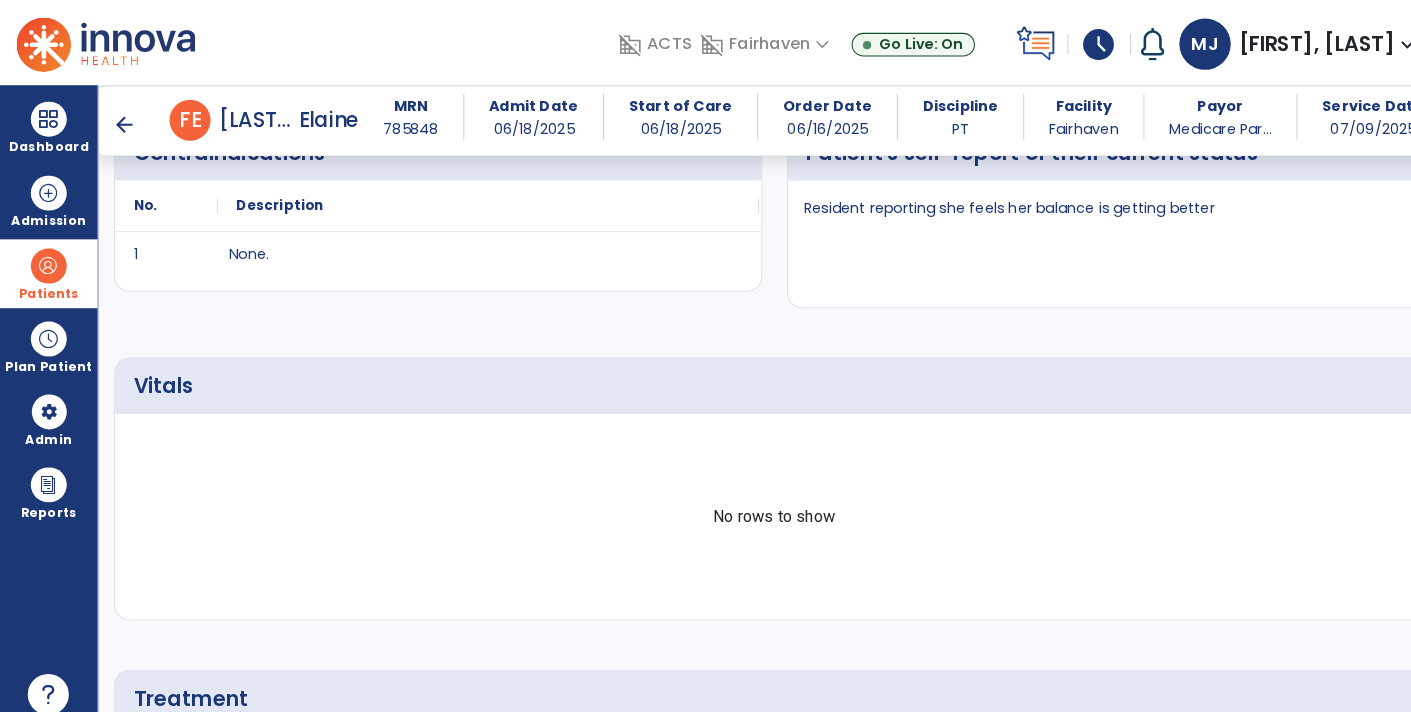 scroll, scrollTop: 826, scrollLeft: 0, axis: vertical 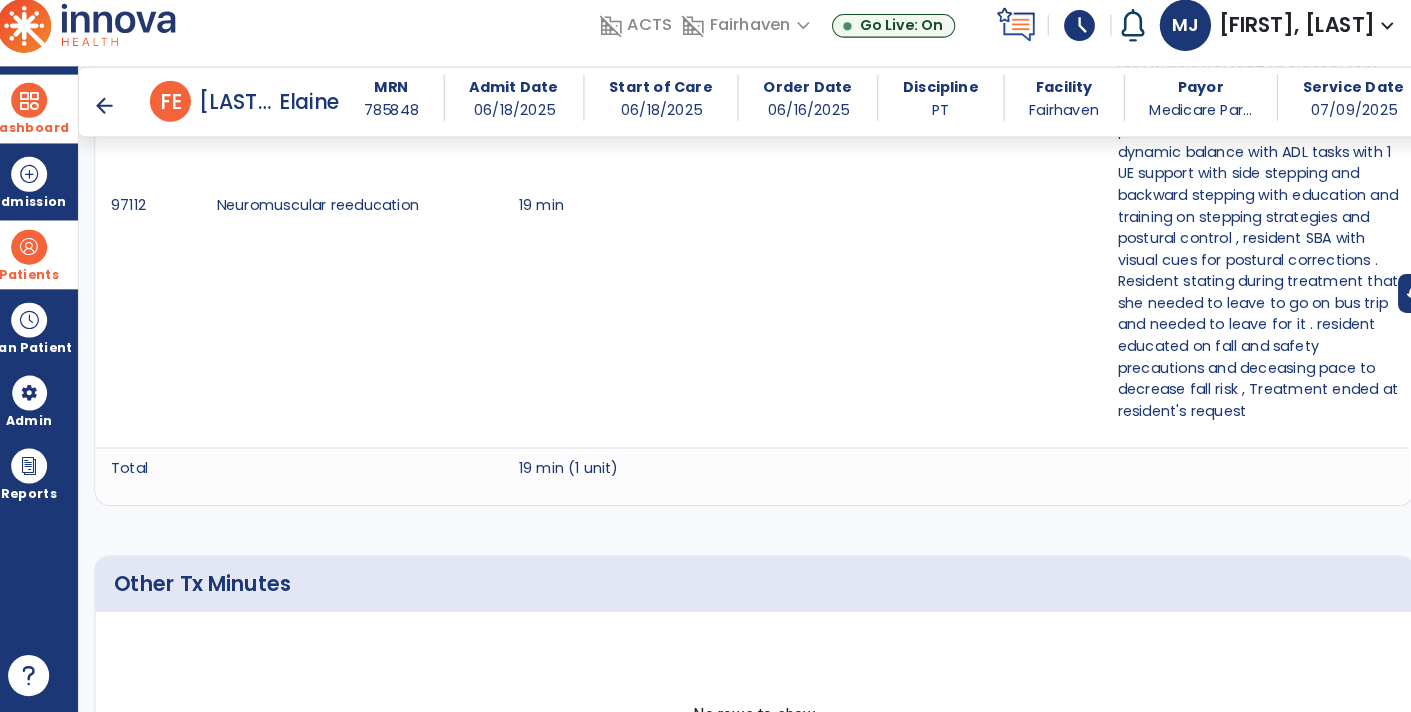 click on "Dashboard" at bounding box center [47, 124] 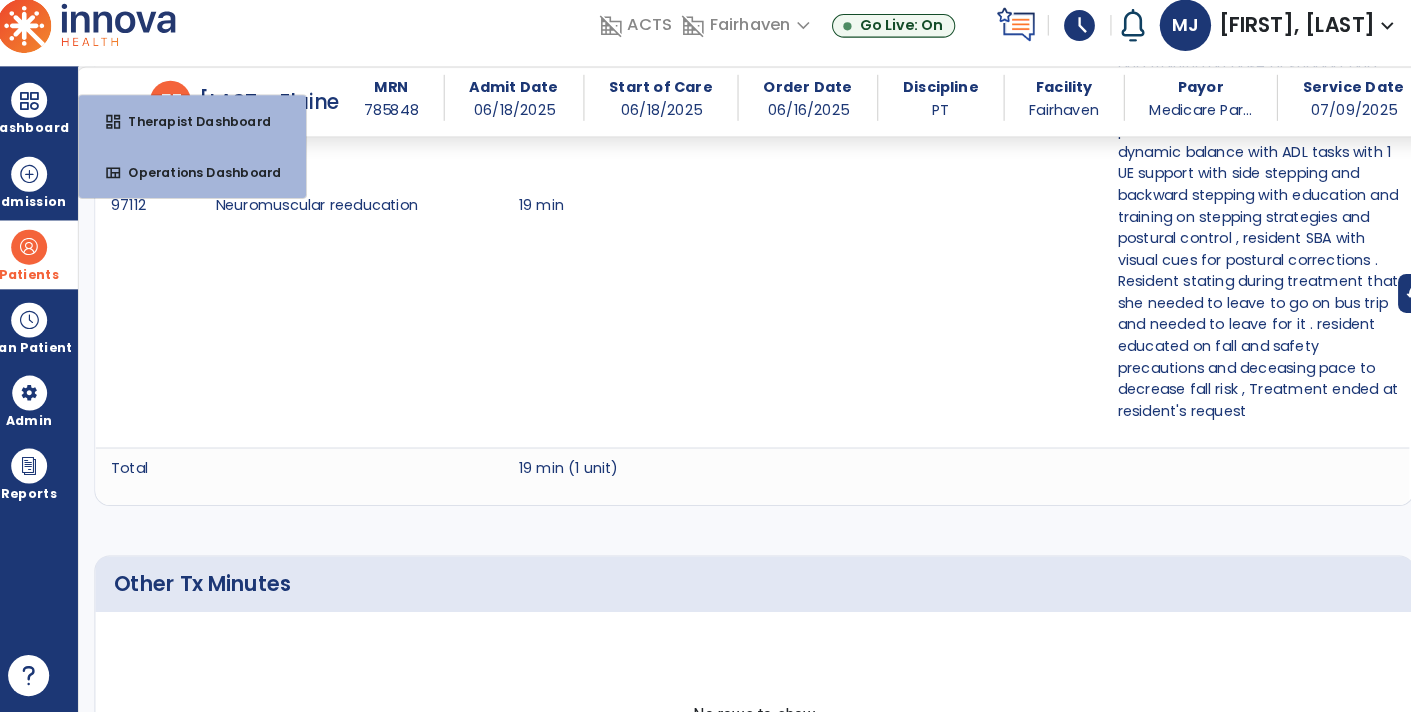 click on "Neuromuscular reeducation" at bounding box center (359, 226) 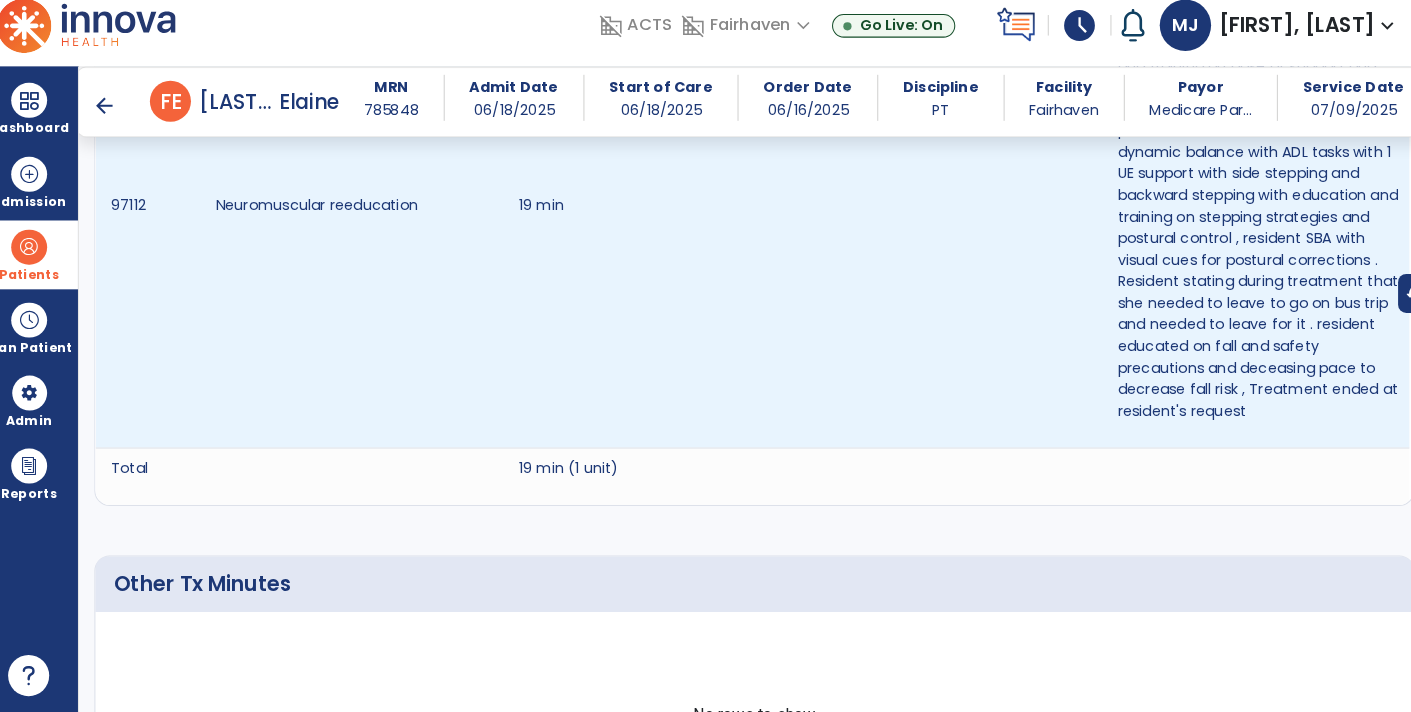 click on "arrow_back" at bounding box center (121, 121) 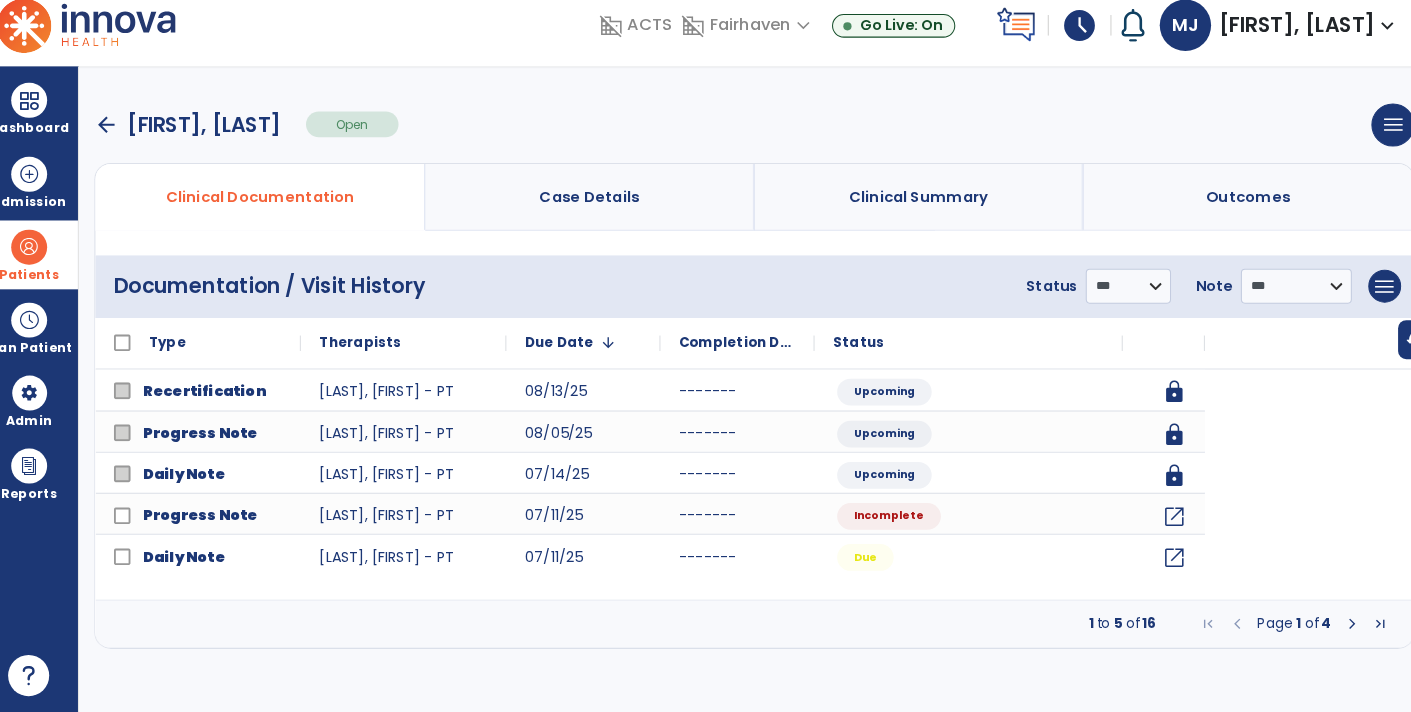 scroll, scrollTop: 0, scrollLeft: 0, axis: both 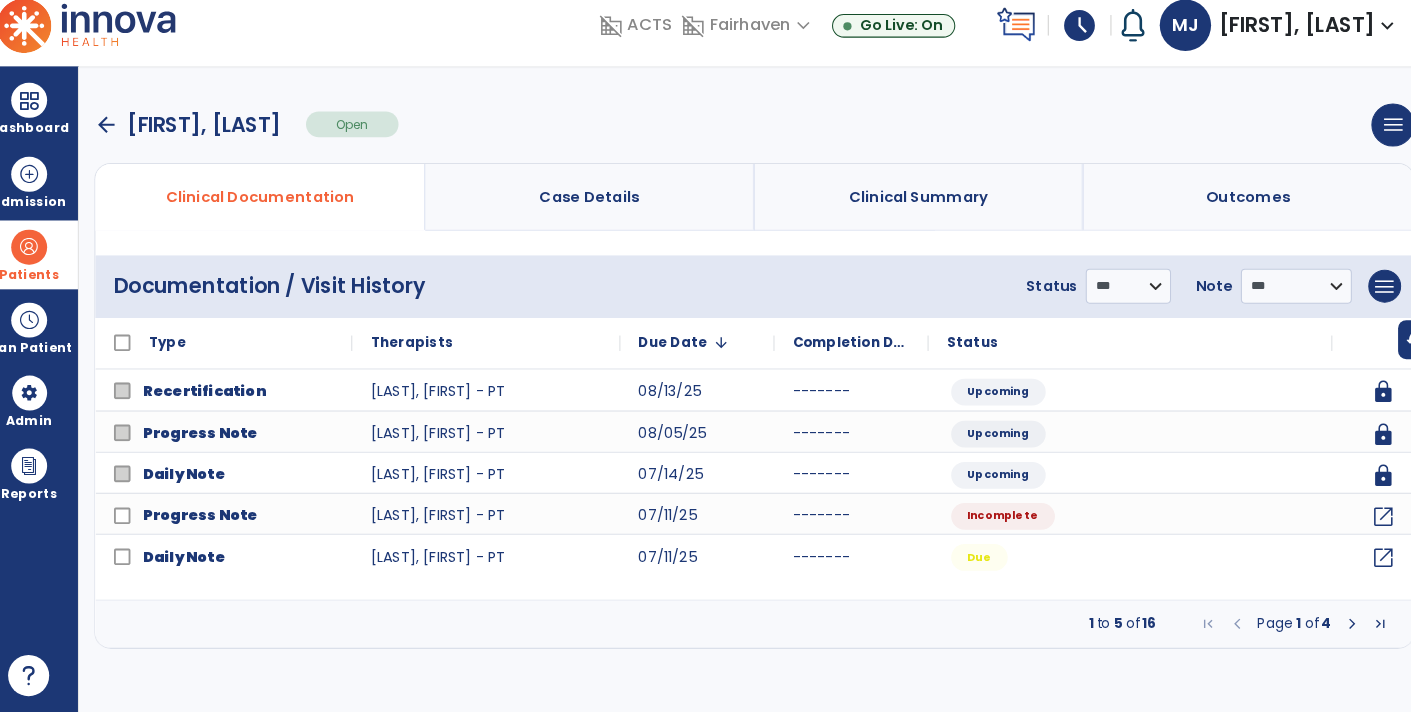 click at bounding box center (1335, 626) 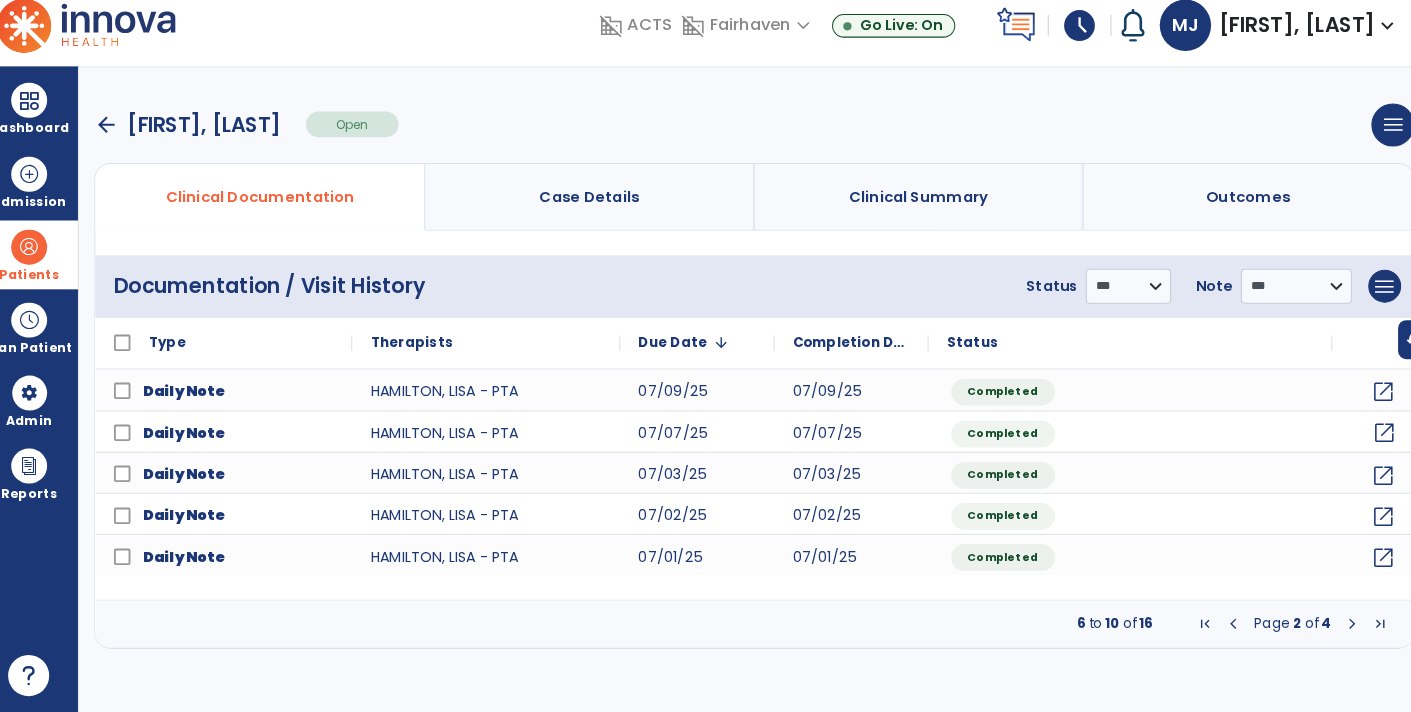 click on "open_in_new" 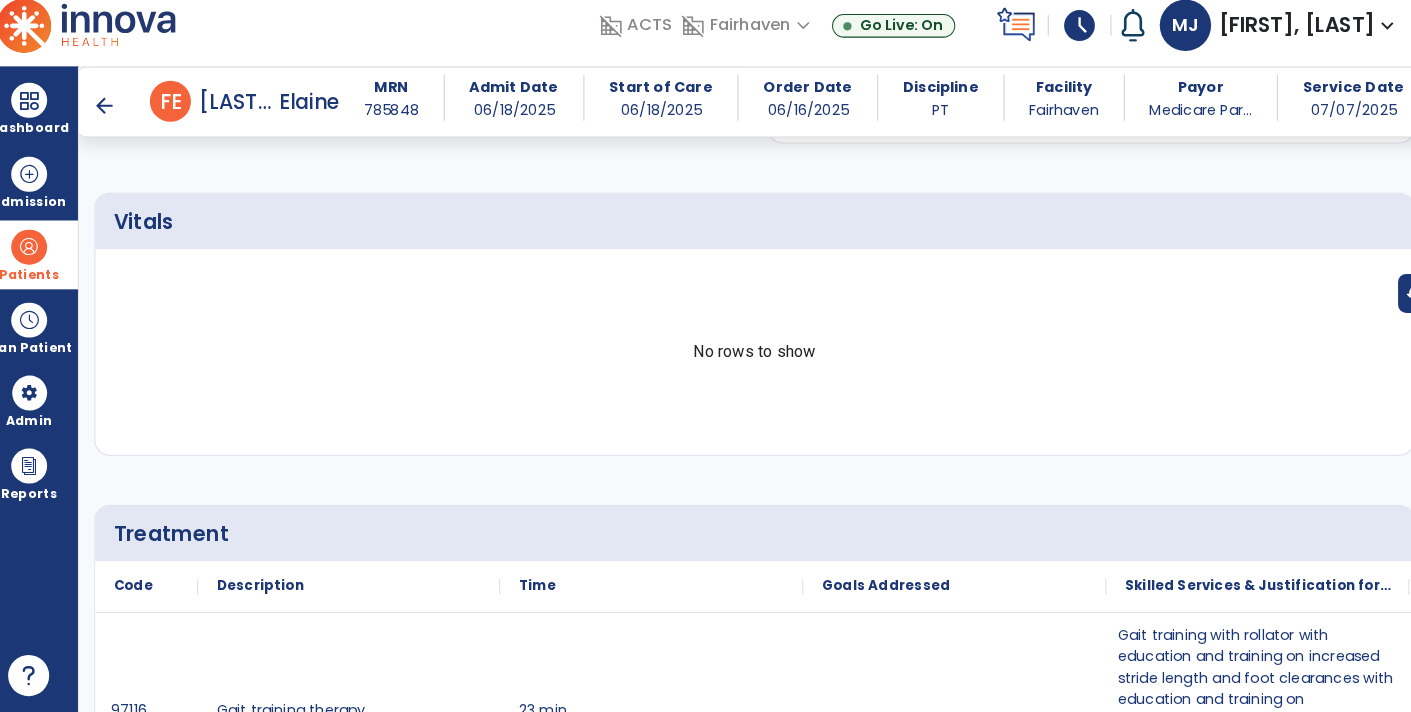 scroll, scrollTop: 701, scrollLeft: 0, axis: vertical 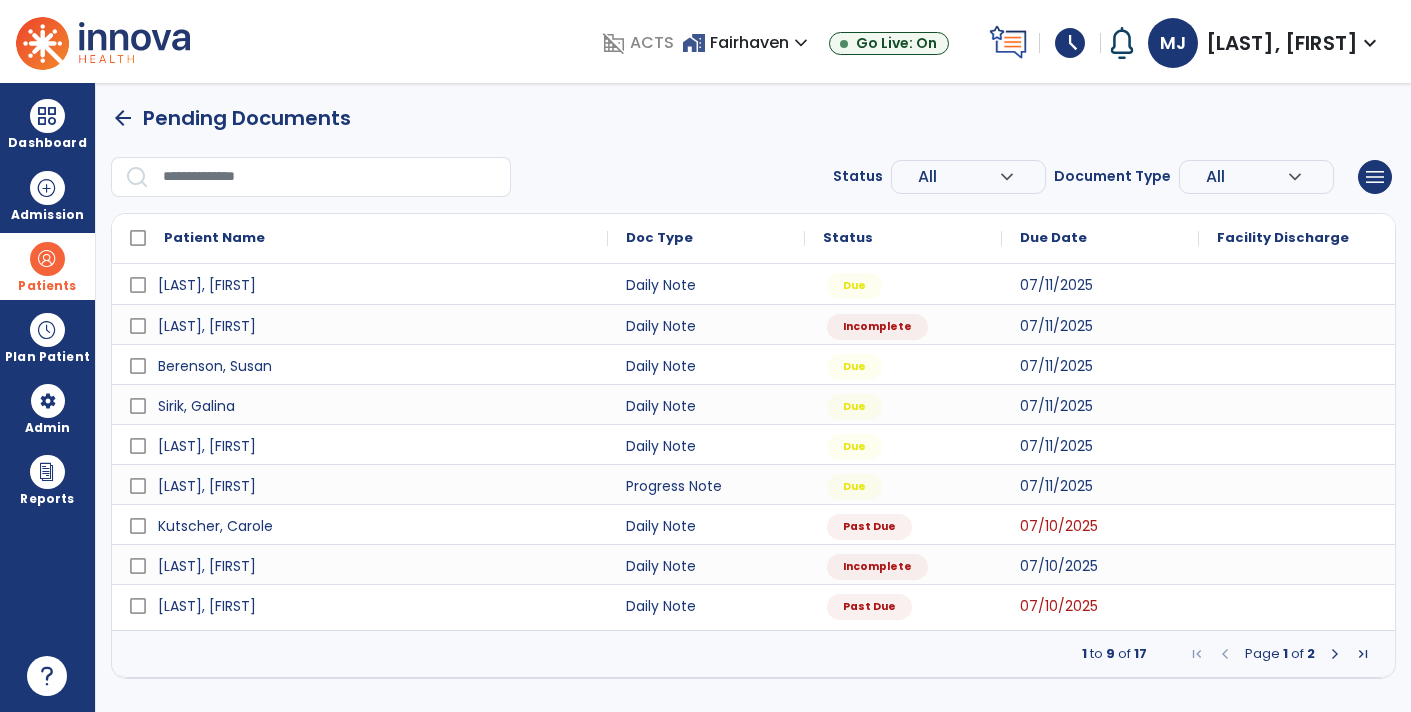 click at bounding box center [47, 259] 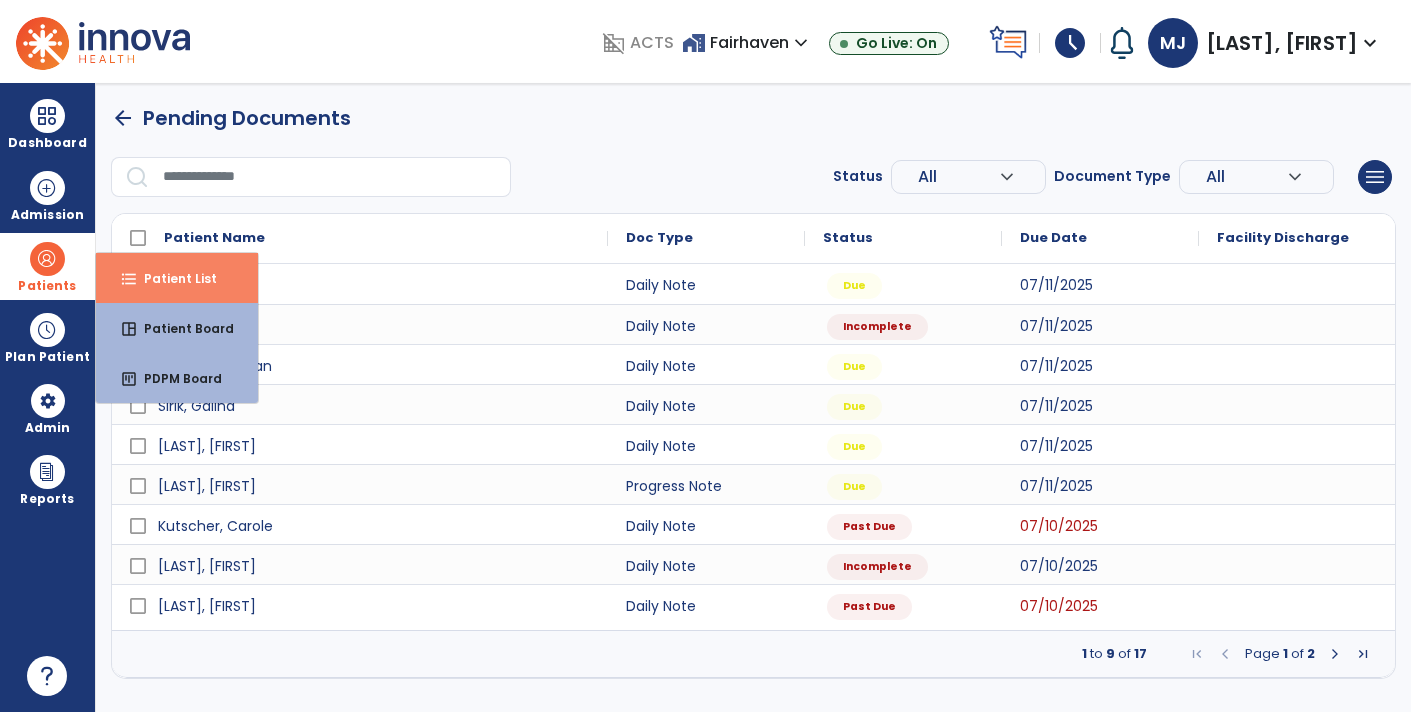 click on "format_list_bulleted  Patient List" at bounding box center [177, 278] 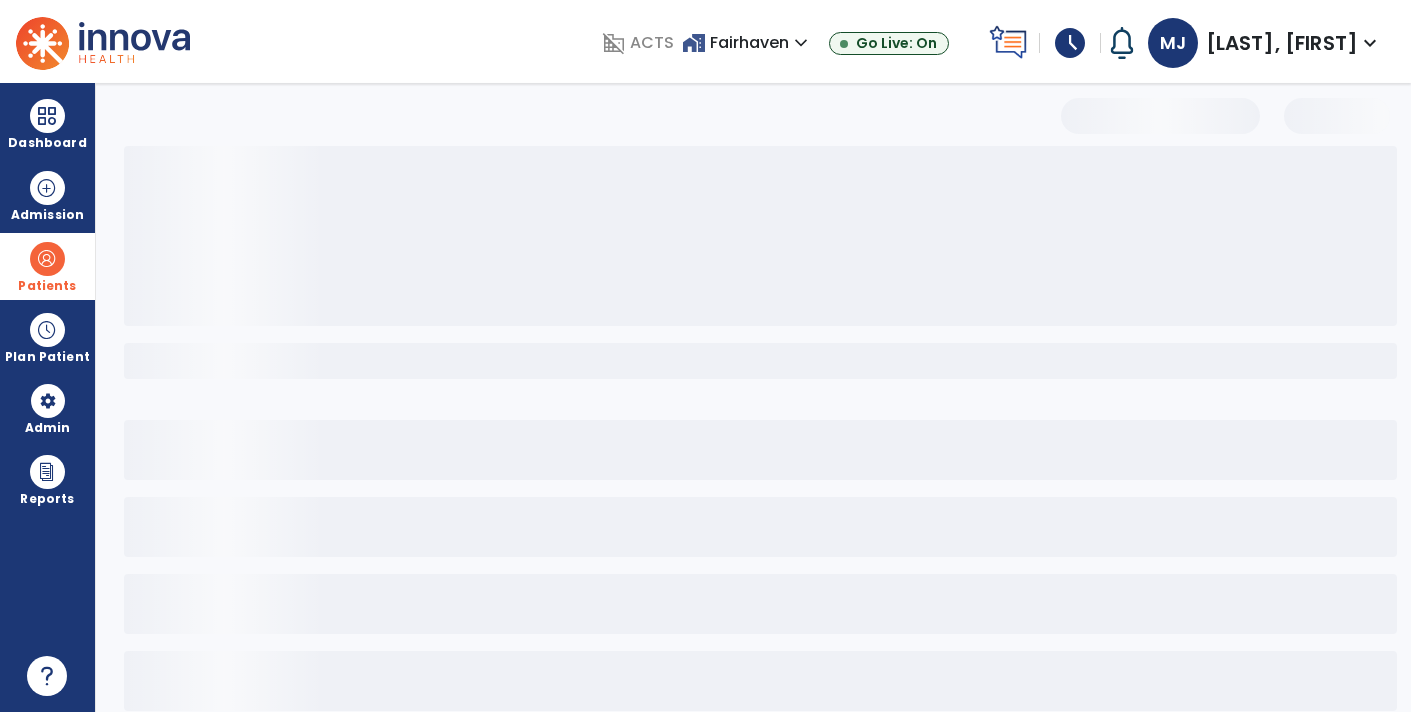 select on "***" 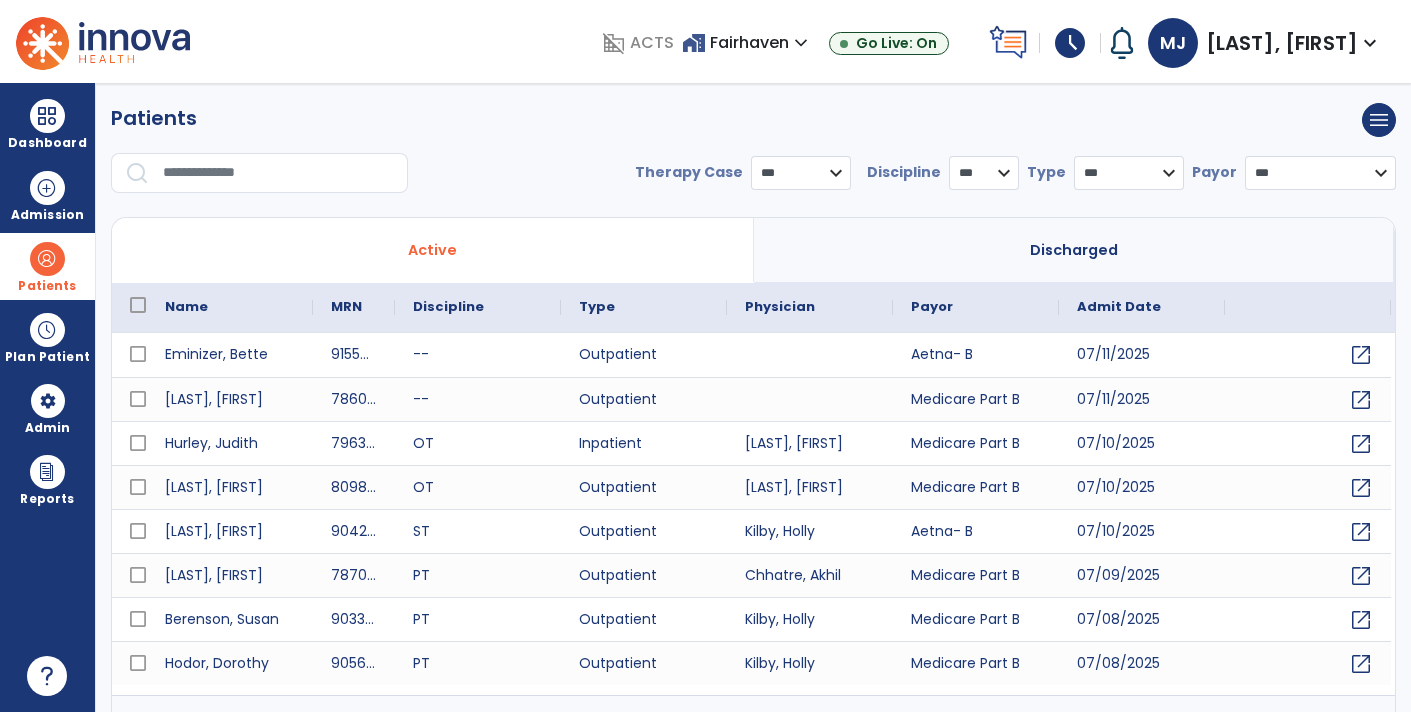 click at bounding box center (278, 173) 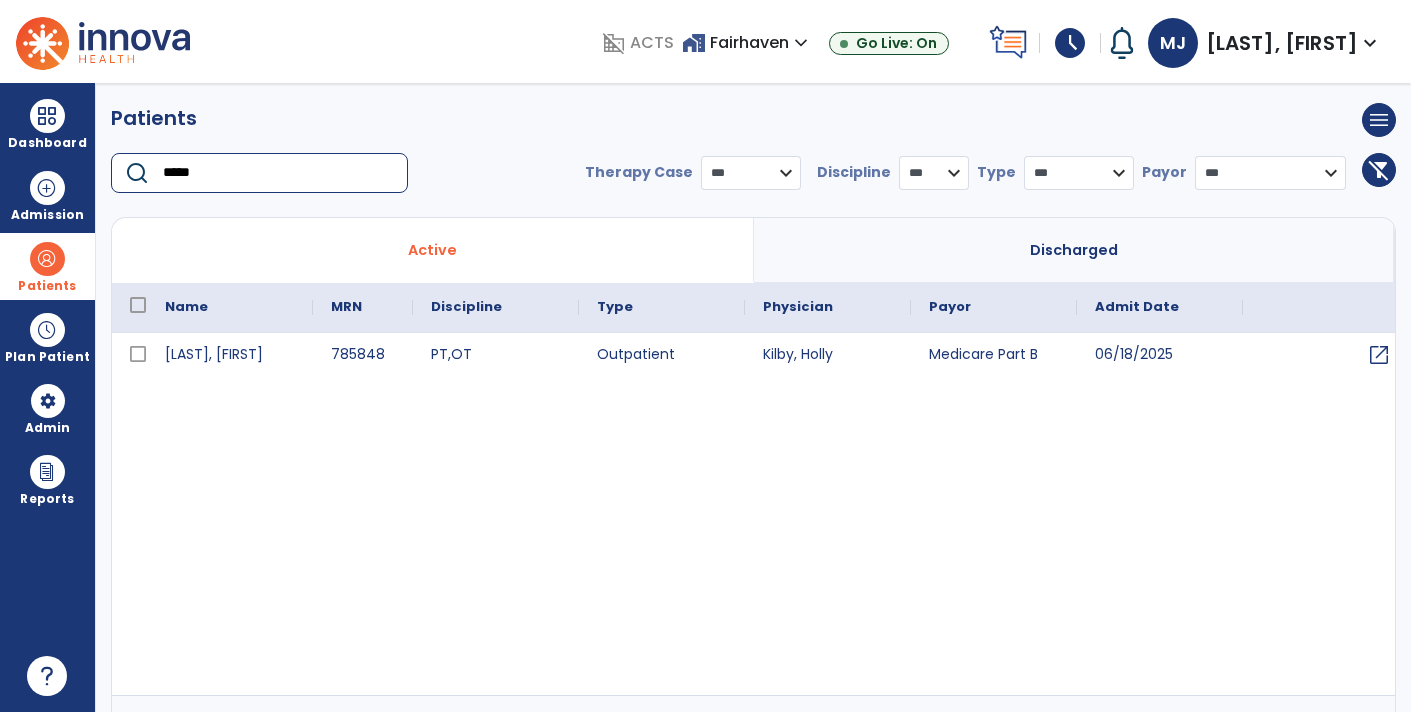 type on "*****" 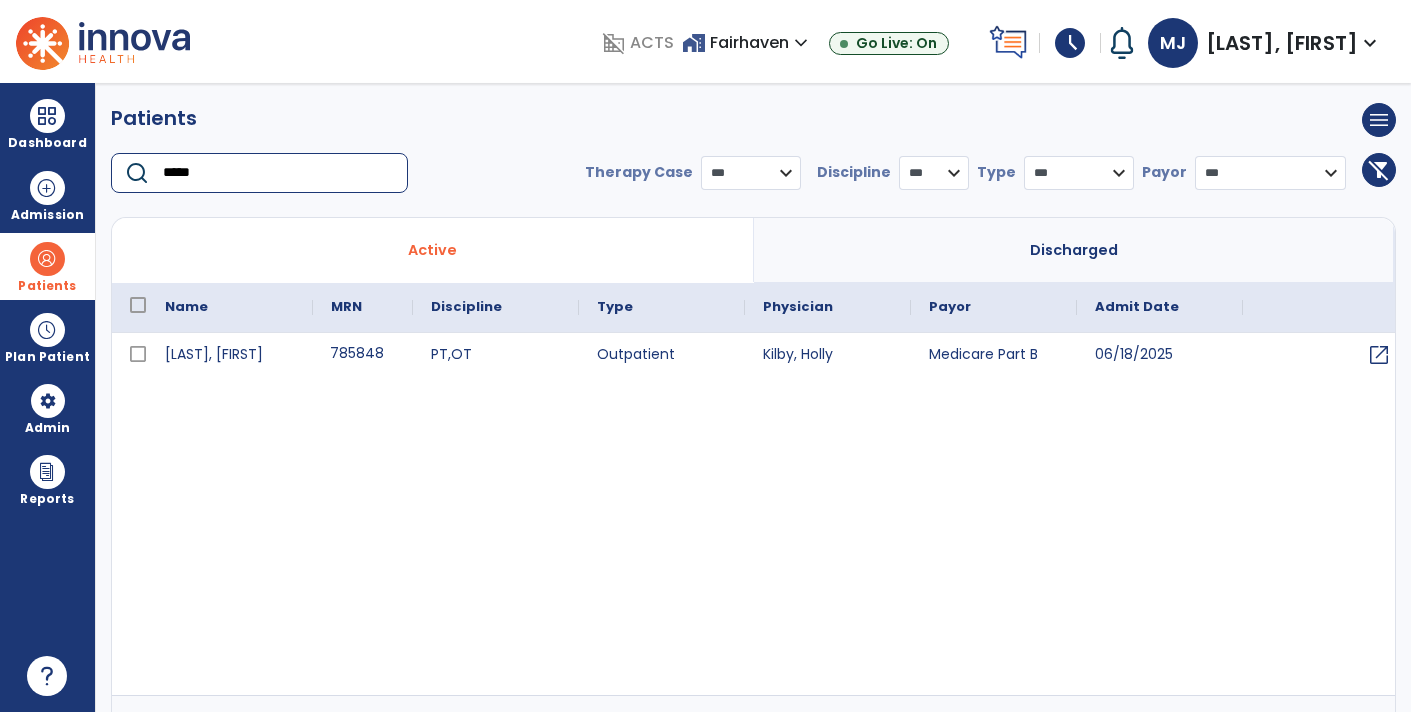 click on "785848" at bounding box center [363, 355] 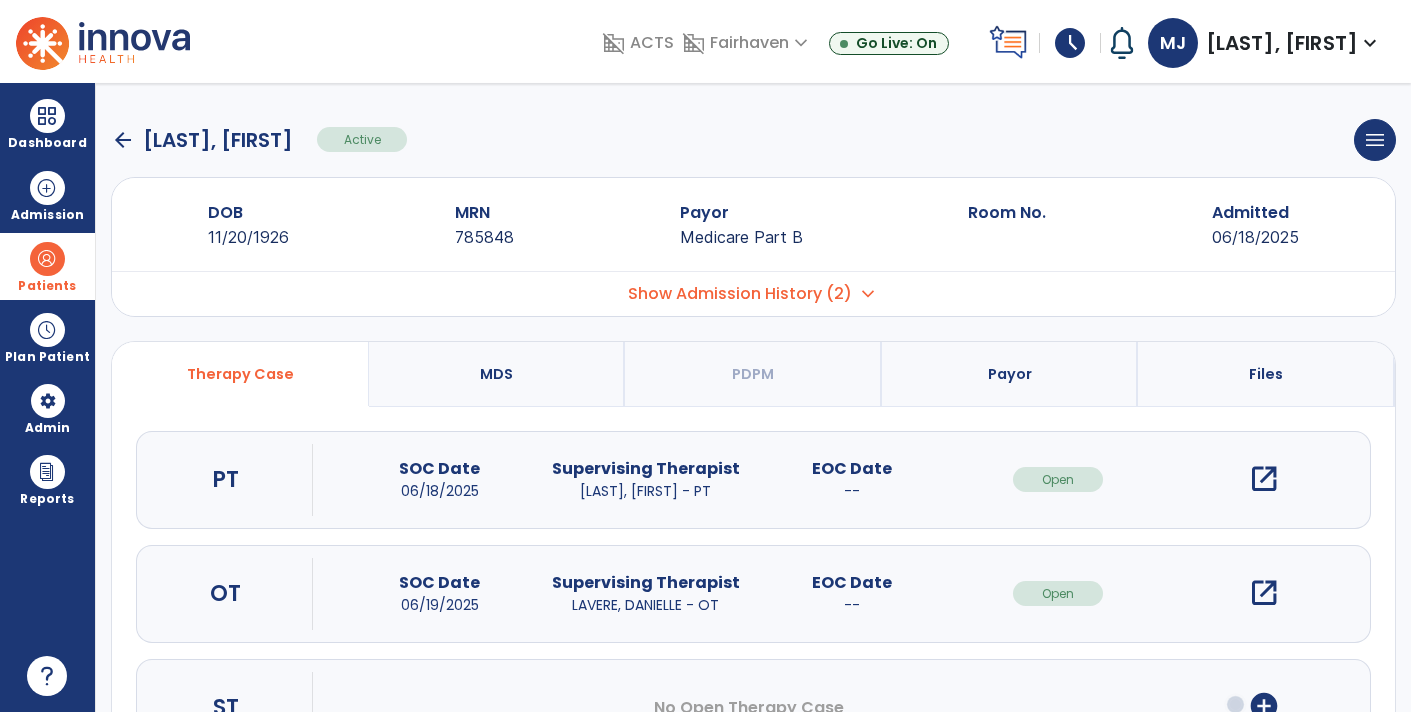 click on "open_in_new" at bounding box center [1264, 479] 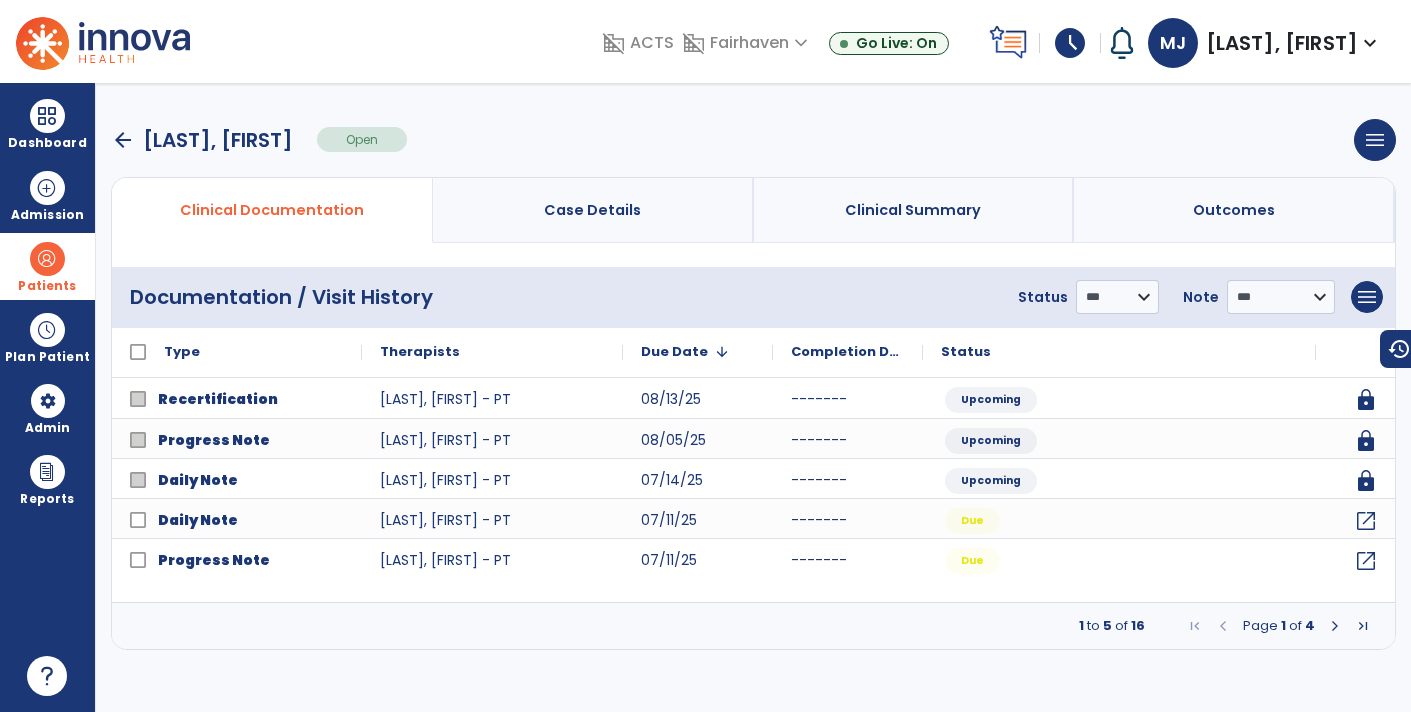 click on "[FIRST], [LAST]" at bounding box center (218, 140) 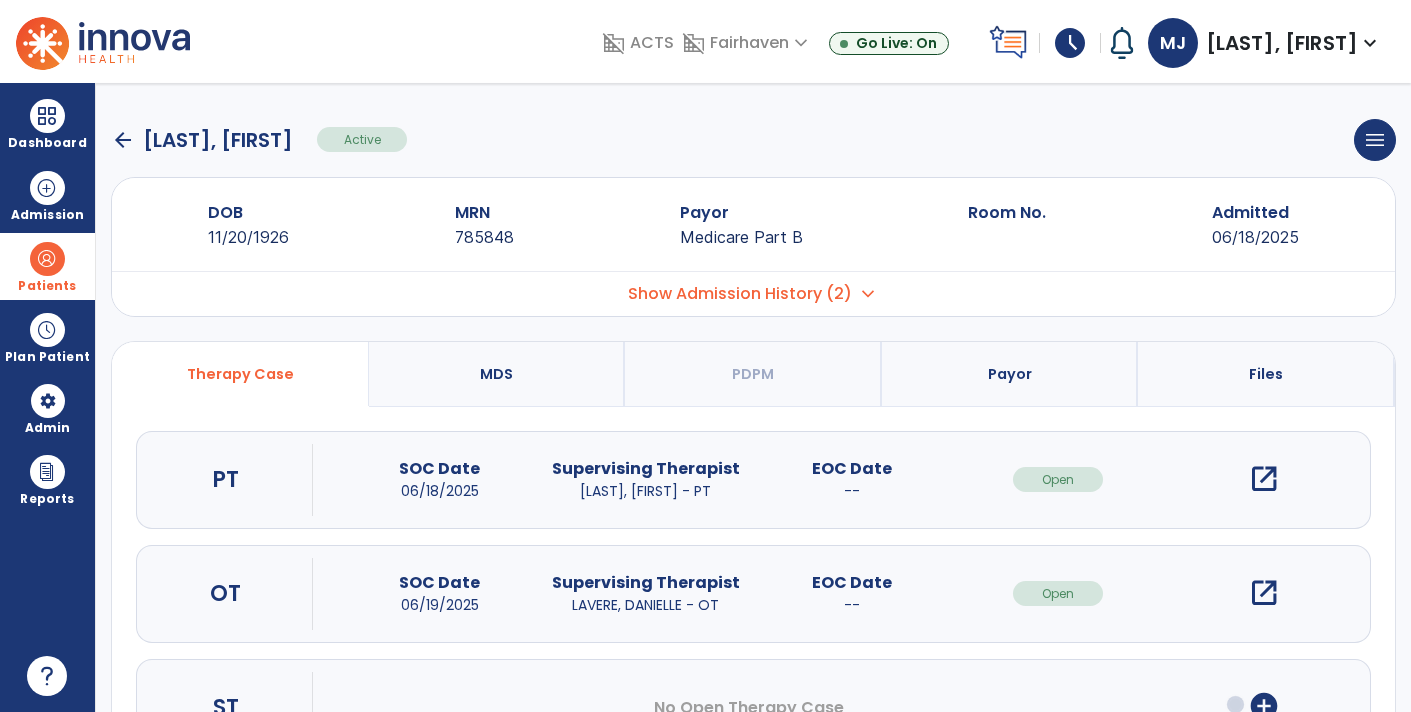 click on "open_in_new" at bounding box center [1264, 479] 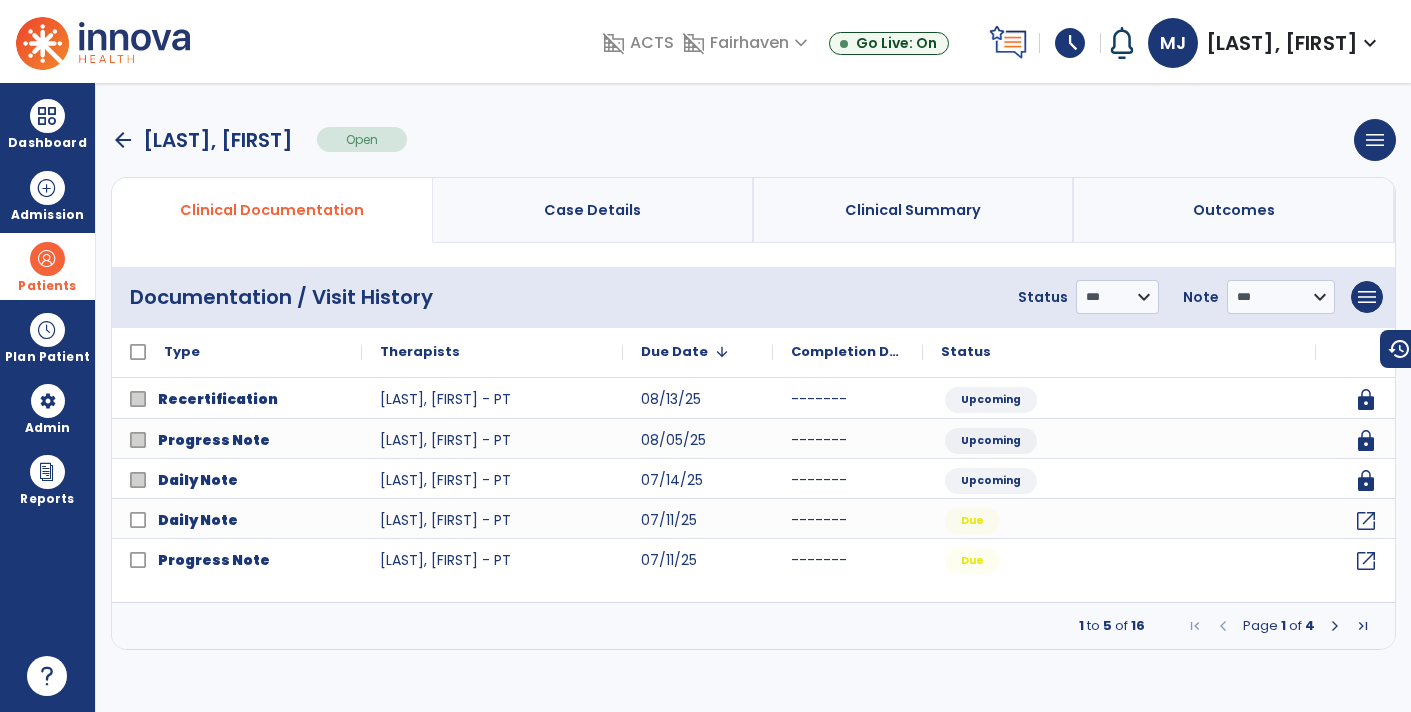 click at bounding box center [1335, 626] 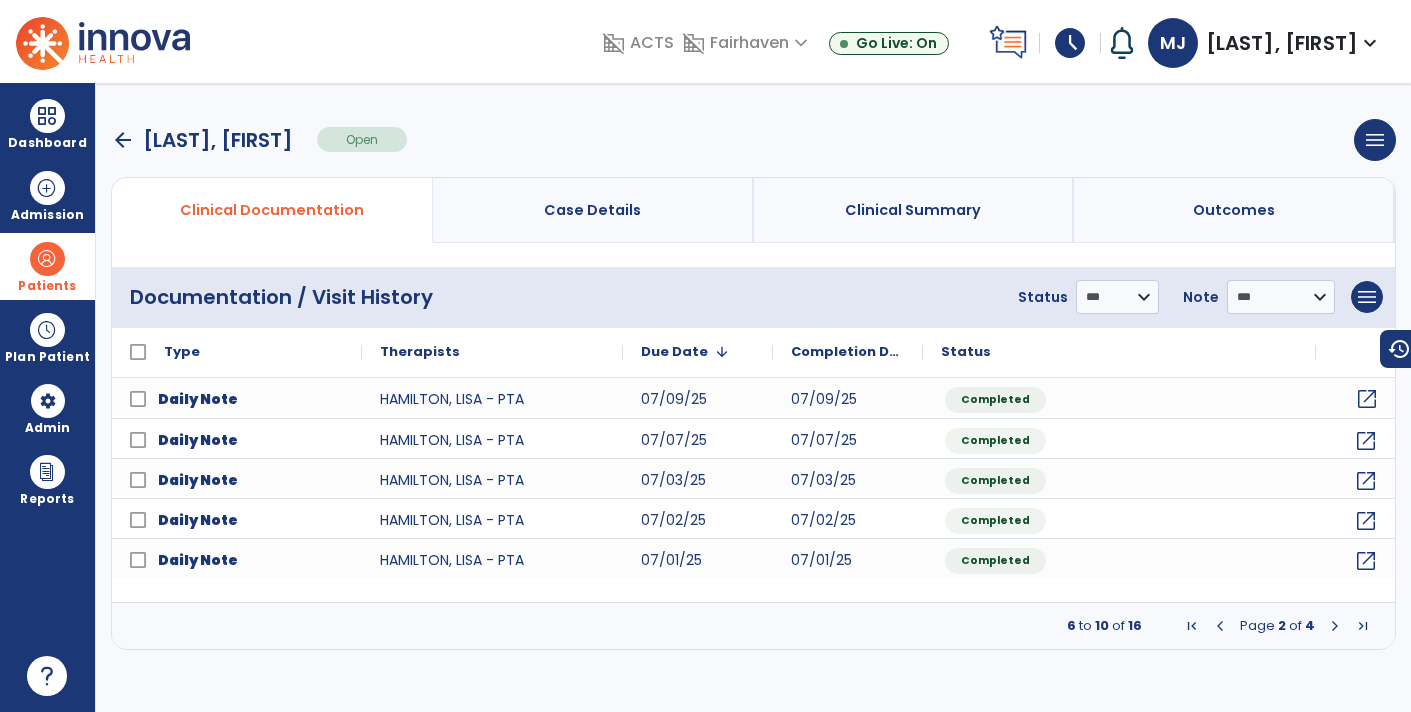 click on "open_in_new" 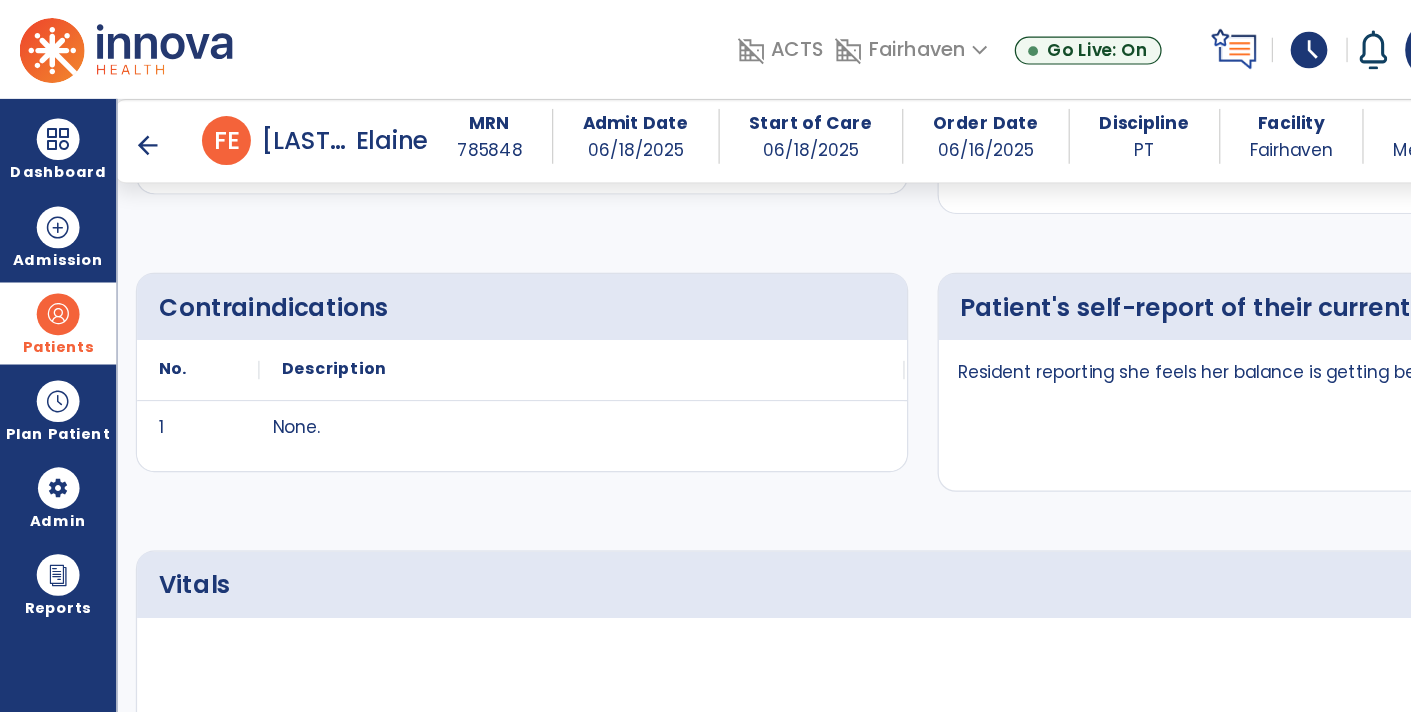 scroll, scrollTop: 449, scrollLeft: 0, axis: vertical 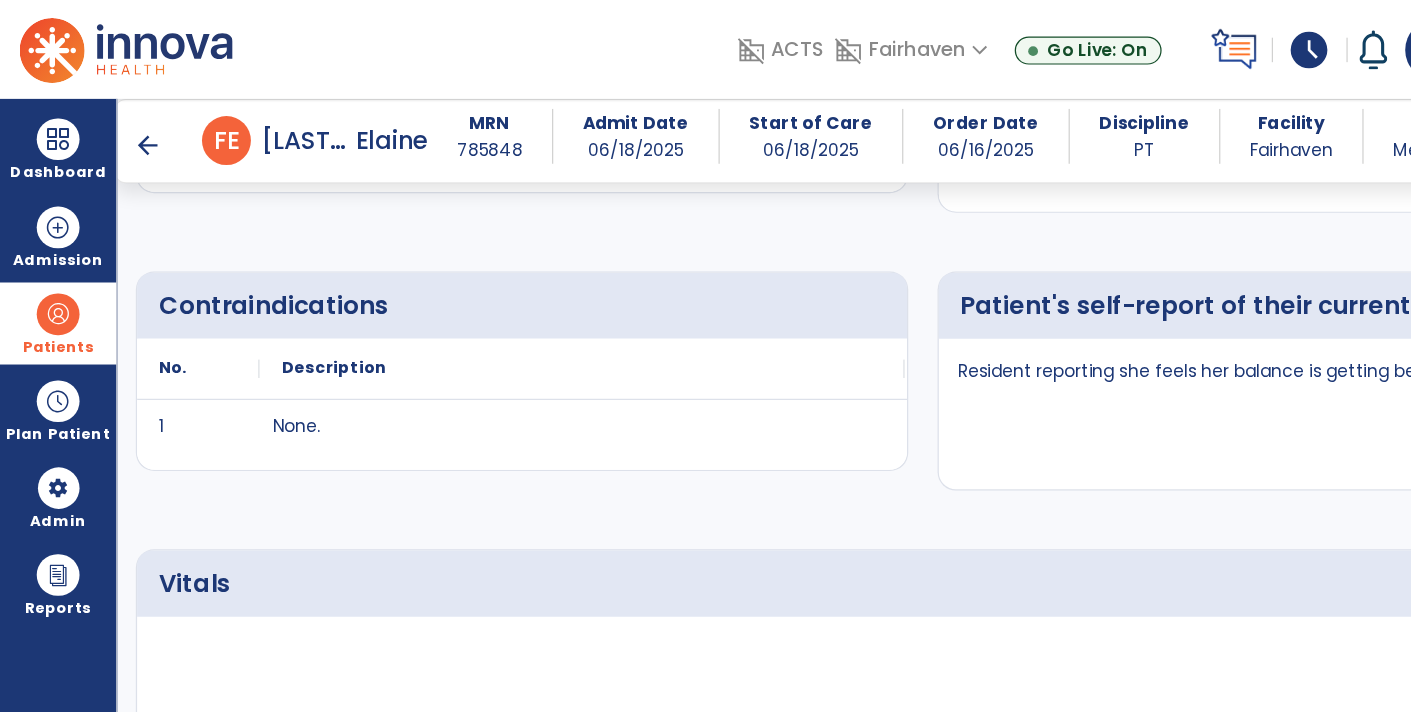 click on "arrow_back" at bounding box center [121, 121] 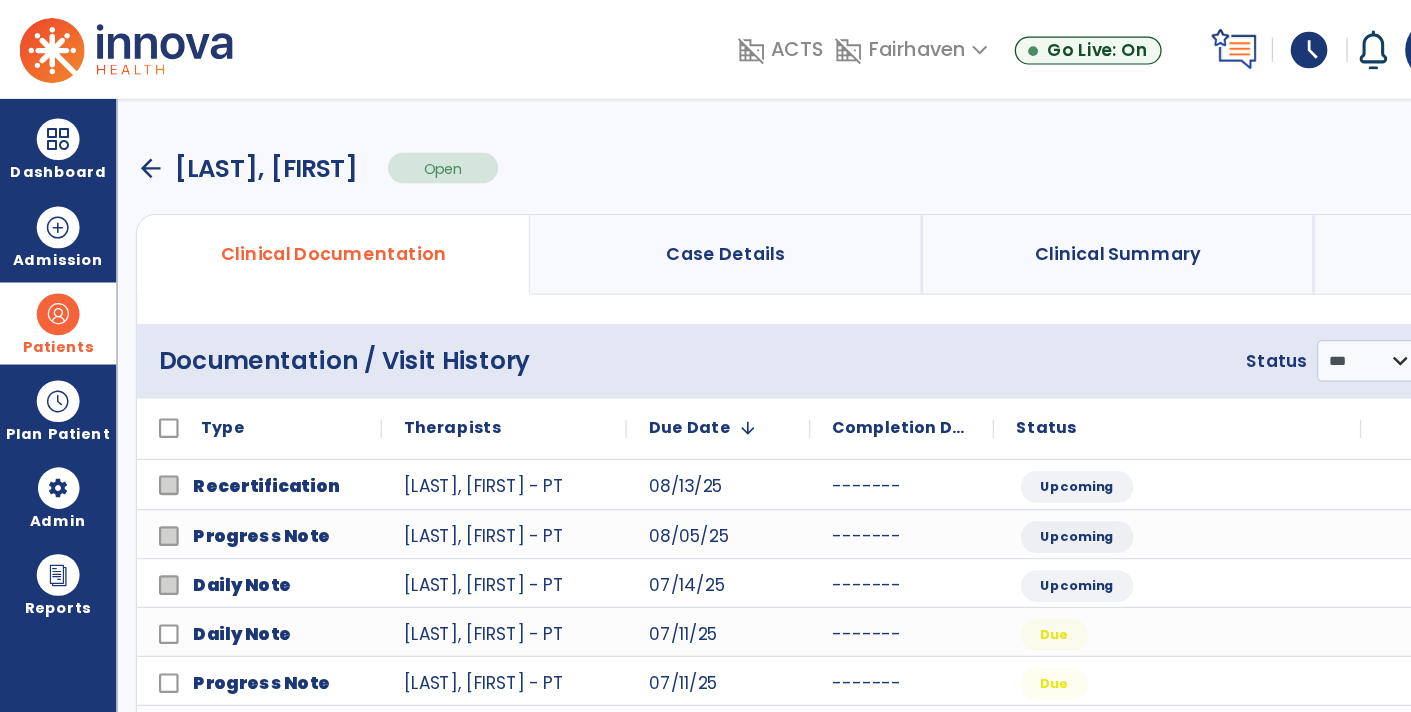 scroll, scrollTop: 0, scrollLeft: 0, axis: both 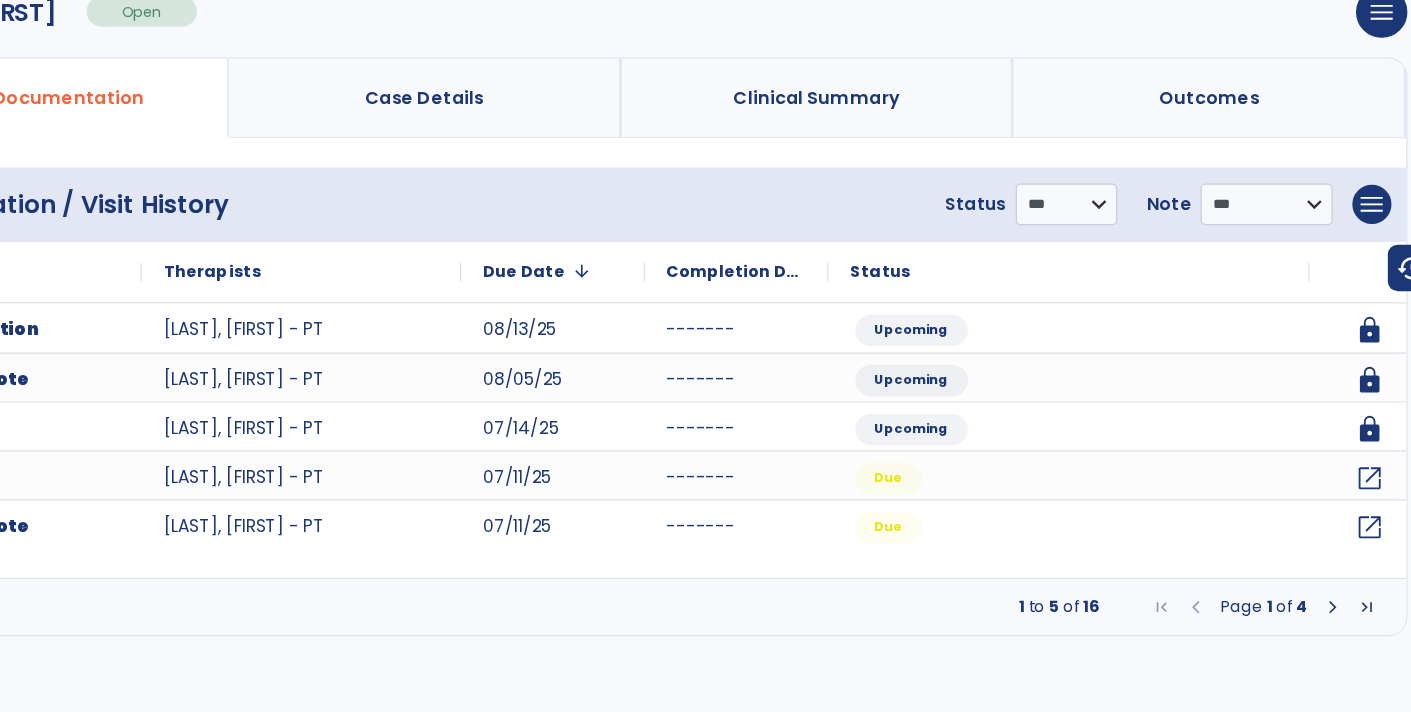 click at bounding box center (1335, 626) 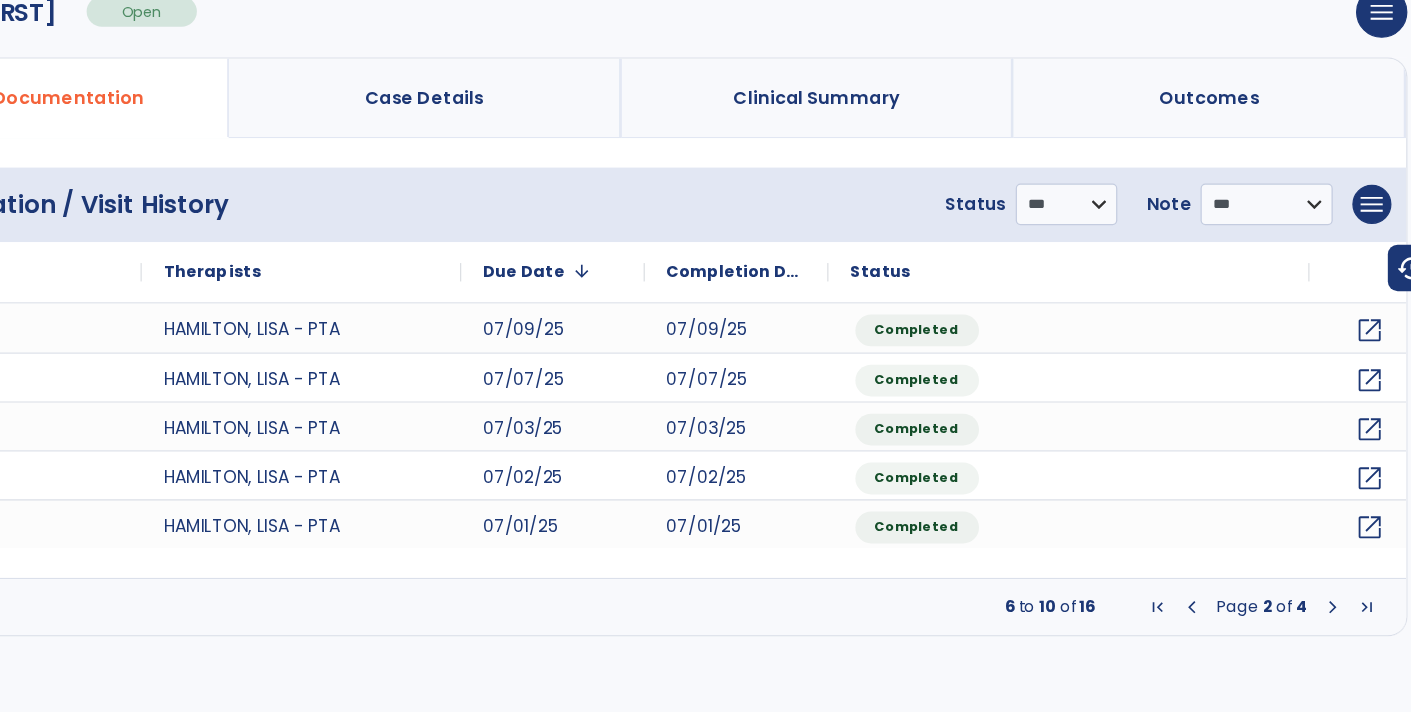 click at bounding box center [1335, 626] 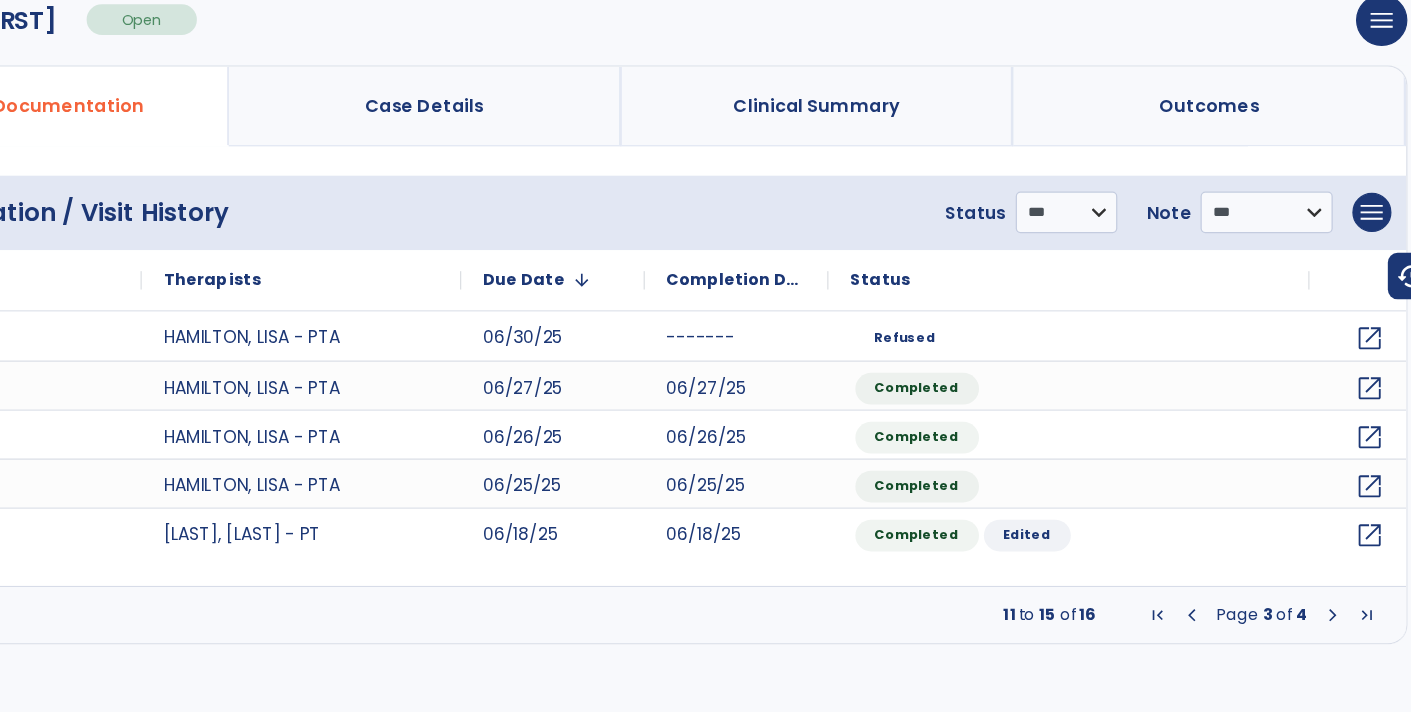 click at bounding box center (1220, 626) 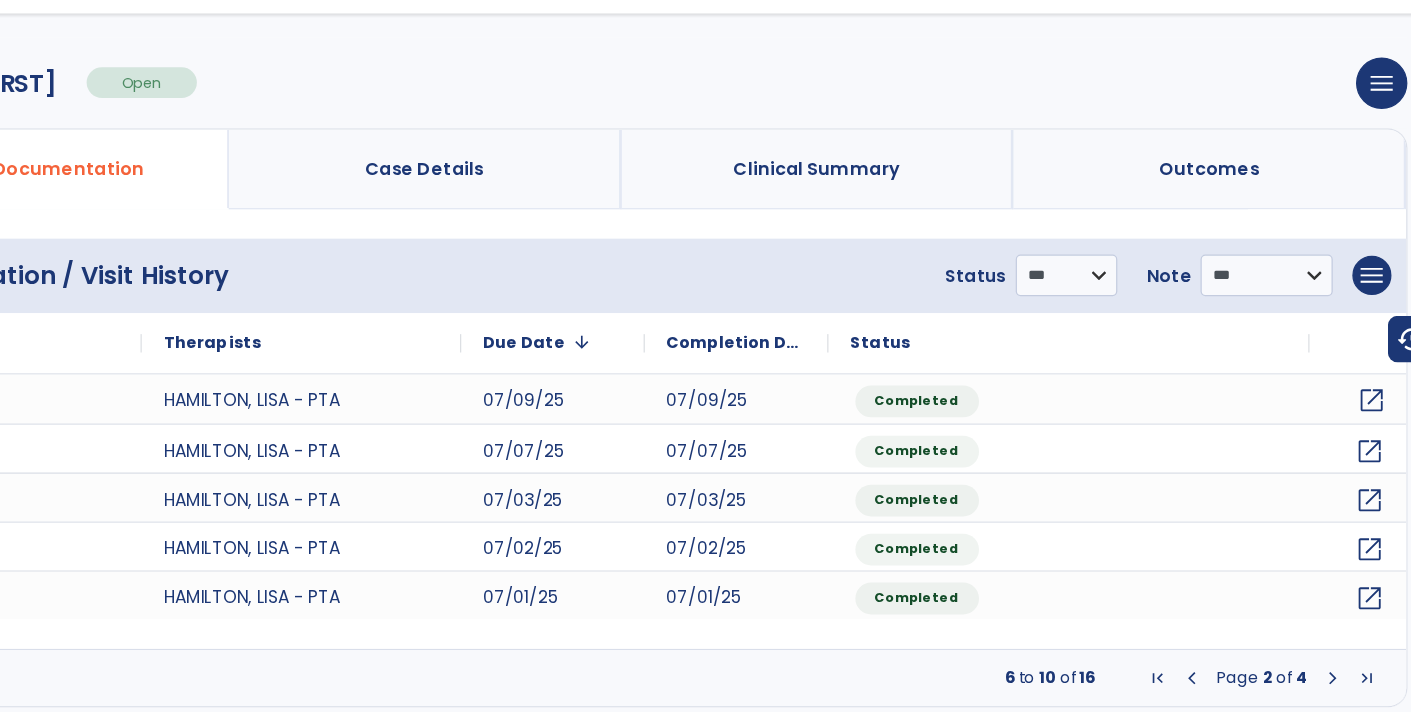 click on "open_in_new" 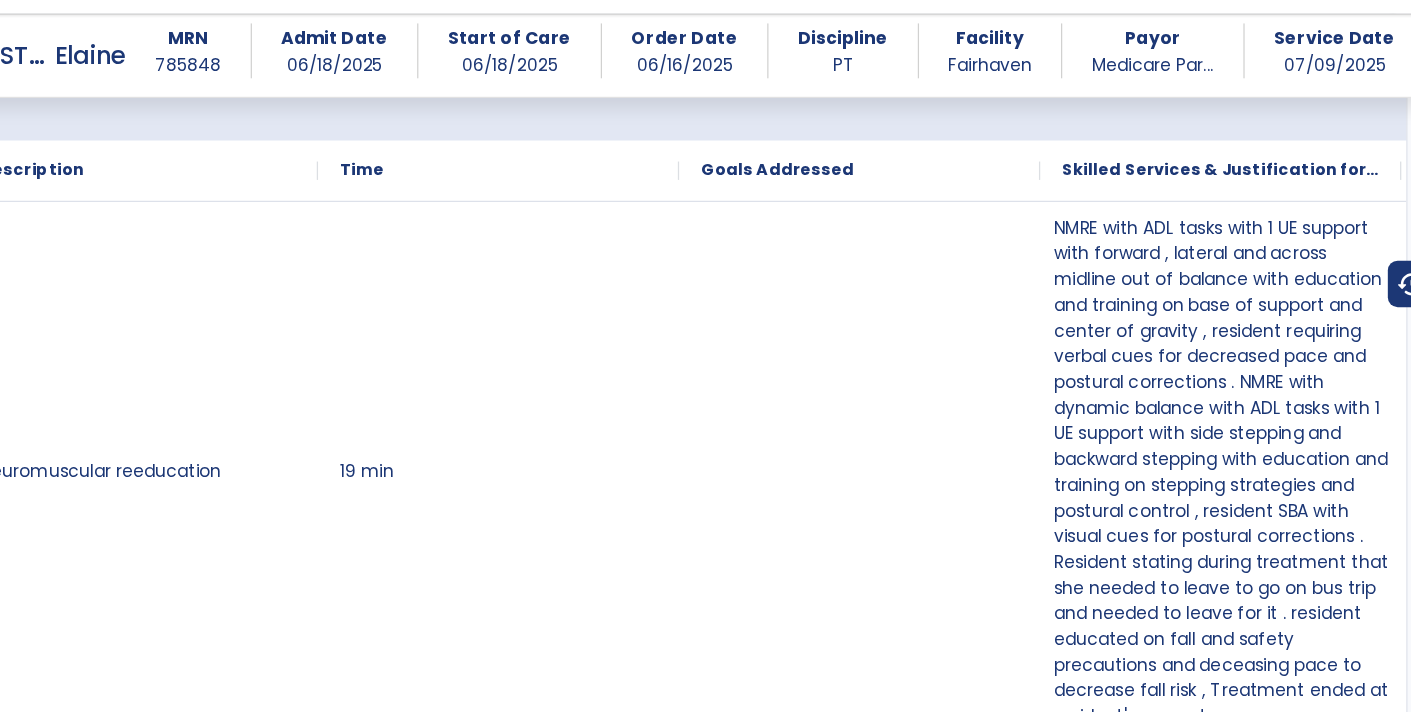 scroll, scrollTop: 1076, scrollLeft: 0, axis: vertical 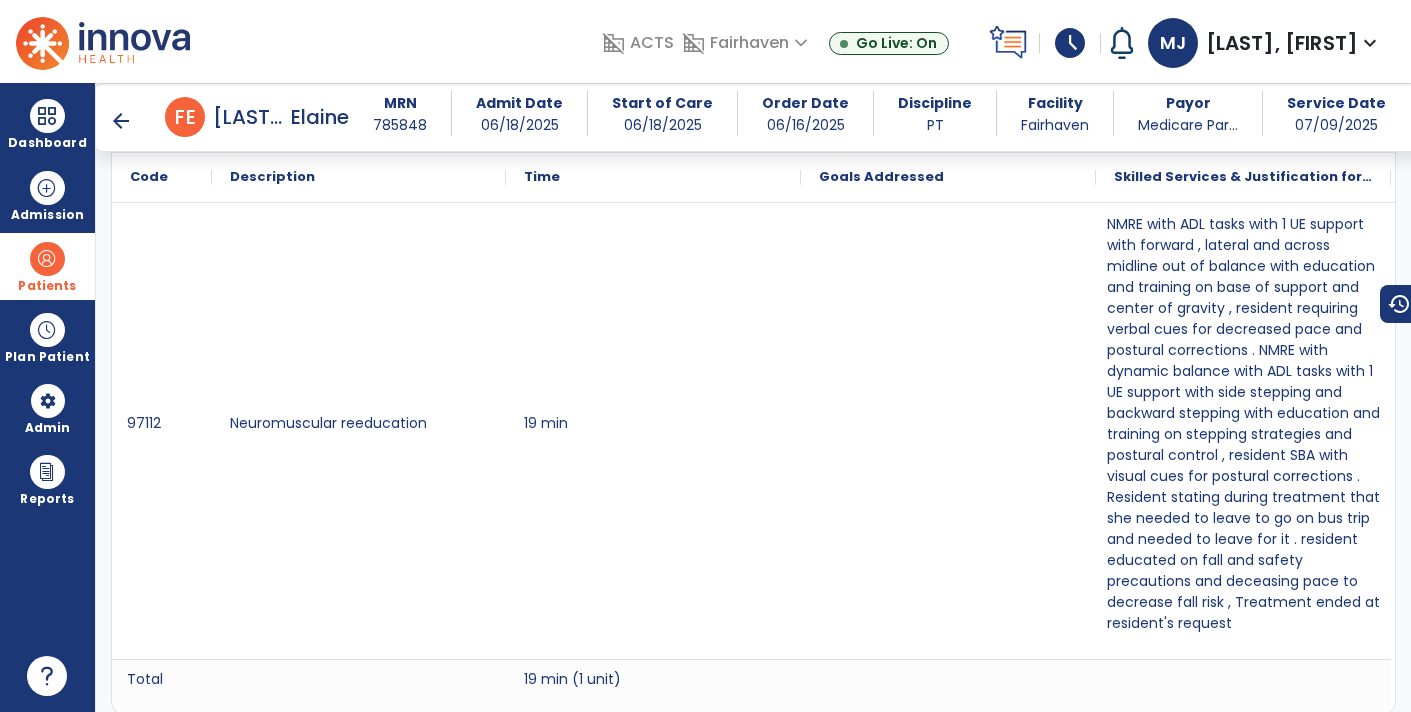 click on "arrow_back" at bounding box center [121, 121] 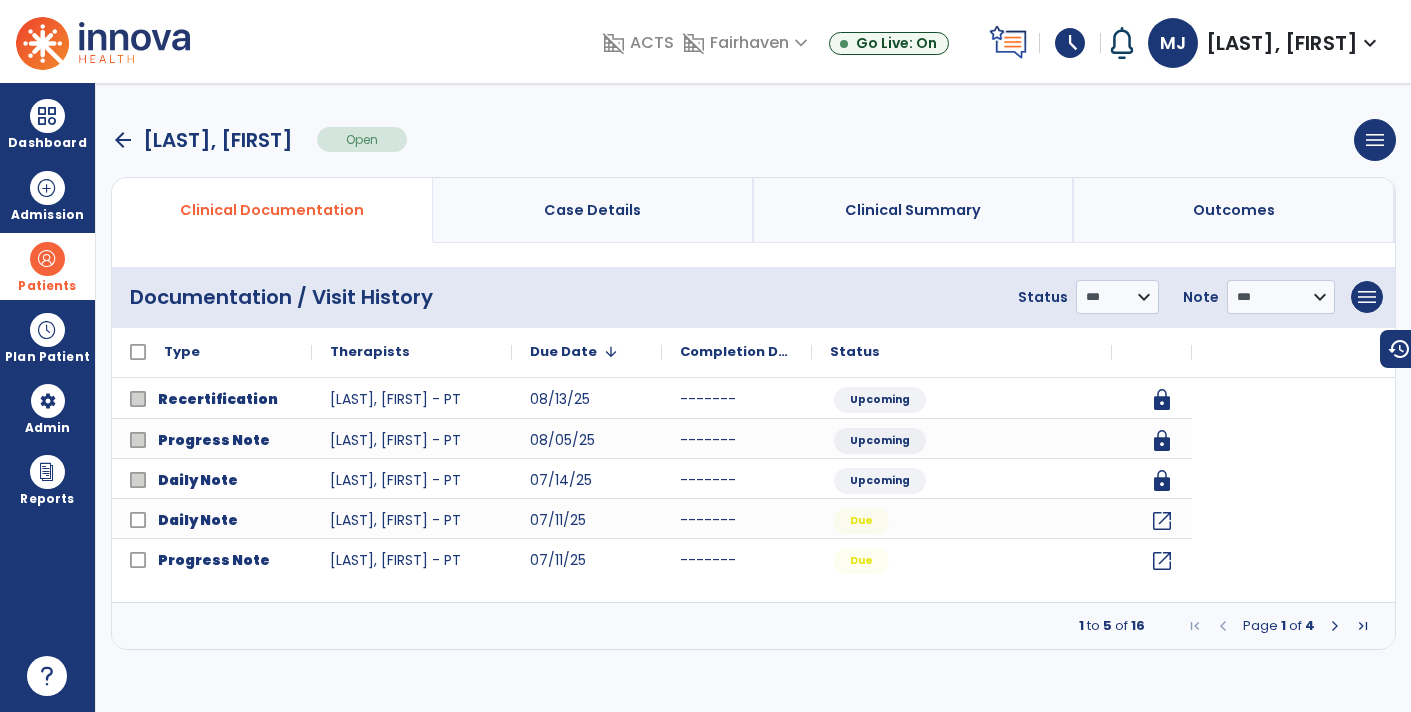scroll, scrollTop: 0, scrollLeft: 0, axis: both 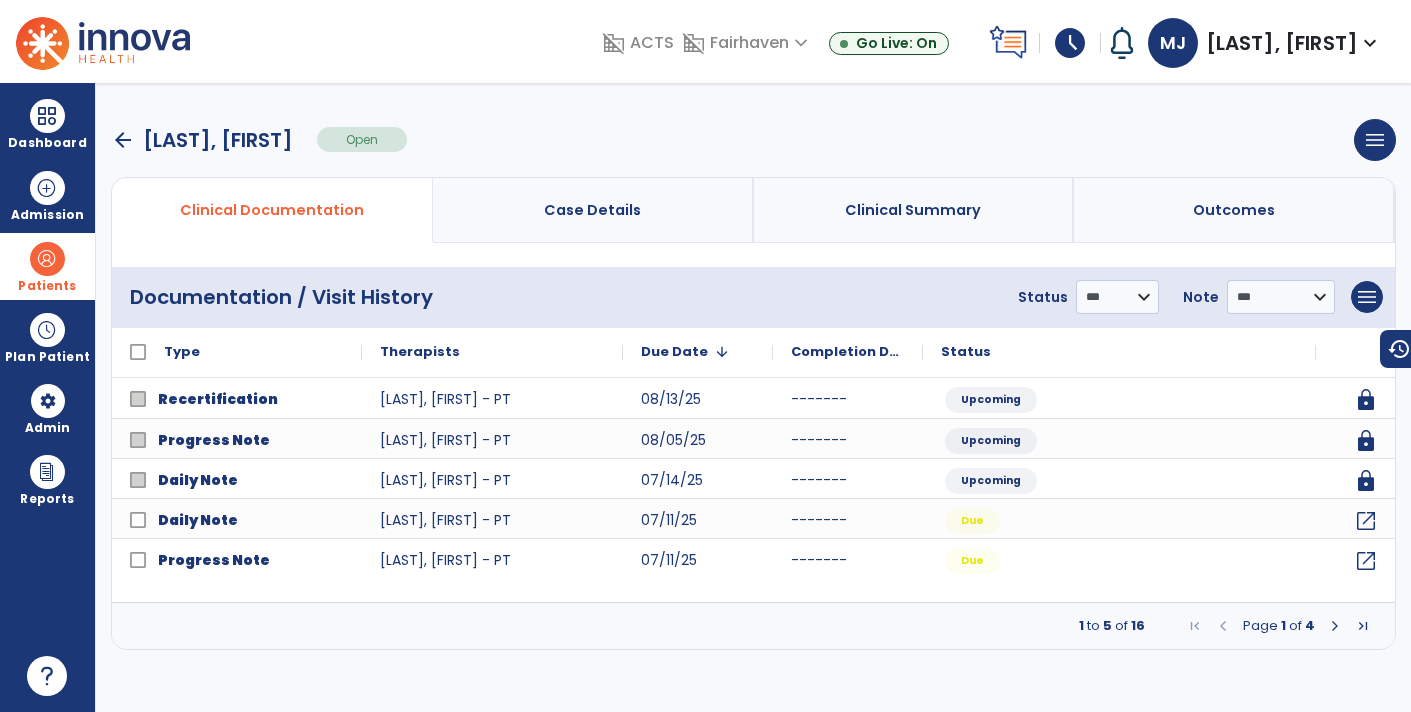 click at bounding box center (1335, 626) 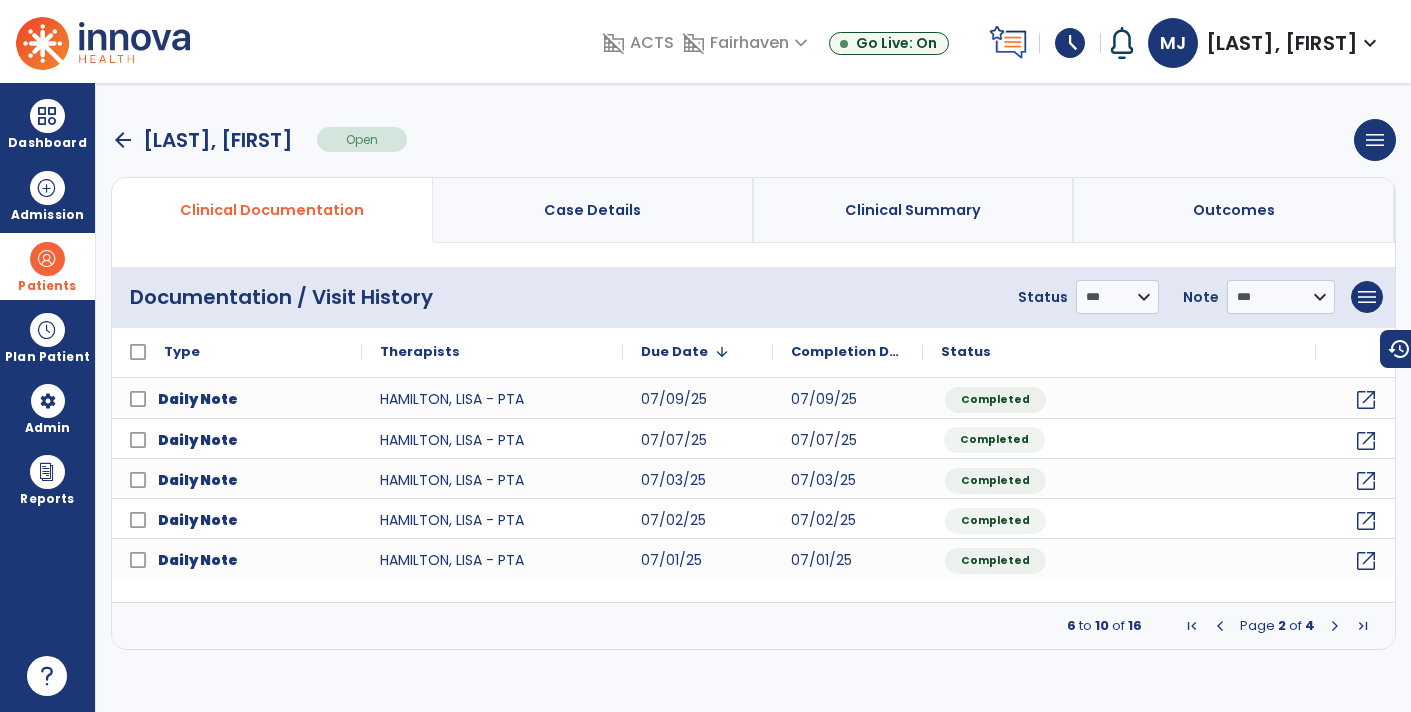 click on "Completed" 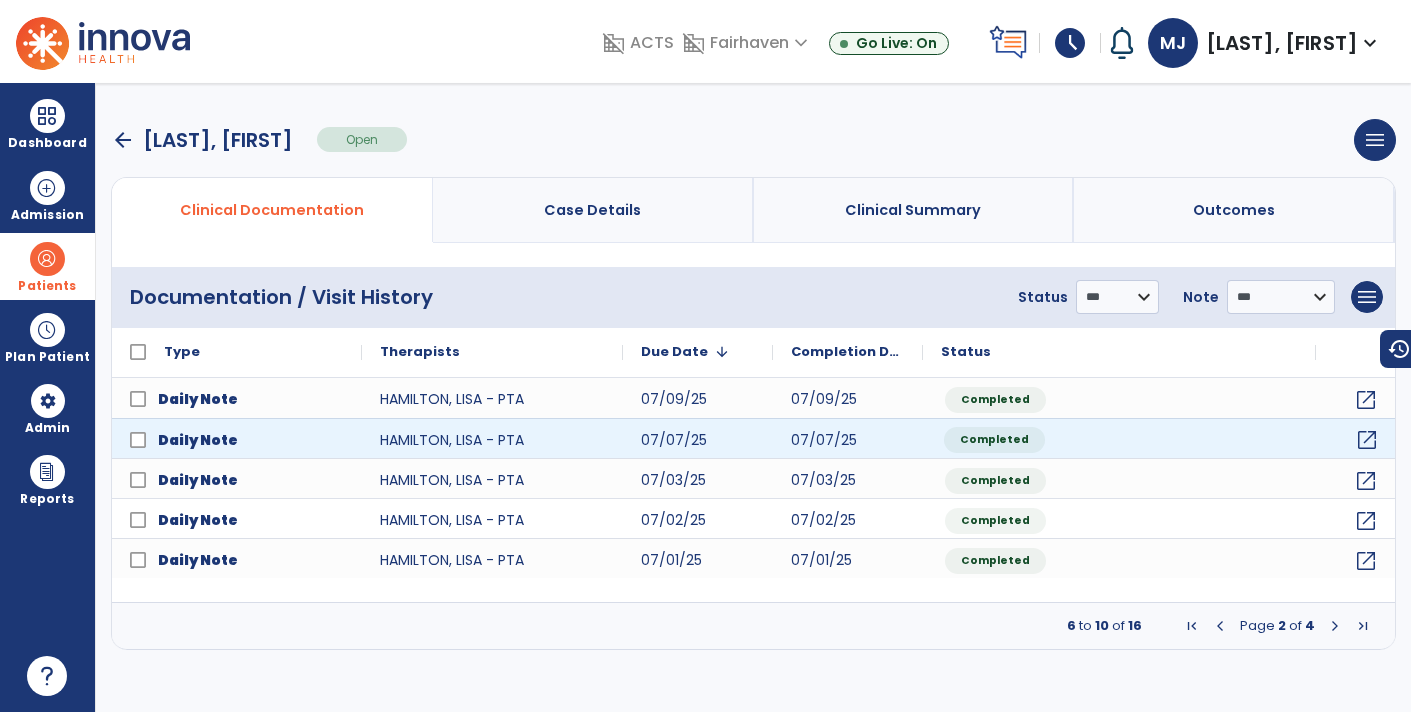 click on "open_in_new" 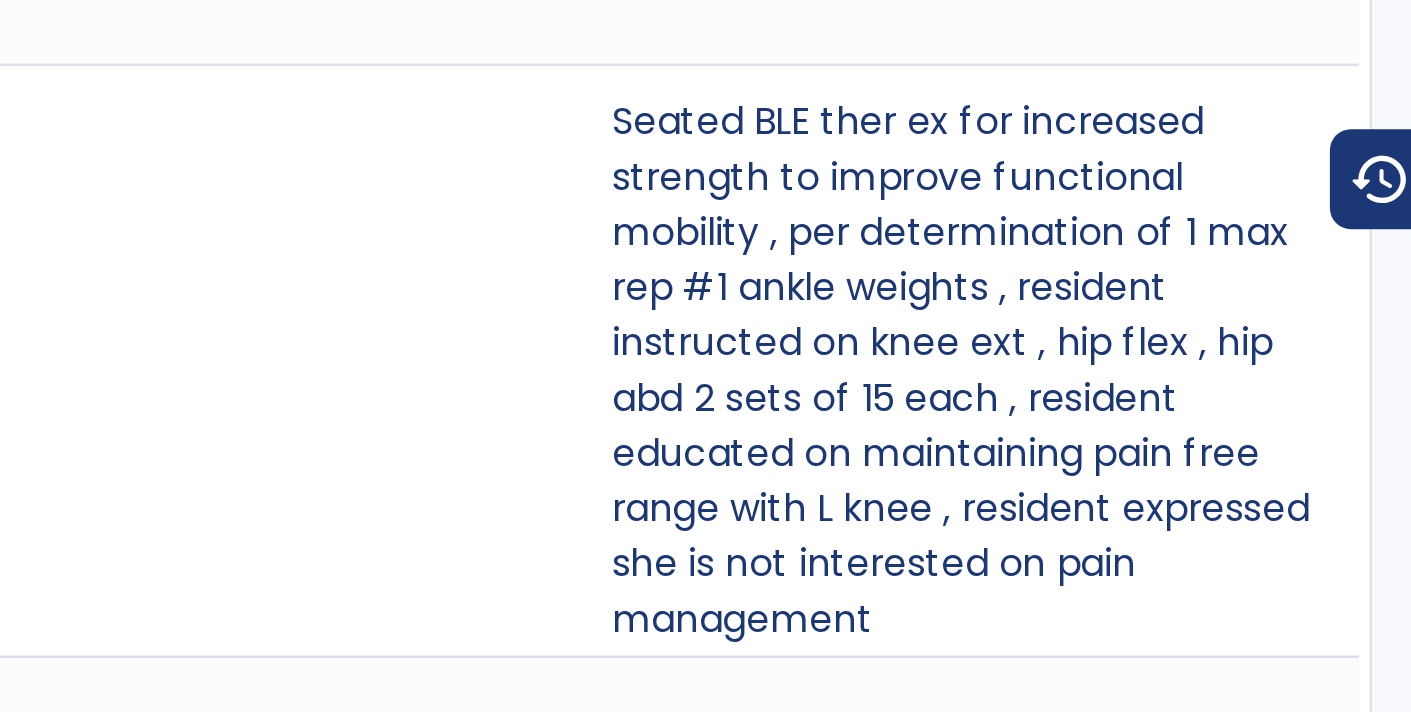 scroll, scrollTop: 1522, scrollLeft: 0, axis: vertical 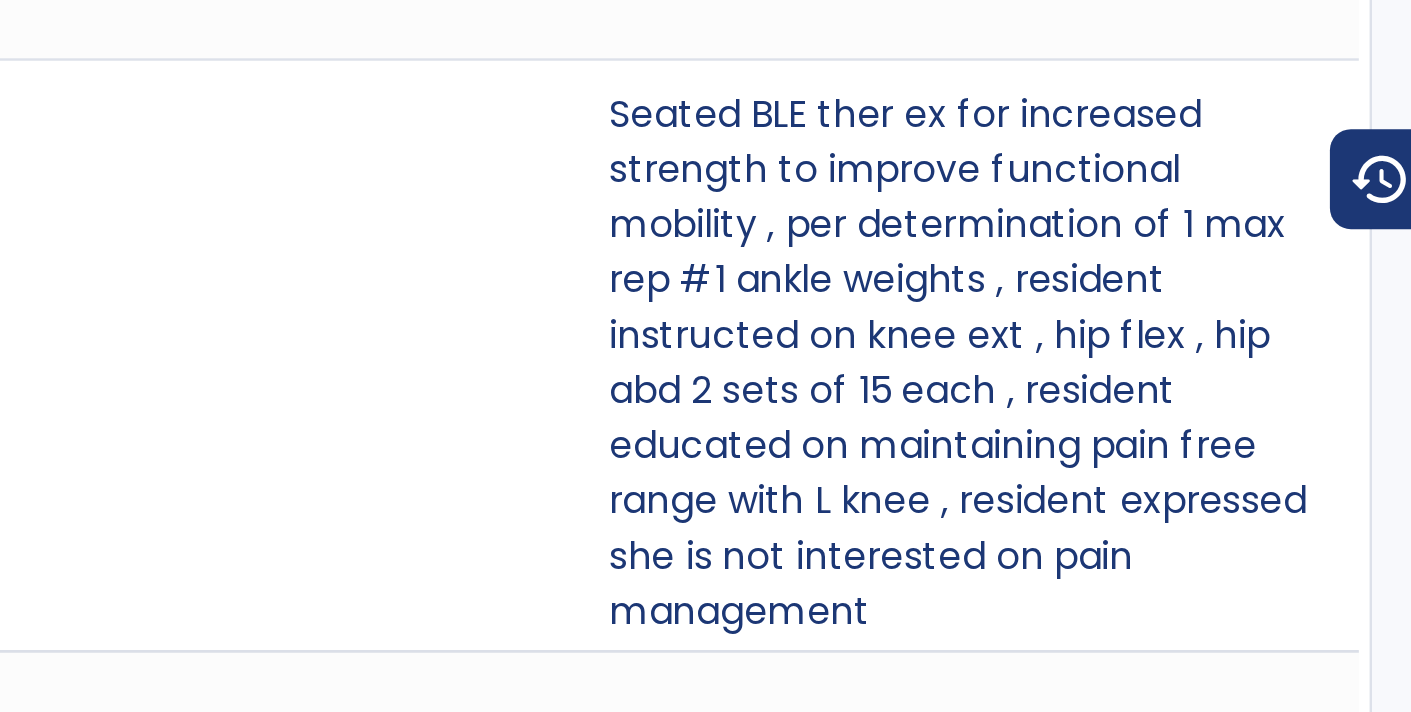 click on "Seated BLE ther ex for increased strength to improve functional mobility , per determination of 1 max rep #1 ankle weights , resident instructed on knee ext , hip flex , hip abd 2 sets of 15 each , resident educated on maintaining pain free range with L knee , resident expressed she is not interested on pain management" at bounding box center [1243, 374] 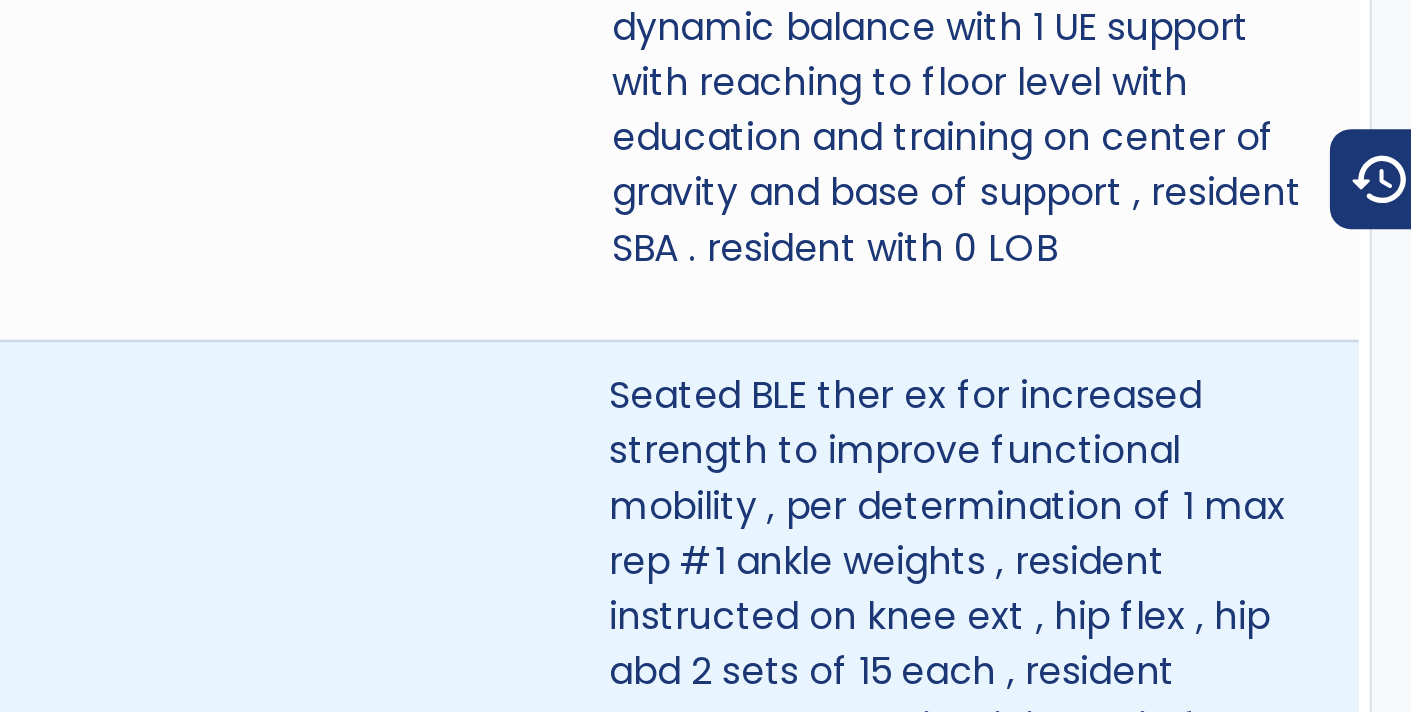 scroll, scrollTop: 1397, scrollLeft: 0, axis: vertical 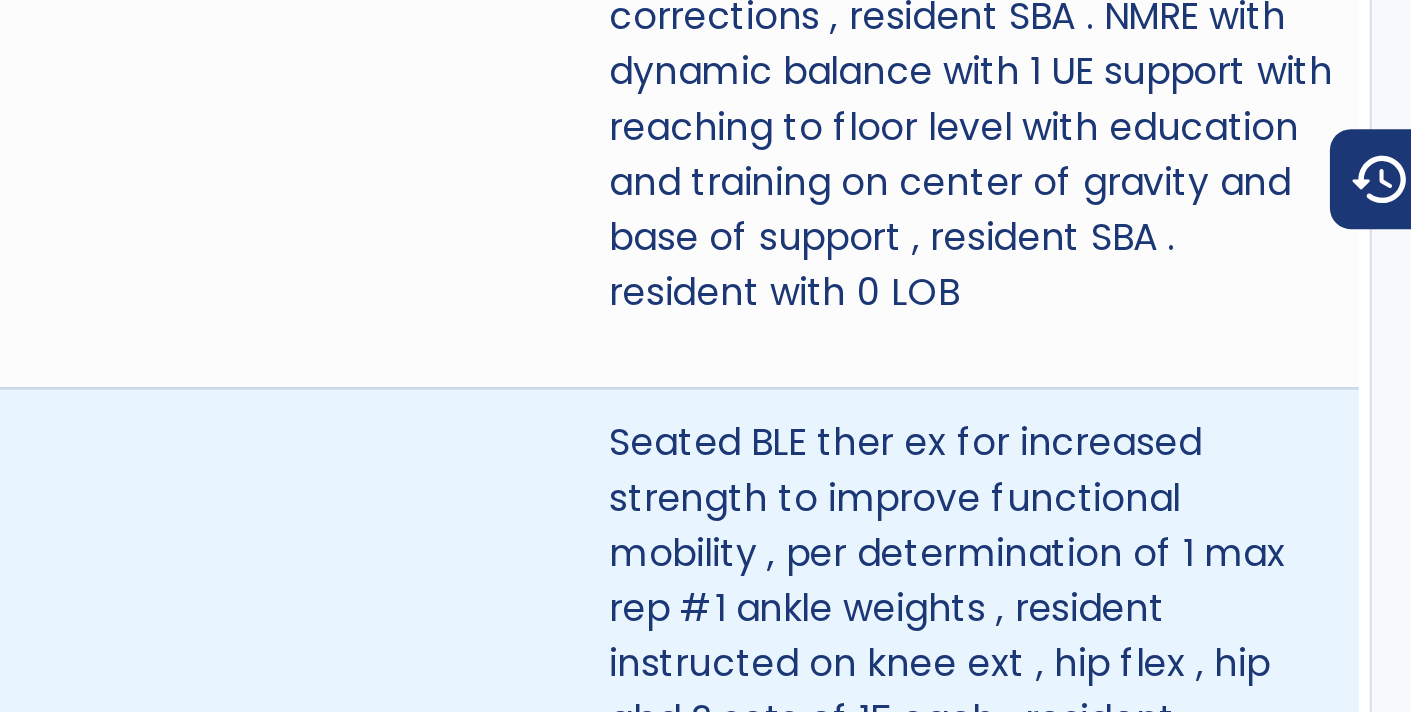 click on "NMRE with dynamic balance with education and training with 1 UE support with lateral stepping out of base of support with education and training on postural control and corrections , resident SBA . NMRE with dynamic balance with 1 UE support with reaching to floor level with education and training on center of gravity and base of support , resident SBA . resident with 0 LOB" at bounding box center (1243, 242) 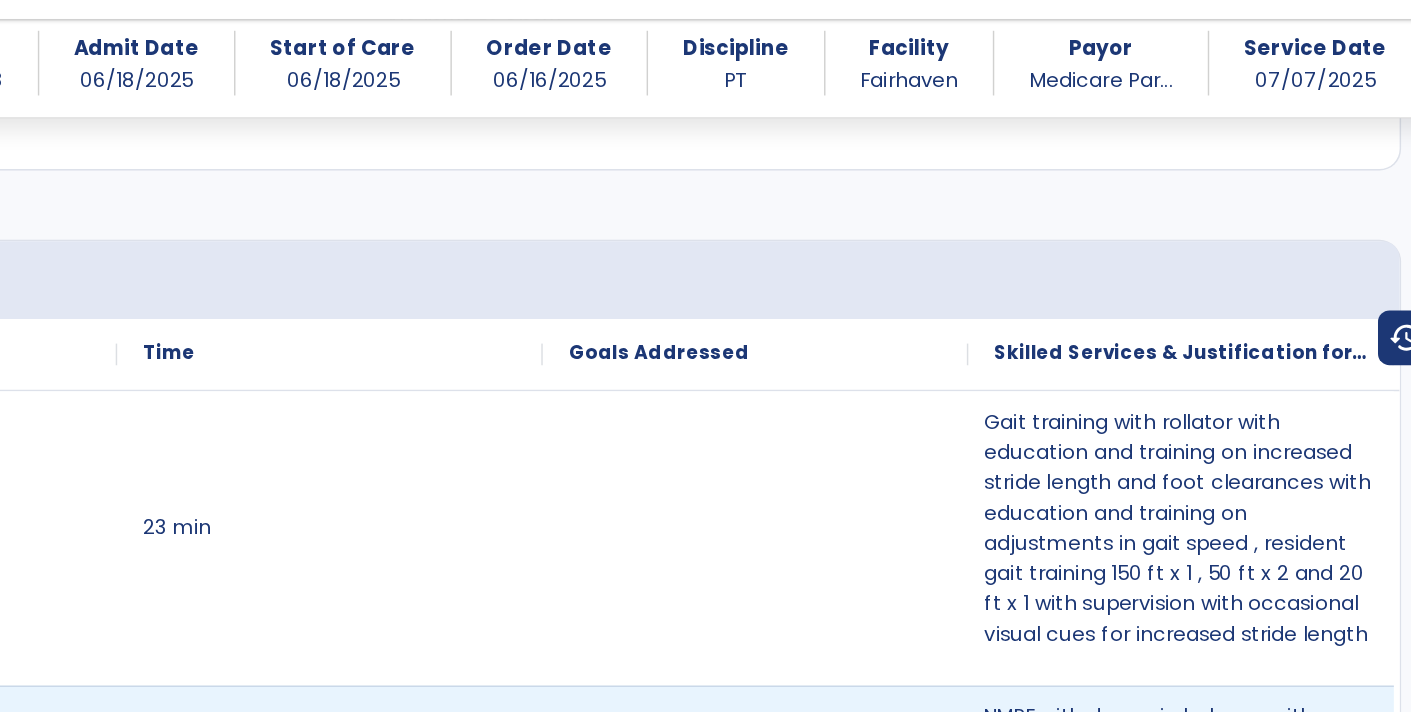 scroll, scrollTop: 980, scrollLeft: 0, axis: vertical 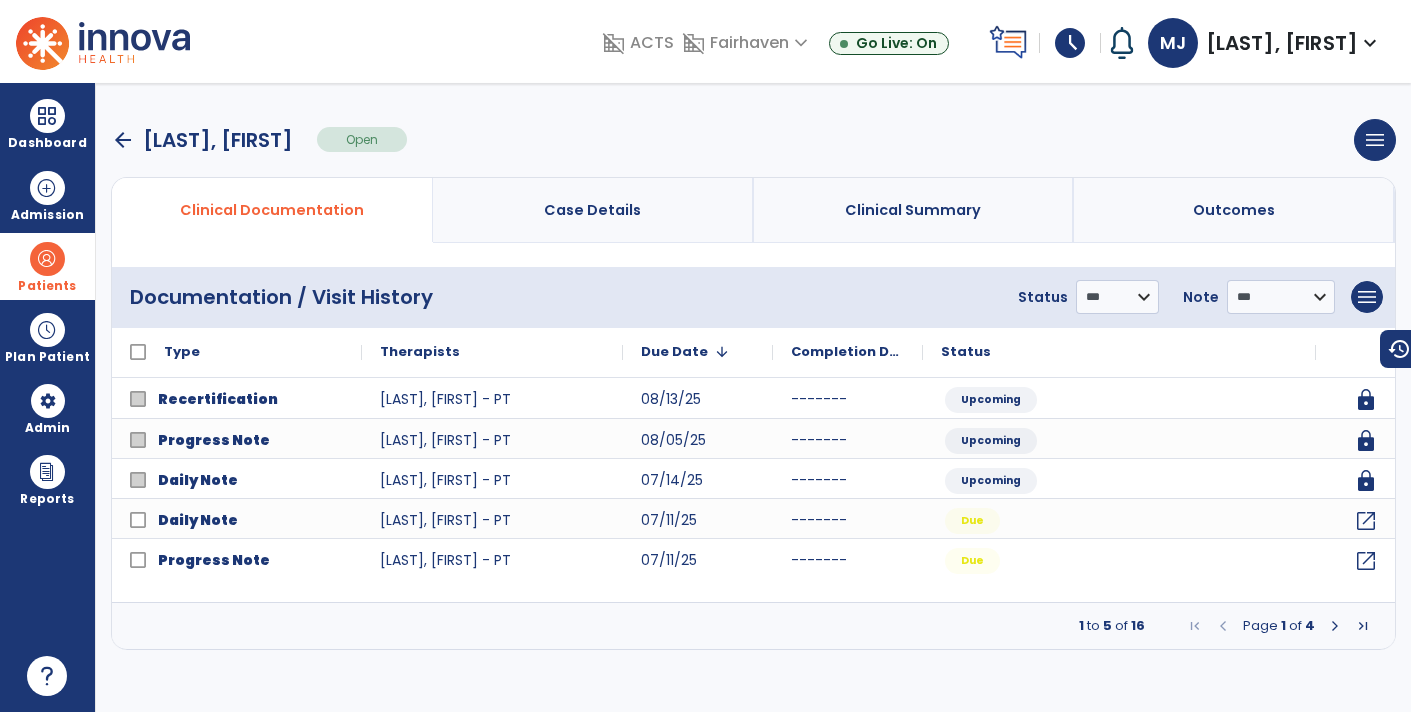 click at bounding box center (1335, 626) 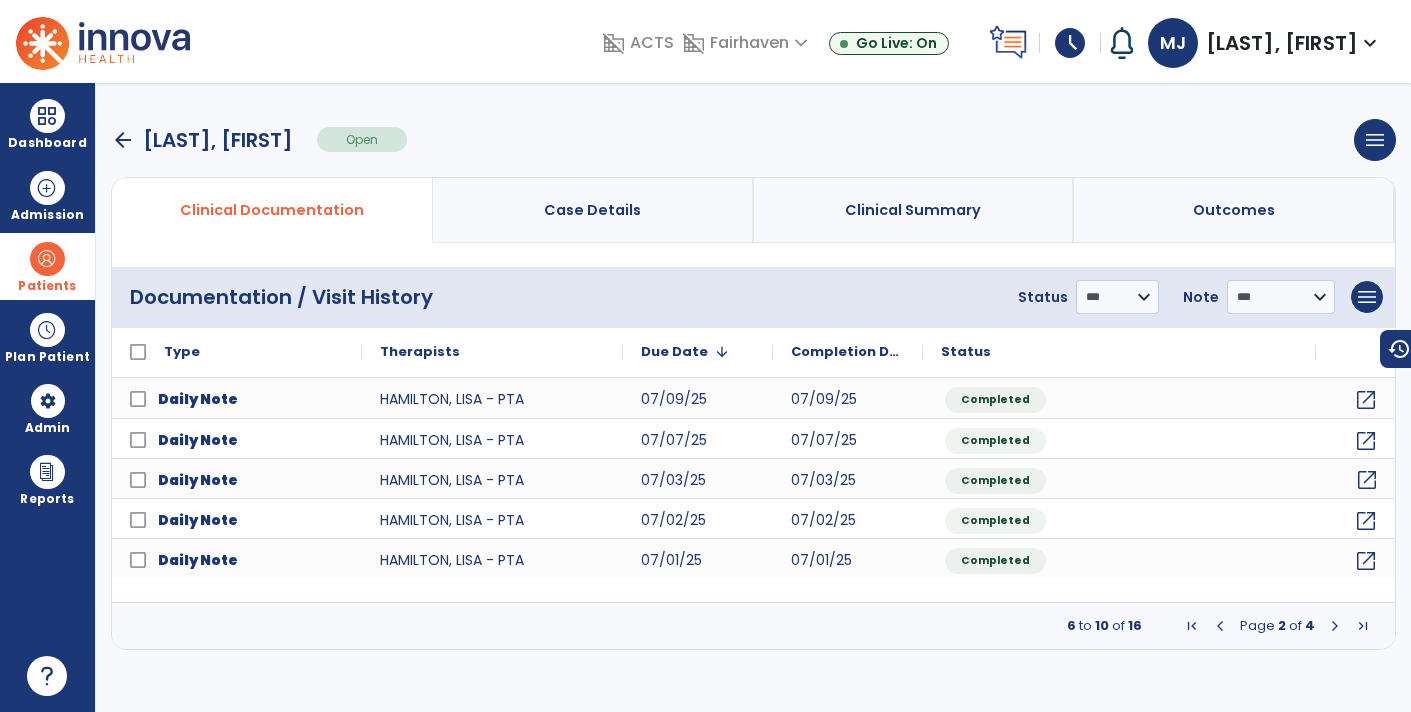 click on "open_in_new" 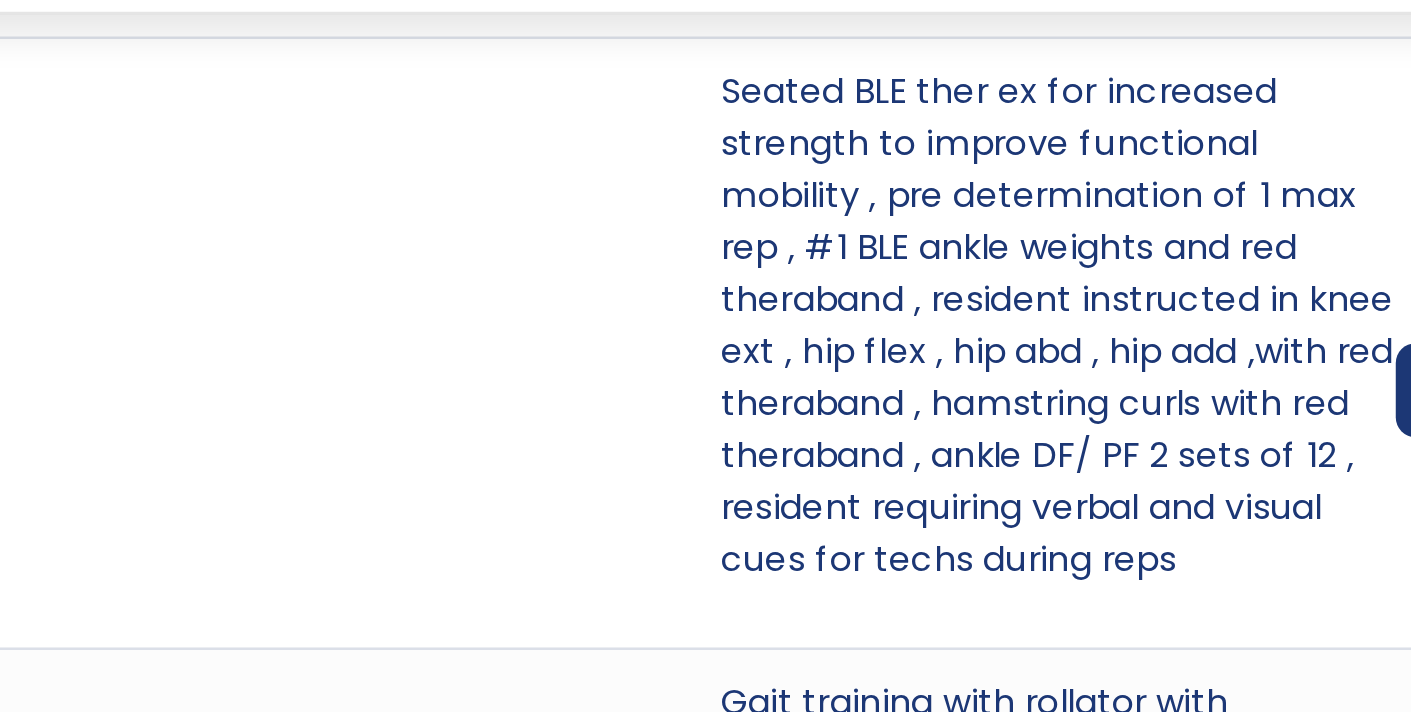 scroll, scrollTop: 1150, scrollLeft: 0, axis: vertical 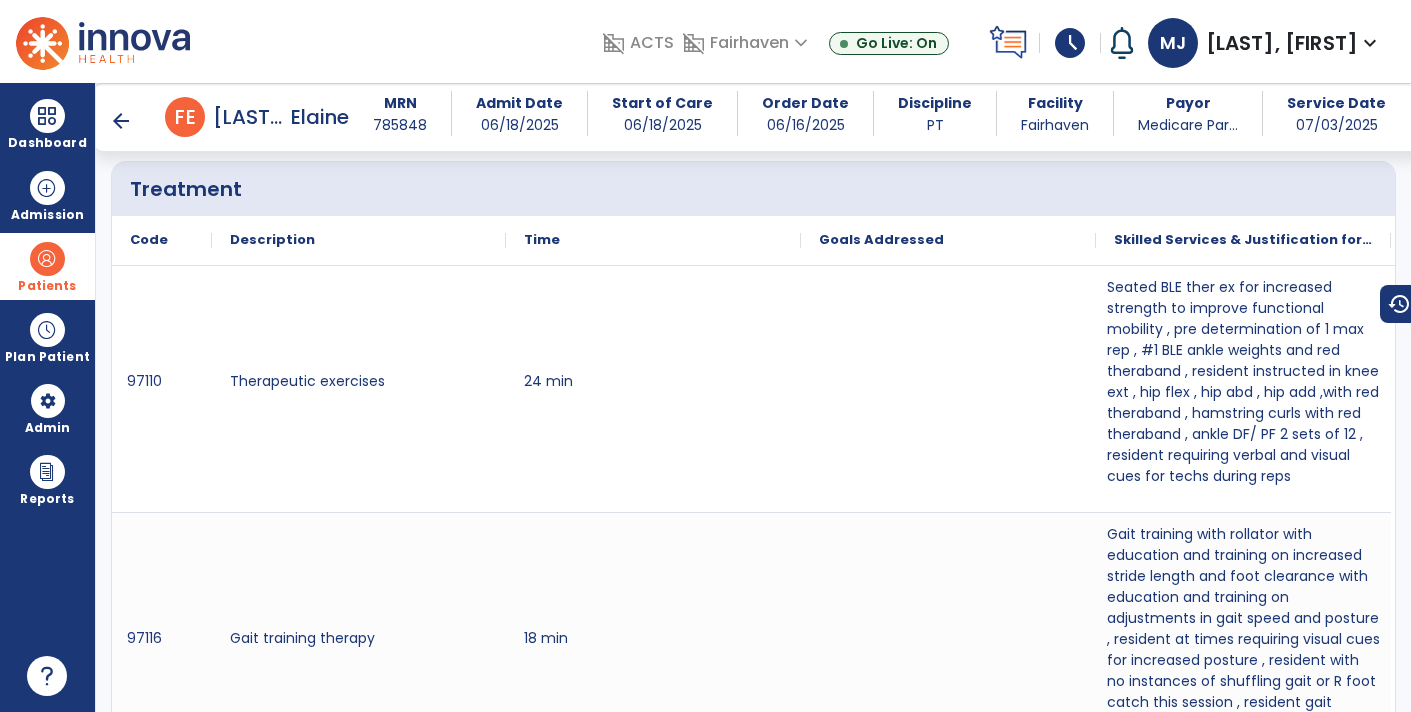 click on "arrow_back" at bounding box center [121, 121] 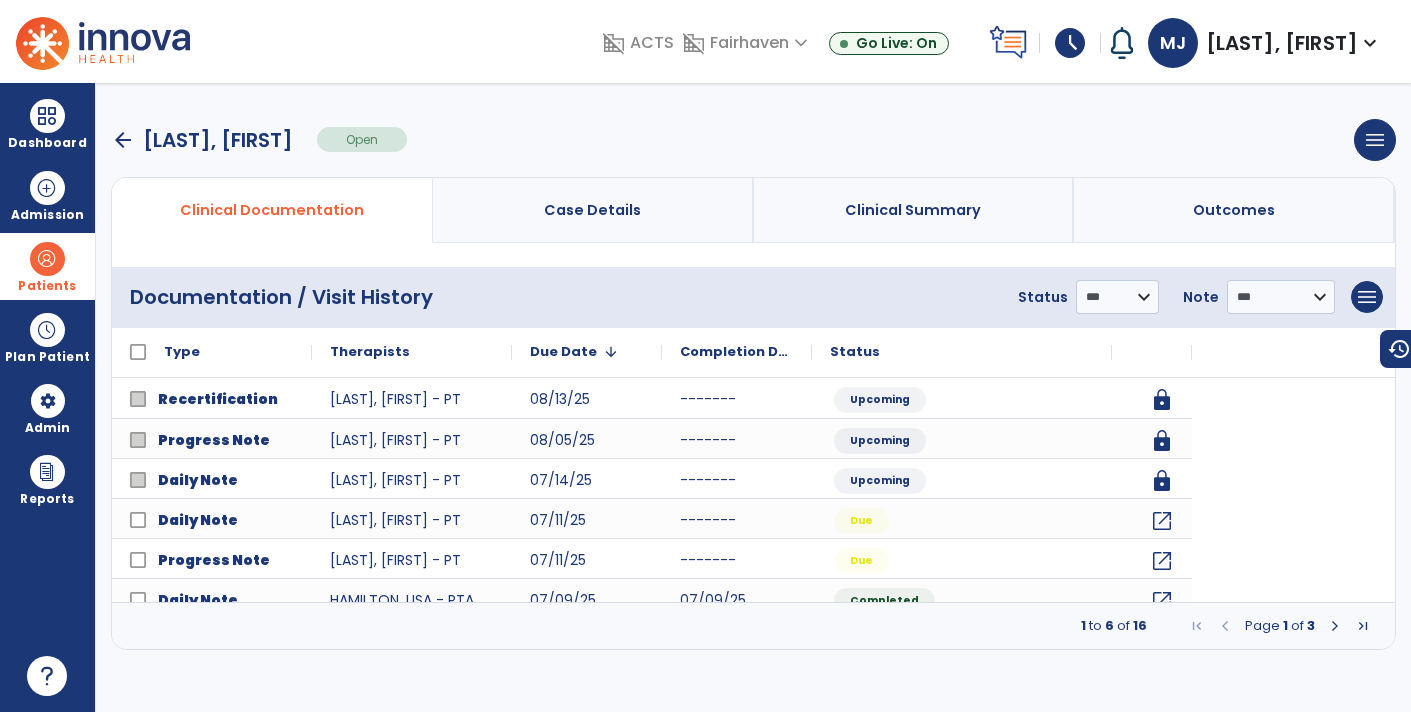 scroll, scrollTop: 0, scrollLeft: 0, axis: both 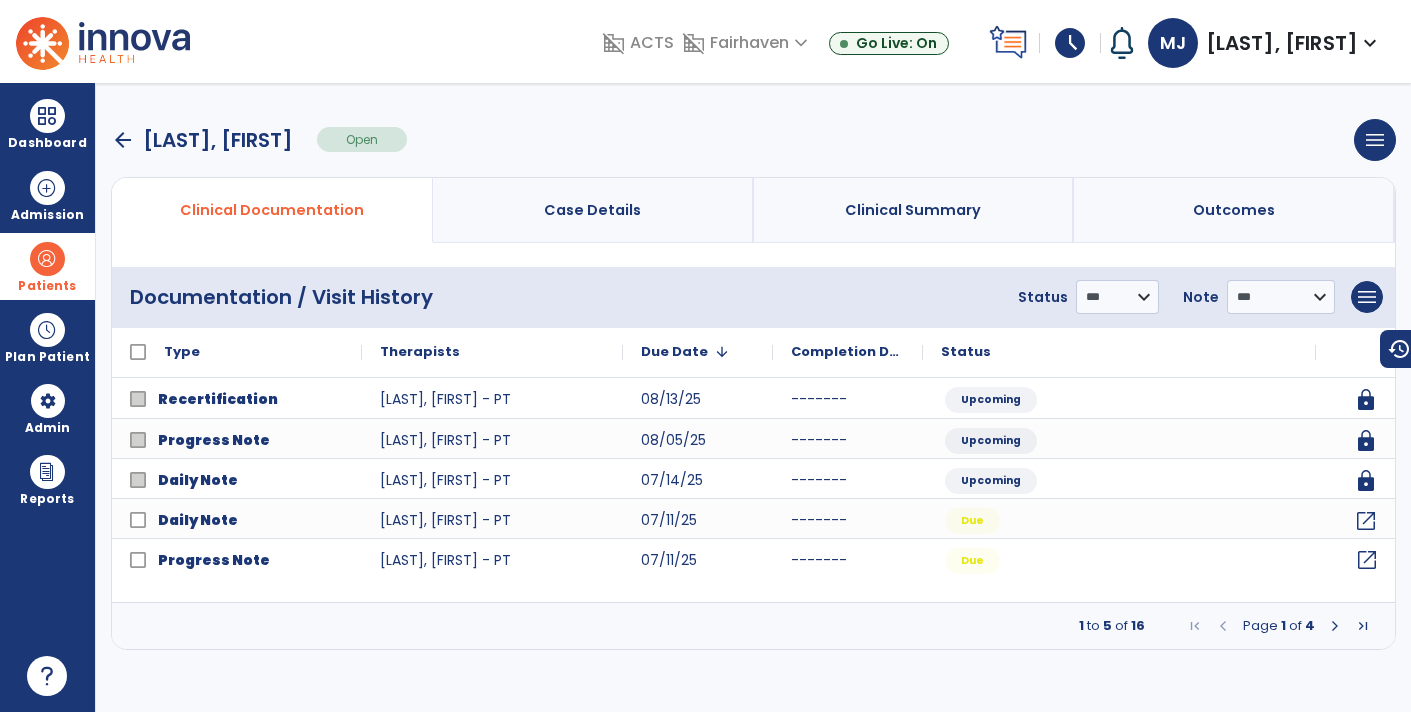 click on "open_in_new" 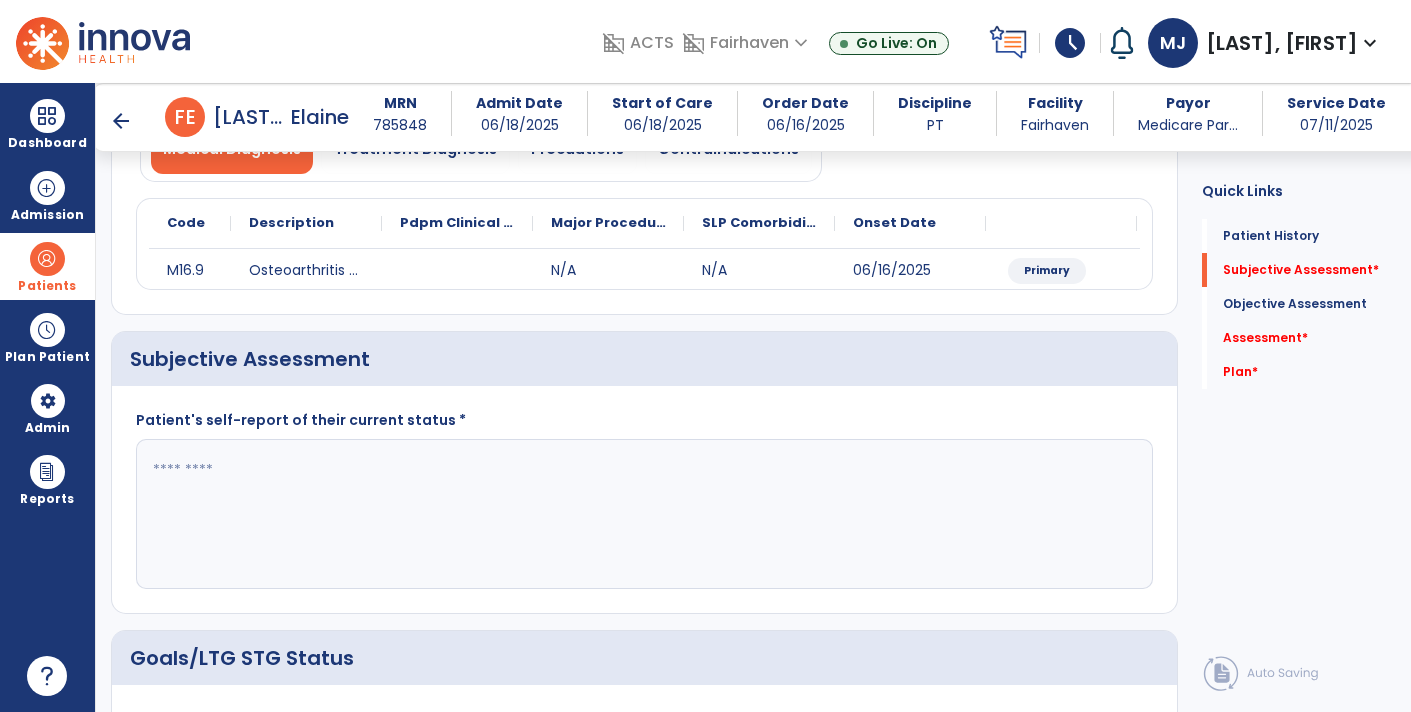scroll, scrollTop: 202, scrollLeft: 0, axis: vertical 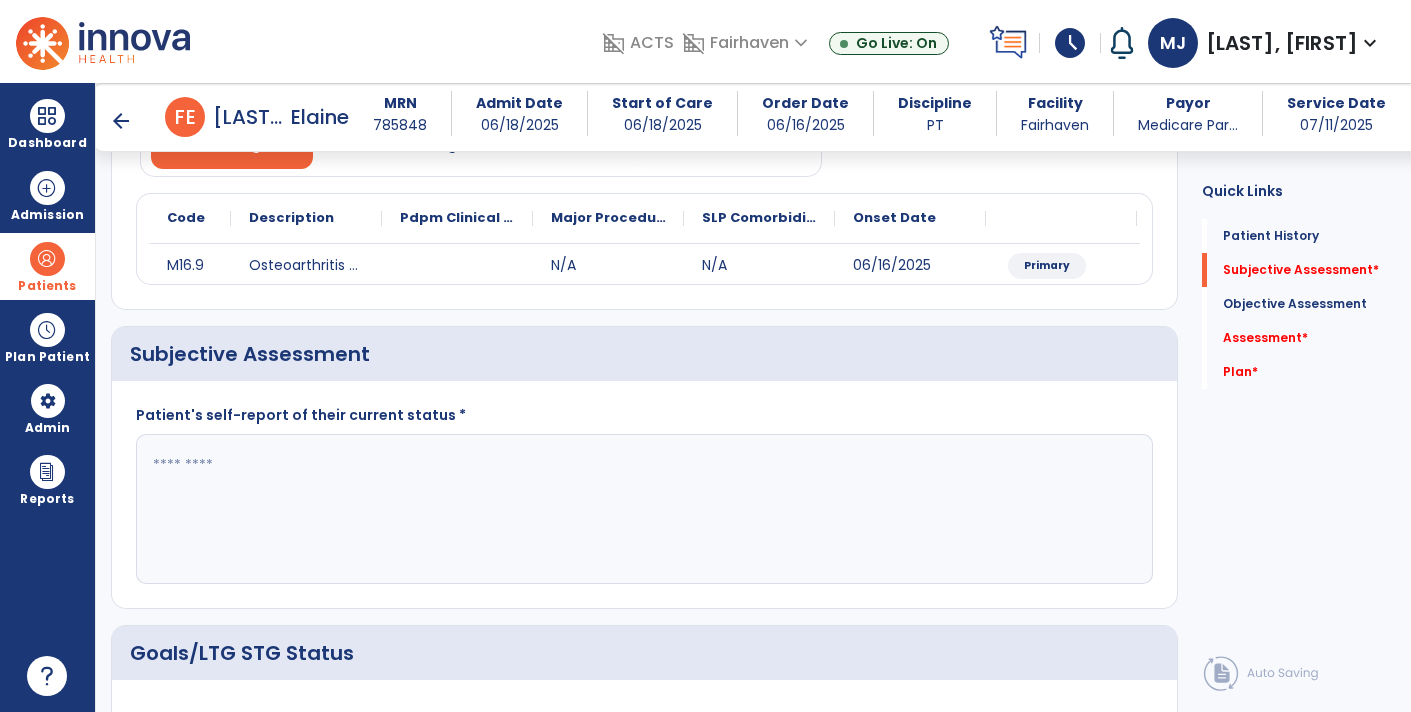 click 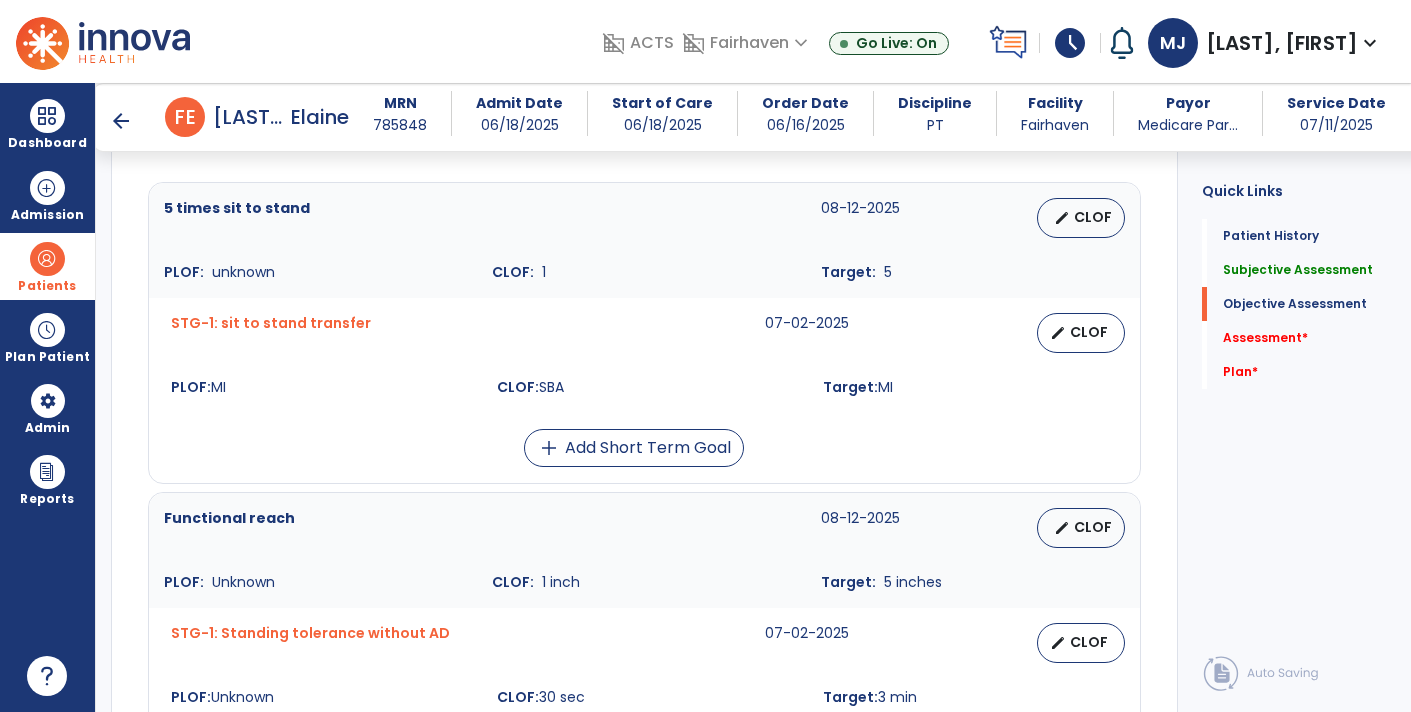 scroll, scrollTop: 754, scrollLeft: 0, axis: vertical 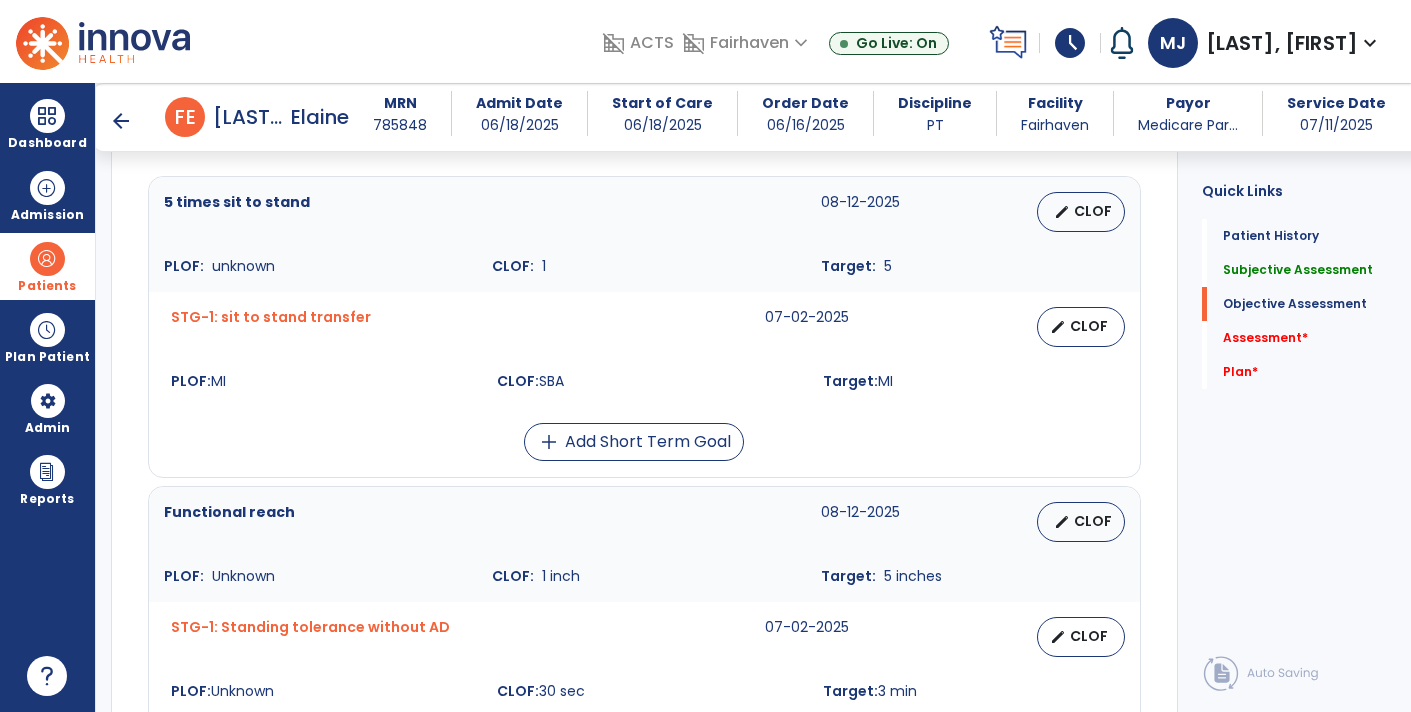 type on "**********" 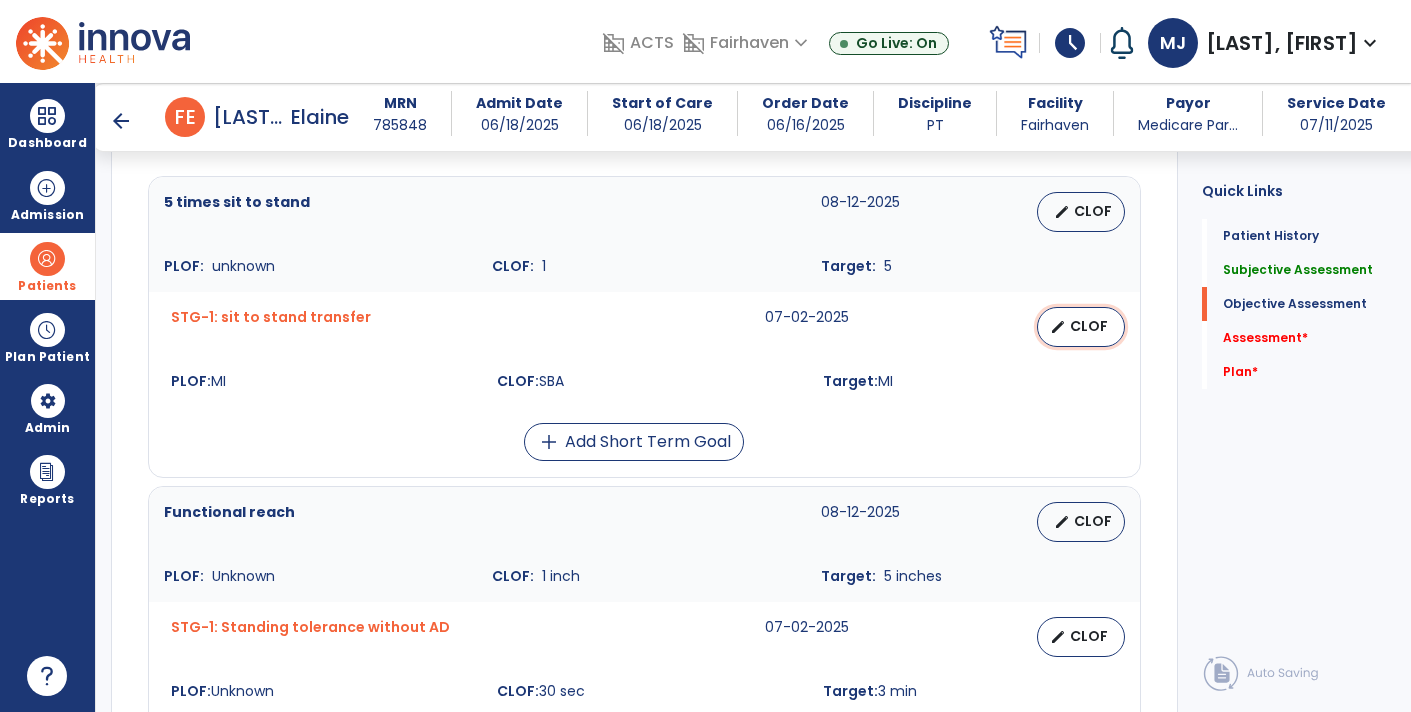 click on "CLOF" at bounding box center (1089, 326) 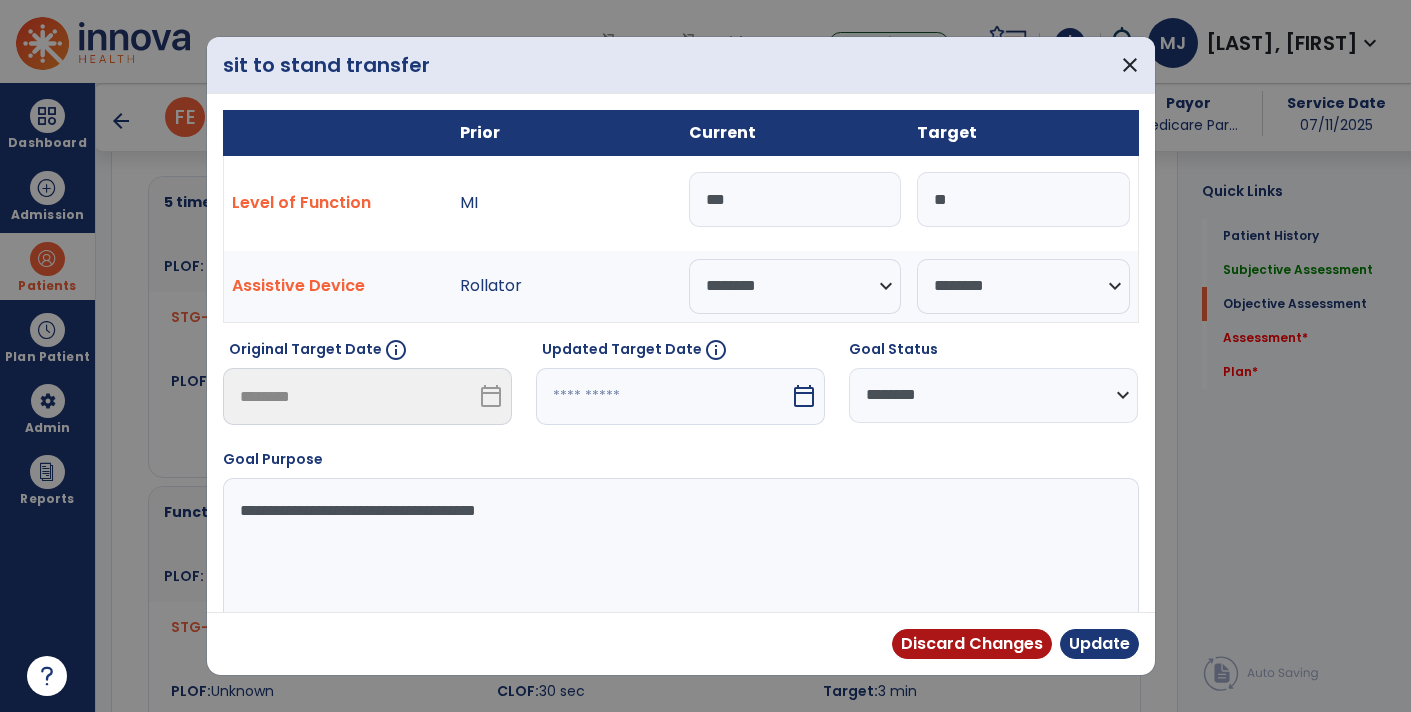 click on "***" at bounding box center (795, 199) 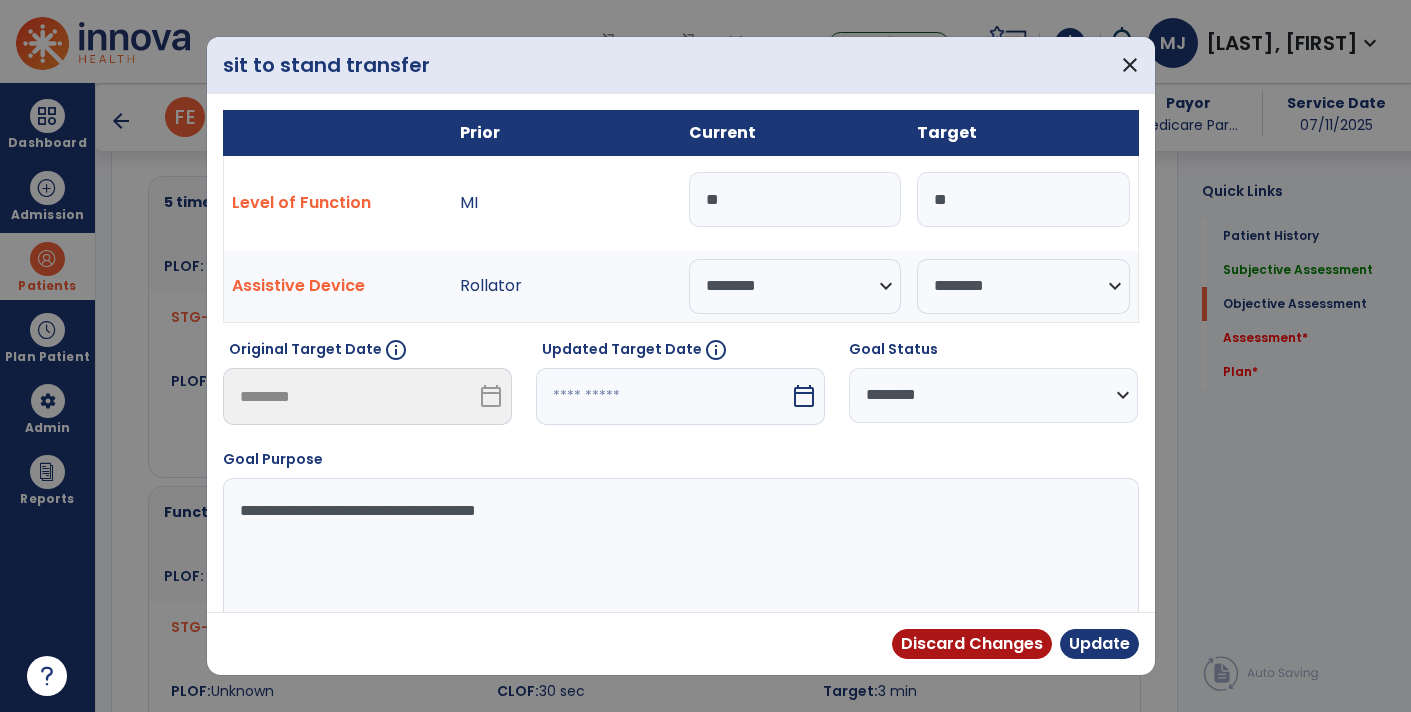 type on "*" 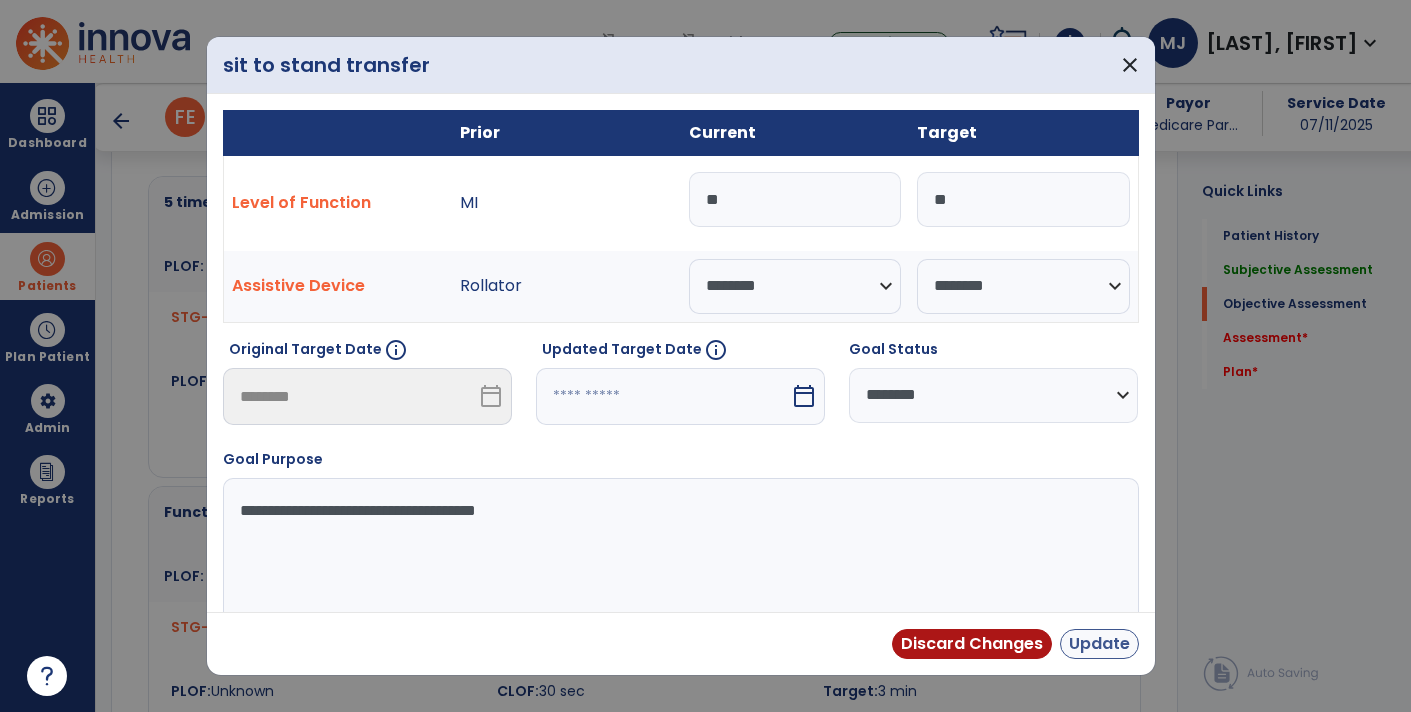 click on "Update" at bounding box center [1099, 644] 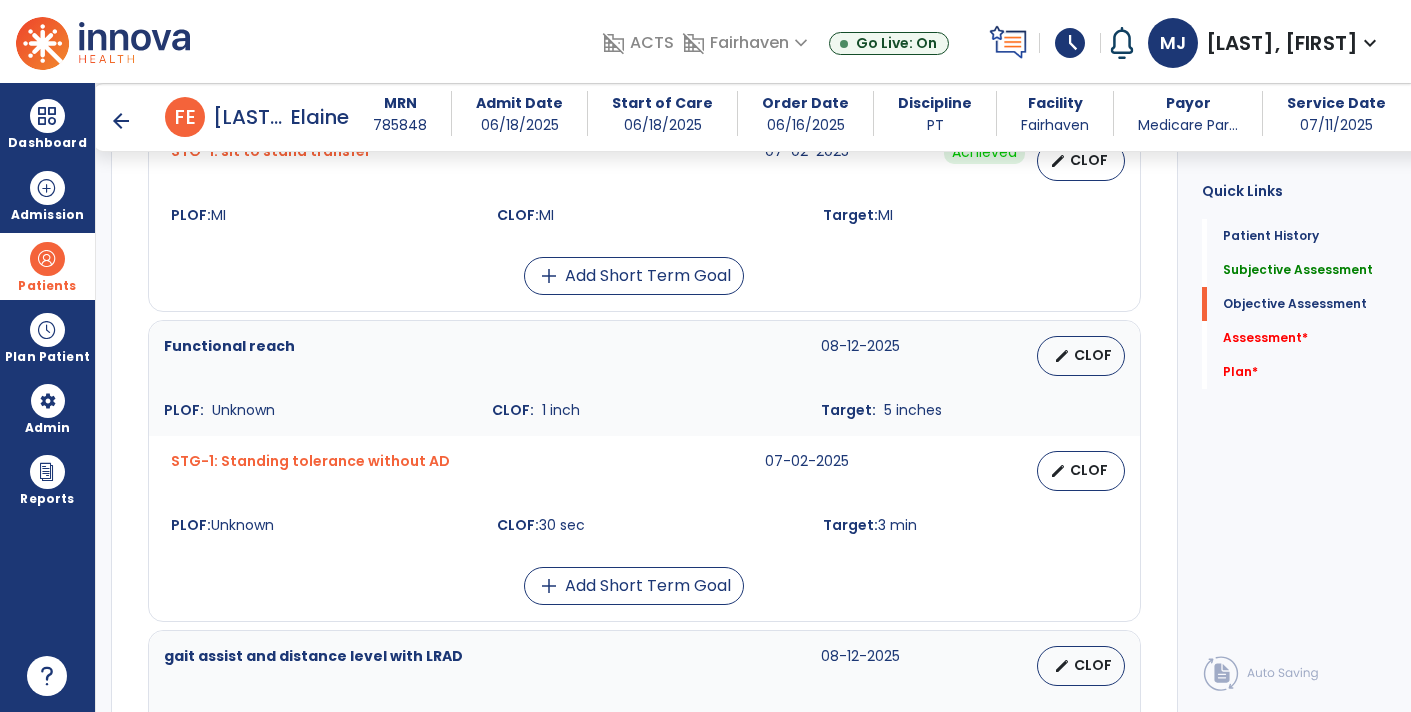 scroll, scrollTop: 918, scrollLeft: 0, axis: vertical 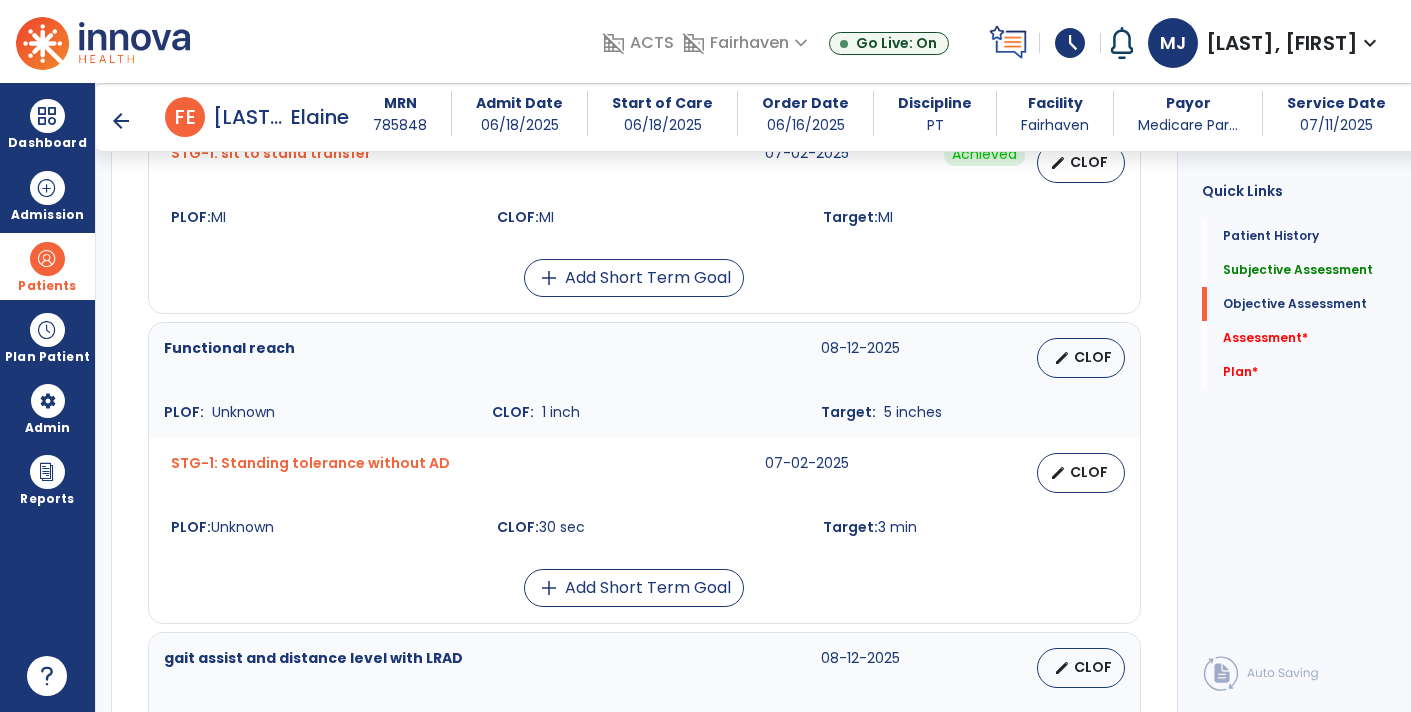 click on "STG-1: Standing tolerance without AD  07-02-2025   edit   CLOF PLOF:  Unknown  CLOF:  30 sec   Target:  3 min" at bounding box center [644, 495] 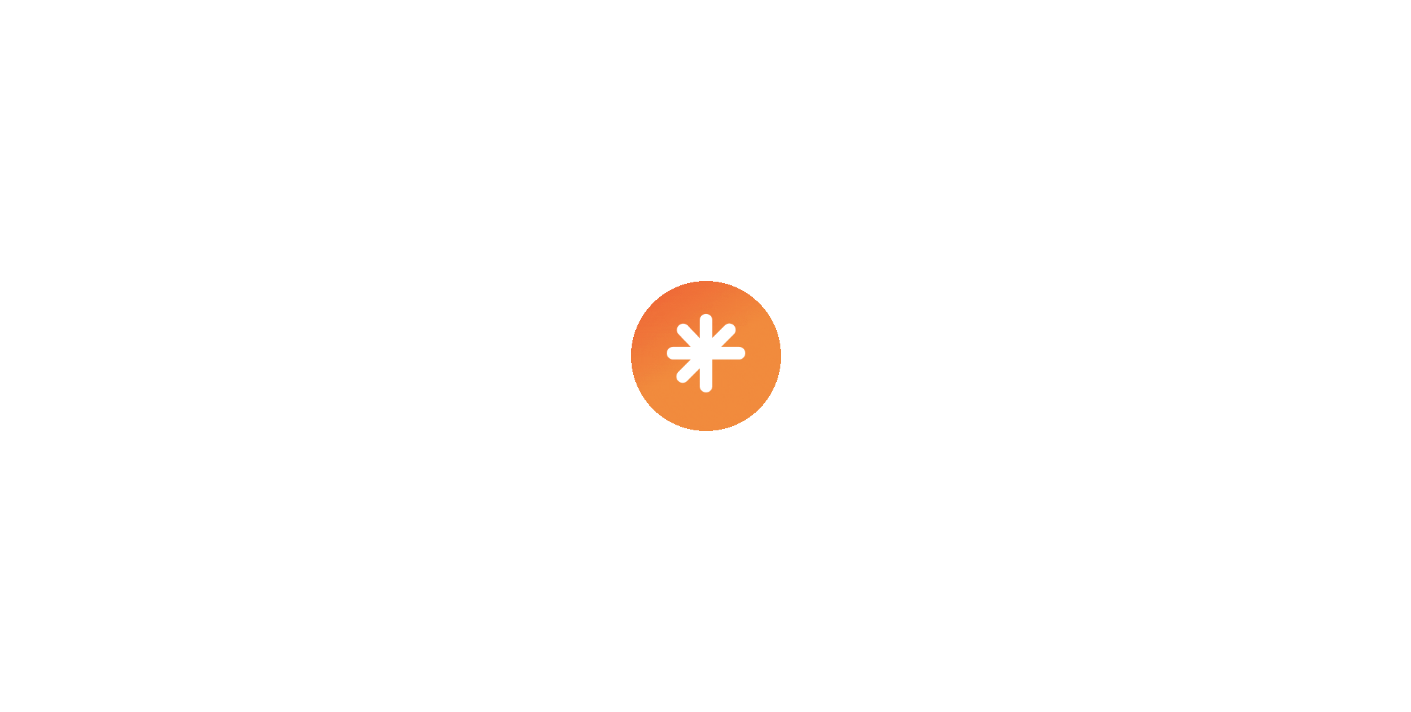 scroll, scrollTop: 0, scrollLeft: 0, axis: both 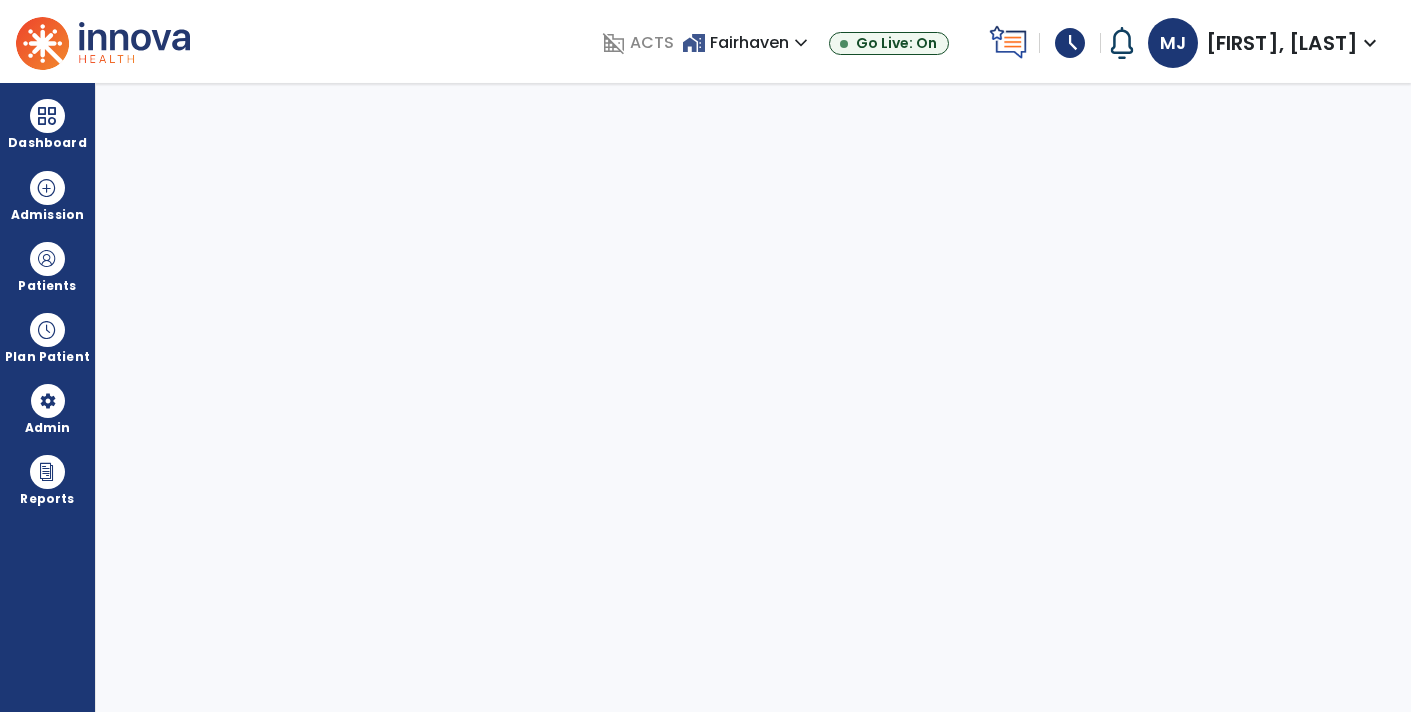 select on "****" 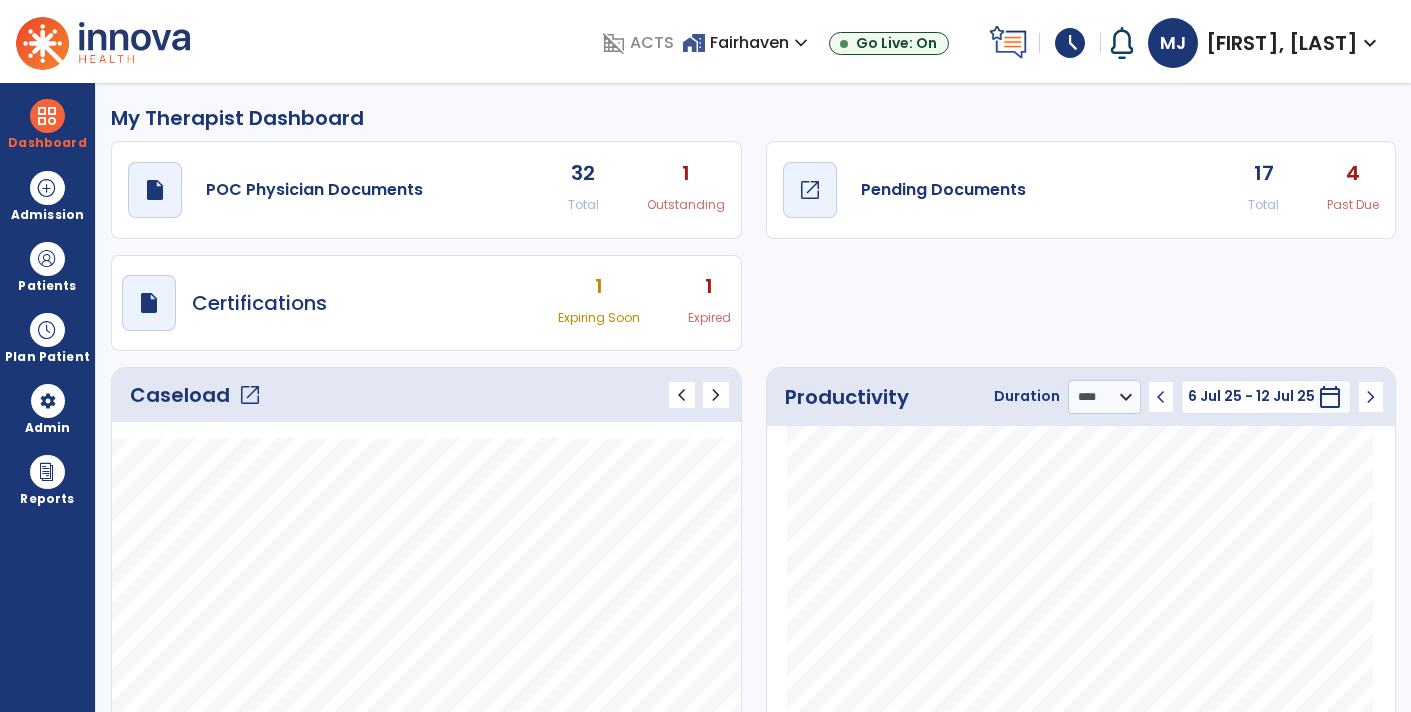 click on "open_in_new" 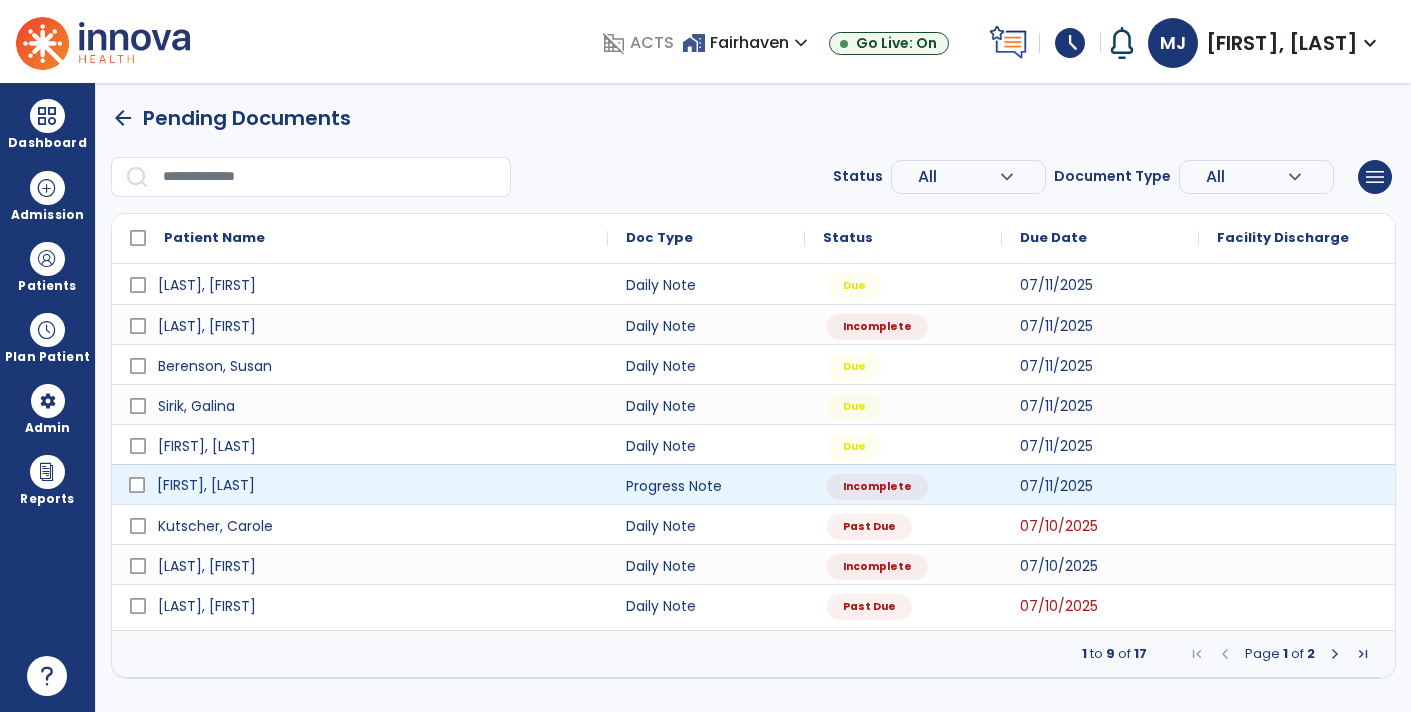 click on "[FIRST], [LAST]" at bounding box center [206, 485] 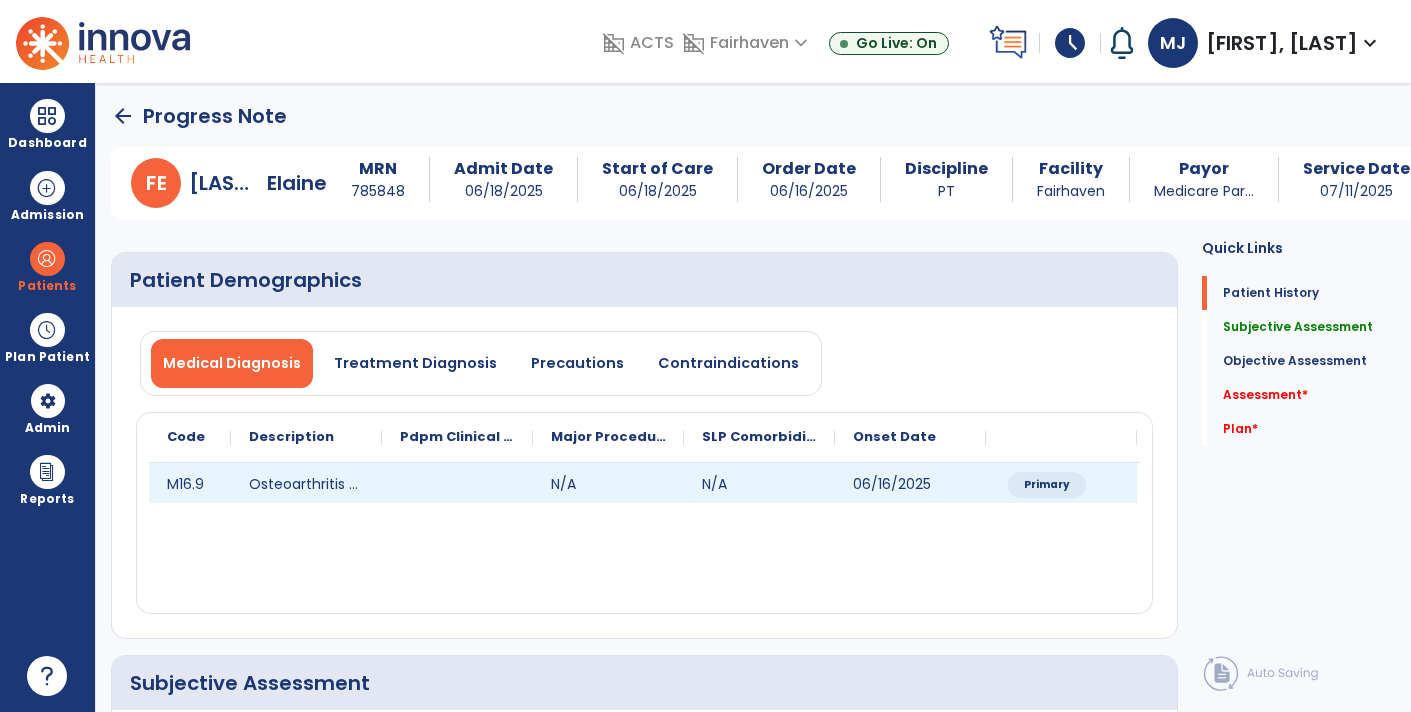 scroll, scrollTop: 0, scrollLeft: 0, axis: both 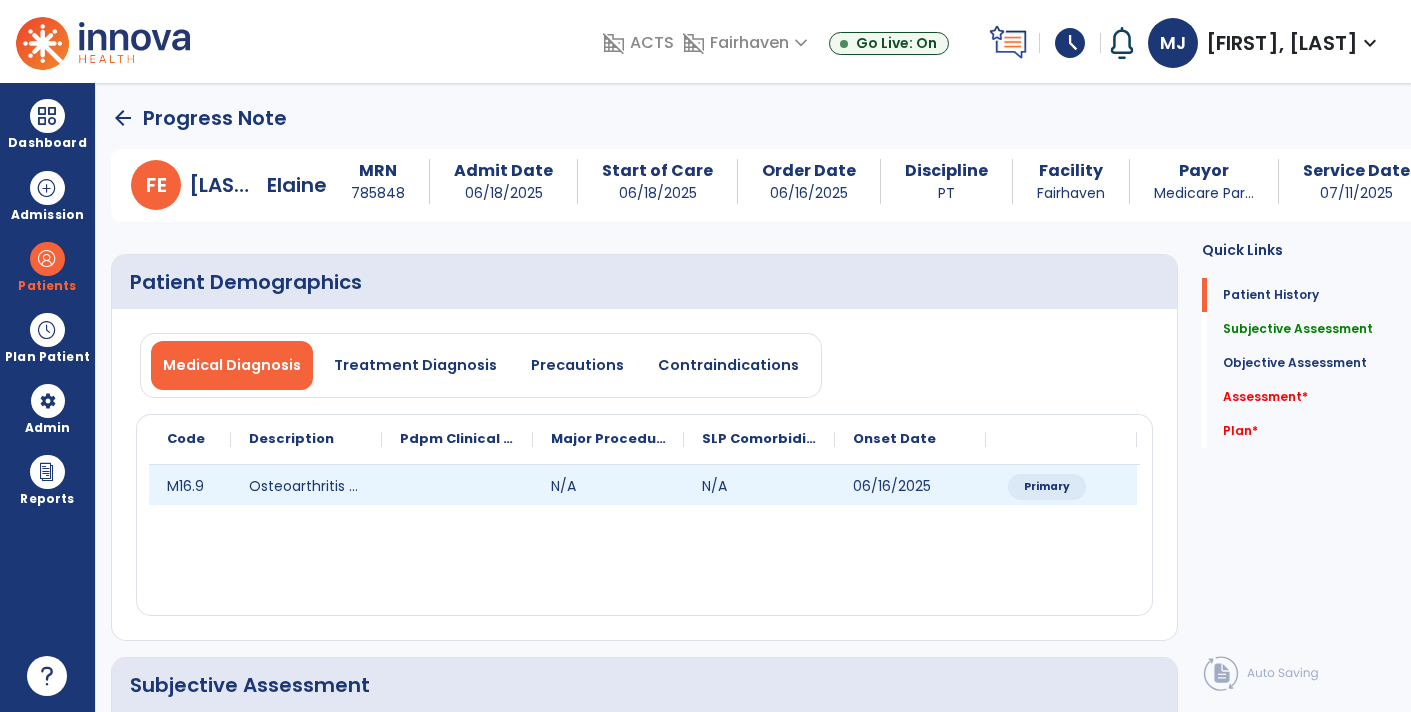 click on "arrow_back" 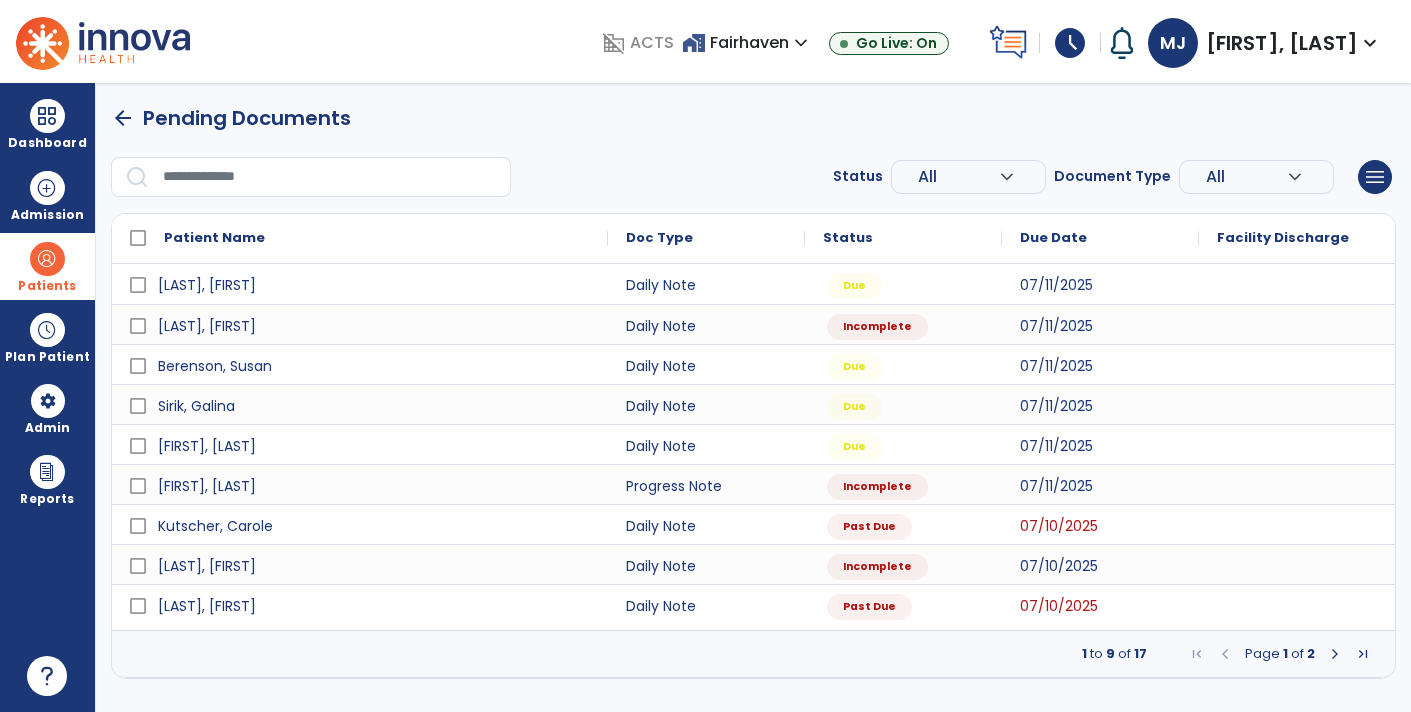 click at bounding box center (47, 259) 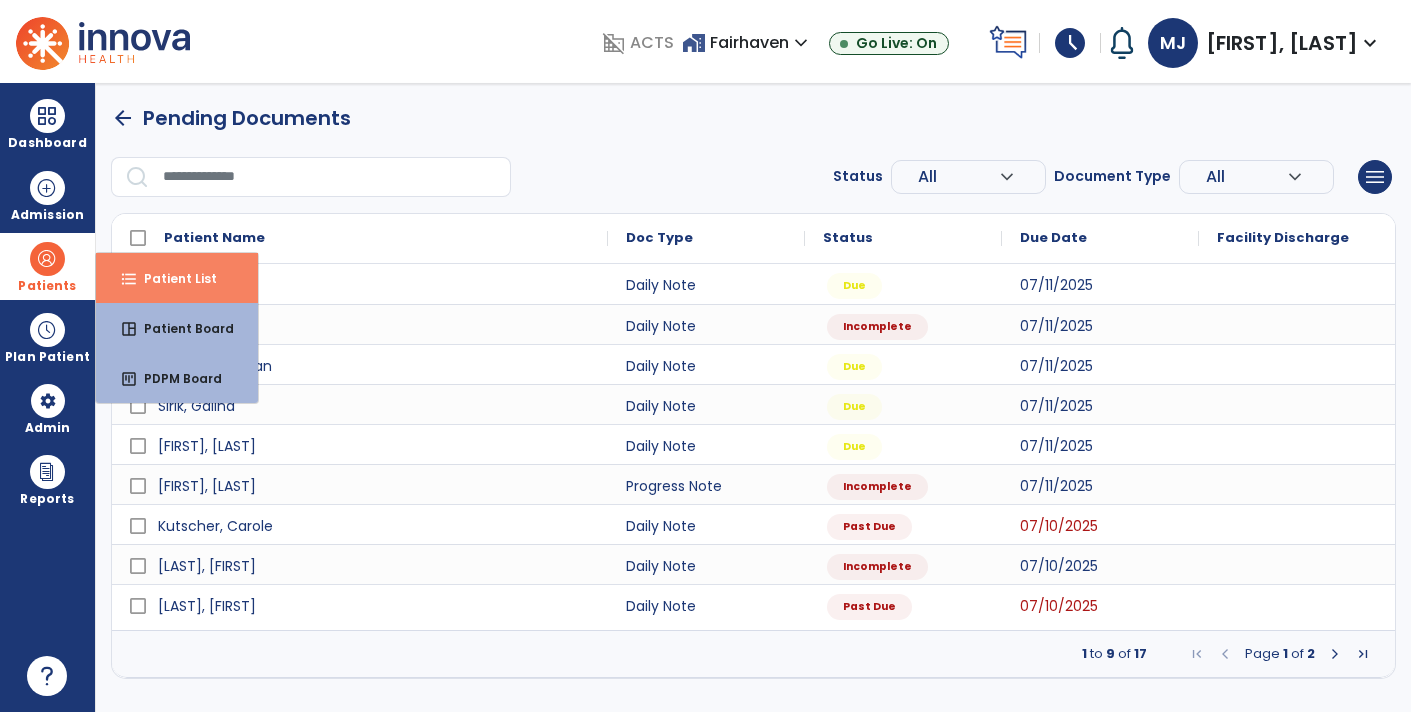 click on "format_list_bulleted  Patient List" at bounding box center (177, 278) 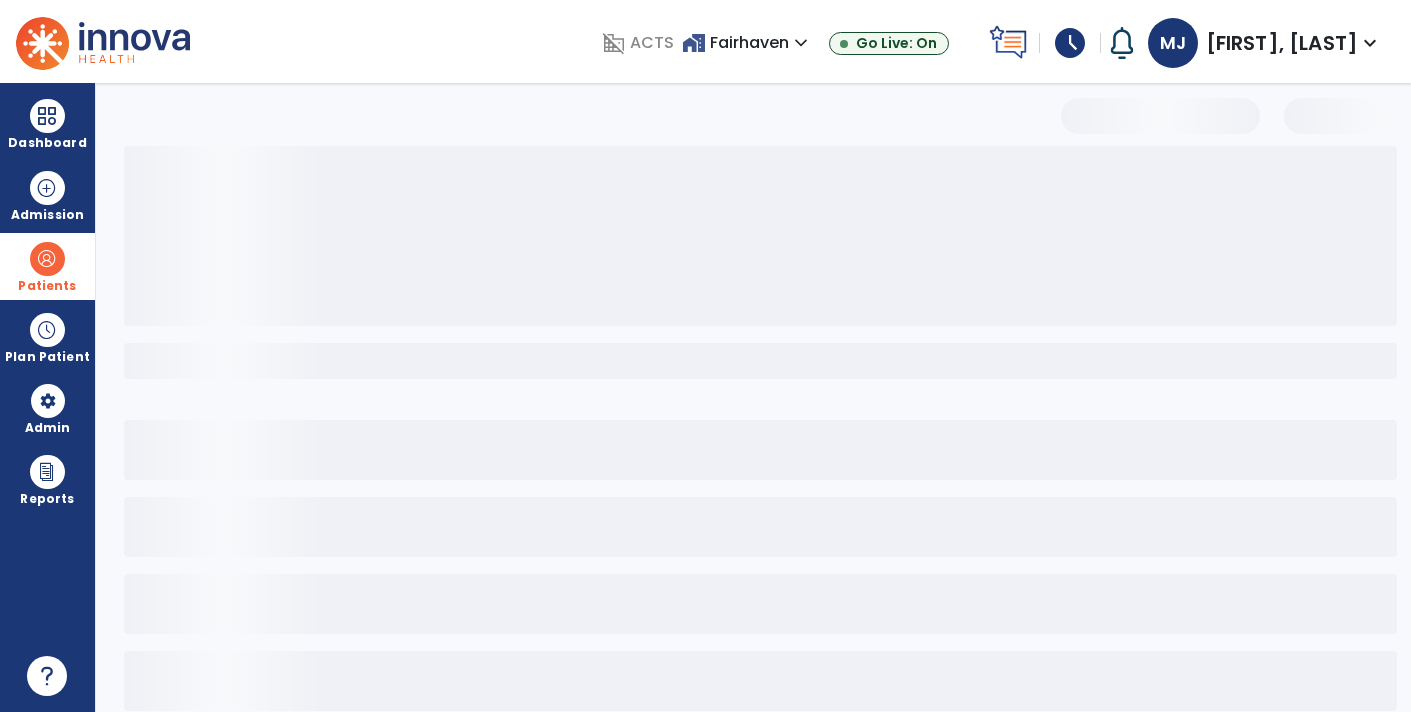 select on "***" 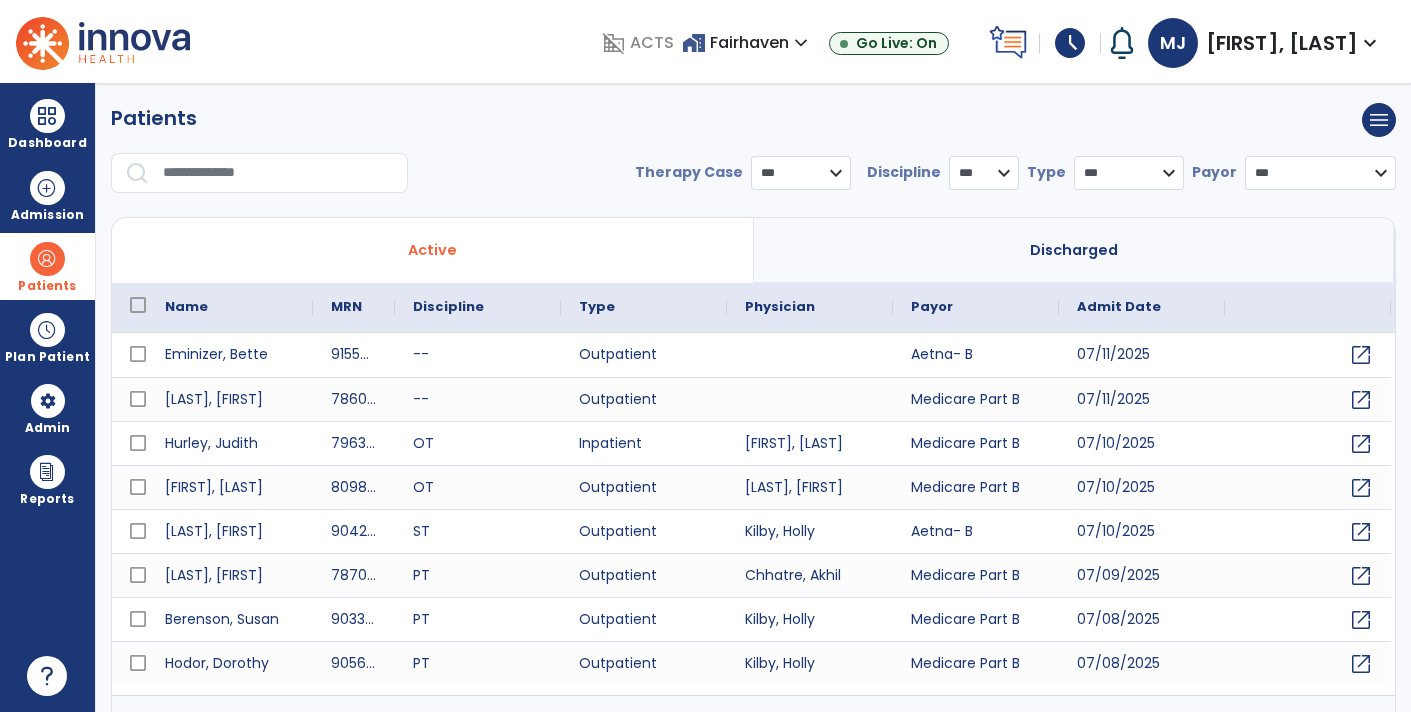 click at bounding box center [278, 173] 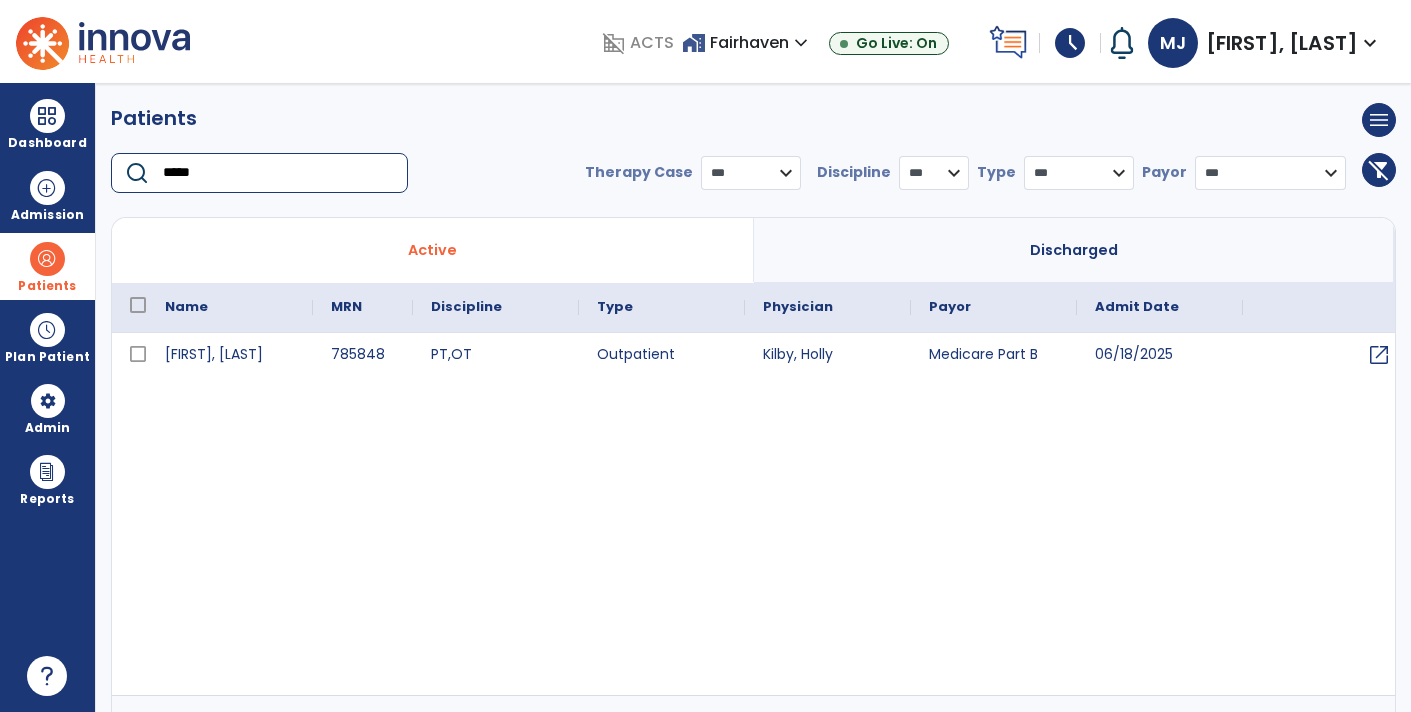 type on "*****" 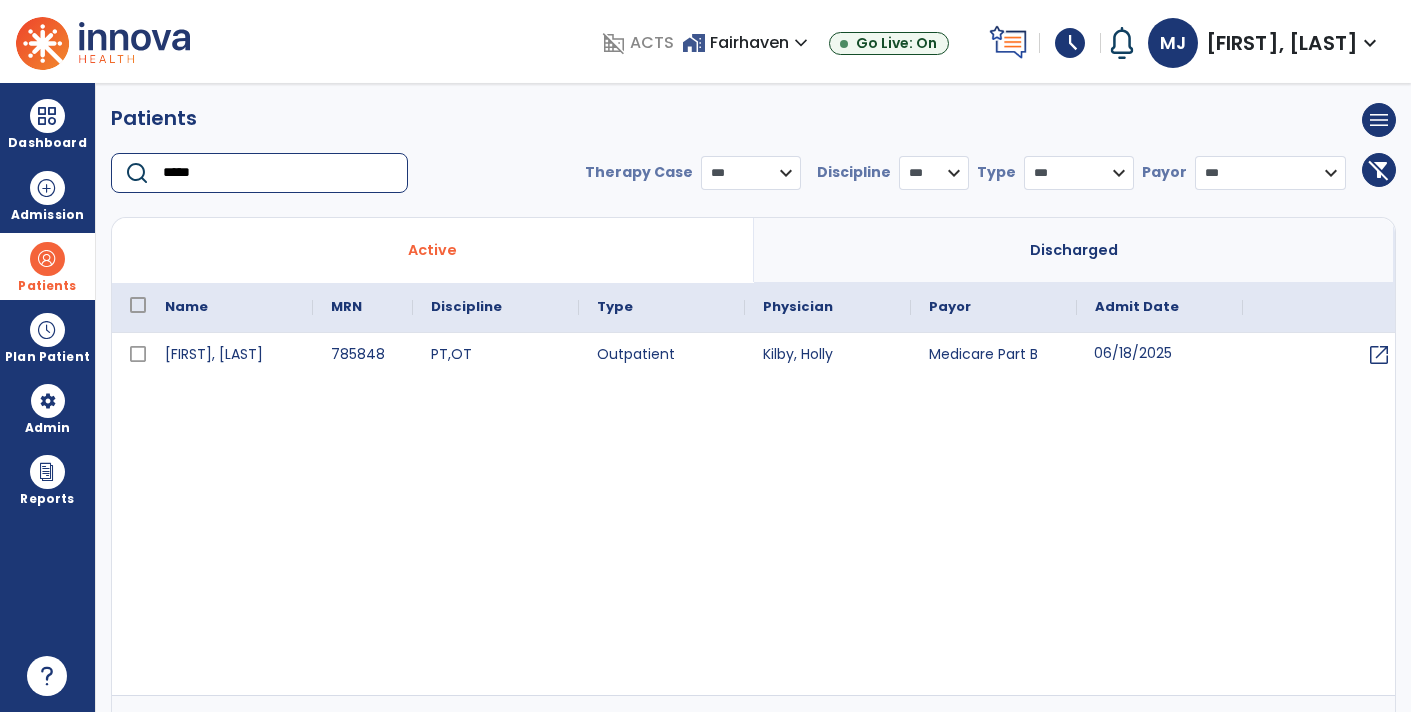 click on "06/18/2025" at bounding box center (1160, 355) 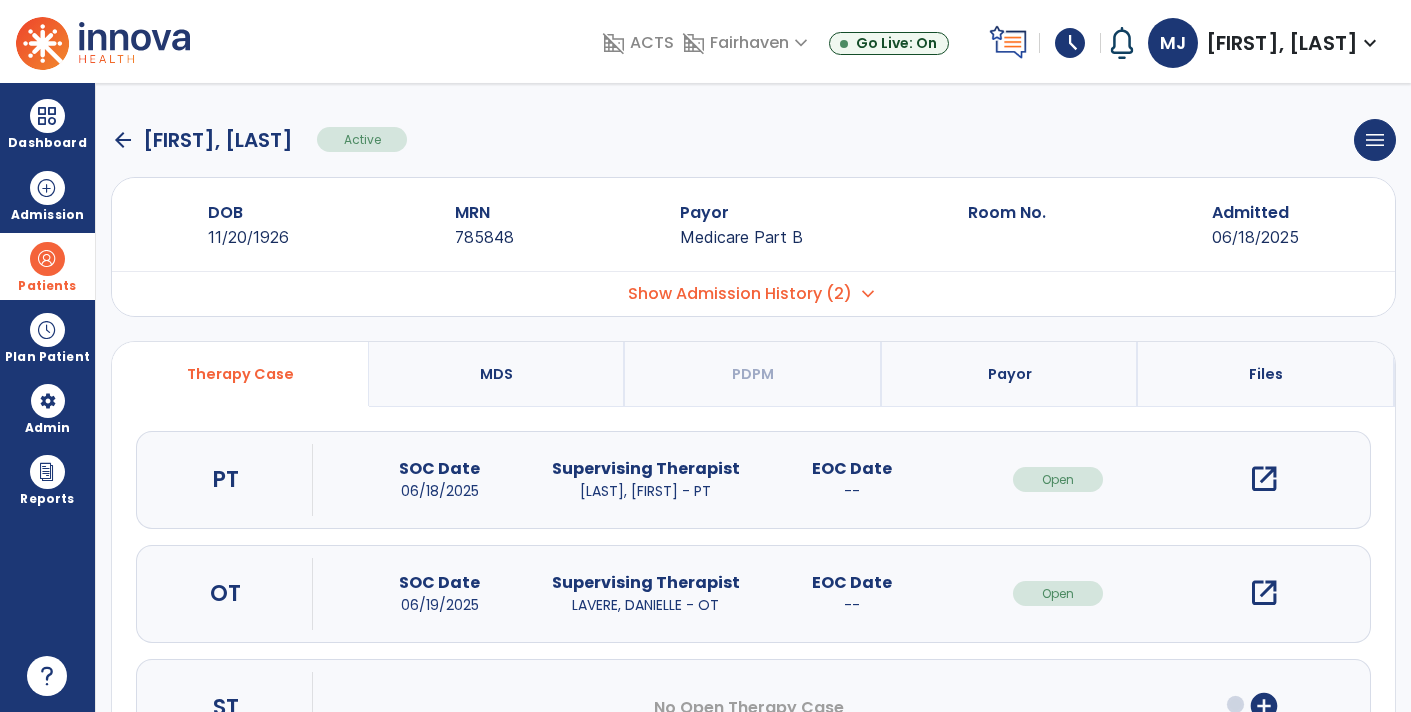 click on "open_in_new" at bounding box center [1264, 479] 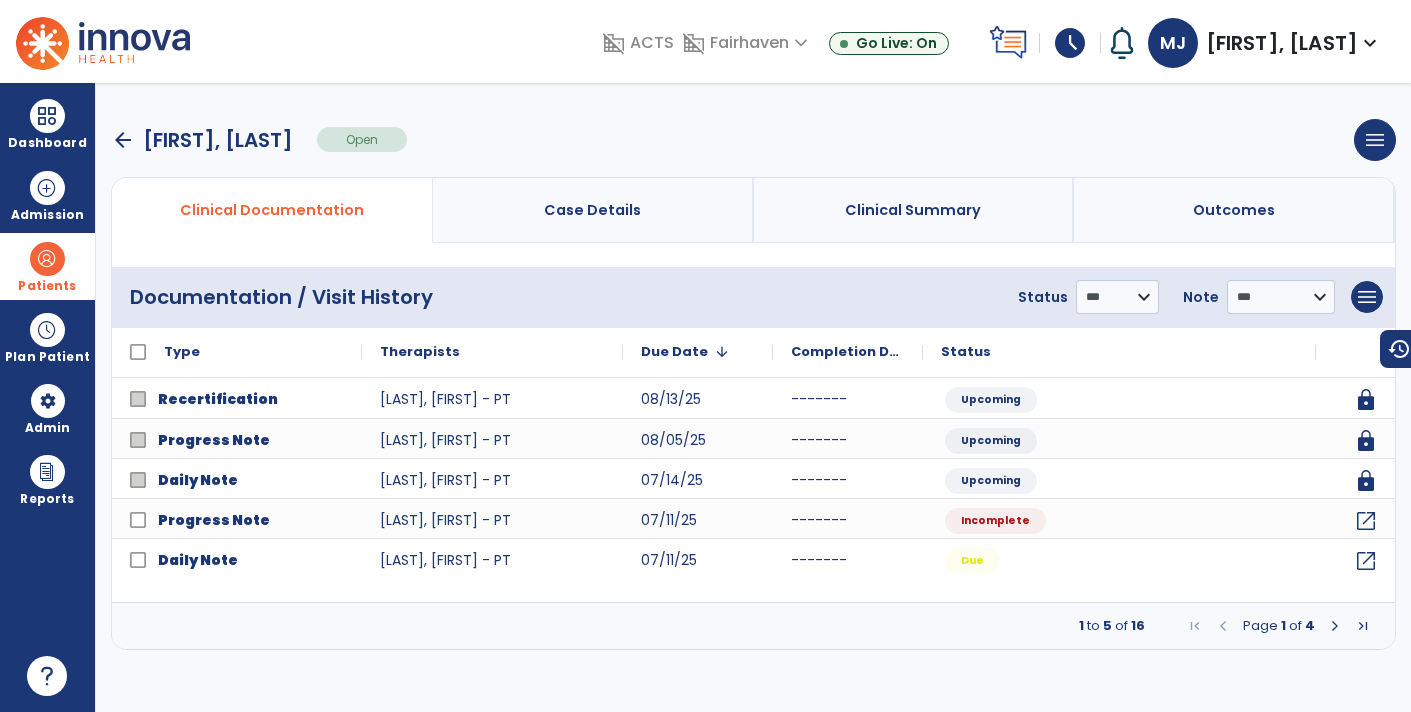 click at bounding box center (1363, 626) 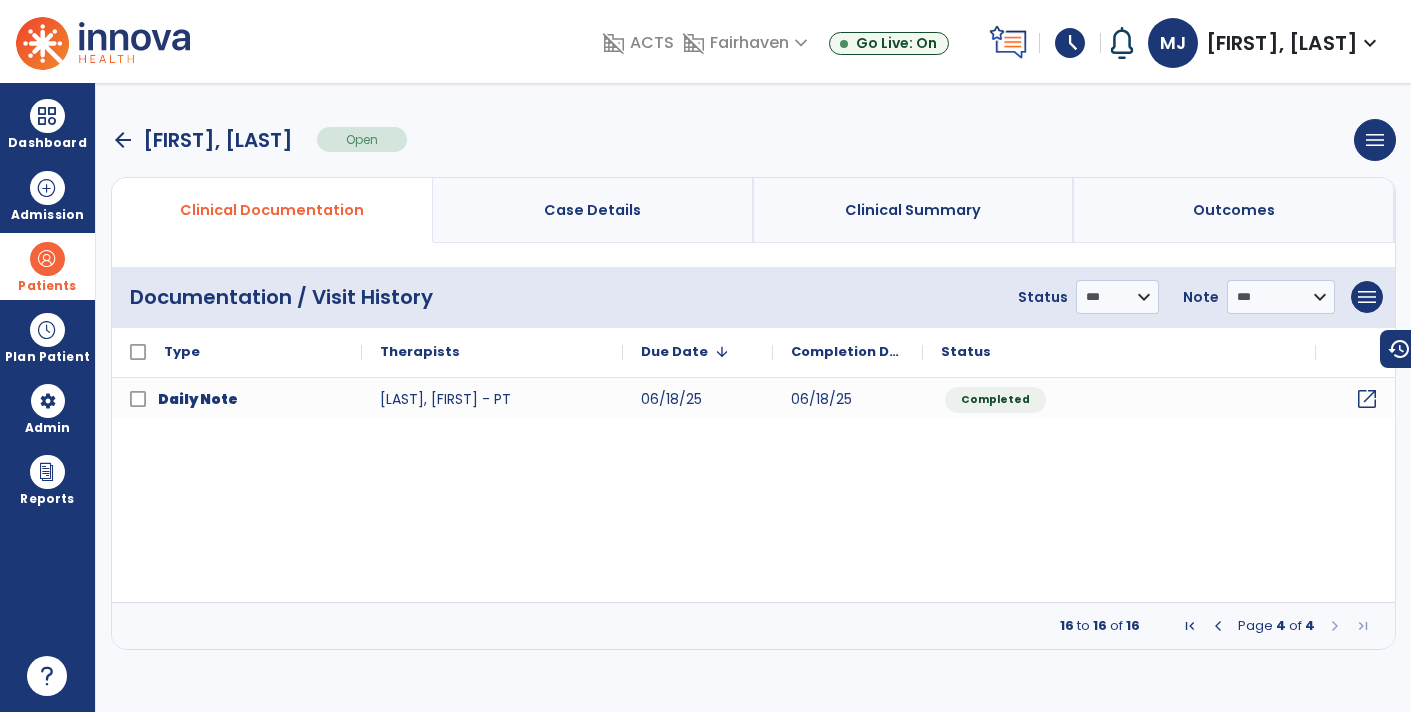 click on "open_in_new" 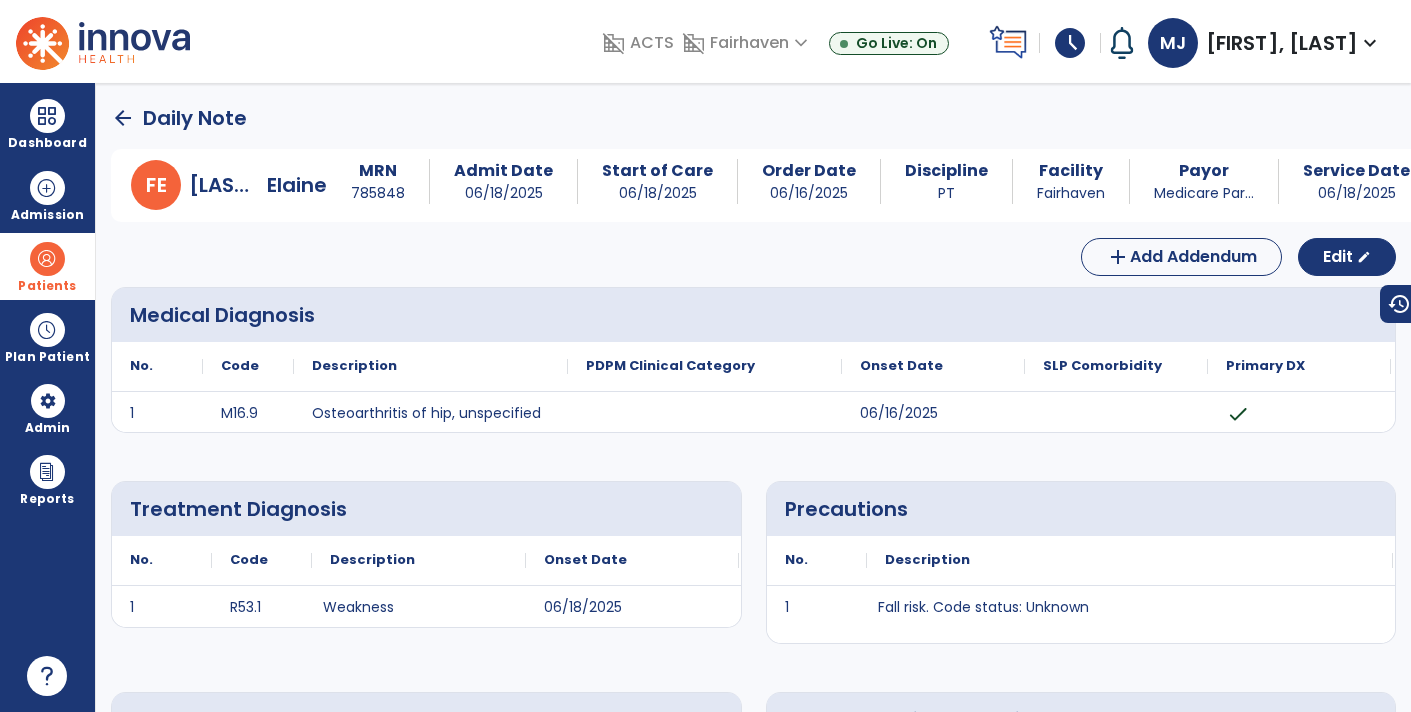 click on "arrow_back" 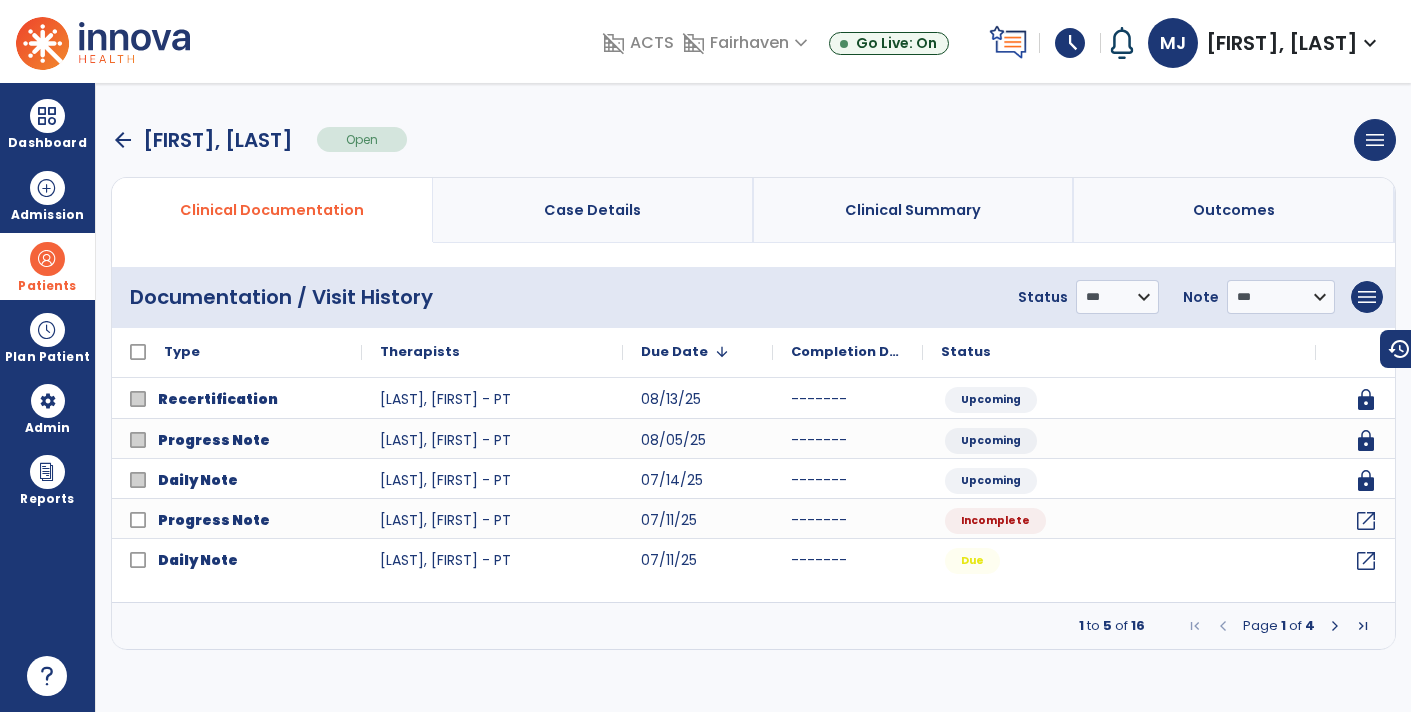 click at bounding box center (1363, 626) 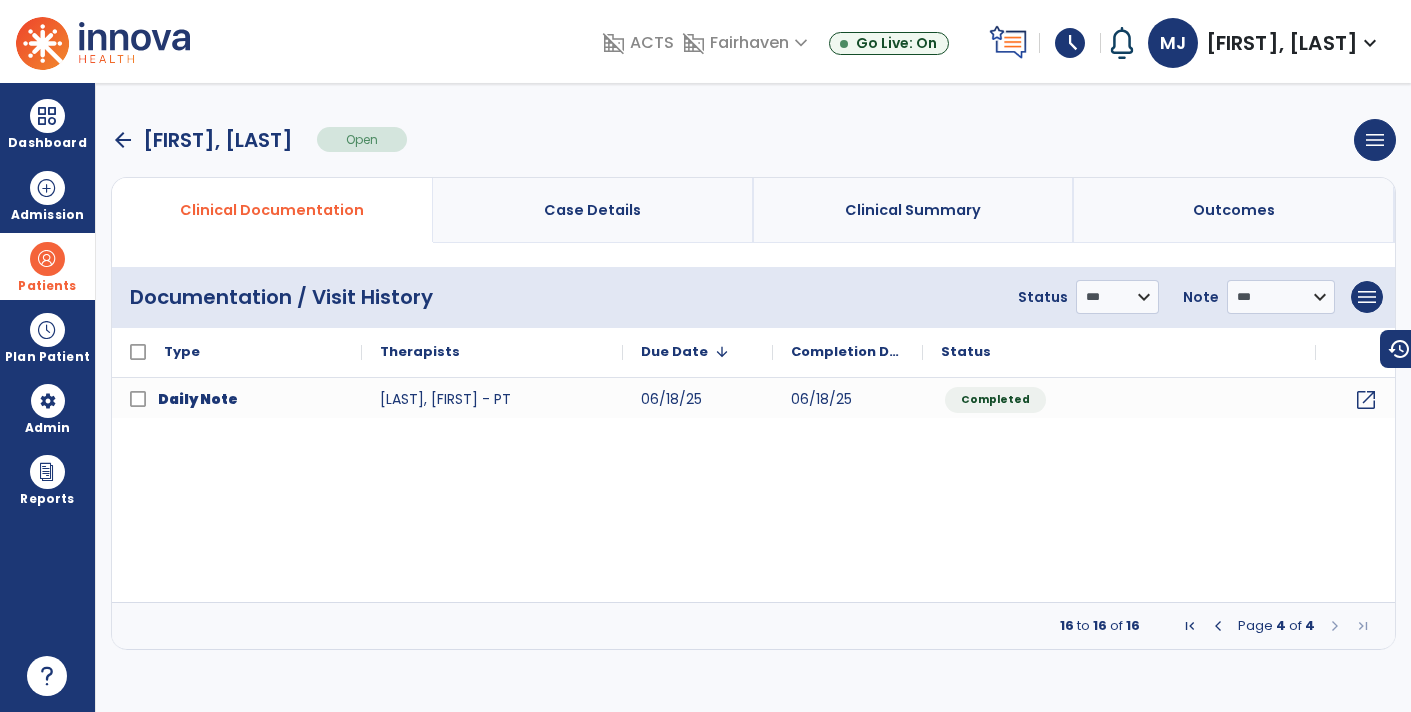 click at bounding box center (1218, 626) 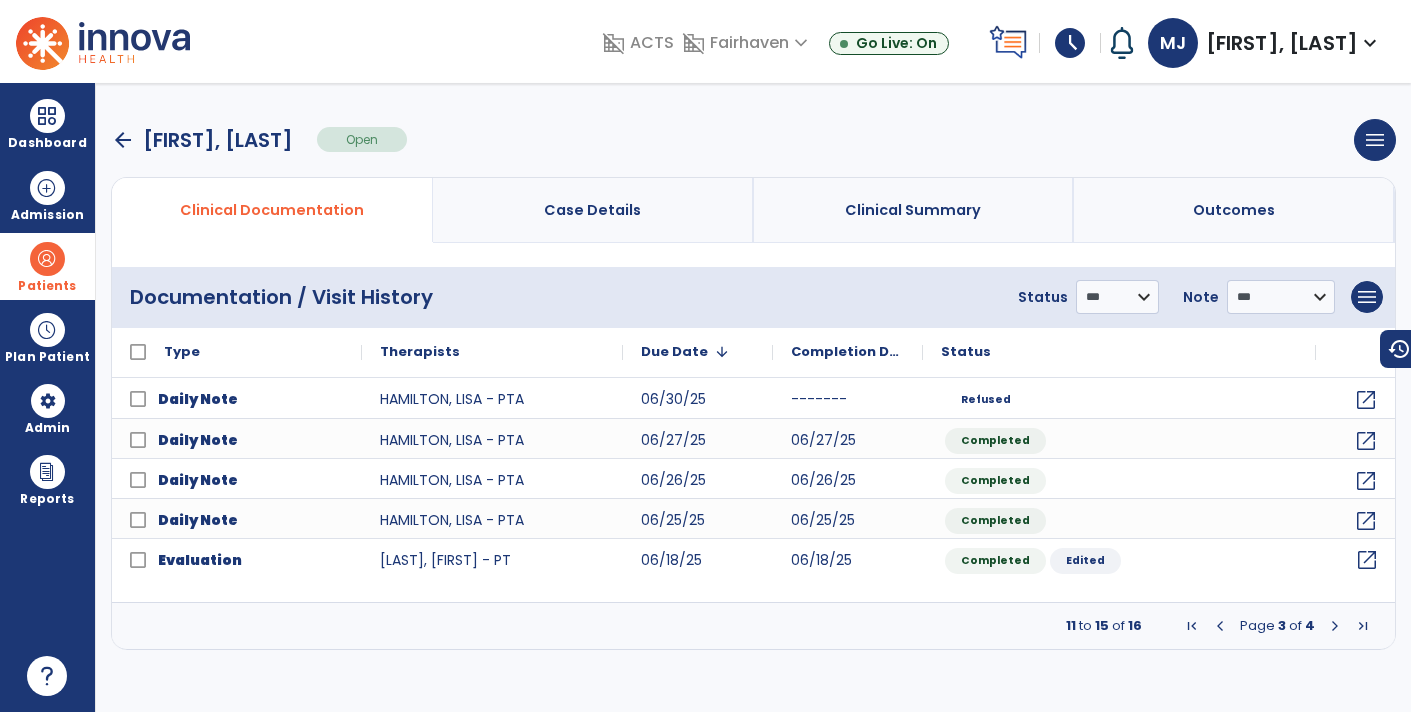 click on "open_in_new" 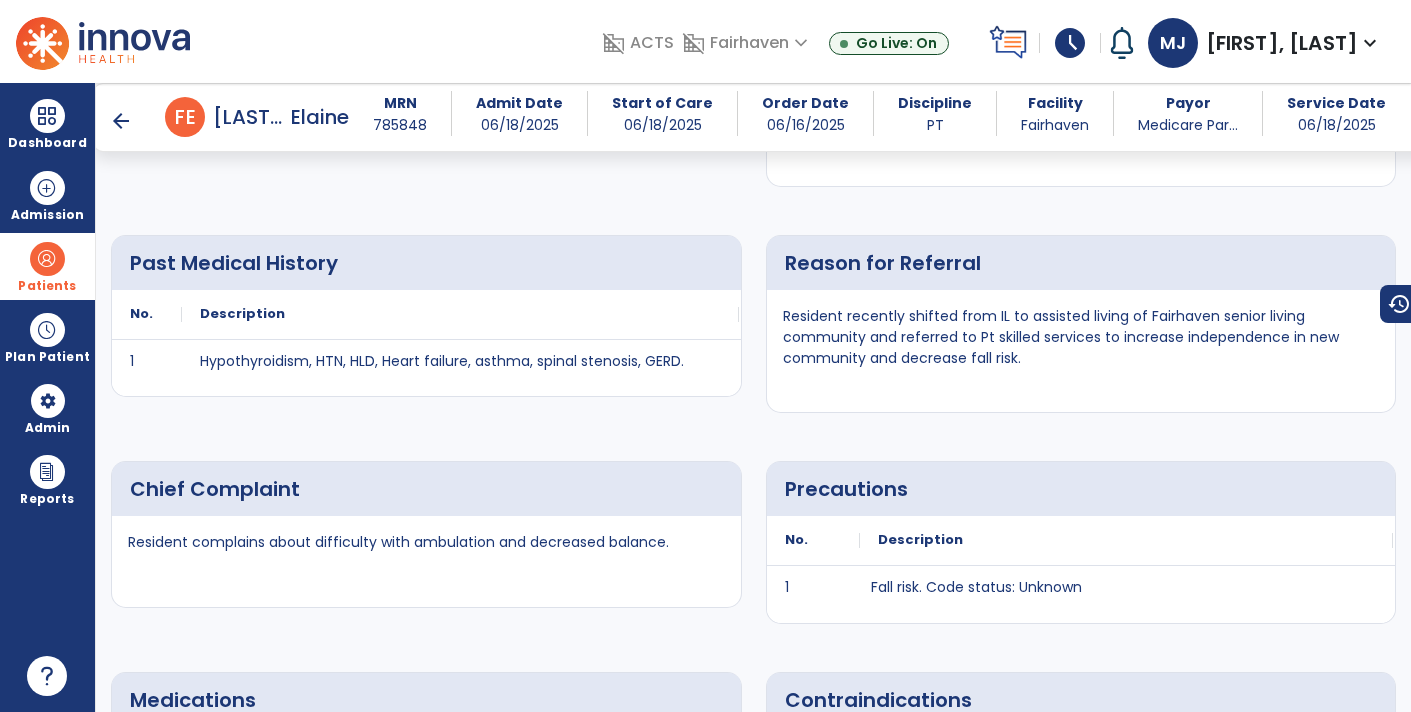 scroll, scrollTop: 582, scrollLeft: 0, axis: vertical 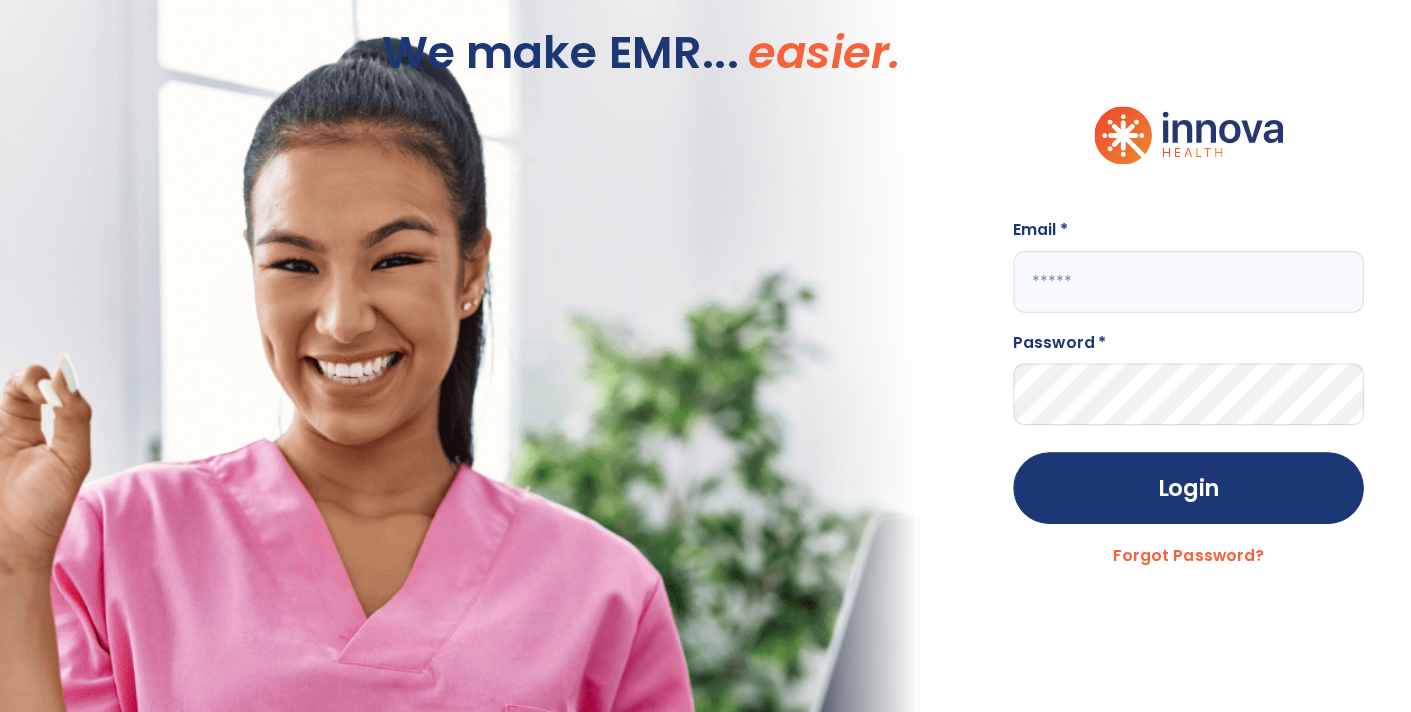 type on "**********" 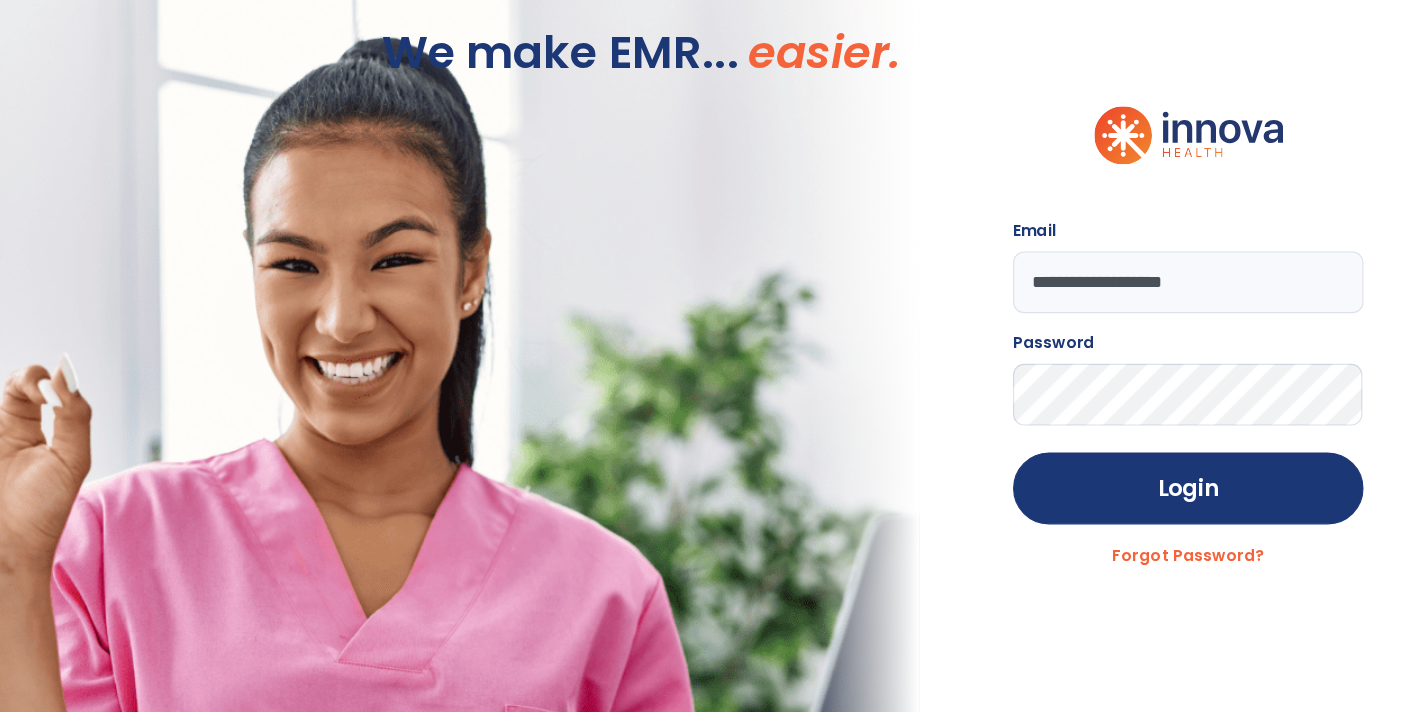 scroll, scrollTop: 0, scrollLeft: 0, axis: both 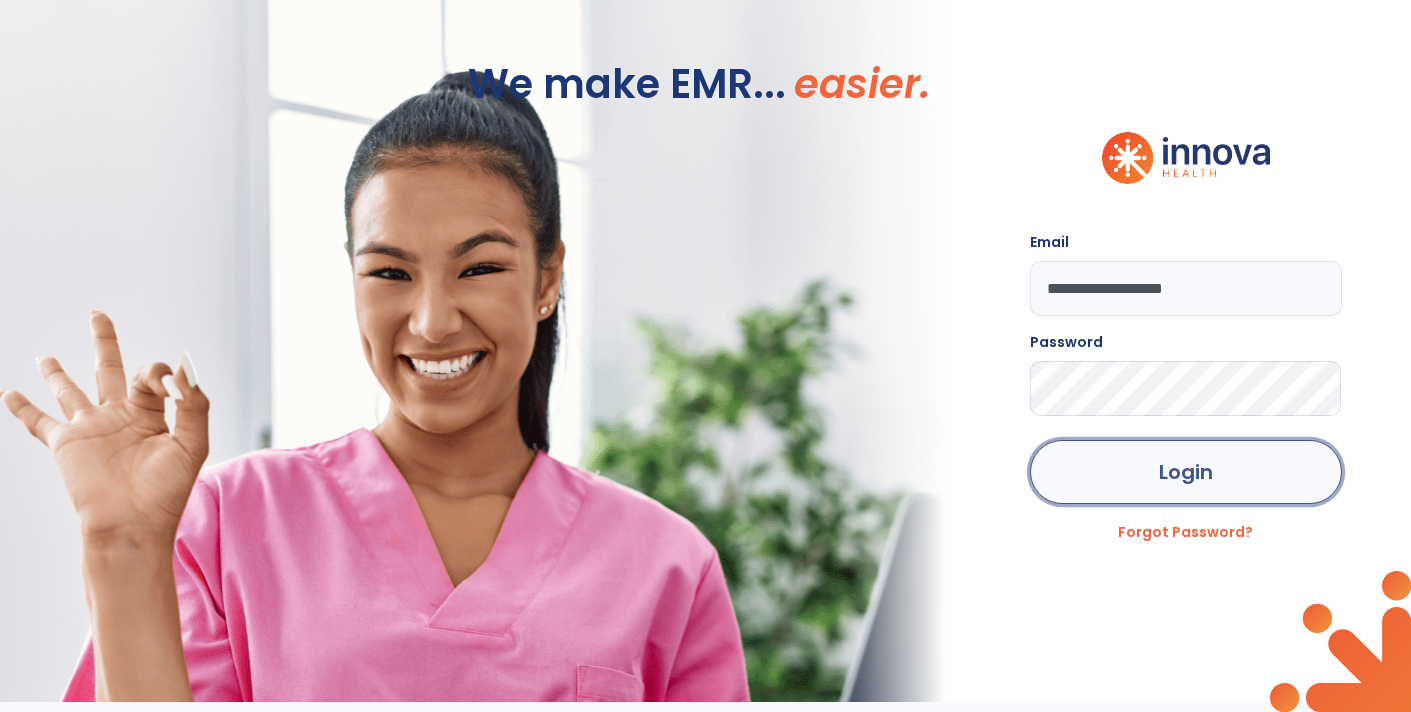click on "Login" 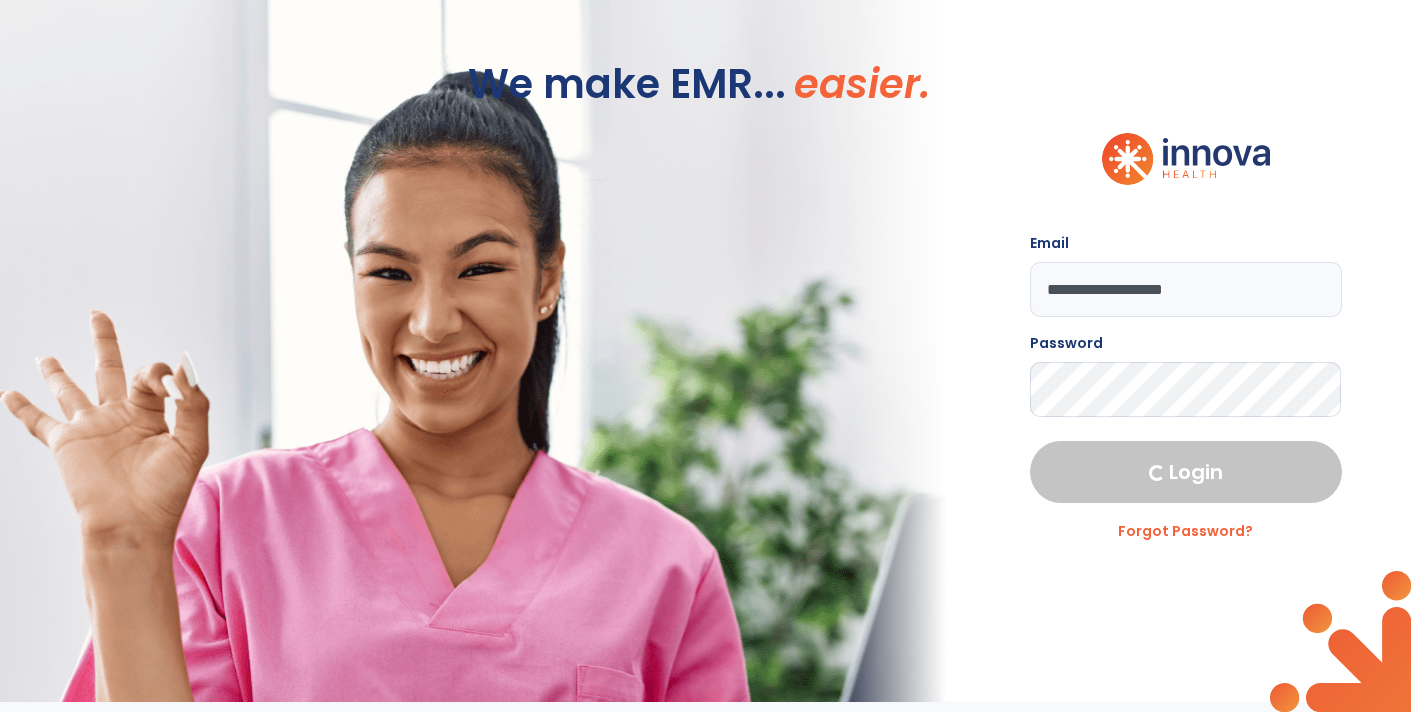 select on "****" 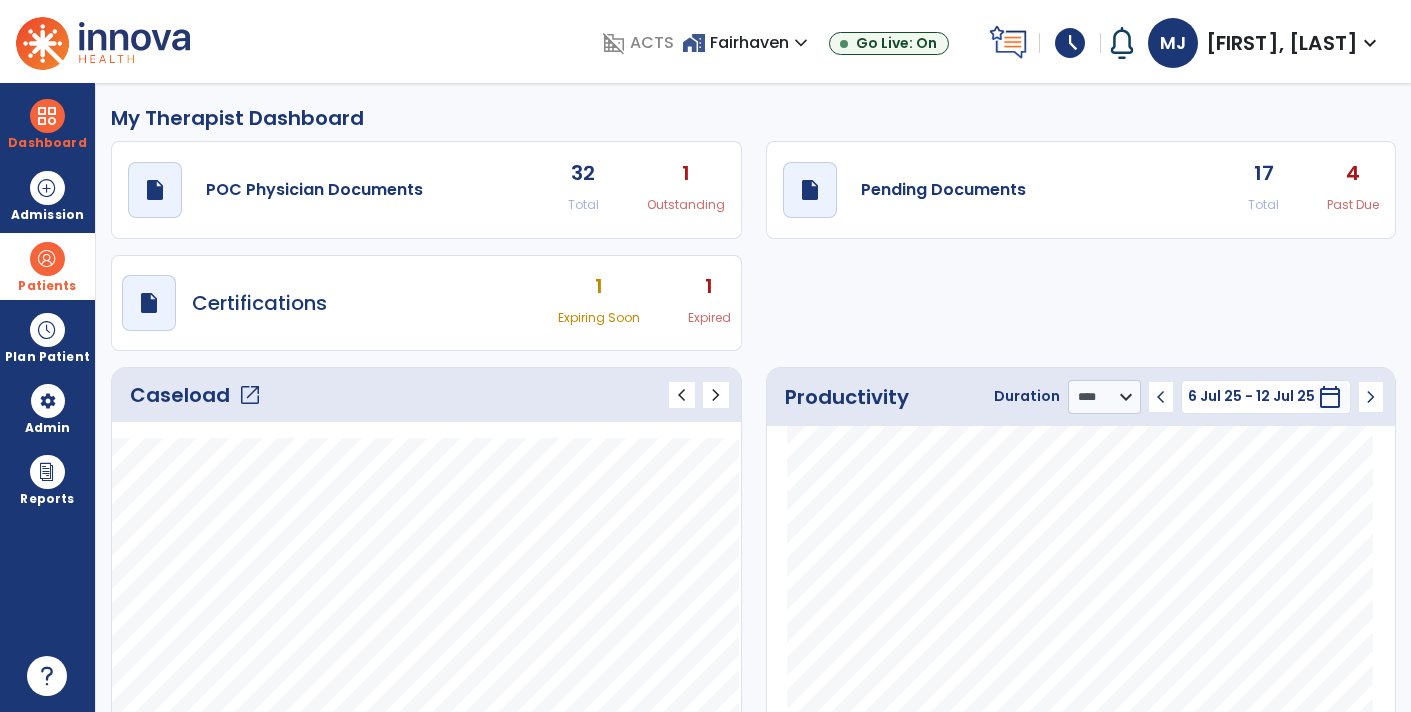 click at bounding box center [47, 259] 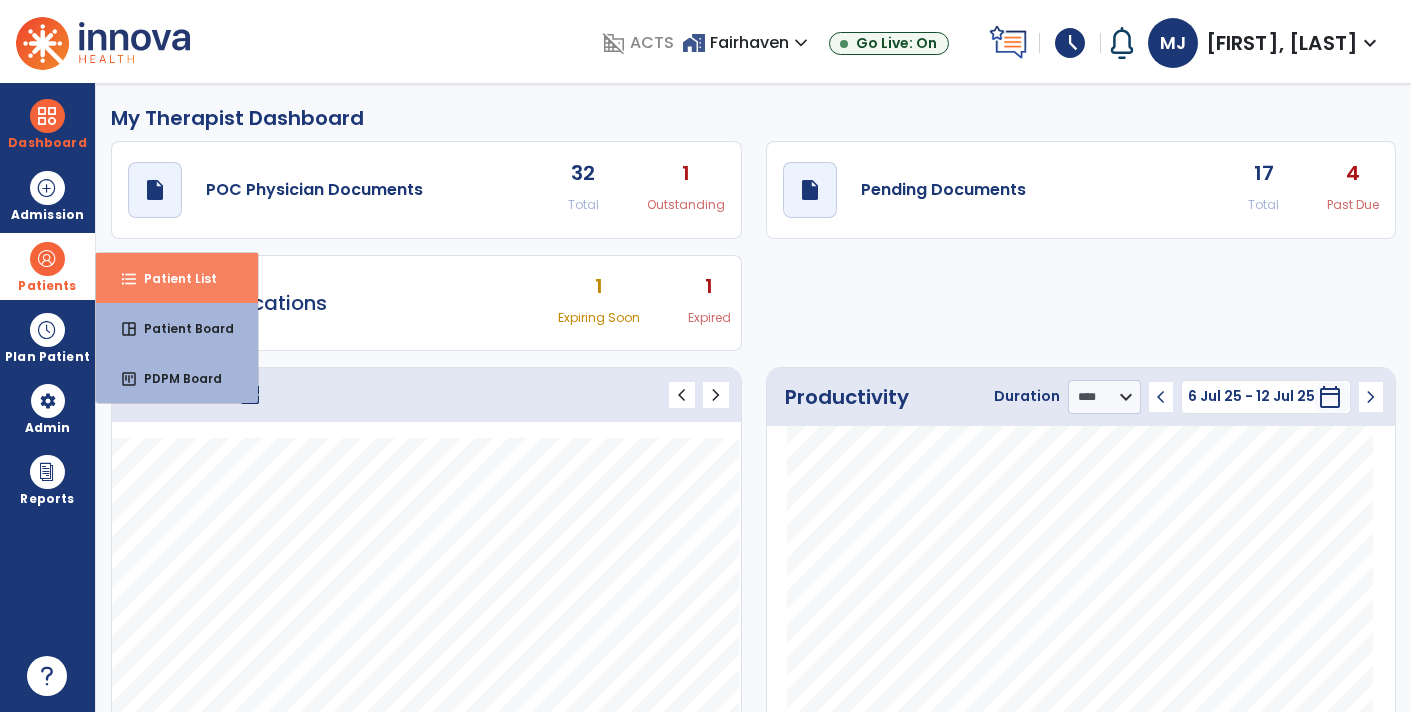 click on "format_list_bulleted  Patient List" at bounding box center [177, 278] 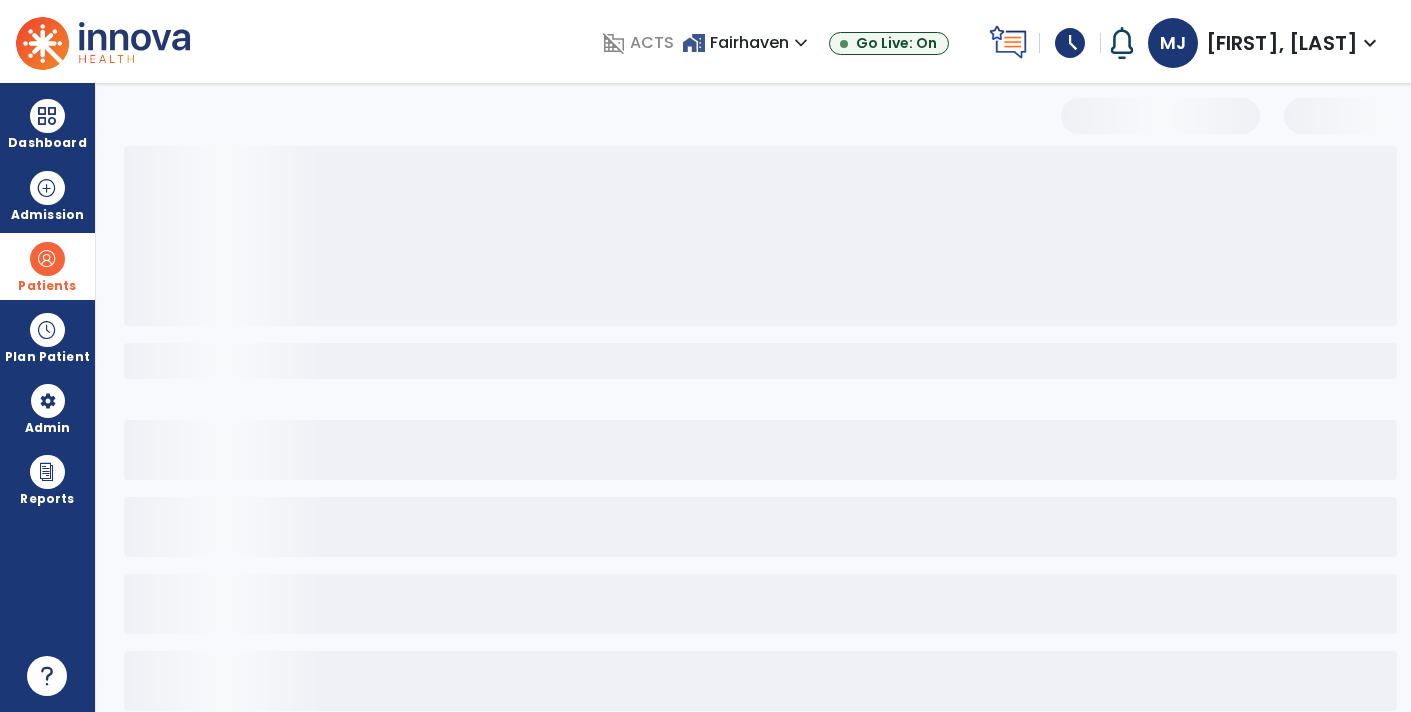 select on "***" 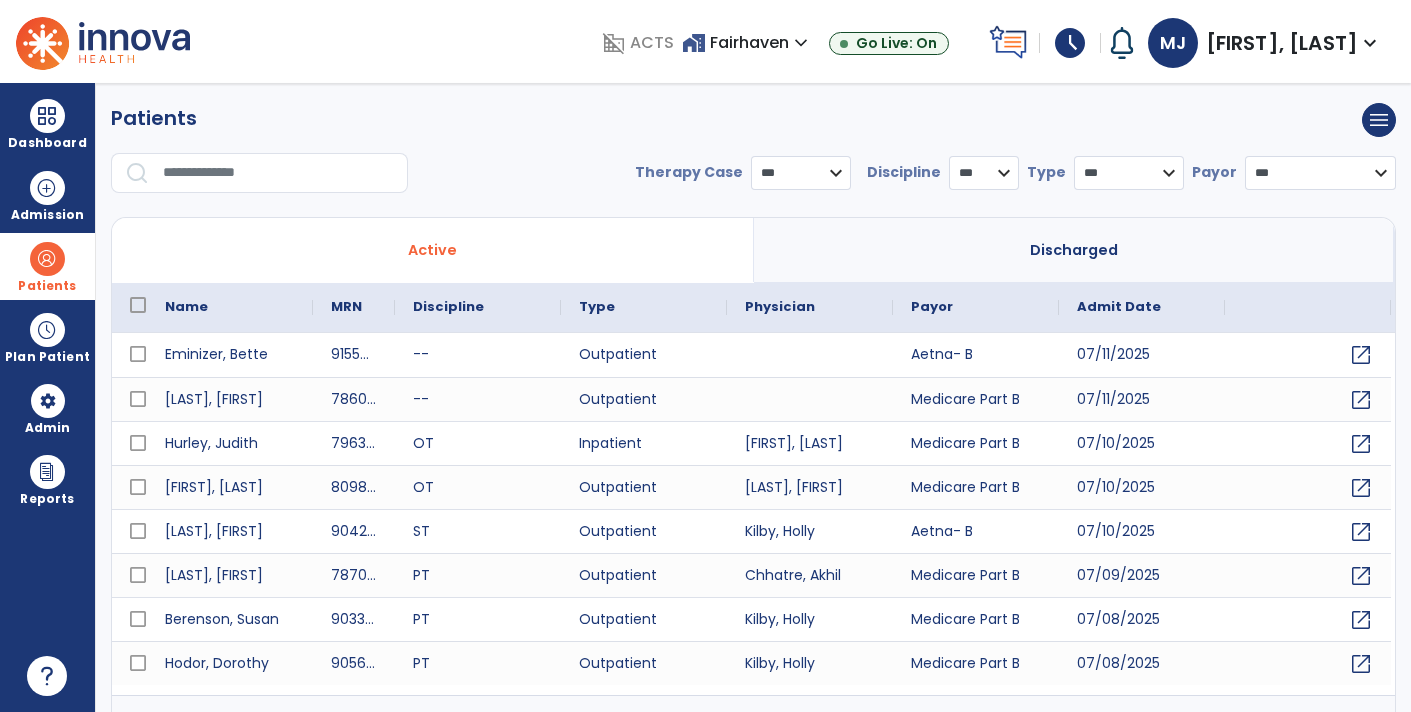 click at bounding box center (278, 173) 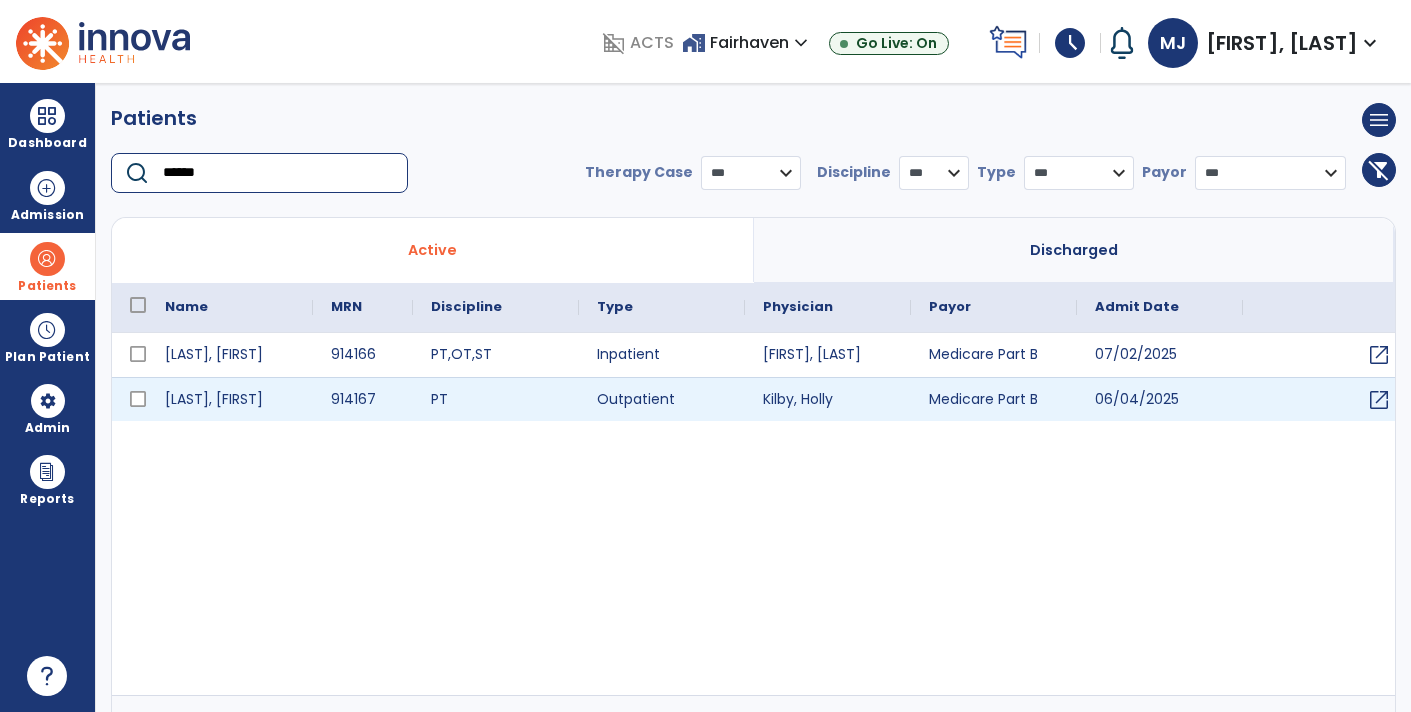 type on "******" 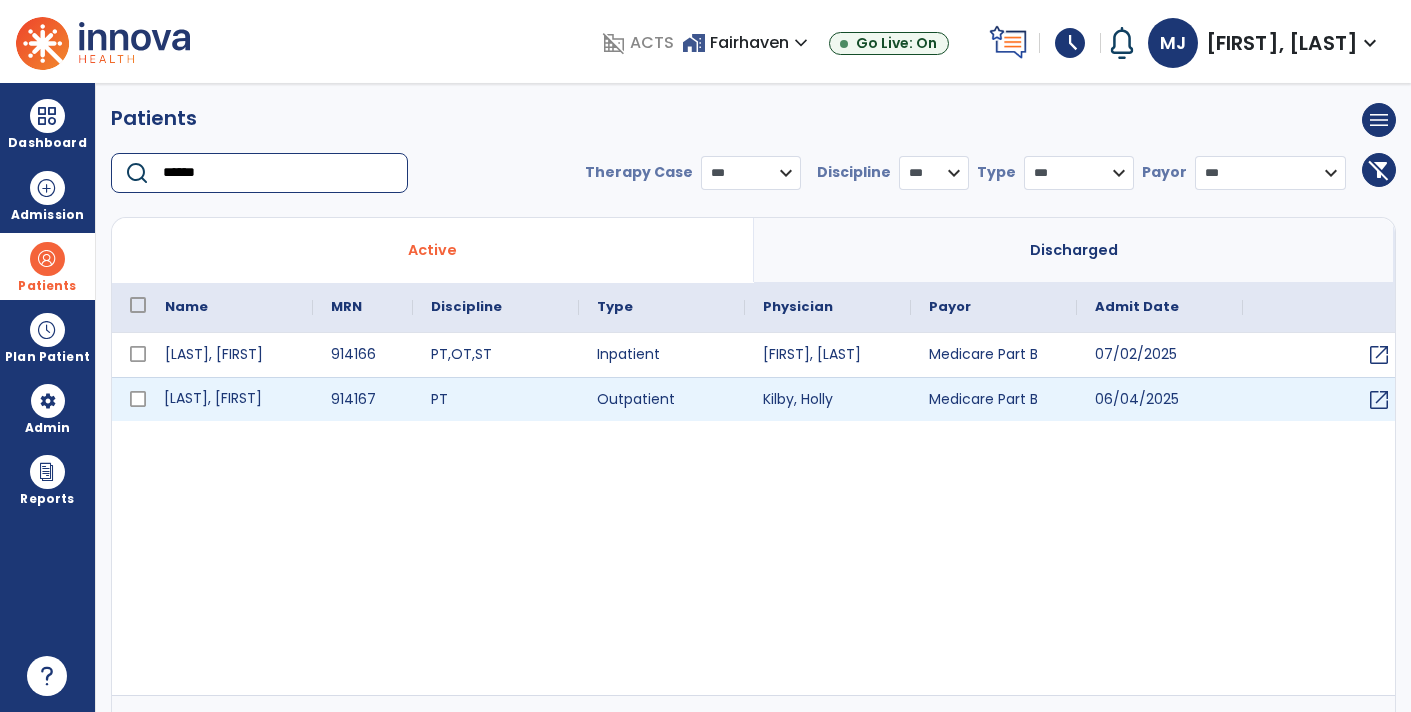 click on "[FIRST] [LAST]" at bounding box center (230, 399) 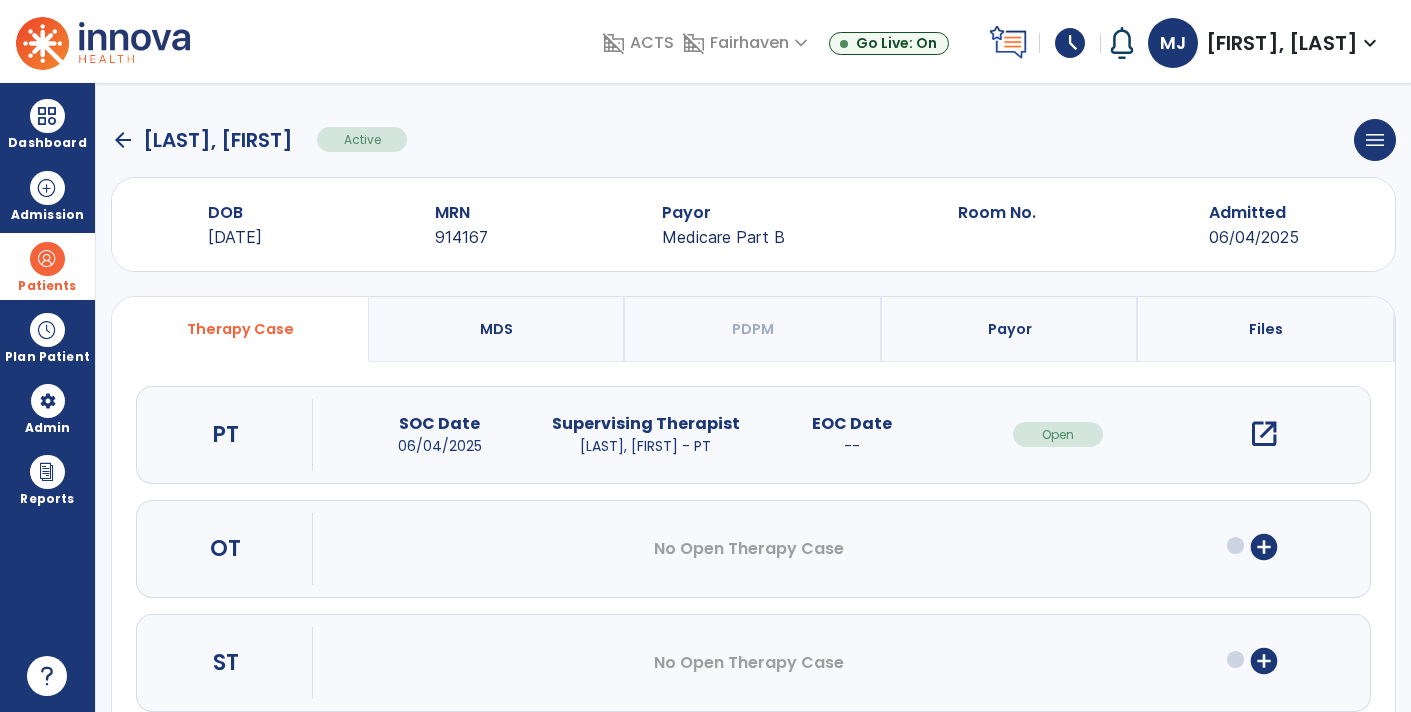 click on "open_in_new" at bounding box center (1264, 434) 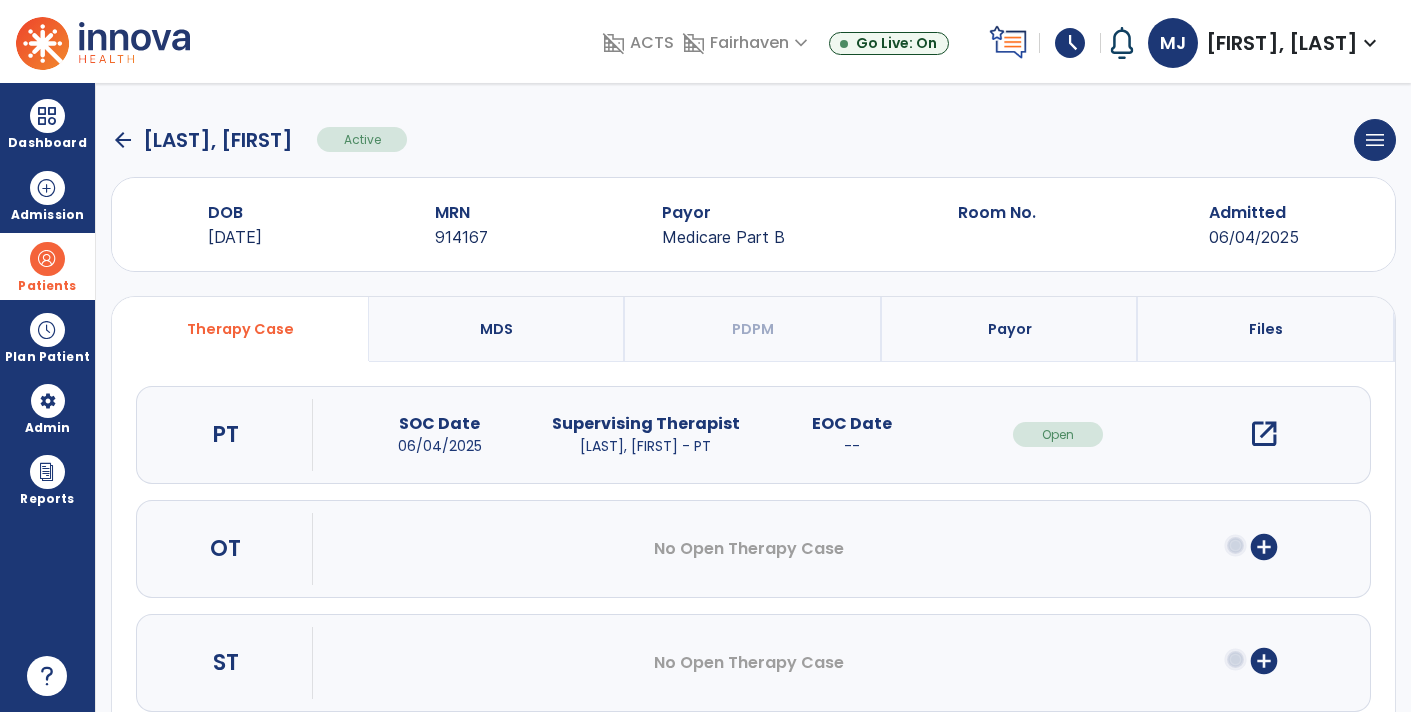 scroll, scrollTop: 0, scrollLeft: 0, axis: both 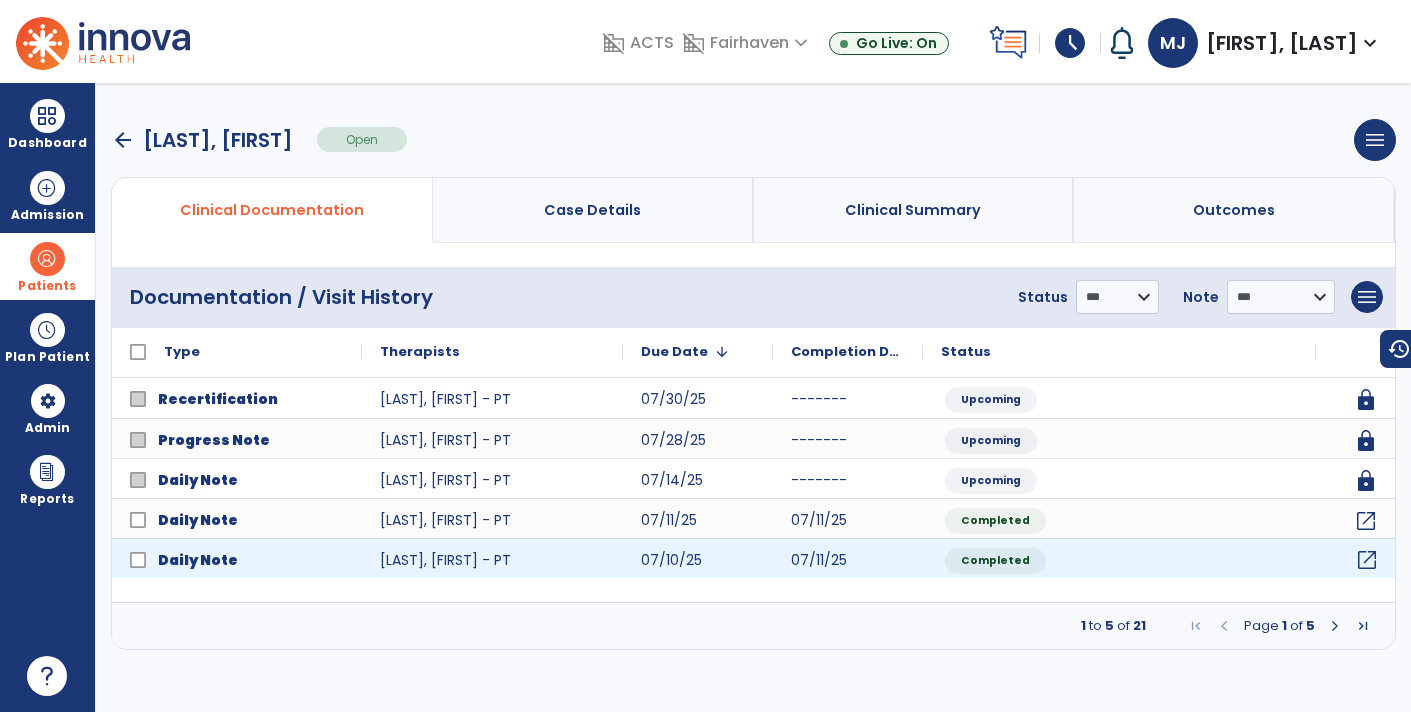 click on "open_in_new" 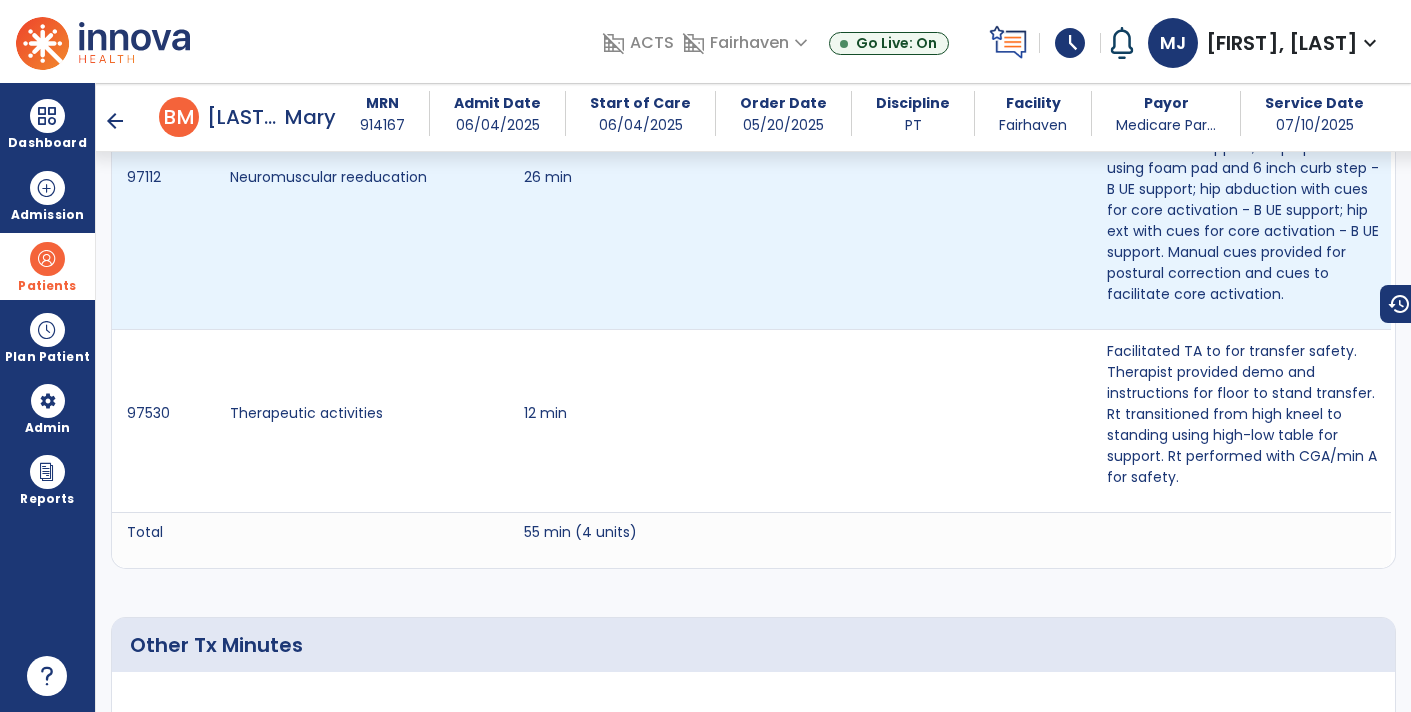 scroll, scrollTop: 1766, scrollLeft: 0, axis: vertical 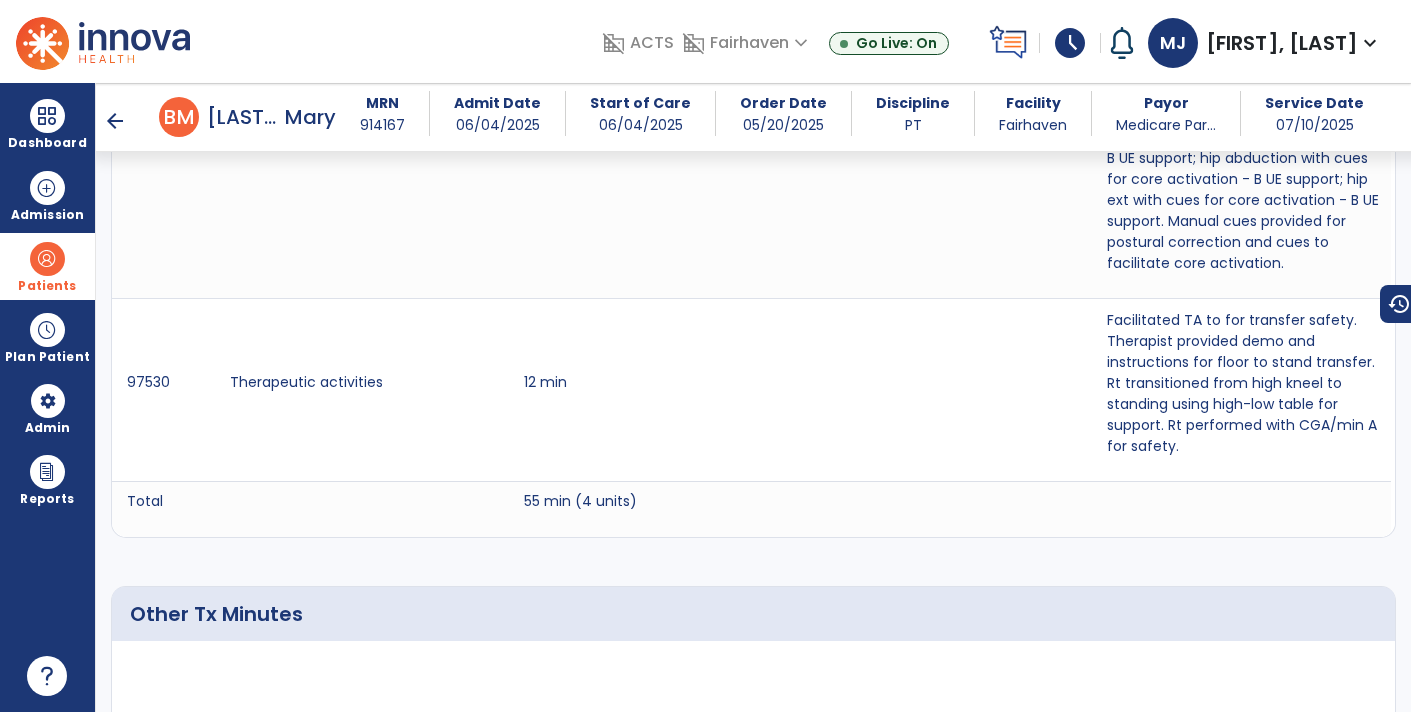 click on "B" at bounding box center (170, 117) 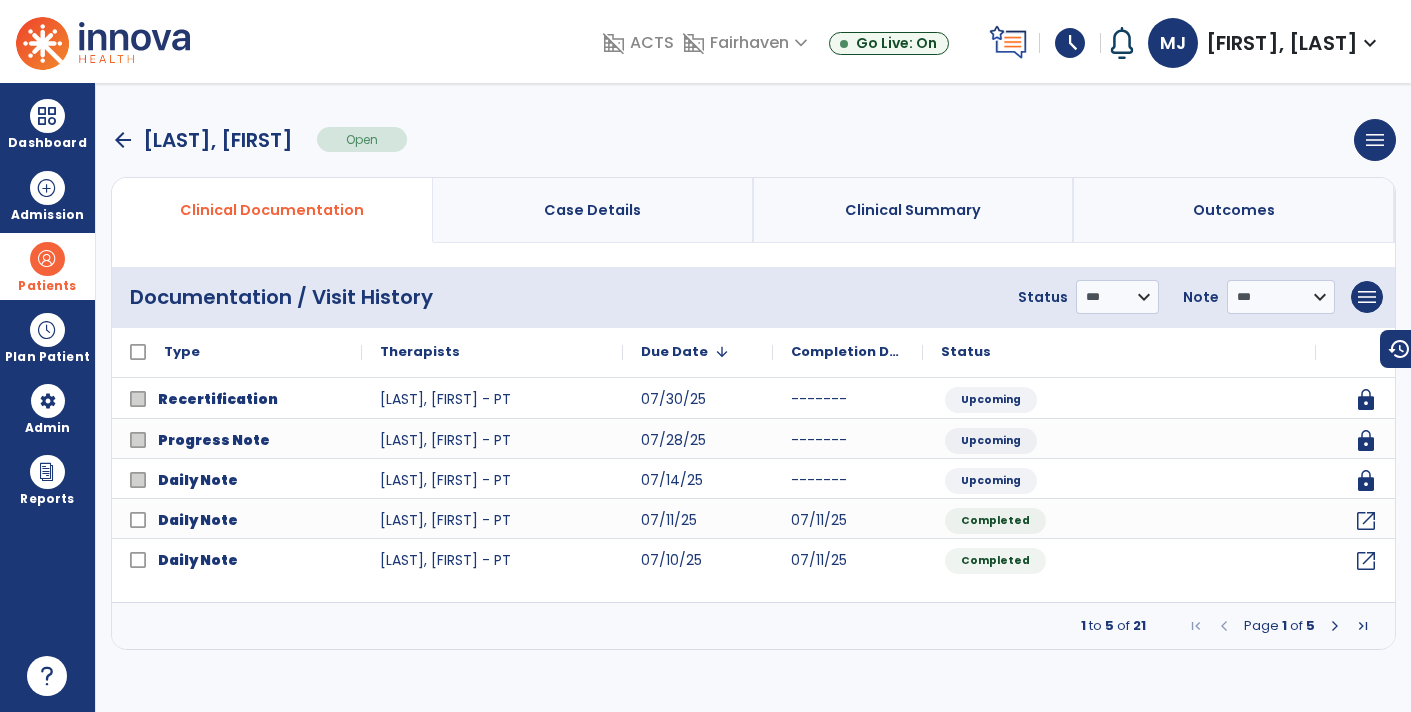 scroll, scrollTop: 0, scrollLeft: 0, axis: both 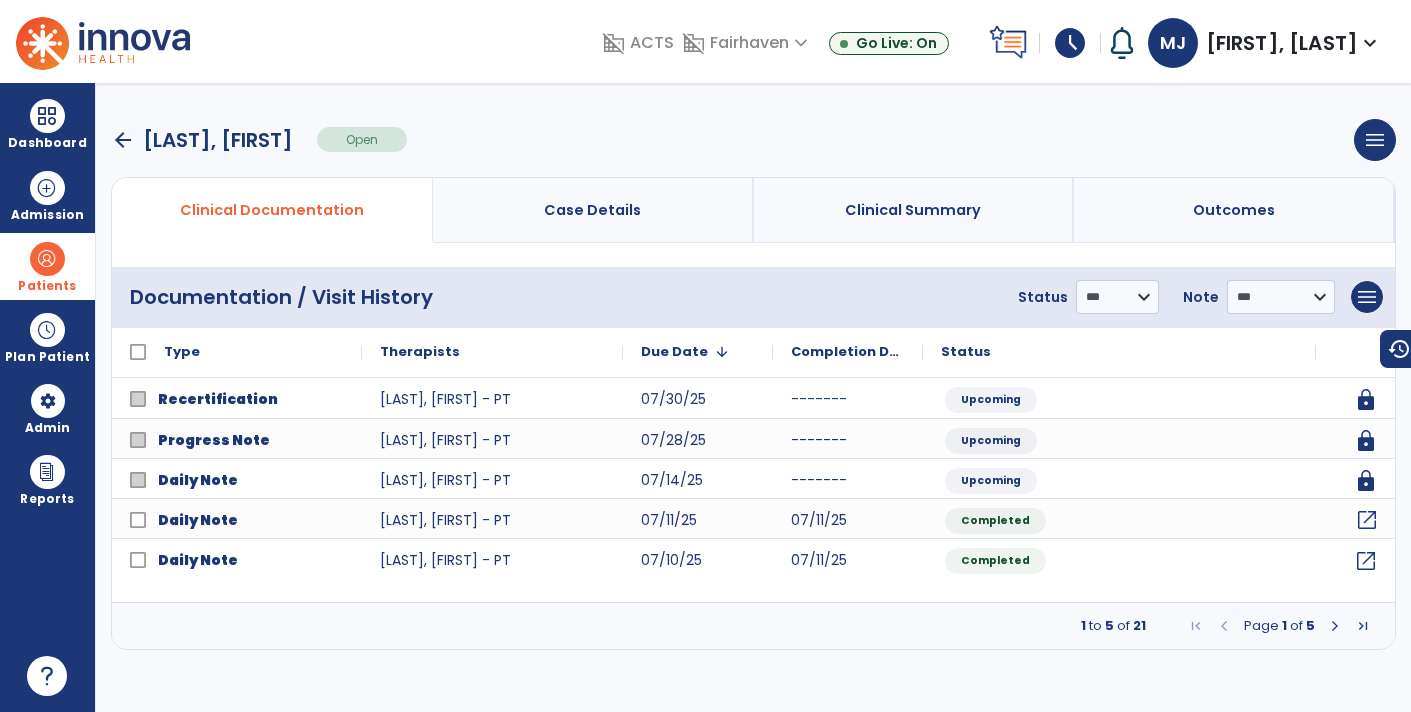 click on "open_in_new" 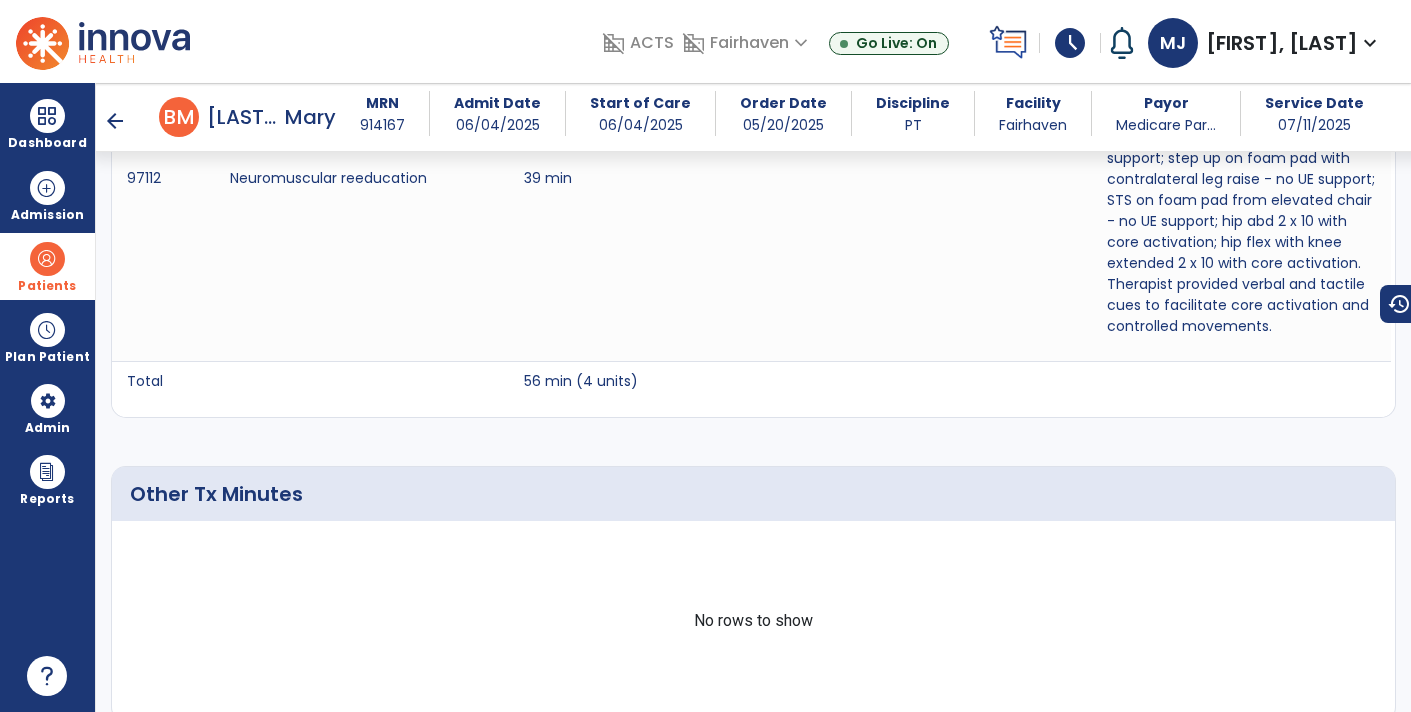 scroll, scrollTop: 1835, scrollLeft: 0, axis: vertical 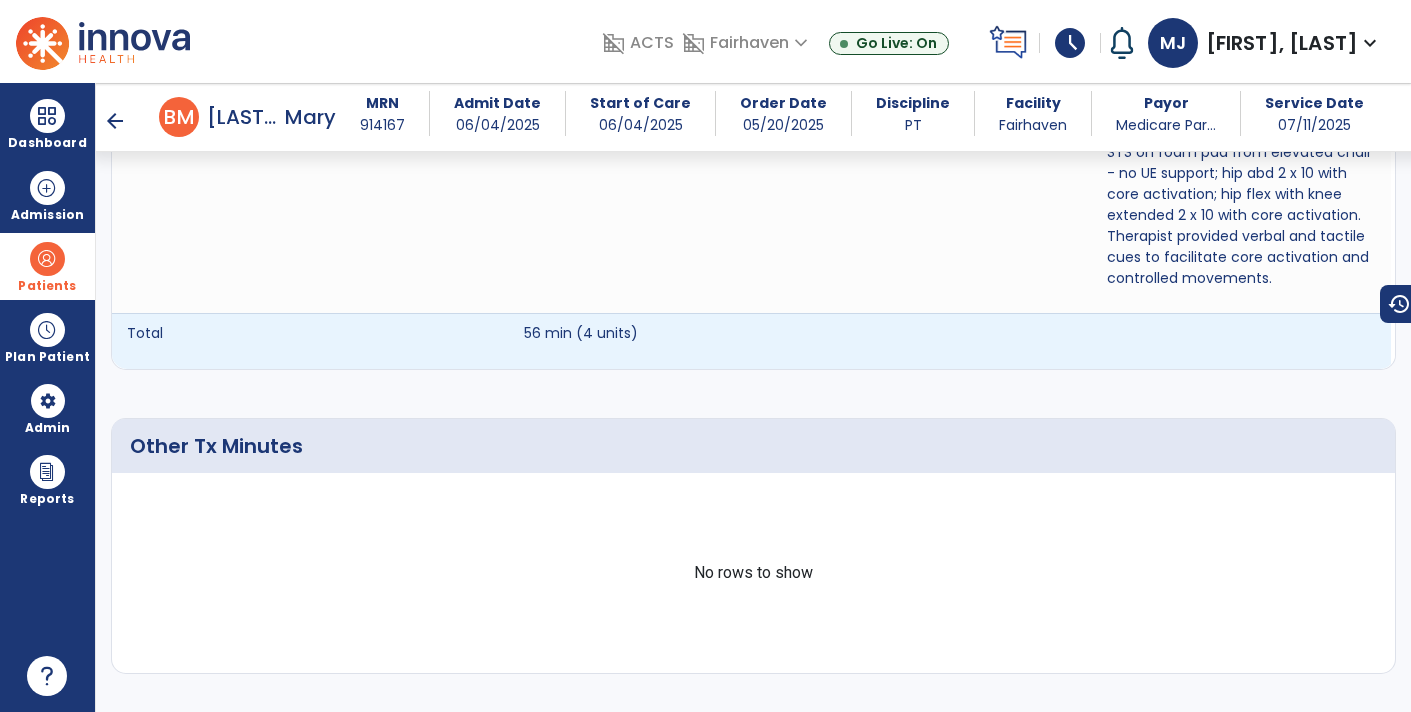 click on "arrow_back      B  M  Blanchard,   Mary  MRN 914167 Admit Date 06/04/2025 Start of Care 06/04/2025 Order Date 05/20/2025 Discipline PT Facility Fairhaven Payor Medicare Par... Service Date 07/11/2025" at bounding box center (769, 117) 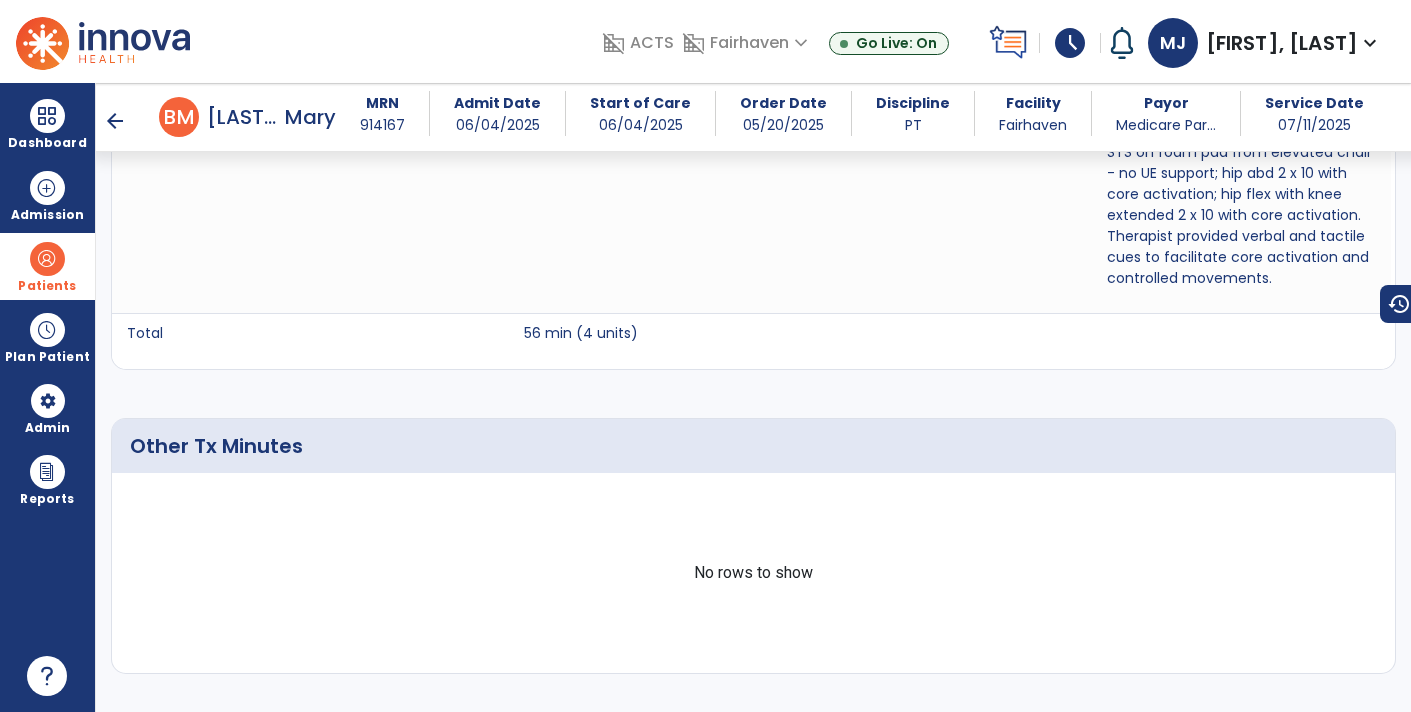 click on "arrow_back" at bounding box center [115, 121] 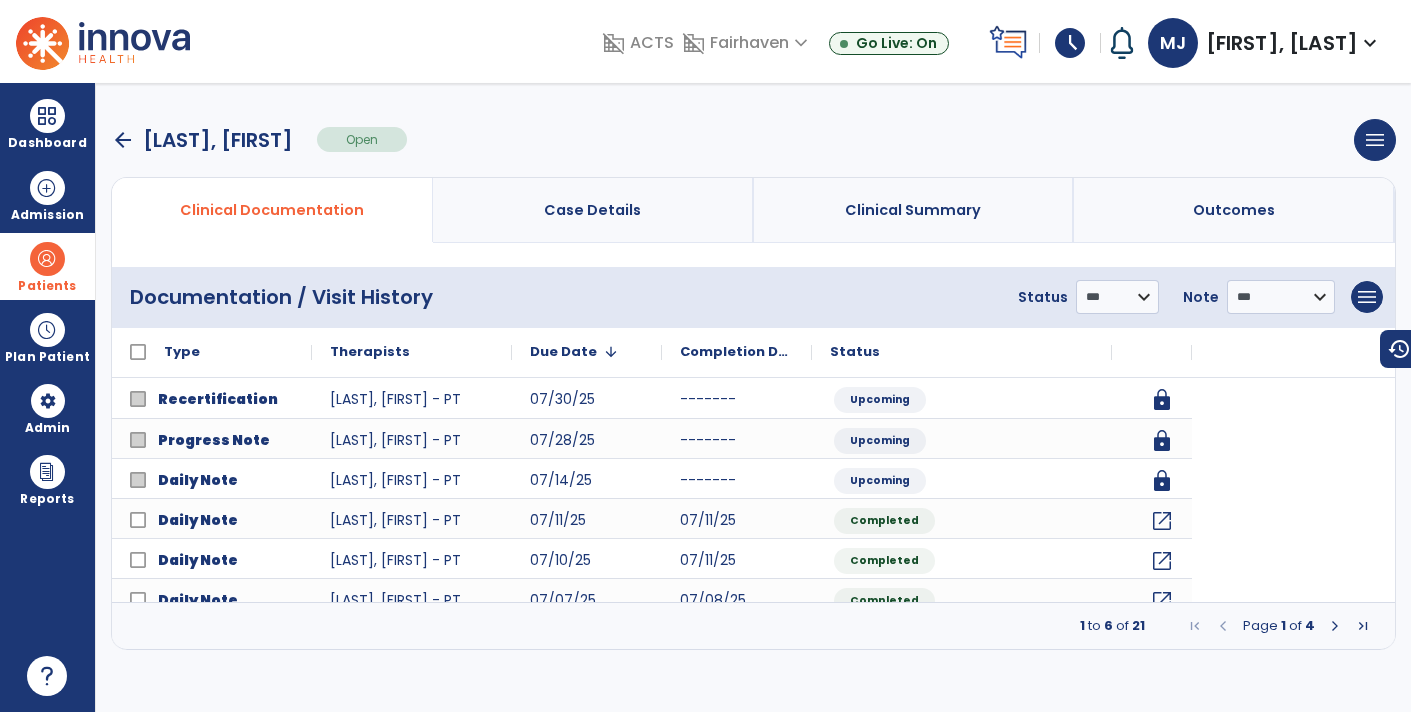 scroll, scrollTop: 0, scrollLeft: 0, axis: both 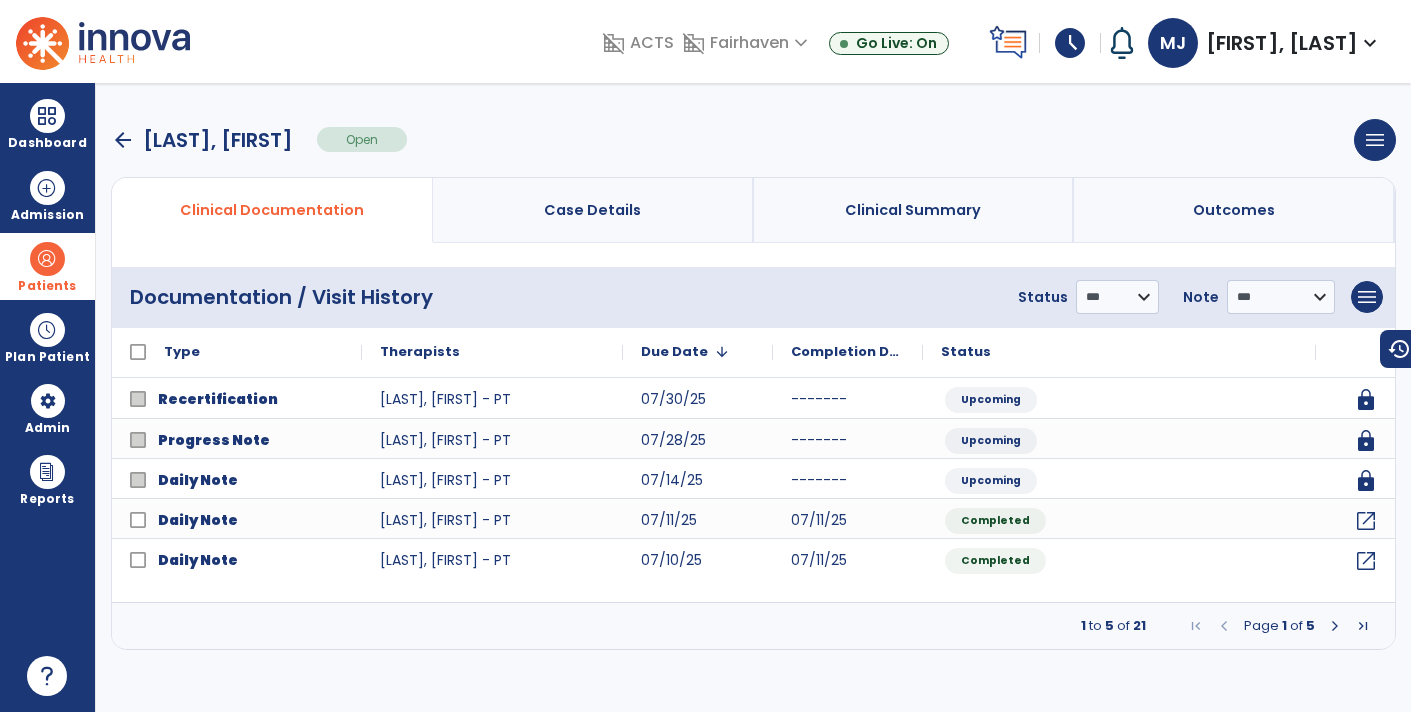 click on "arrow_back" at bounding box center [123, 140] 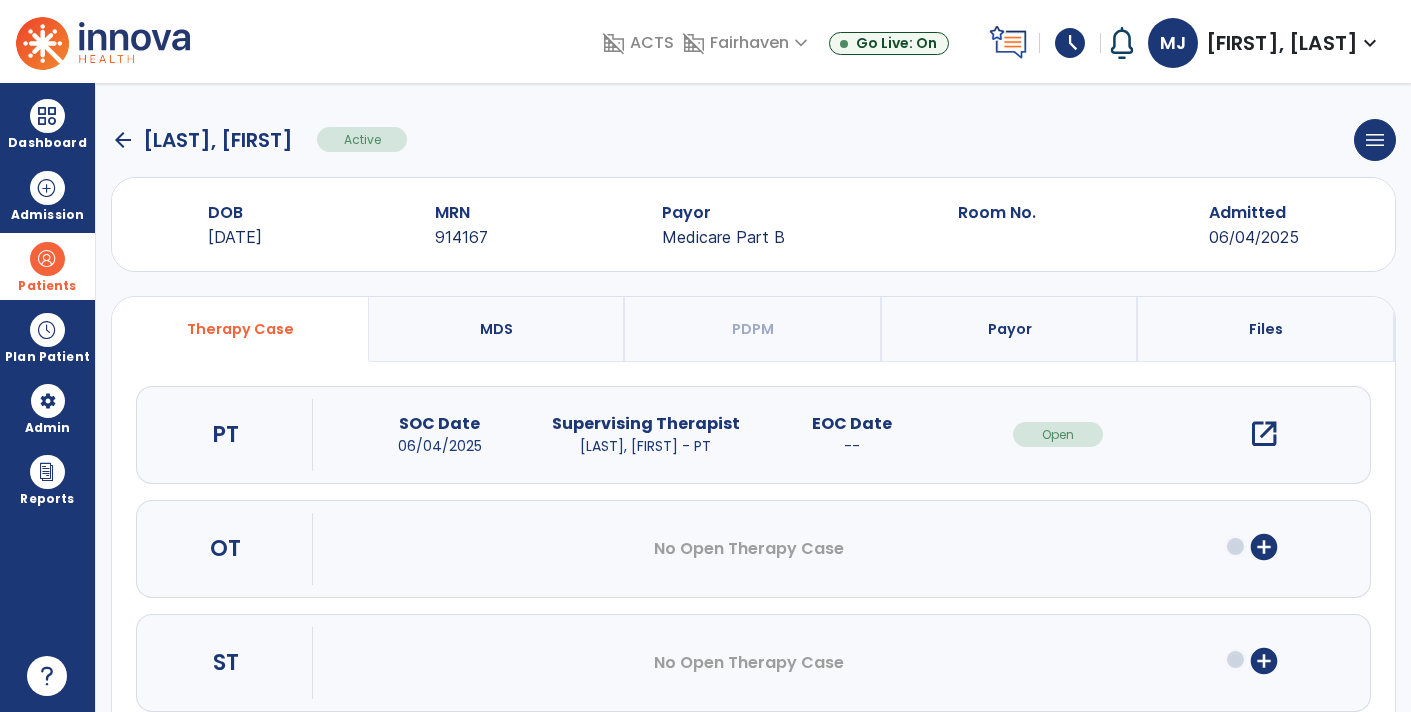 click on "arrow_back" 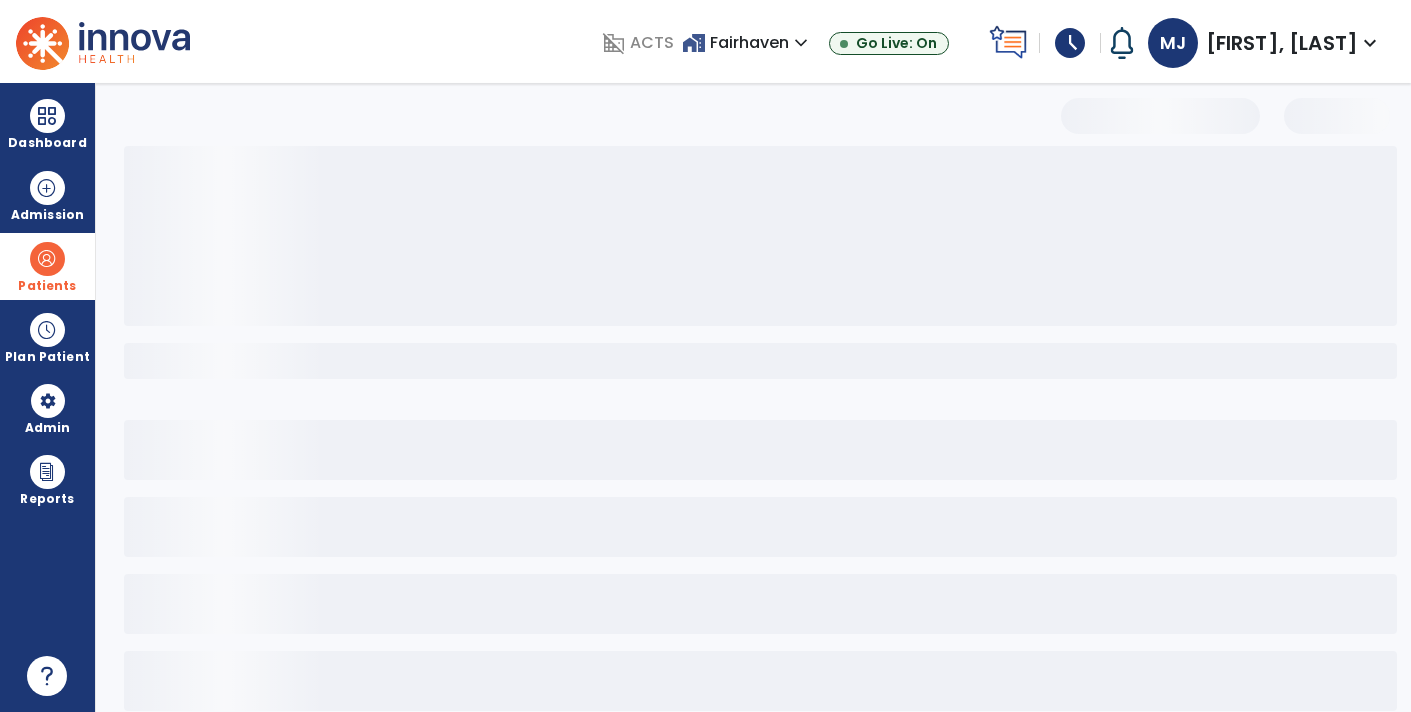 select on "***" 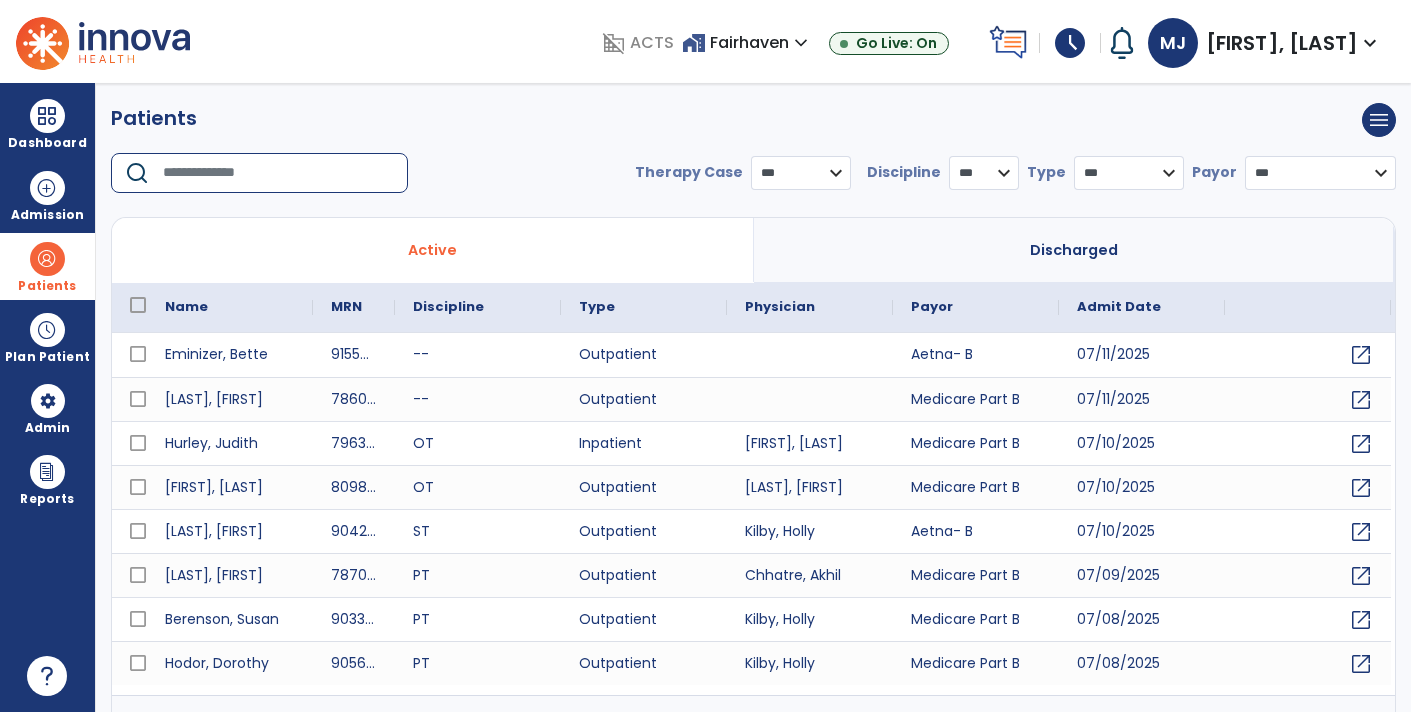 click at bounding box center [278, 173] 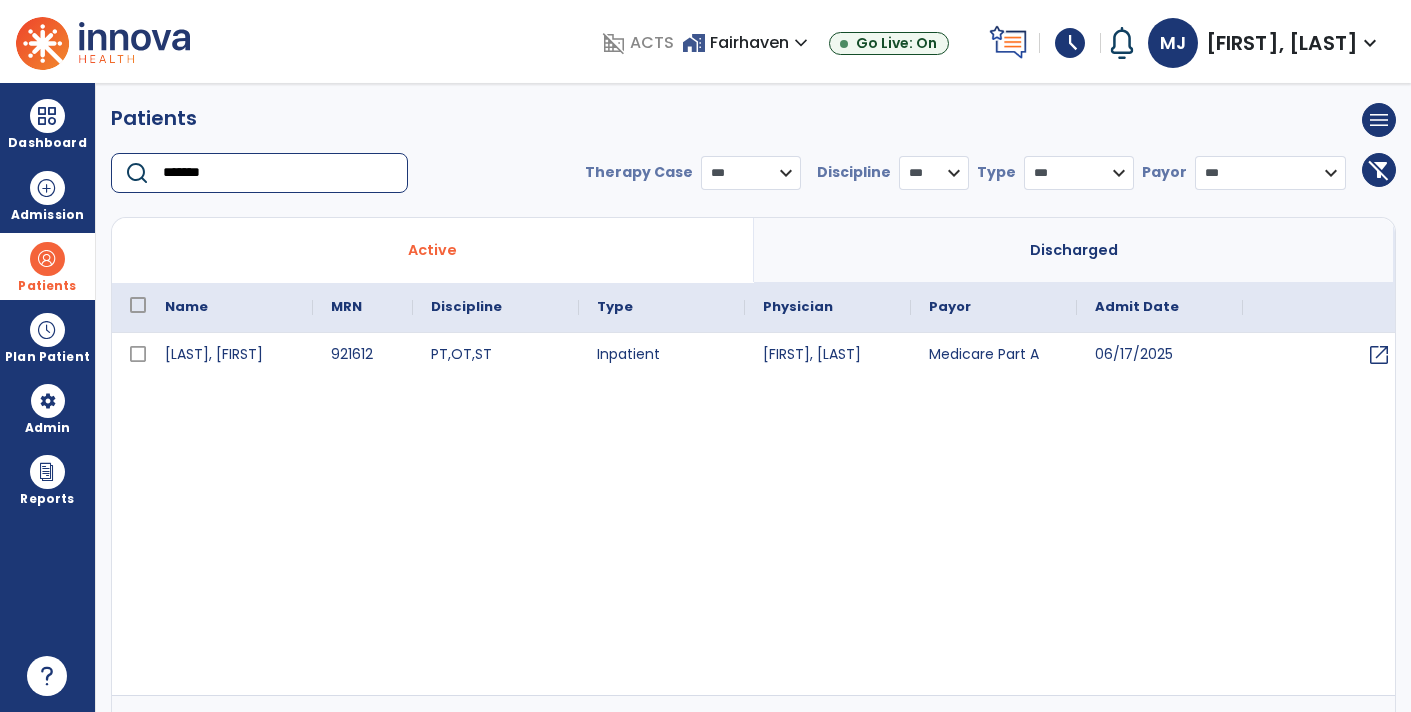 type on "*******" 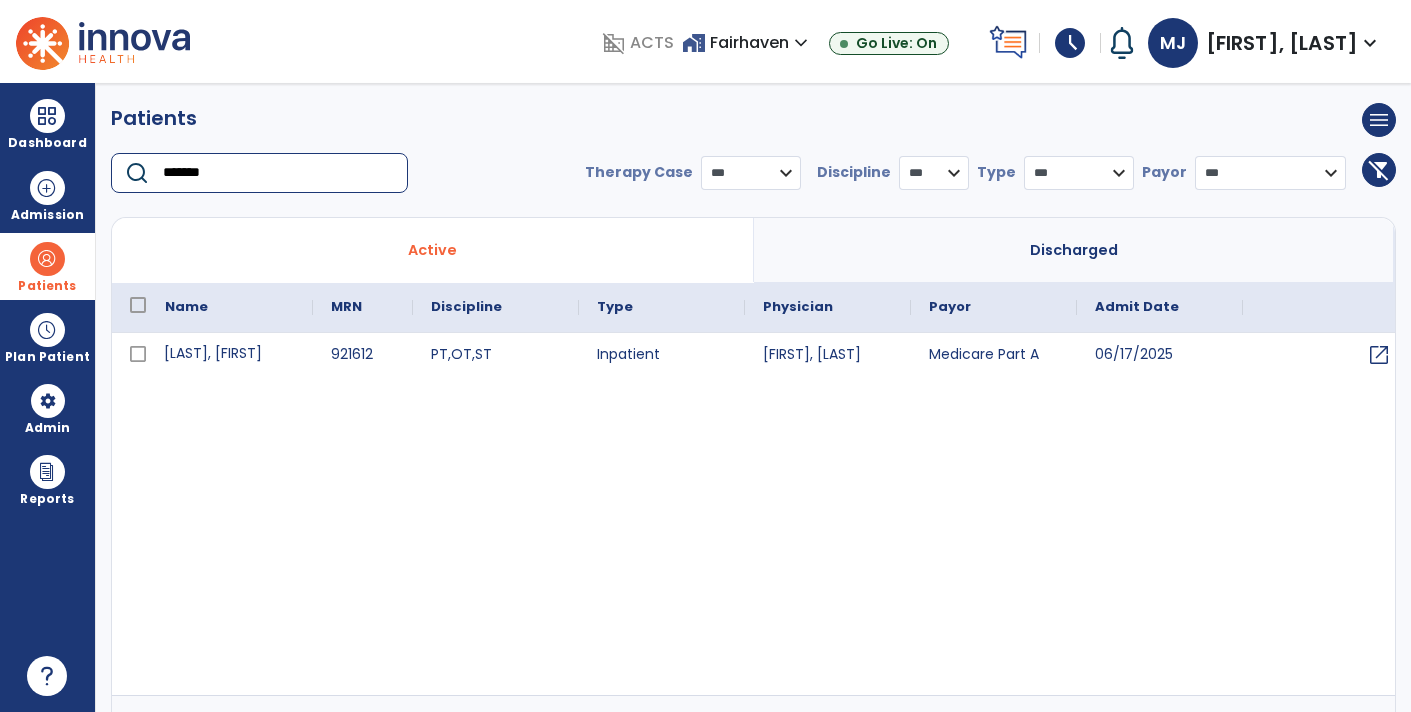 click on "[FIRST] [LAST]" at bounding box center (230, 355) 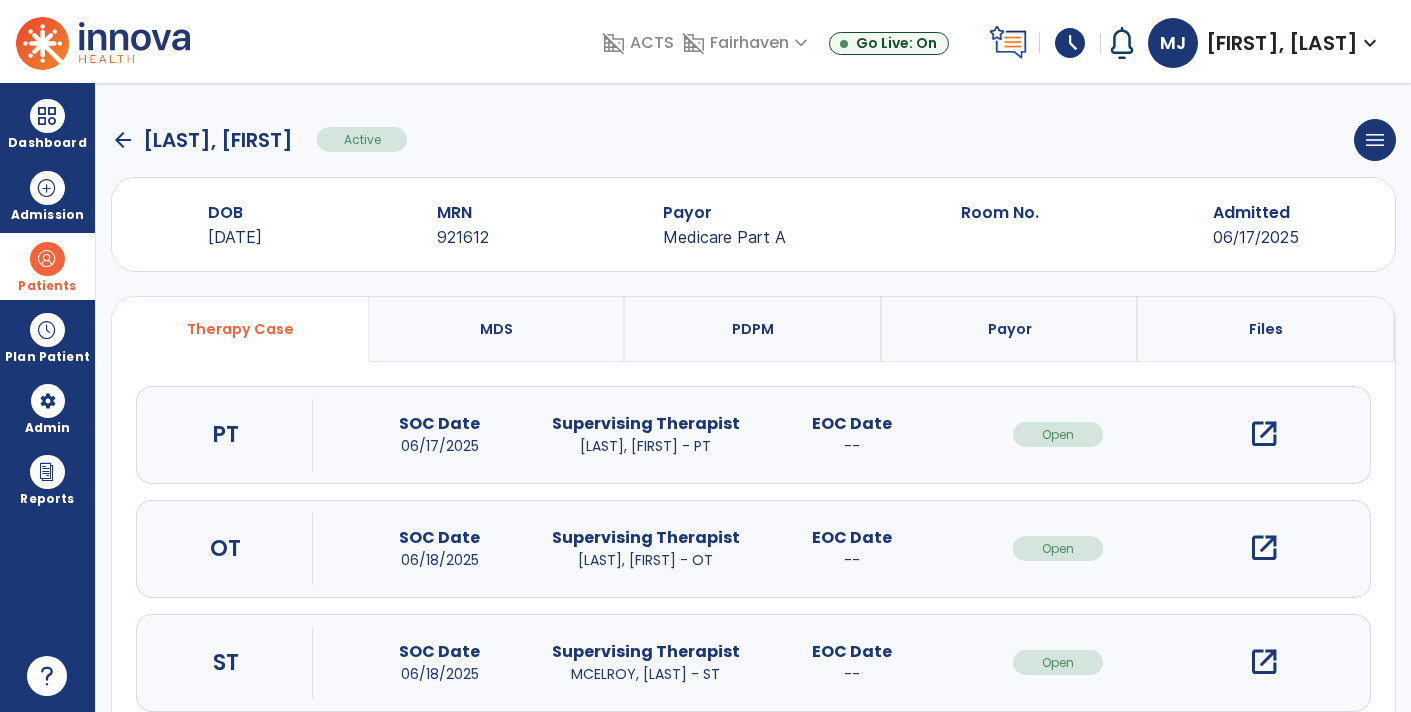 click on "open_in_new" at bounding box center [1264, 434] 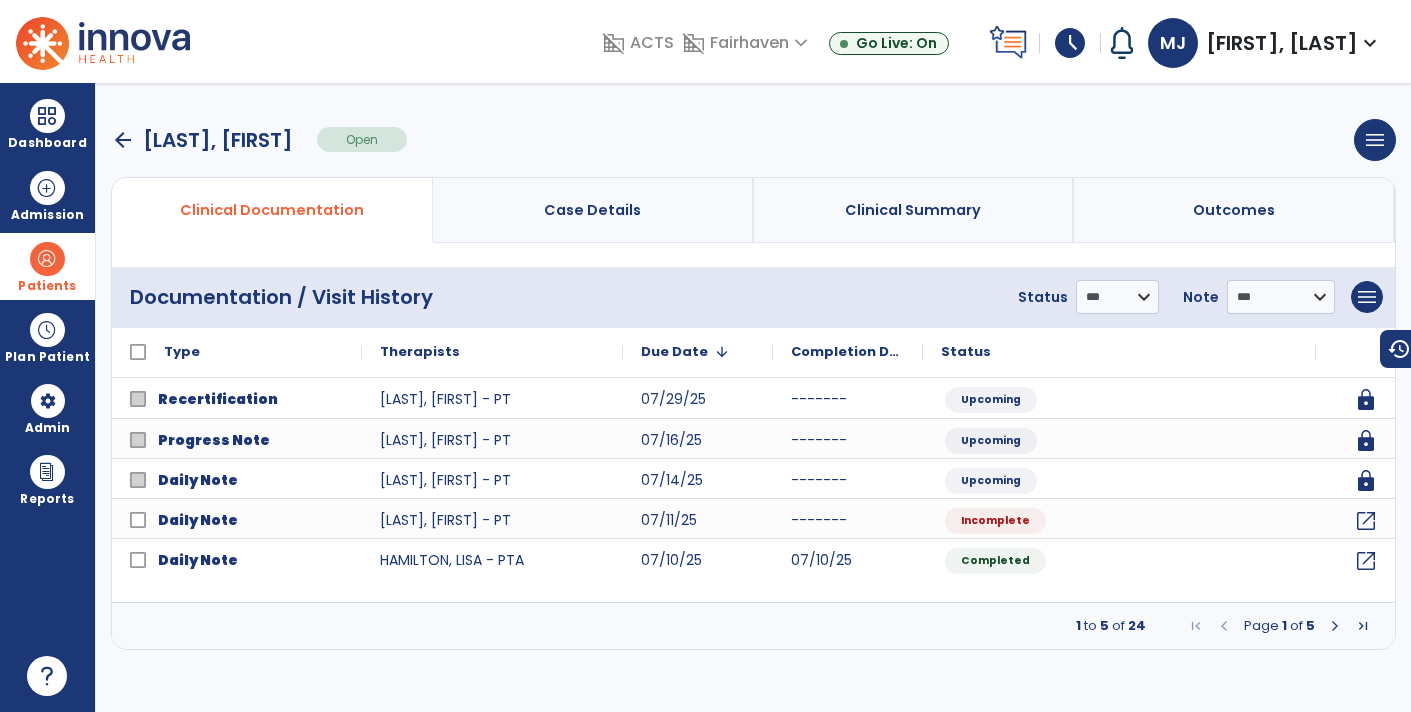 click on "arrow_back" at bounding box center (123, 140) 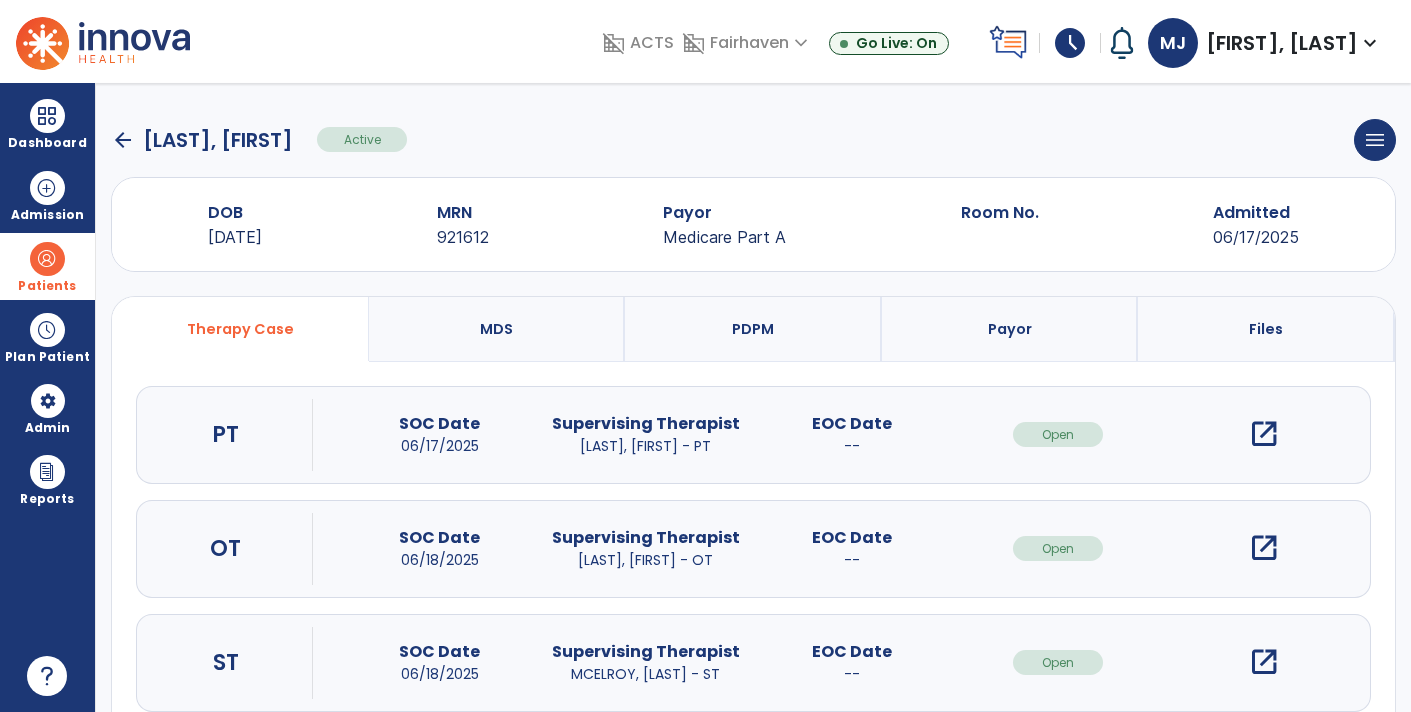 click on "arrow_back" 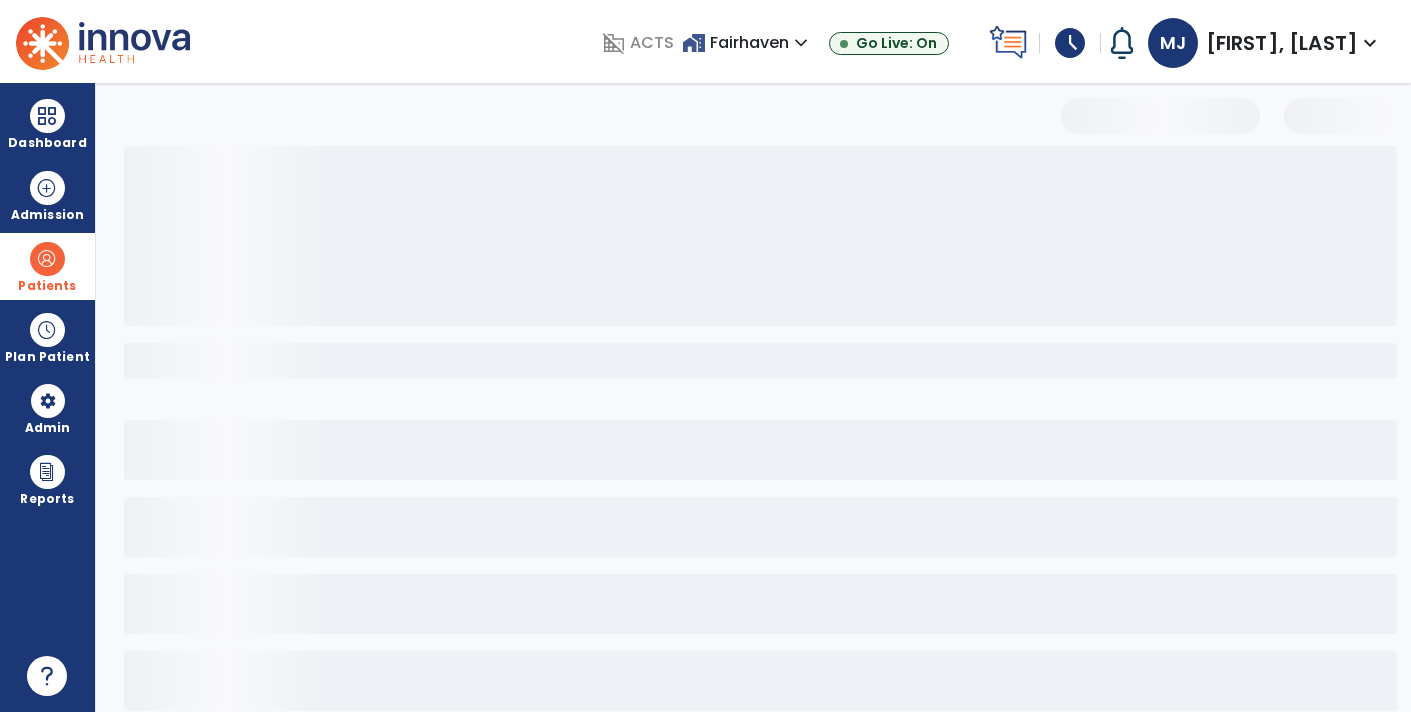select on "***" 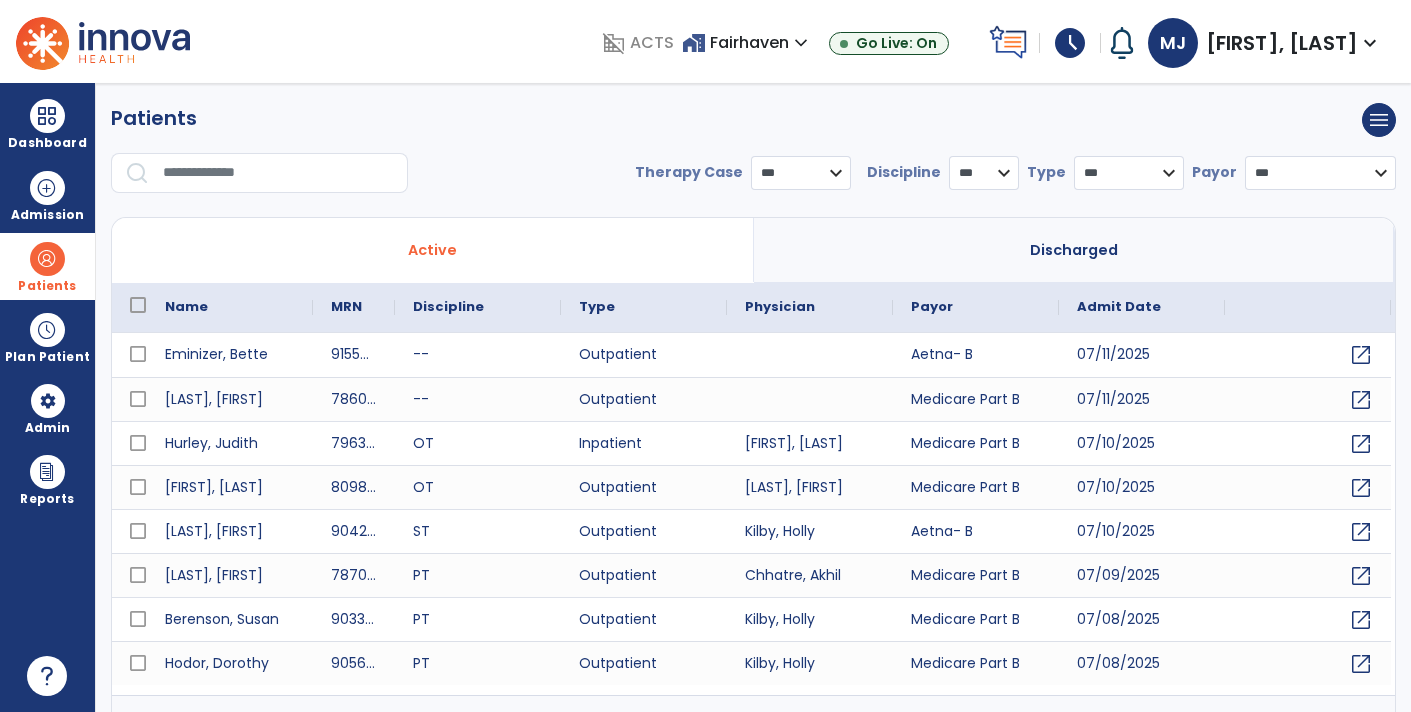 click at bounding box center [278, 173] 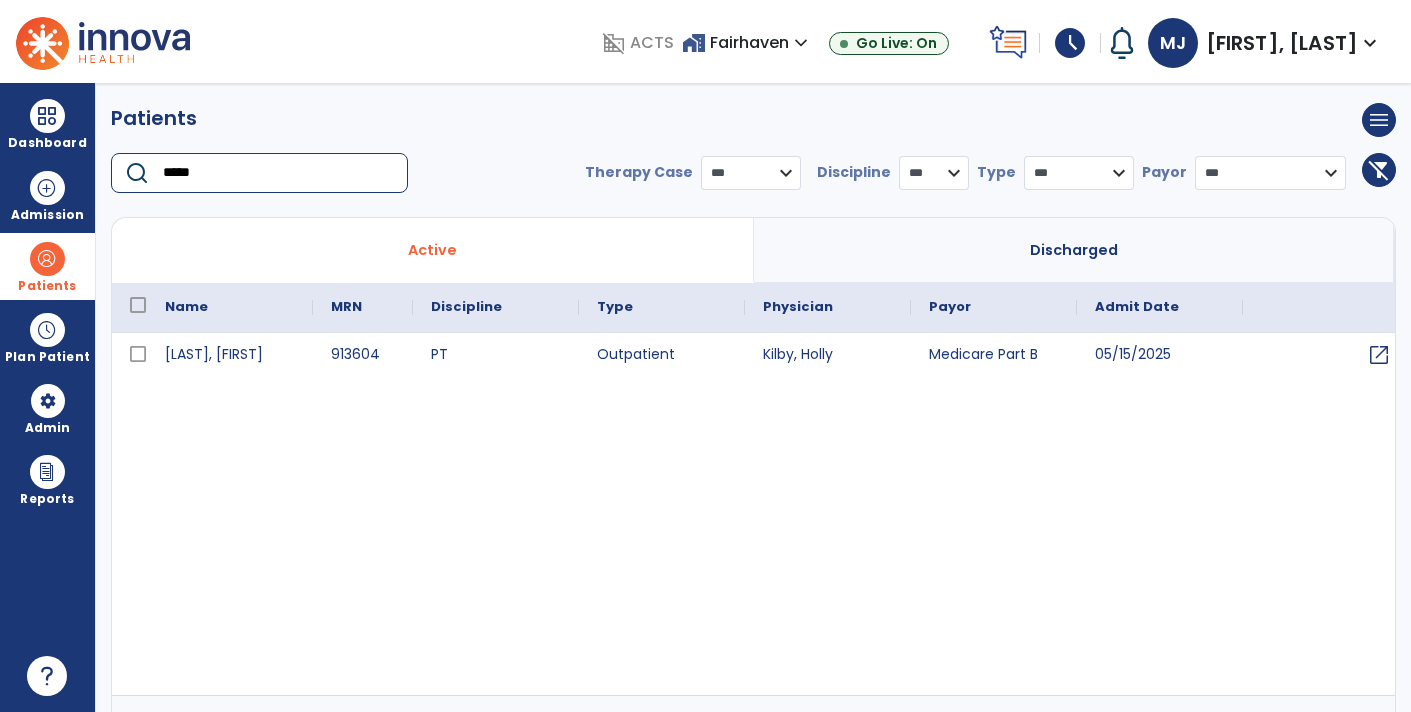 type on "*****" 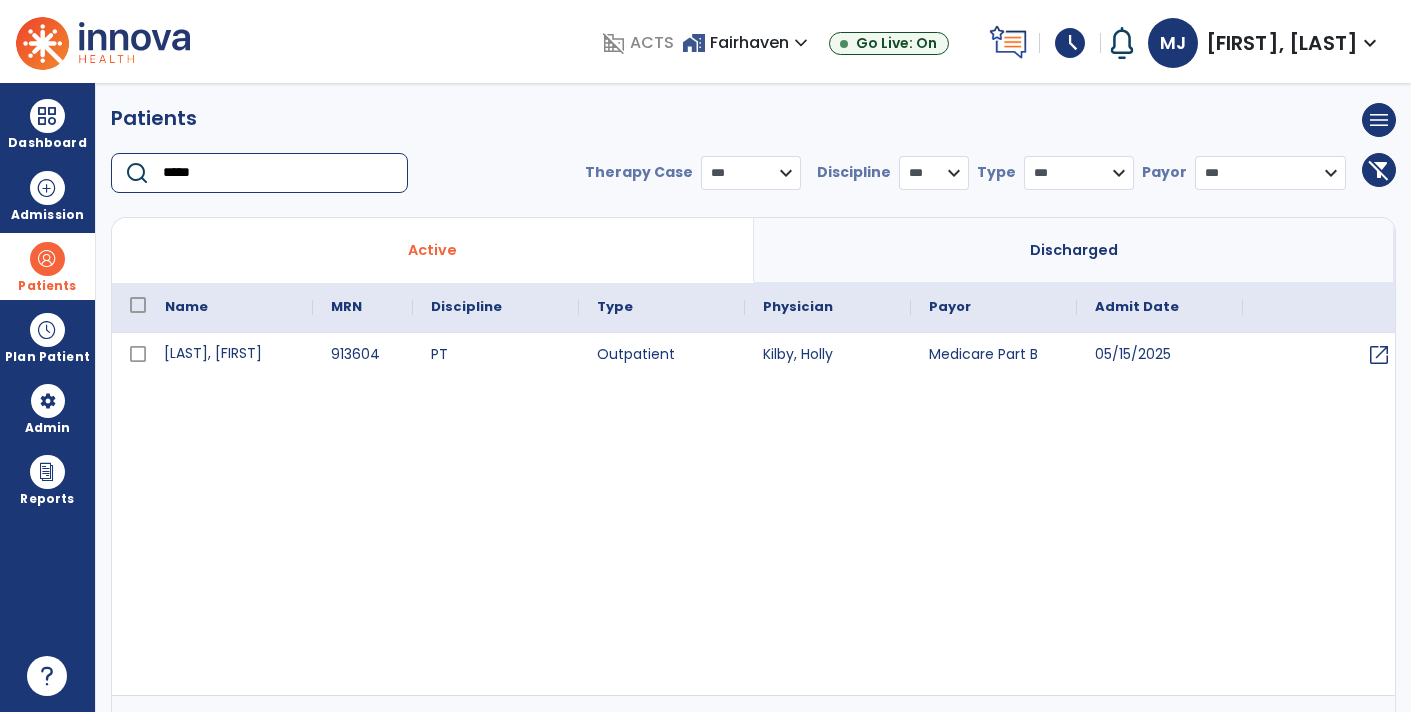 click on "[LAST], [FIRST]" at bounding box center (230, 355) 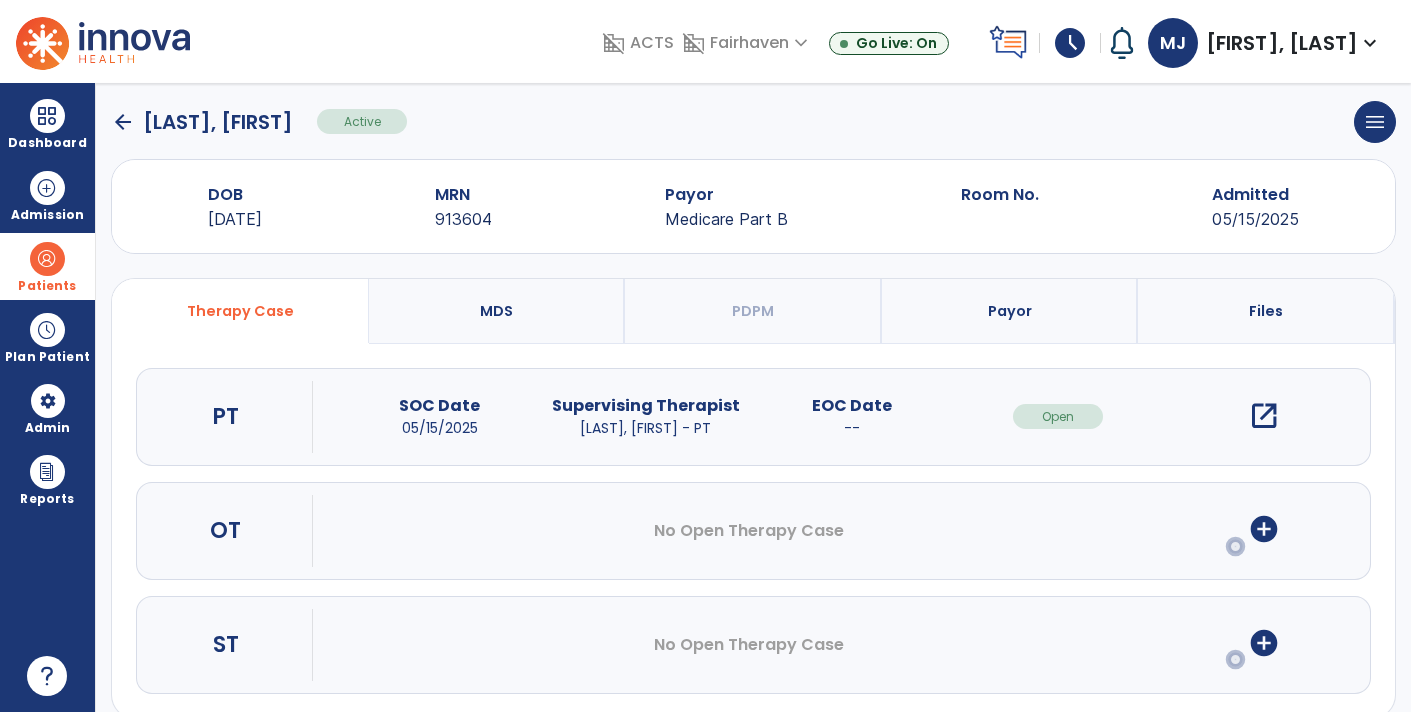 scroll, scrollTop: 15, scrollLeft: 0, axis: vertical 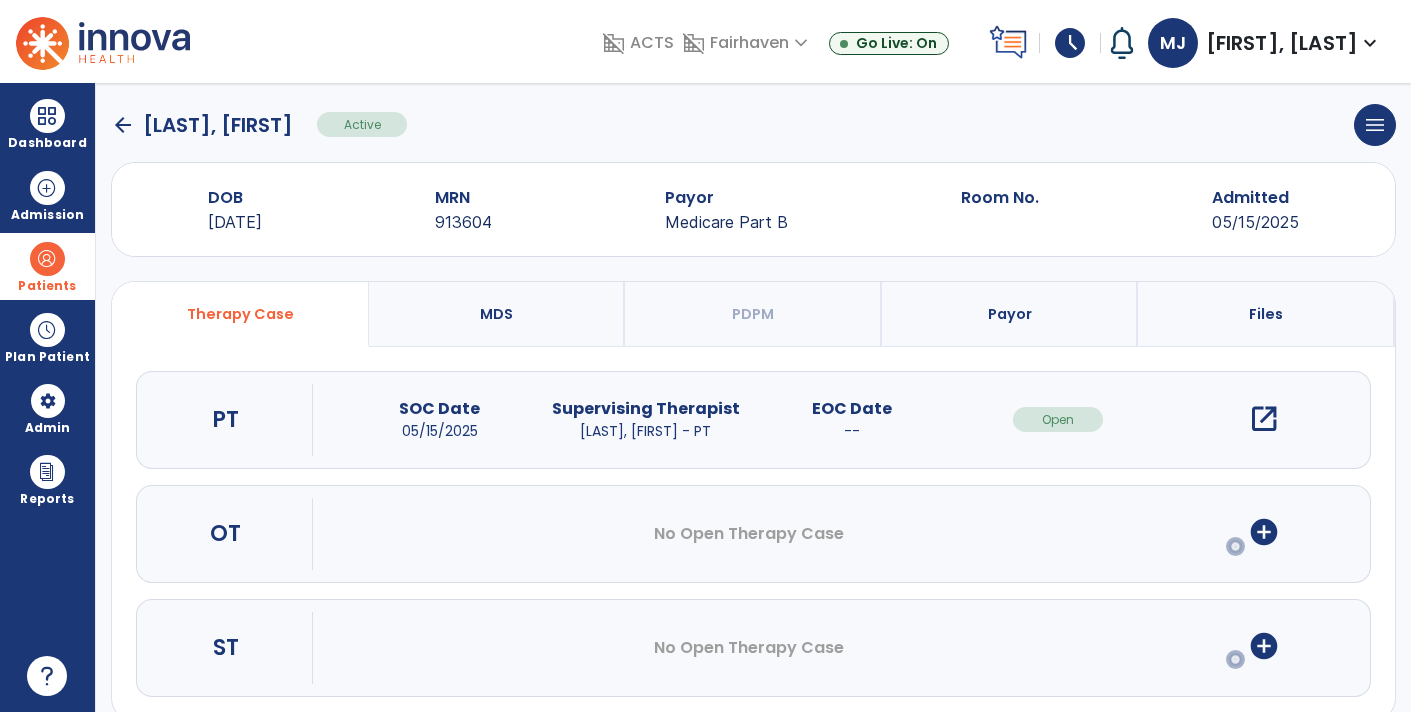 click on "open_in_new" at bounding box center [1264, 419] 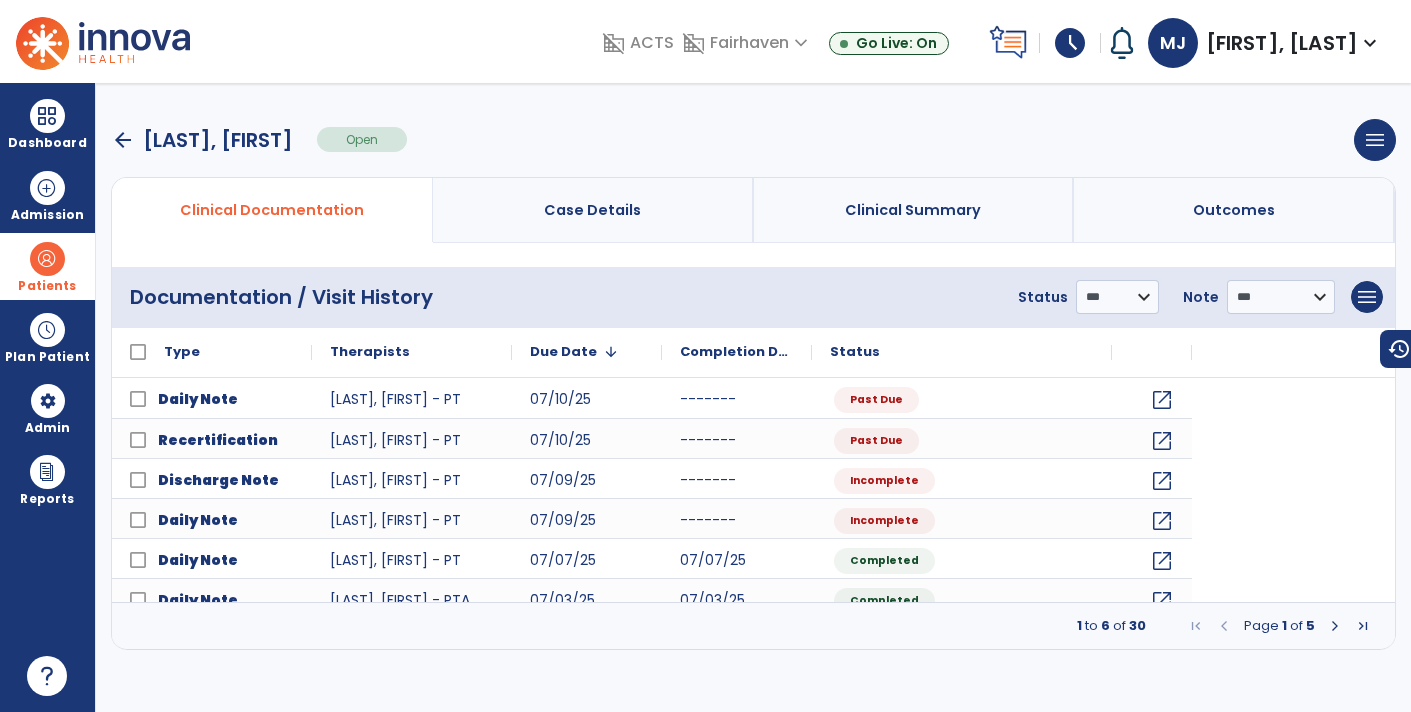 scroll, scrollTop: 0, scrollLeft: 0, axis: both 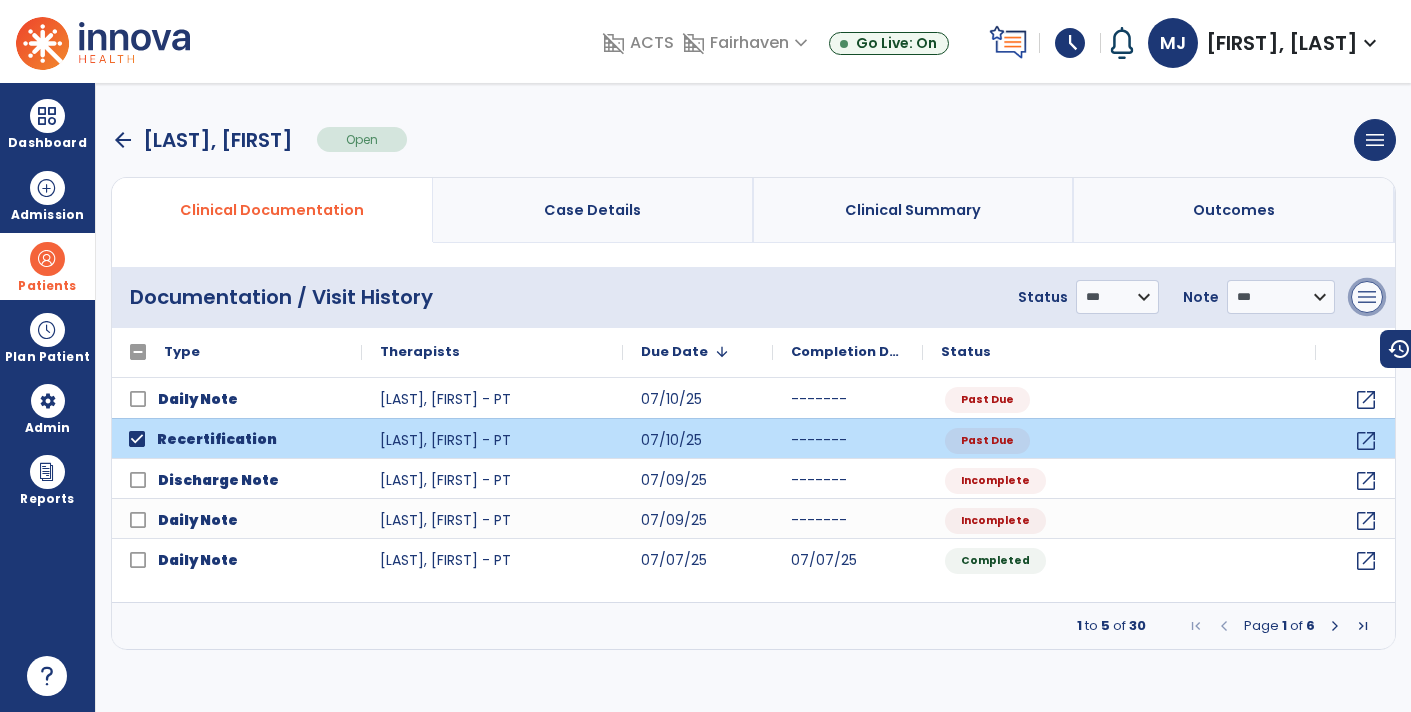 click on "menu" at bounding box center (1367, 297) 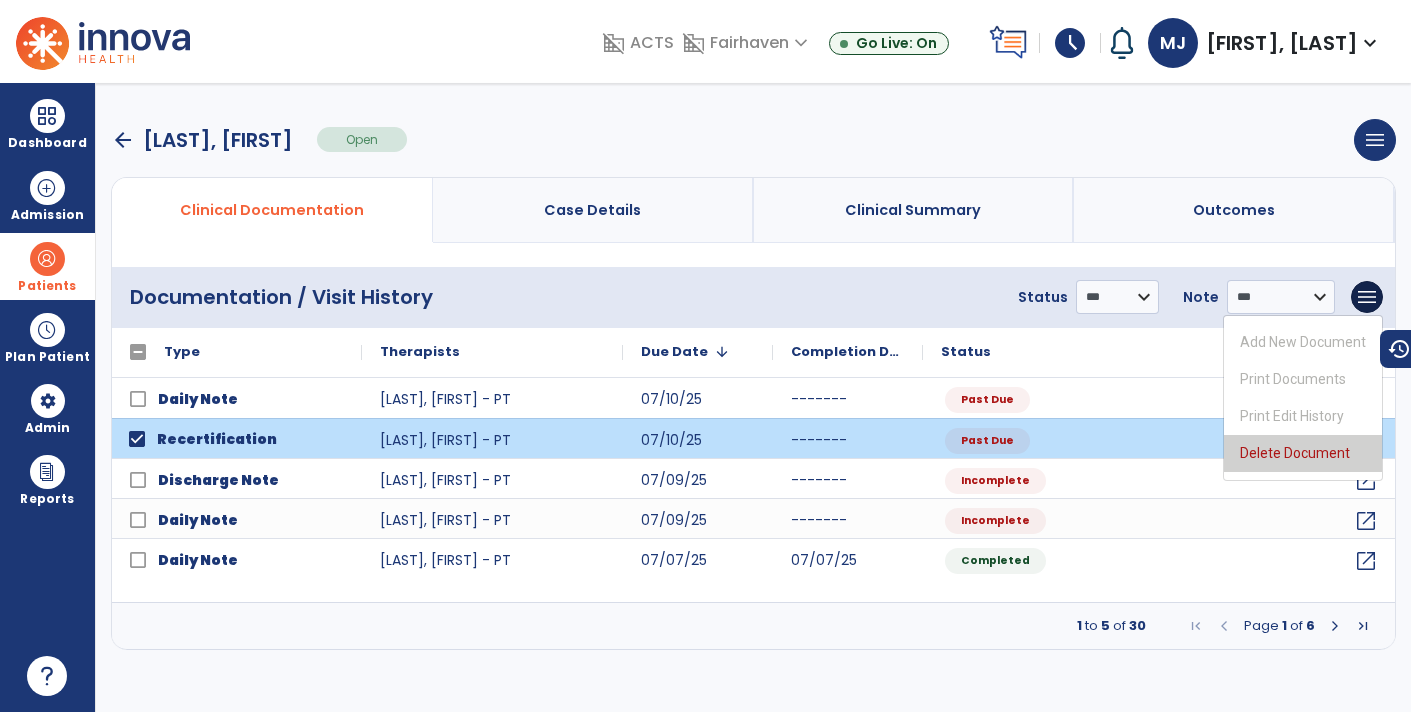 click on "Delete Document" at bounding box center [1303, 453] 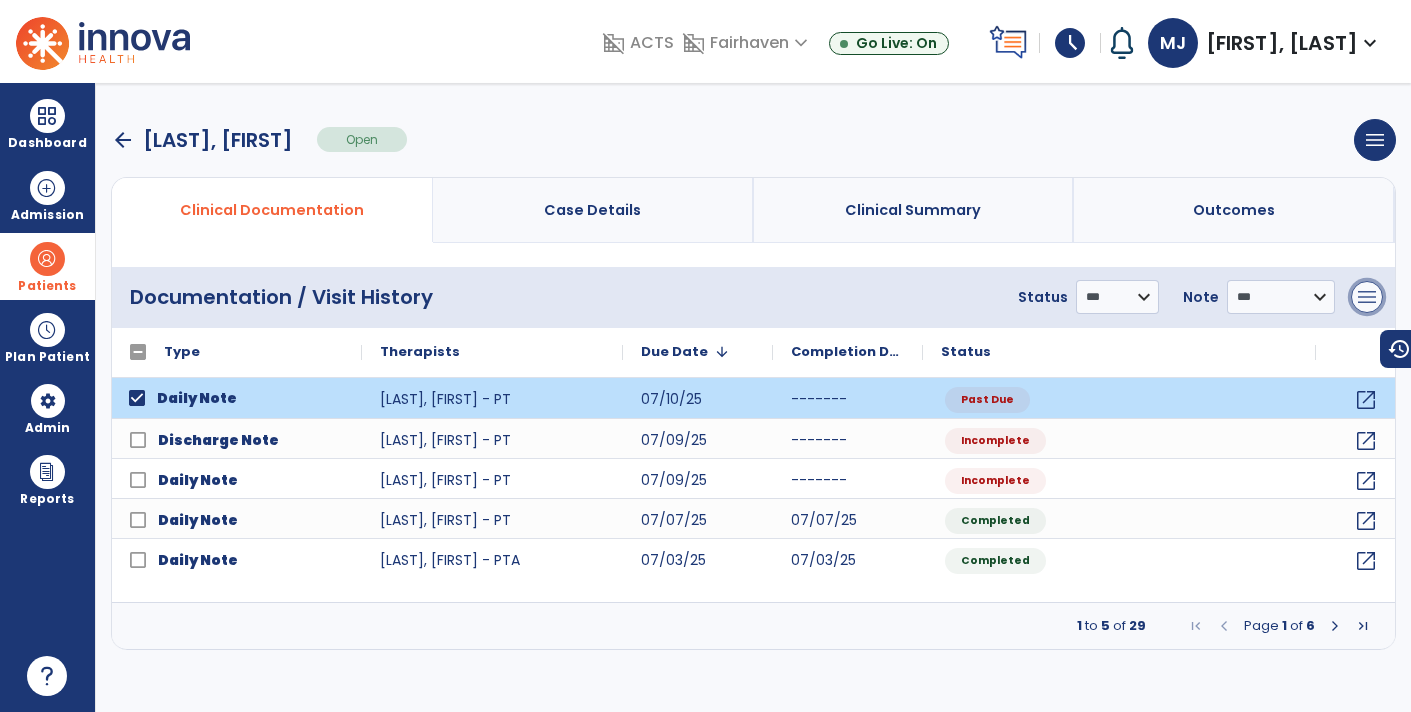 click on "menu" at bounding box center [1367, 297] 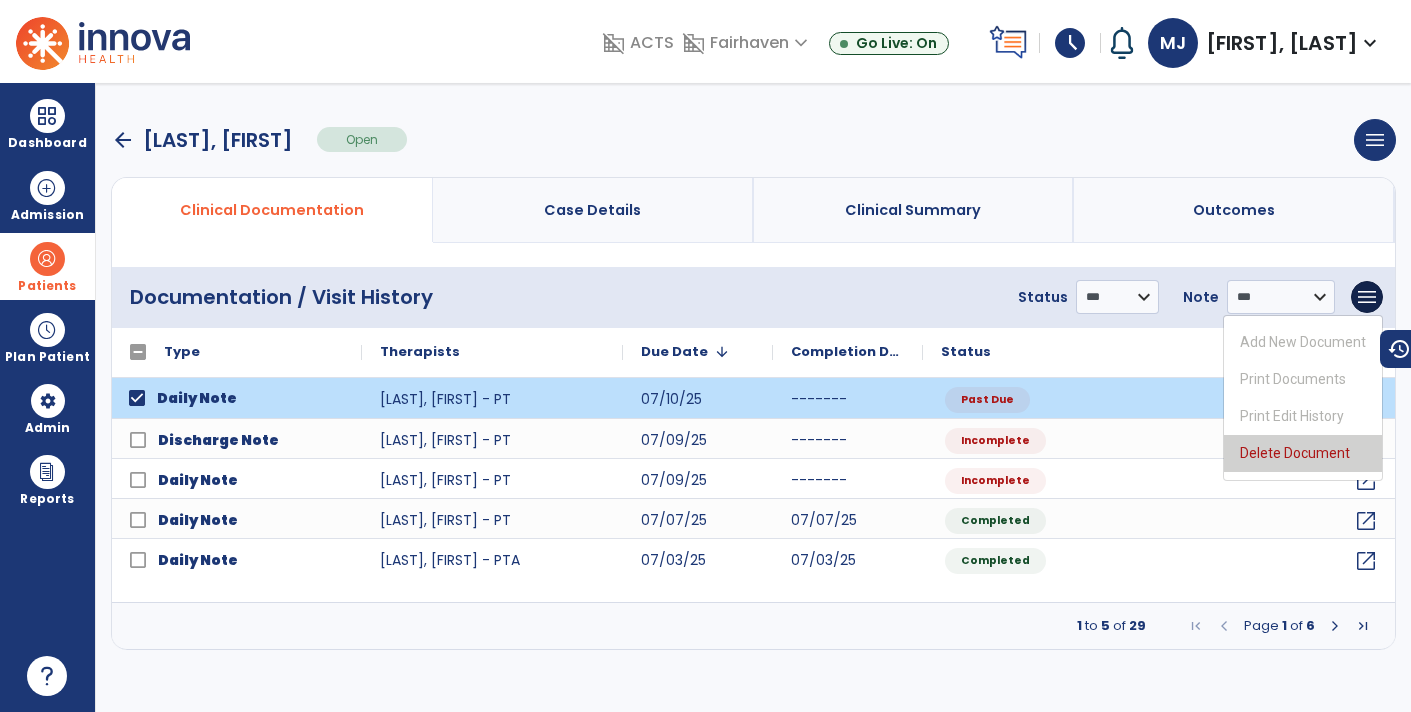 click on "Delete Document" at bounding box center [1303, 453] 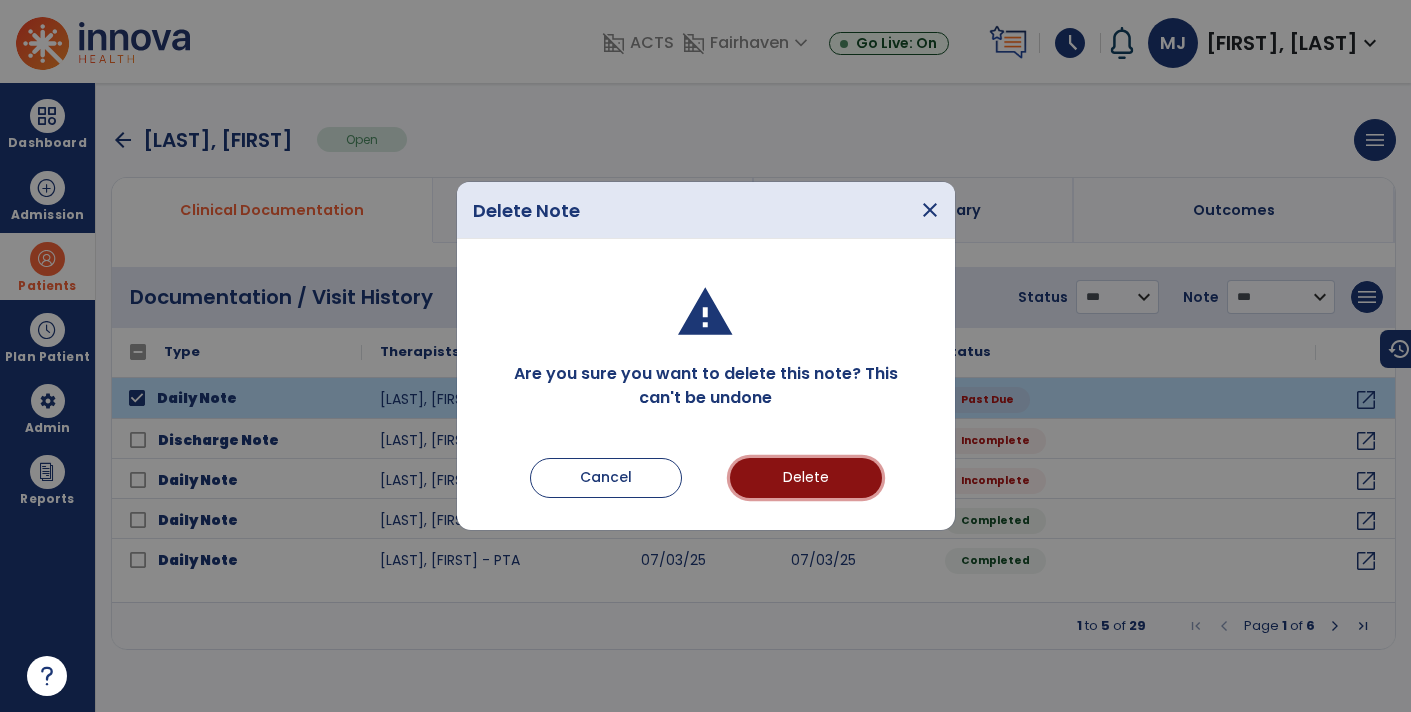 click on "Delete" at bounding box center (806, 478) 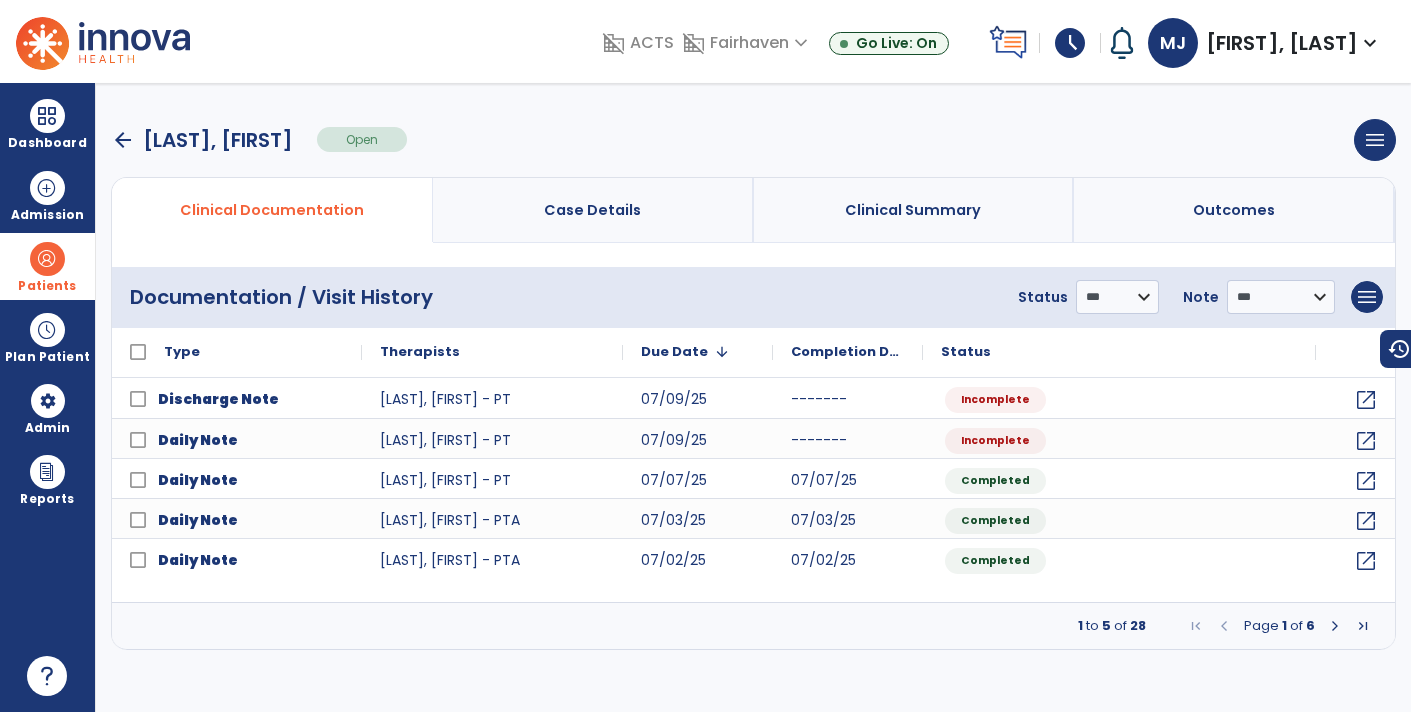 click on "**********" at bounding box center (753, 397) 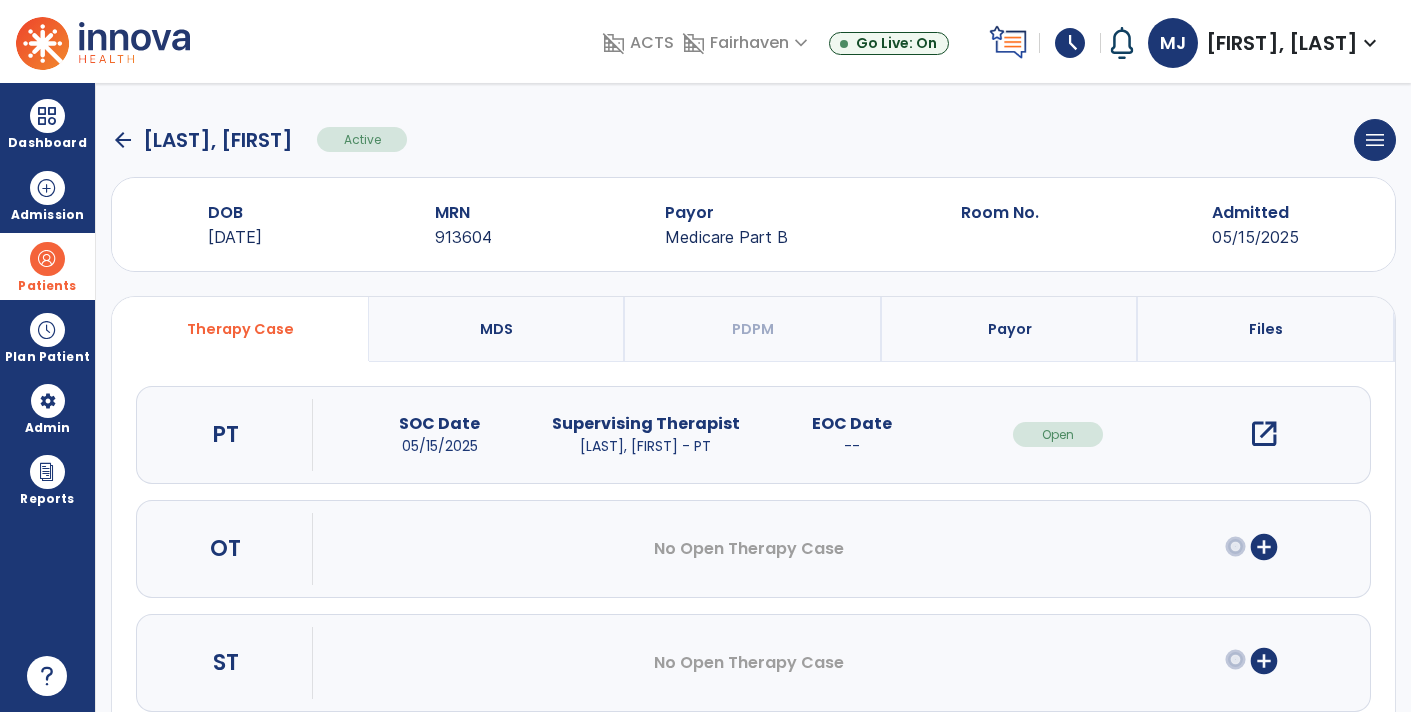 click on "arrow_back" 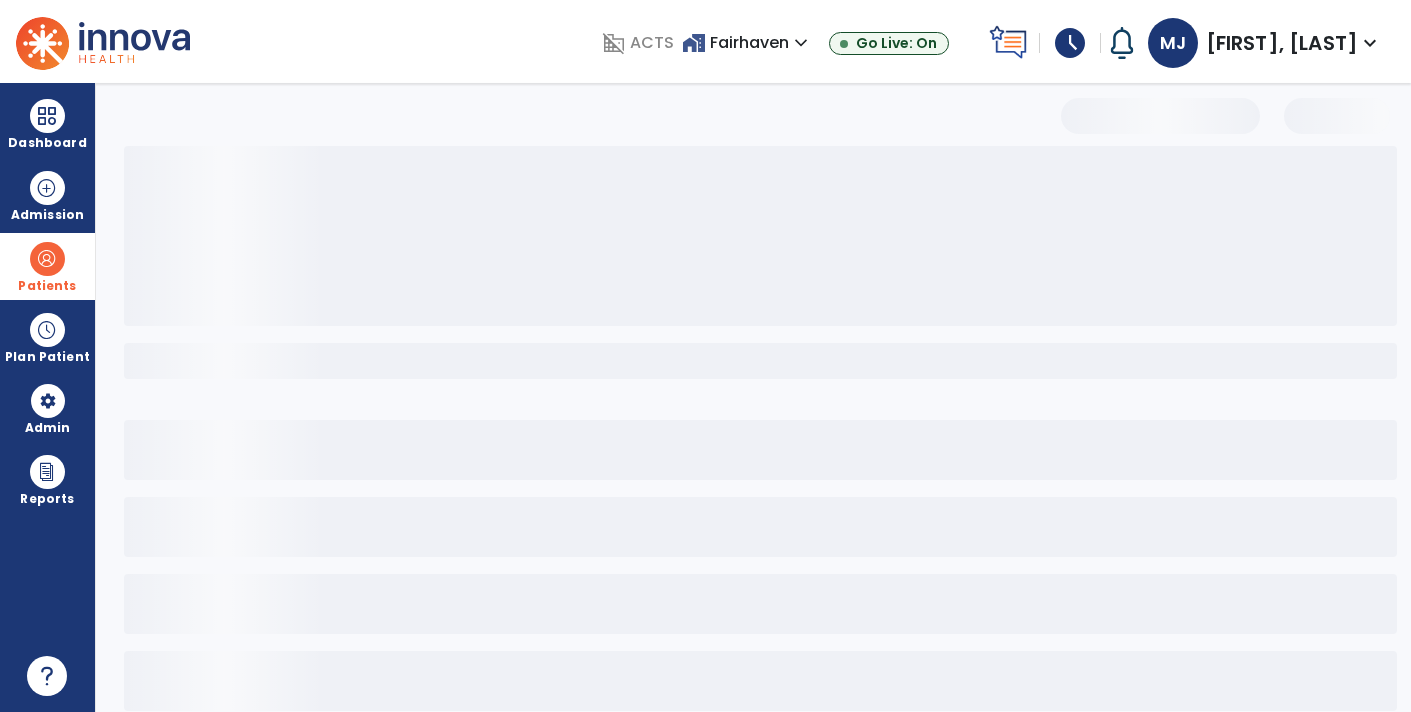 select on "***" 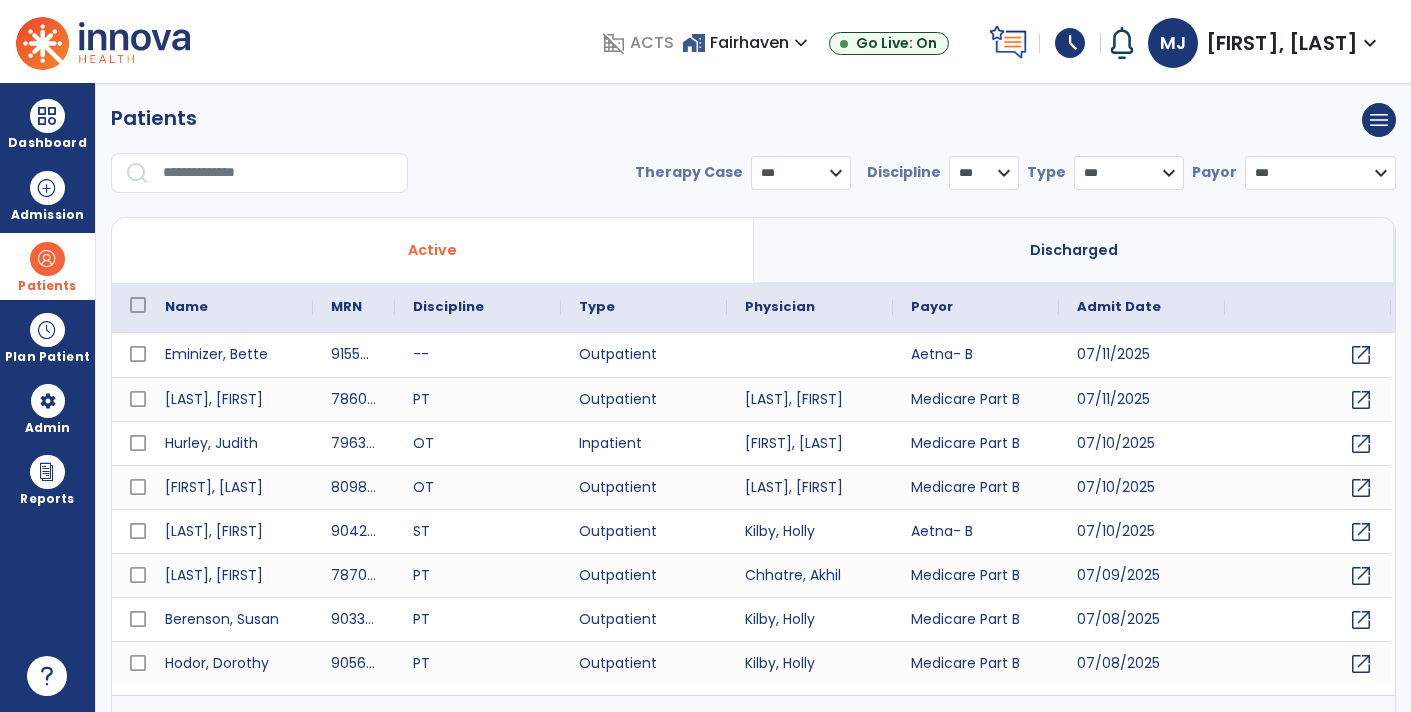 click at bounding box center (278, 173) 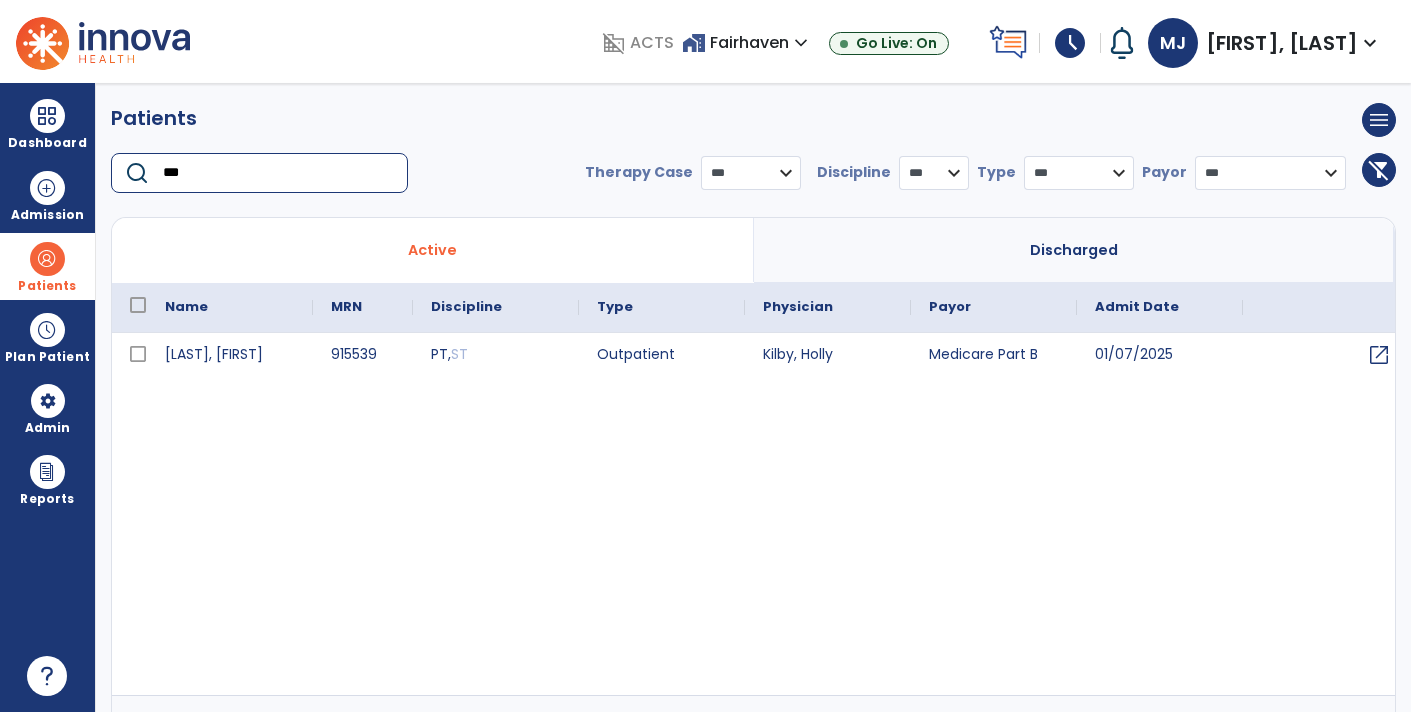 type on "***" 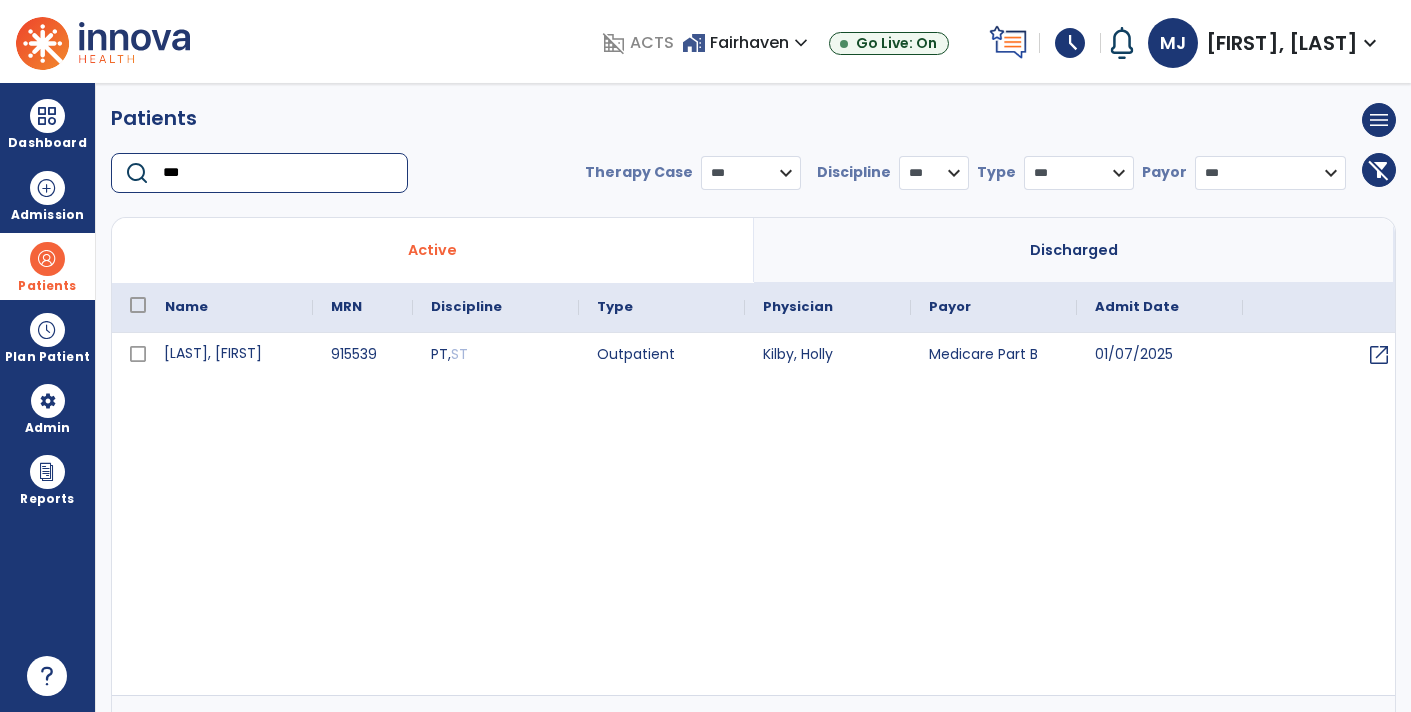 click on "[FIRST] [LAST]" at bounding box center (230, 355) 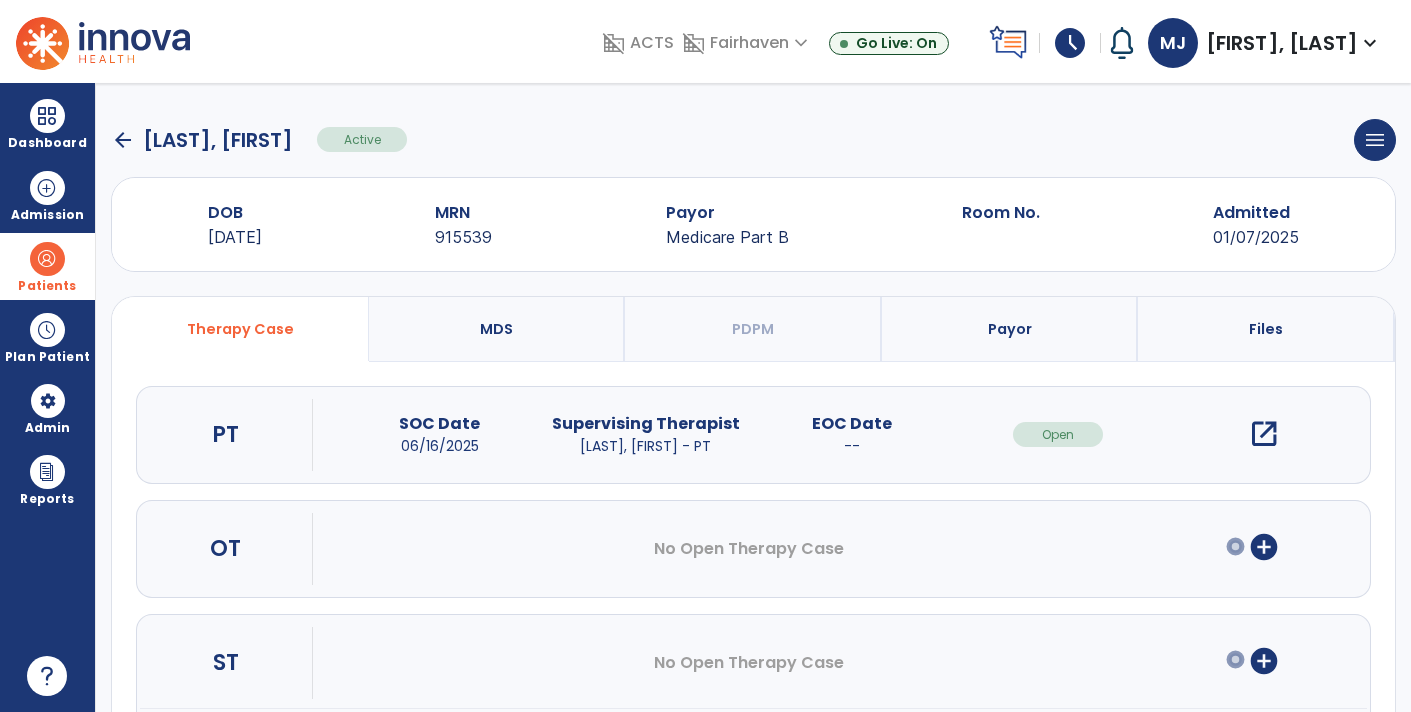 click on "open_in_new" at bounding box center (1264, 434) 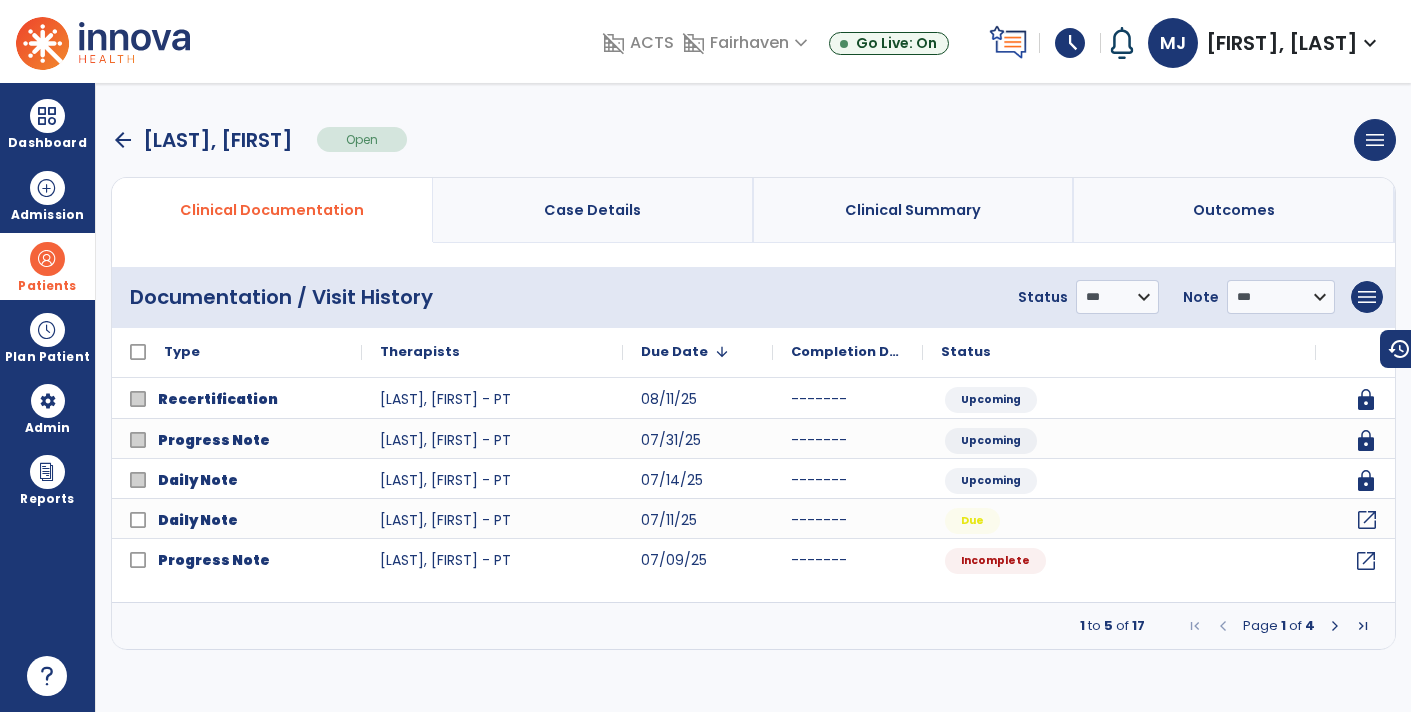 click on "open_in_new" 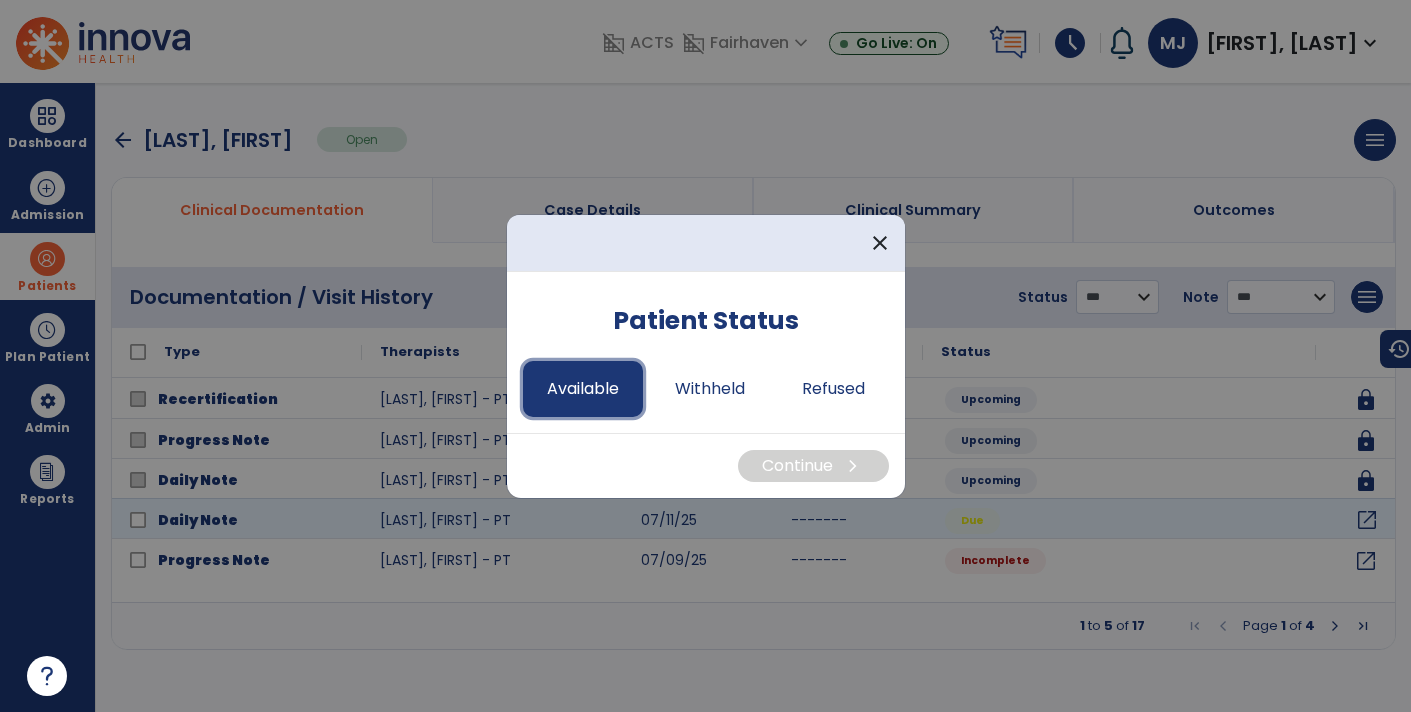 click on "Available" at bounding box center (583, 389) 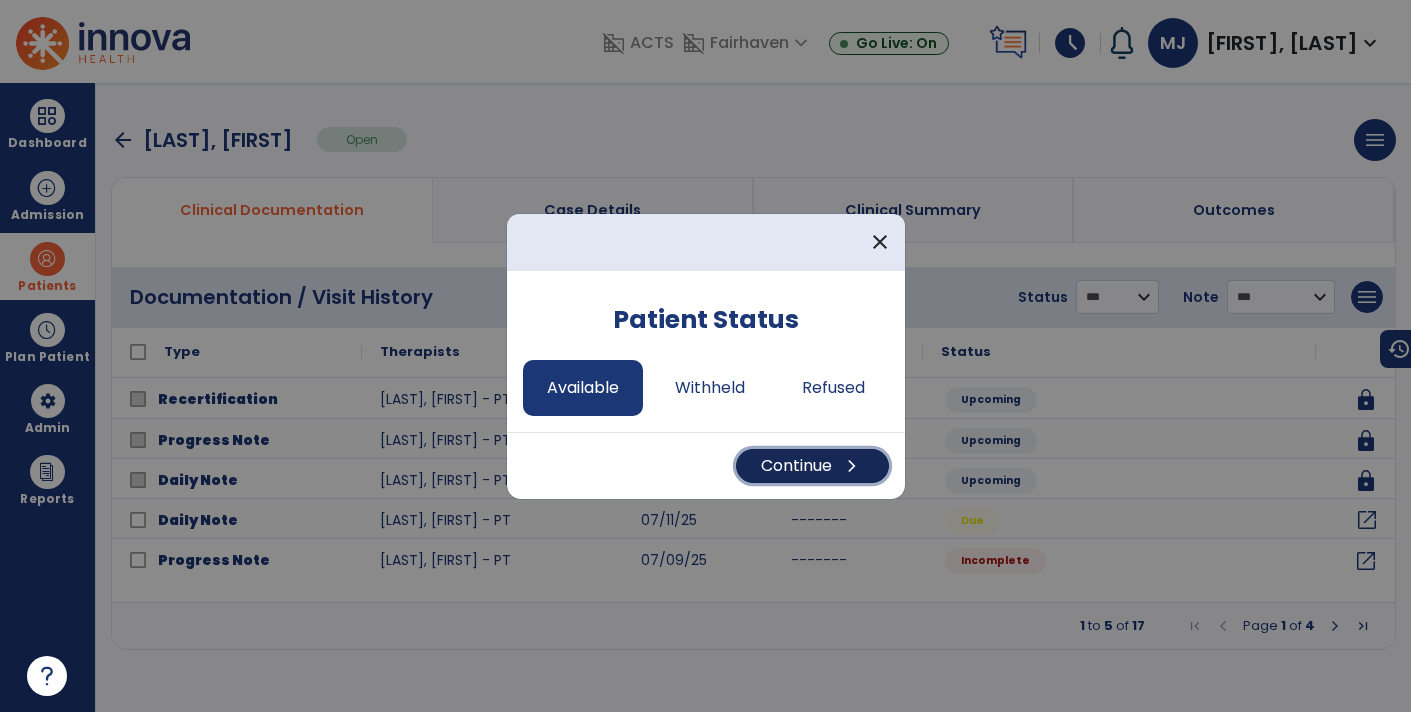 click on "Continue   chevron_right" at bounding box center [812, 466] 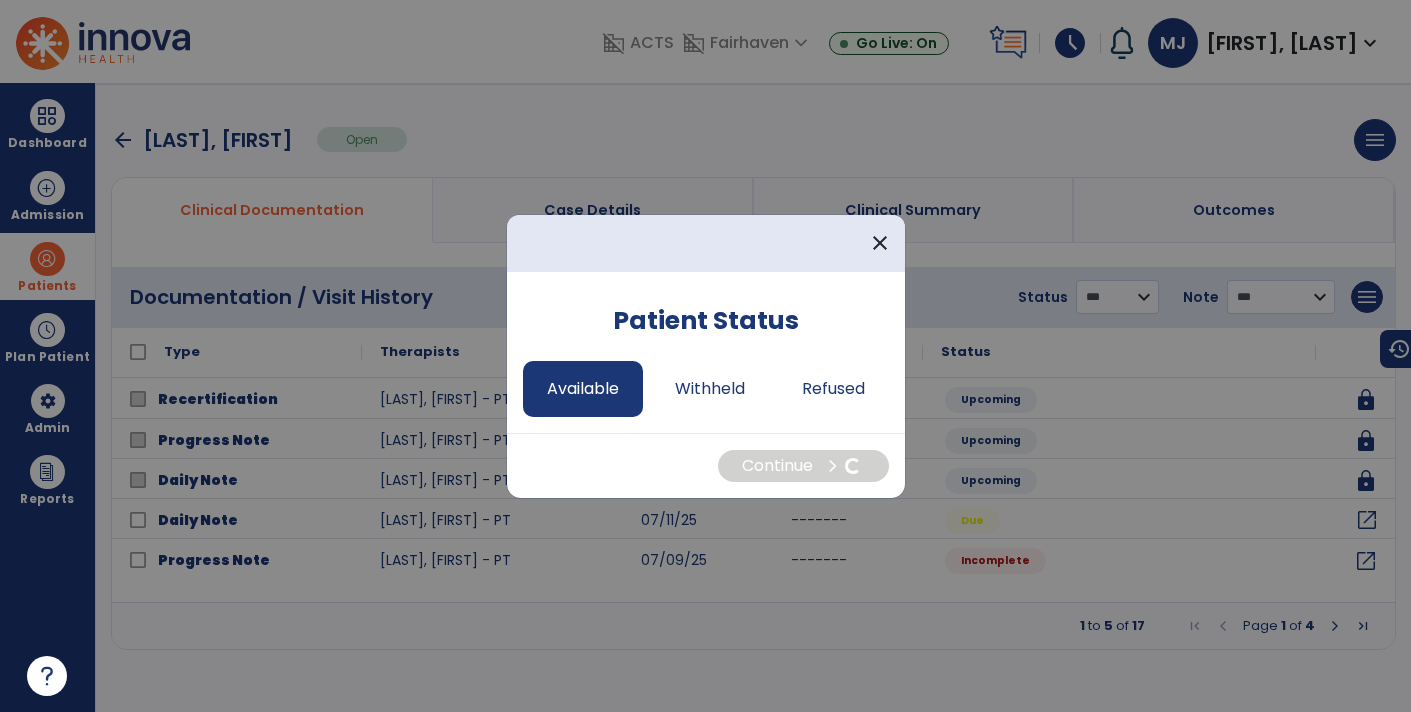 select on "*" 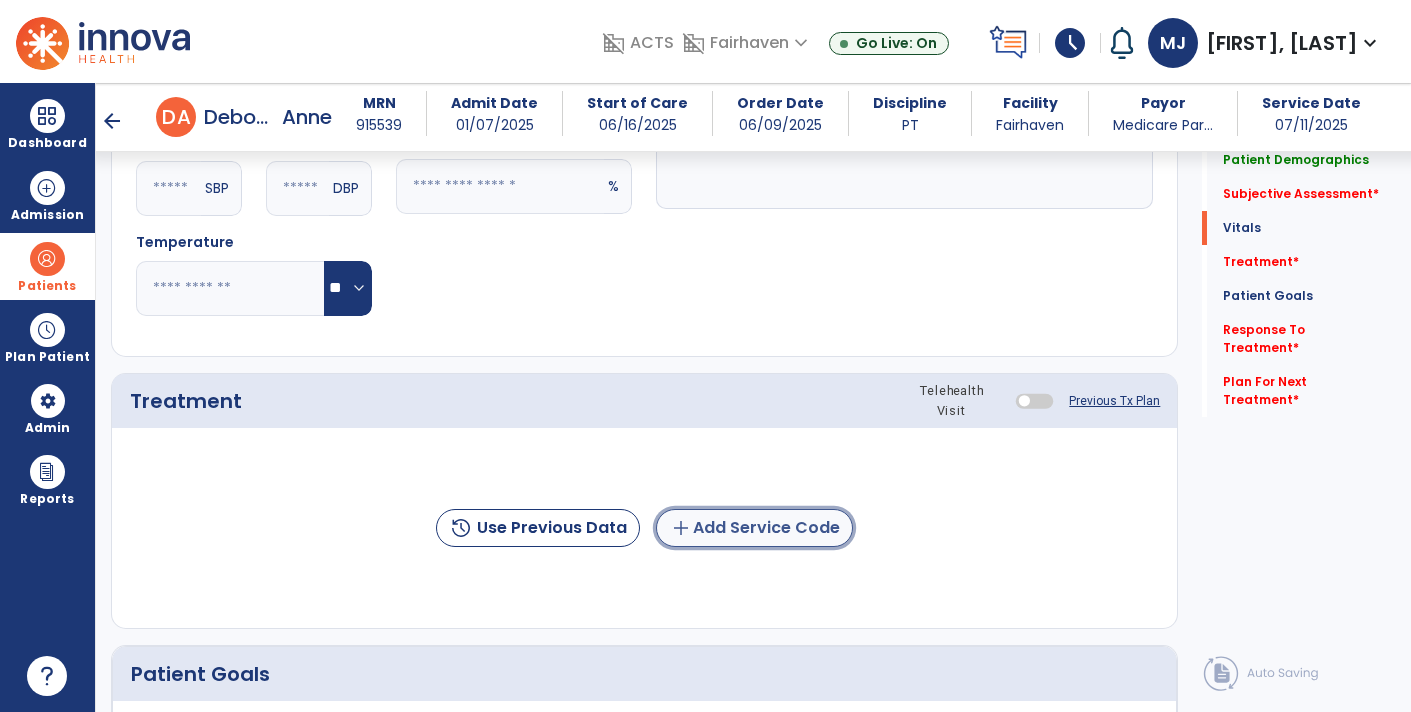 click on "add  Add Service Code" 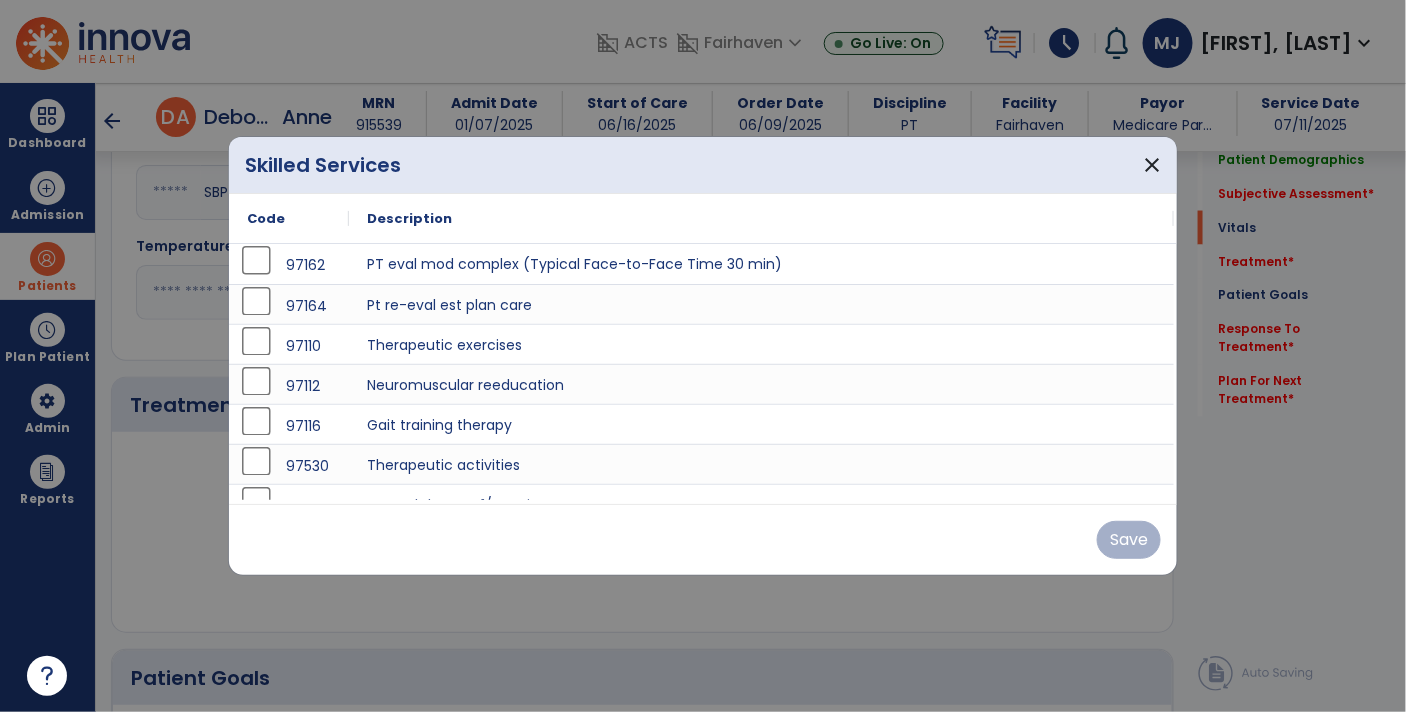 scroll, scrollTop: 996, scrollLeft: 0, axis: vertical 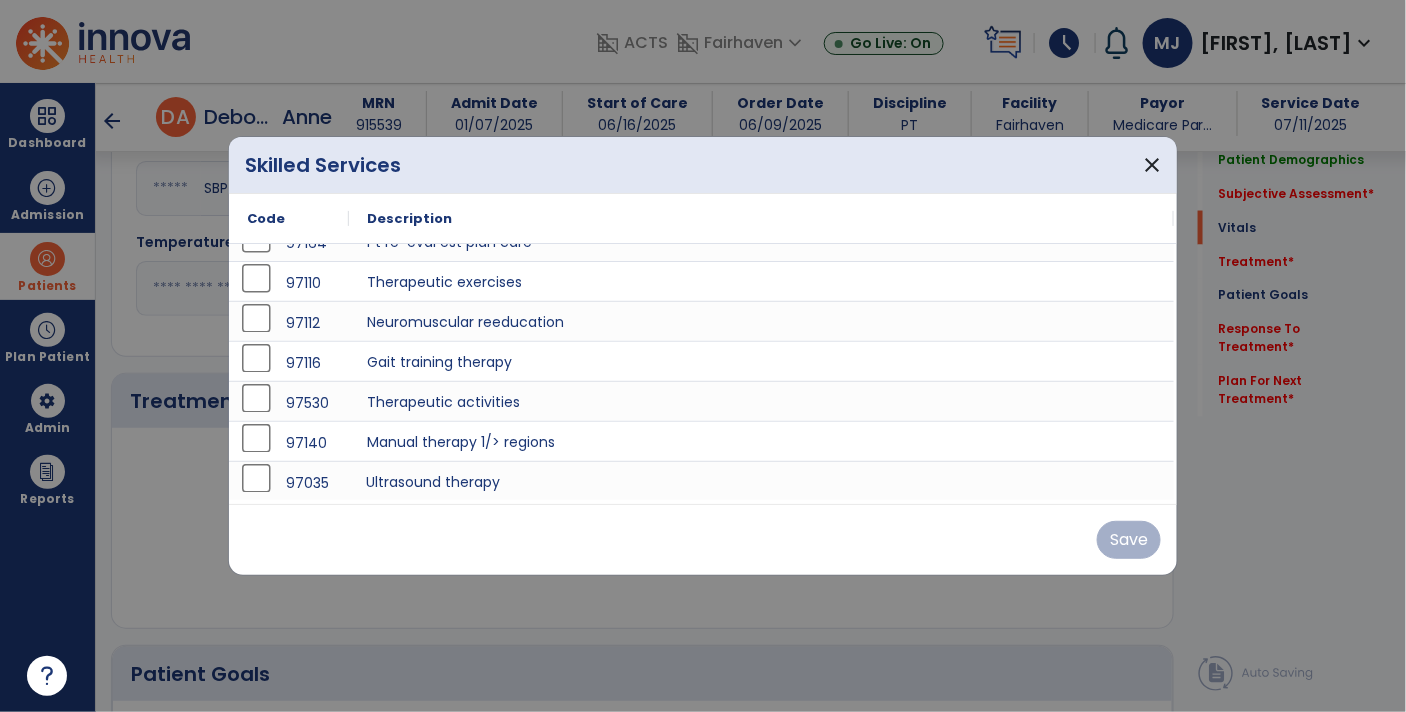 click on "Ultrasound therapy" at bounding box center [761, 481] 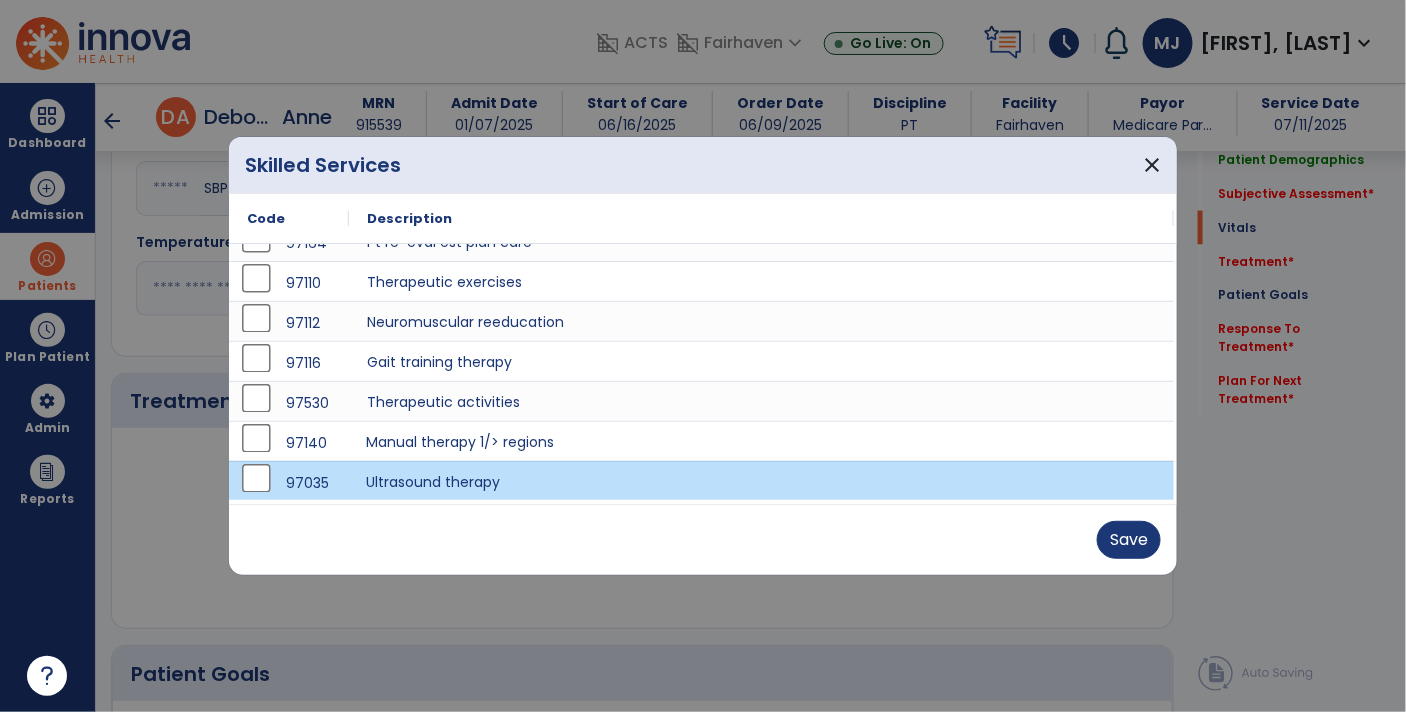 click on "Manual therapy 1/> regions" at bounding box center [761, 441] 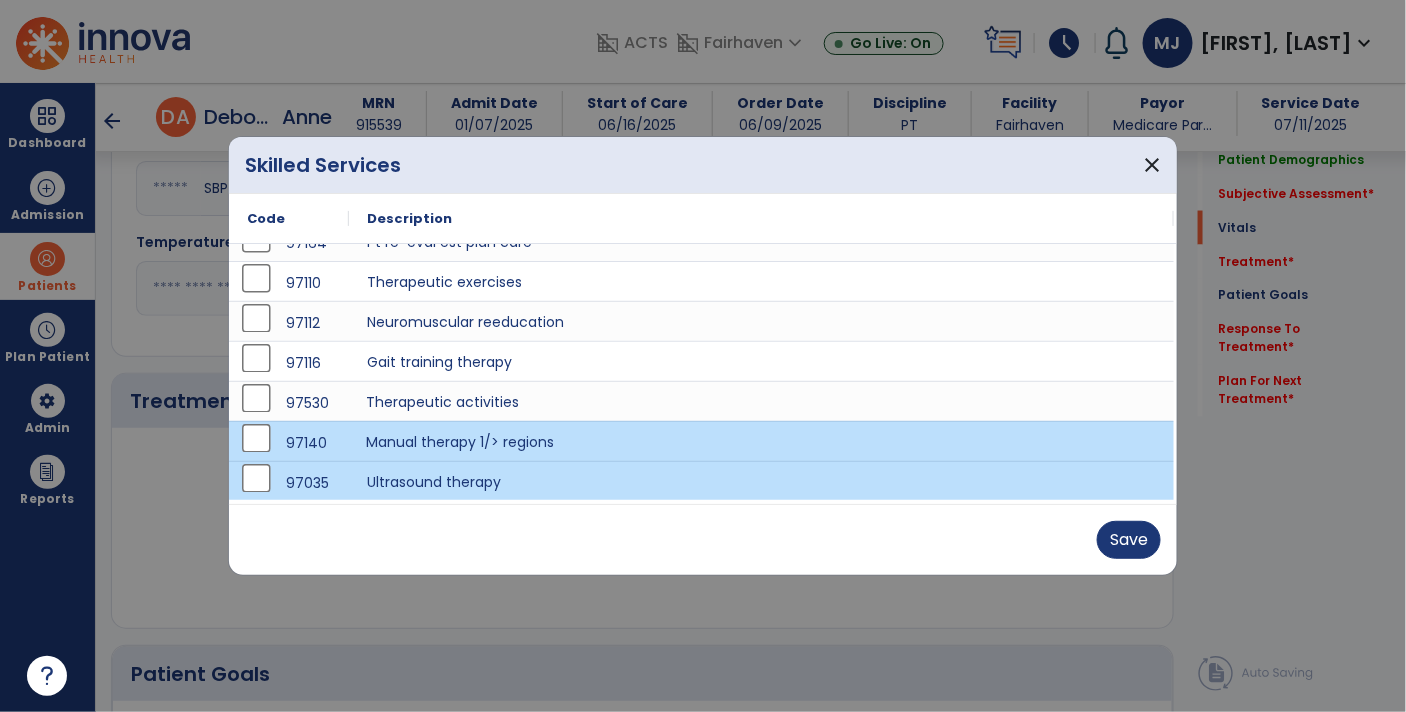 click on "Therapeutic activities" at bounding box center (761, 401) 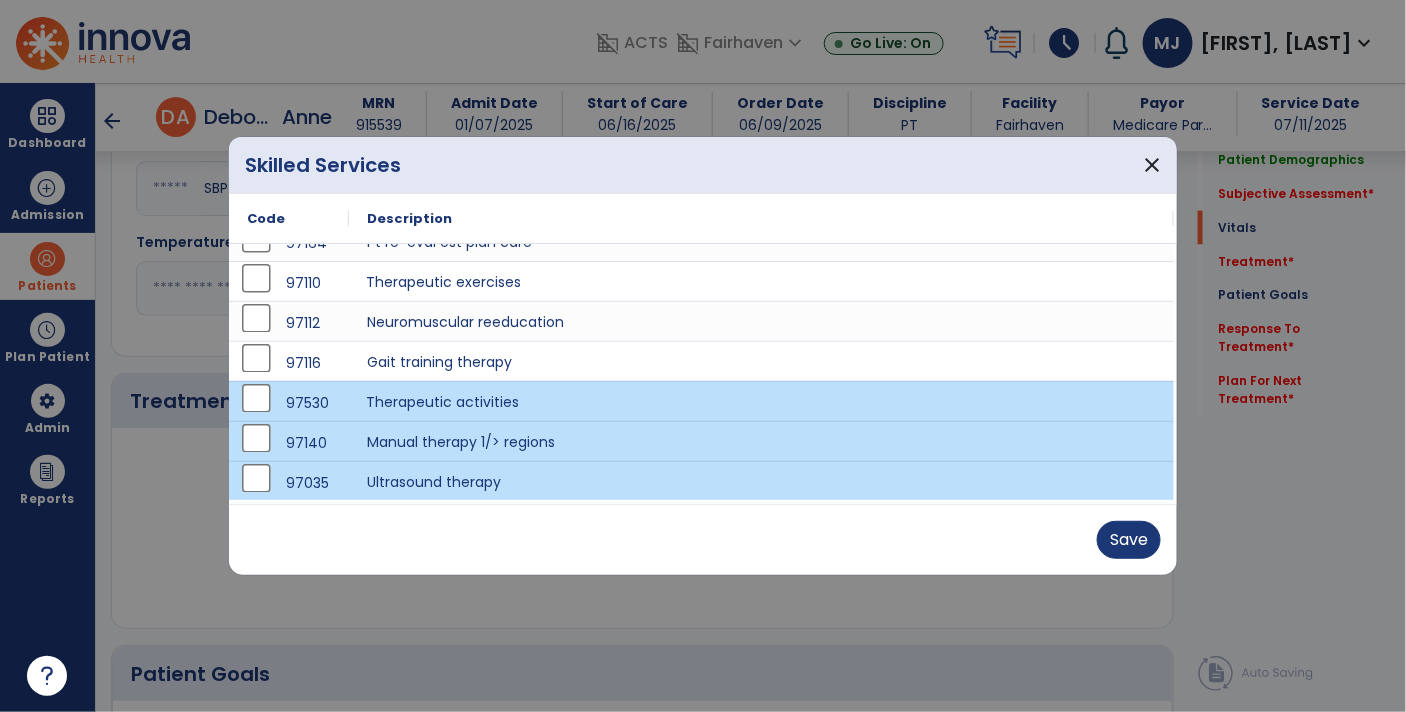 click on "Therapeutic exercises" at bounding box center (761, 281) 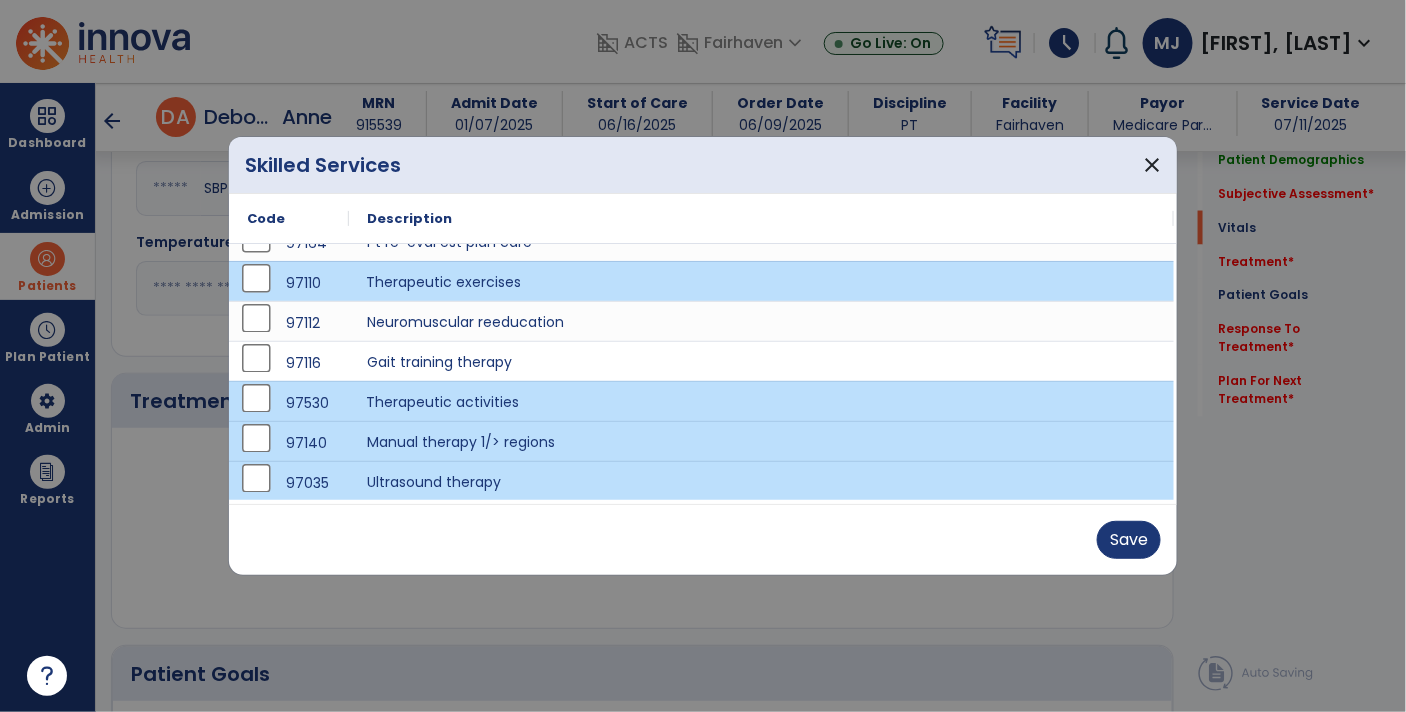 click on "Therapeutic activities" at bounding box center [761, 401] 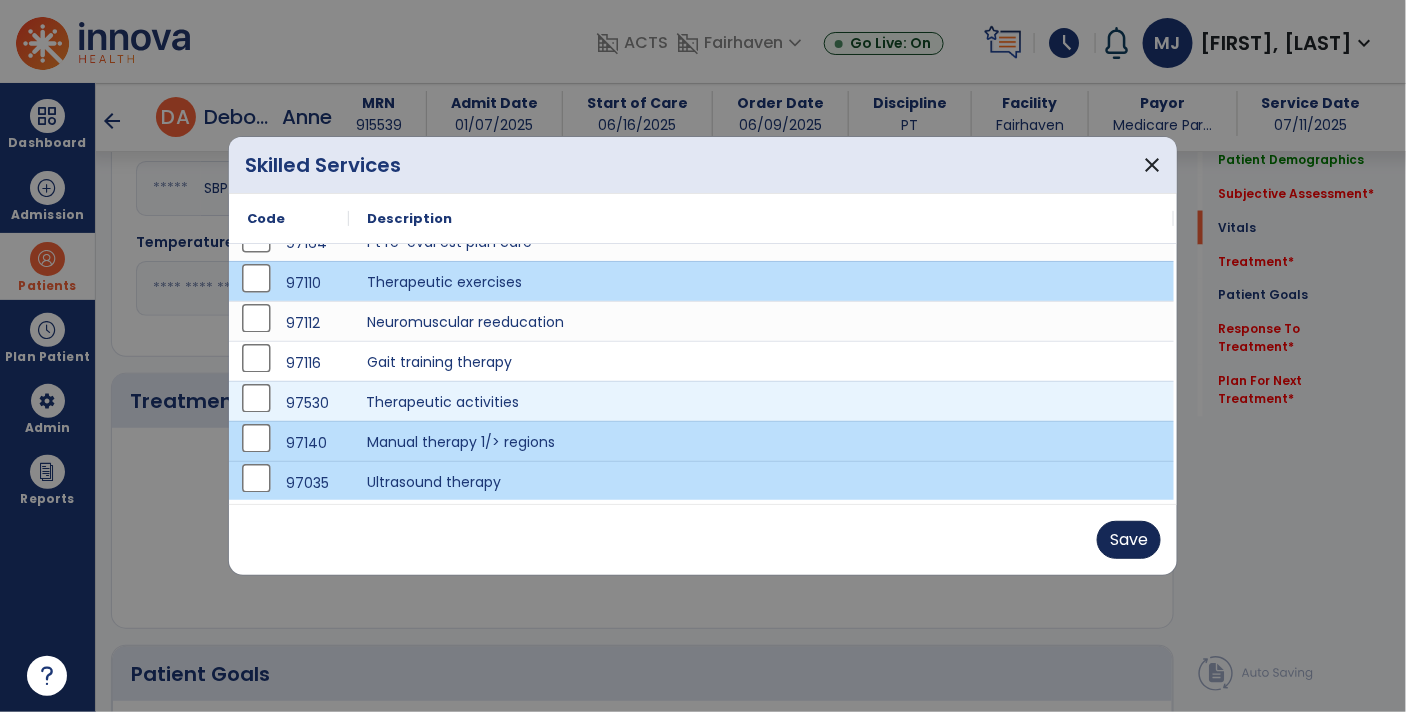 click on "Save" at bounding box center (1129, 540) 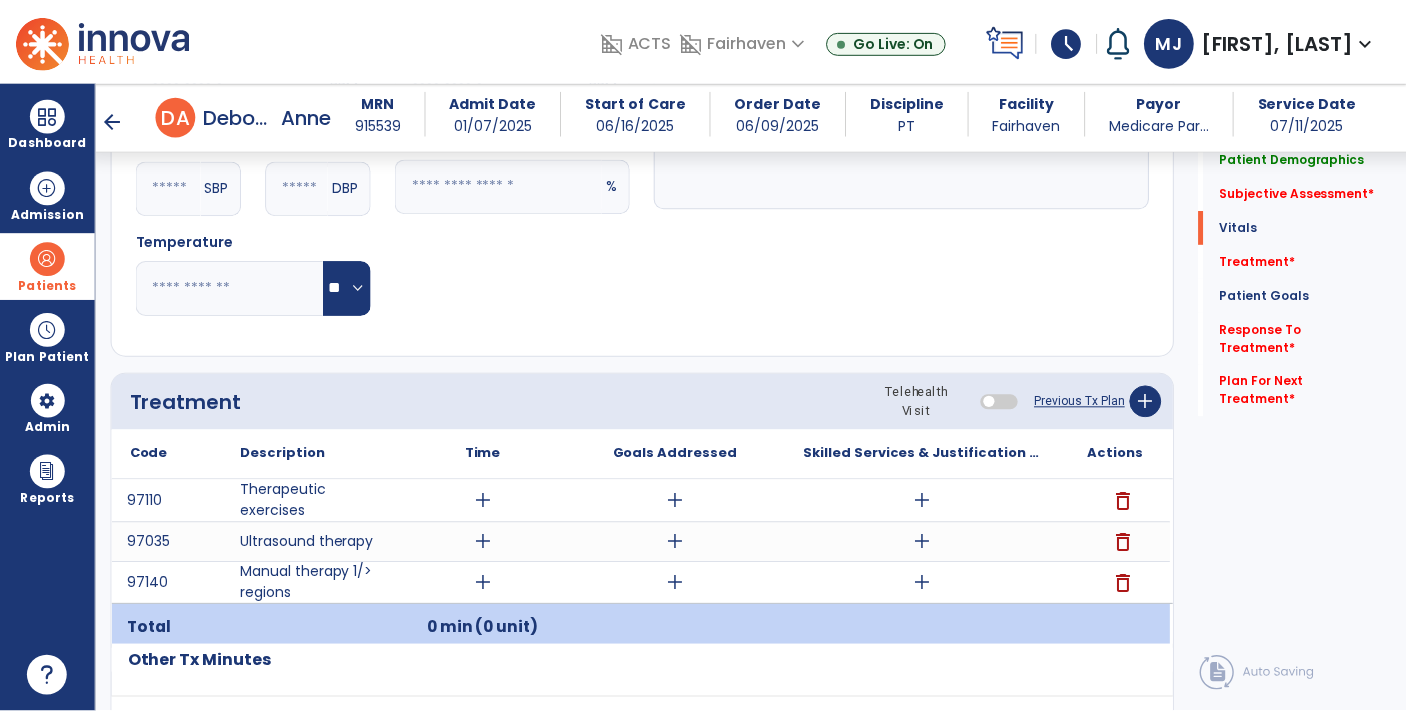 scroll, scrollTop: 997, scrollLeft: 0, axis: vertical 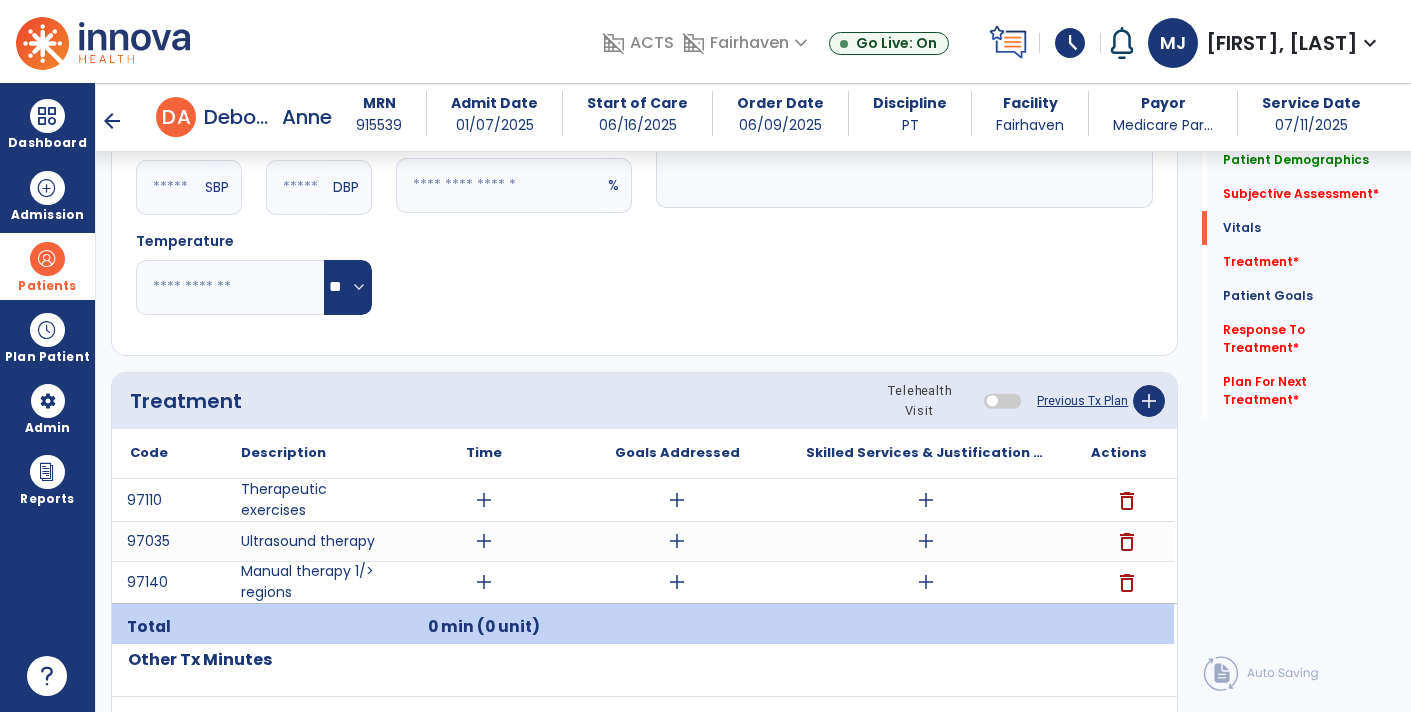 click on "add" at bounding box center (926, 541) 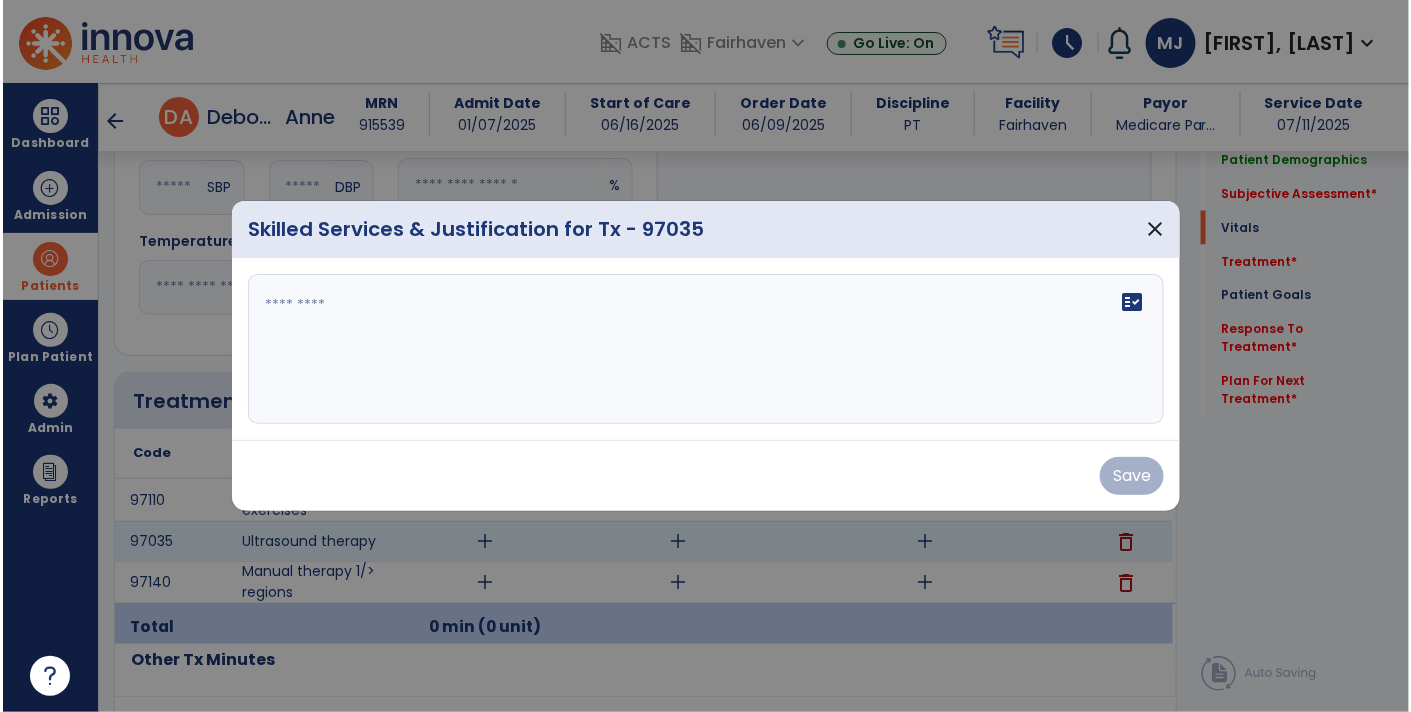 scroll, scrollTop: 997, scrollLeft: 0, axis: vertical 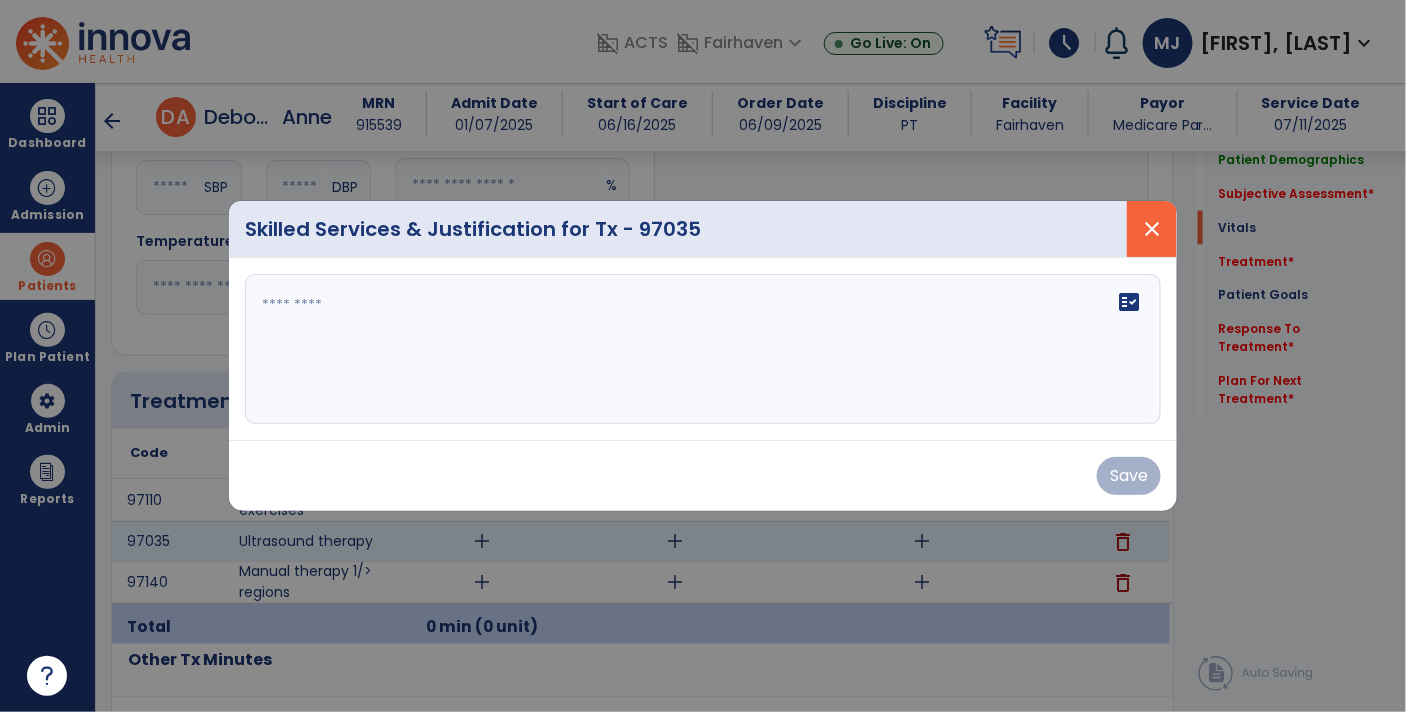 click on "close" at bounding box center [1152, 229] 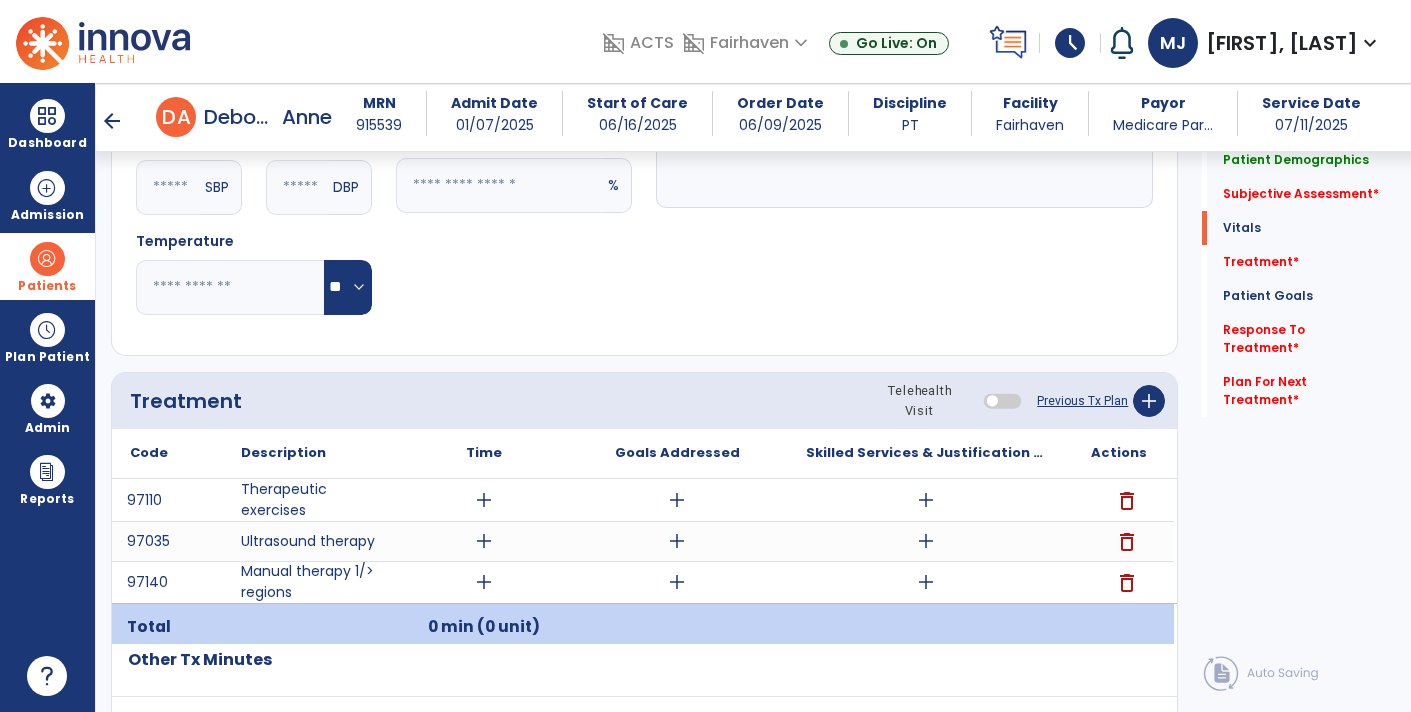 click 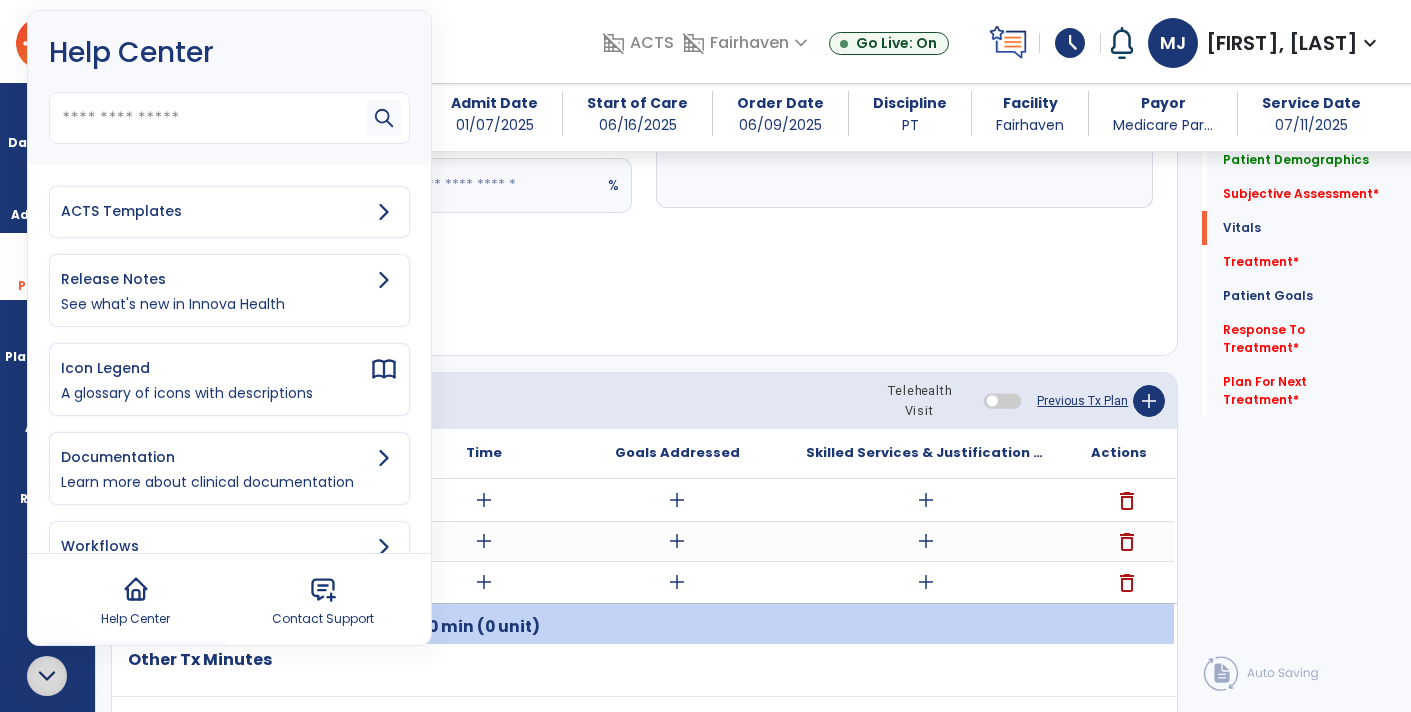 click on "ACTS Templates" at bounding box center [215, 211] 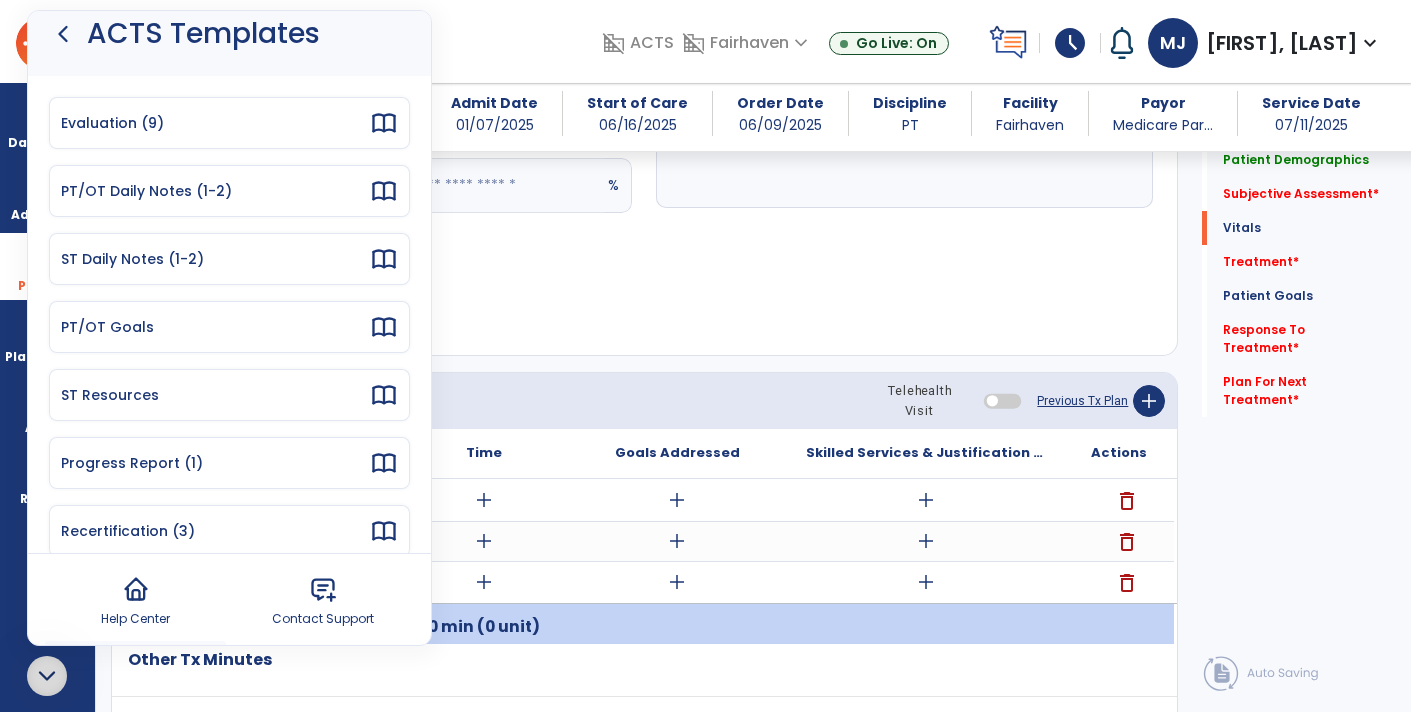 scroll, scrollTop: 0, scrollLeft: 0, axis: both 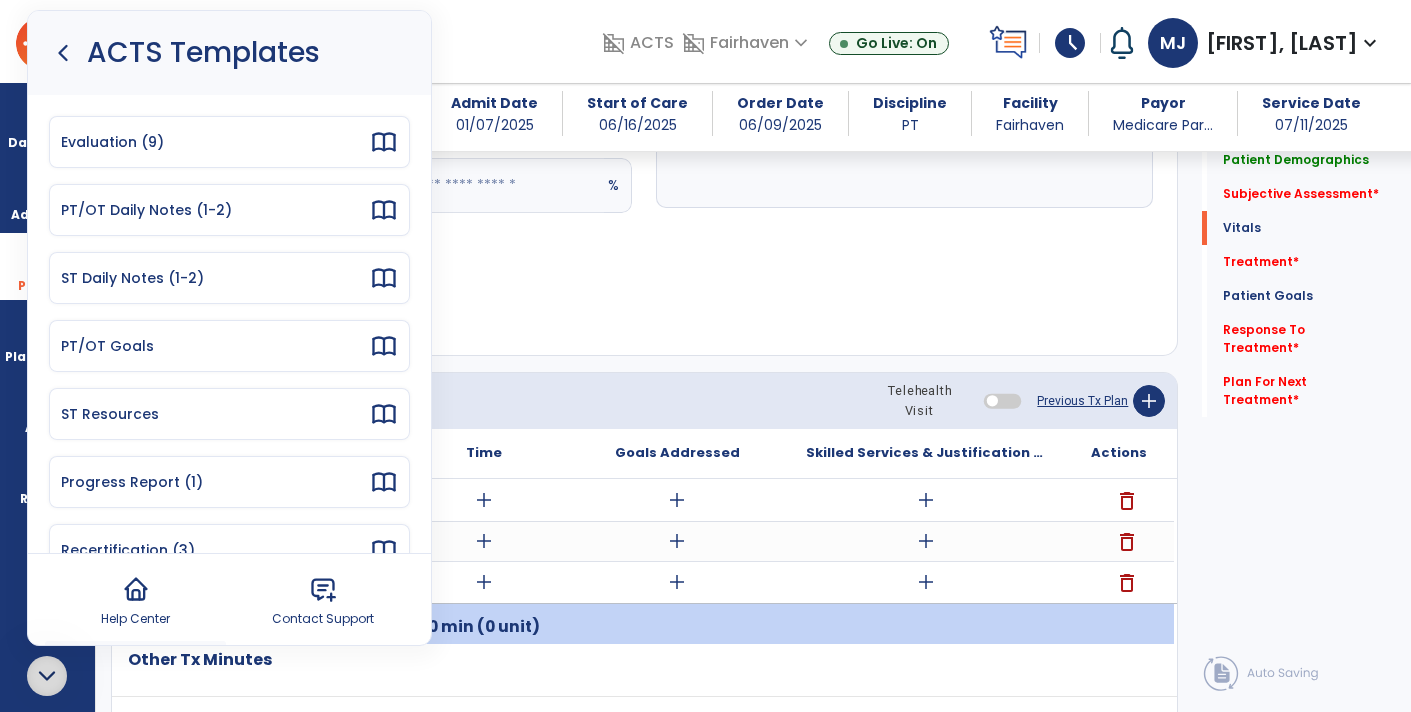click on "PT/OT Daily Notes (1-2)" at bounding box center (215, 210) 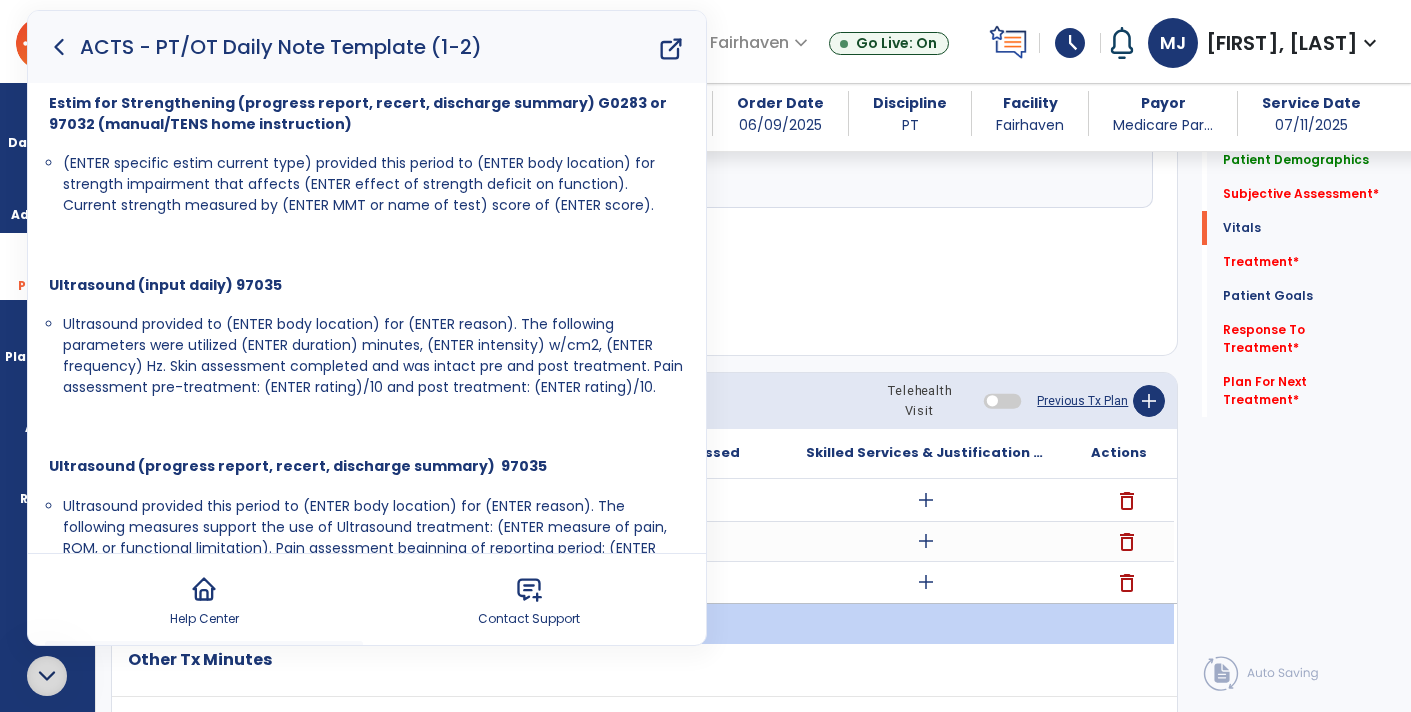 scroll, scrollTop: 2670, scrollLeft: 0, axis: vertical 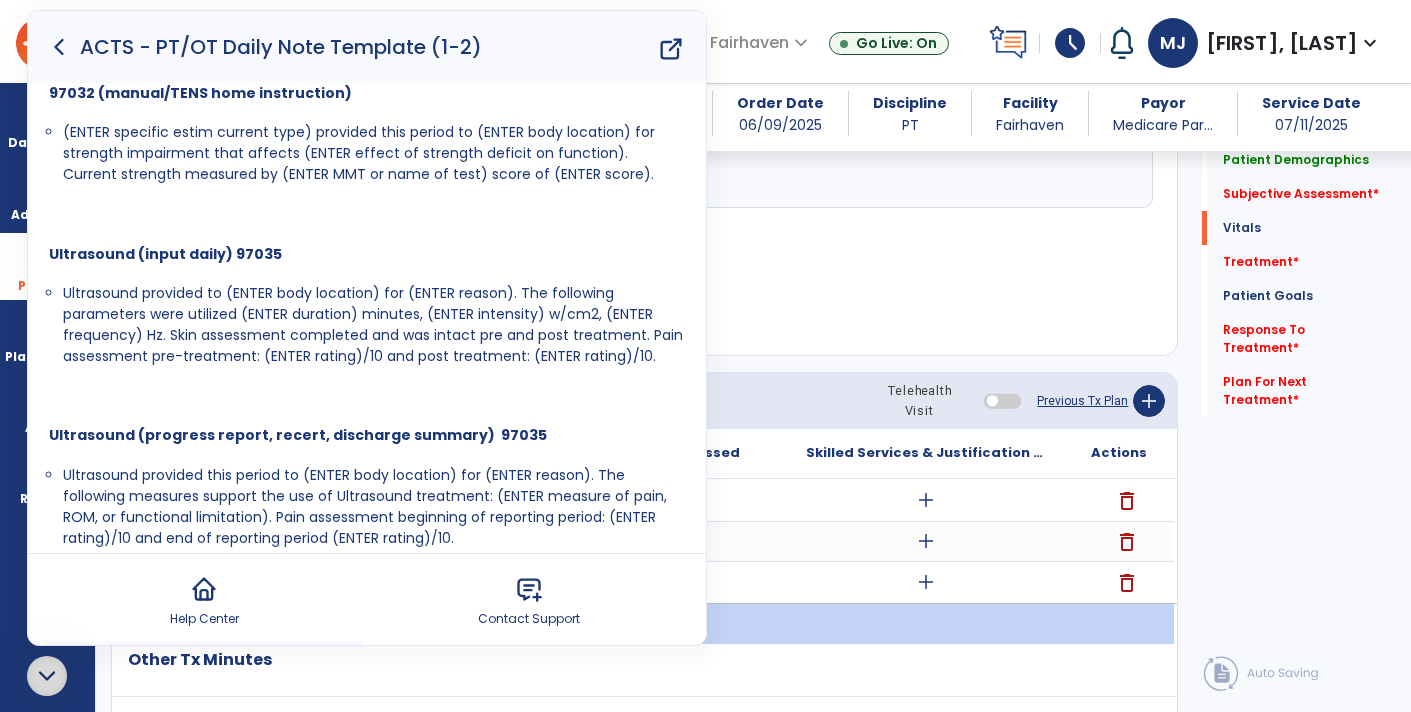 click on "Notes/Comments" 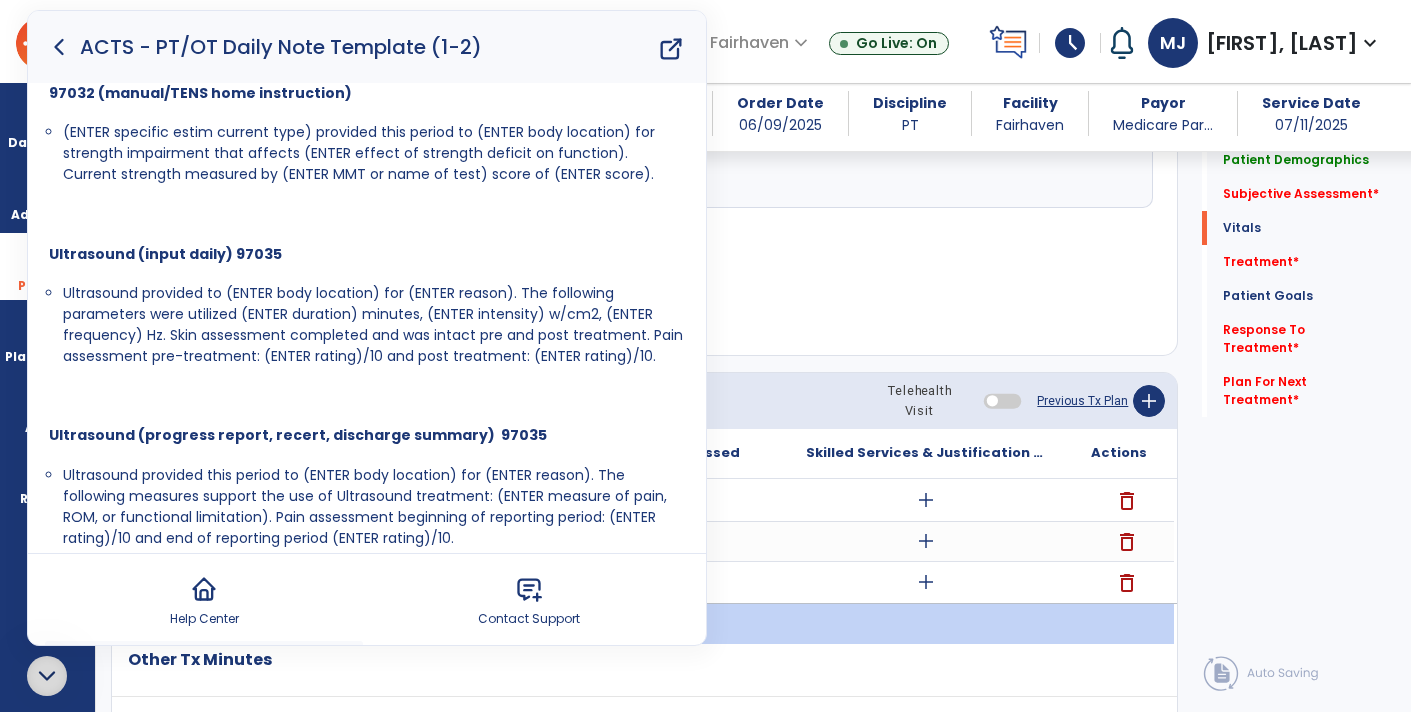 click 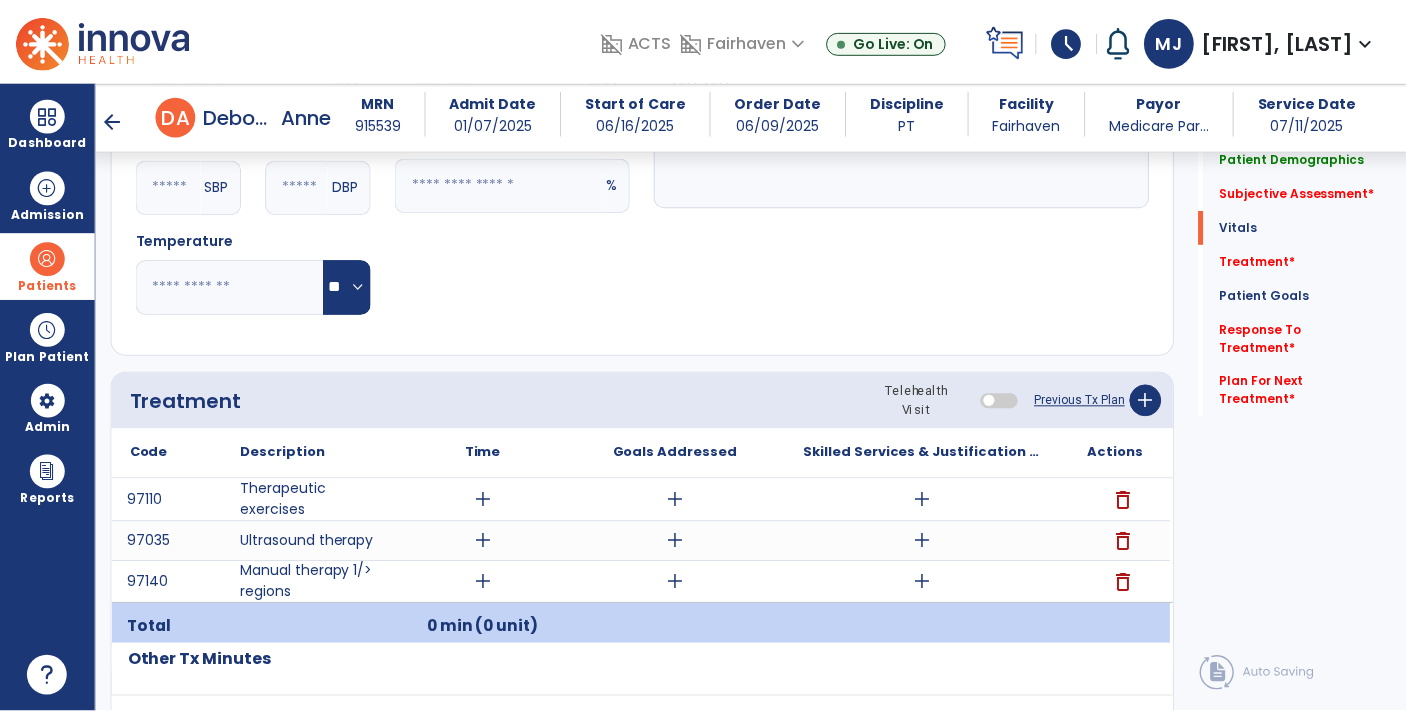 scroll, scrollTop: 0, scrollLeft: 0, axis: both 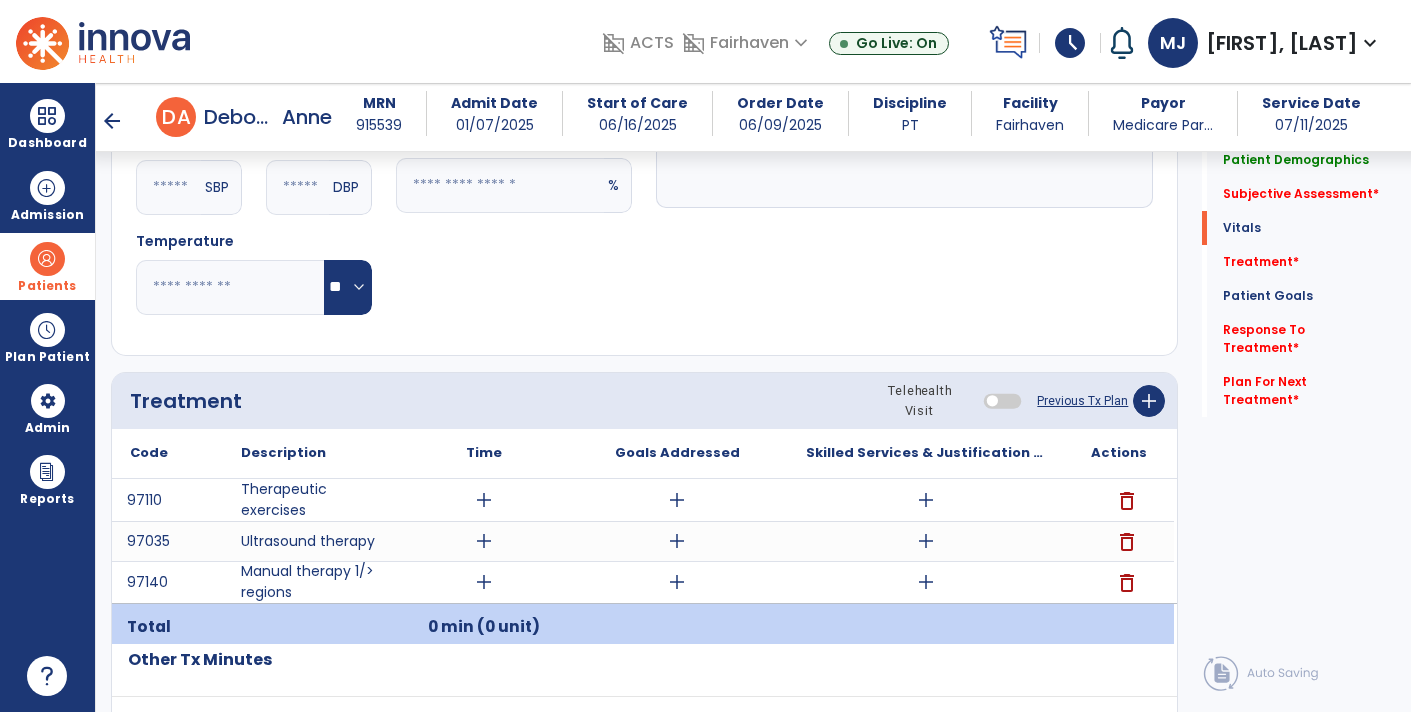 click on "add" at bounding box center (926, 541) 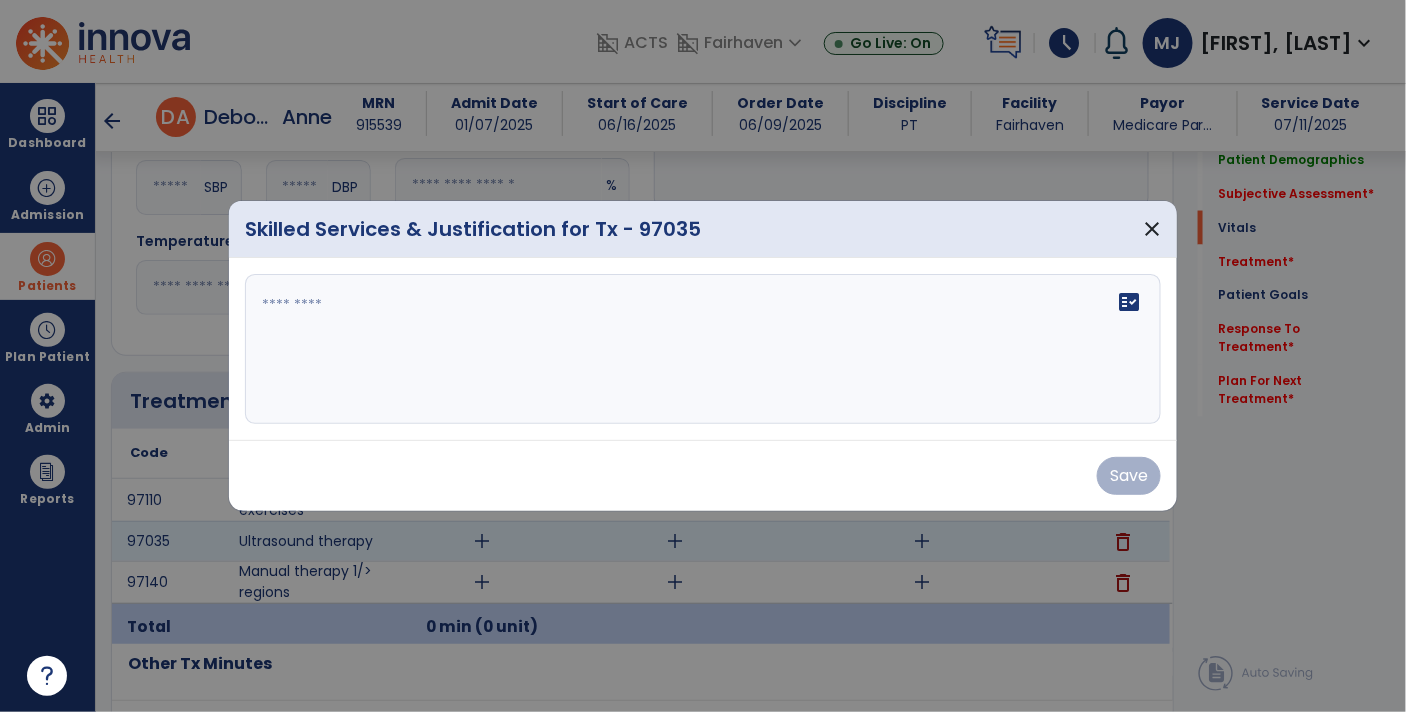 scroll, scrollTop: 997, scrollLeft: 0, axis: vertical 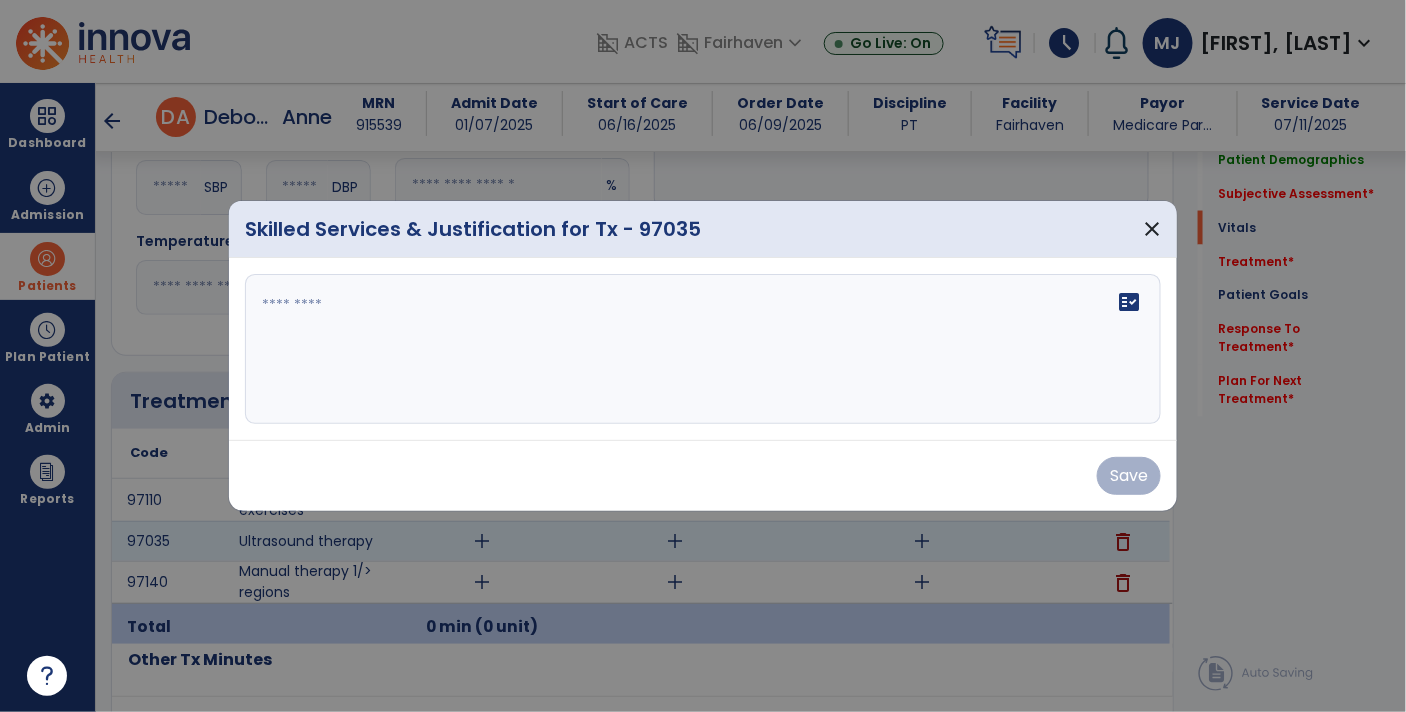 click on "fact_check" at bounding box center (703, 349) 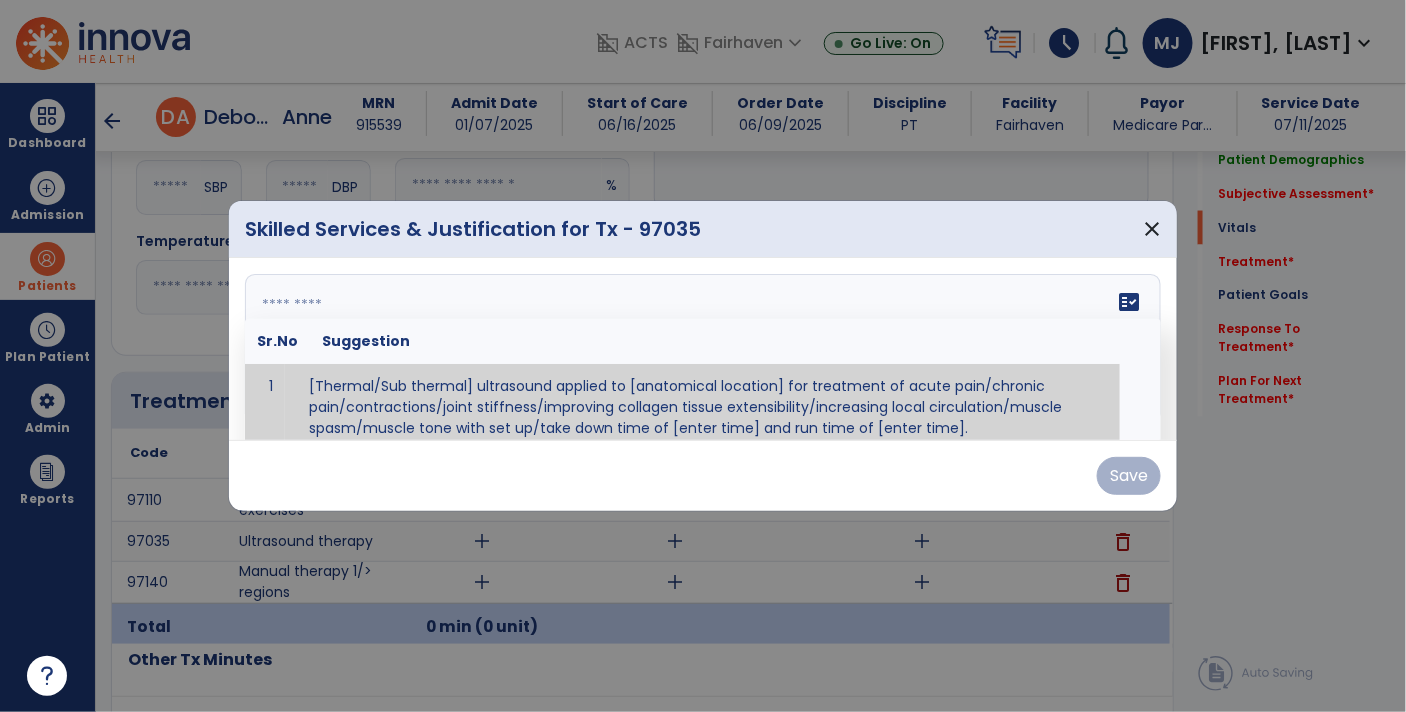 scroll, scrollTop: 11, scrollLeft: 0, axis: vertical 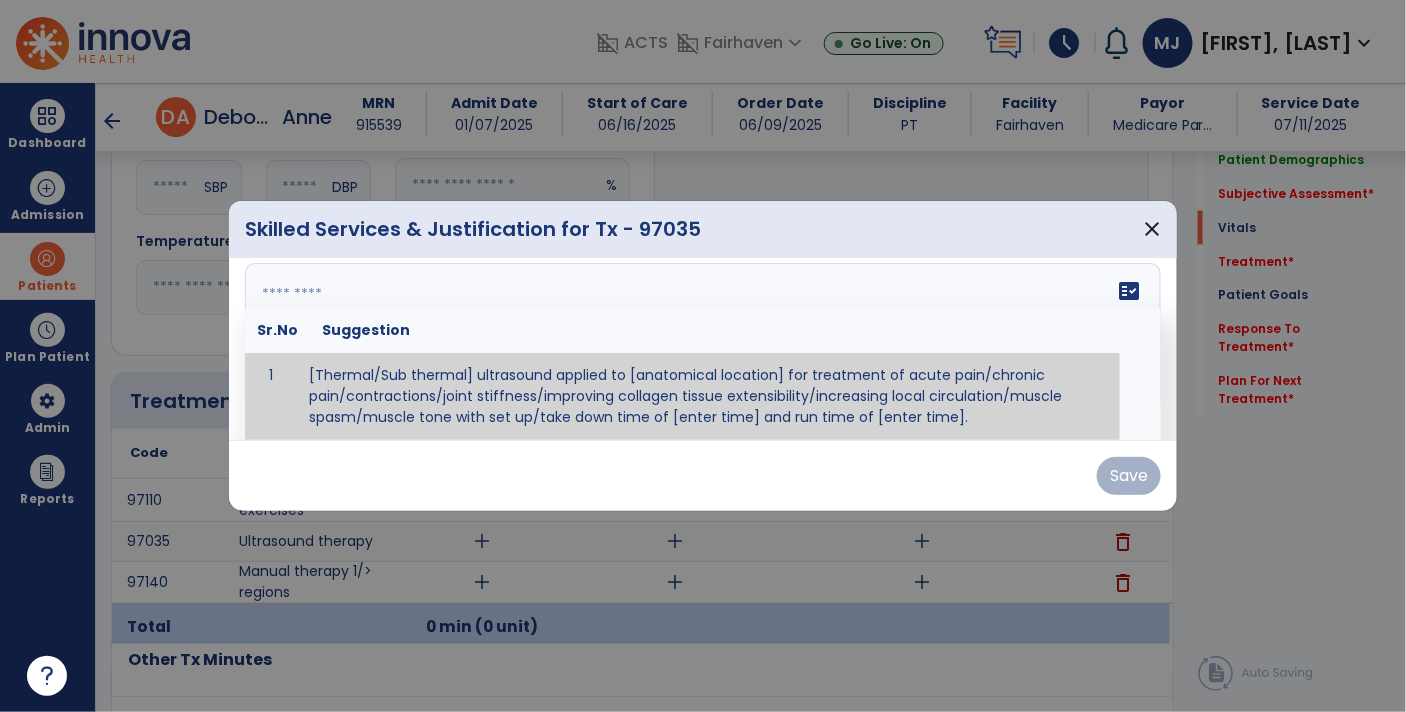 paste on "**********" 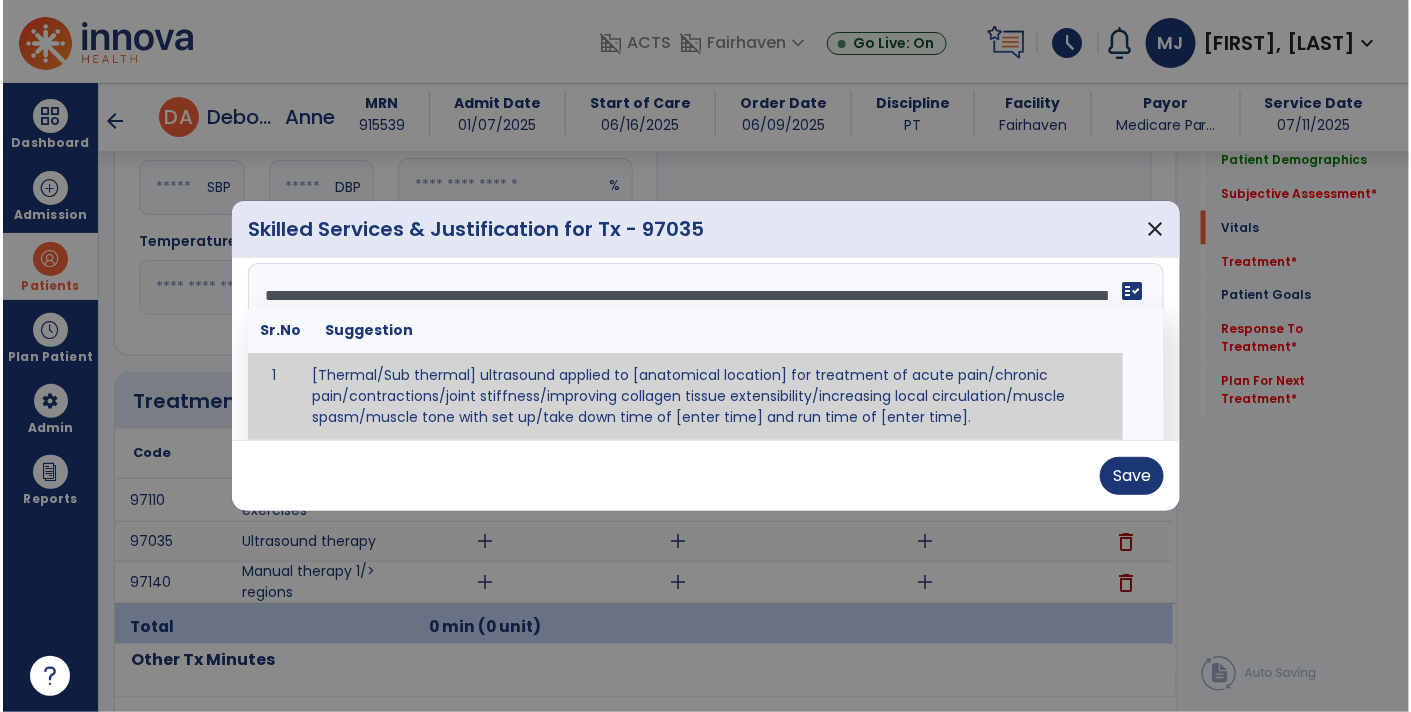 scroll, scrollTop: 0, scrollLeft: 0, axis: both 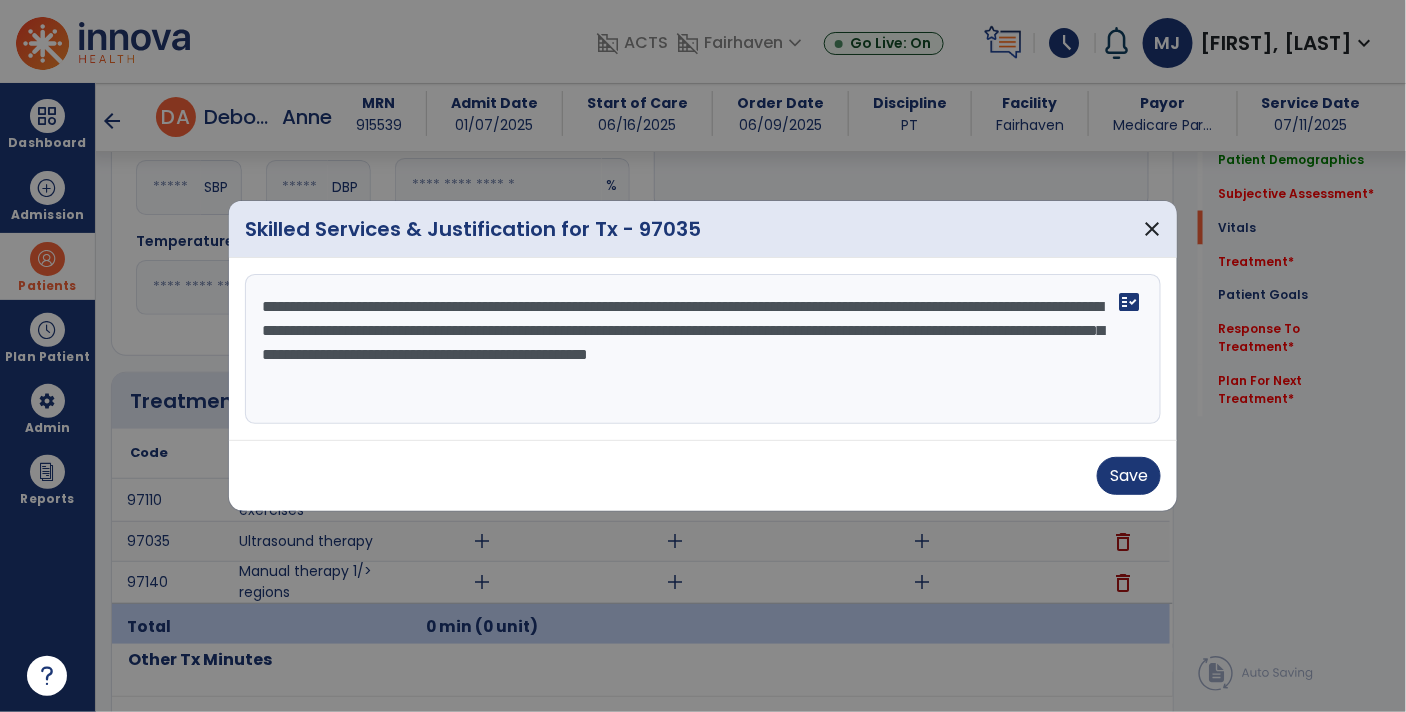 click on "**********" at bounding box center [703, 349] 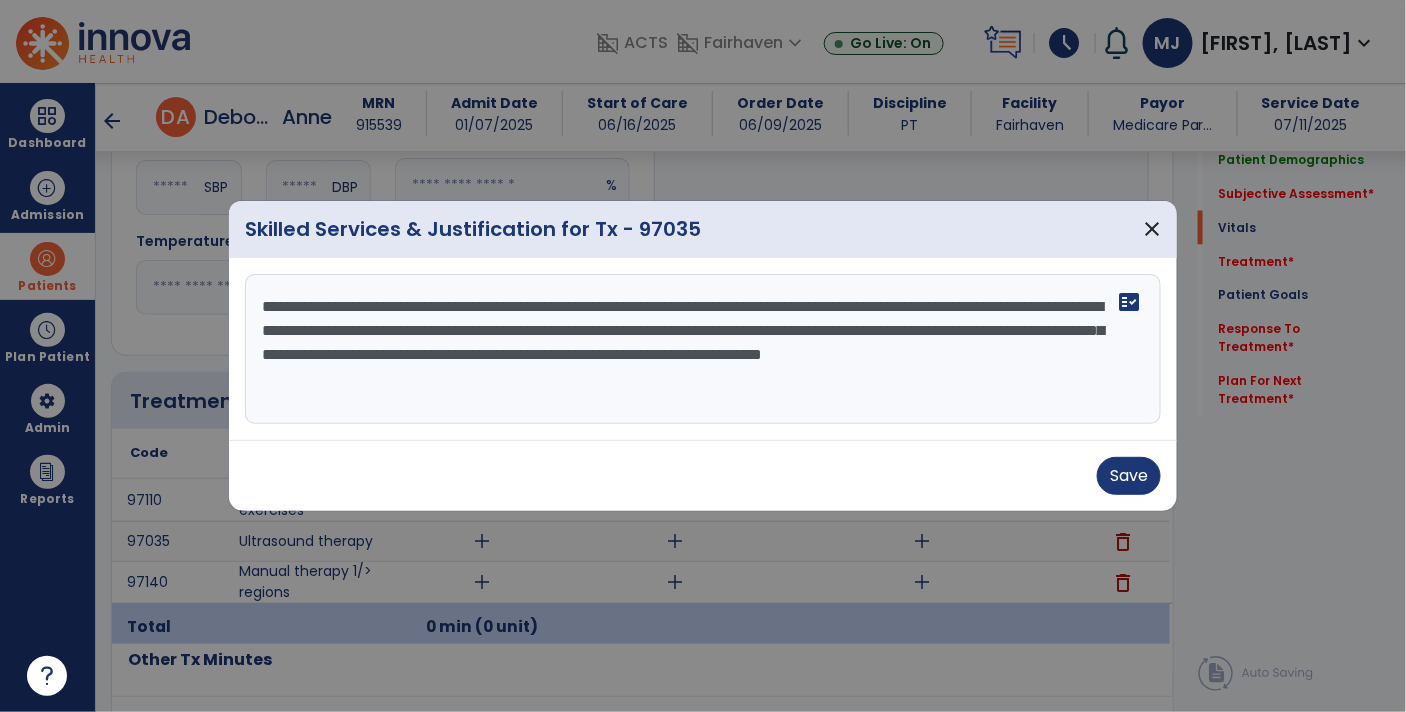 click on "**********" at bounding box center (703, 349) 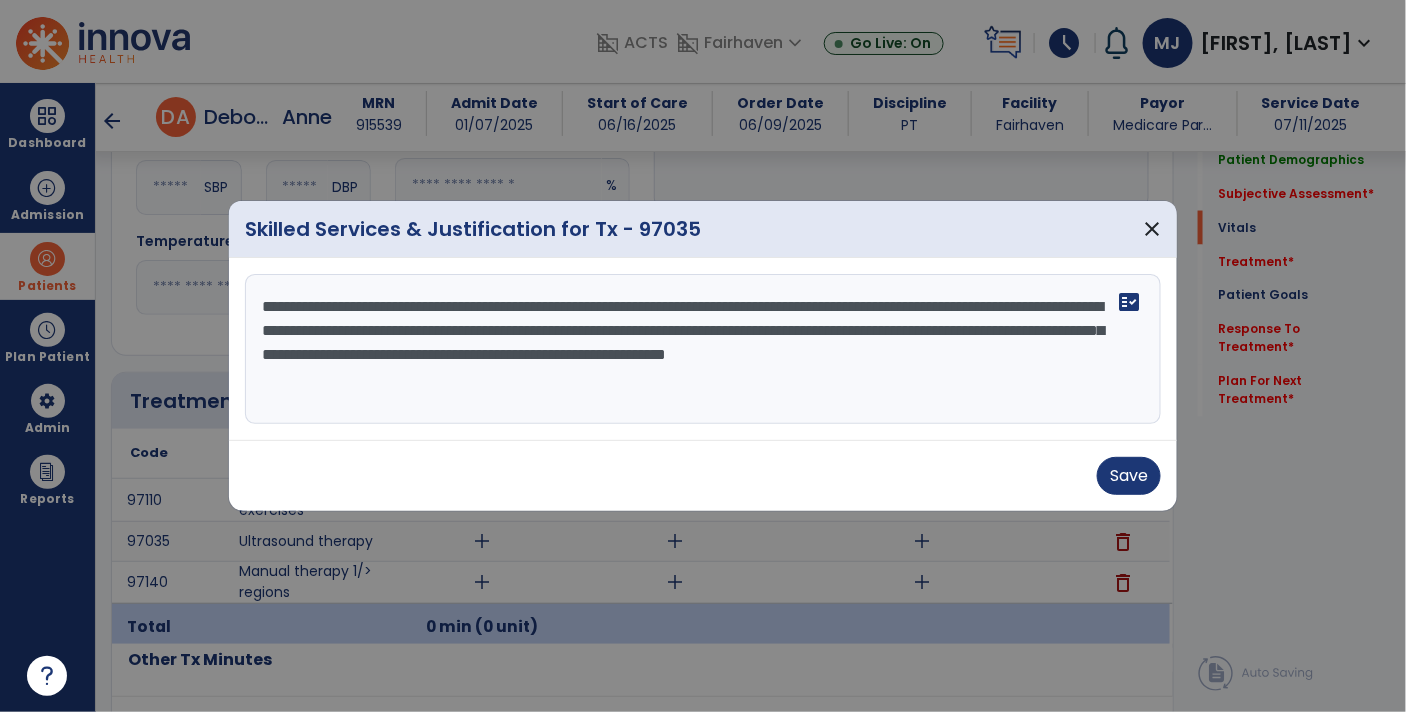 click on "**********" at bounding box center (703, 349) 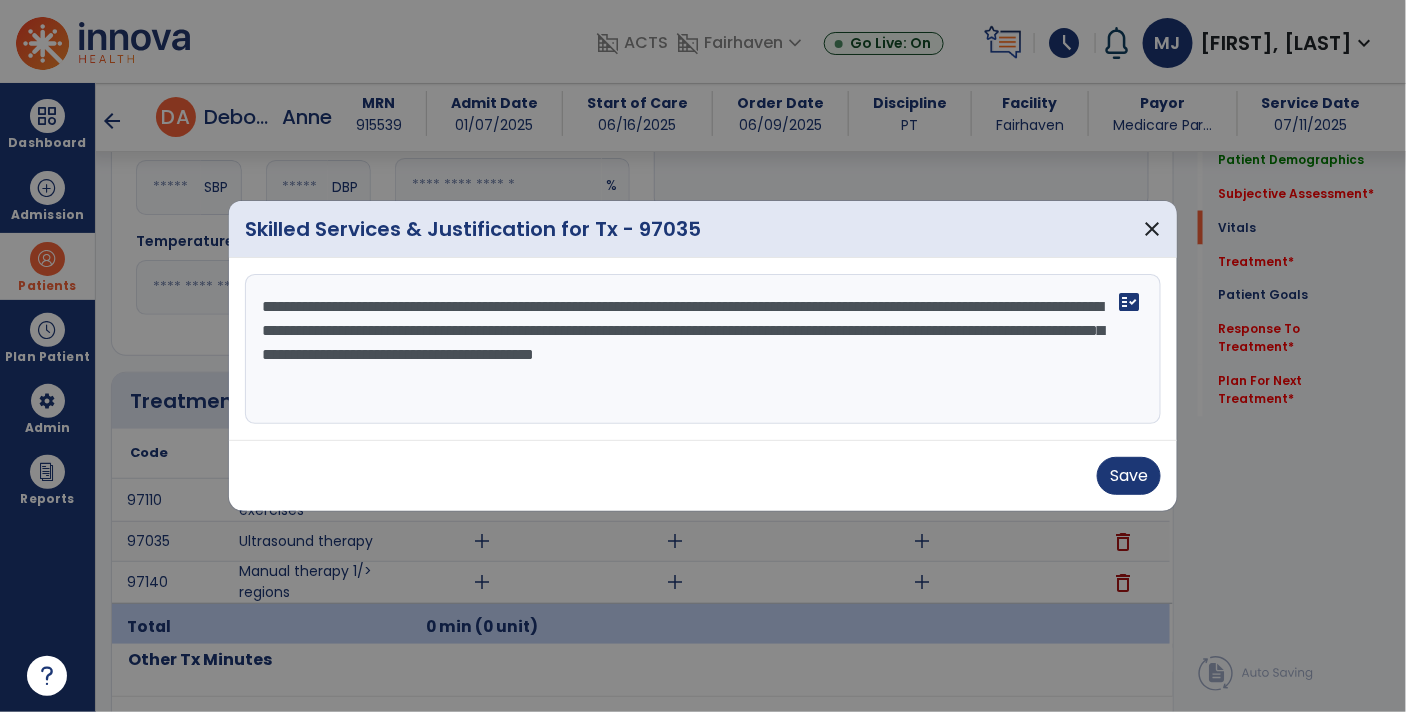 type on "**********" 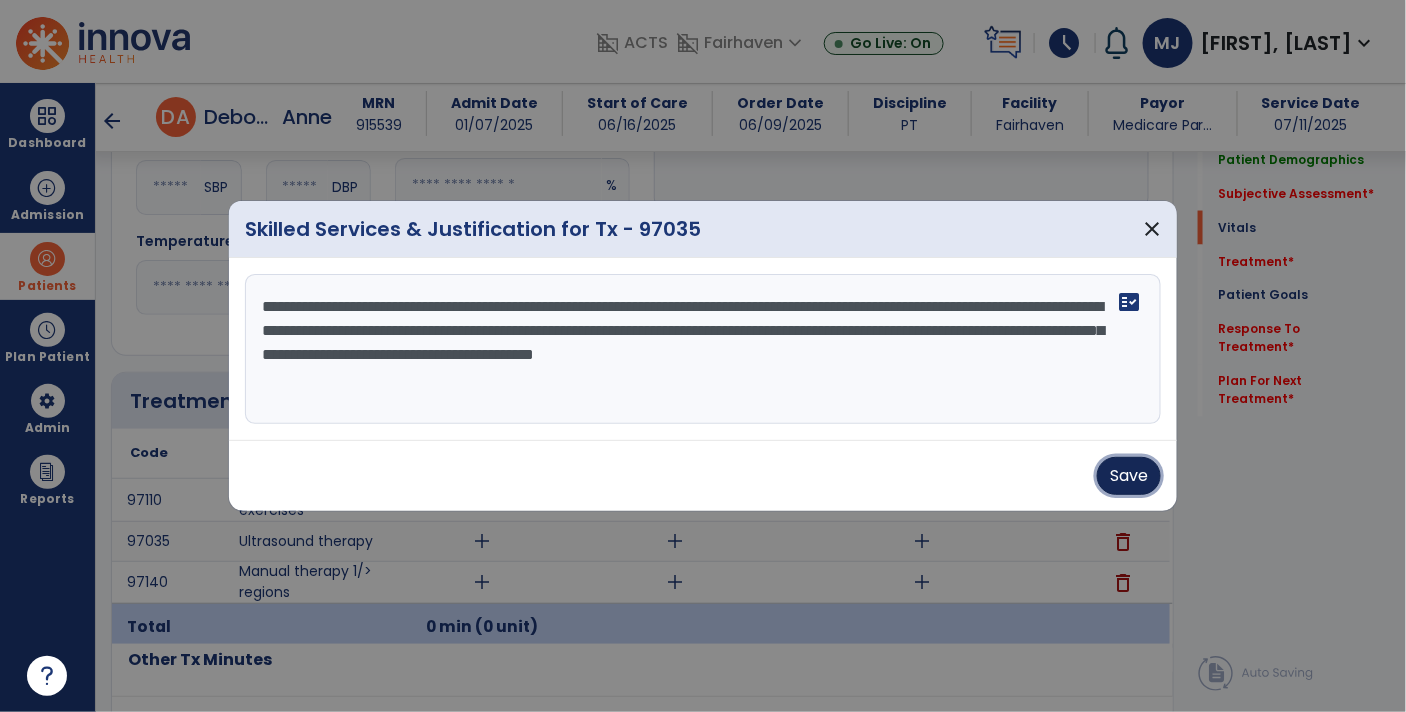 click on "Save" at bounding box center (1129, 476) 